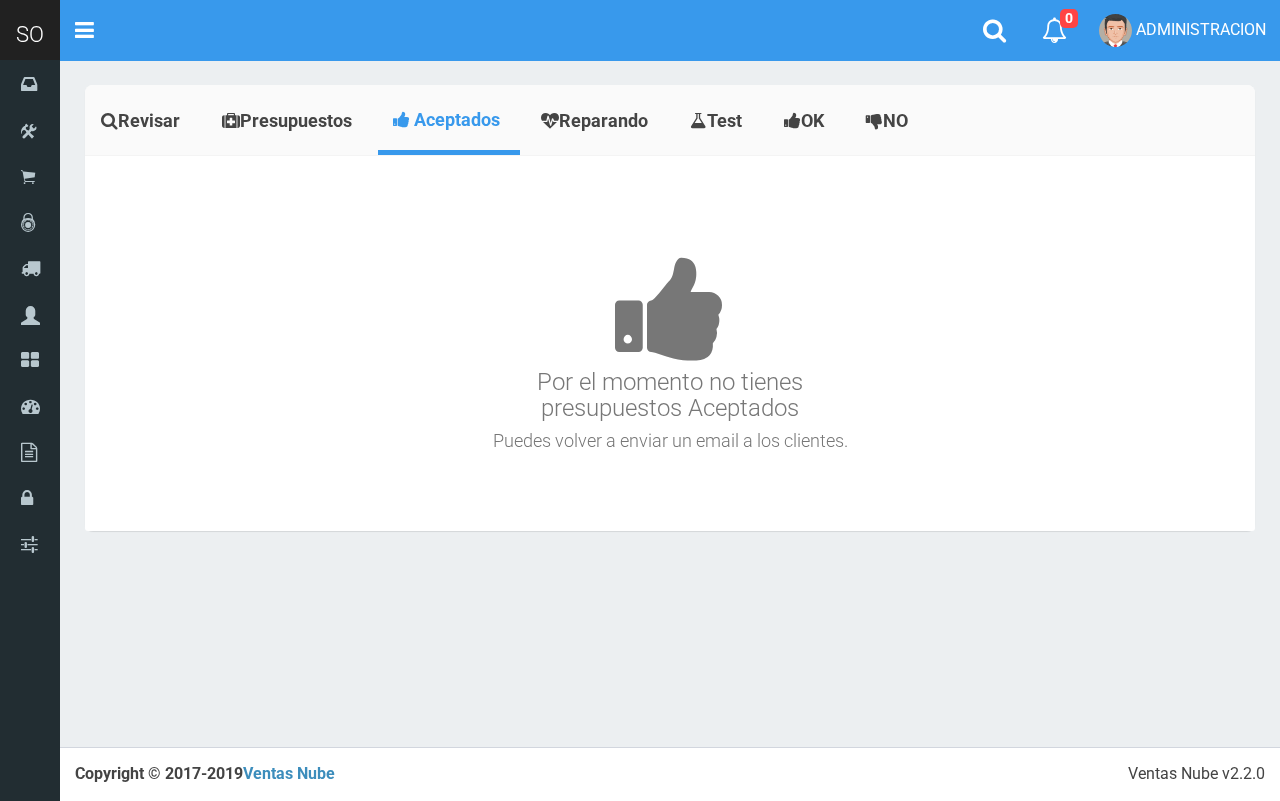 scroll, scrollTop: 0, scrollLeft: 0, axis: both 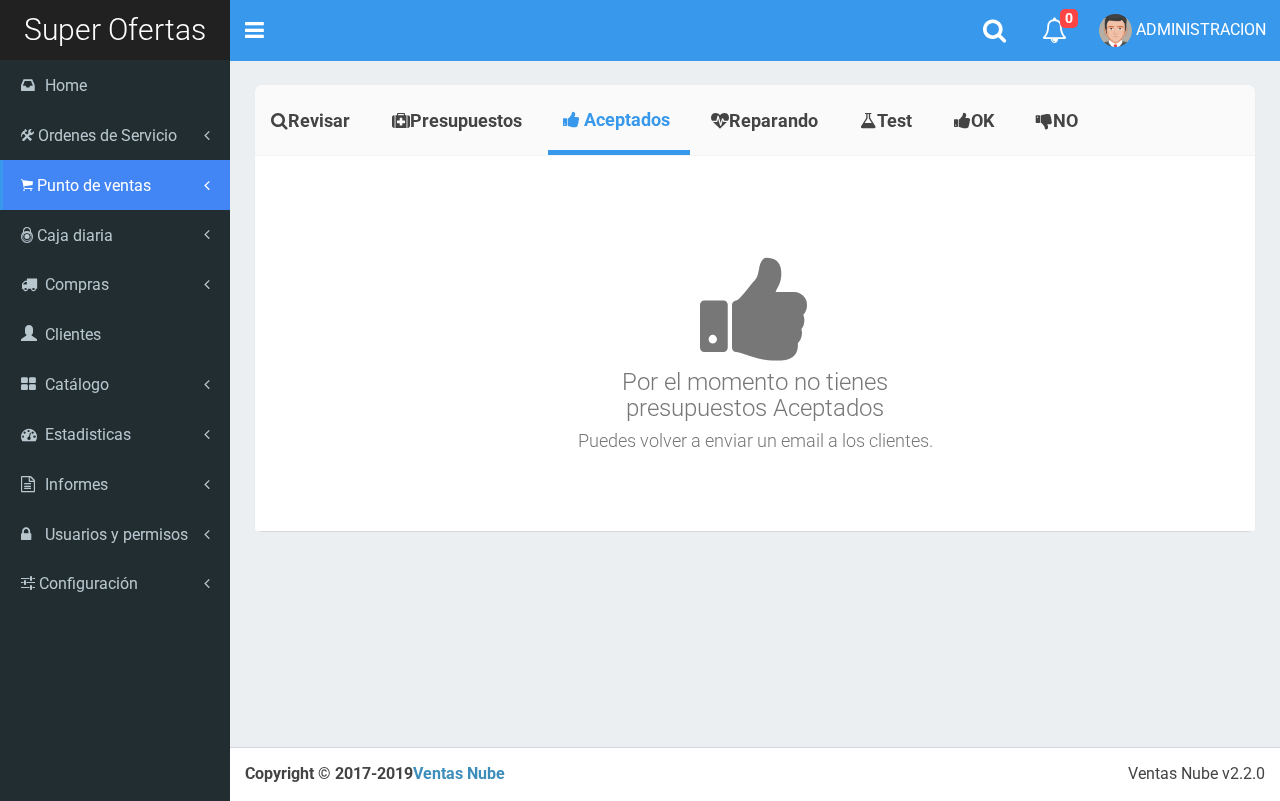 click on "Punto de ventas" at bounding box center [94, 185] 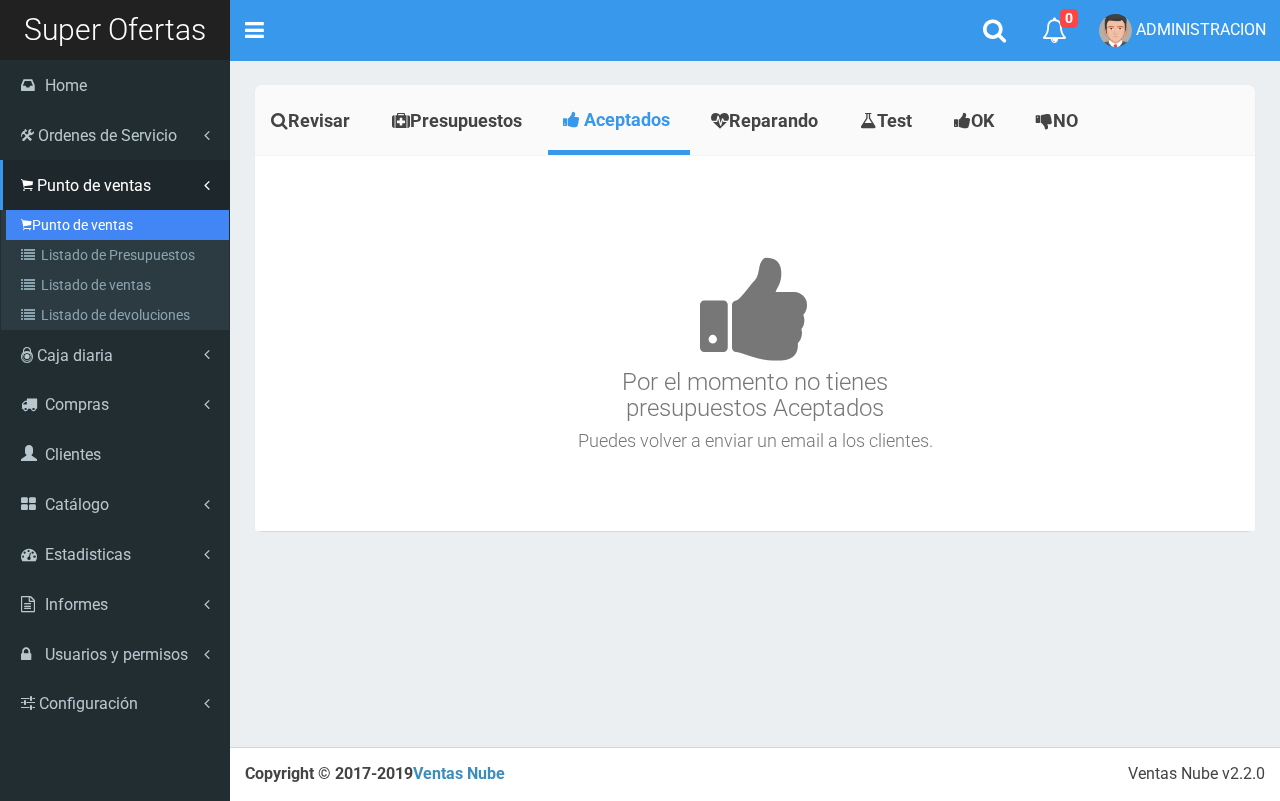click on "Punto de ventas" at bounding box center [117, 225] 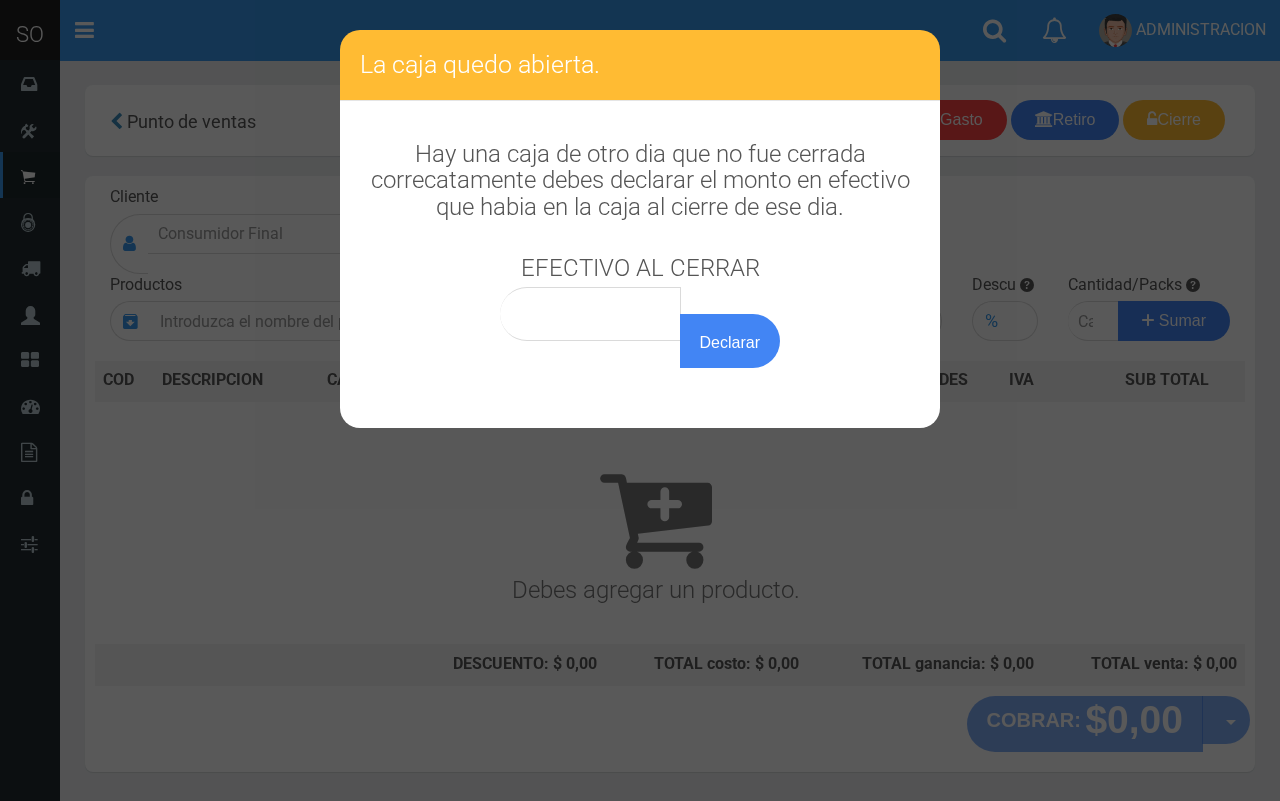 scroll, scrollTop: 0, scrollLeft: 0, axis: both 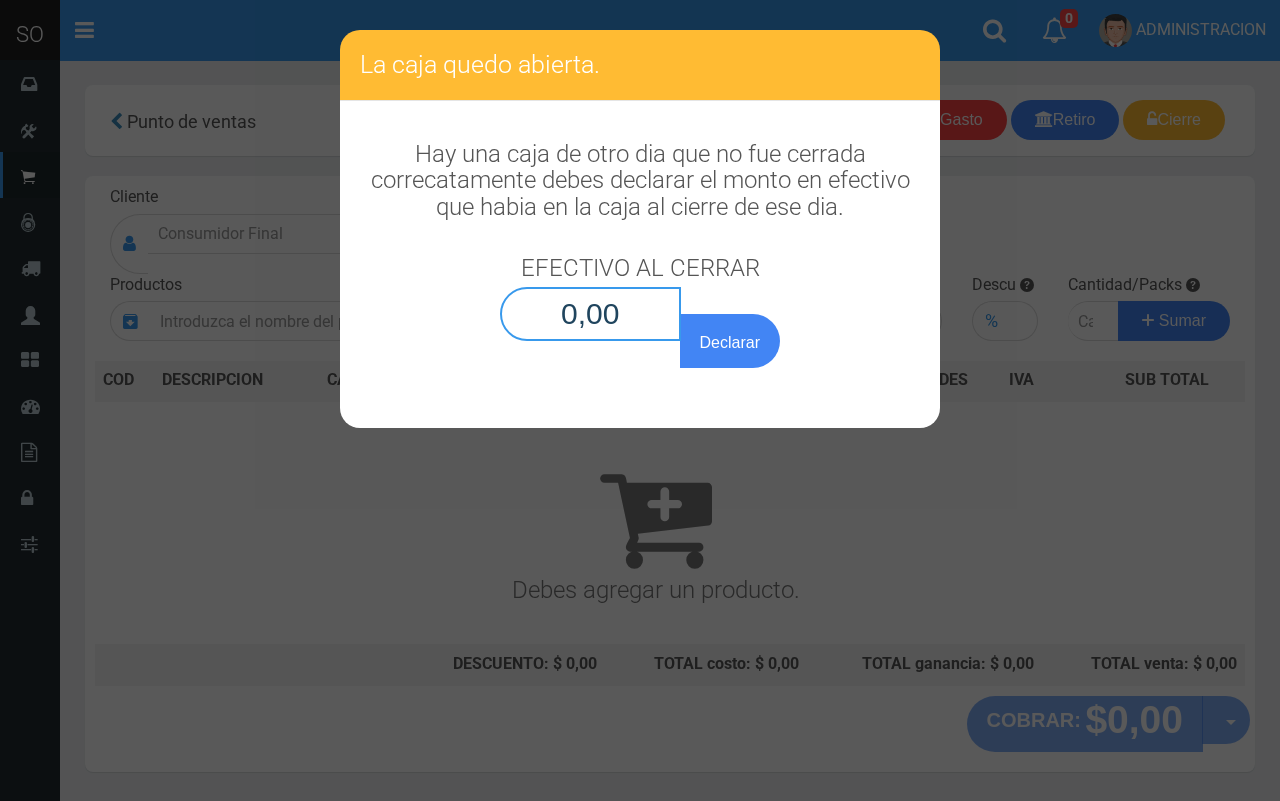 click on "0,00" at bounding box center [590, 314] 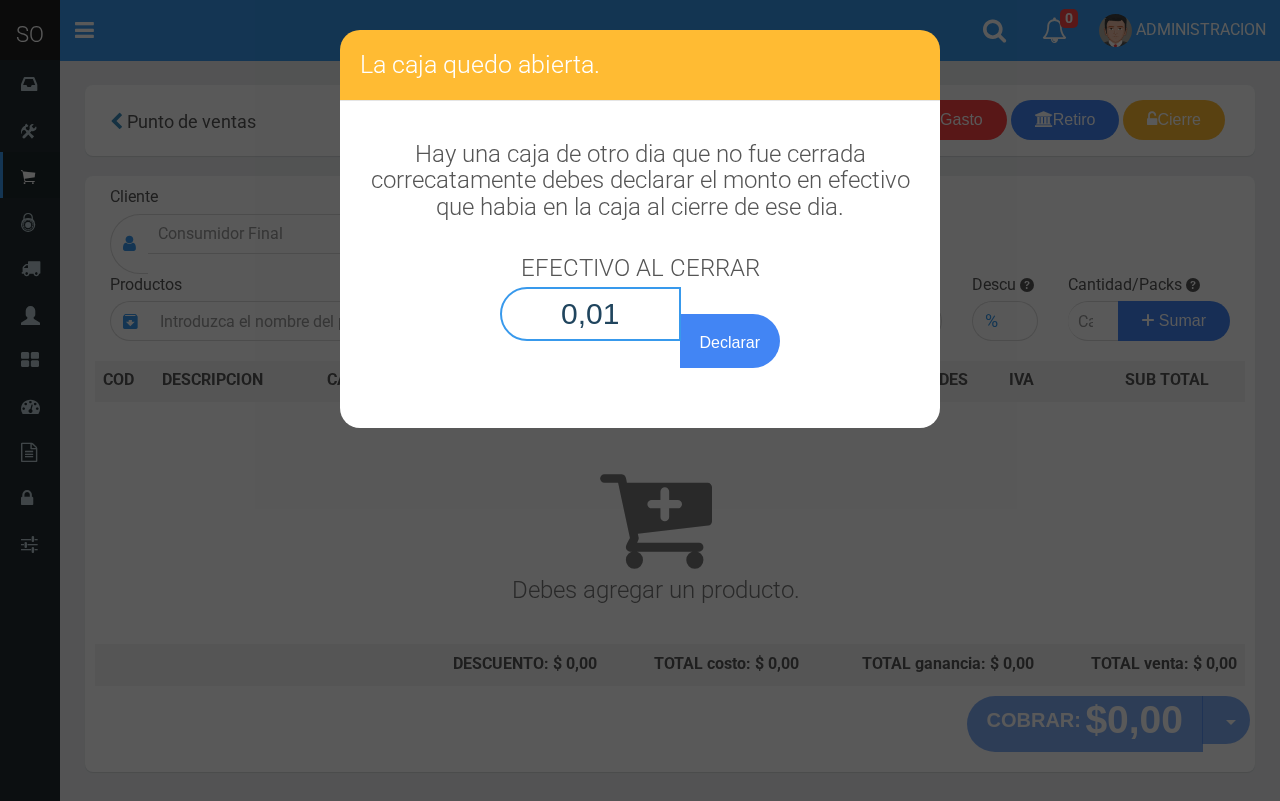 click on "Declarar" at bounding box center [730, 341] 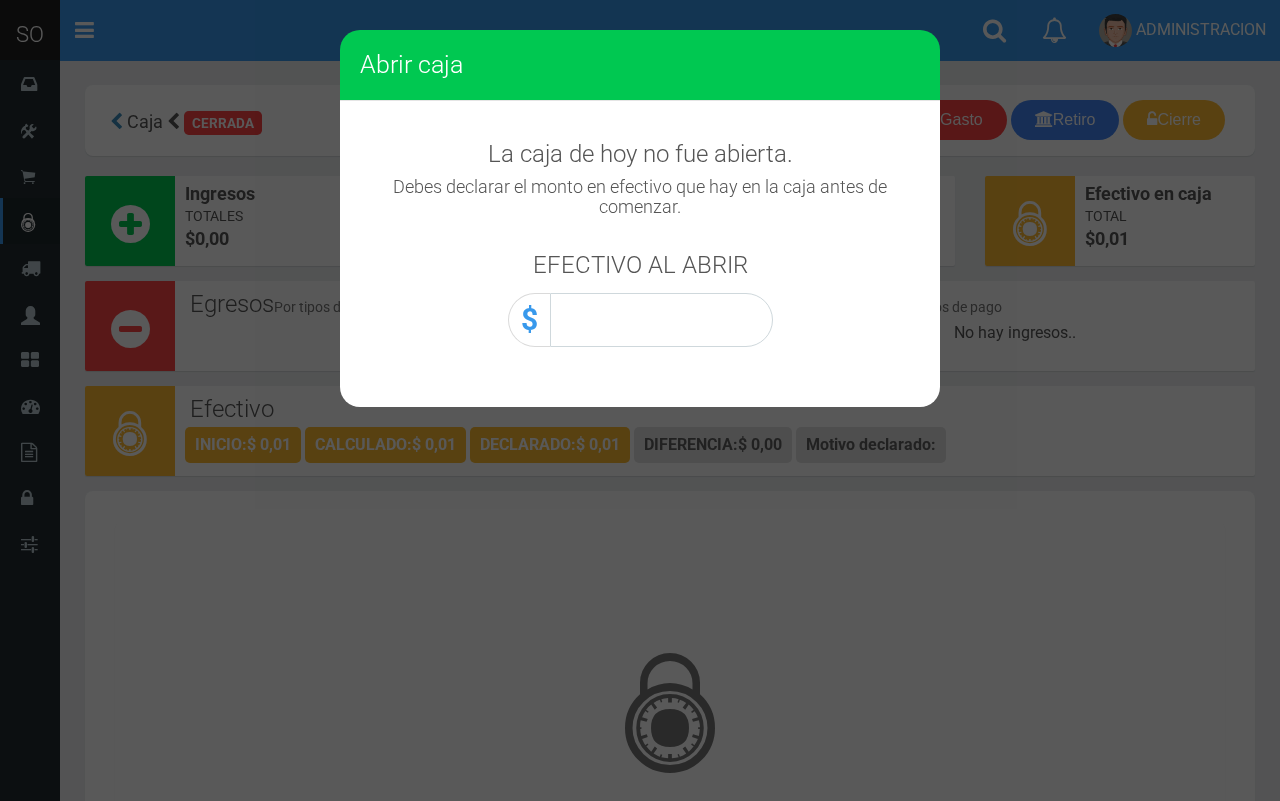 scroll, scrollTop: 0, scrollLeft: 0, axis: both 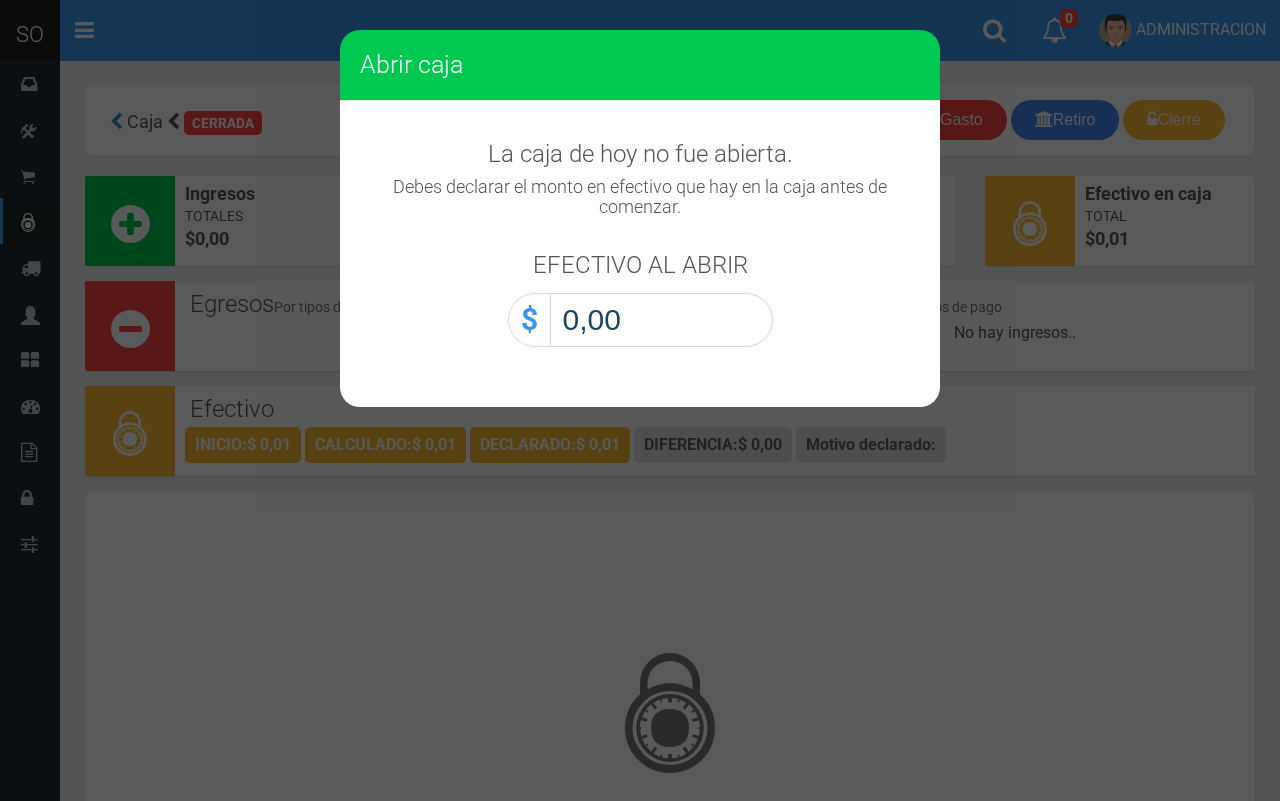 click on "0,00" at bounding box center [661, 320] 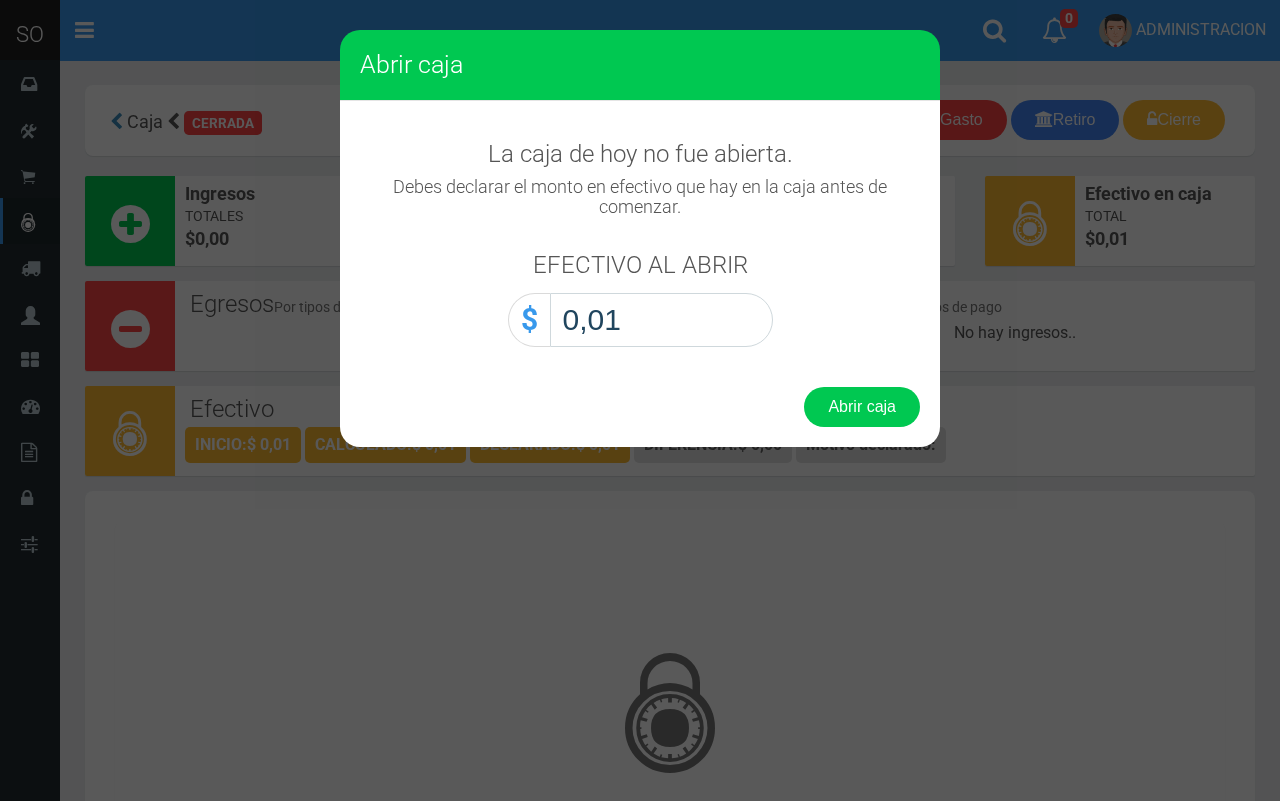 click on "Abrir caja" at bounding box center [862, 407] 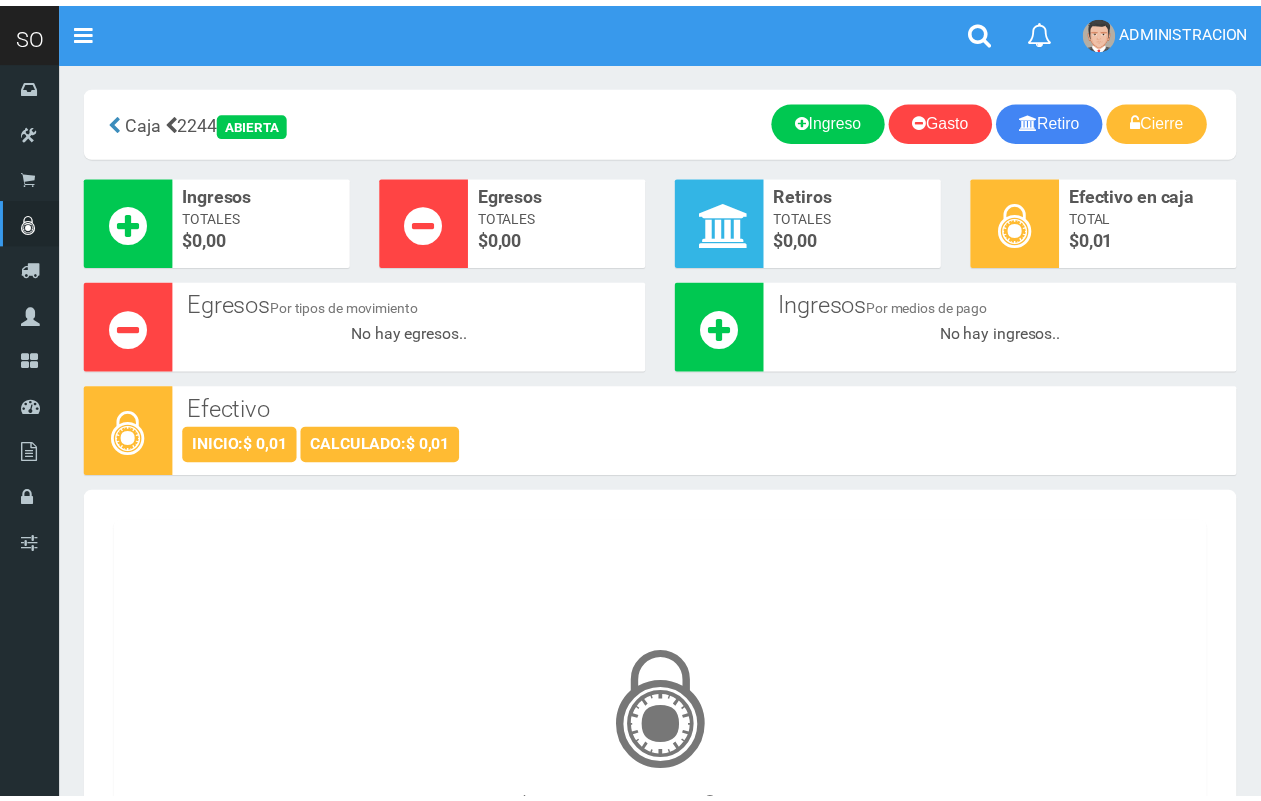 scroll, scrollTop: 0, scrollLeft: 0, axis: both 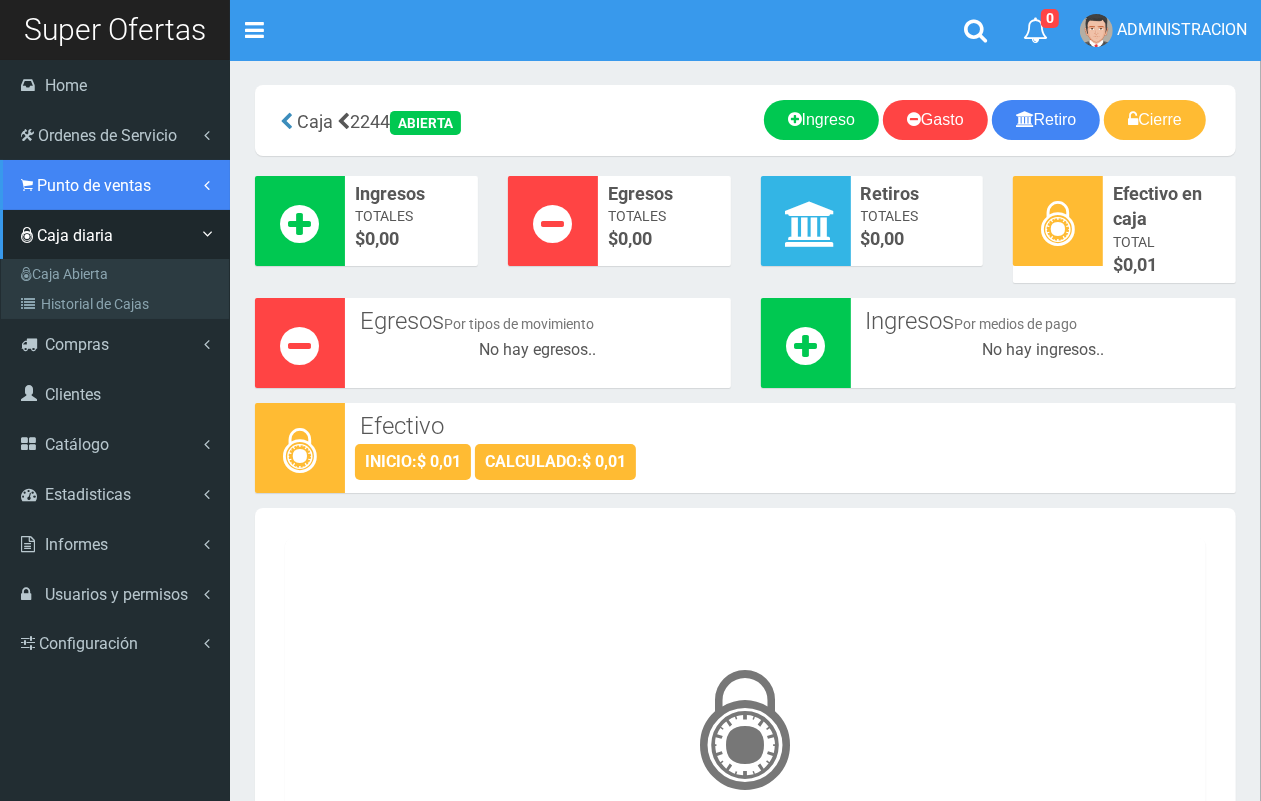click on "Punto de ventas" at bounding box center [94, 185] 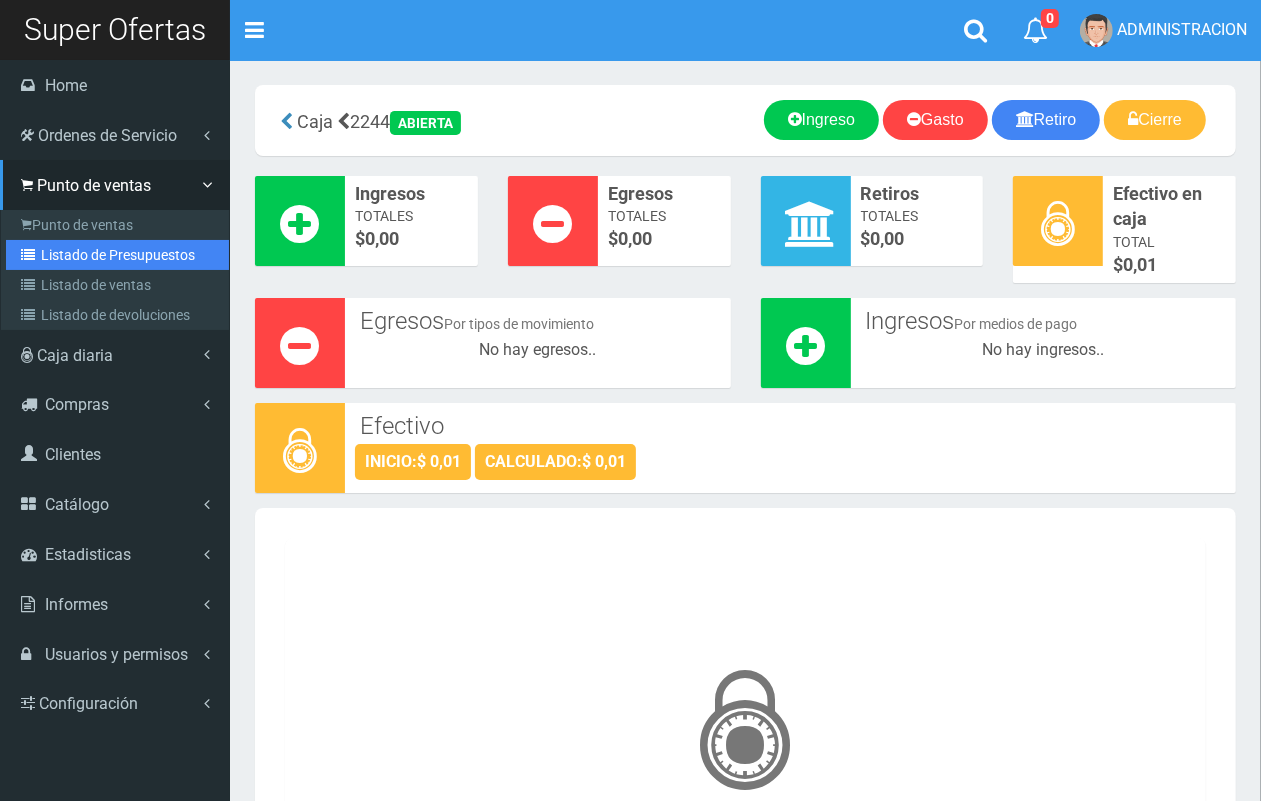 drag, startPoint x: 72, startPoint y: 263, endPoint x: 93, endPoint y: 258, distance: 21.587032 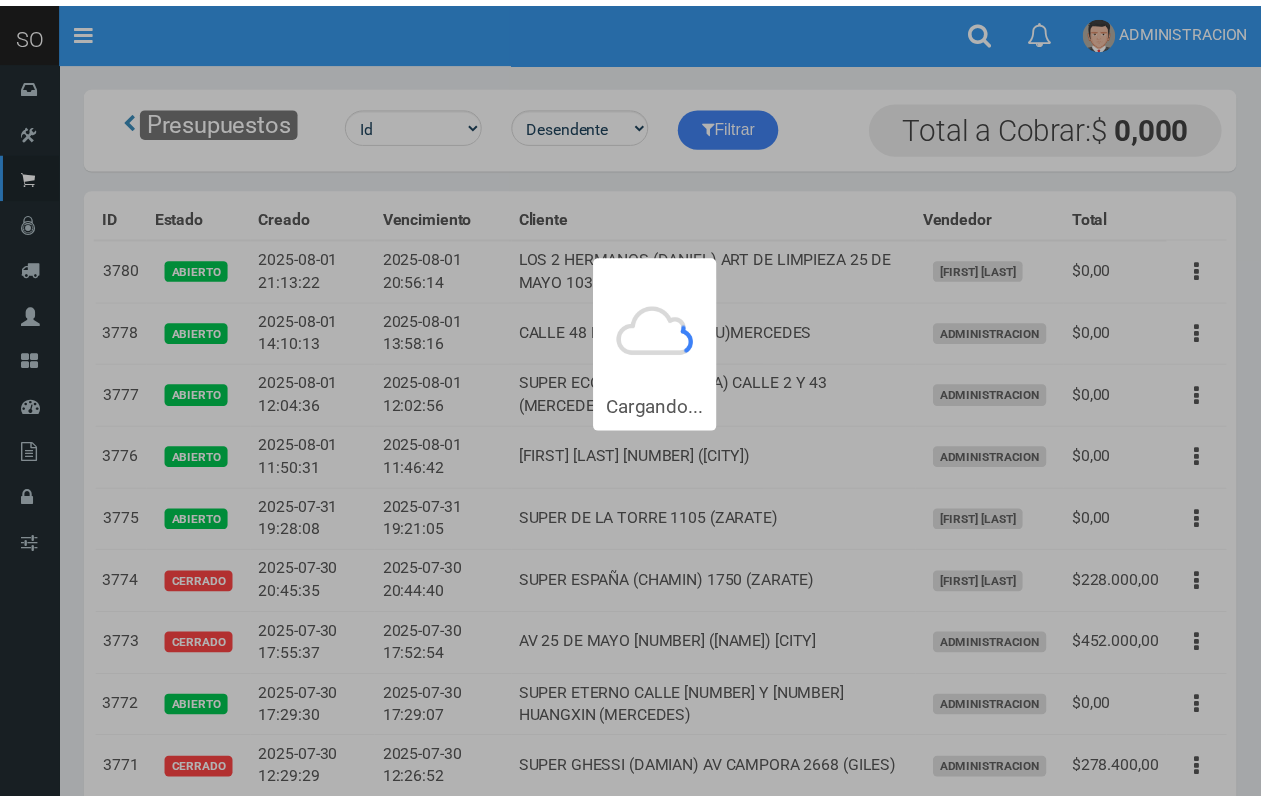 scroll, scrollTop: 0, scrollLeft: 0, axis: both 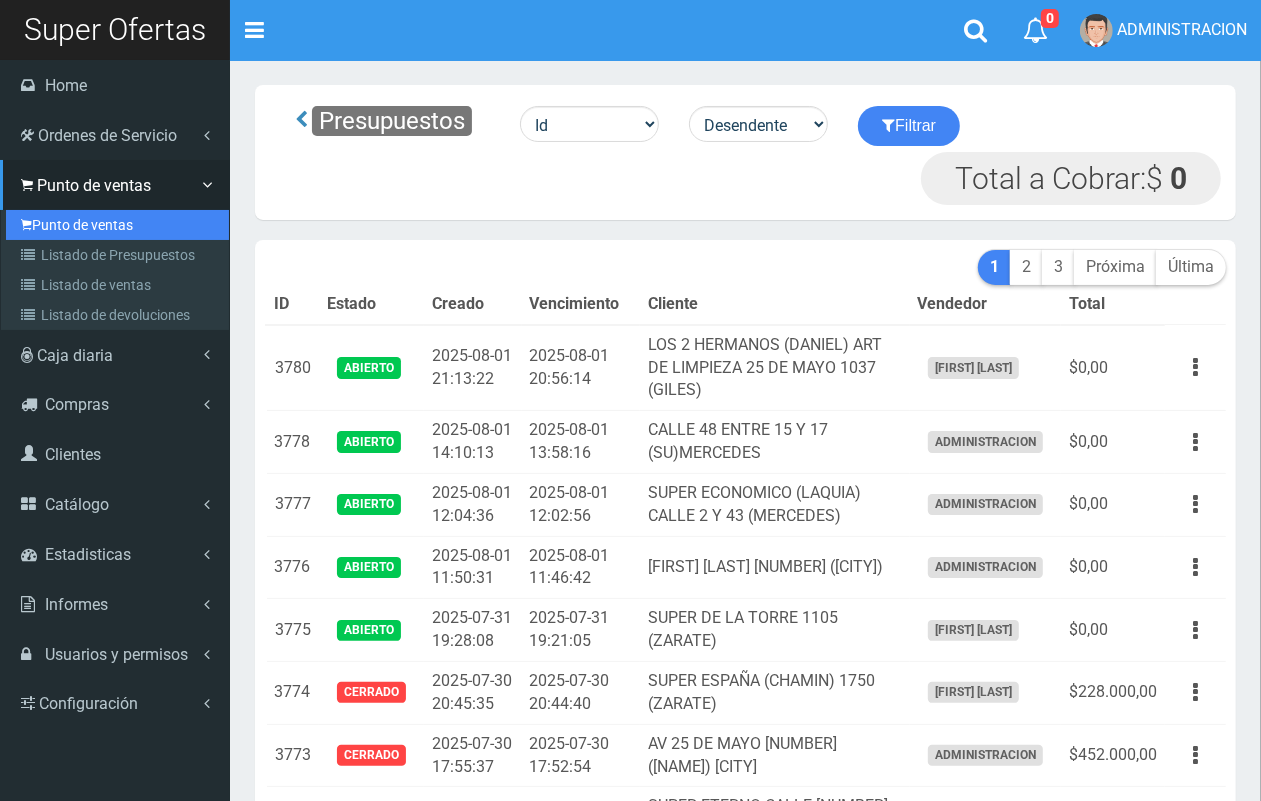 click on "Punto de ventas" at bounding box center [117, 225] 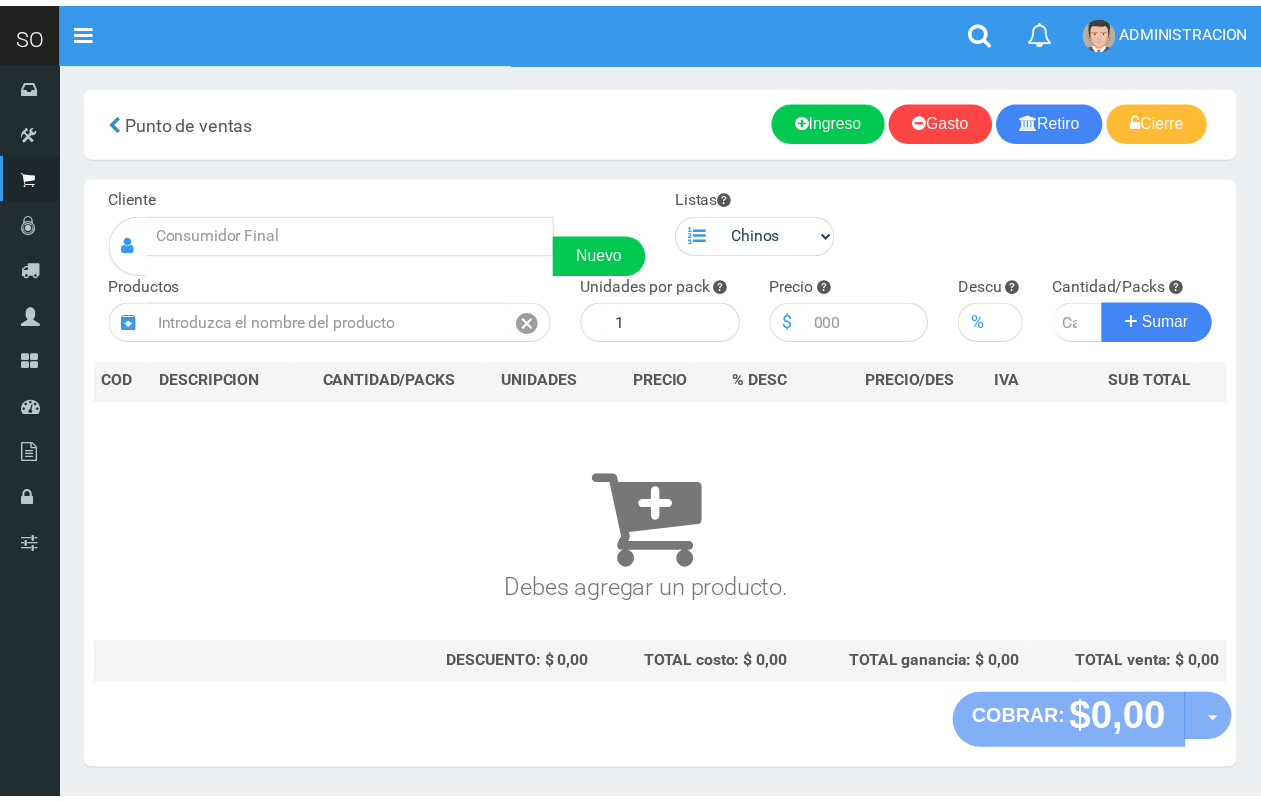 scroll, scrollTop: 0, scrollLeft: 0, axis: both 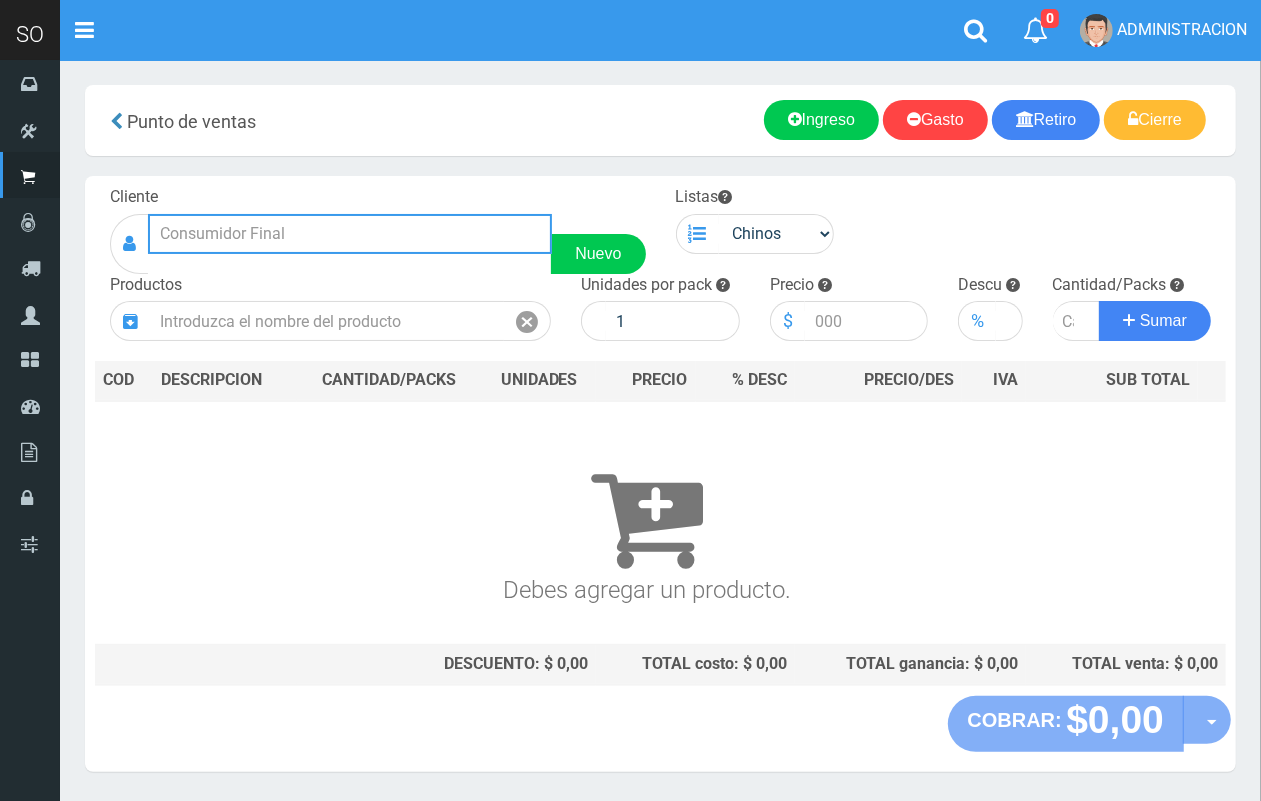 drag, startPoint x: 256, startPoint y: 225, endPoint x: 222, endPoint y: 151, distance: 81.437096 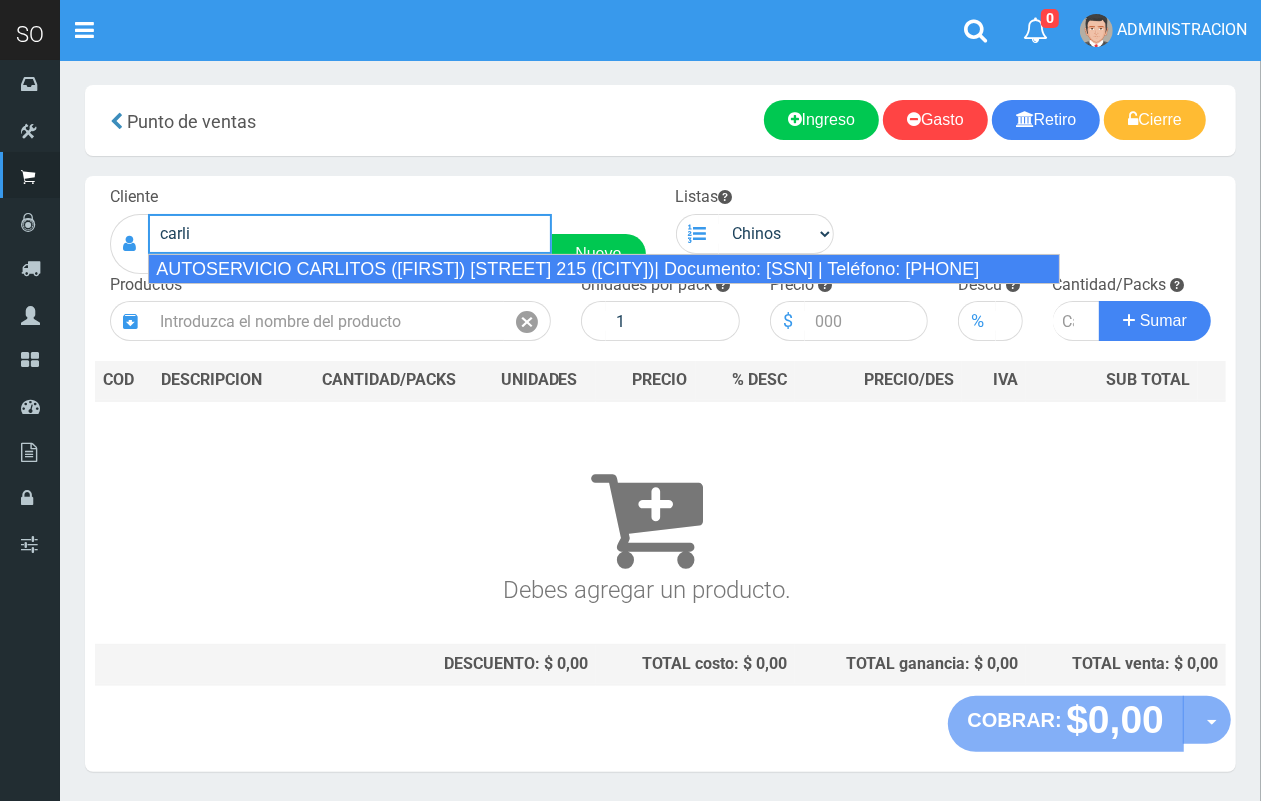 drag, startPoint x: 333, startPoint y: 270, endPoint x: 692, endPoint y: 263, distance: 359.06824 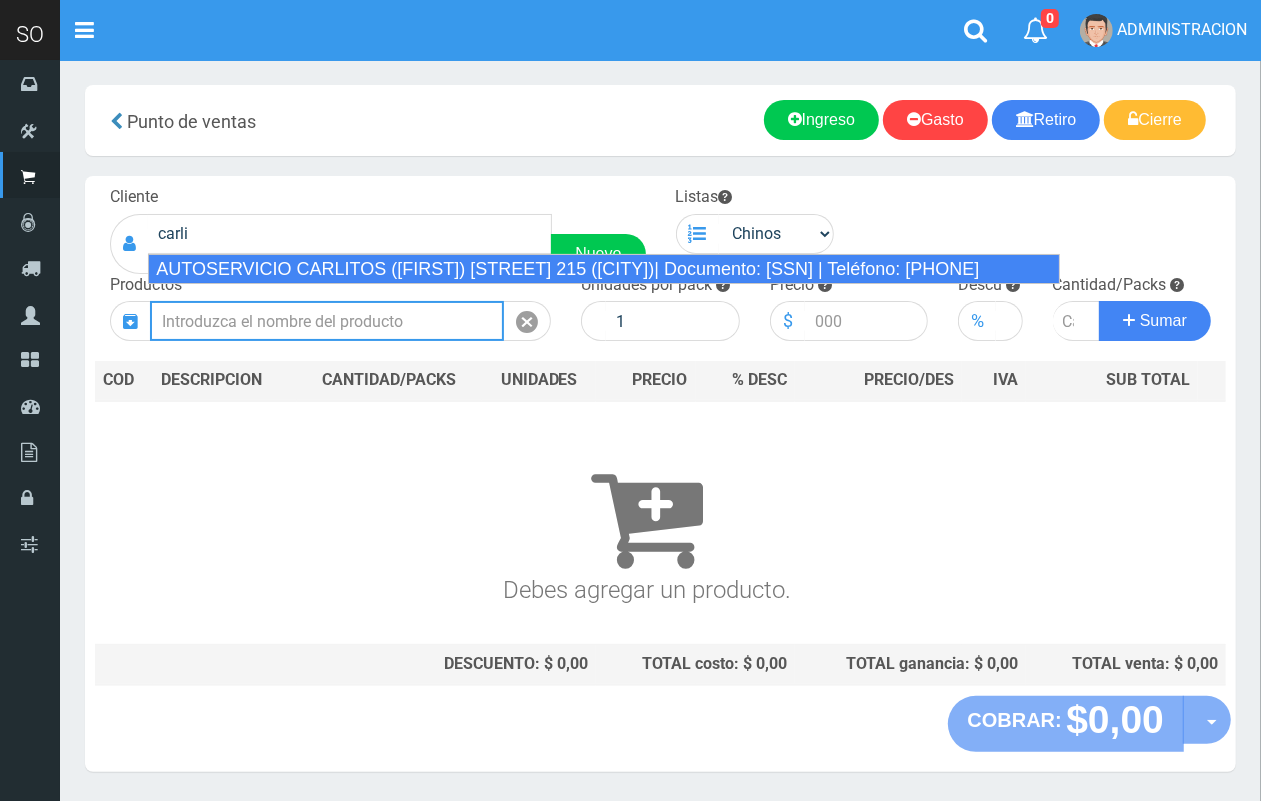 type on "AUTOSERVICIO CARLITOS  (CARLOS) LOS CERROS 215 (ESCOBAR)| Documento: 5988745512 | Teléfono:" 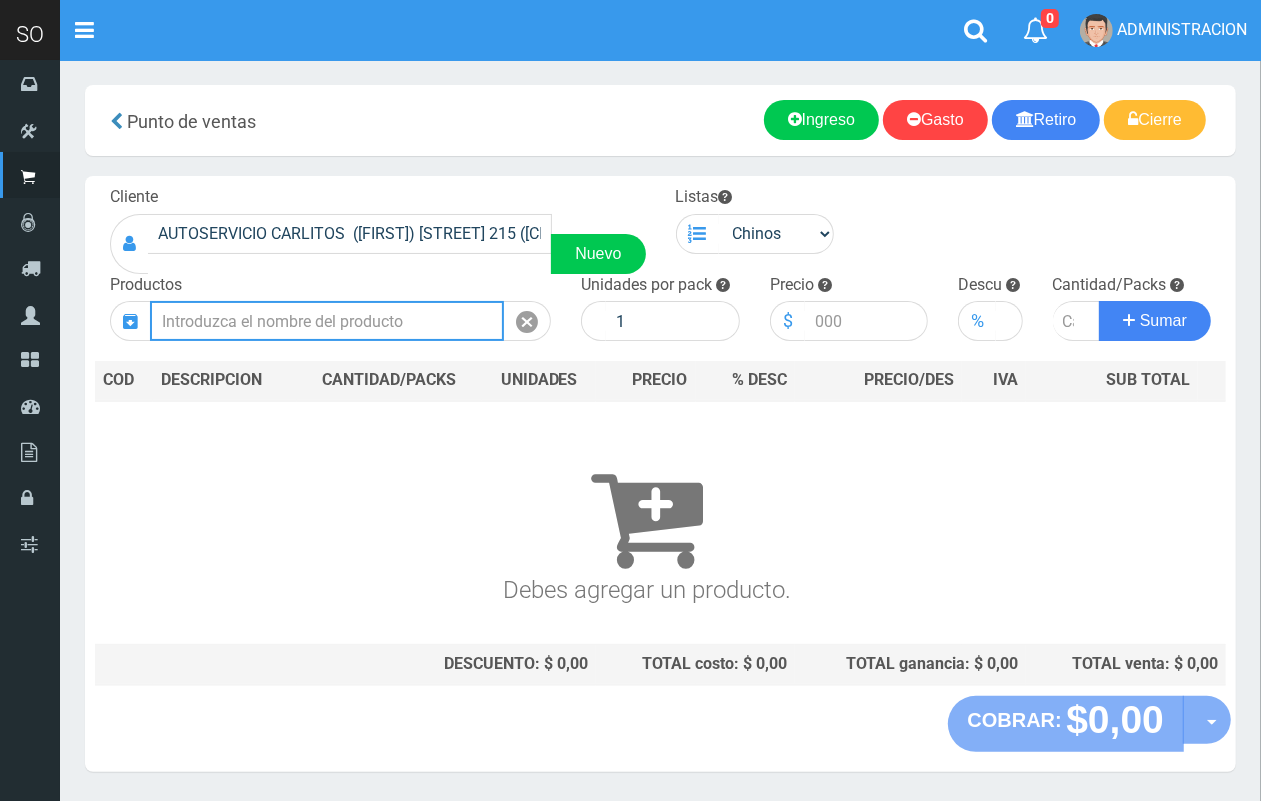 drag, startPoint x: 430, startPoint y: 321, endPoint x: 301, endPoint y: 127, distance: 232.97424 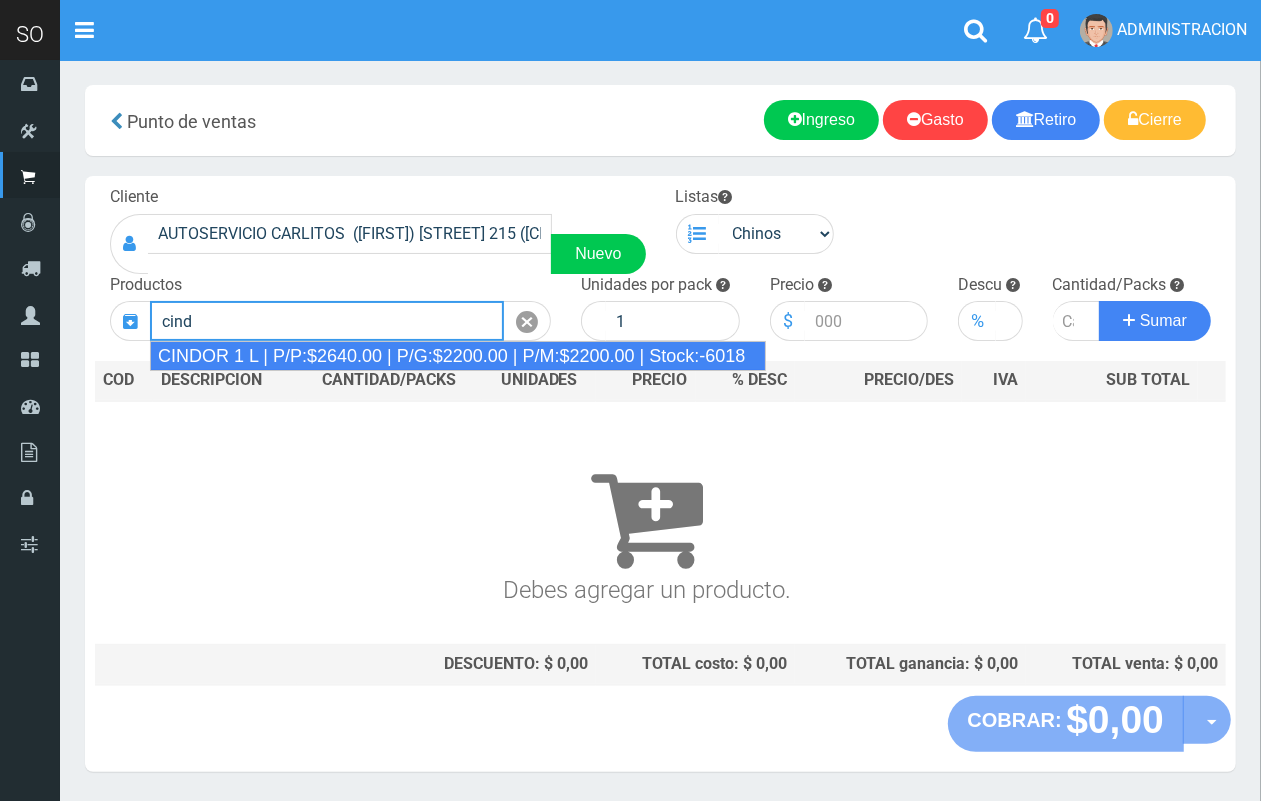 drag, startPoint x: 536, startPoint y: 357, endPoint x: 473, endPoint y: 230, distance: 141.76741 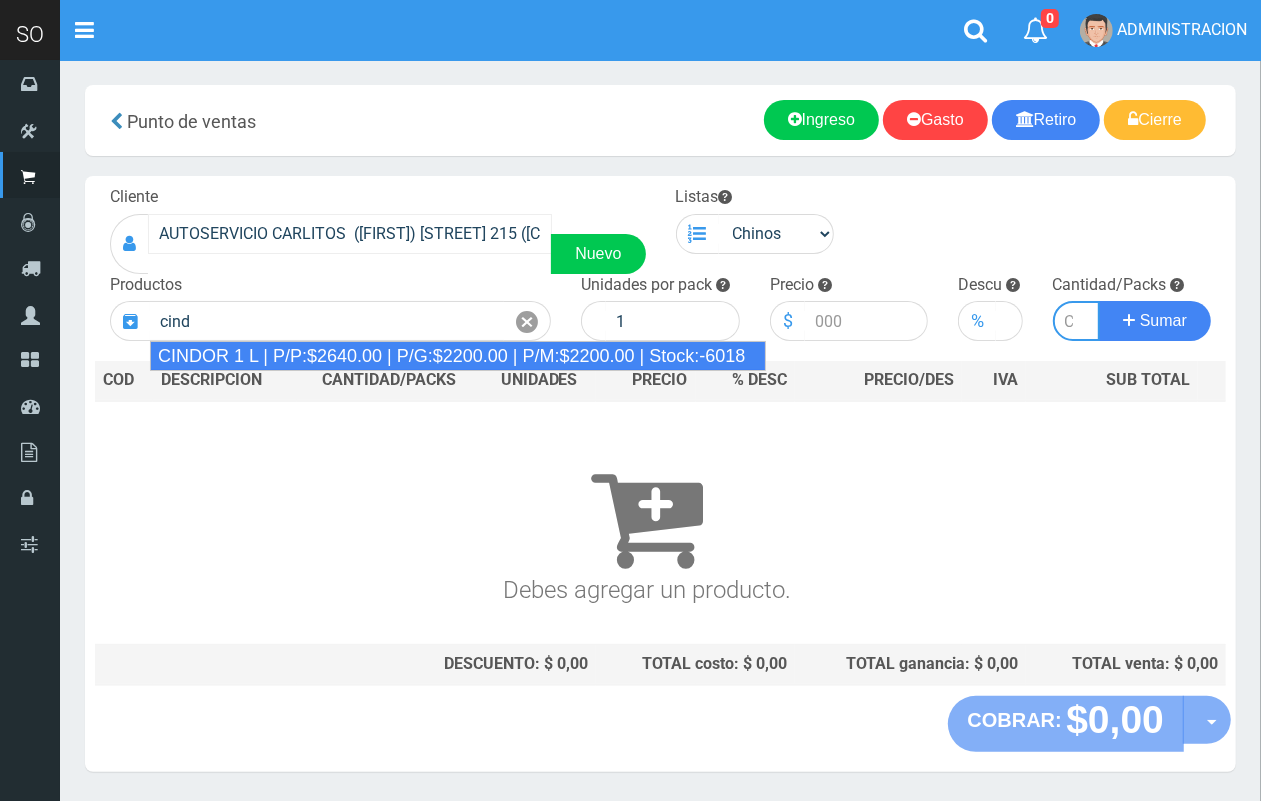 type on "CINDOR 1 L | P/P:$2640.00 | P/G:$2200.00 | P/M:$2200.00 | Stock:-6018" 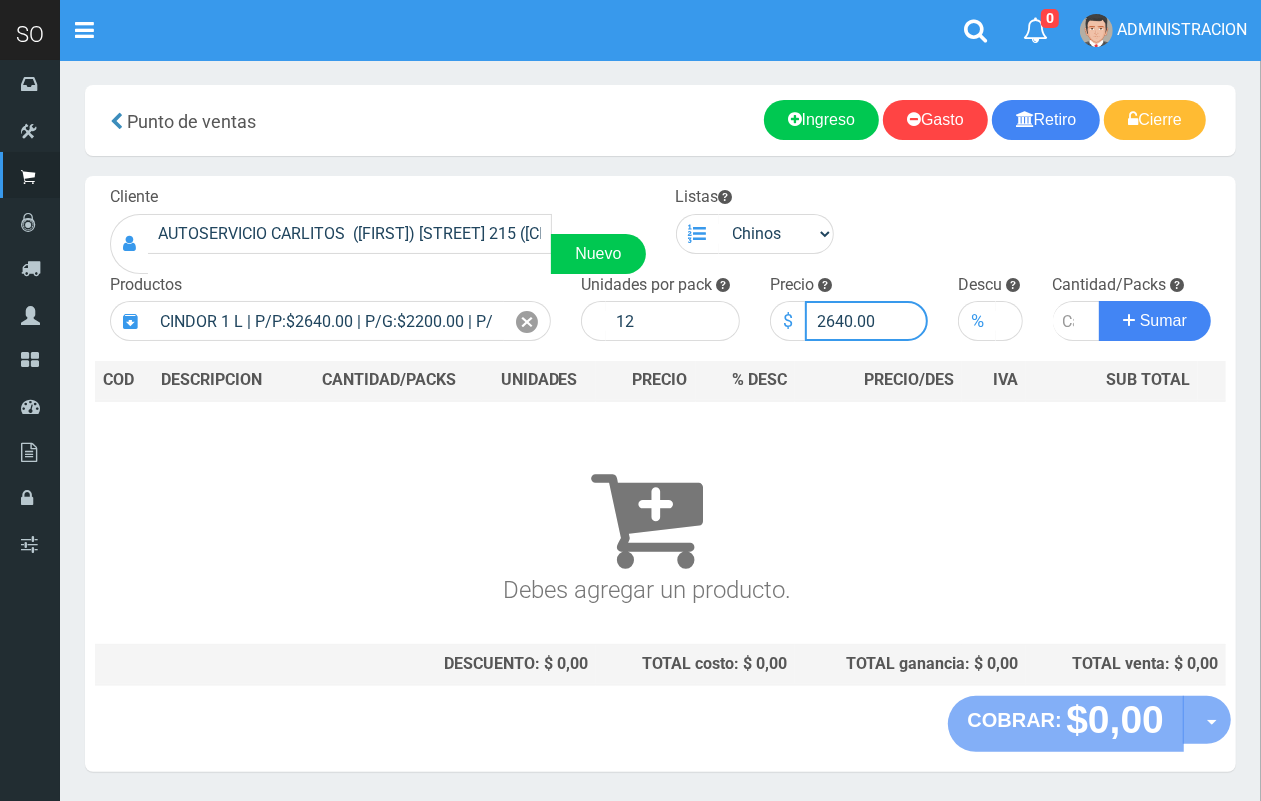 drag, startPoint x: 850, startPoint y: 318, endPoint x: 826, endPoint y: 312, distance: 24.738634 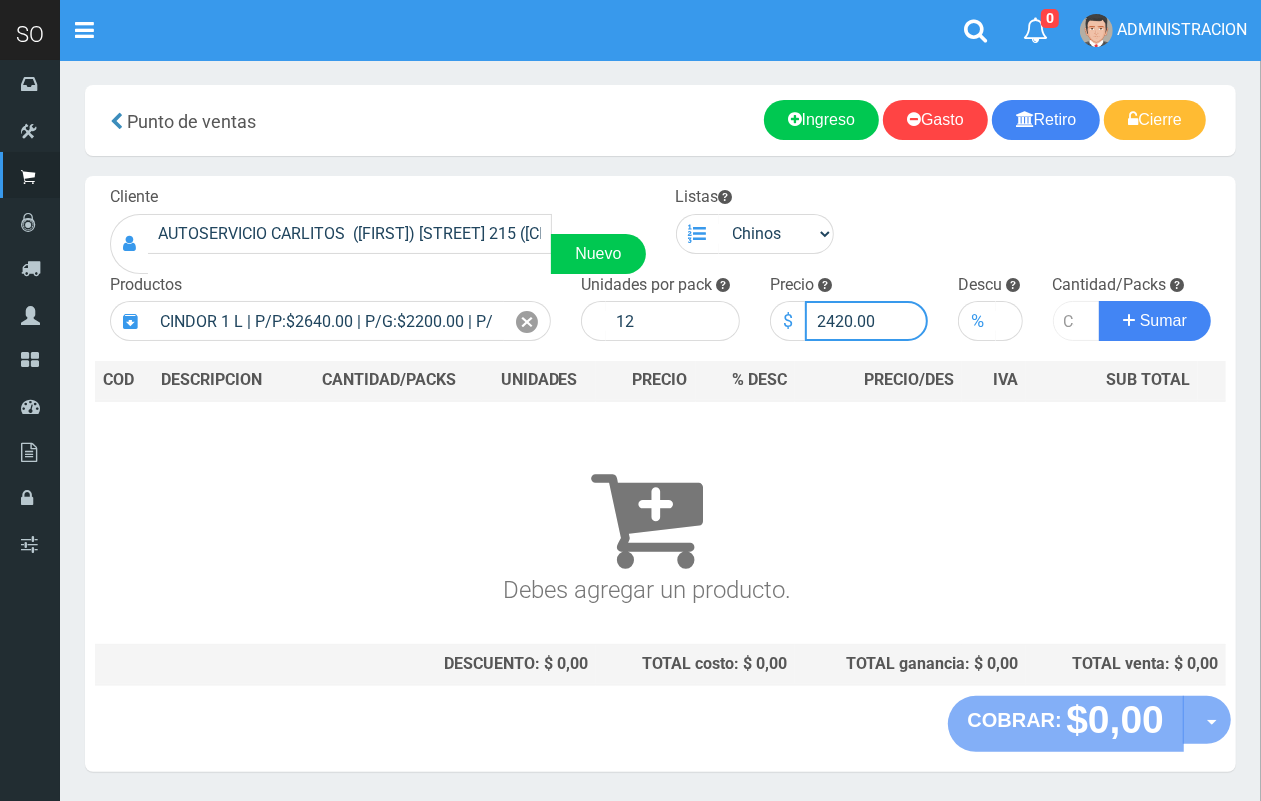type on "2420.00" 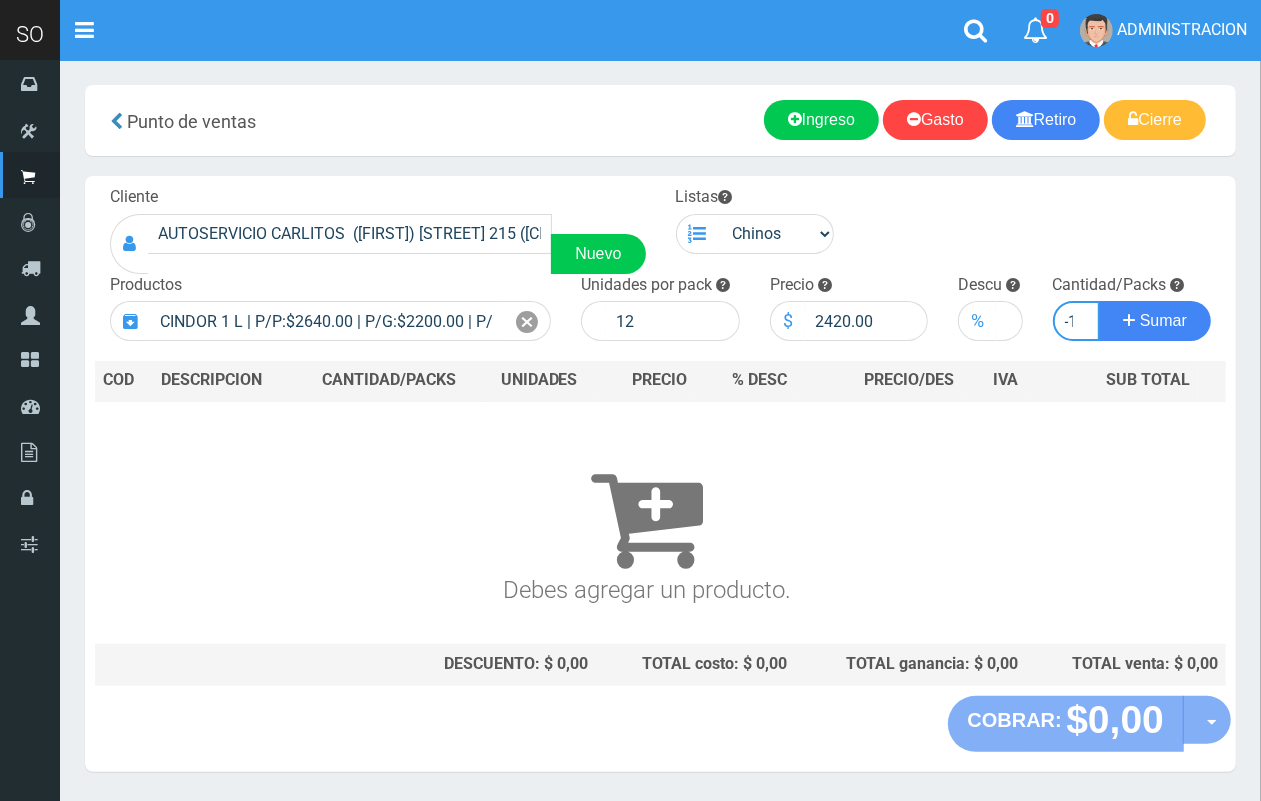 click on "-1" at bounding box center (1077, 321) 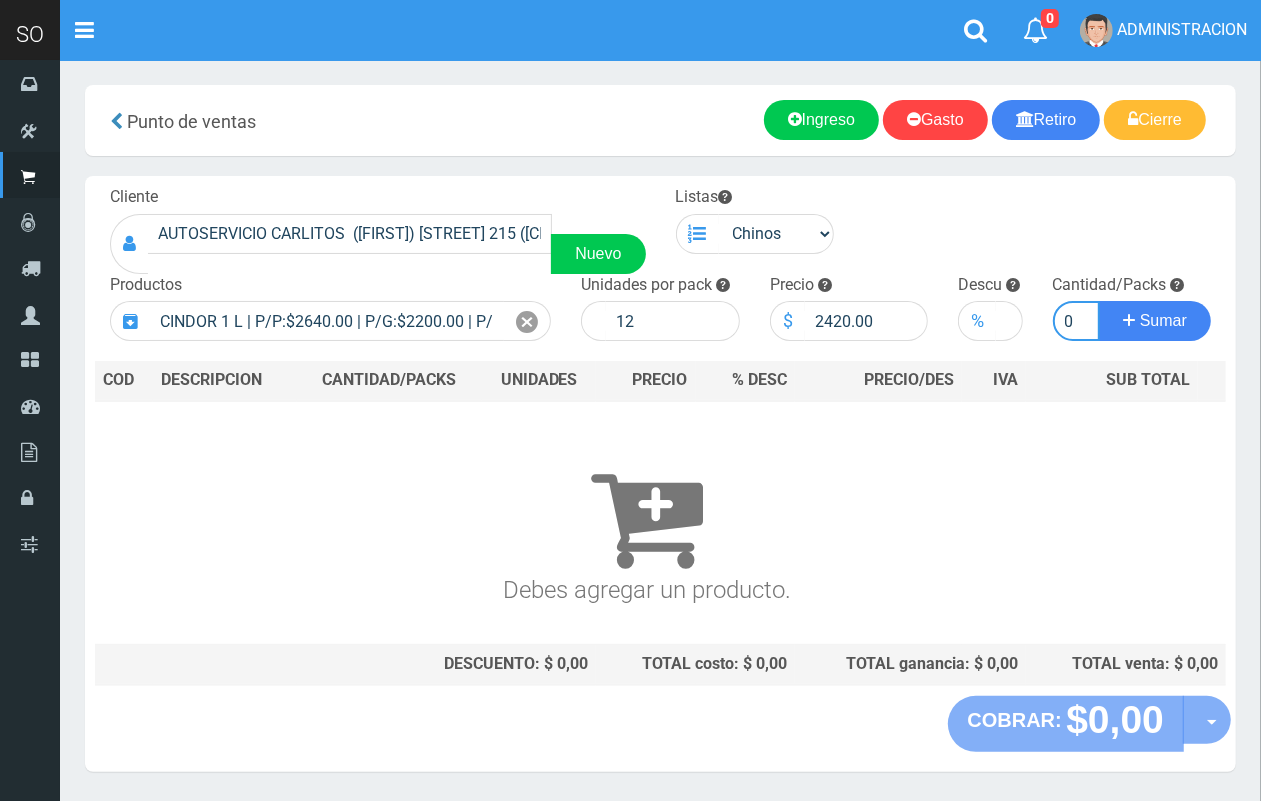 click on "0" at bounding box center [1077, 321] 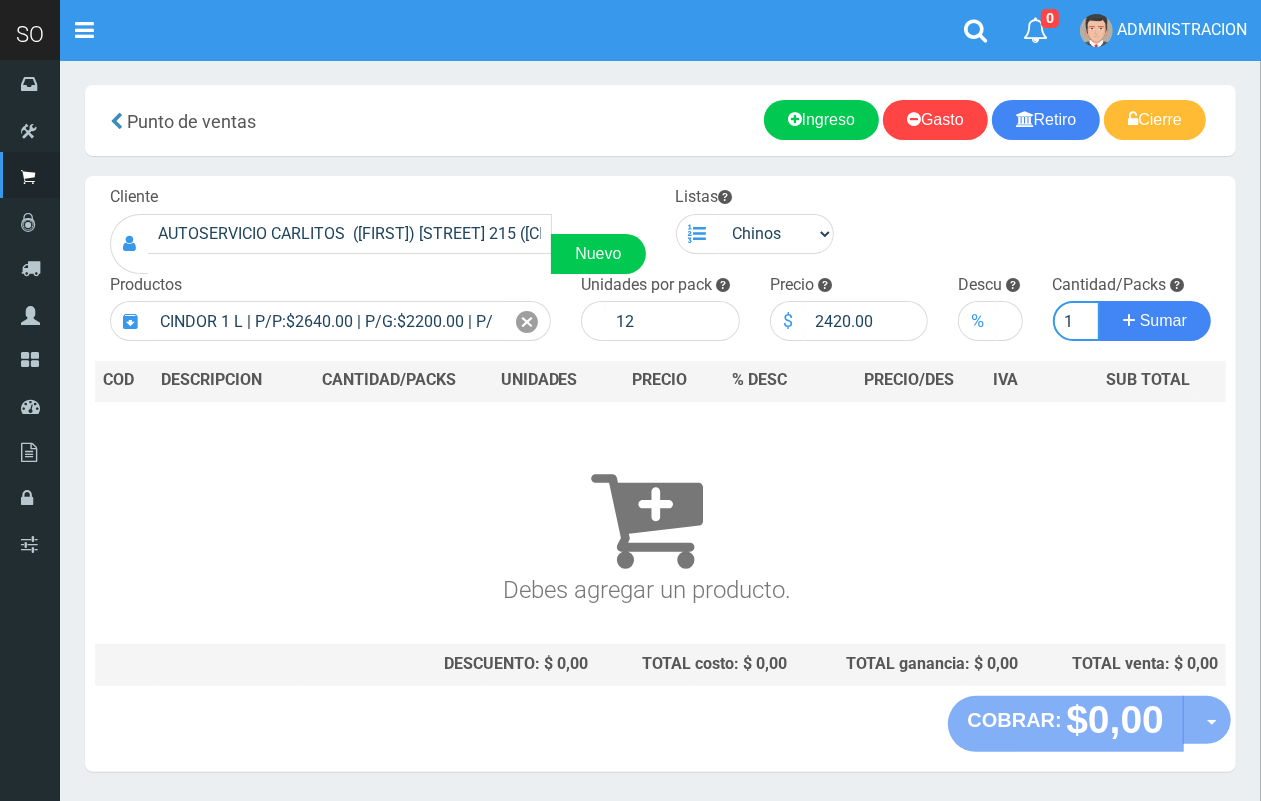 click on "1" at bounding box center [1077, 321] 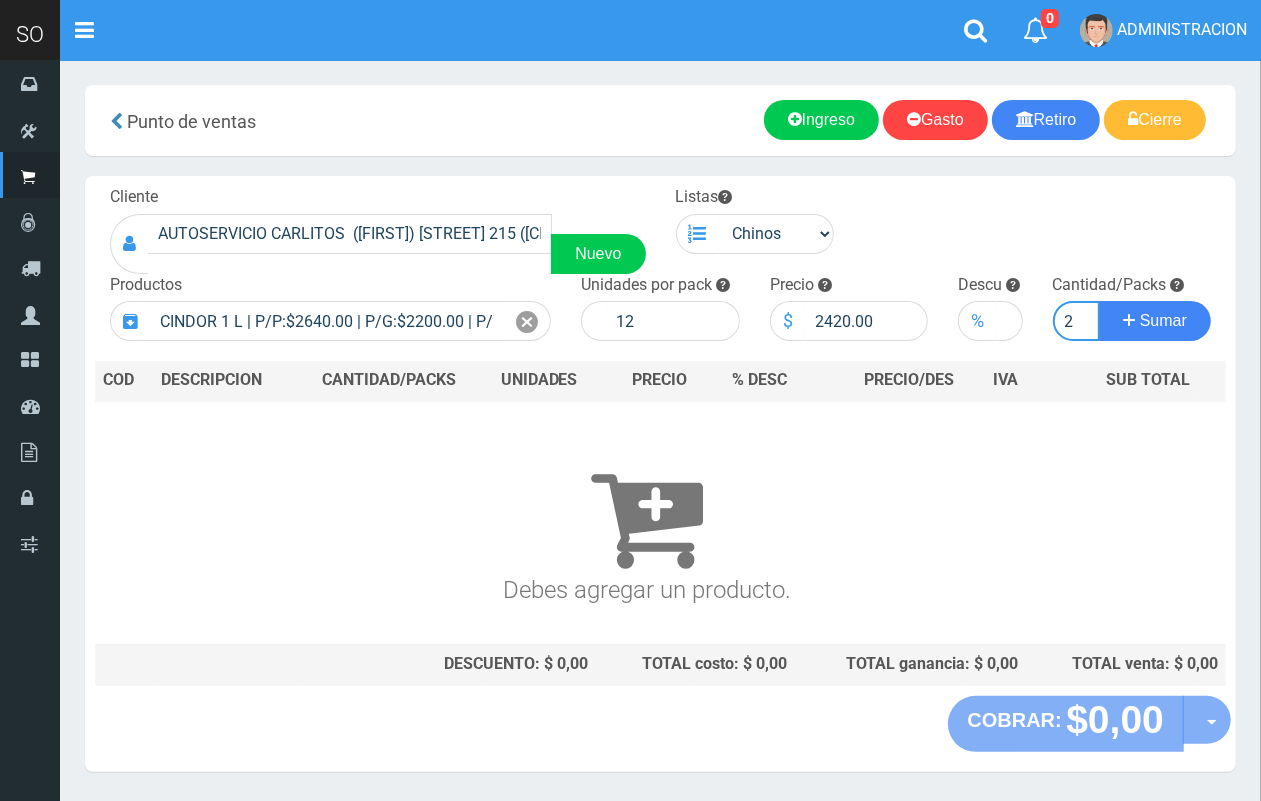 click on "2" at bounding box center [1077, 321] 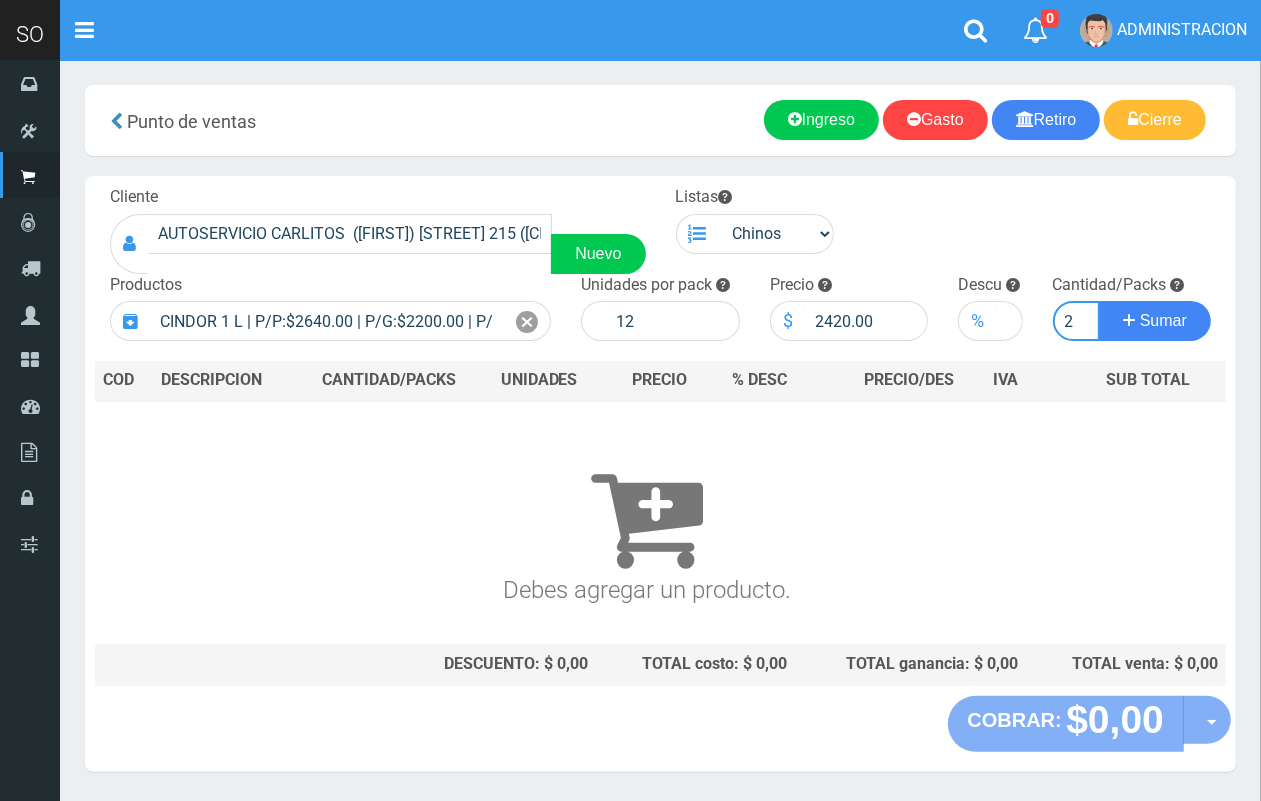 drag, startPoint x: 1063, startPoint y: 316, endPoint x: 1085, endPoint y: 316, distance: 22 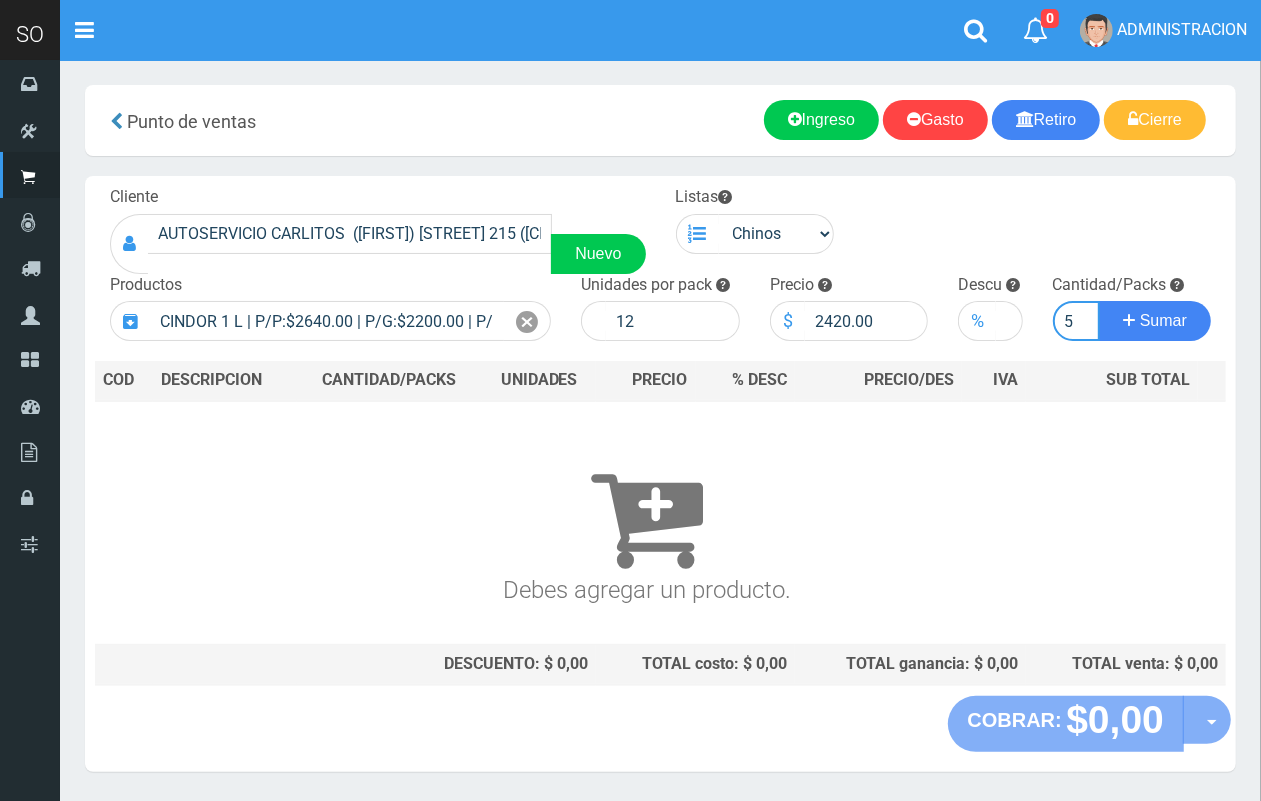 scroll, scrollTop: 0, scrollLeft: 2, axis: horizontal 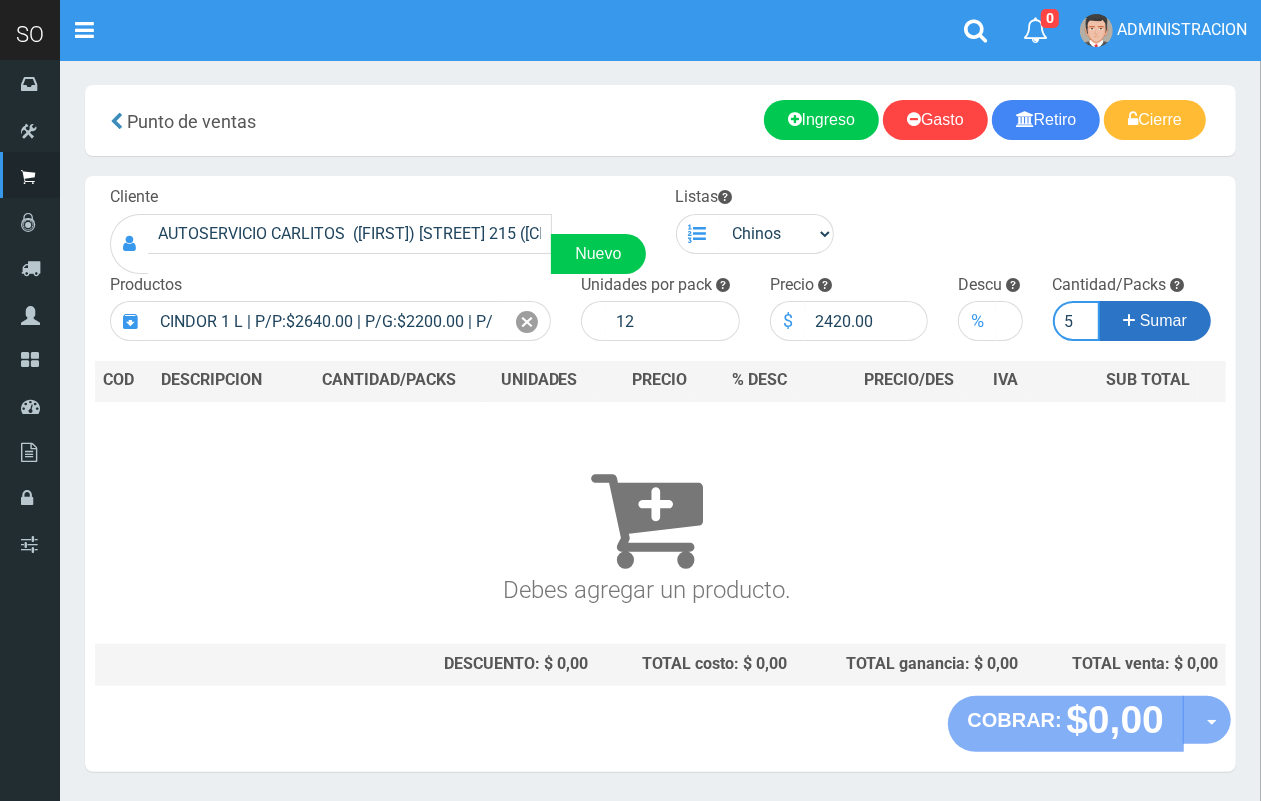 type on "5" 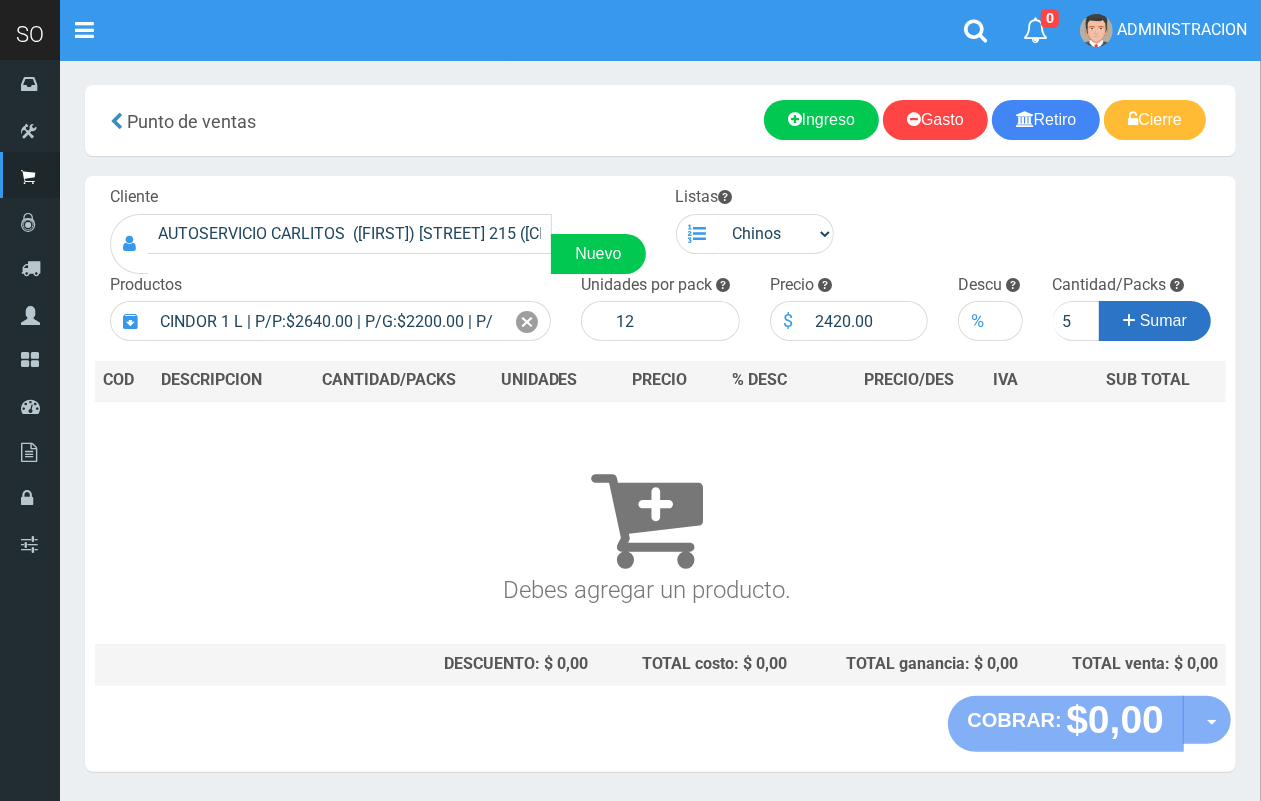 scroll, scrollTop: 0, scrollLeft: 0, axis: both 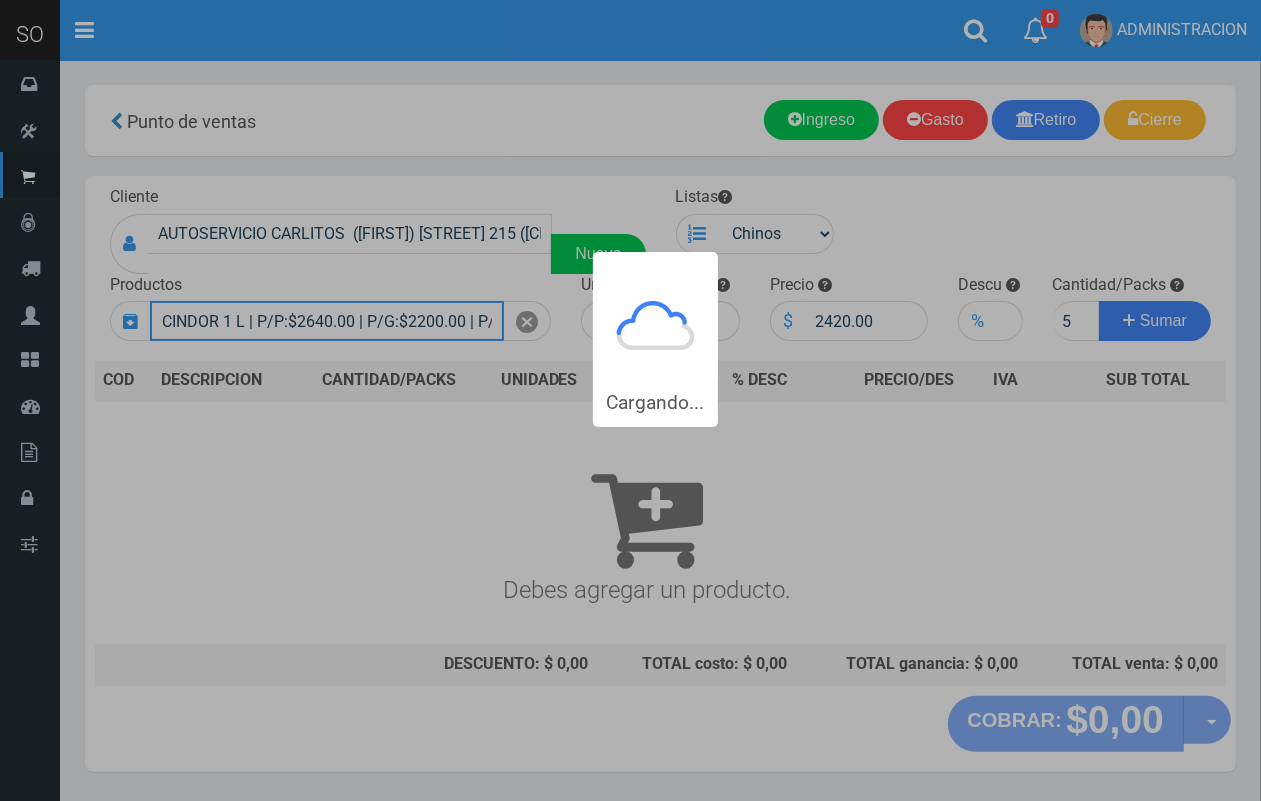type 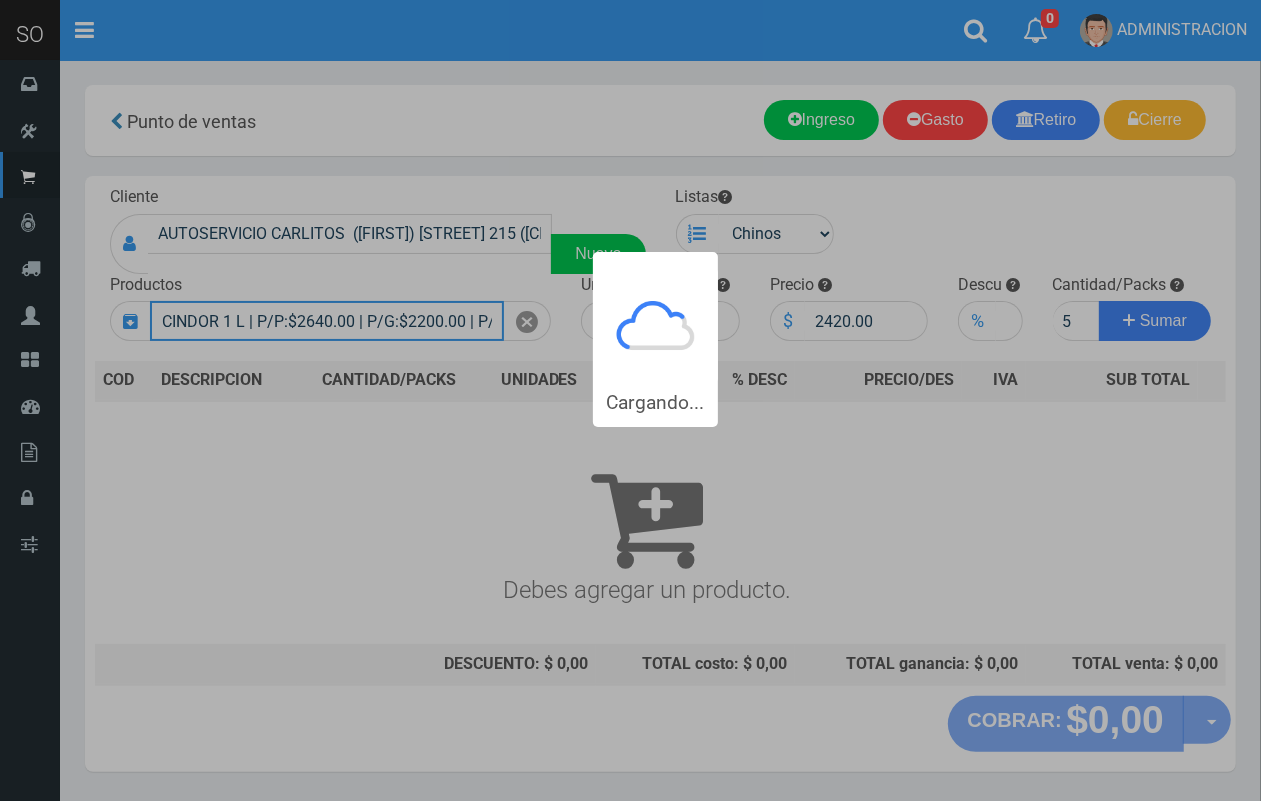 type 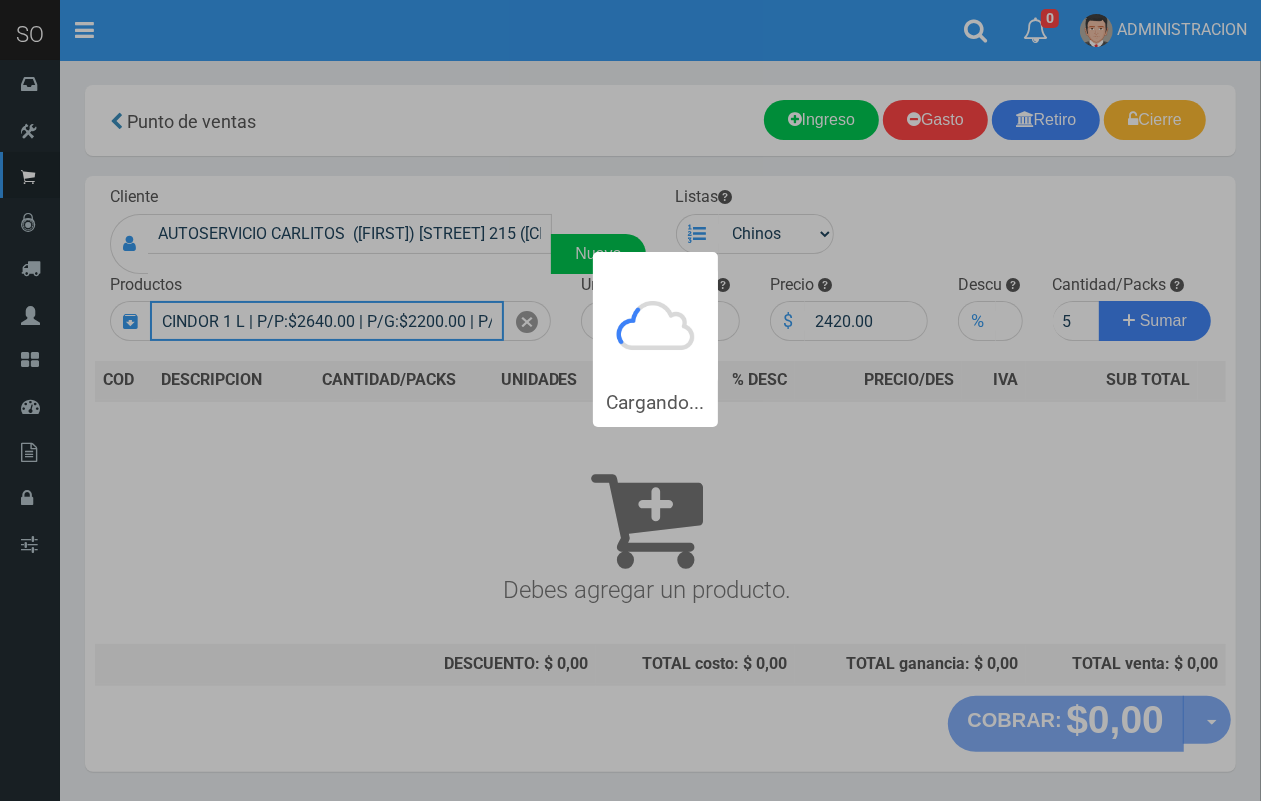 type 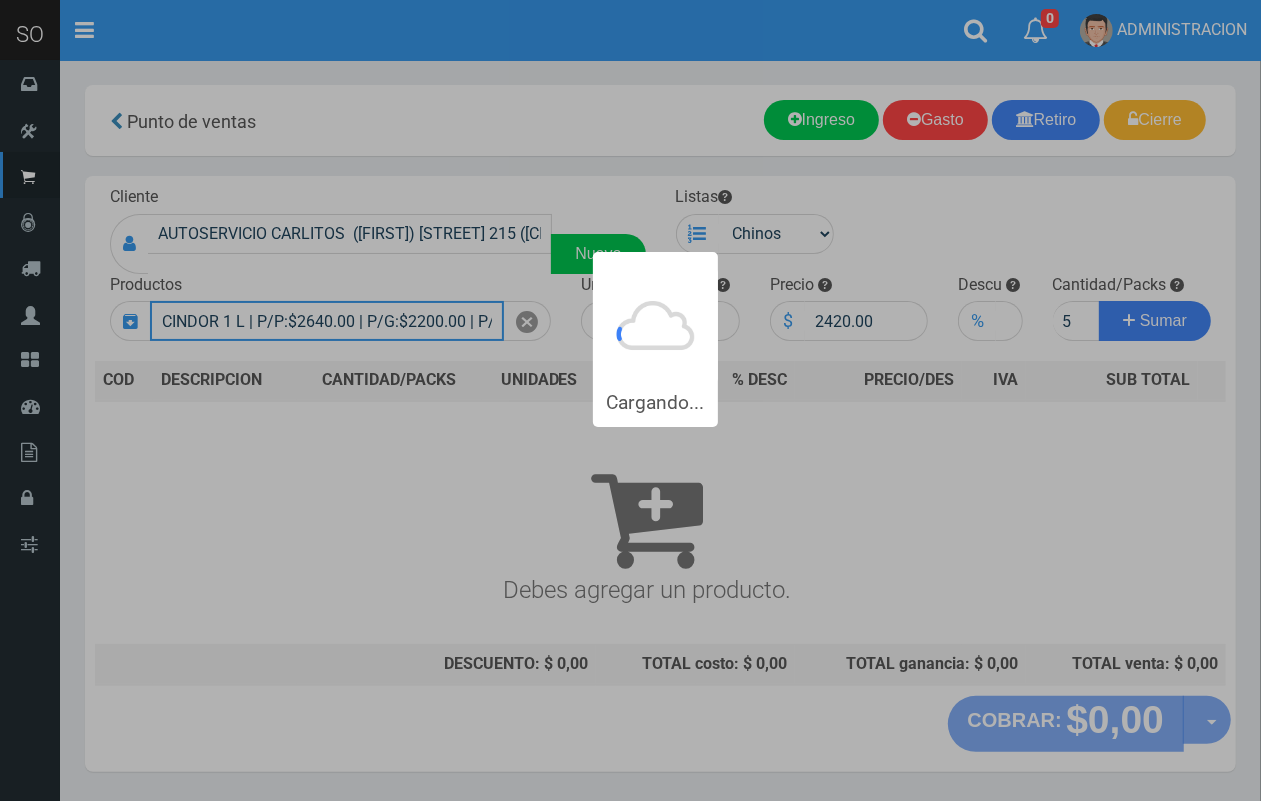 type 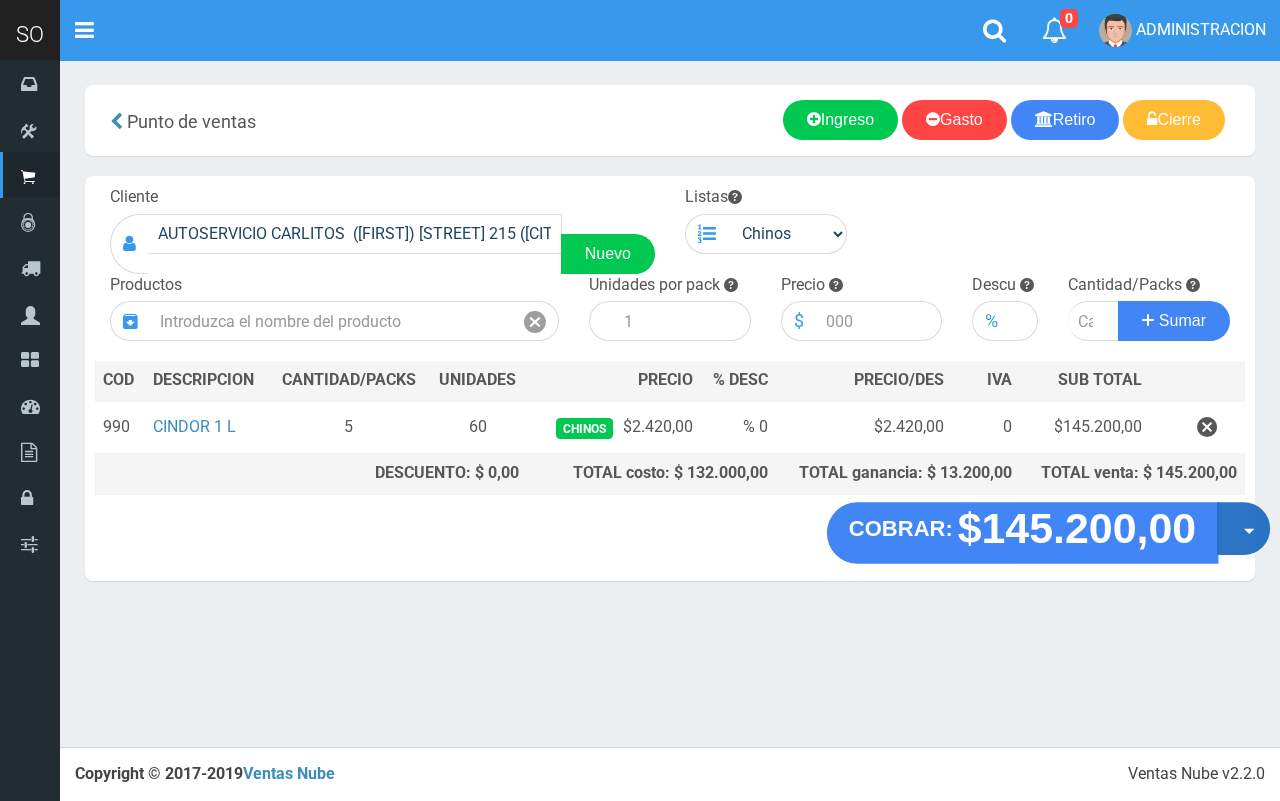 click at bounding box center (1249, 532) 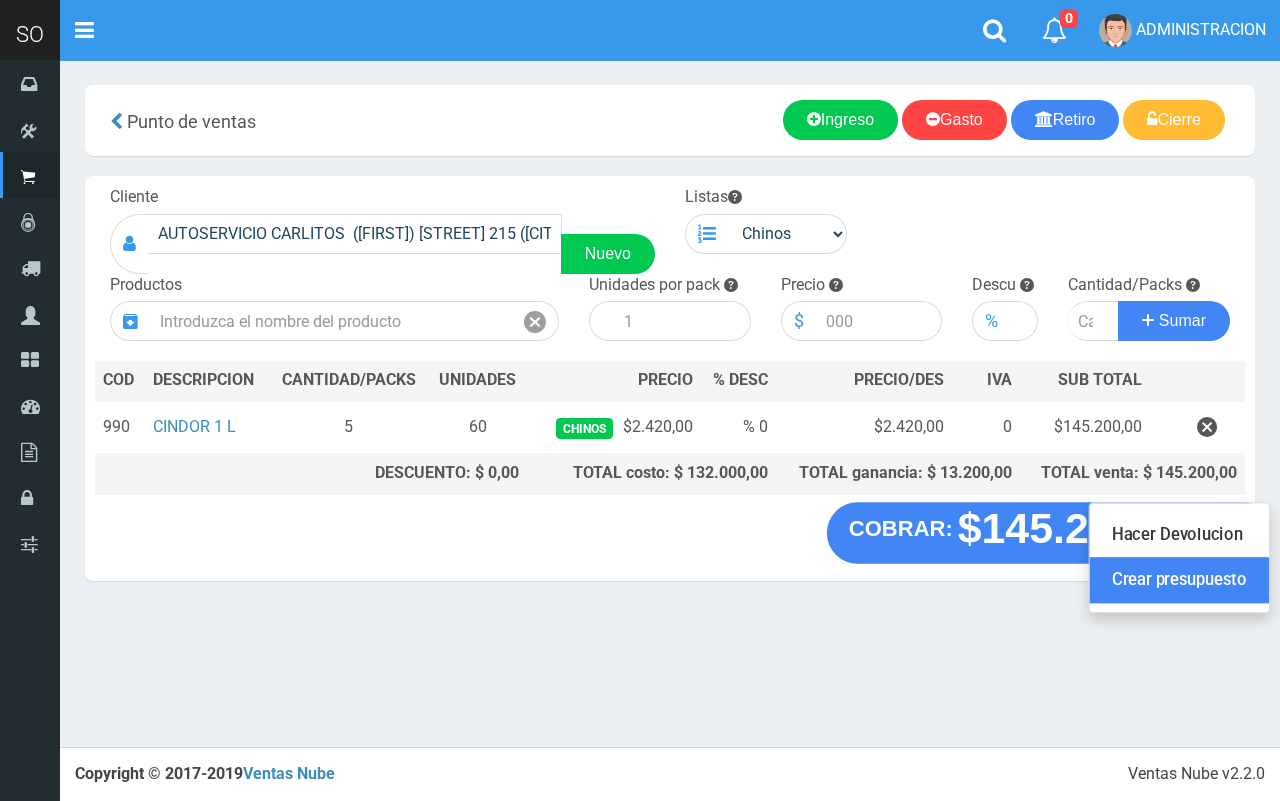 click on "Crear presupuesto" at bounding box center (1179, 581) 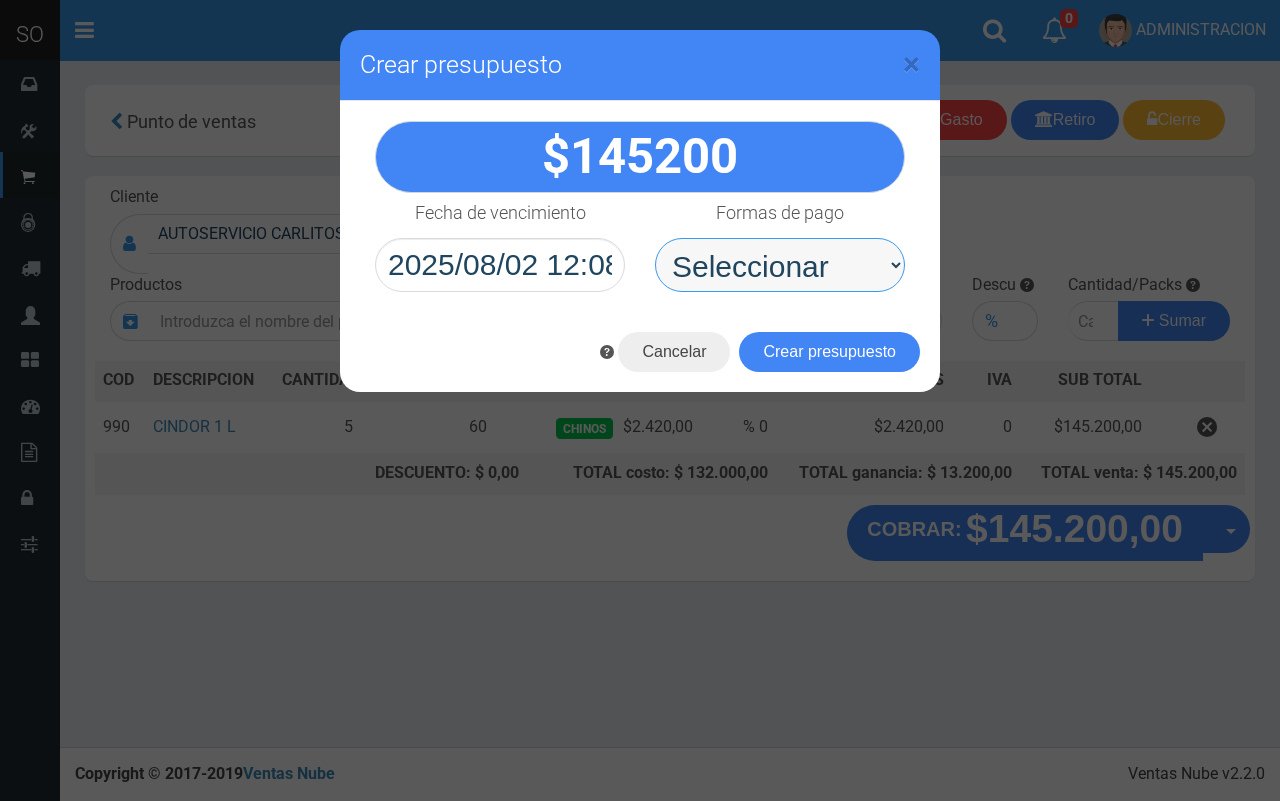 drag, startPoint x: 702, startPoint y: 253, endPoint x: 715, endPoint y: 291, distance: 40.16217 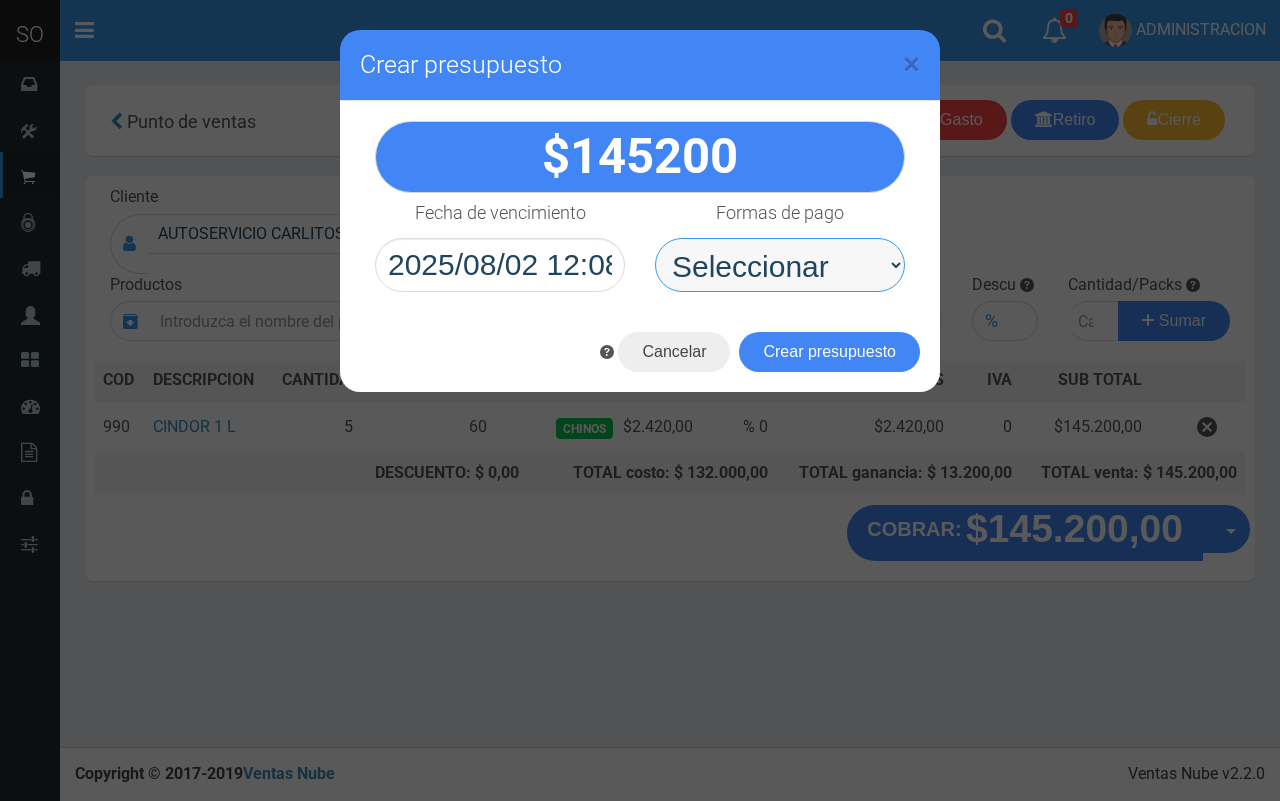 click on "Seleccionar
Efectivo
Tarjeta de Crédito
Depósito
Débito" at bounding box center (780, 265) 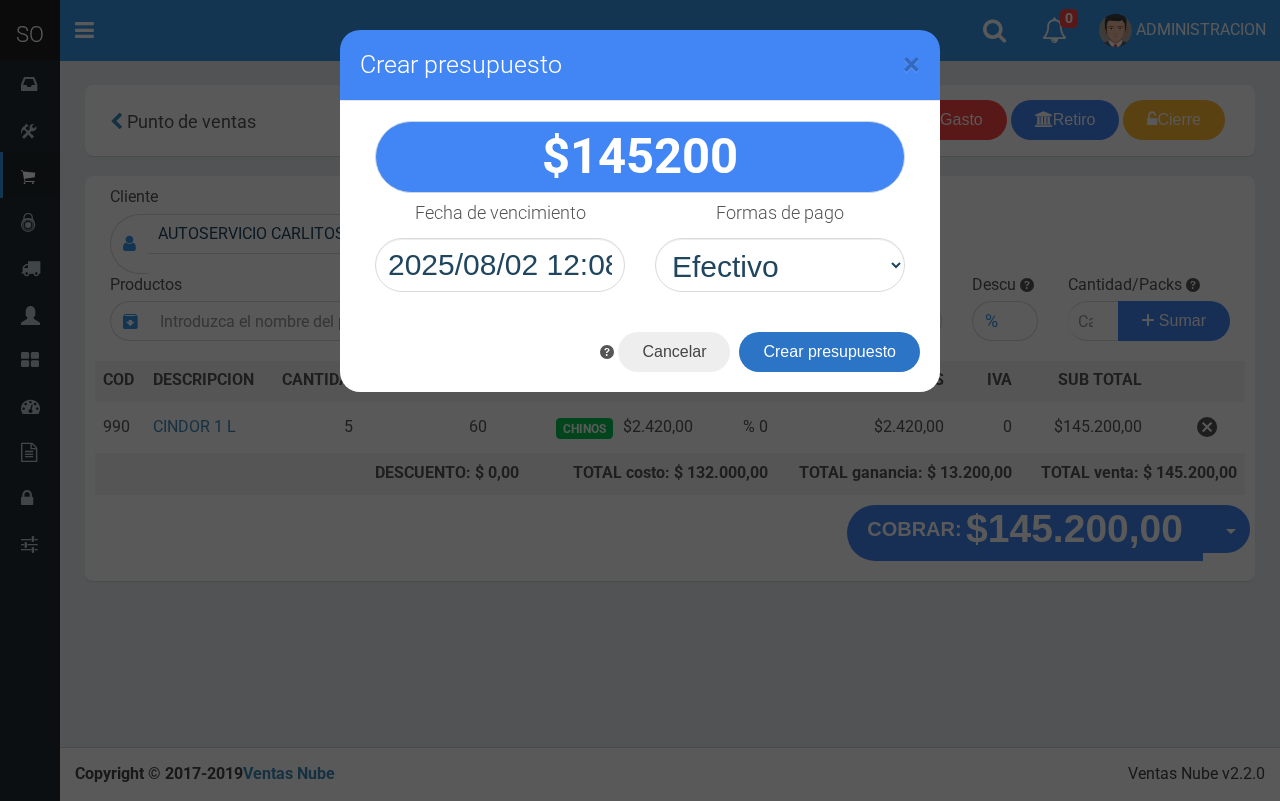 click on "Crear presupuesto" at bounding box center [829, 352] 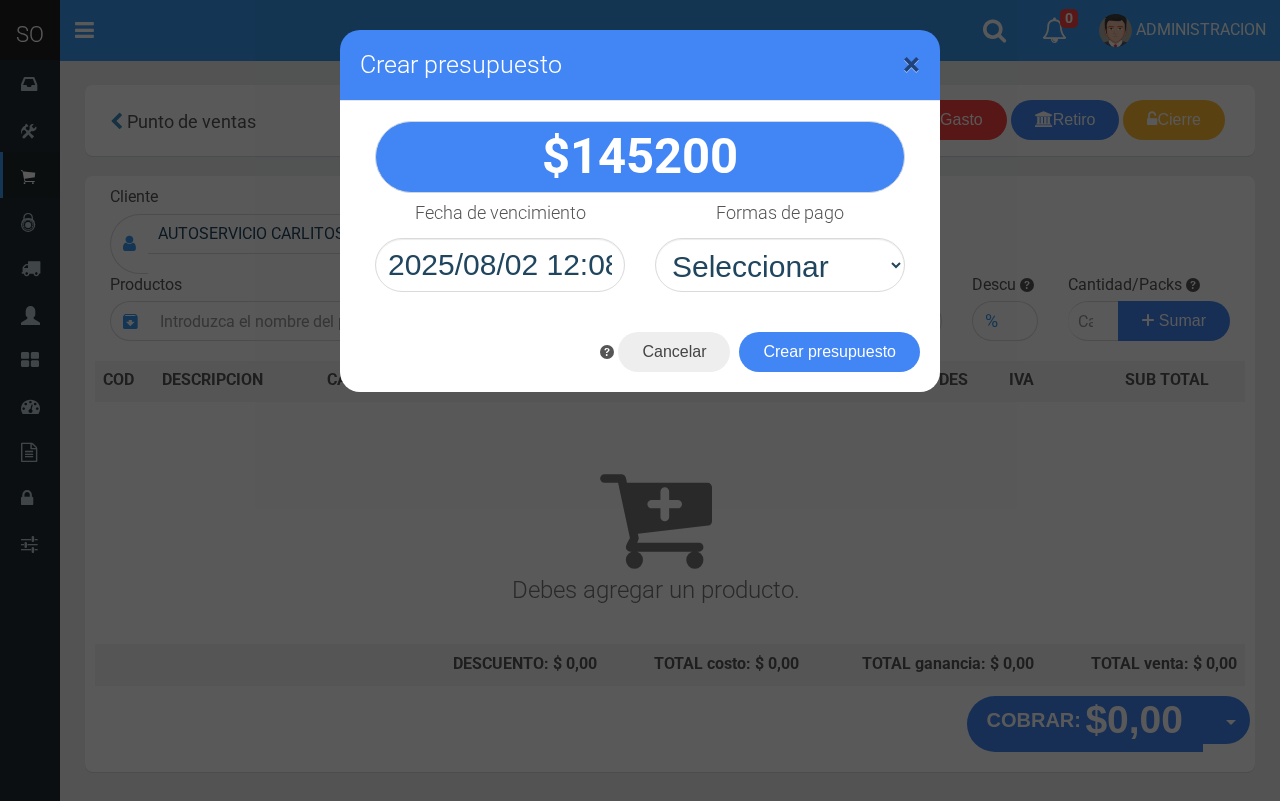 drag, startPoint x: 915, startPoint y: 53, endPoint x: 655, endPoint y: 17, distance: 262.48047 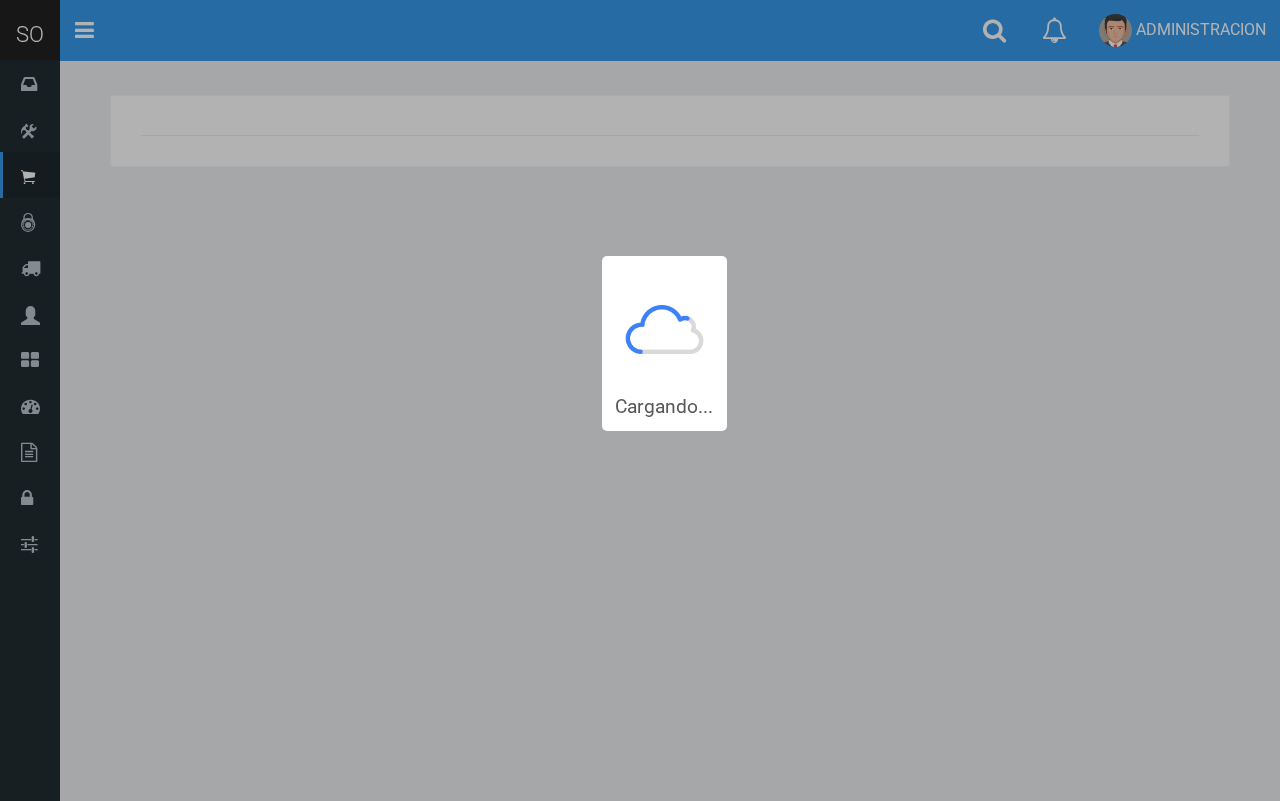 scroll, scrollTop: 0, scrollLeft: 0, axis: both 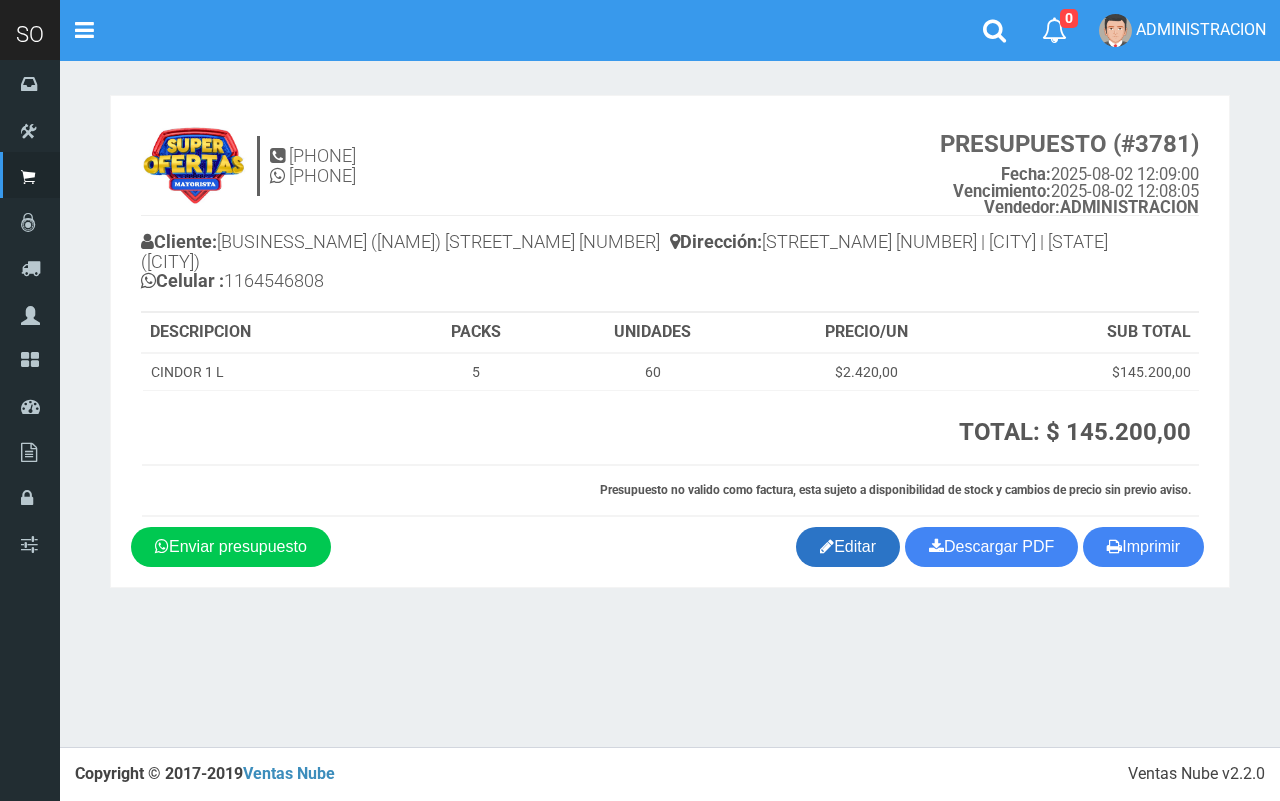 click on "Editar" at bounding box center (848, 547) 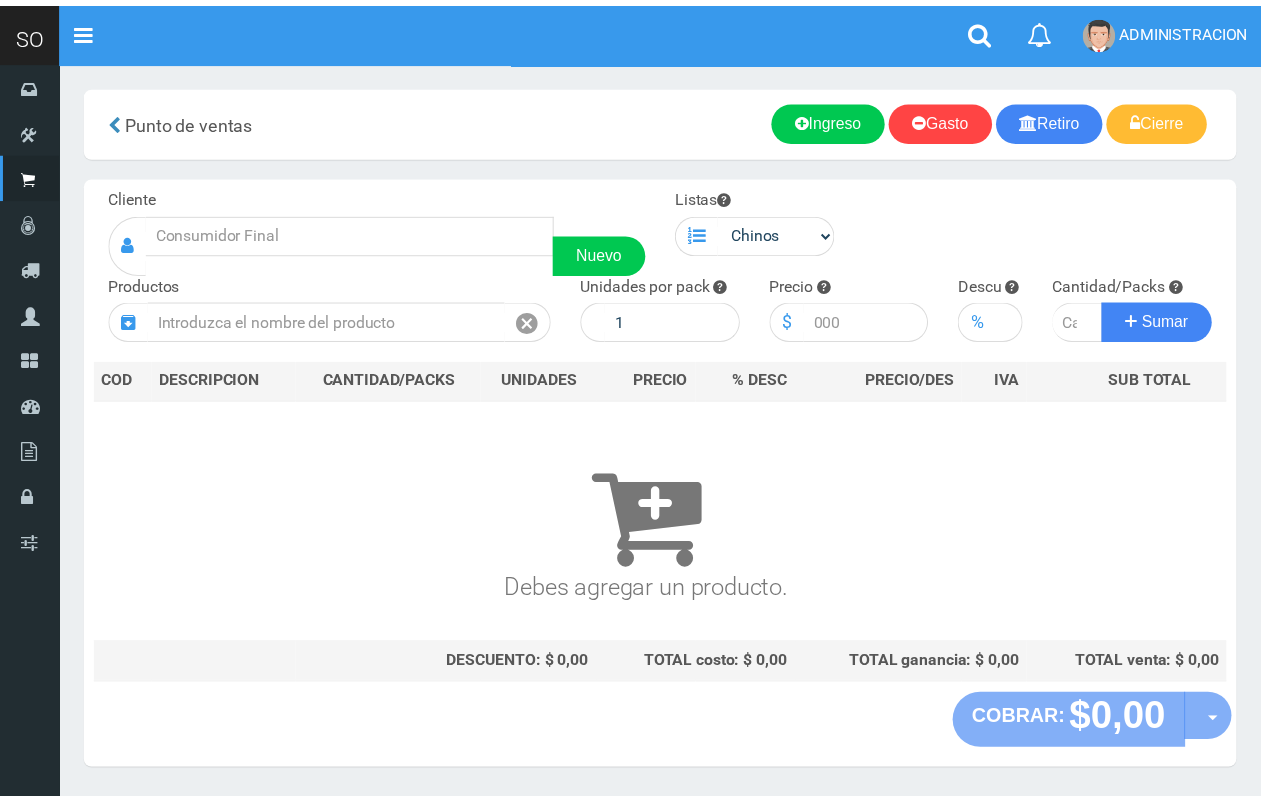 scroll, scrollTop: 0, scrollLeft: 0, axis: both 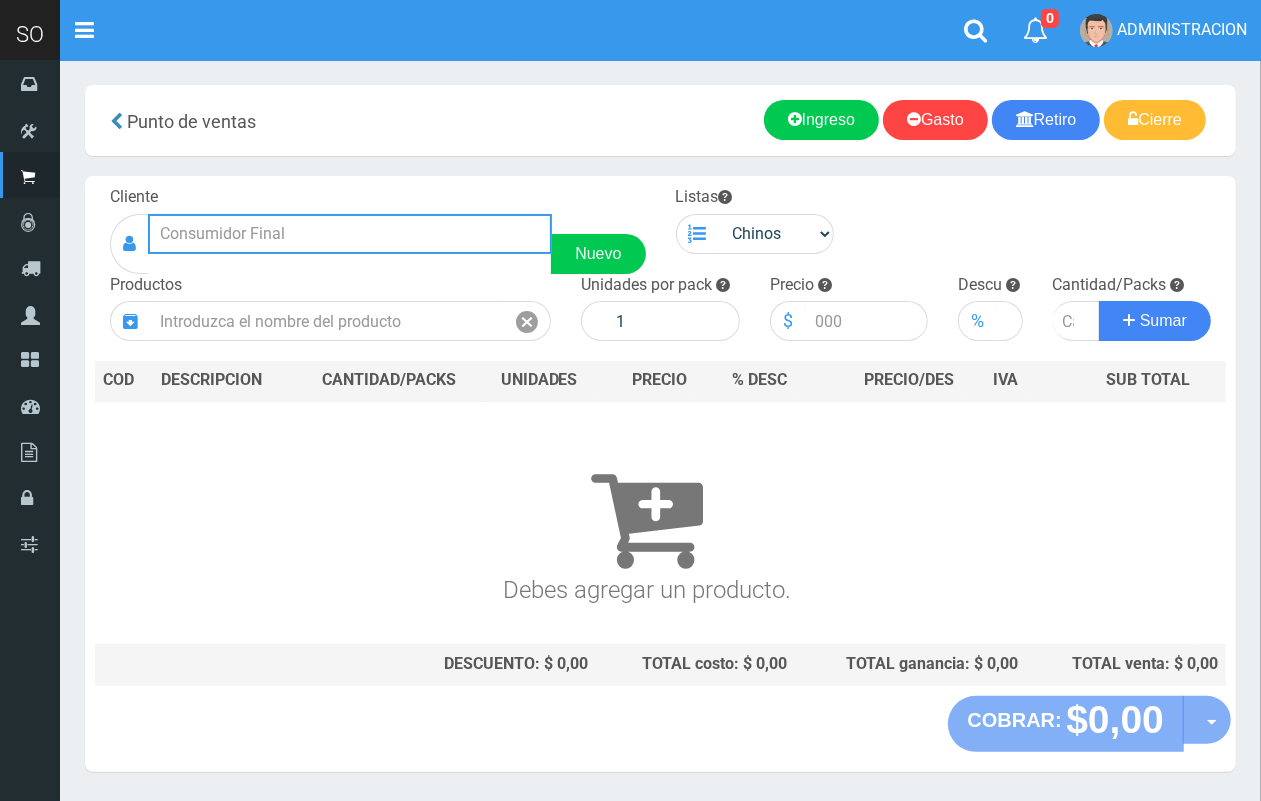 click at bounding box center [350, 234] 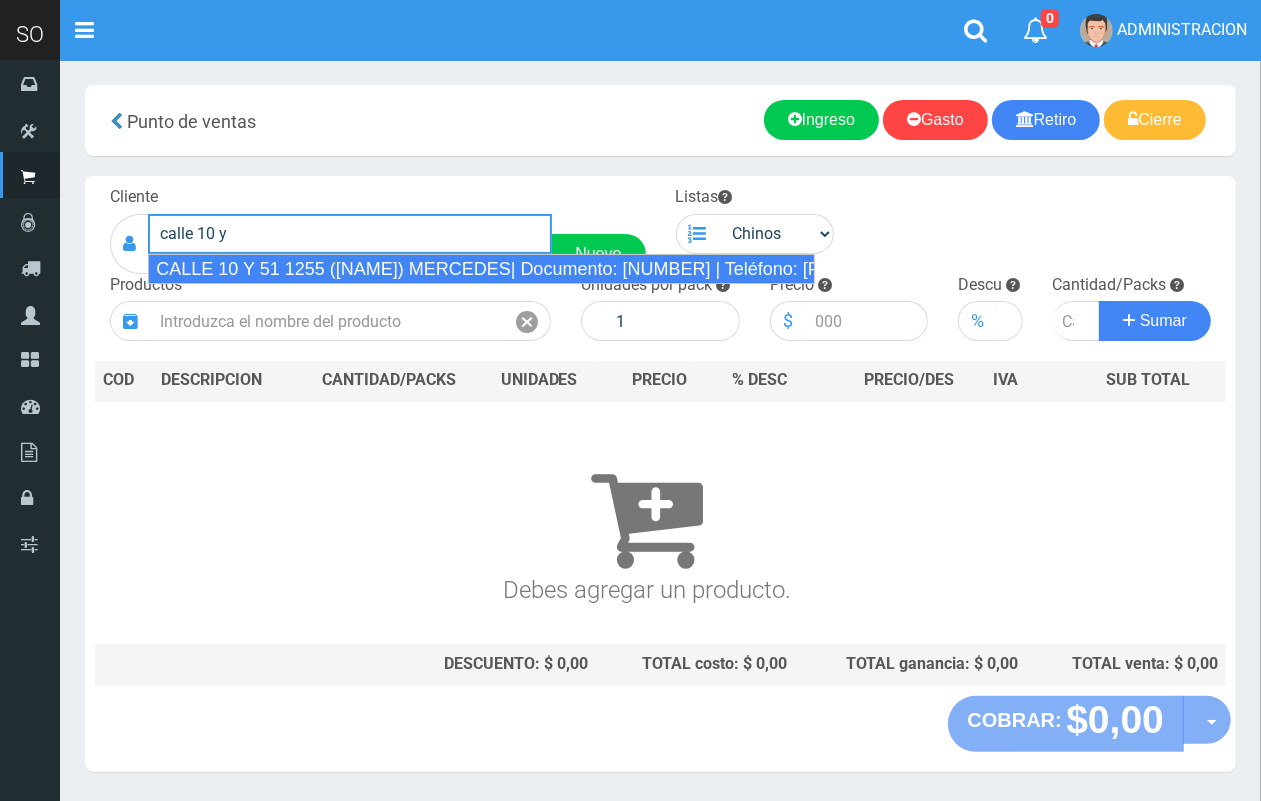 drag, startPoint x: 323, startPoint y: 270, endPoint x: 402, endPoint y: 252, distance: 81.02469 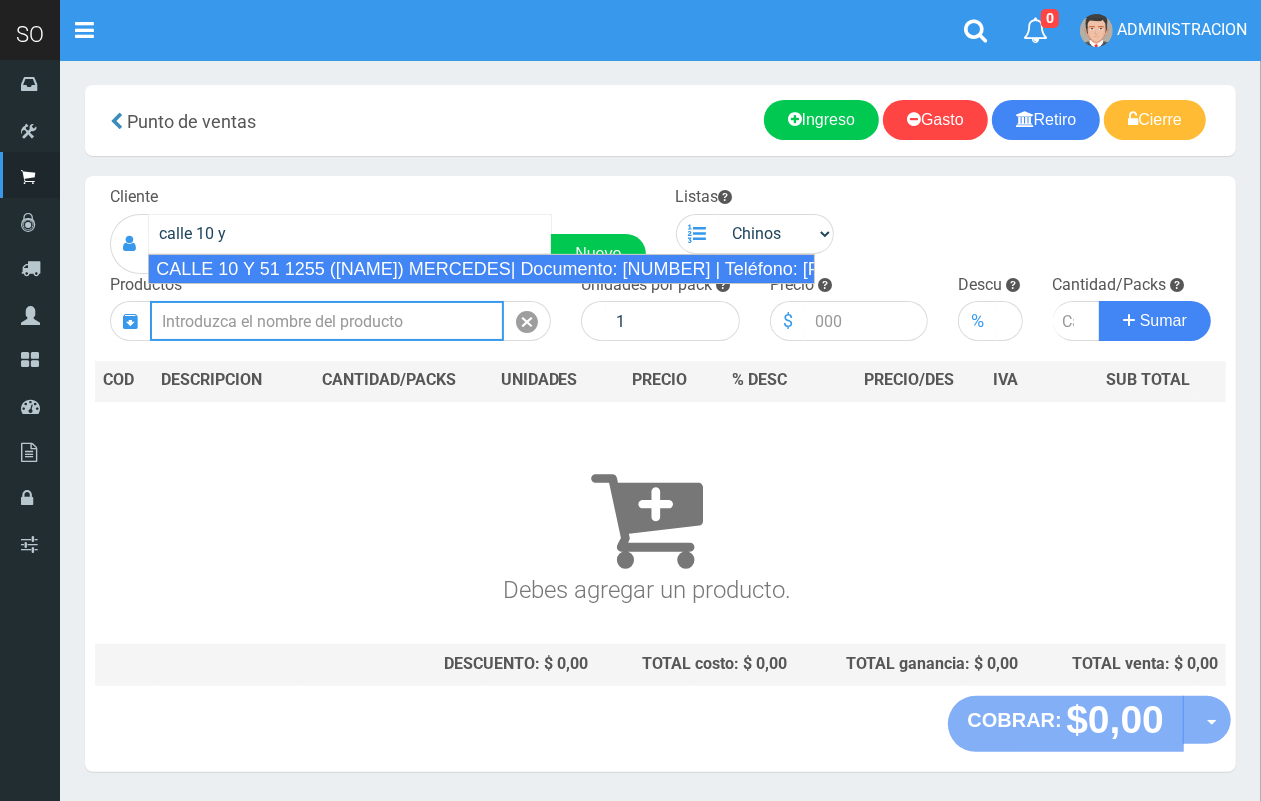 type on "CALLE 10 Y 51 1255 ([NAME]) MERCEDES| Documento: [NUMBER] | Teléfono: [PHONE]" 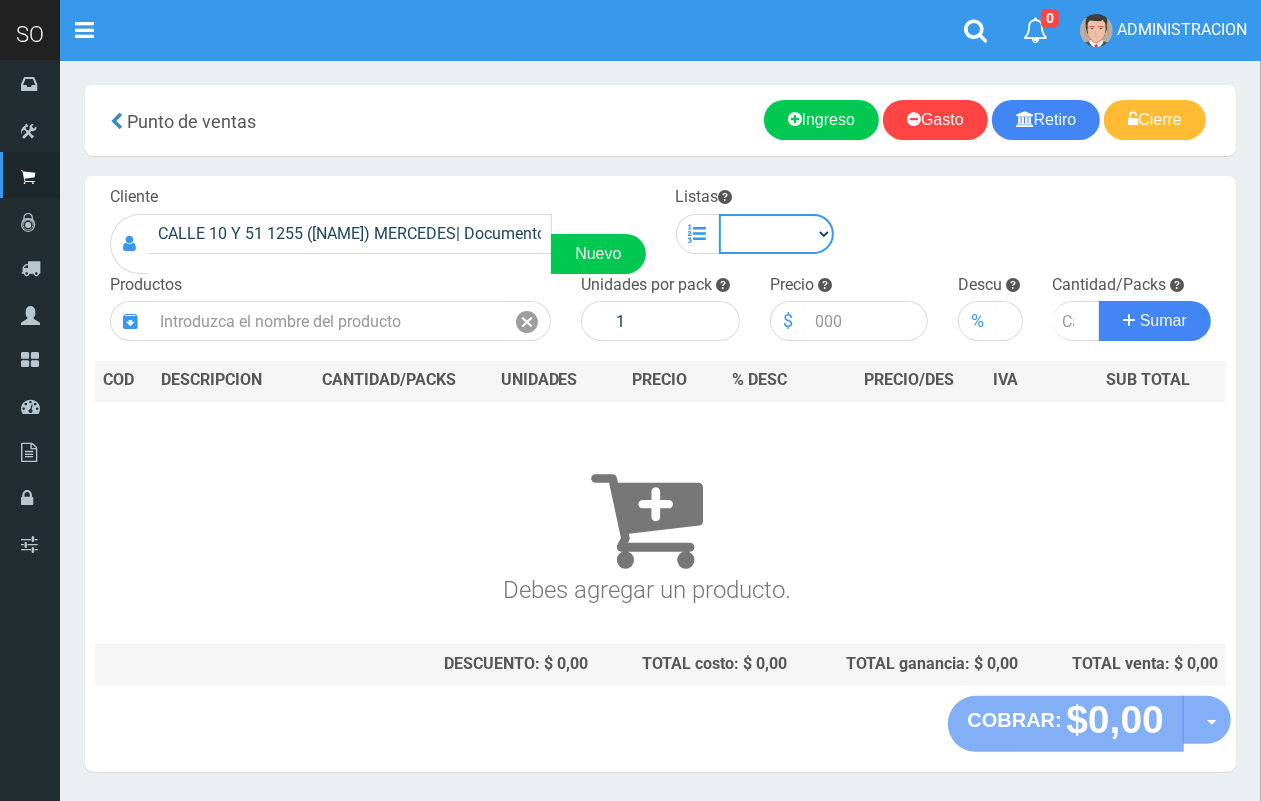 click on "Chinos
.
." at bounding box center [777, 234] 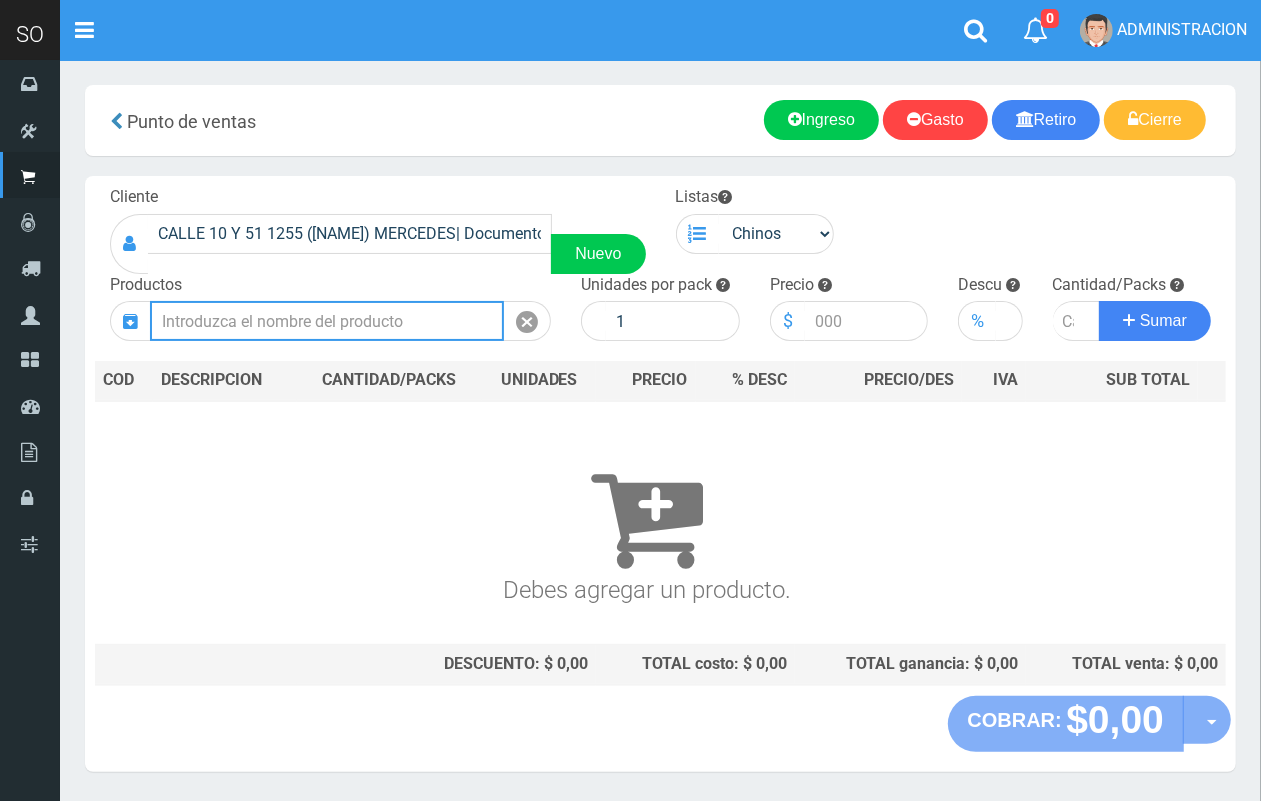 drag, startPoint x: 401, startPoint y: 310, endPoint x: 293, endPoint y: 191, distance: 160.70158 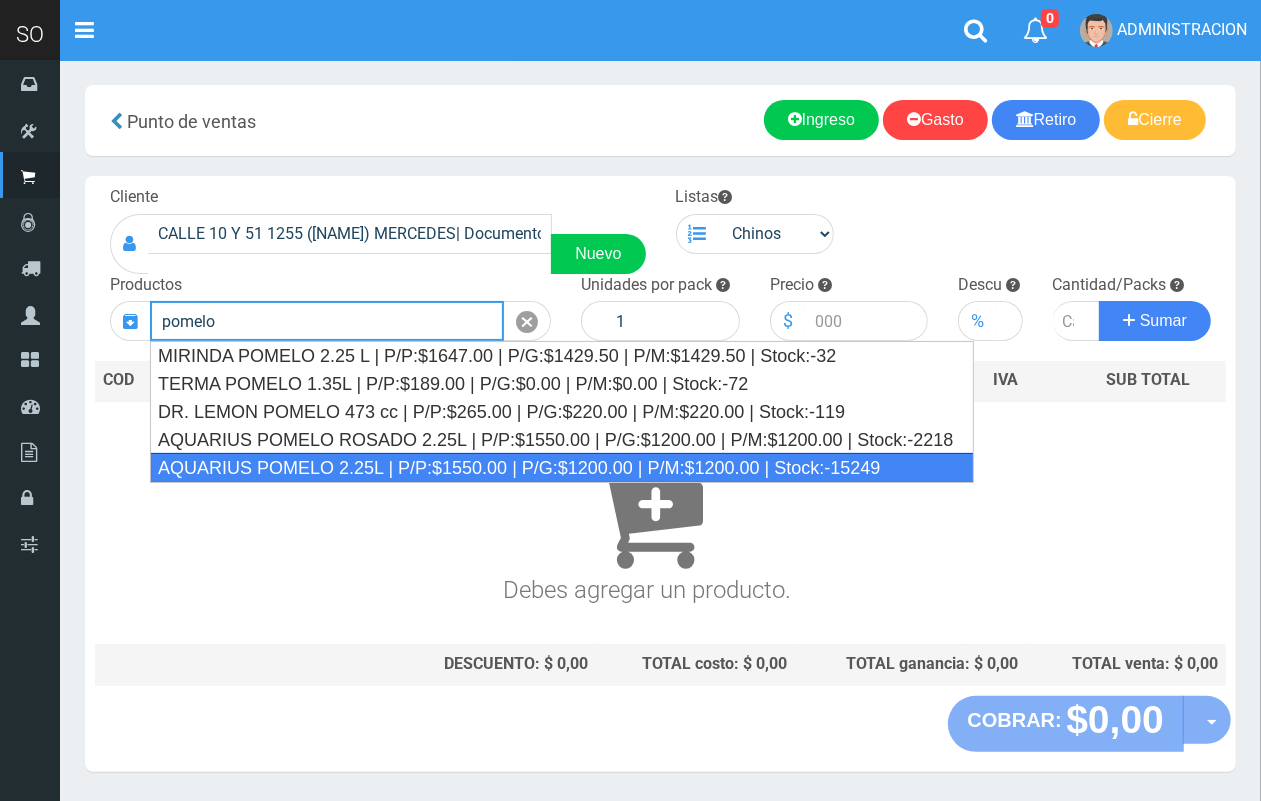 click on "AQUARIUS POMELO 2.25L | P/P:$1550.00 | P/G:$1200.00 | P/M:$1200.00 | Stock:-15249" at bounding box center [562, 468] 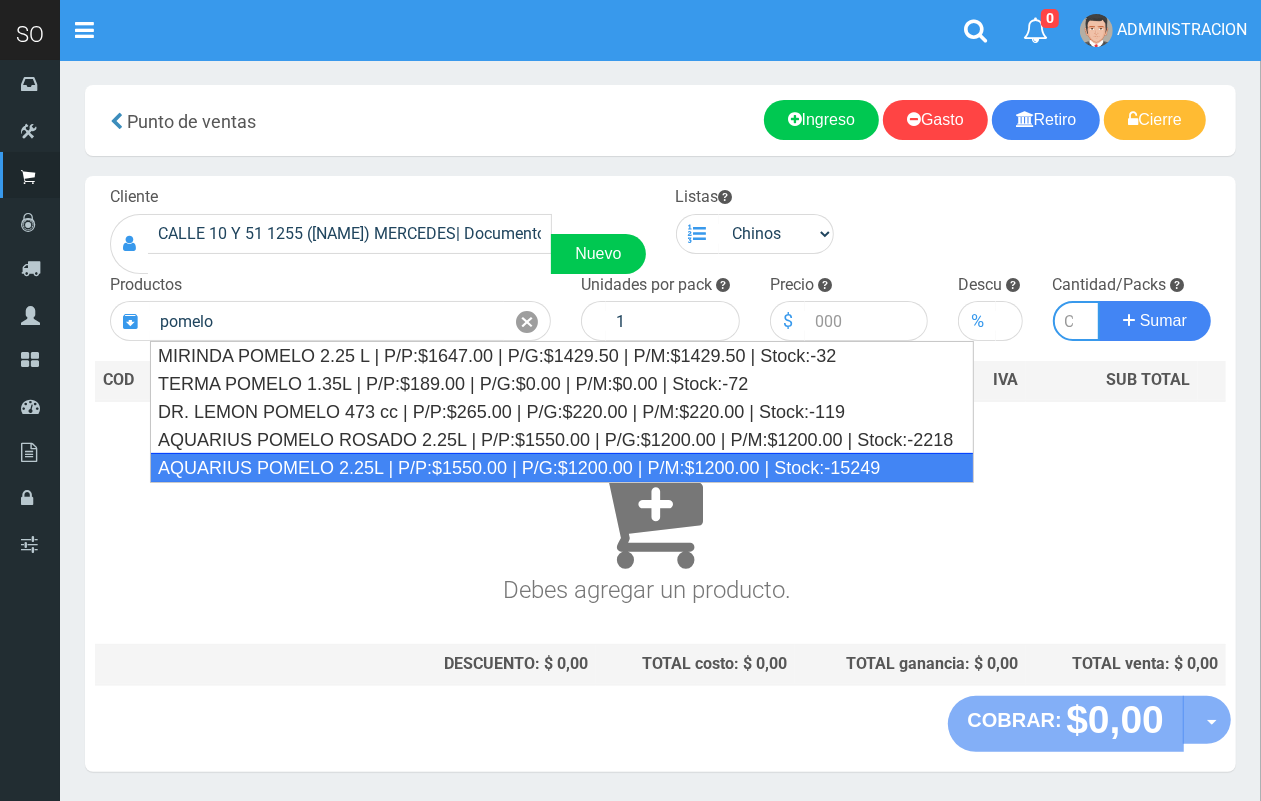 type on "AQUARIUS POMELO 2.25L | P/P:$1550.00 | P/G:$1200.00 | P/M:$1200.00 | Stock:-15249" 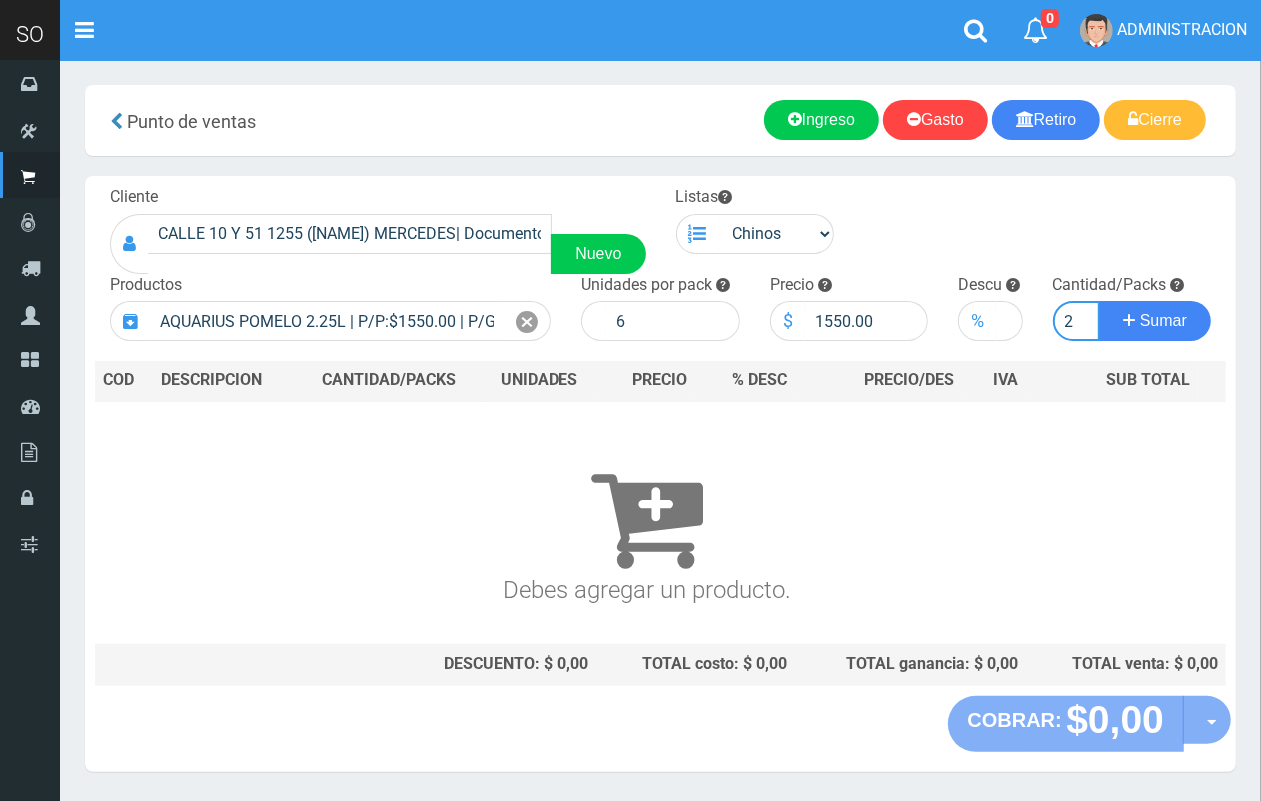 scroll, scrollTop: 0, scrollLeft: 2, axis: horizontal 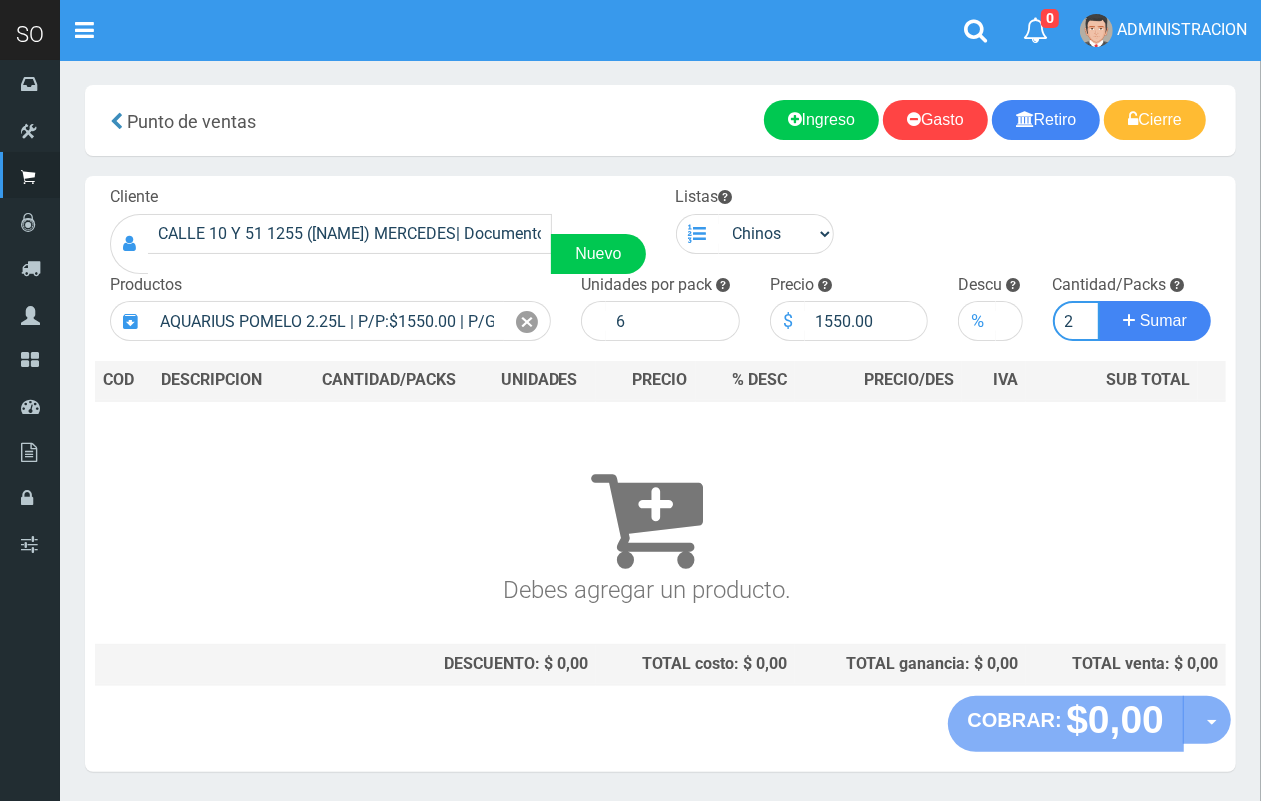 type on "2" 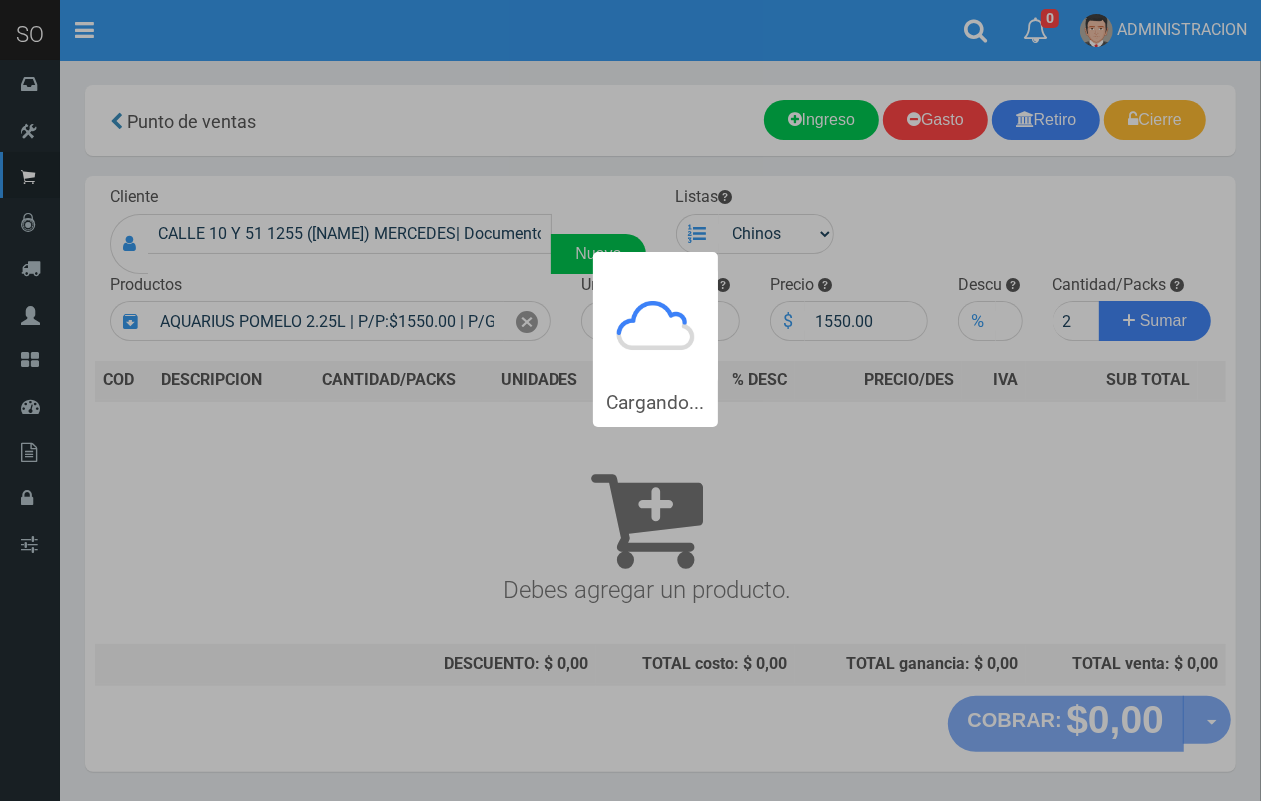 type 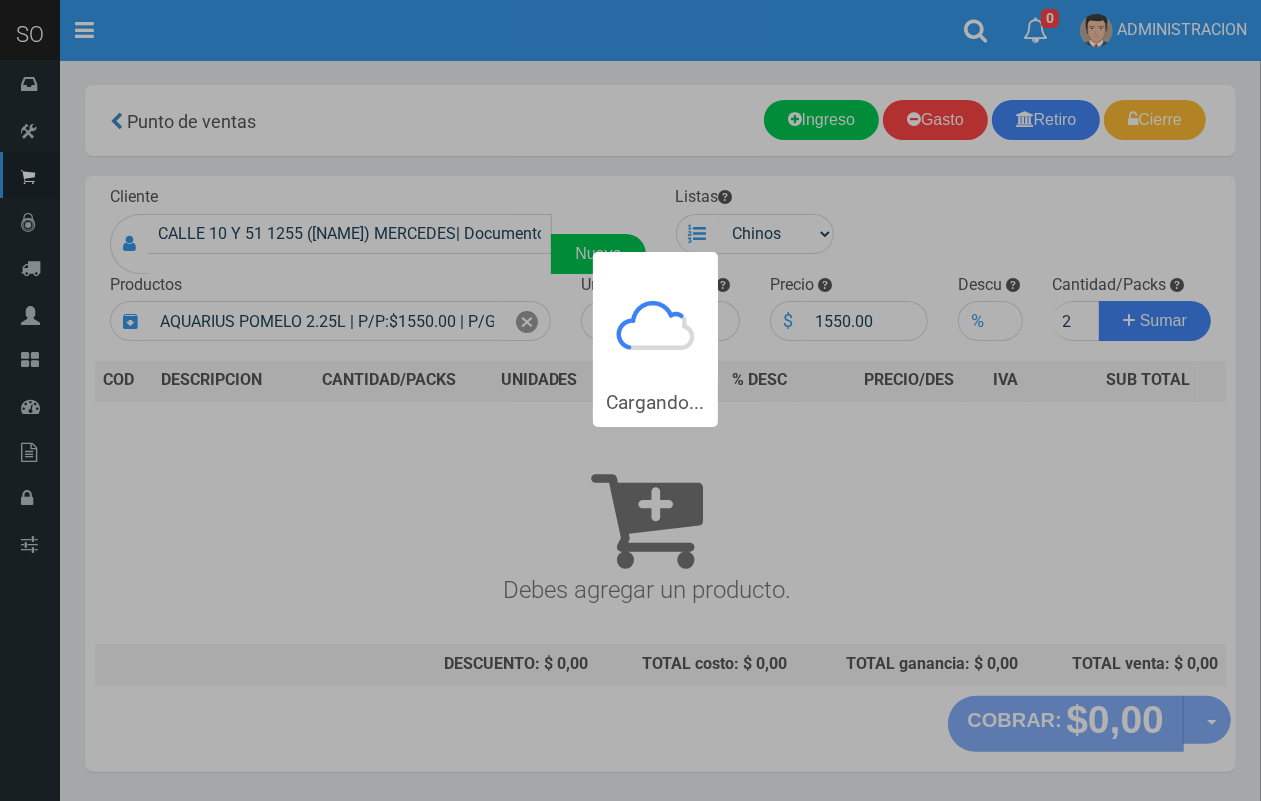 type 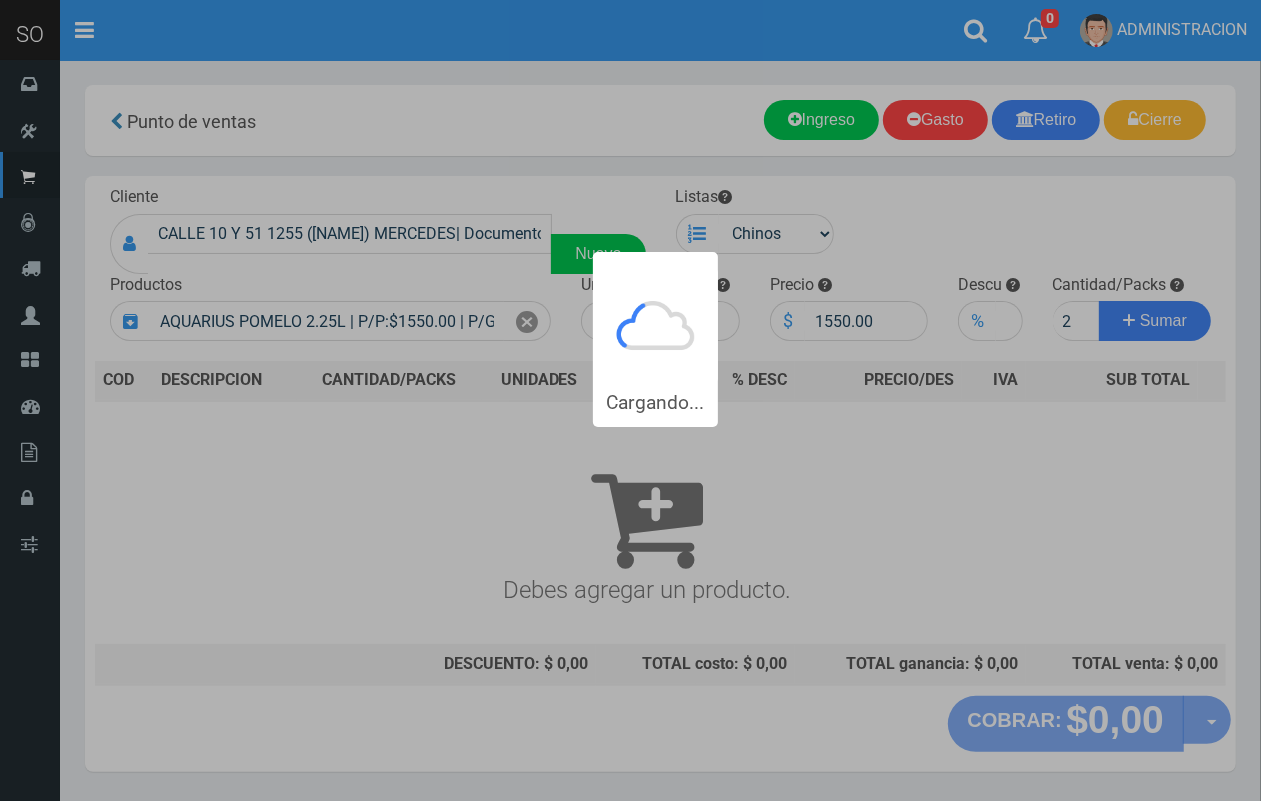 type 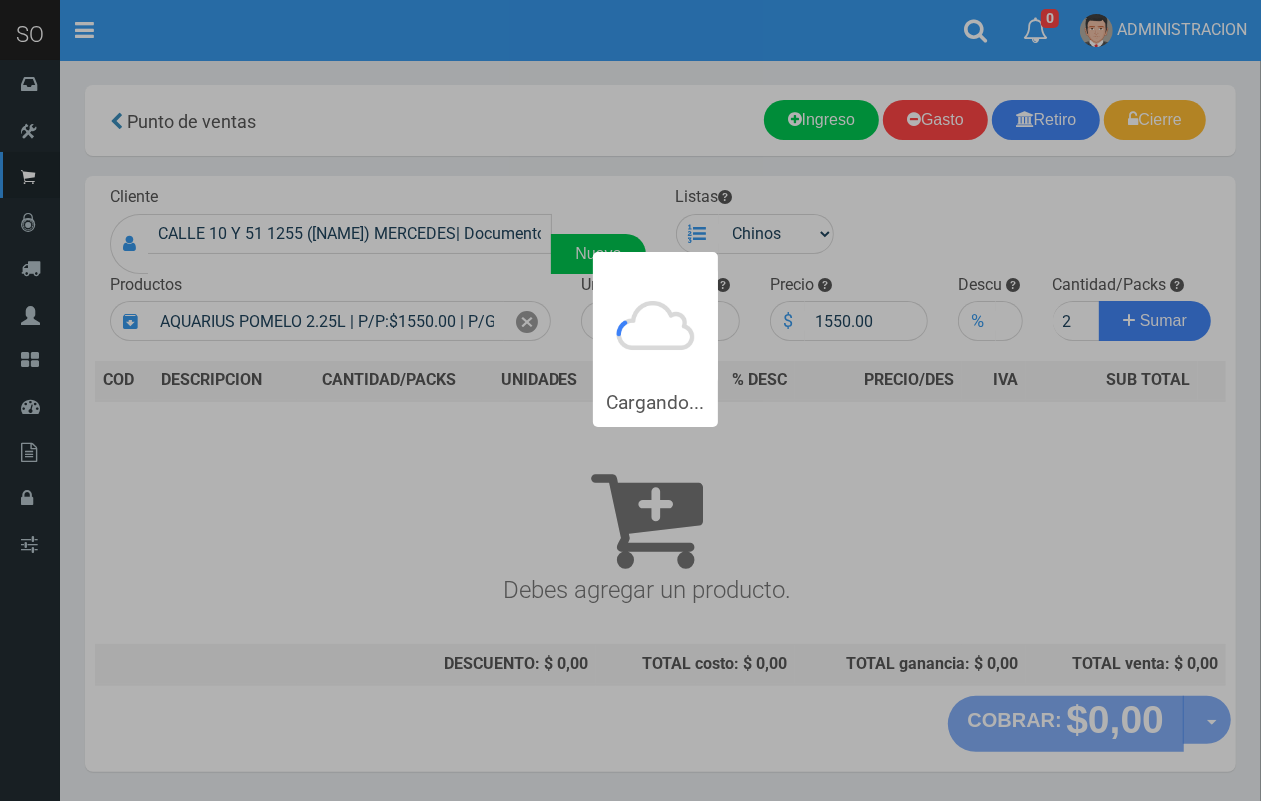 type 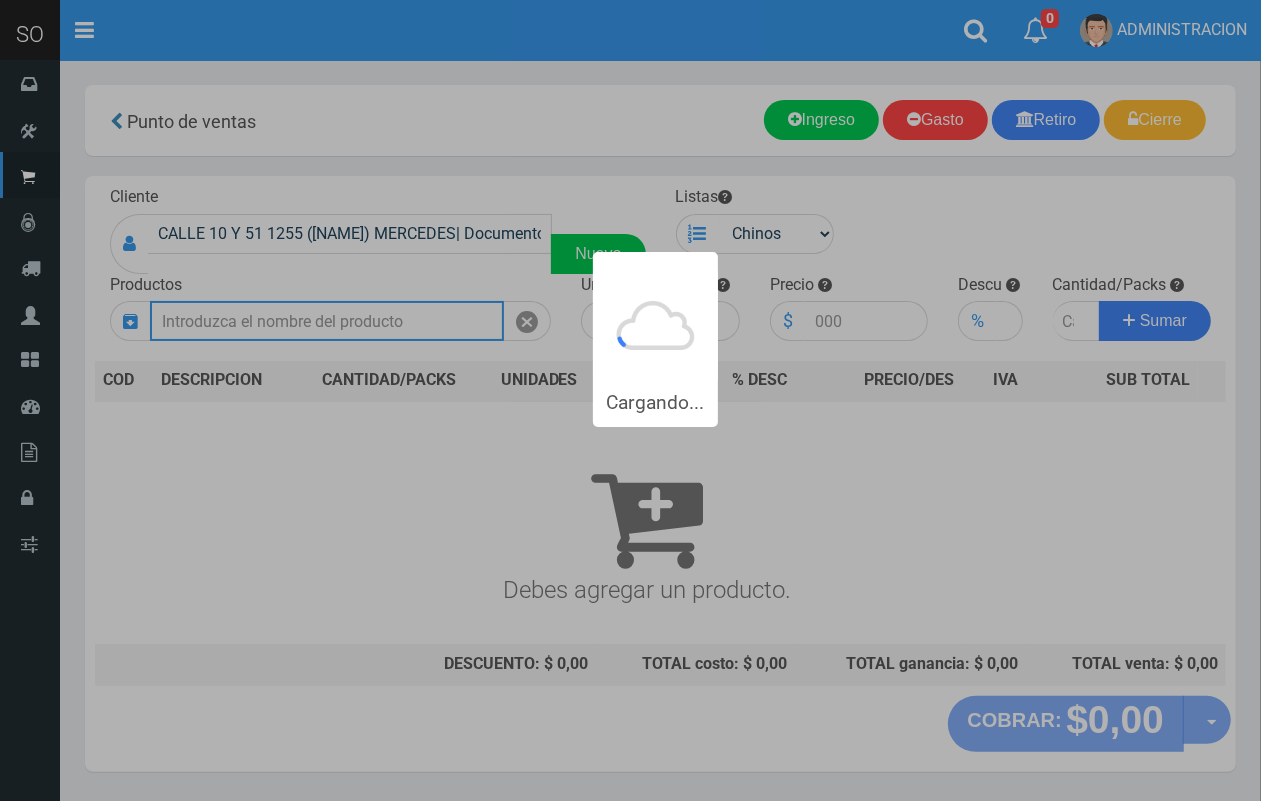 scroll, scrollTop: 0, scrollLeft: 0, axis: both 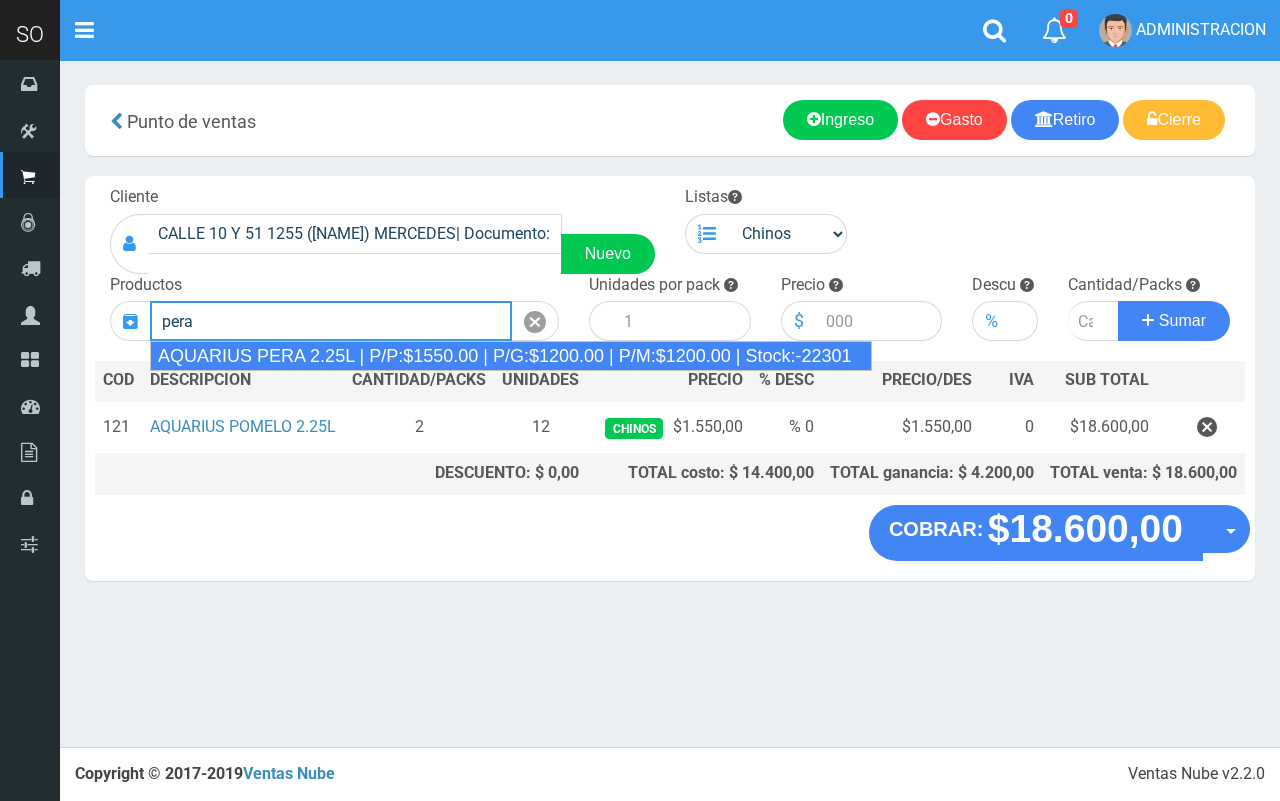 click on "AQUARIUS PERA 2.25L | P/P:$1550.00 | P/G:$1200.00 | P/M:$1200.00 | Stock:-22301" at bounding box center [511, 356] 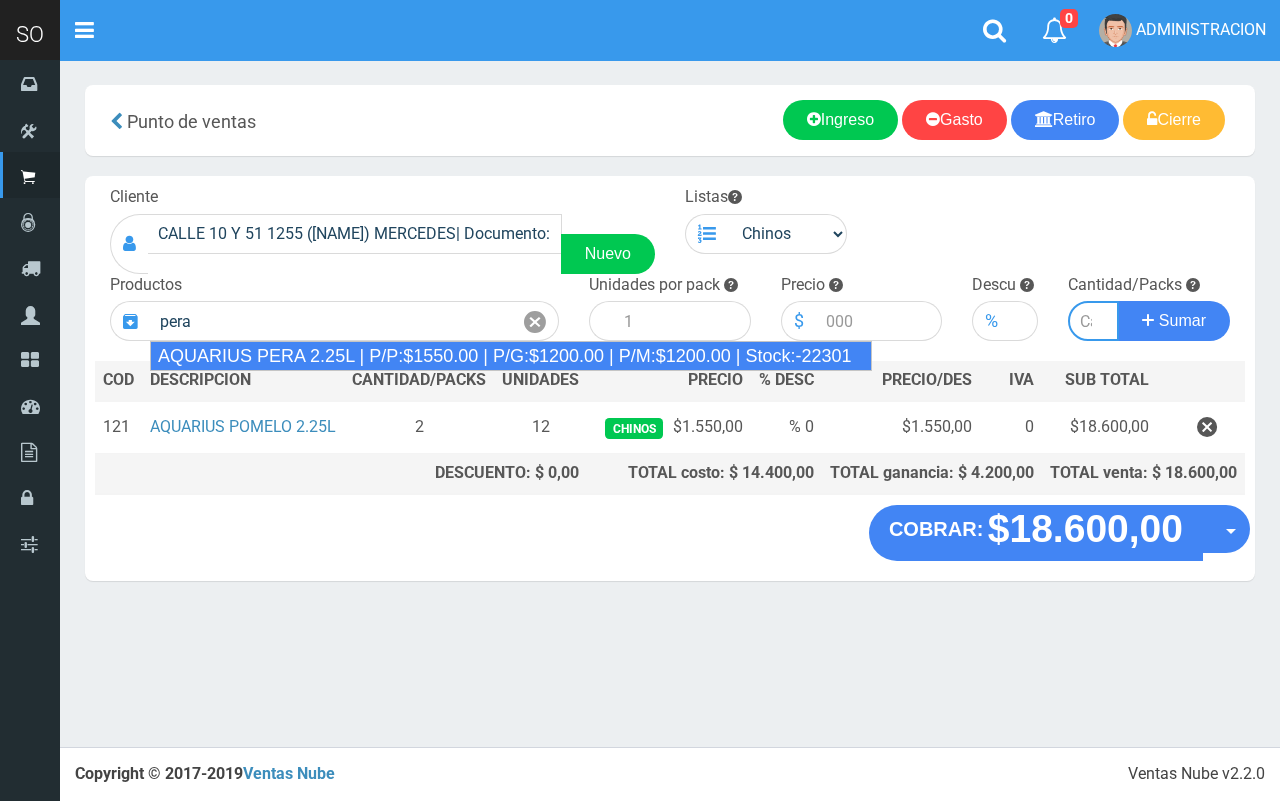 type on "AQUARIUS PERA 2.25L | P/P:$1550.00 | P/G:$1200.00 | P/M:$1200.00 | Stock:-22301" 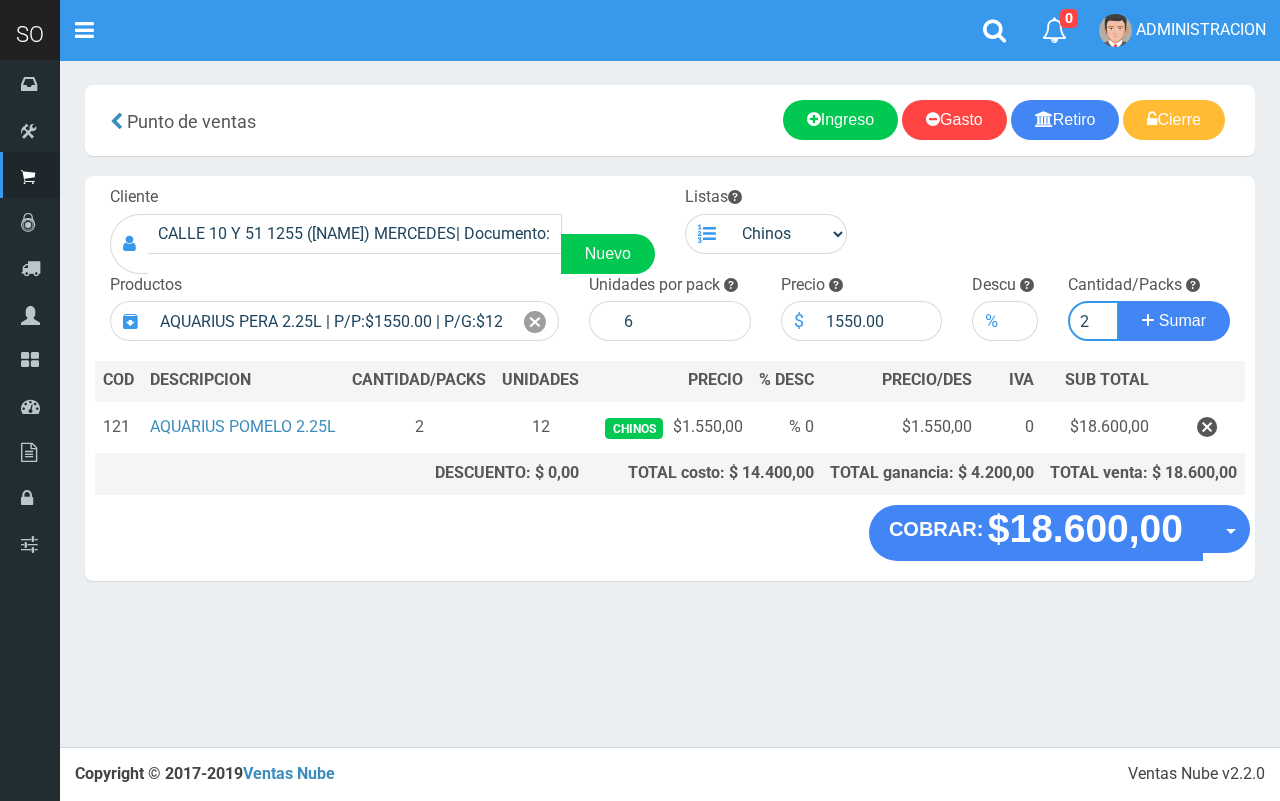 type on "2" 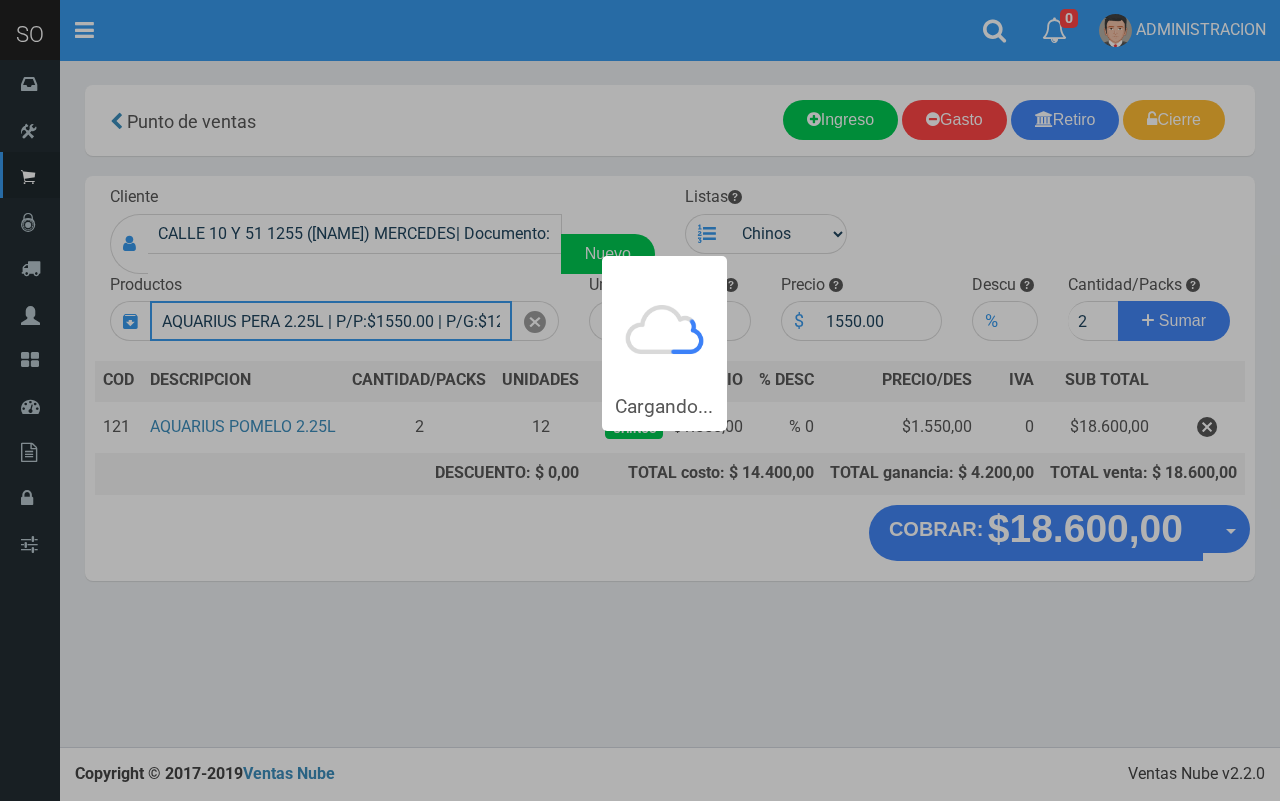 type 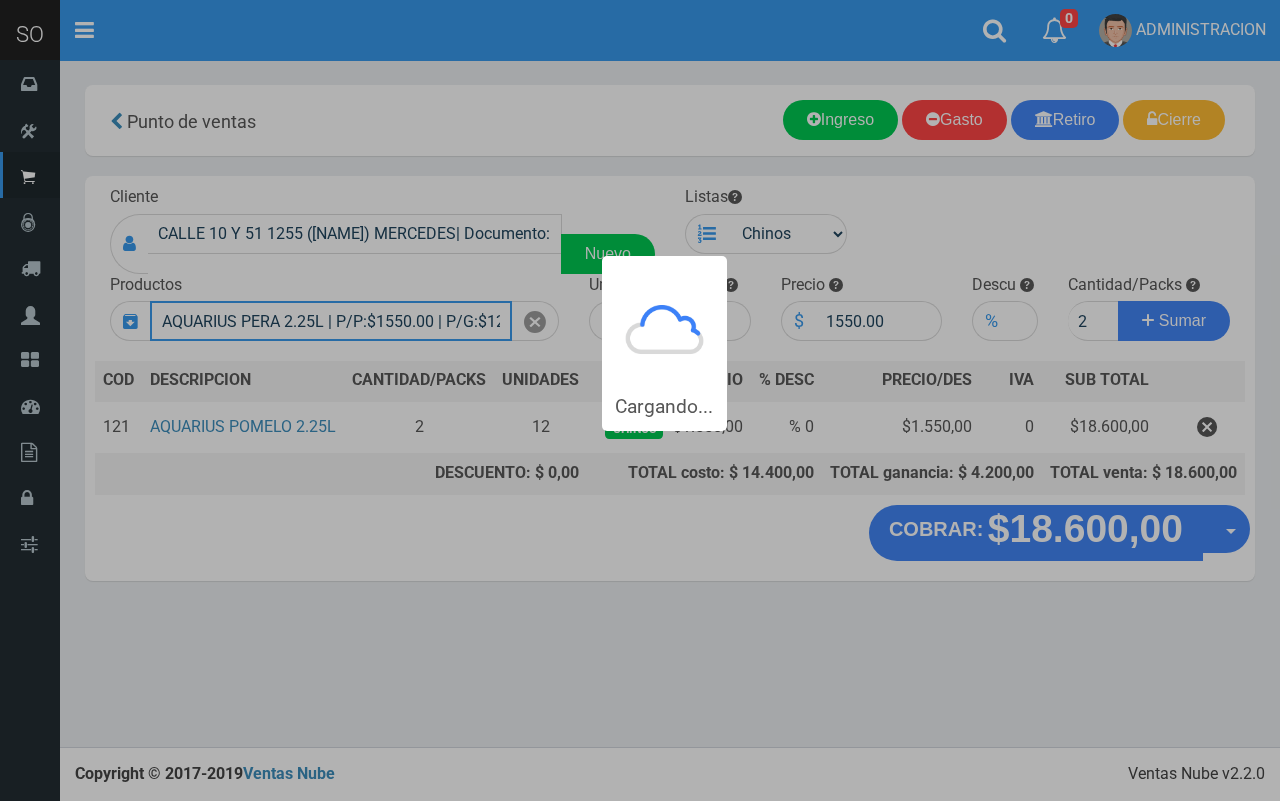 type 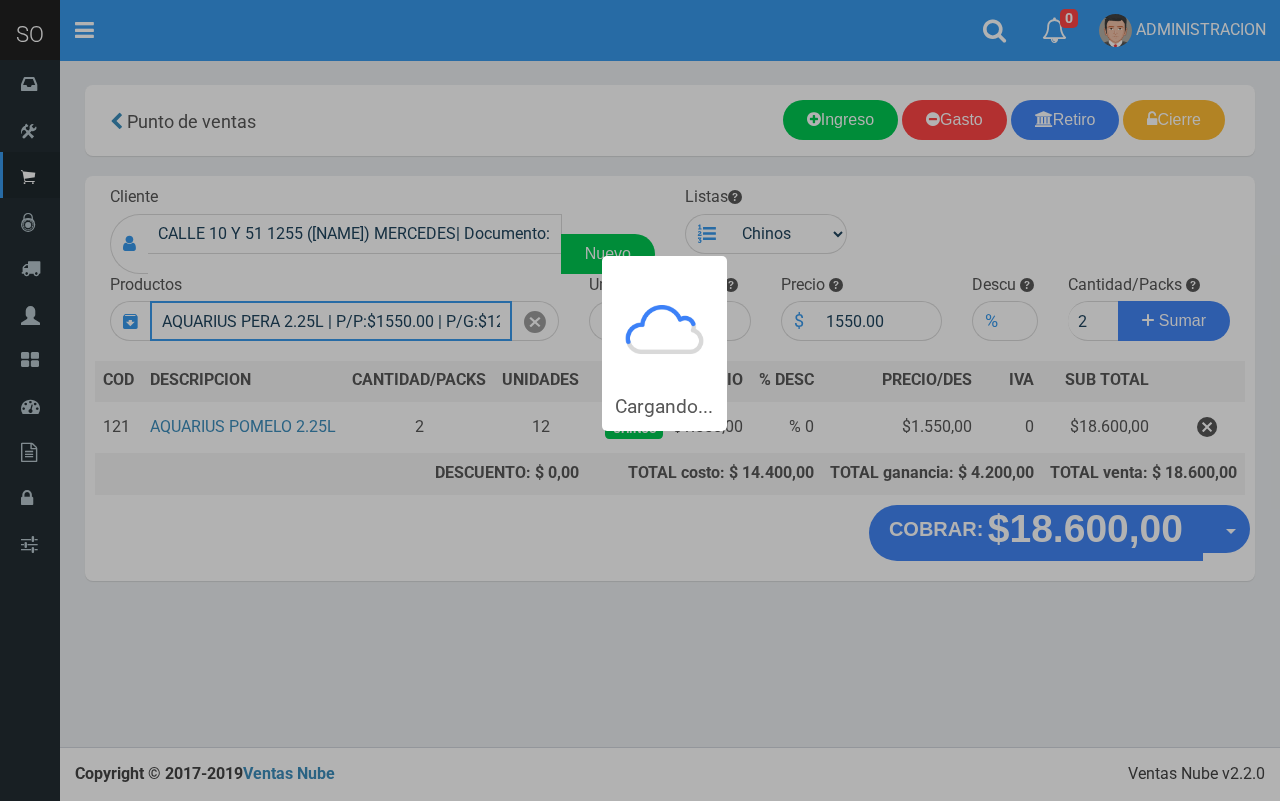 type 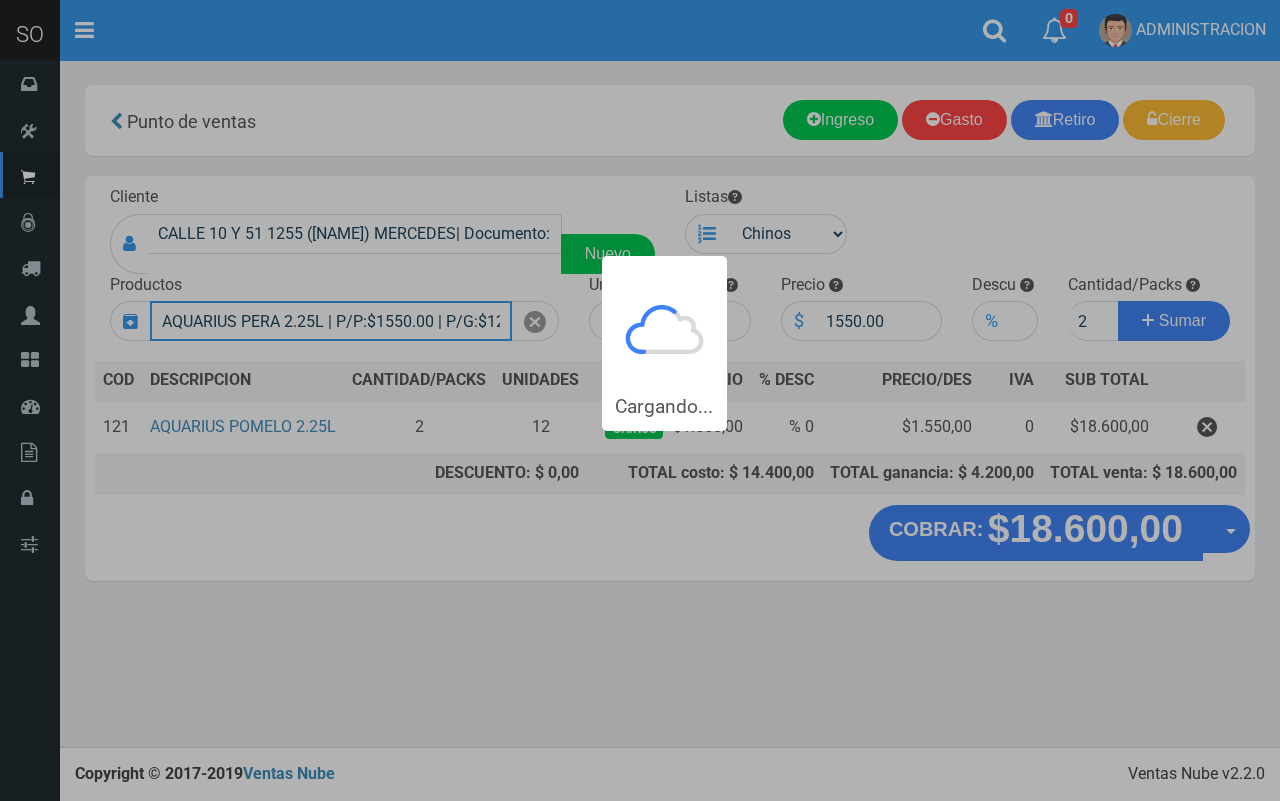 type 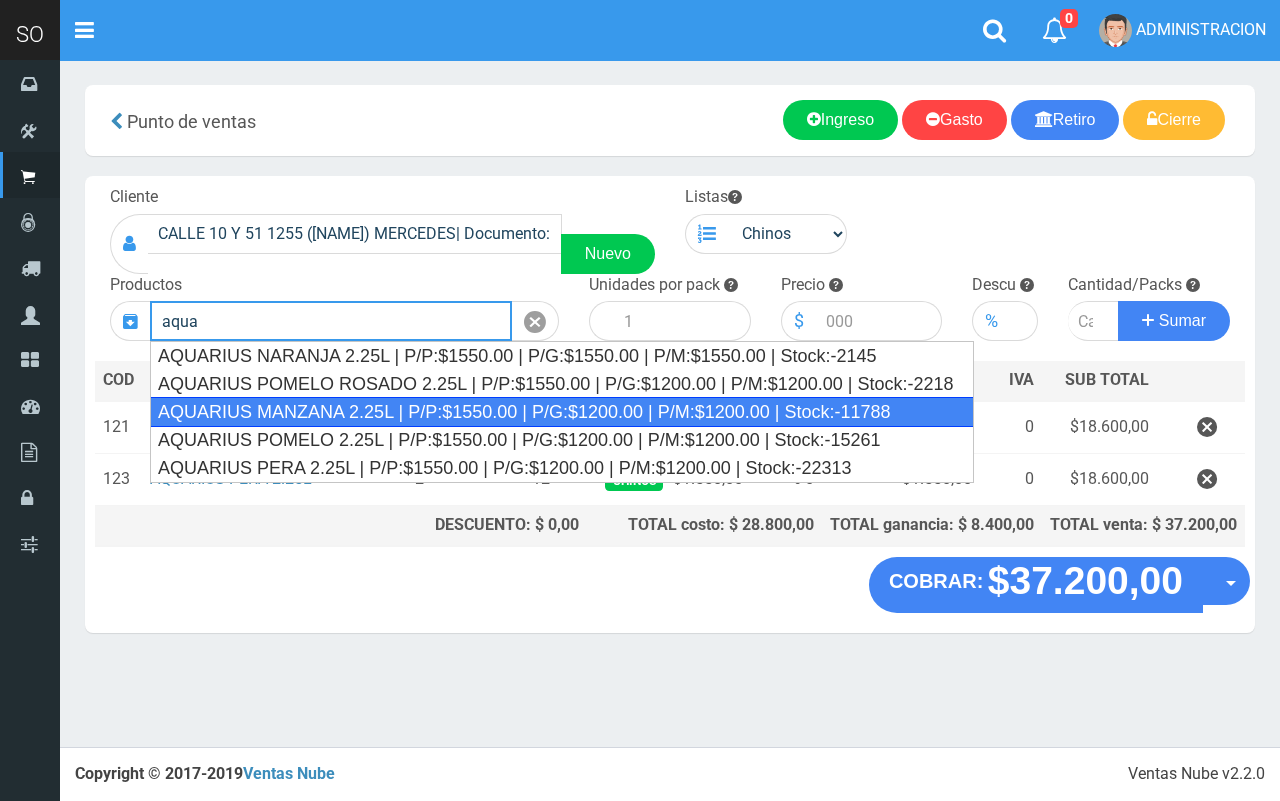 click on "AQUARIUS MANZANA 2.25L | P/P:$1550.00 | P/G:$1200.00 | P/M:$1200.00 | Stock:-11788" at bounding box center [562, 412] 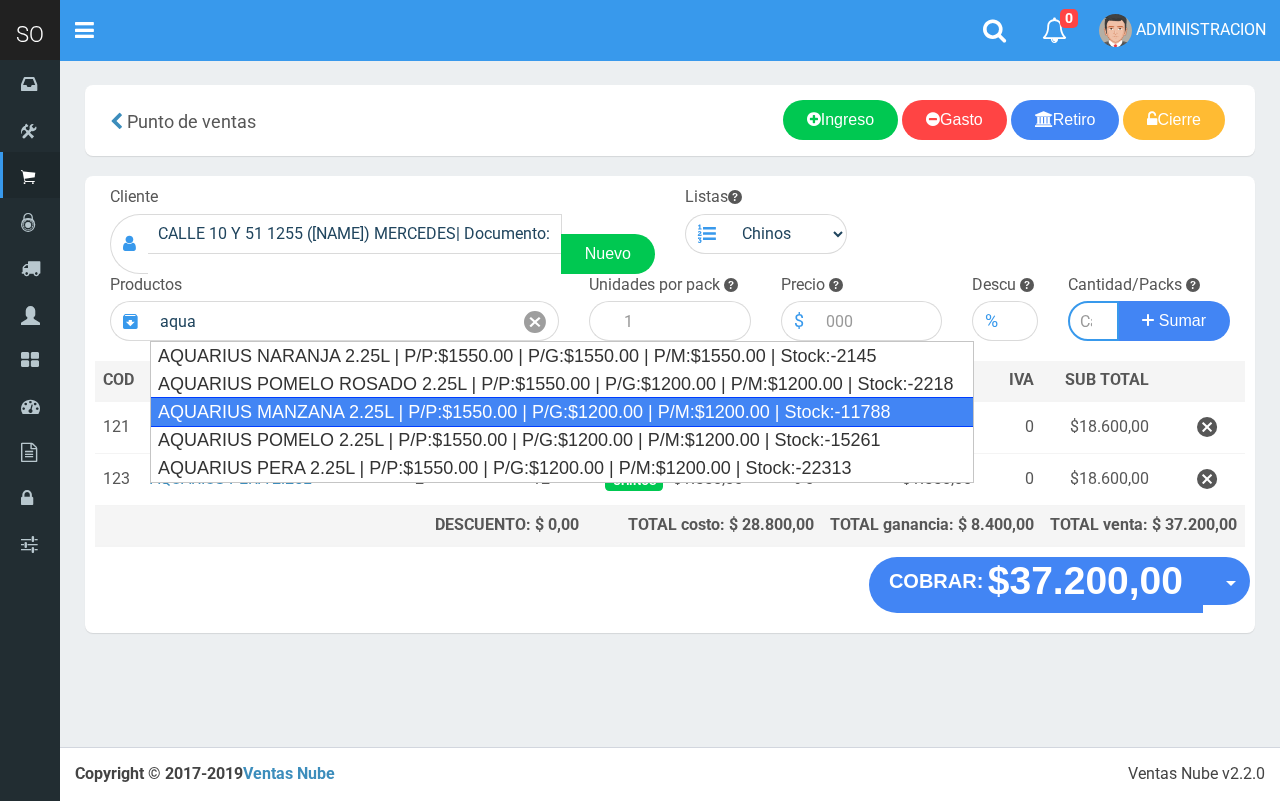 type on "AQUARIUS MANZANA 2.25L | P/P:$1550.00 | P/G:$1200.00 | P/M:$1200.00 | Stock:-11788" 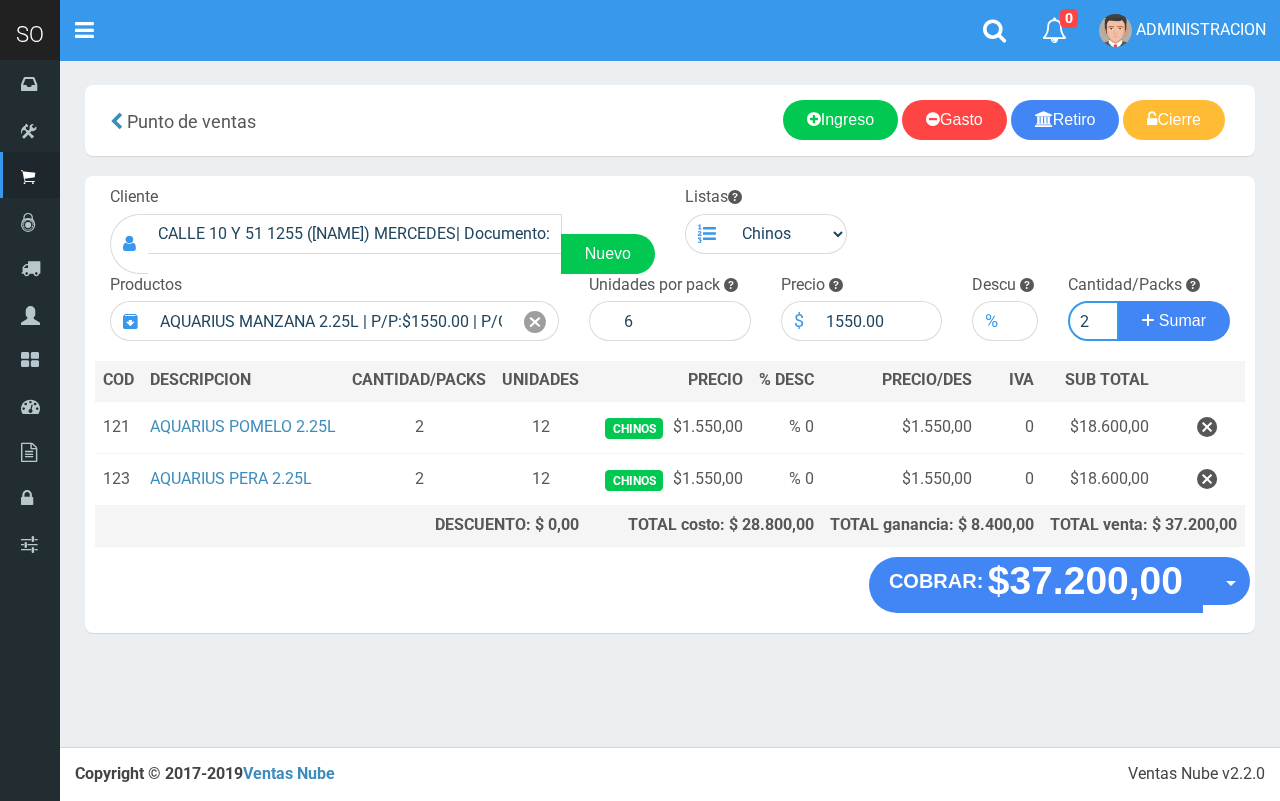 type on "2" 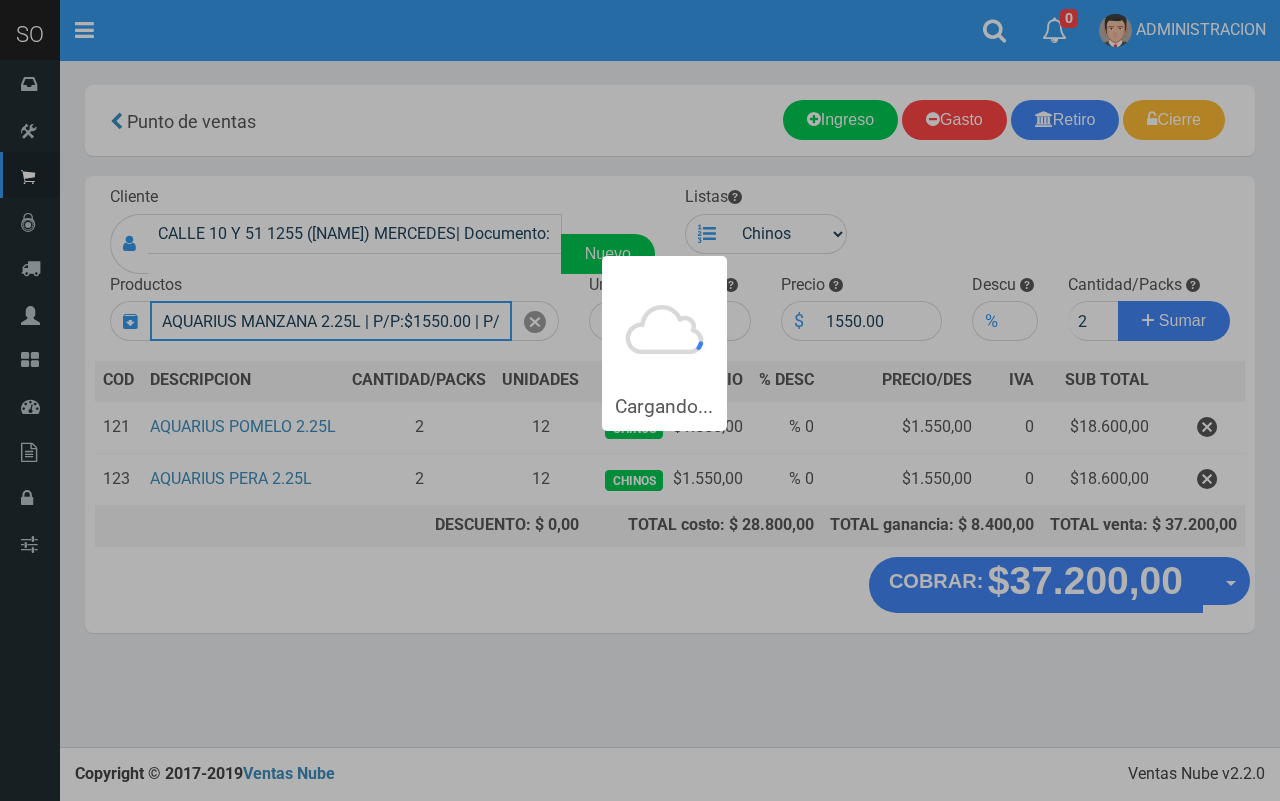 type 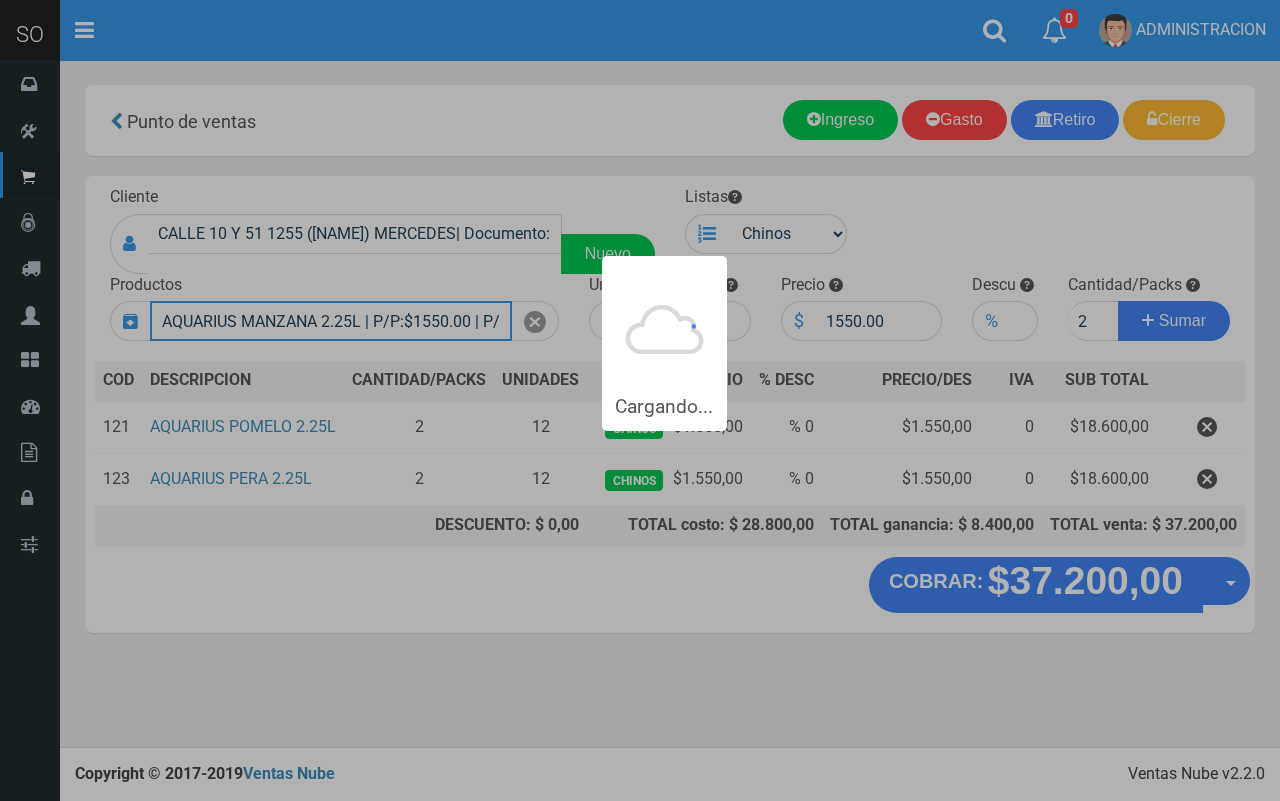 type 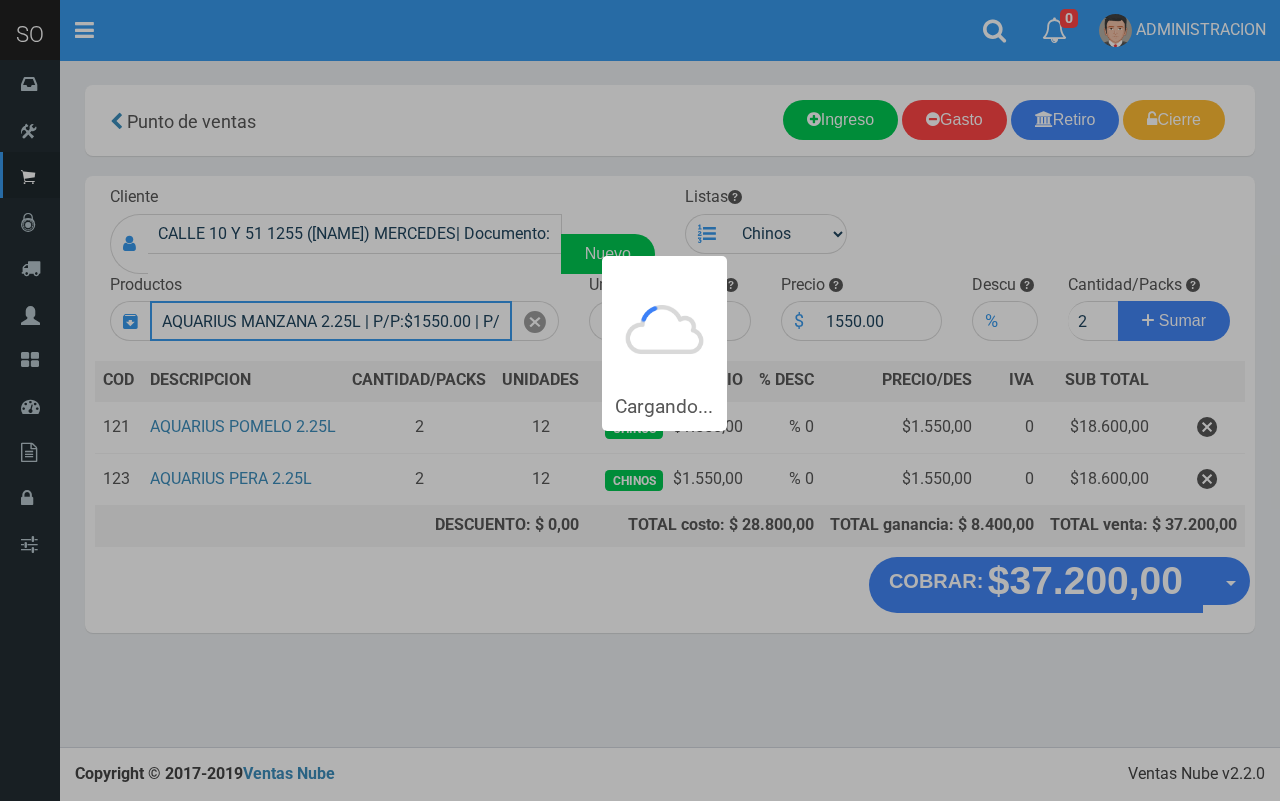 type 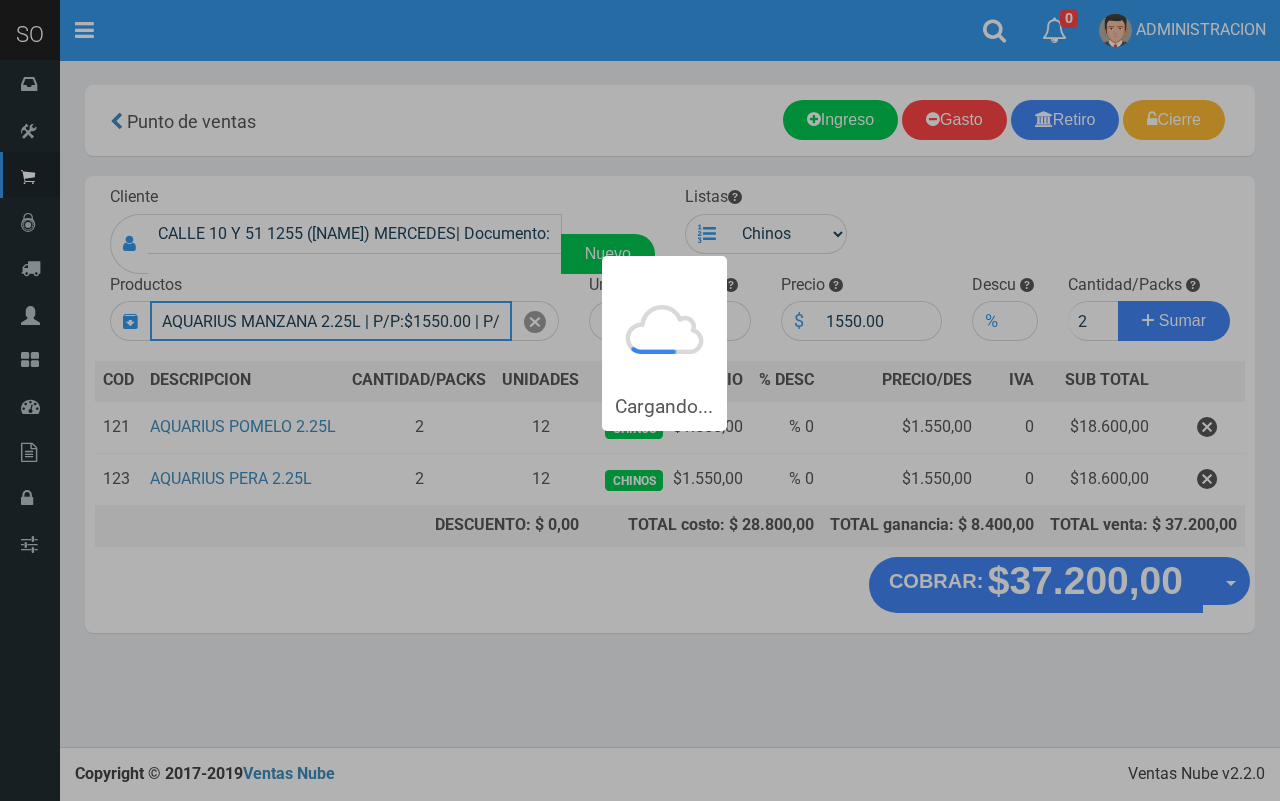 type 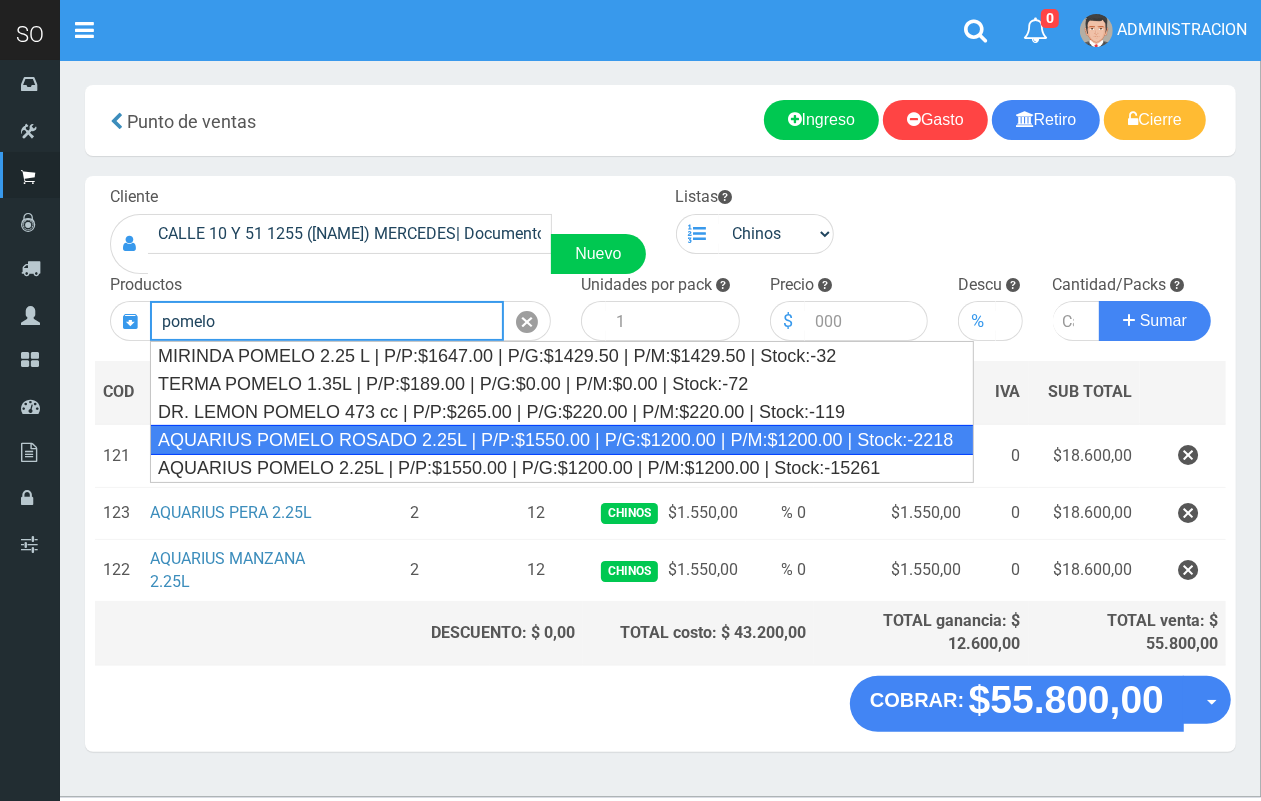 drag, startPoint x: 421, startPoint y: 441, endPoint x: 613, endPoint y: 422, distance: 192.93782 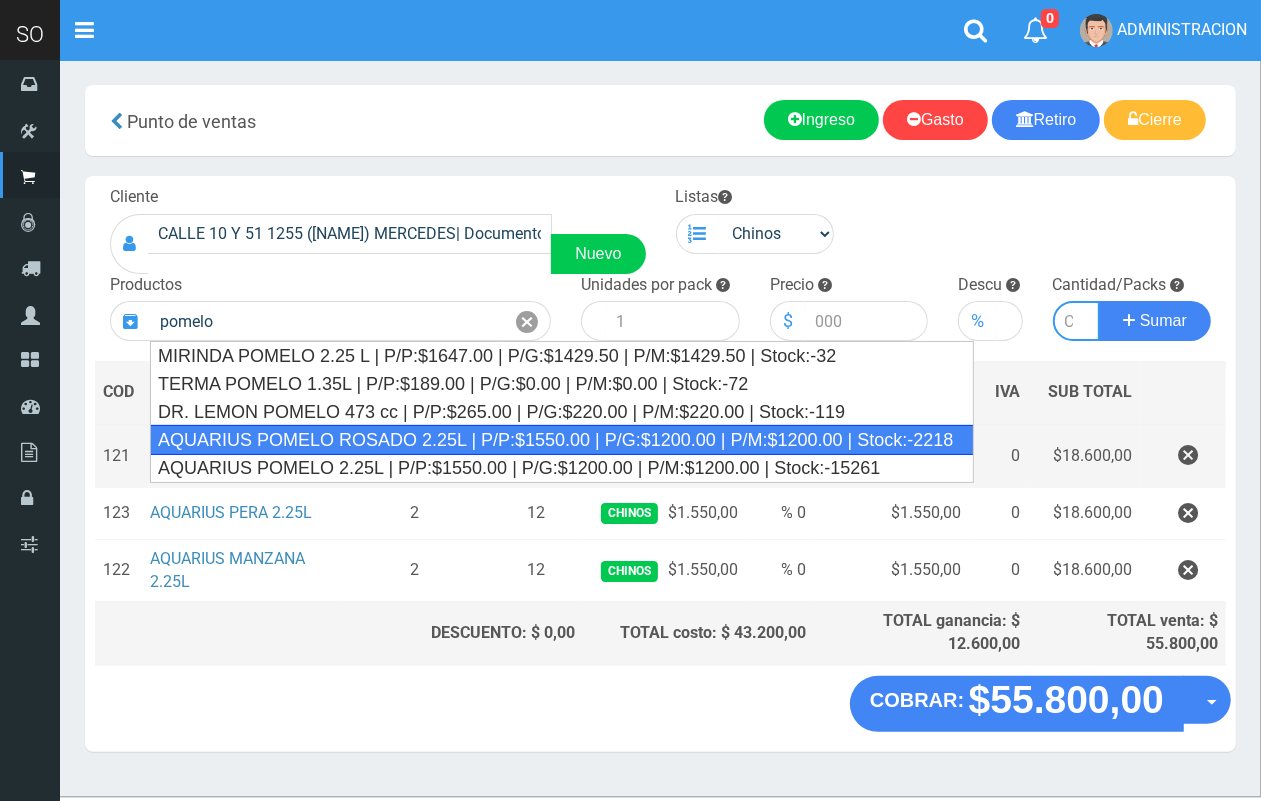 type on "AQUARIUS POMELO ROSADO 2.25L | P/P:$1550.00 | P/G:$1200.00 | P/M:$1200.00 | Stock:-2218" 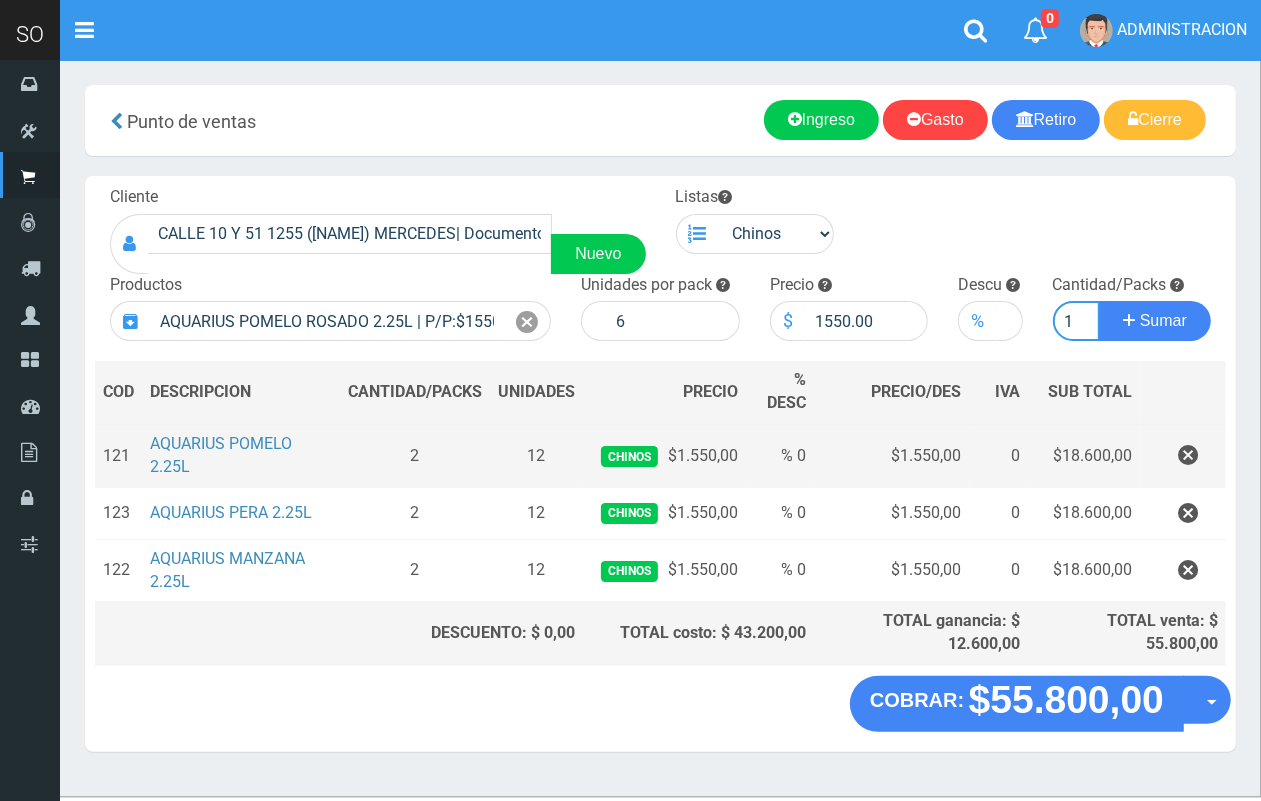 scroll, scrollTop: 0, scrollLeft: 2, axis: horizontal 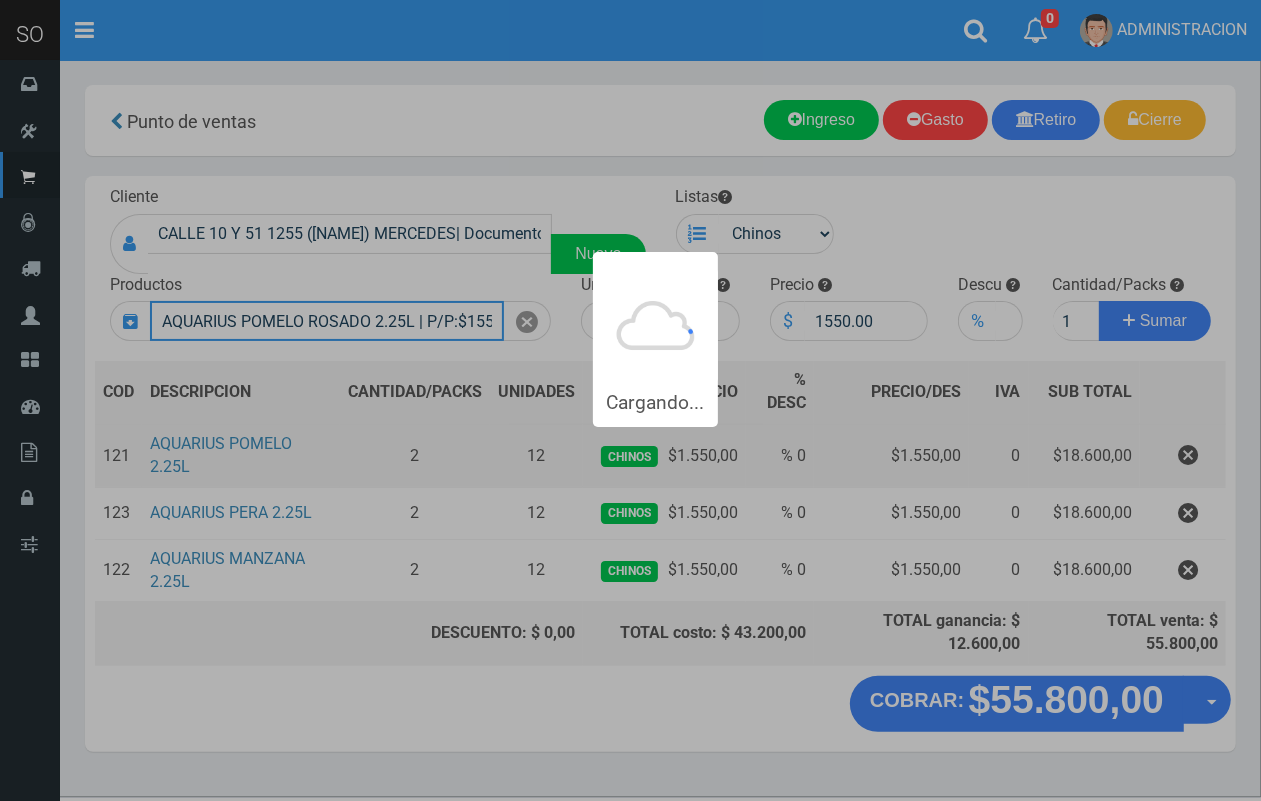 type 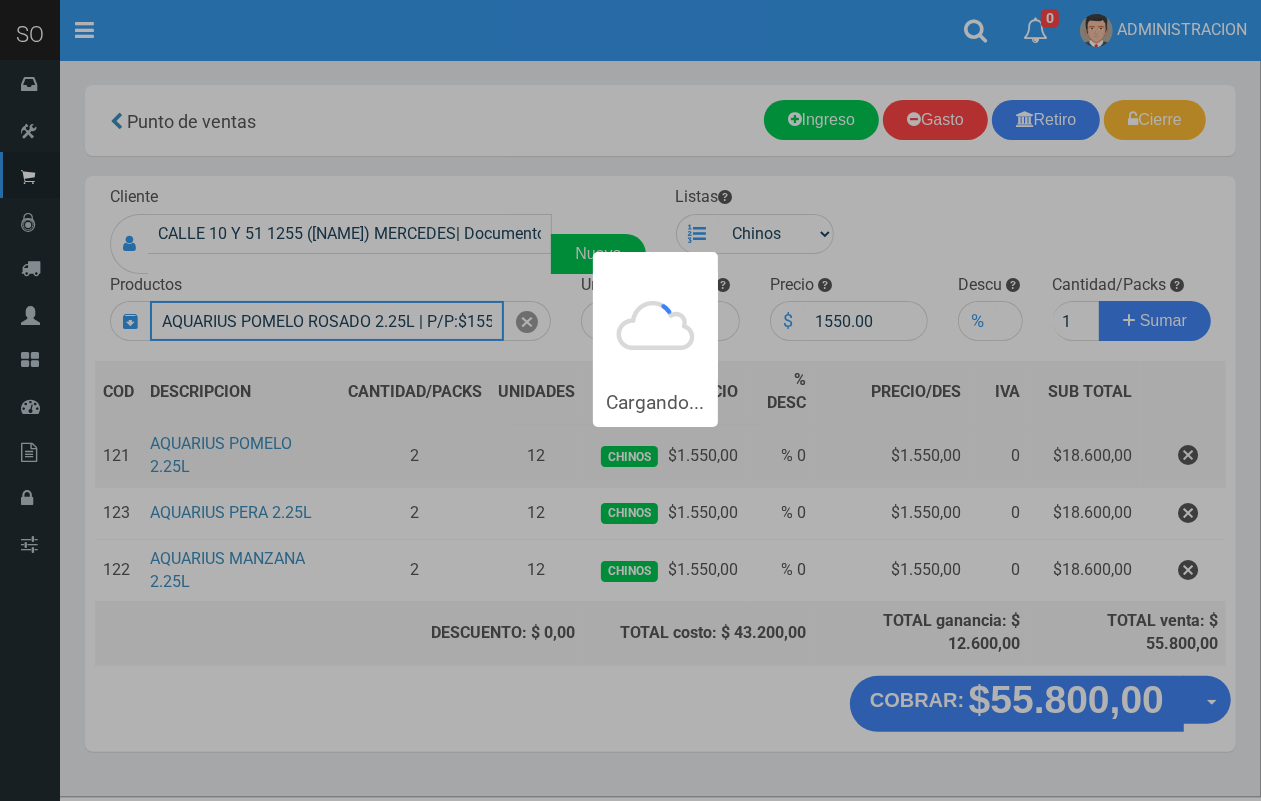 type 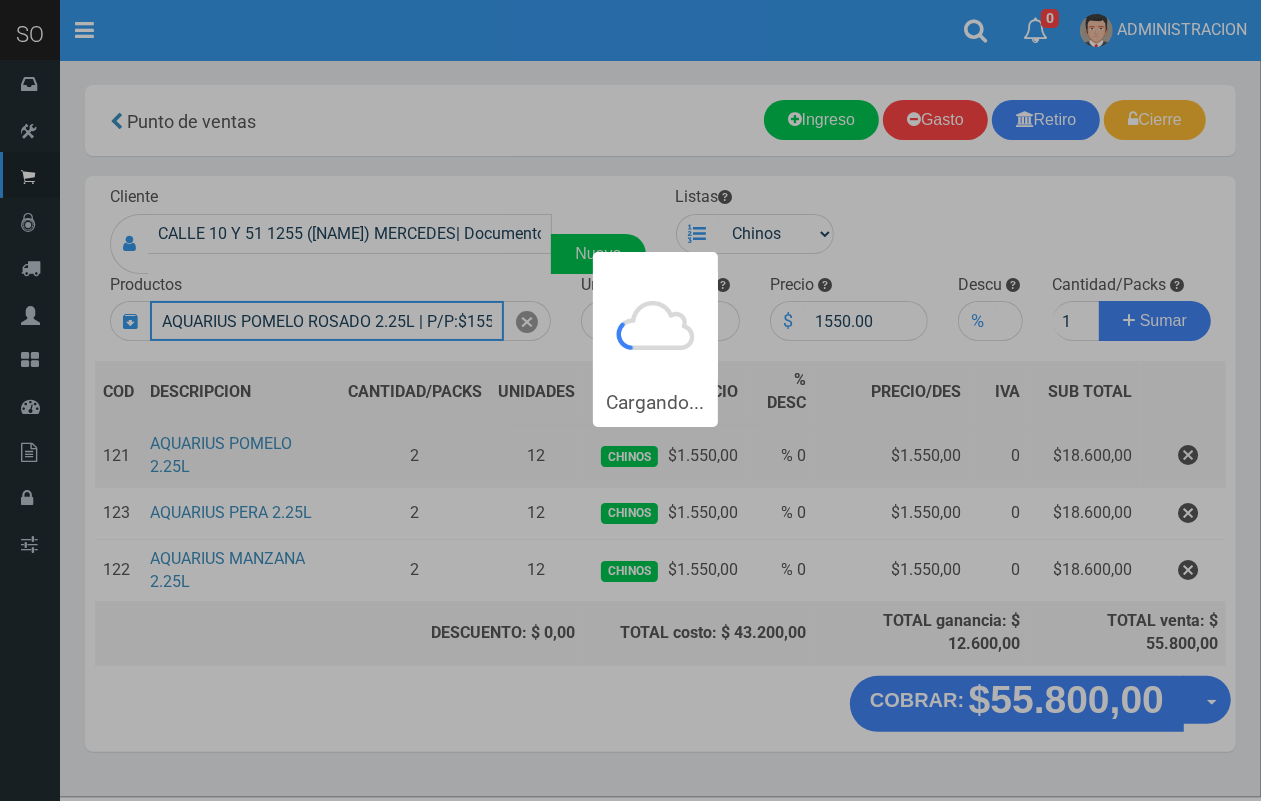 type 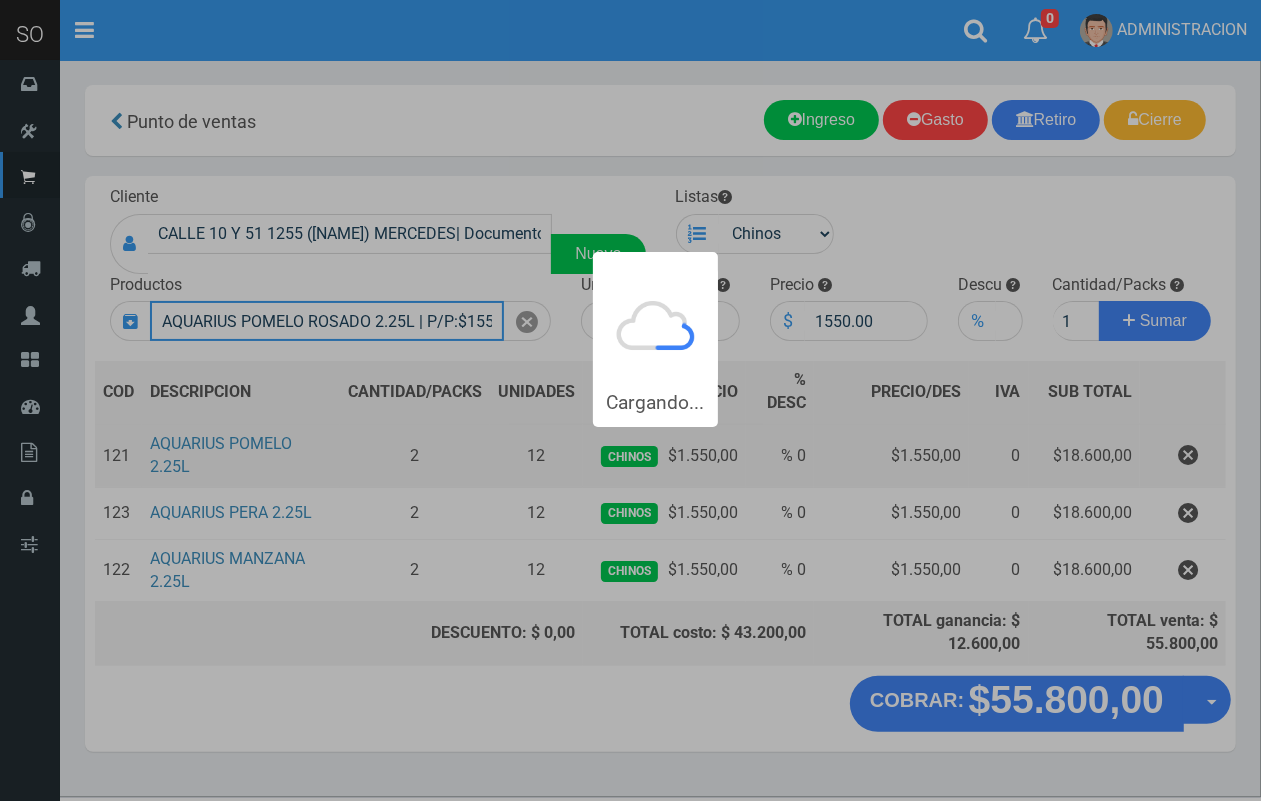 type 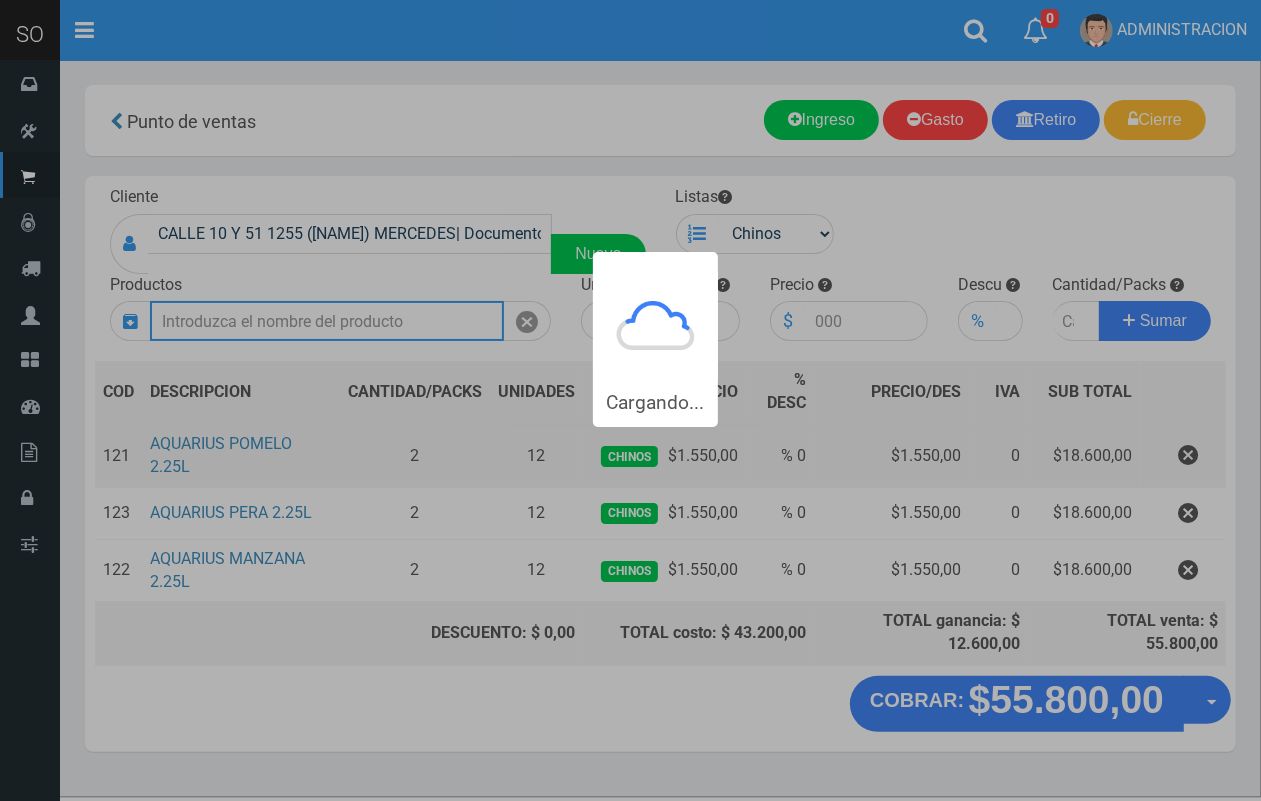 scroll, scrollTop: 0, scrollLeft: 0, axis: both 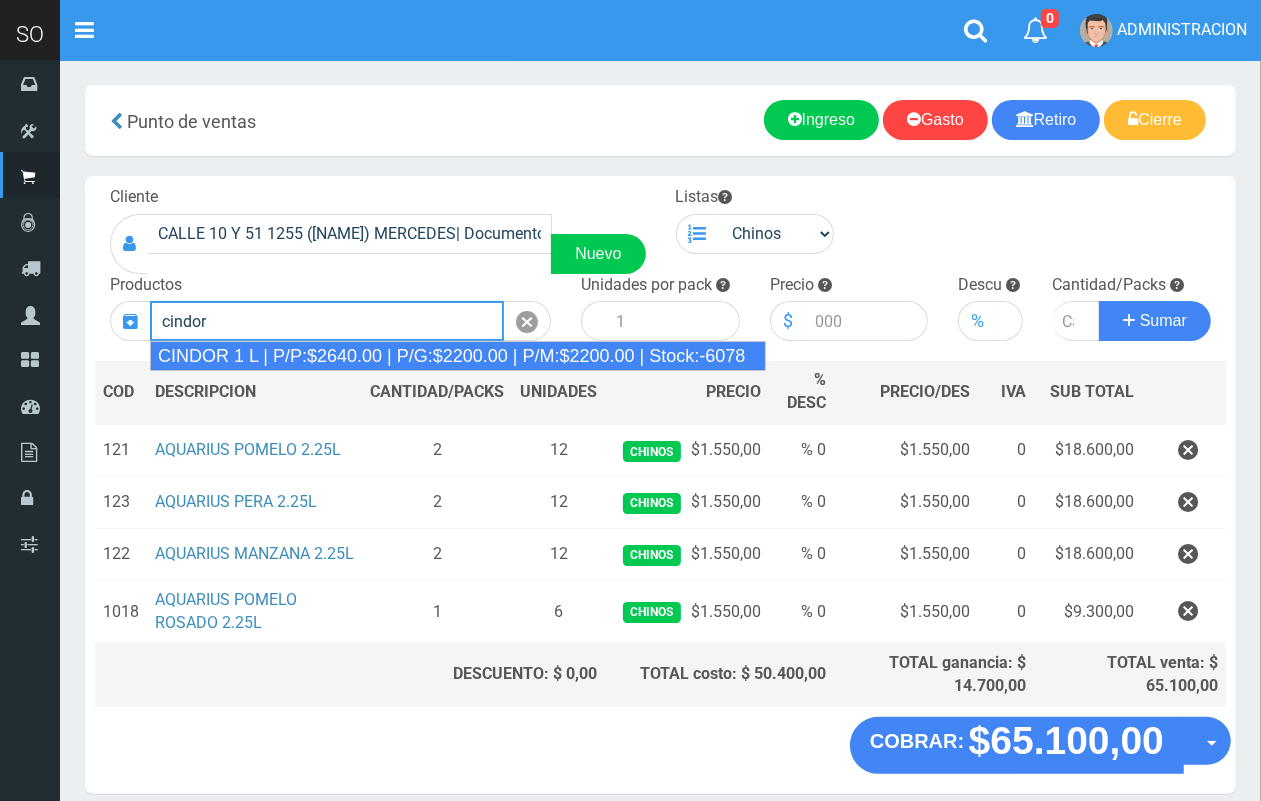 click on "CINDOR 1 L | P/P:$2640.00 | P/G:$2200.00 | P/M:$2200.00 | Stock:-6078" at bounding box center (458, 356) 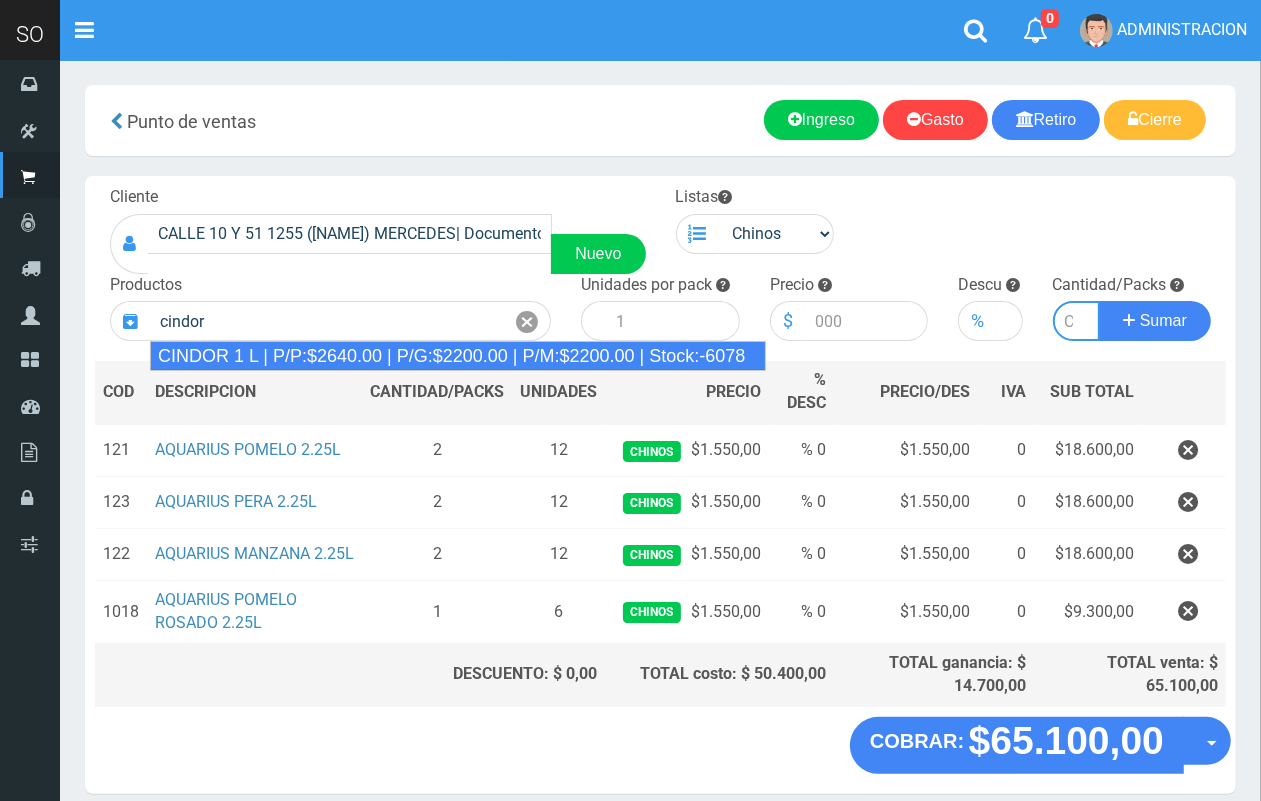 type on "CINDOR 1 L | P/P:$2640.00 | P/G:$2200.00 | P/M:$2200.00 | Stock:-6078" 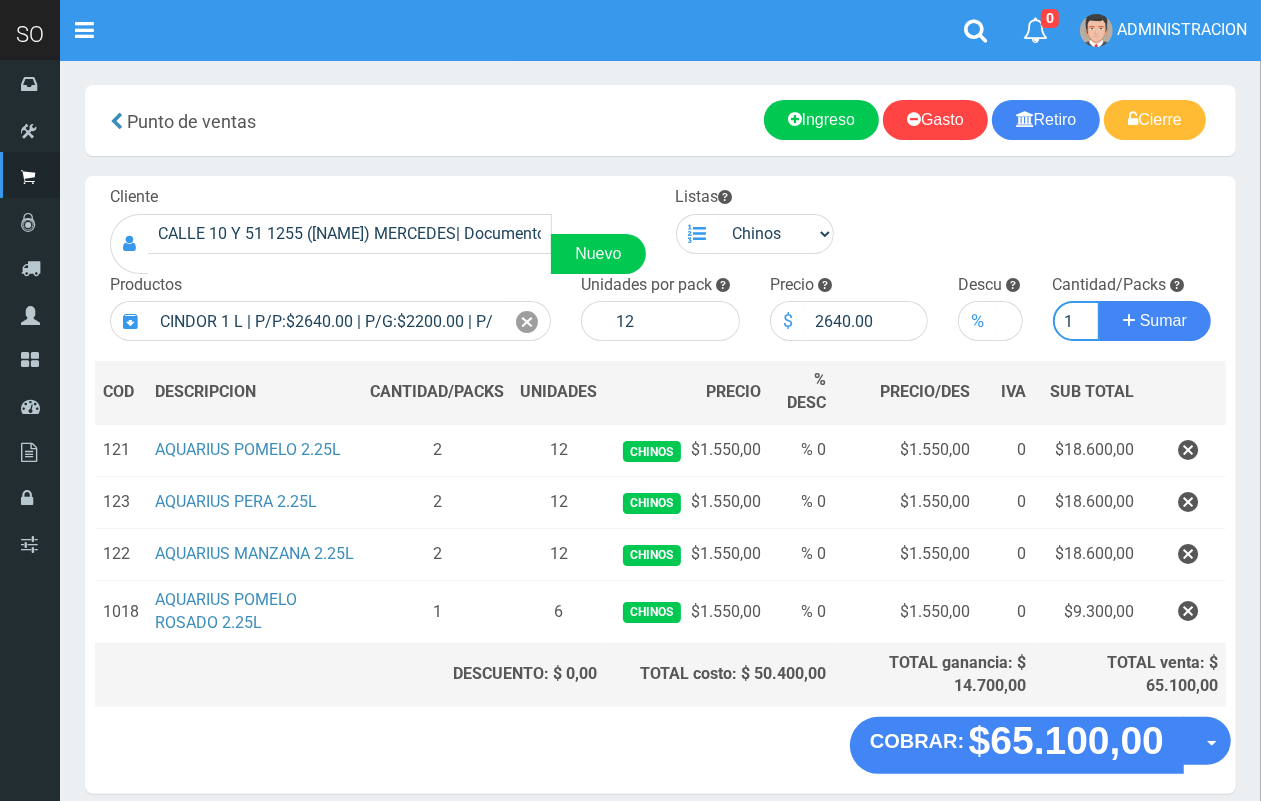 scroll, scrollTop: 0, scrollLeft: 2, axis: horizontal 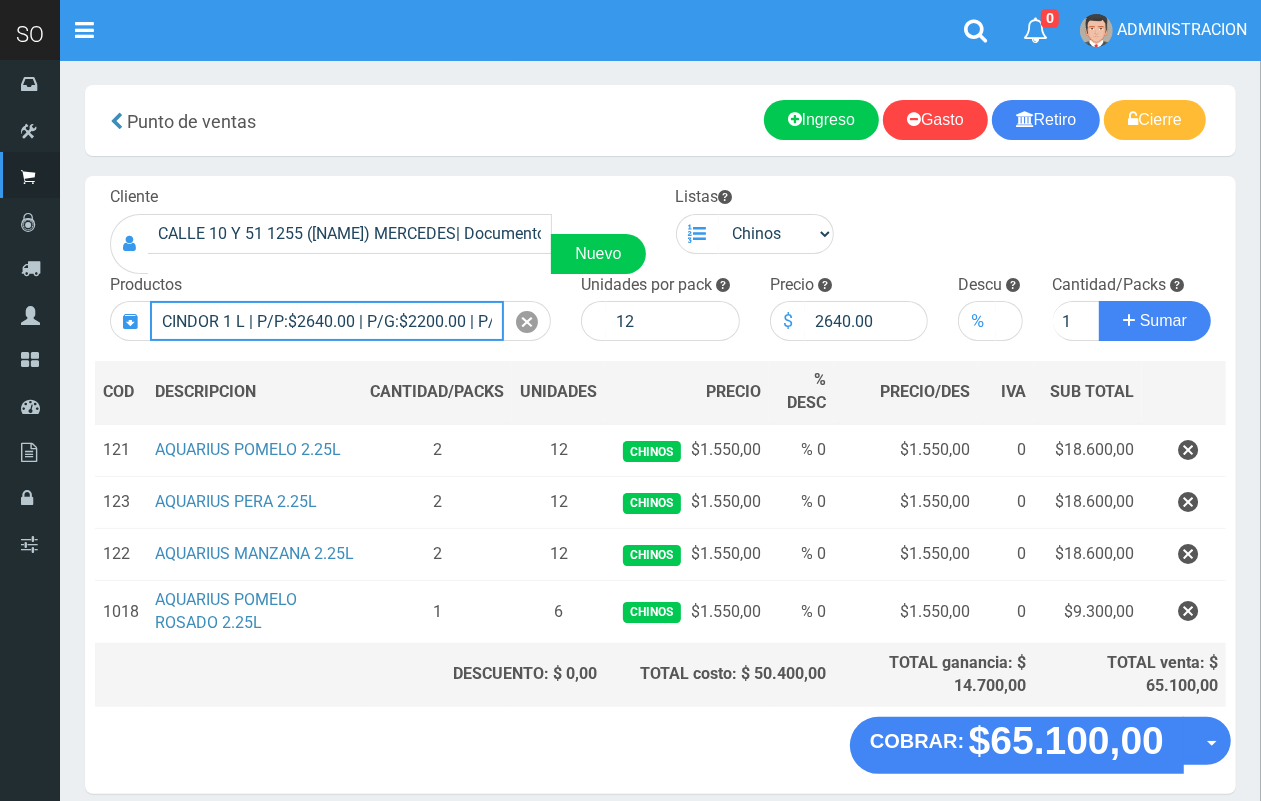 type 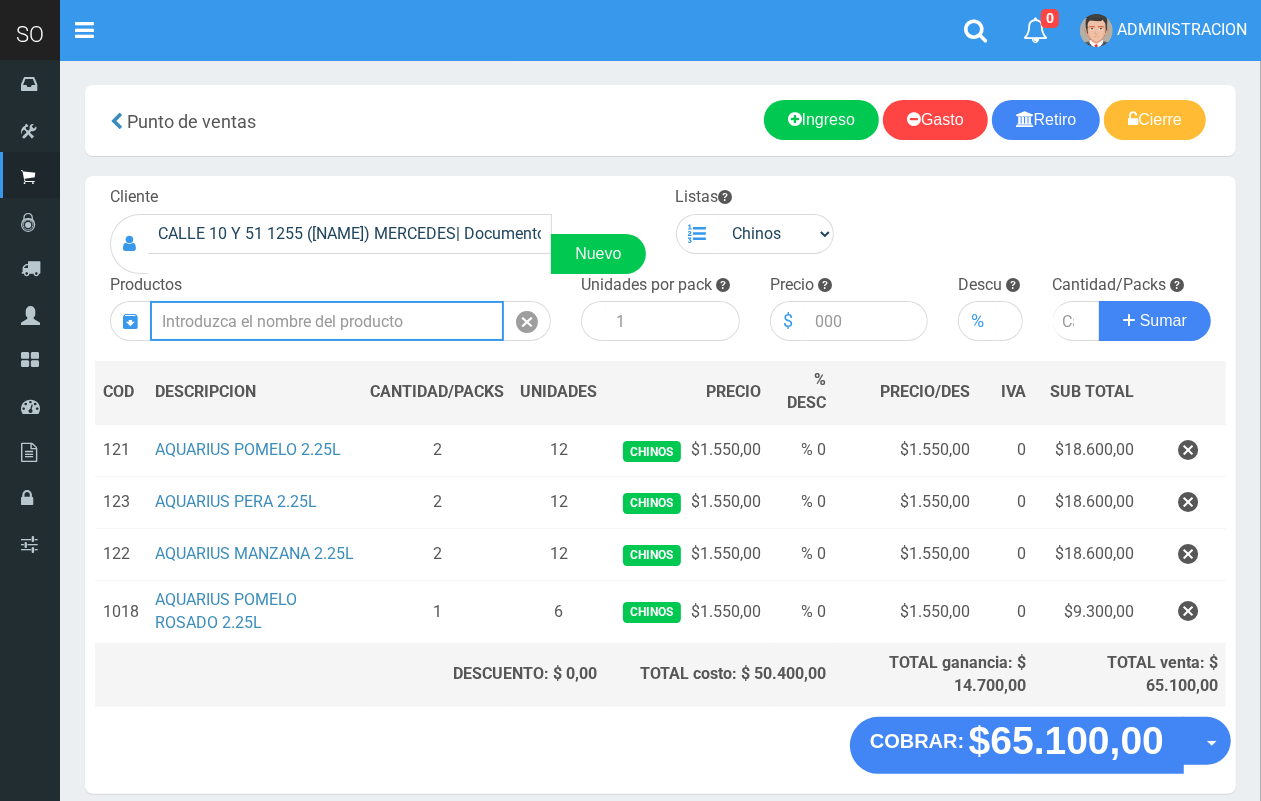scroll, scrollTop: 0, scrollLeft: 0, axis: both 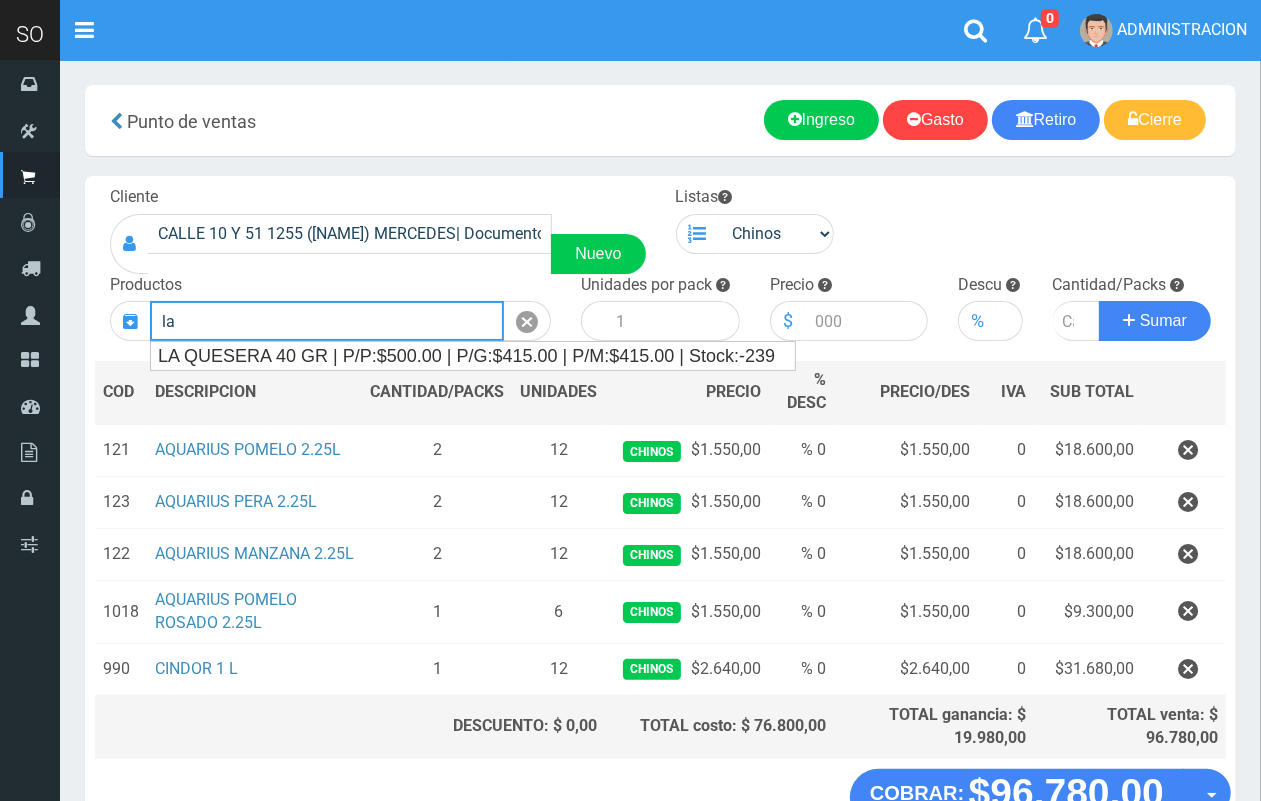 type on "l" 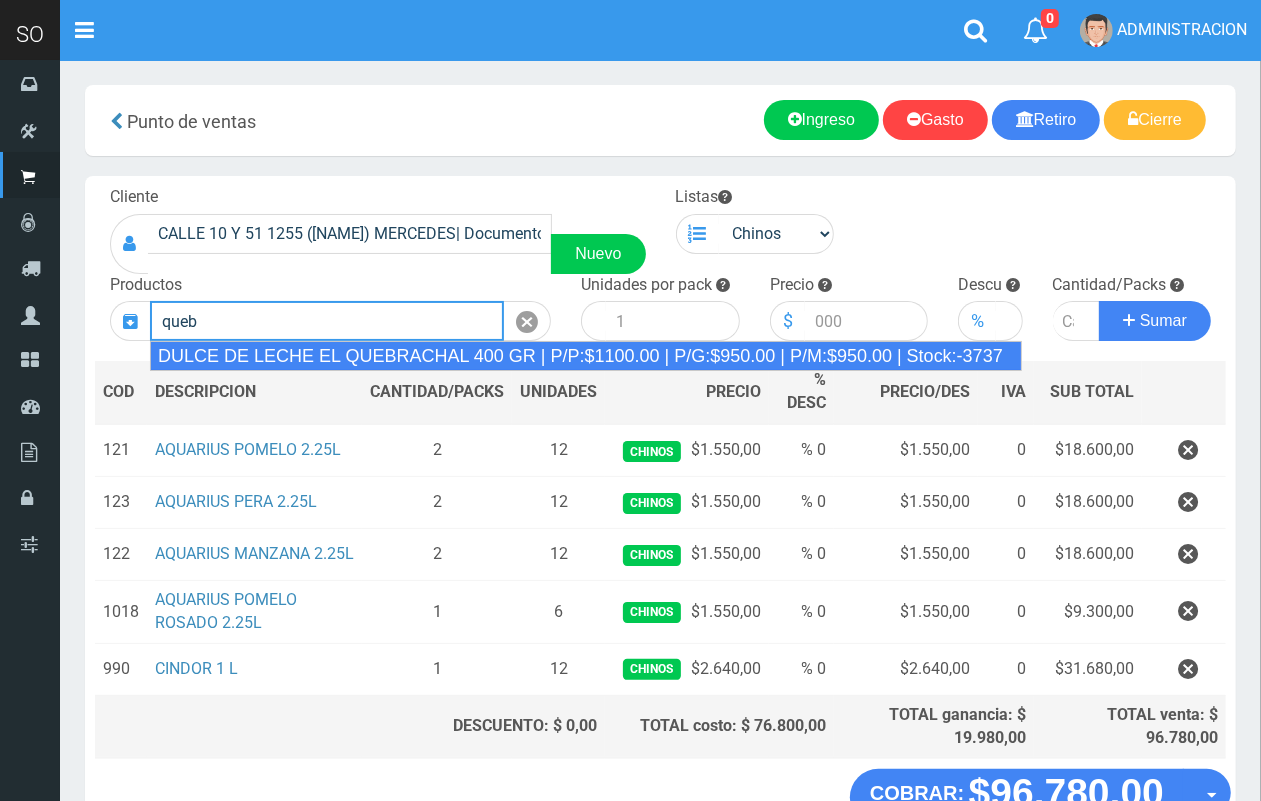 click on "DULCE DE LECHE EL QUEBRACHAL  400 GR | P/P:$1100.00 | P/G:$950.00 | P/M:$950.00 | Stock:-3737" at bounding box center (586, 356) 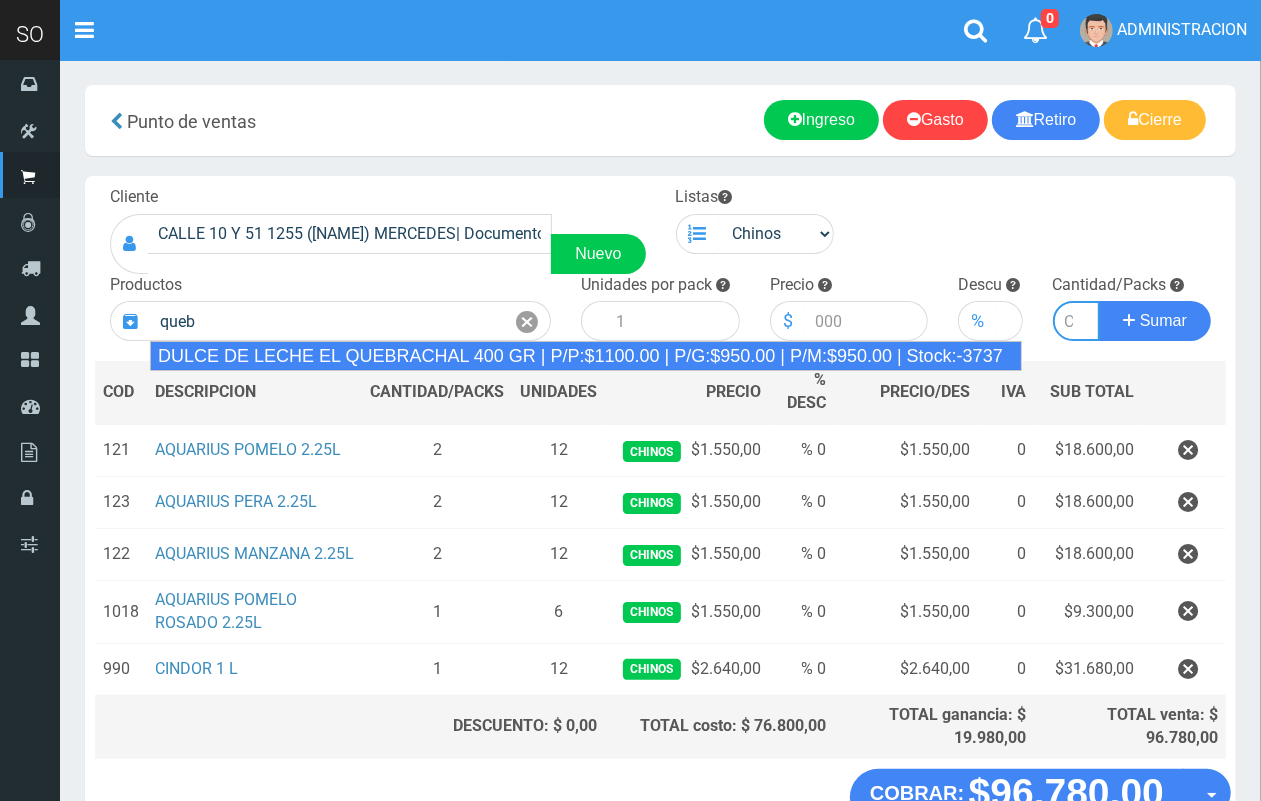 type on "DULCE DE LECHE EL QUEBRACHAL  400 GR | P/P:$1100.00 | P/G:$950.00 | P/M:$950.00 | Stock:-3737" 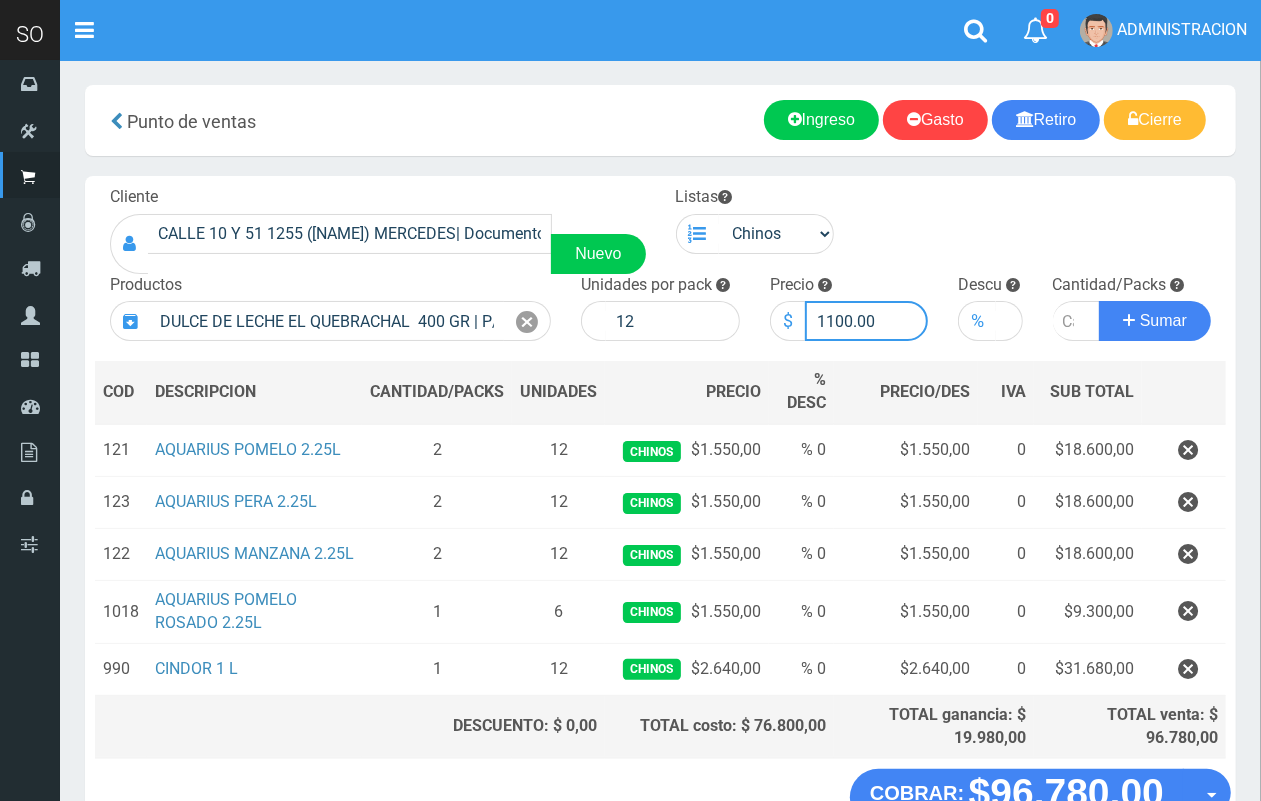 click on "1100.00" at bounding box center (867, 321) 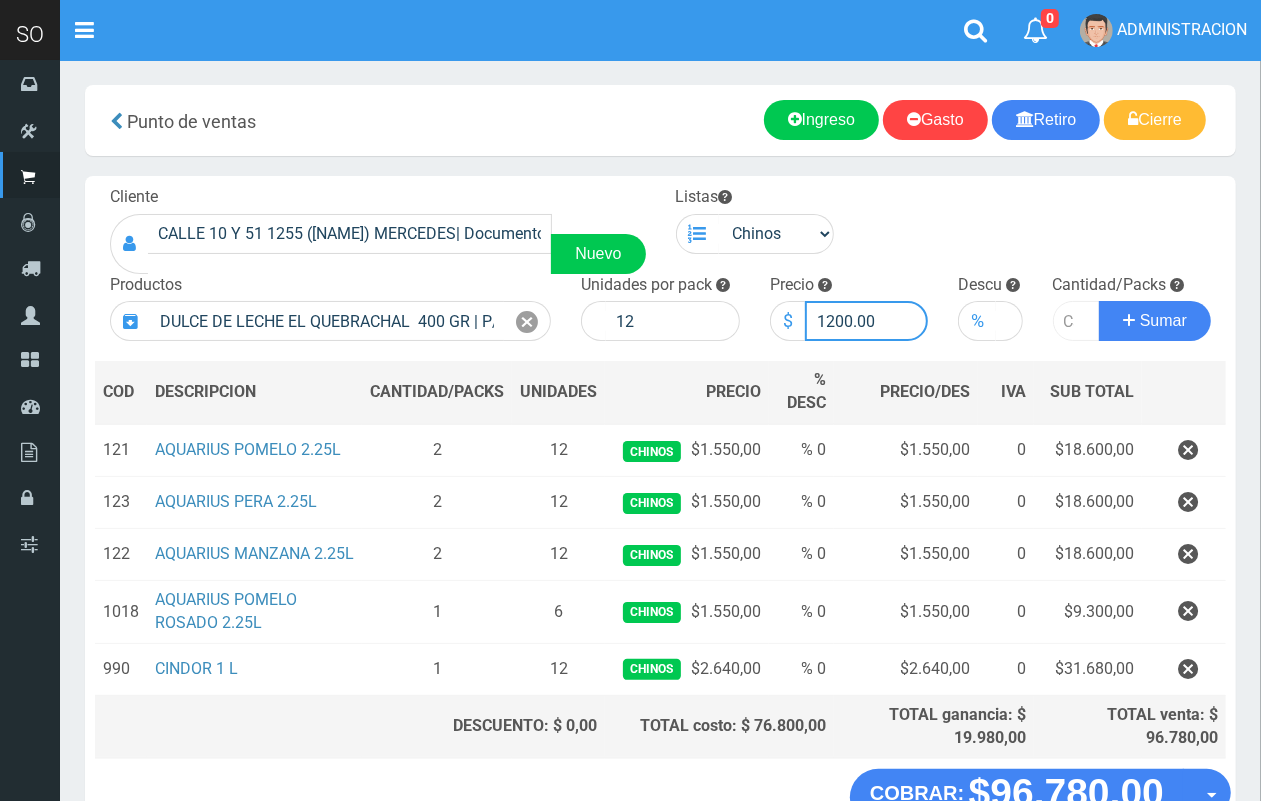 type on "1200.00" 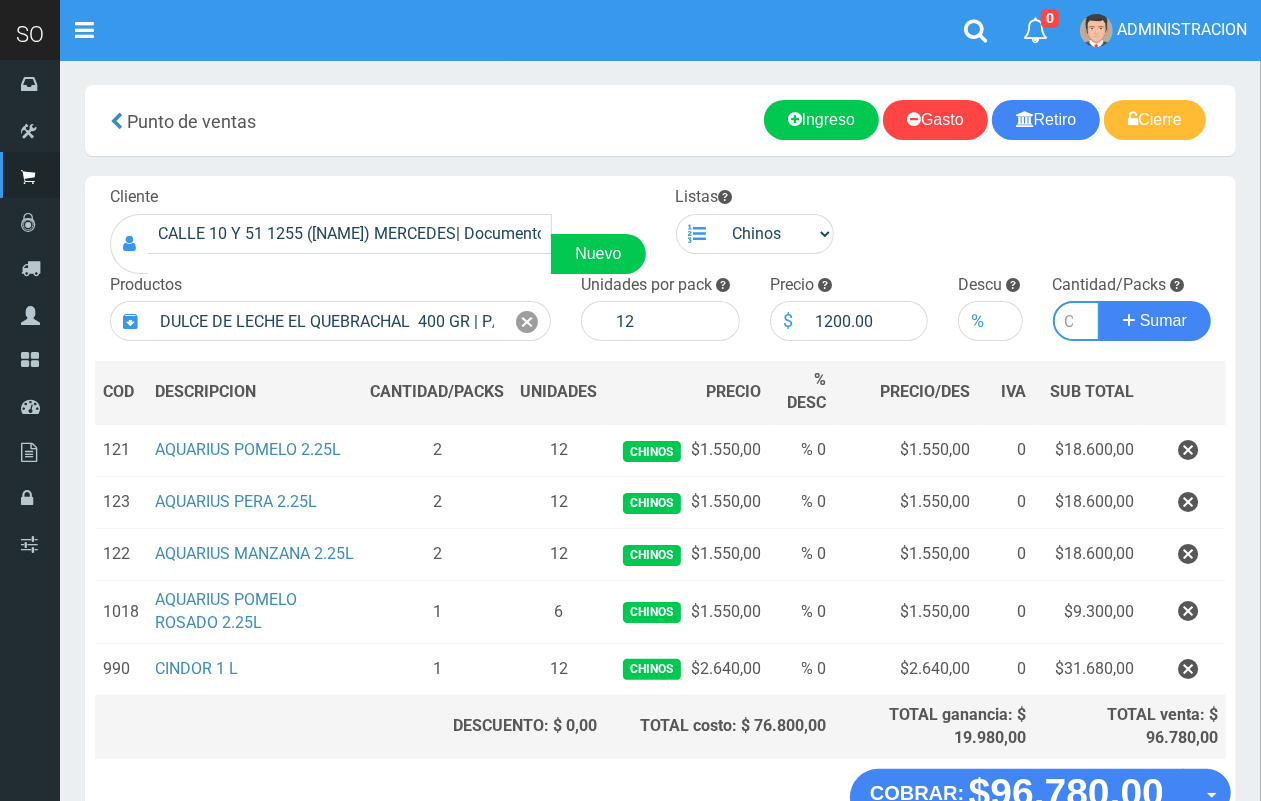 click at bounding box center (1077, 321) 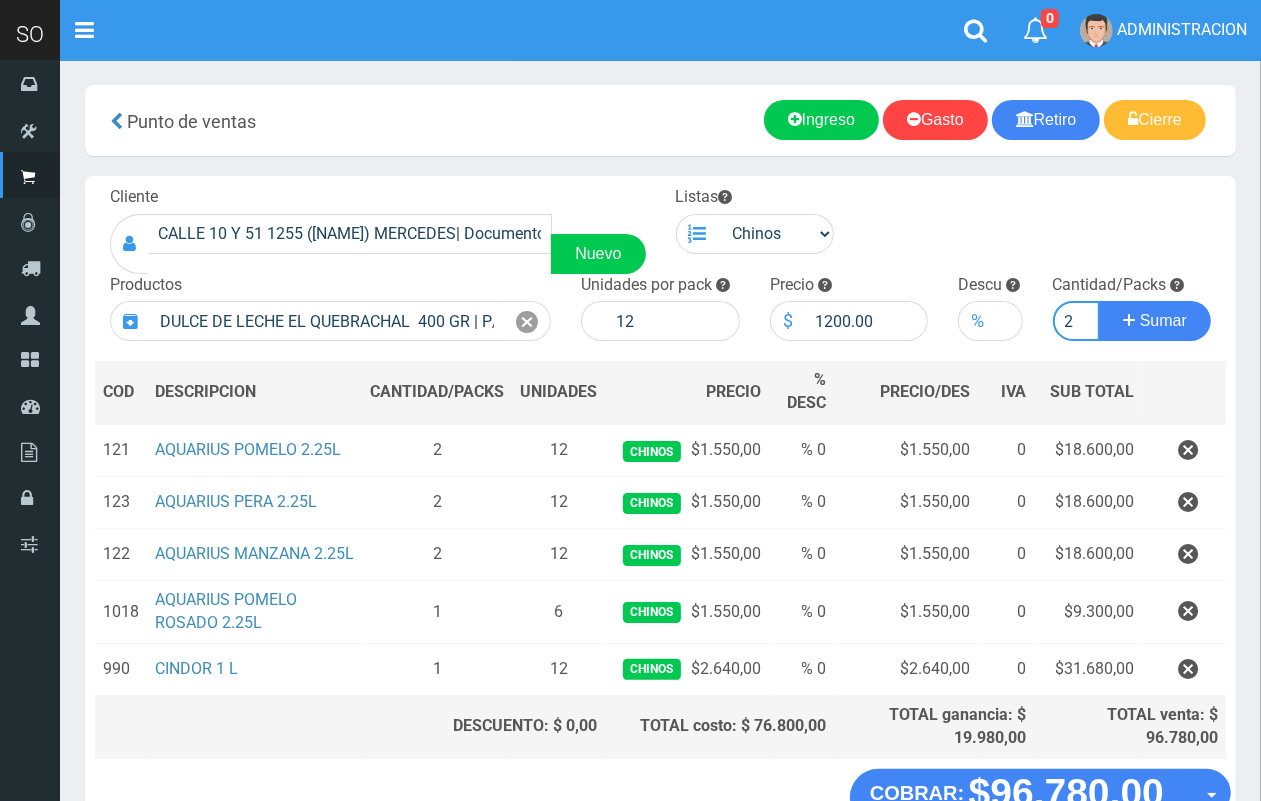 scroll, scrollTop: 0, scrollLeft: 2, axis: horizontal 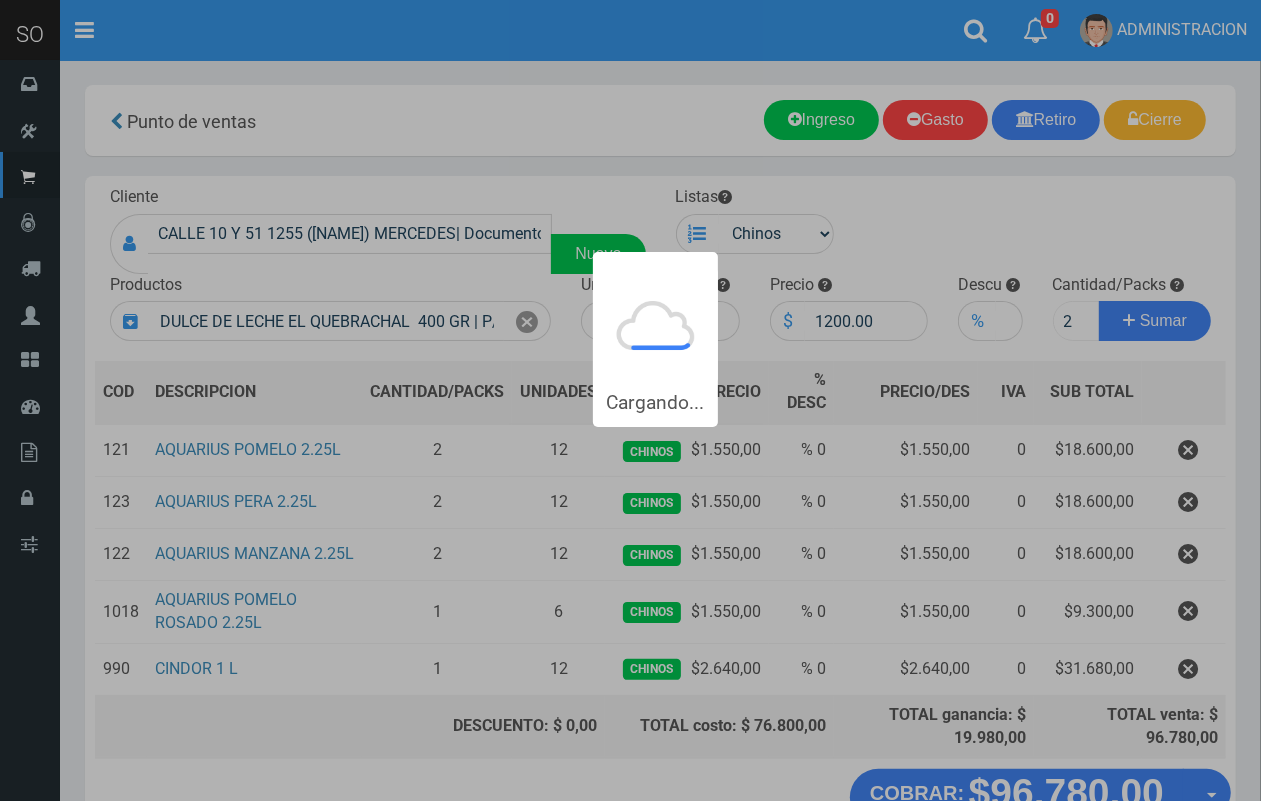 type 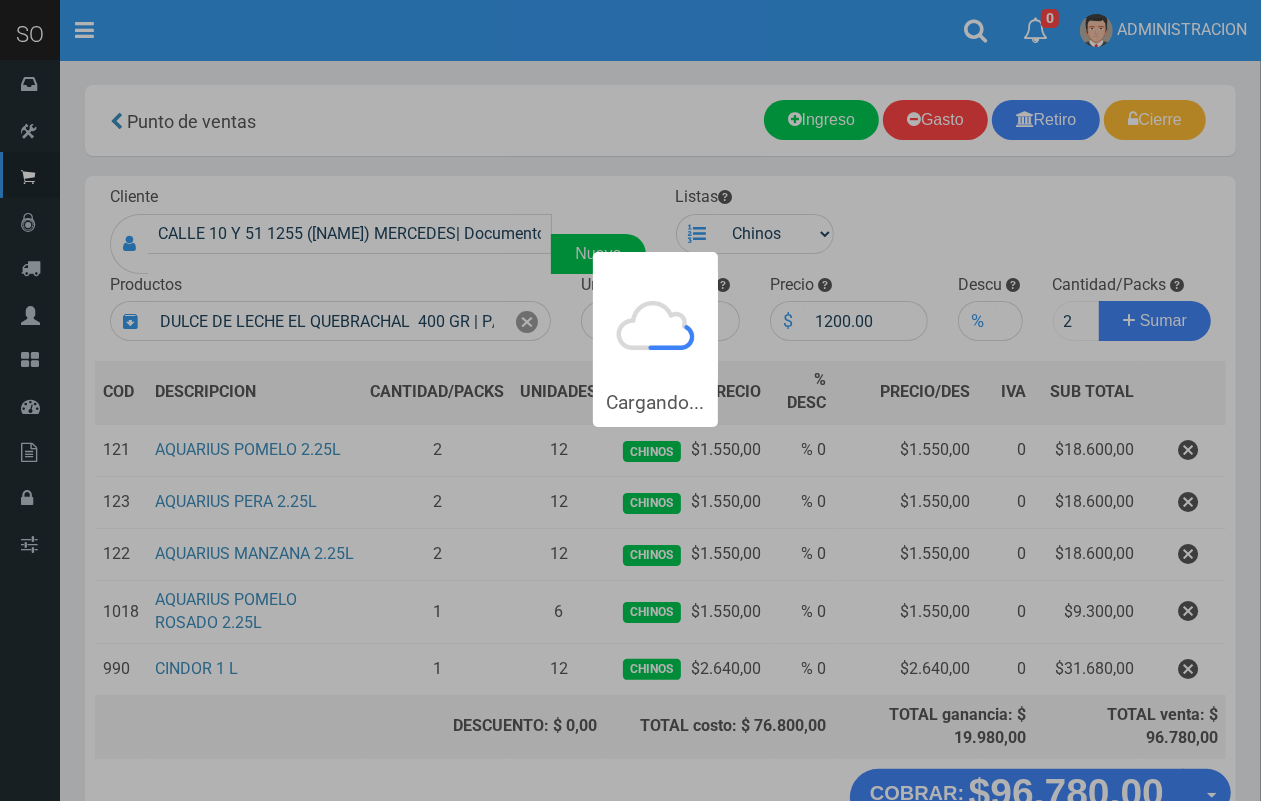 type 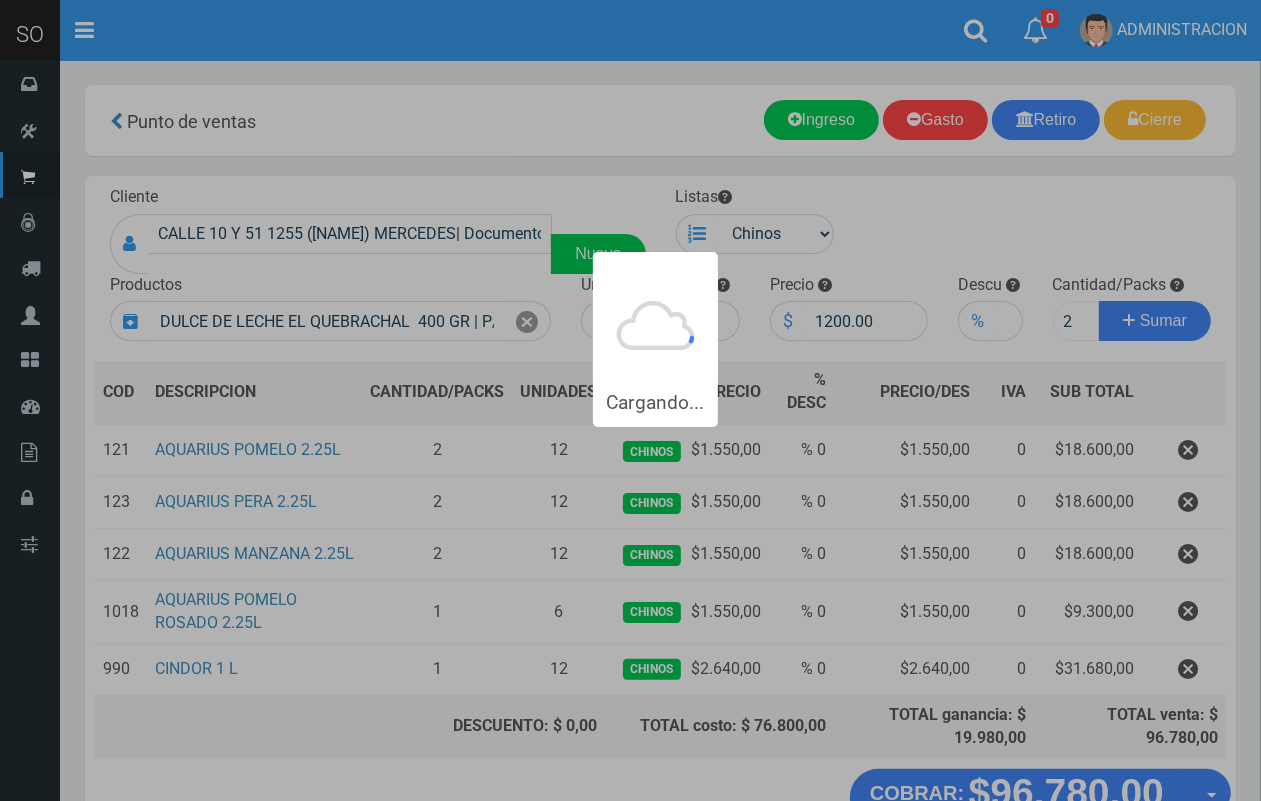 type 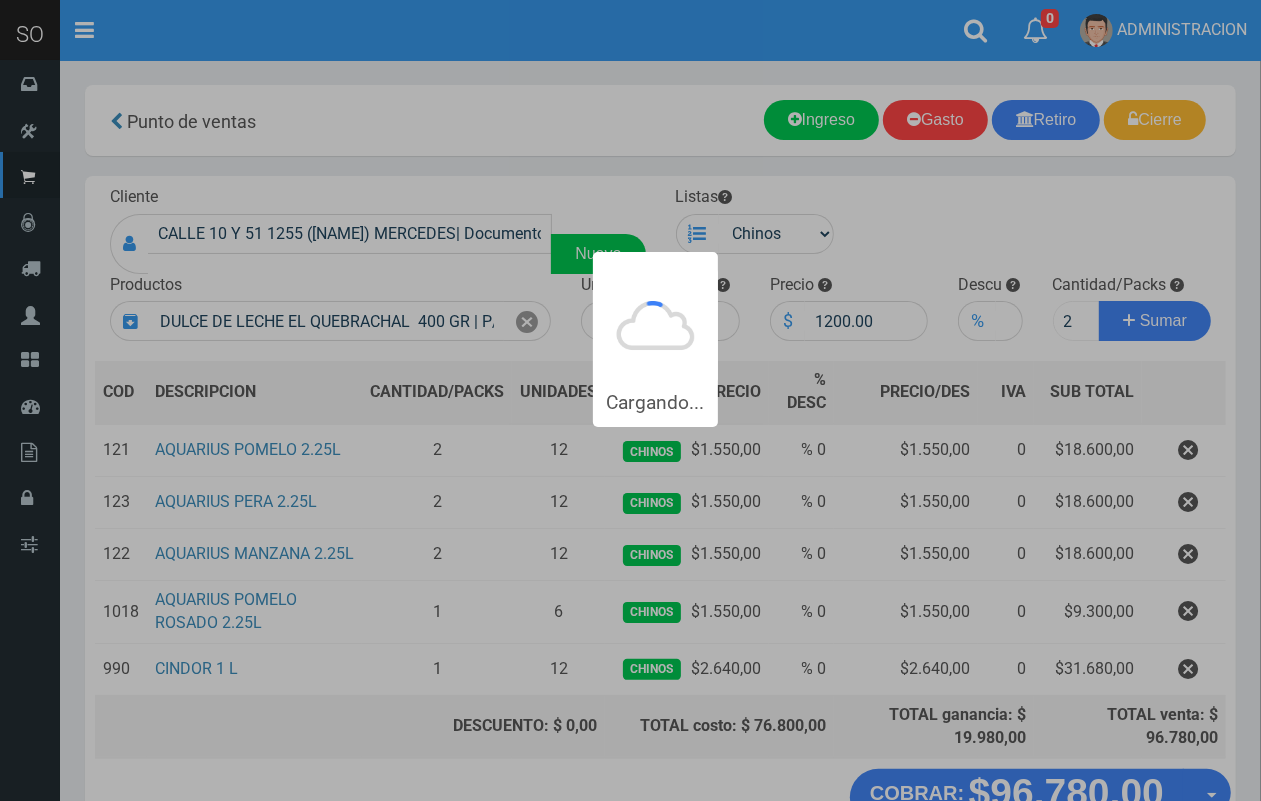type 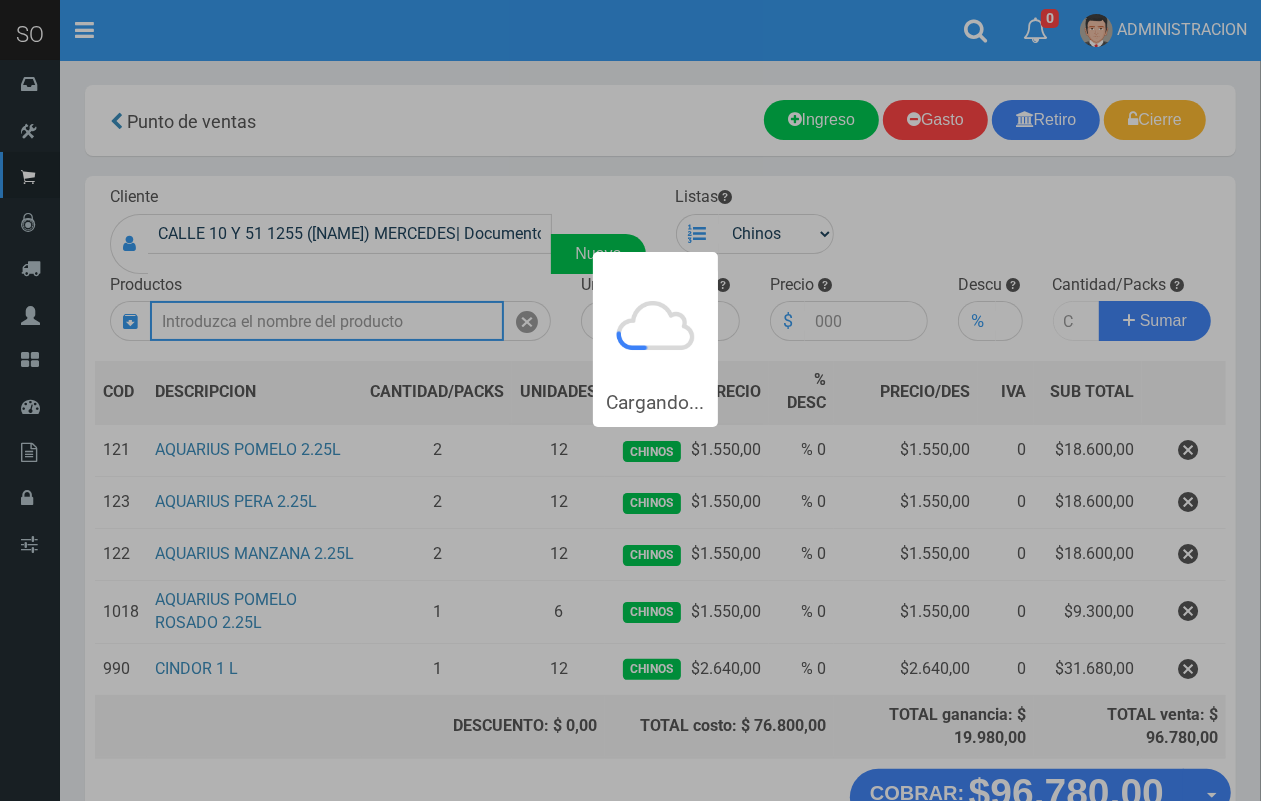 scroll, scrollTop: 0, scrollLeft: 0, axis: both 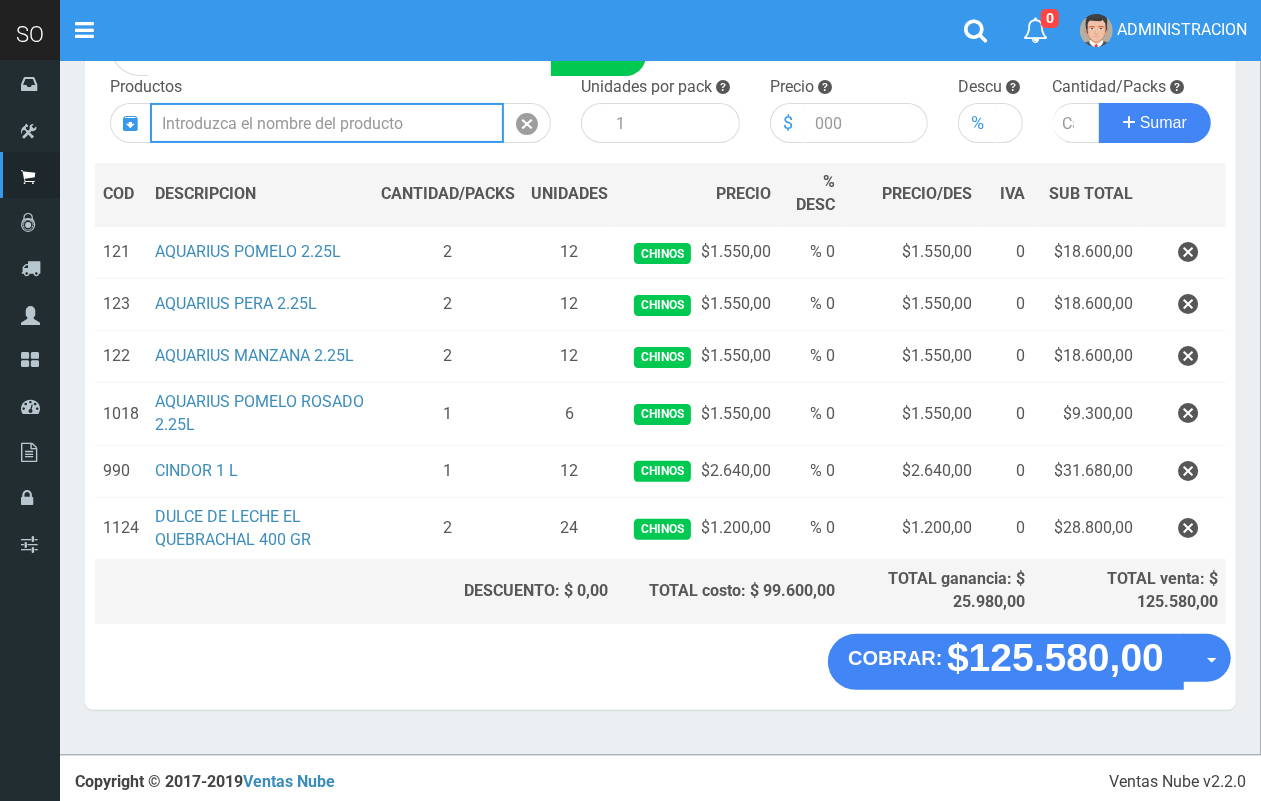 click at bounding box center [327, 123] 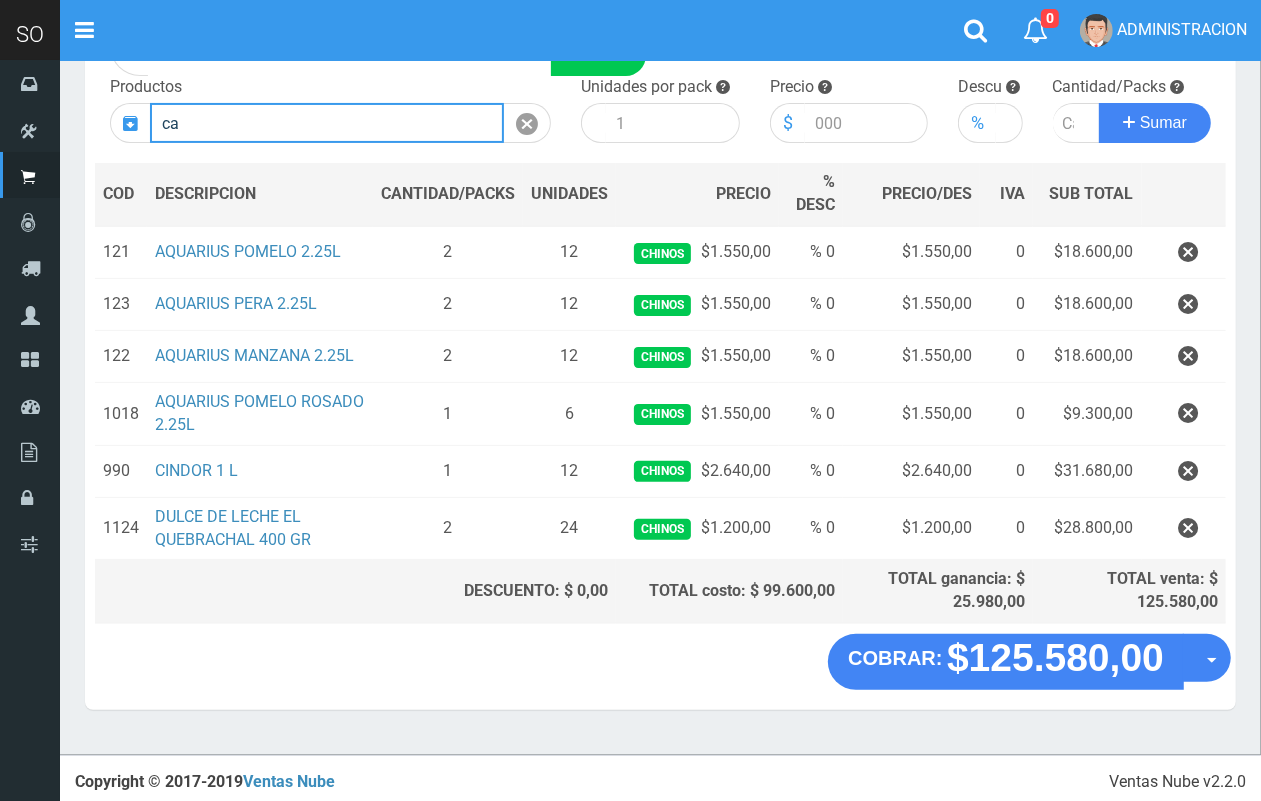 type on "c" 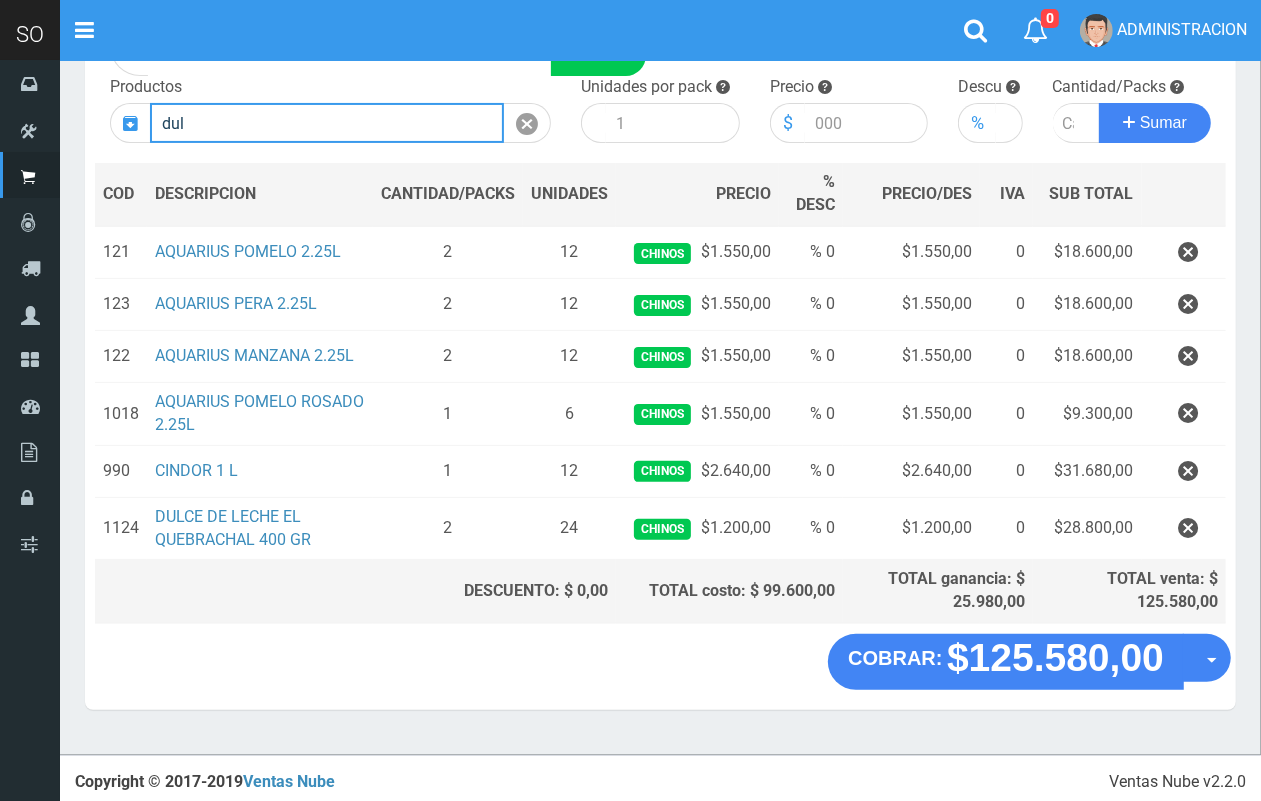 type on "dulc" 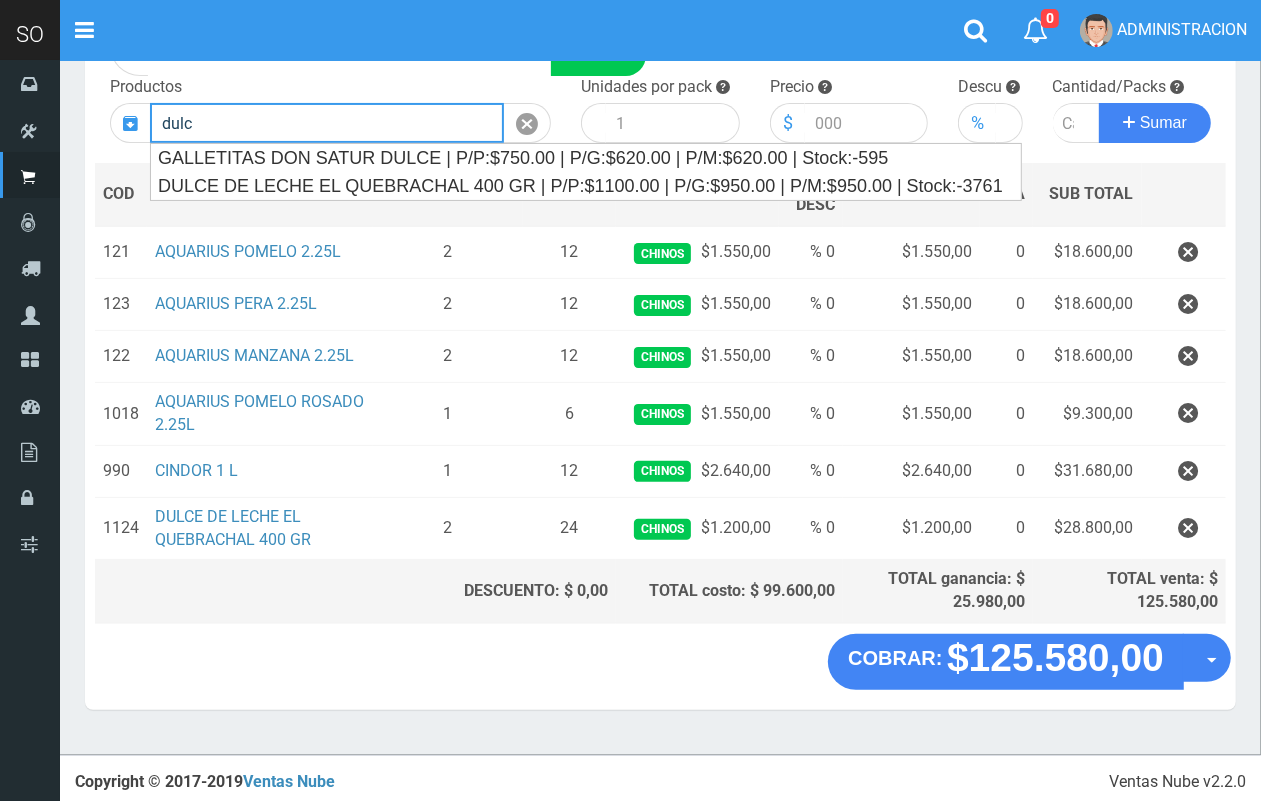 drag, startPoint x: 236, startPoint y: 133, endPoint x: 152, endPoint y: 123, distance: 84.59315 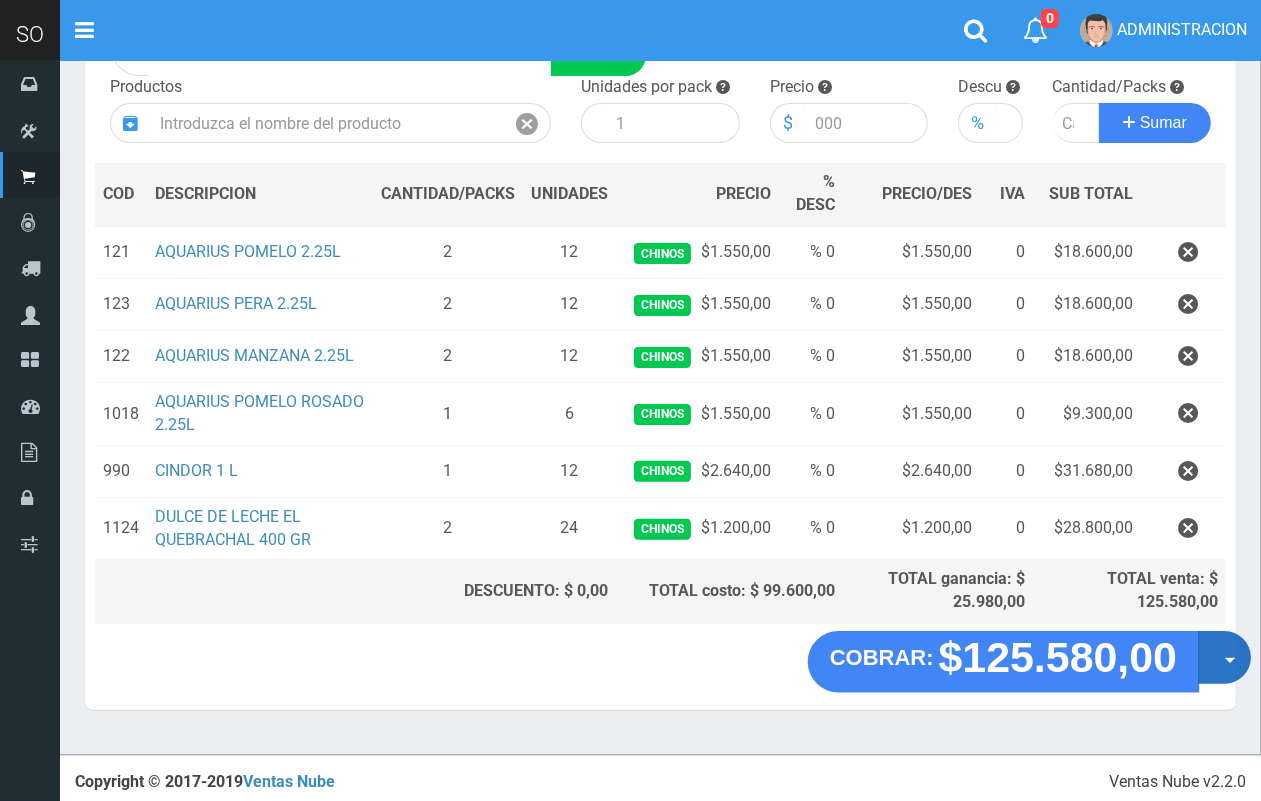 click on "Opciones" at bounding box center (1224, 657) 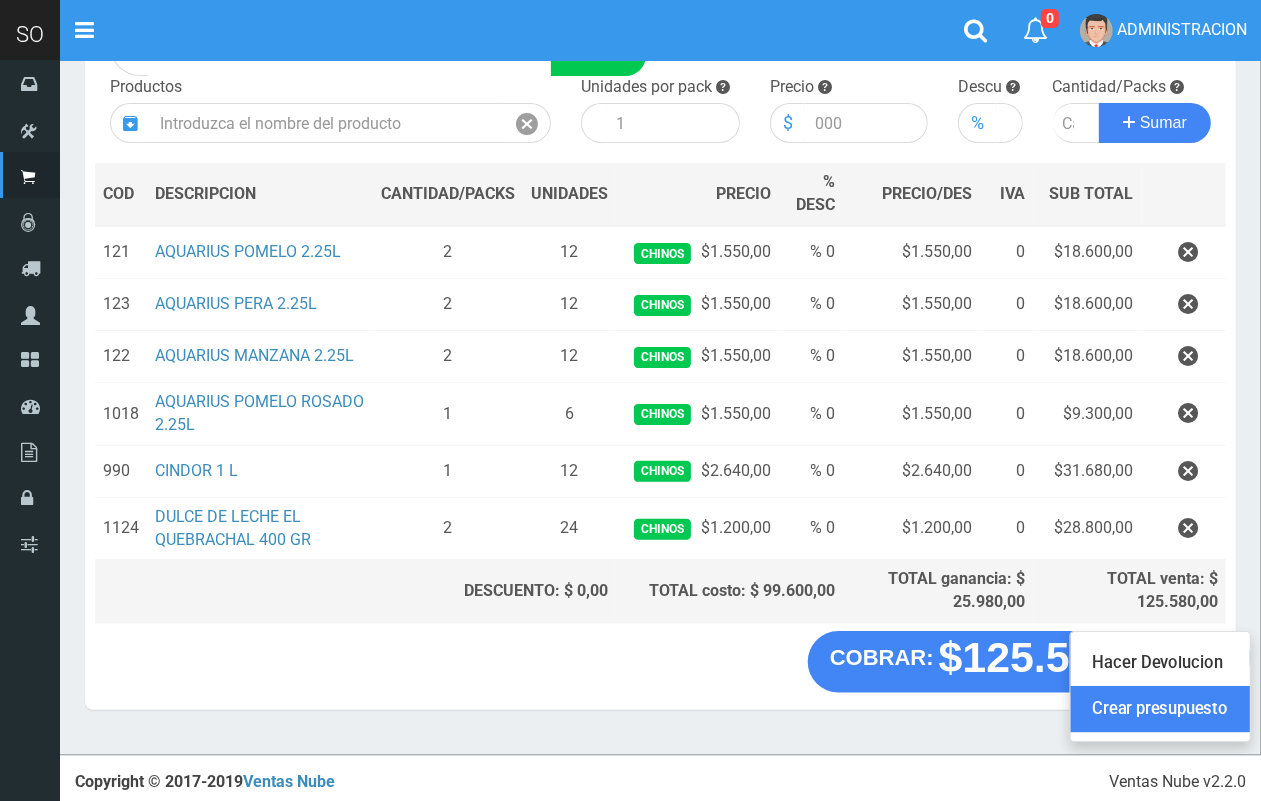 click on "Crear presupuesto" at bounding box center [1160, 710] 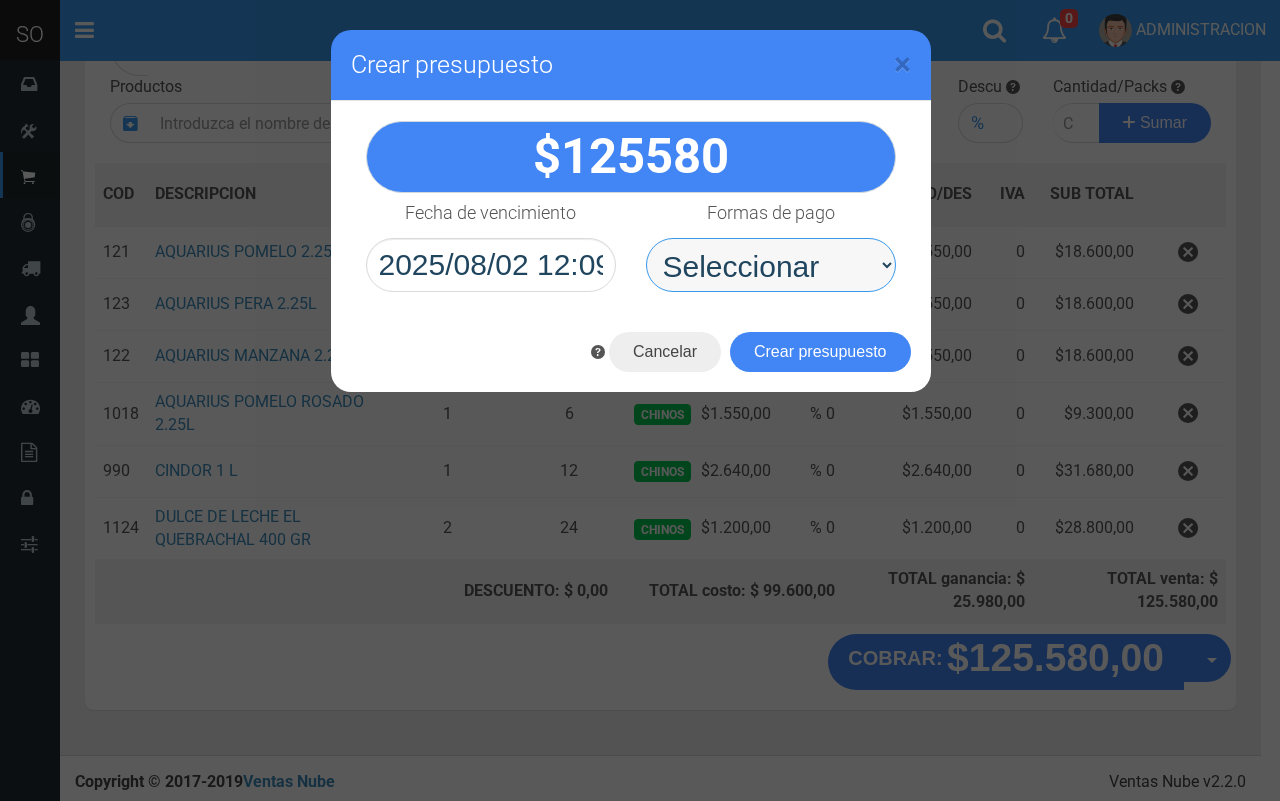 drag, startPoint x: 851, startPoint y: 283, endPoint x: 840, endPoint y: 291, distance: 13.601471 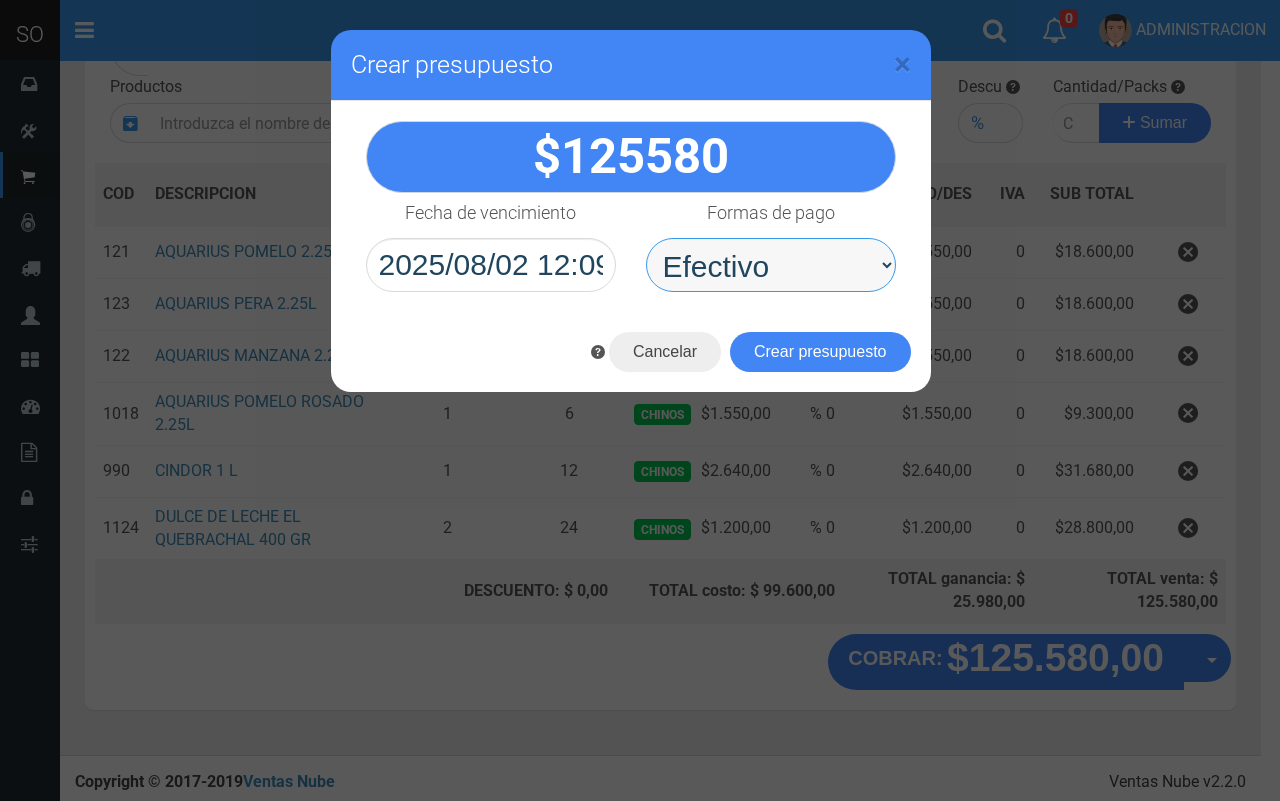 click on "Seleccionar
Efectivo
Tarjeta de Crédito
Depósito
Débito" at bounding box center (771, 265) 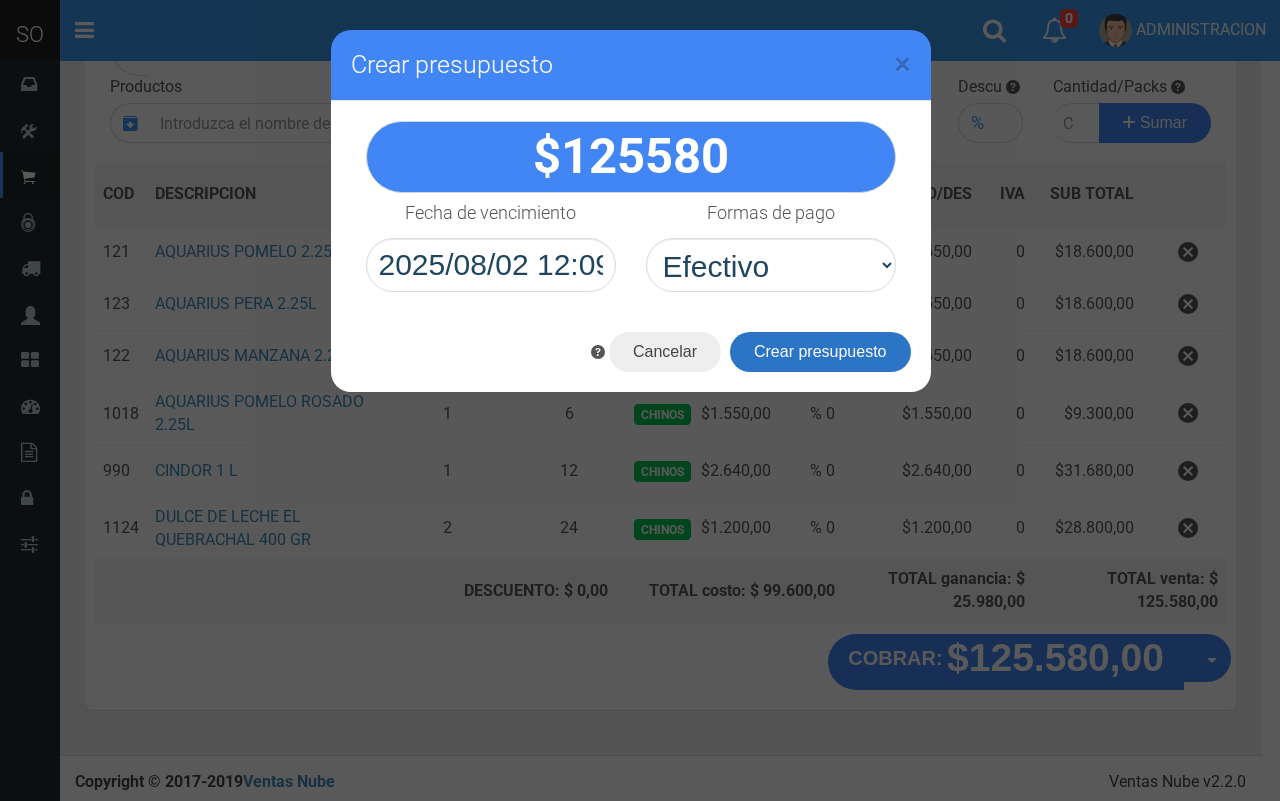 click on "Crear presupuesto" at bounding box center [820, 352] 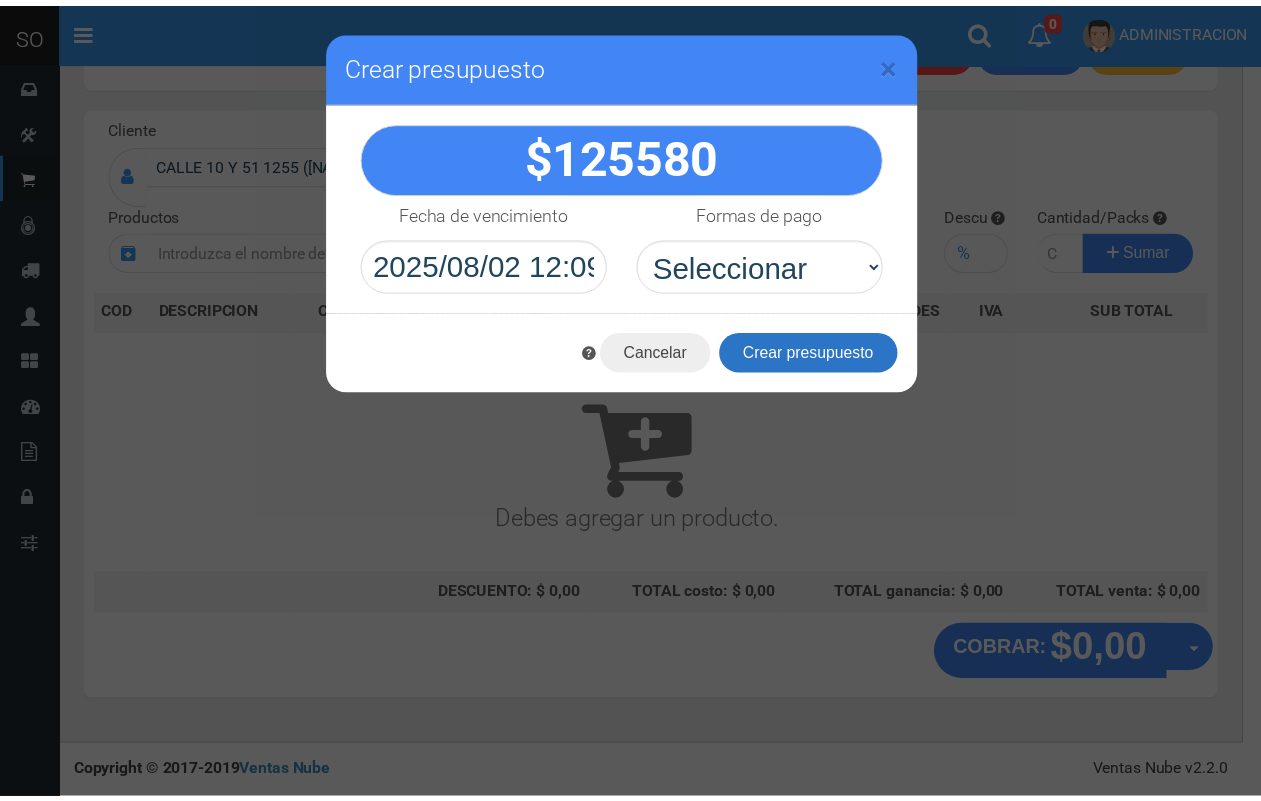 scroll, scrollTop: 60, scrollLeft: 0, axis: vertical 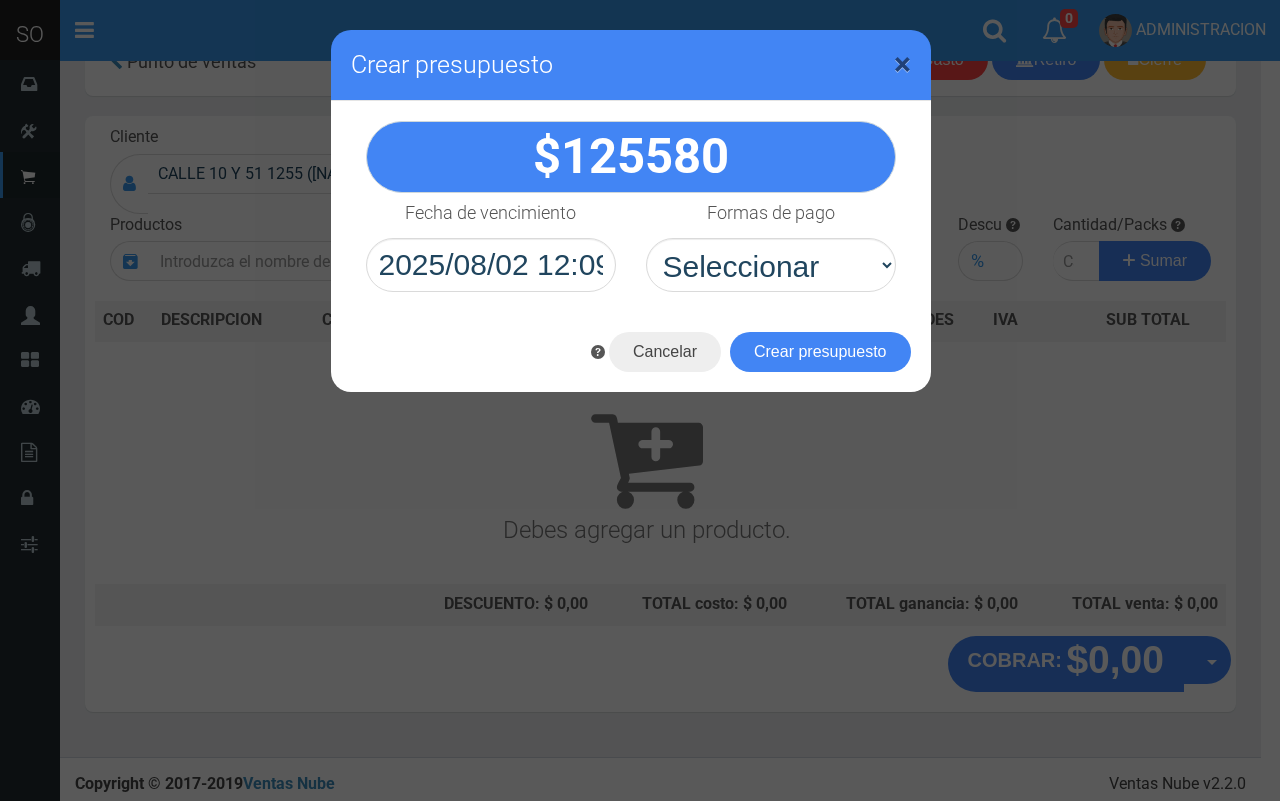 click on "×" at bounding box center (902, 64) 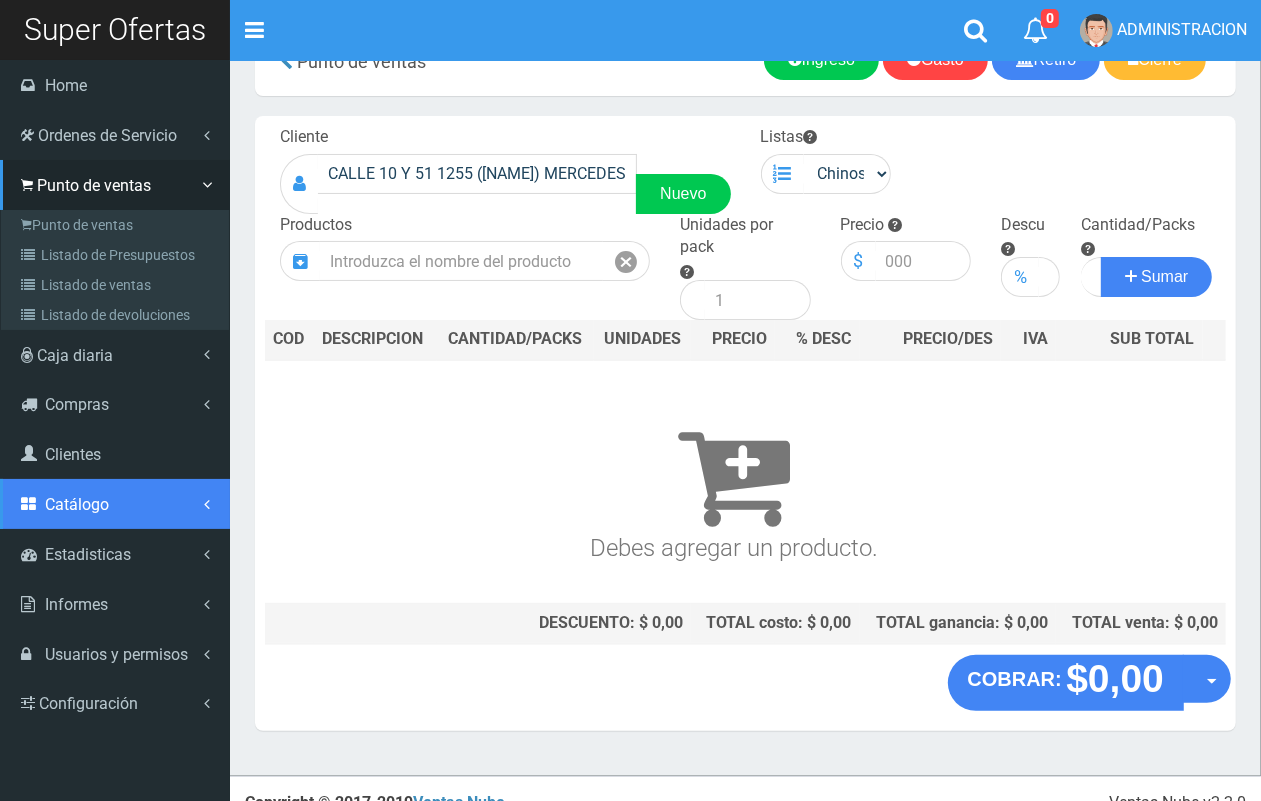 click on "Catálogo" at bounding box center [115, 504] 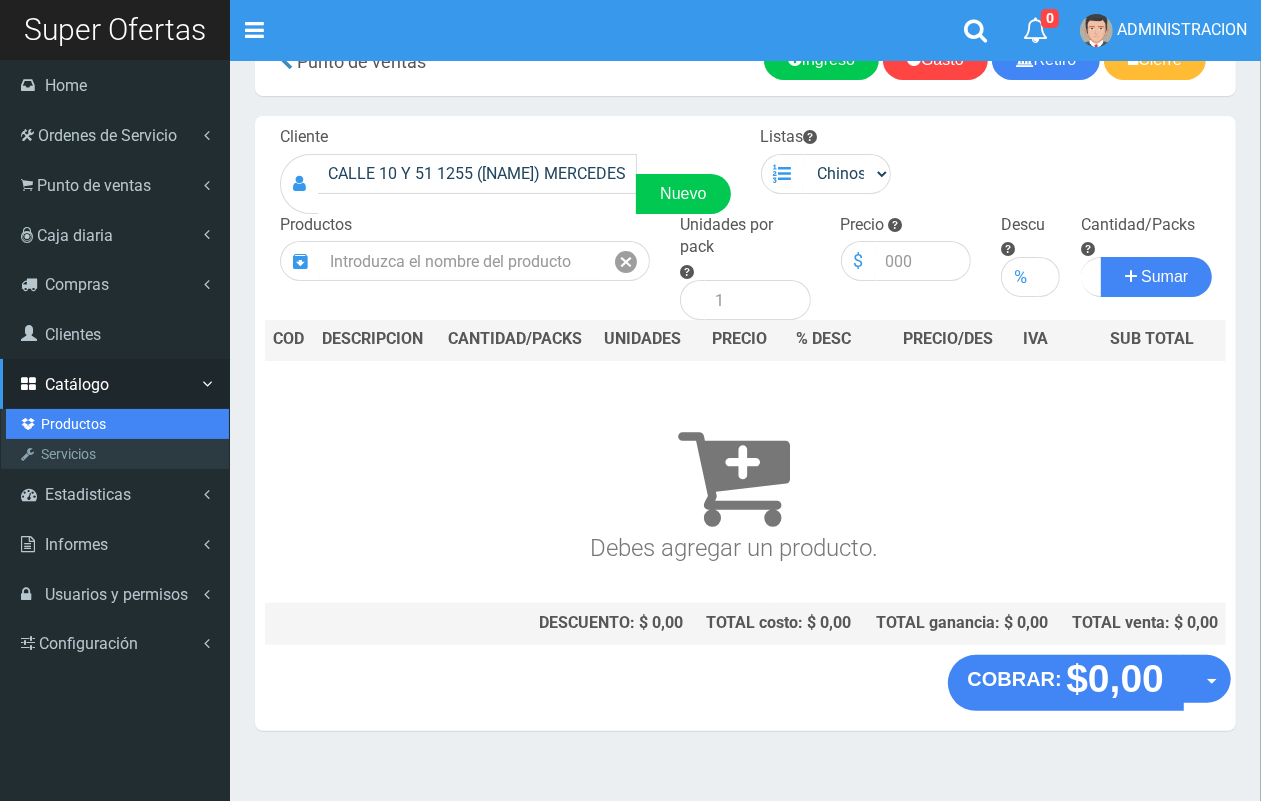 click on "Productos" at bounding box center [117, 424] 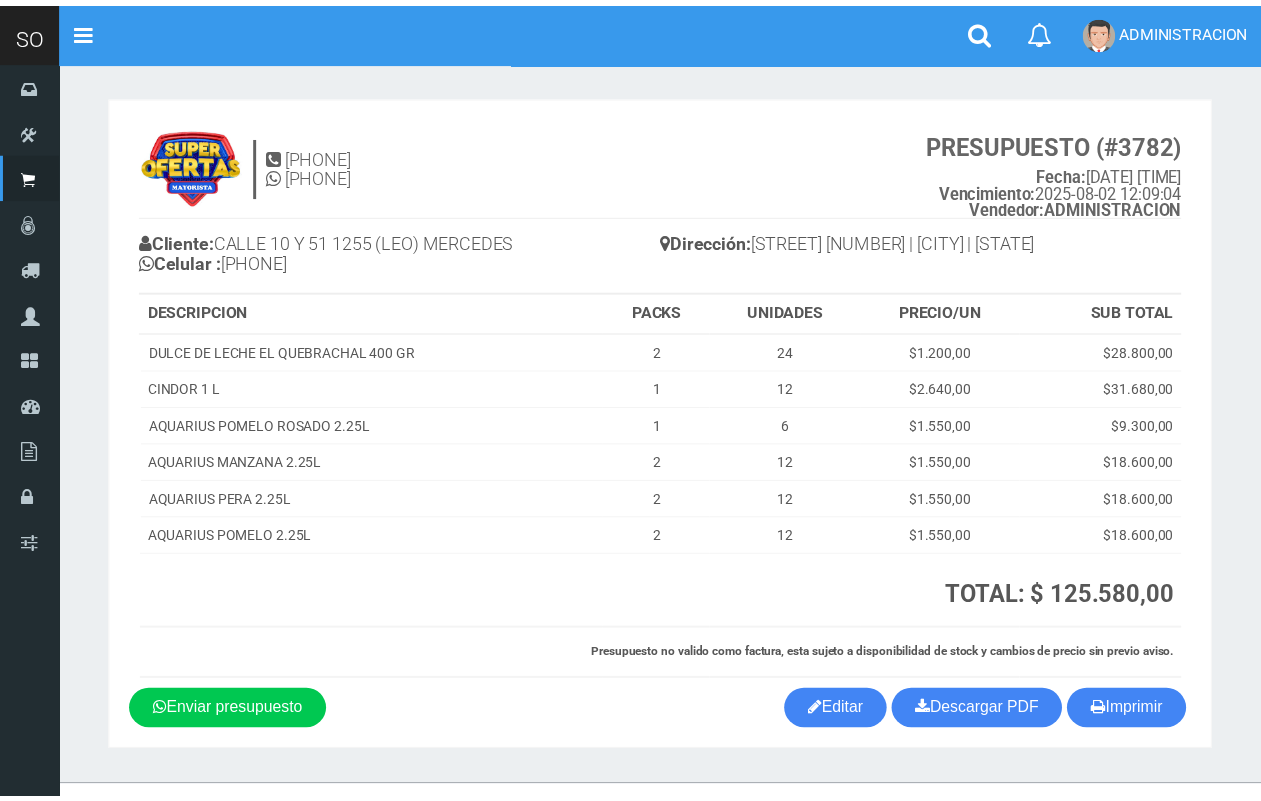 scroll, scrollTop: 0, scrollLeft: 0, axis: both 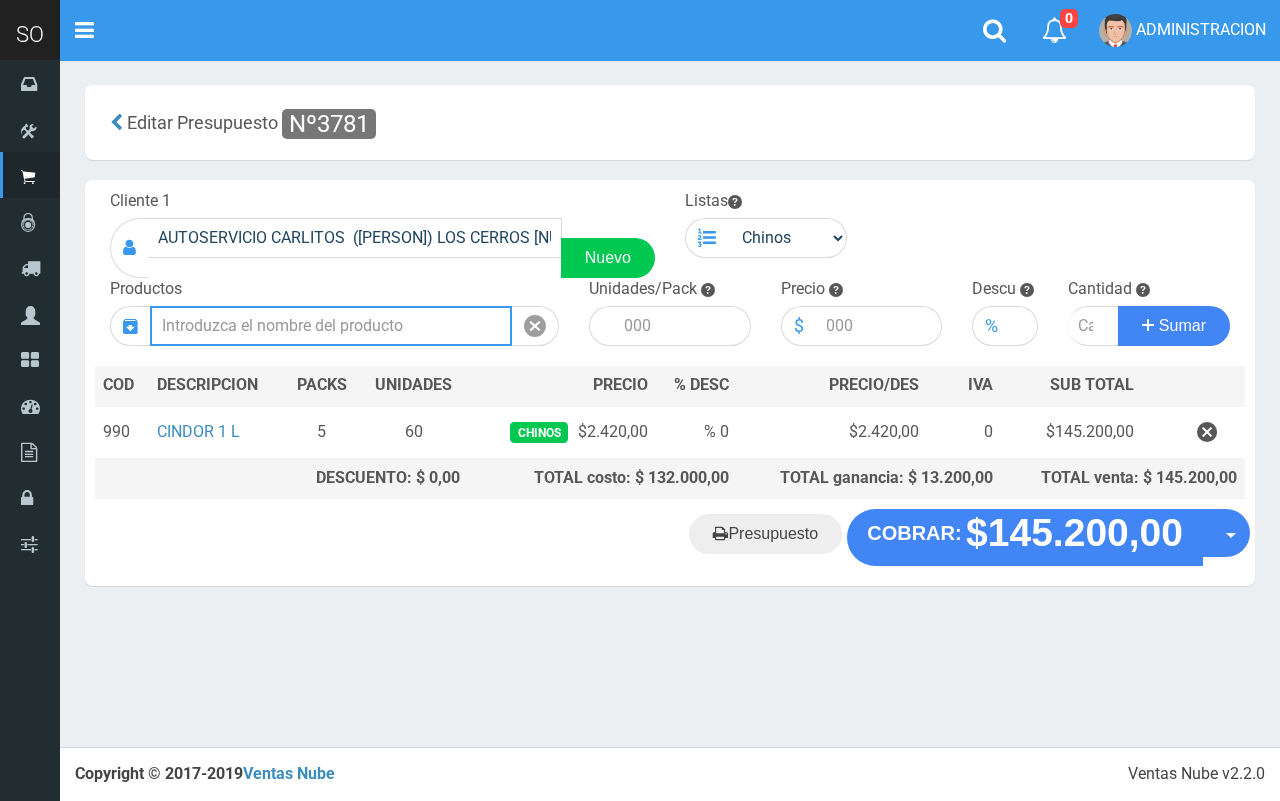 type on "a" 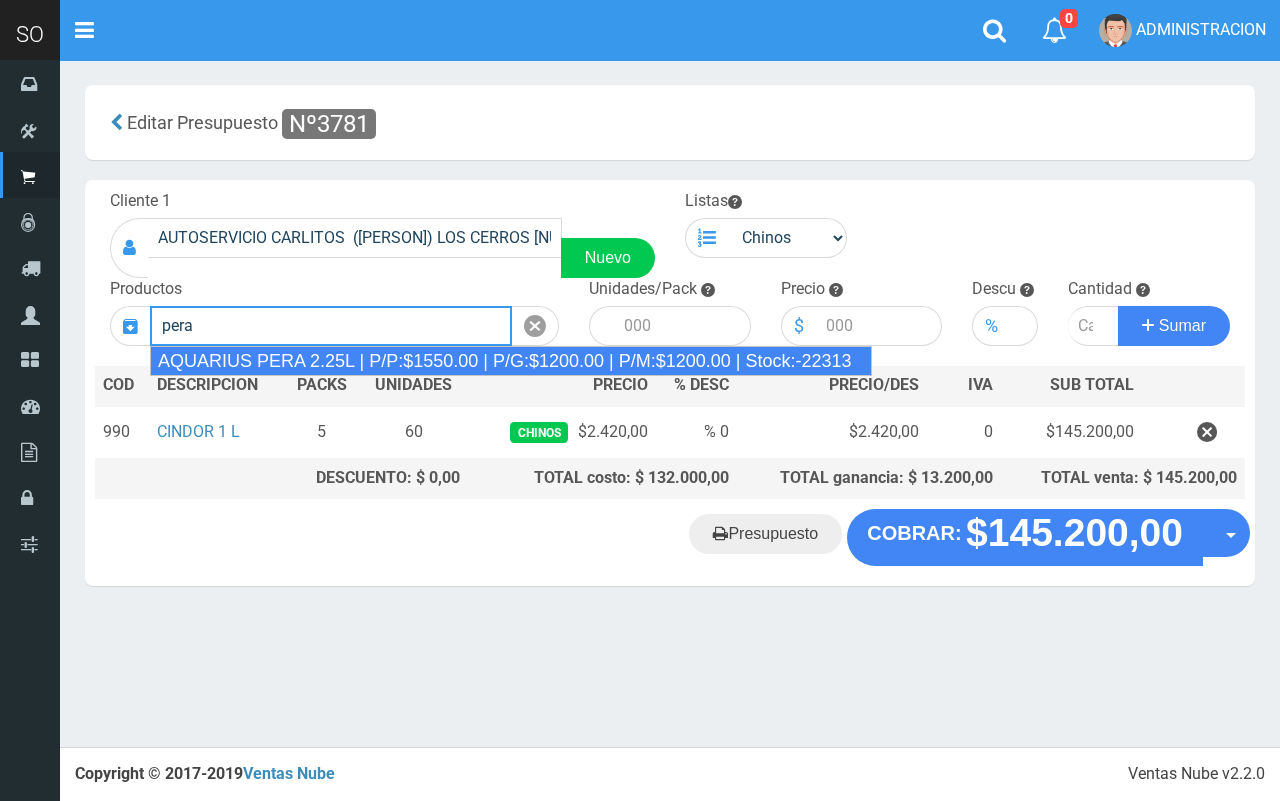drag, startPoint x: 418, startPoint y: 360, endPoint x: 538, endPoint y: 351, distance: 120.33703 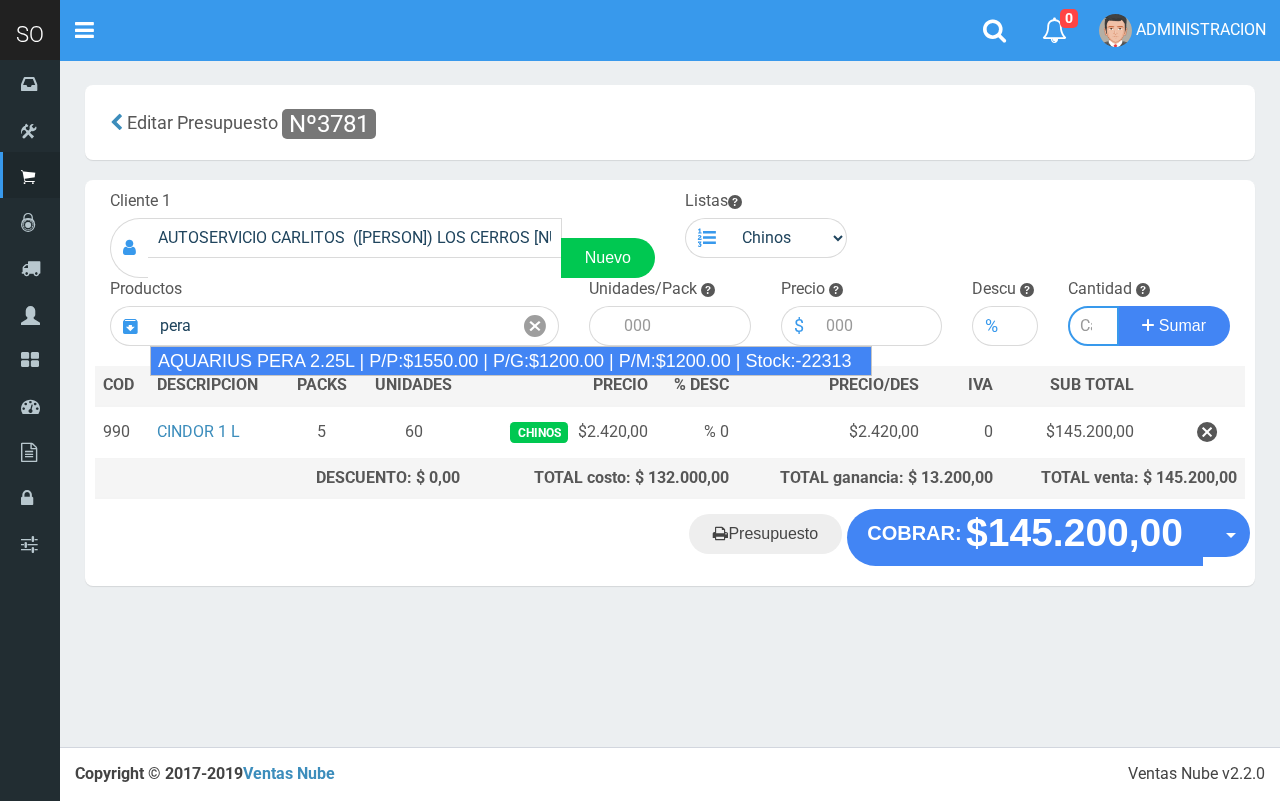 type on "AQUARIUS PERA 2.25L | P/P:$1550.00 | P/G:$1200.00 | P/M:$1200.00 | Stock:-22313" 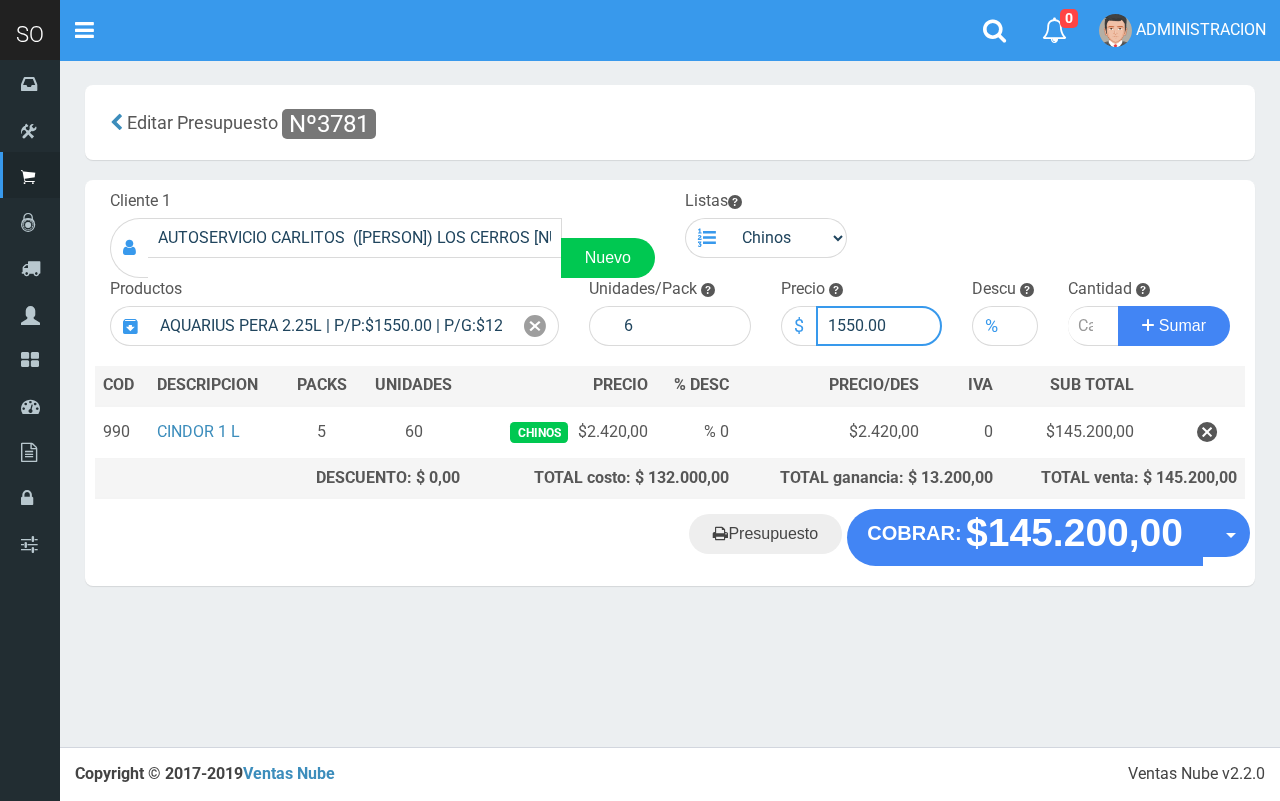 click on "1550.00" at bounding box center [879, 326] 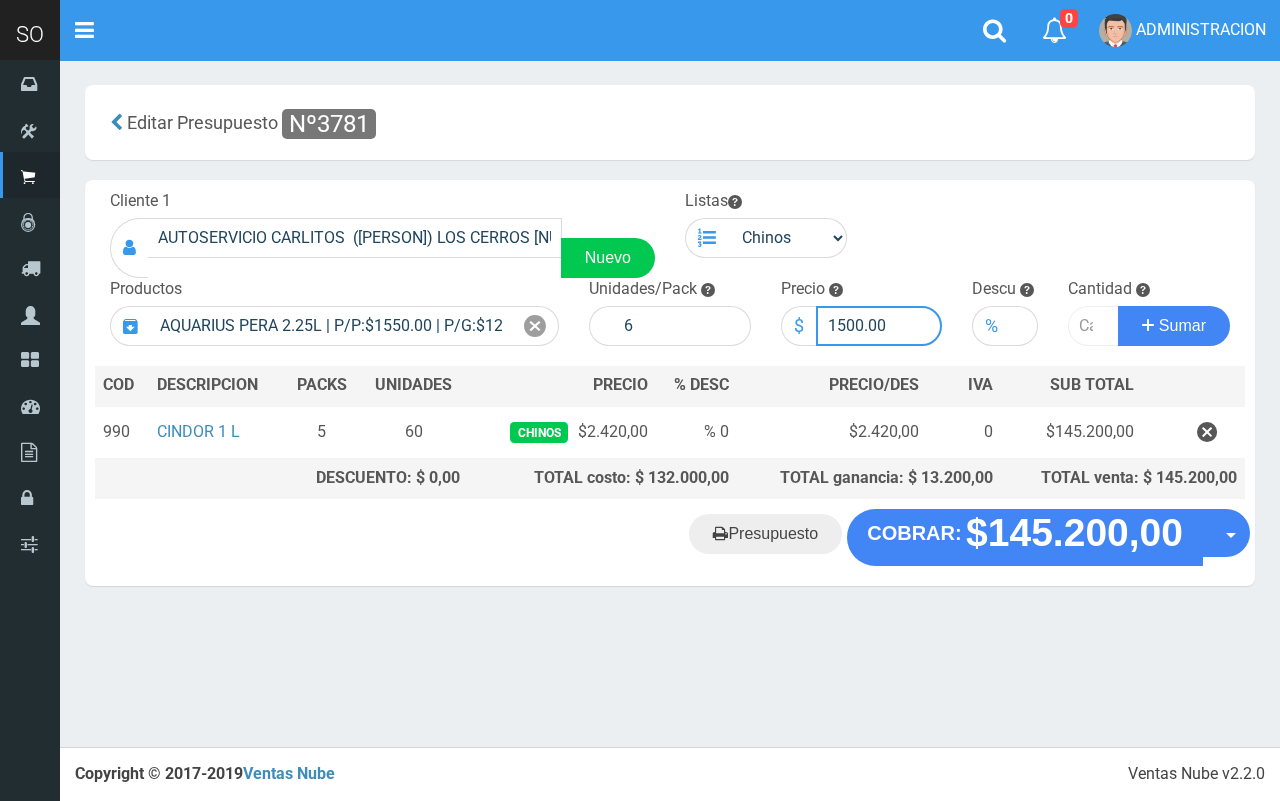 type on "1500.00" 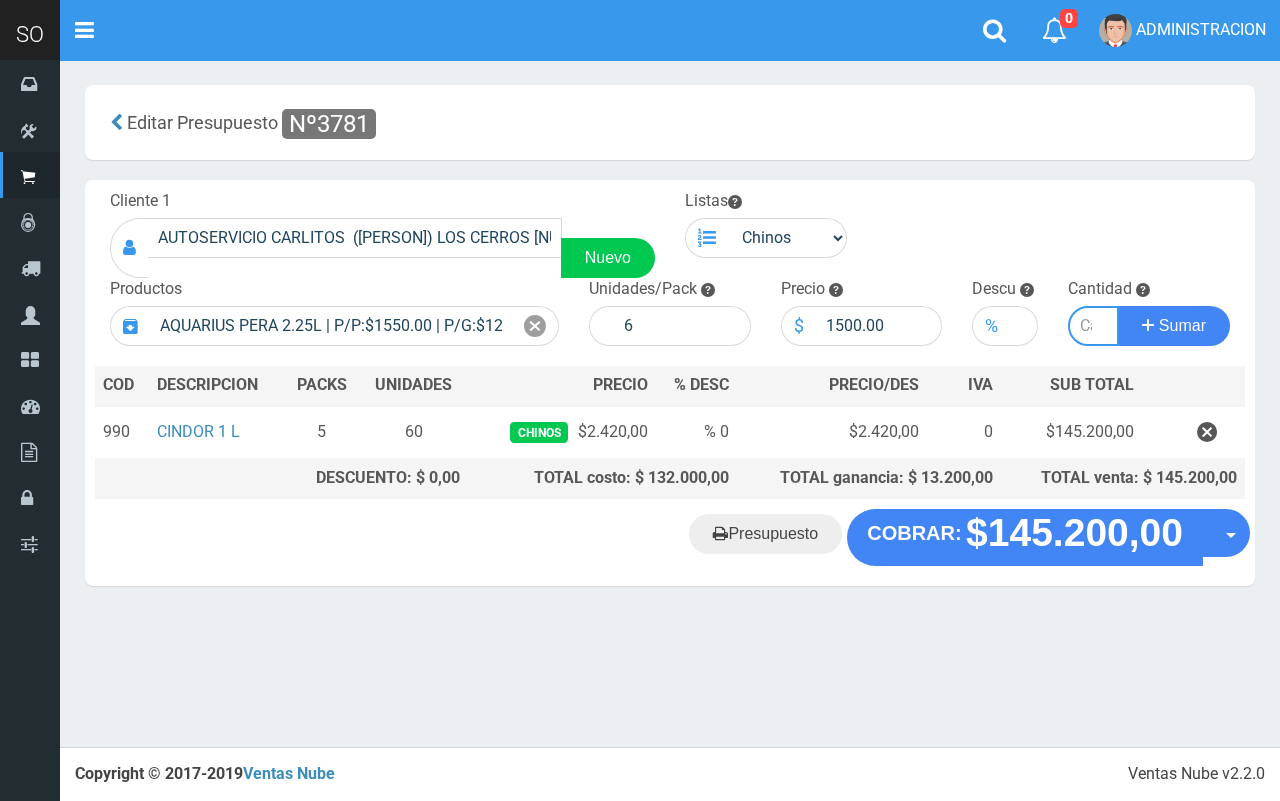 click at bounding box center (1093, 326) 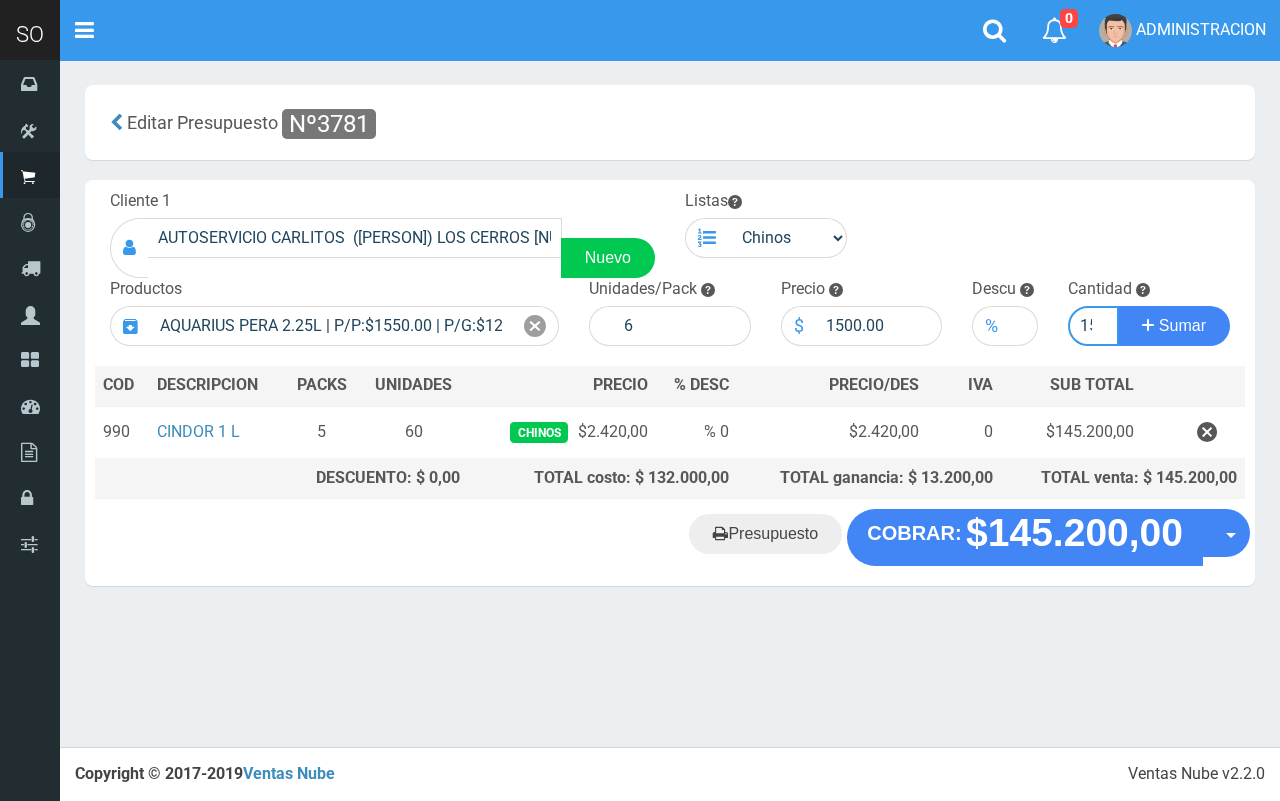 scroll, scrollTop: 0, scrollLeft: 8, axis: horizontal 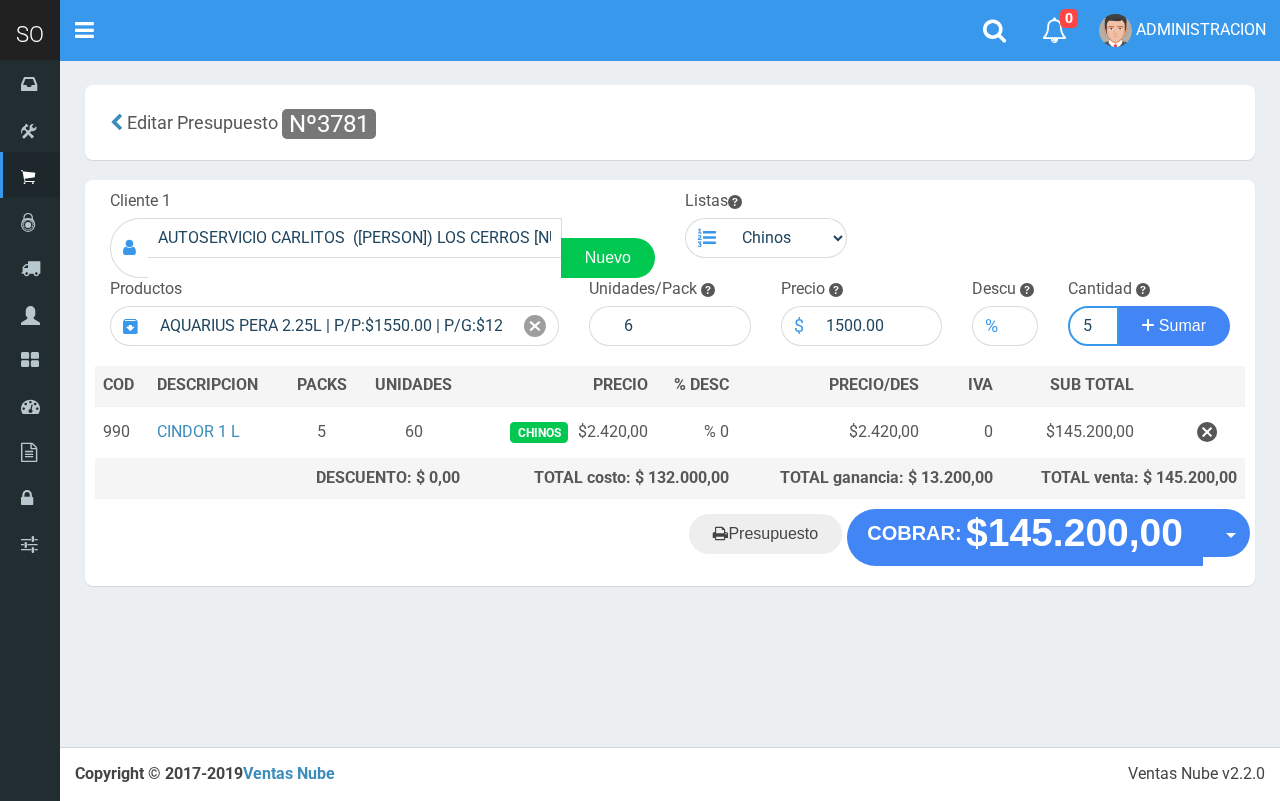 type on "15" 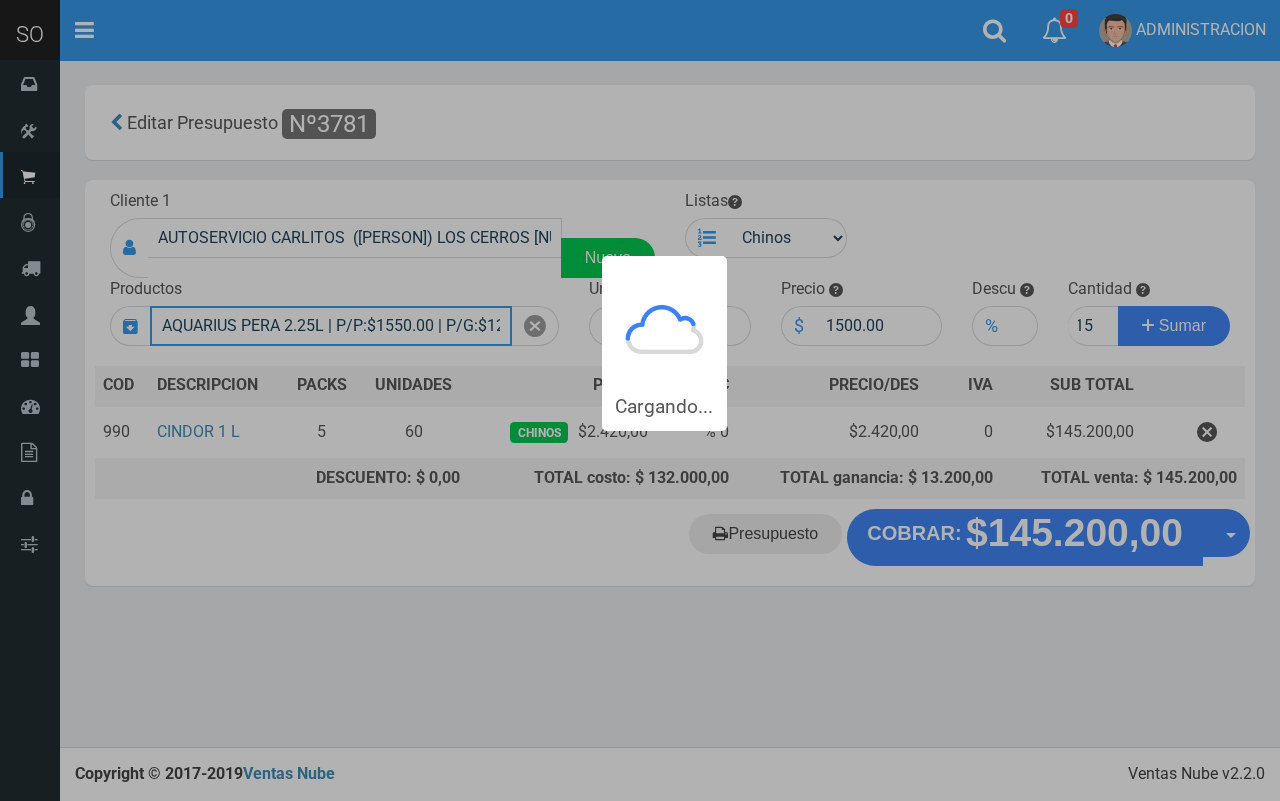 type 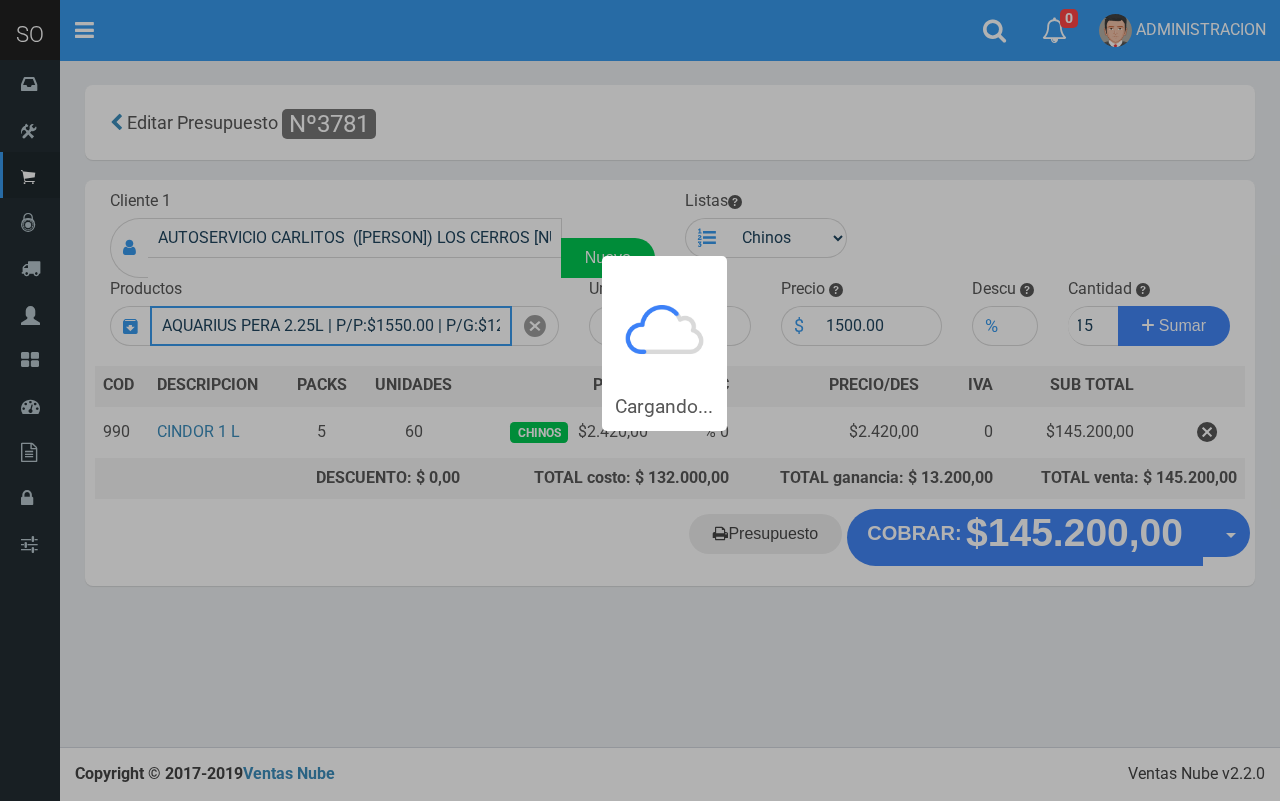 type 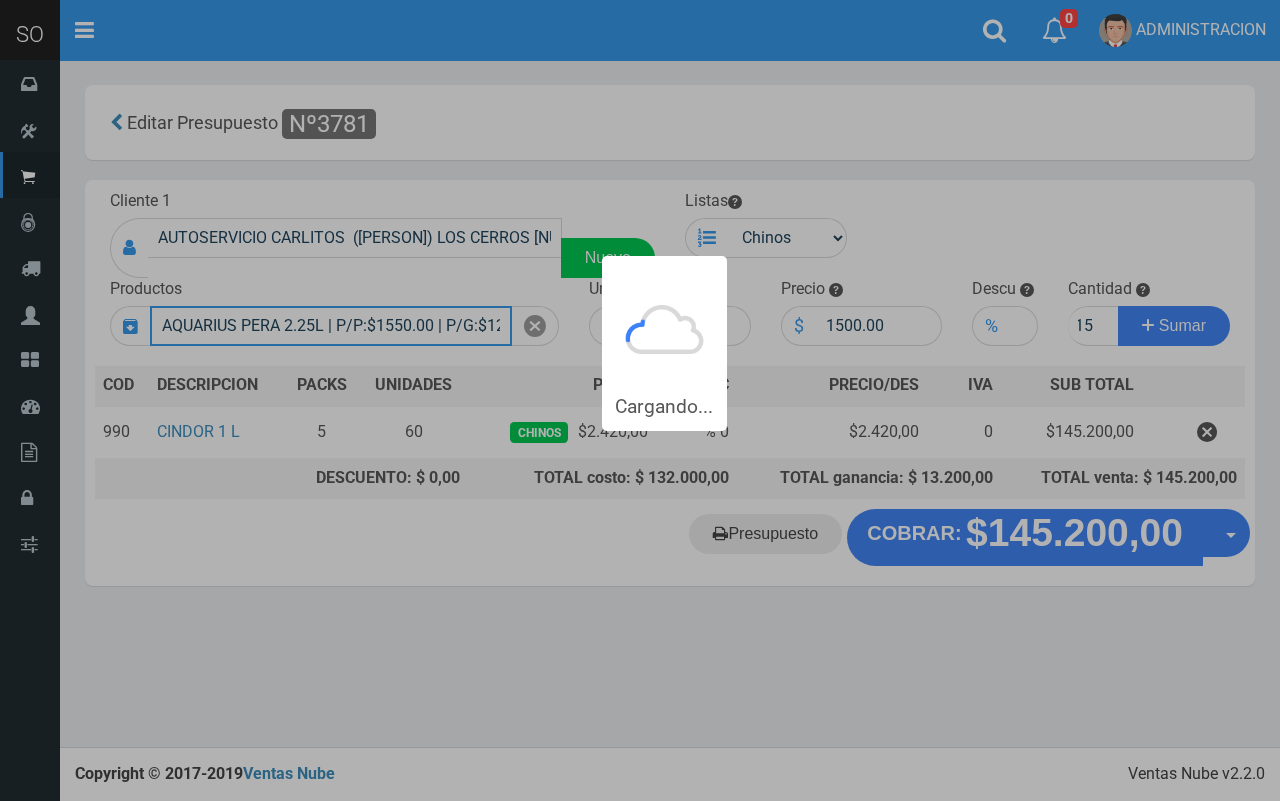 type 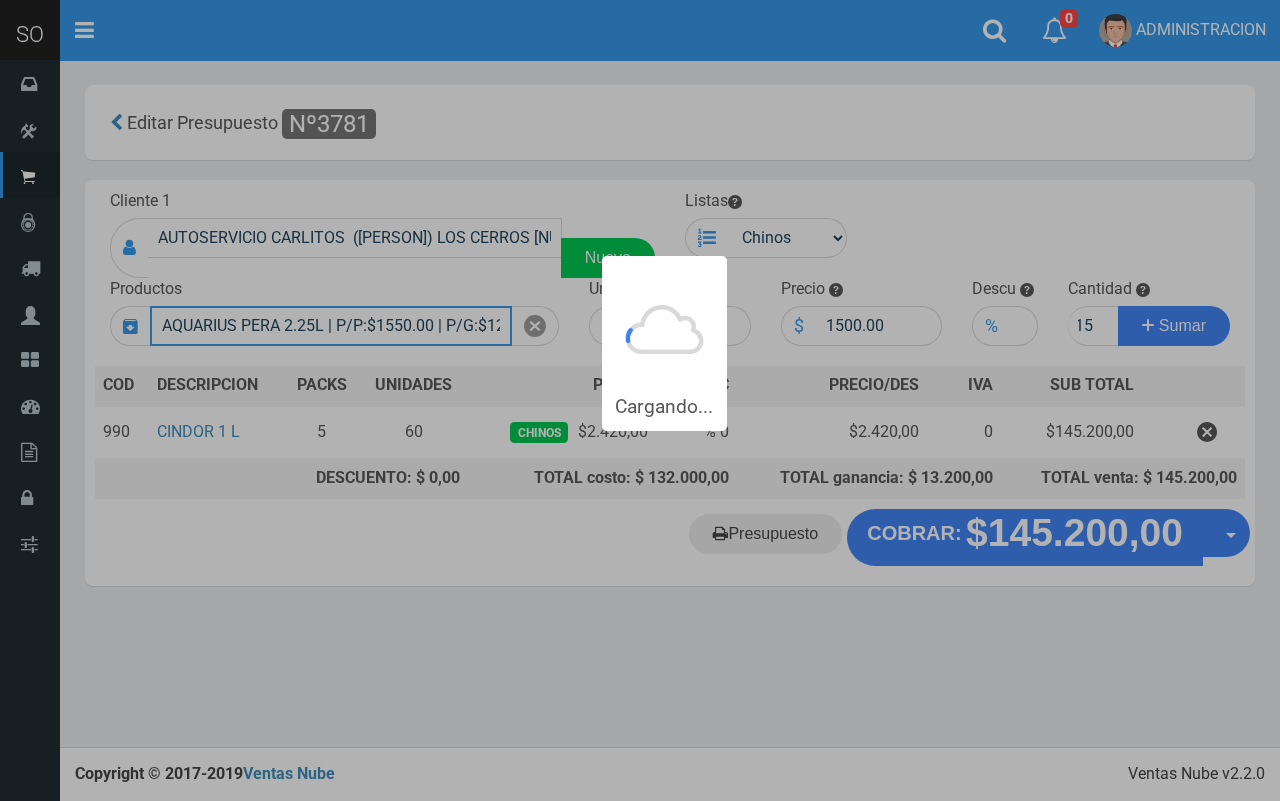 type 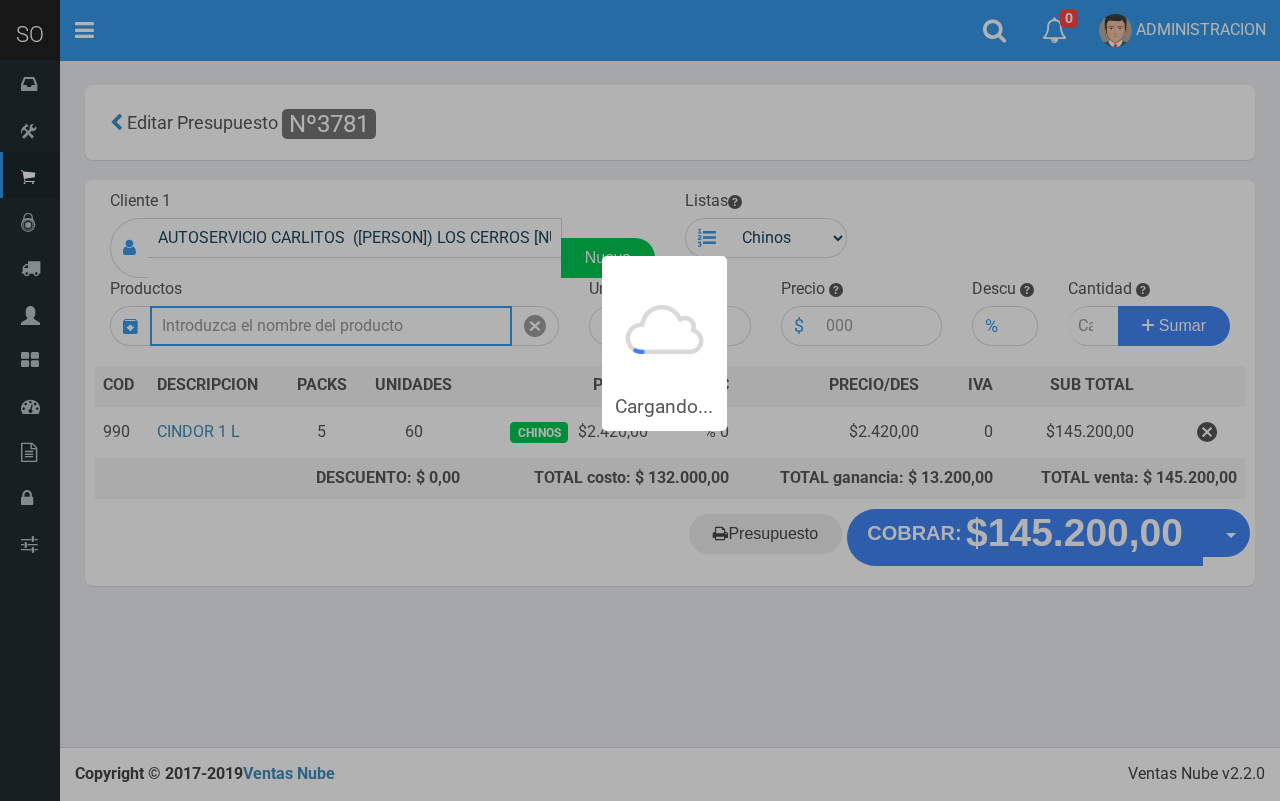 scroll, scrollTop: 0, scrollLeft: 0, axis: both 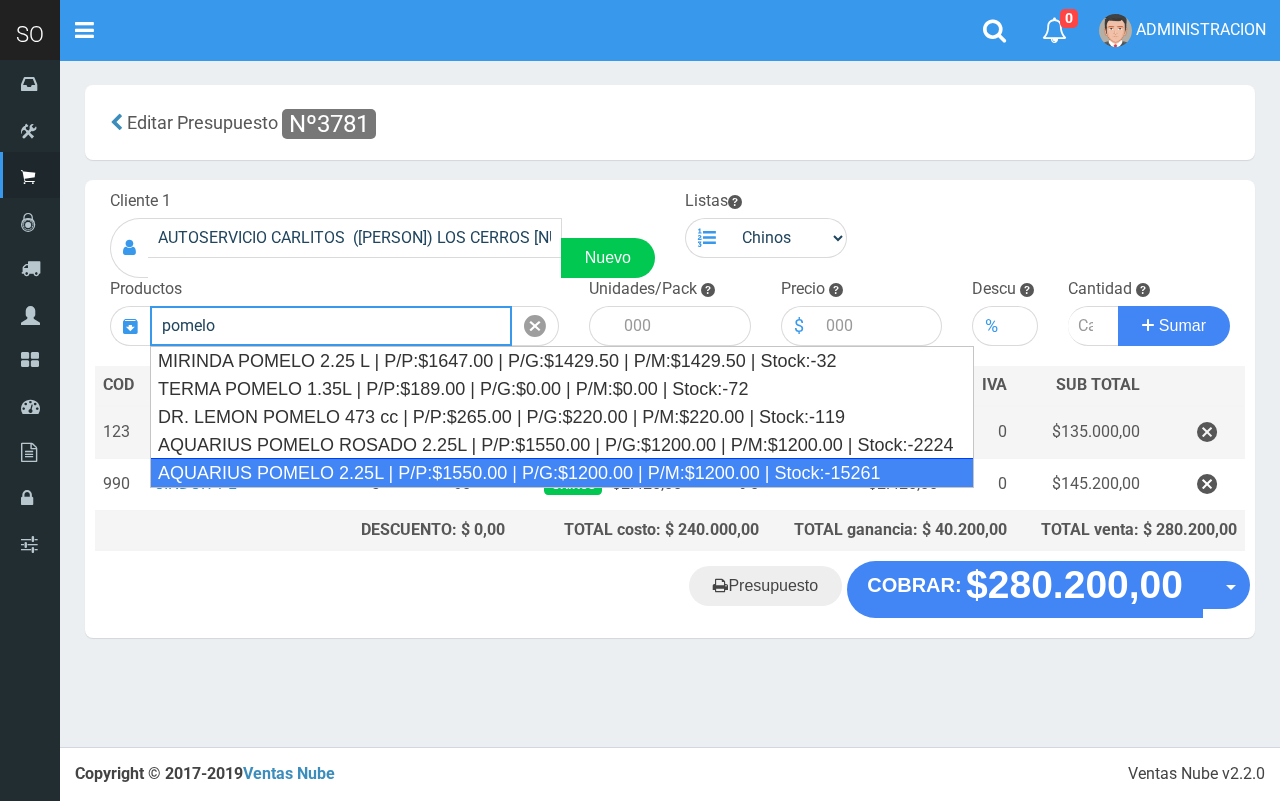 drag, startPoint x: 480, startPoint y: 471, endPoint x: 551, endPoint y: 435, distance: 79.60528 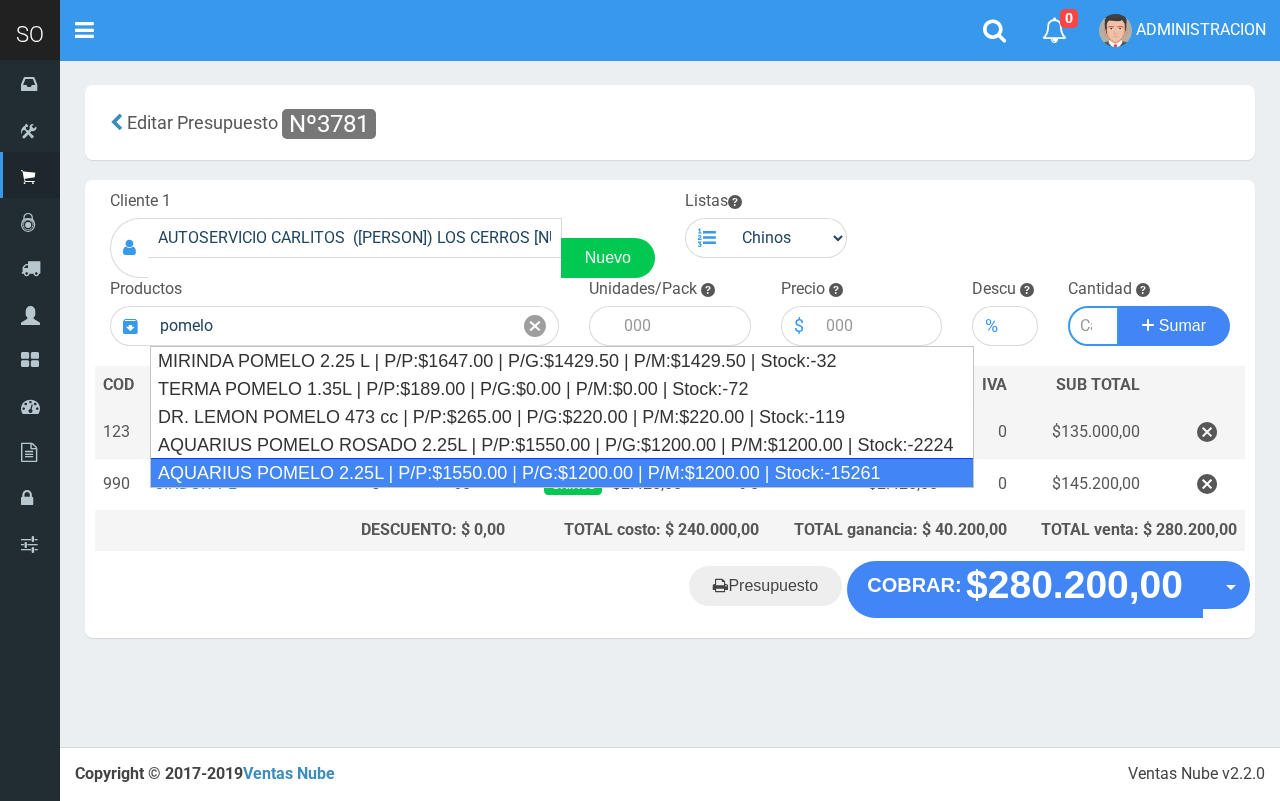 type on "AQUARIUS POMELO 2.25L | P/P:$1550.00 | P/G:$1200.00 | P/M:$1200.00 | Stock:-15261" 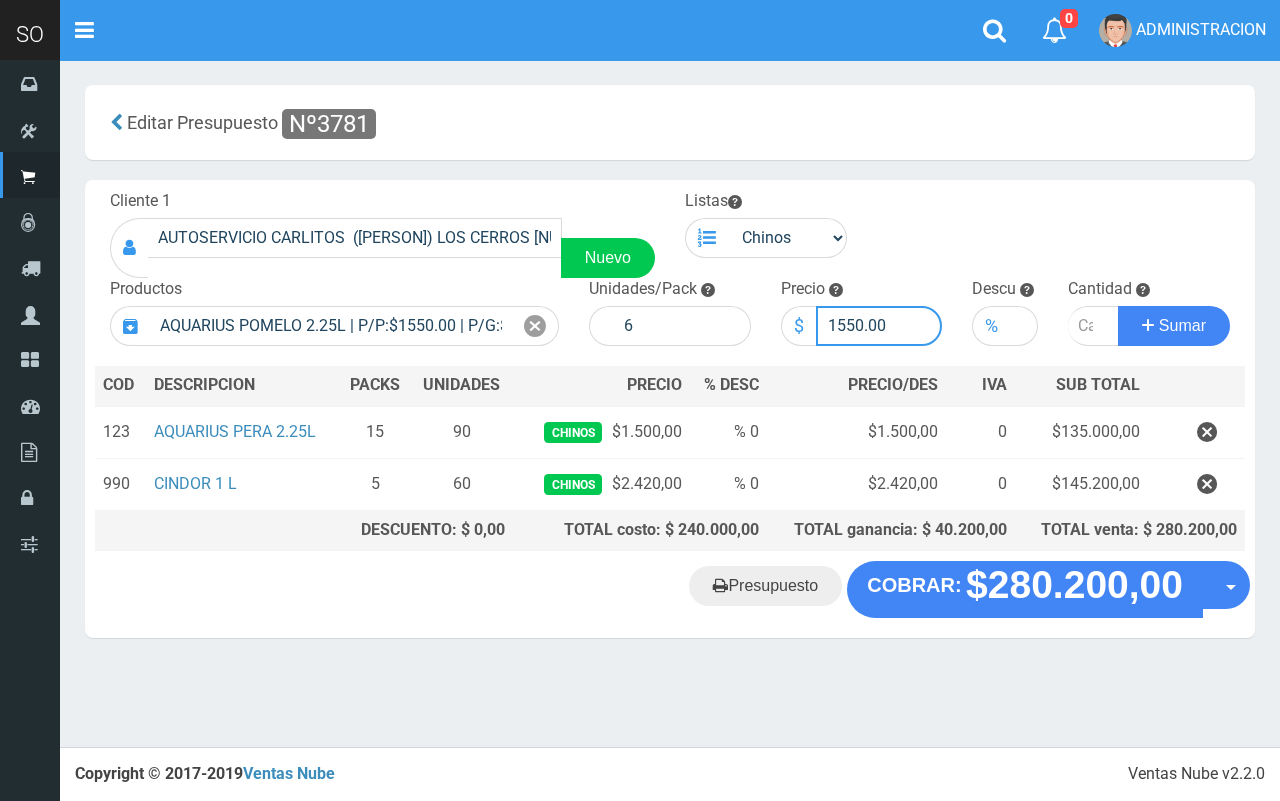 click on "1550.00" at bounding box center [879, 326] 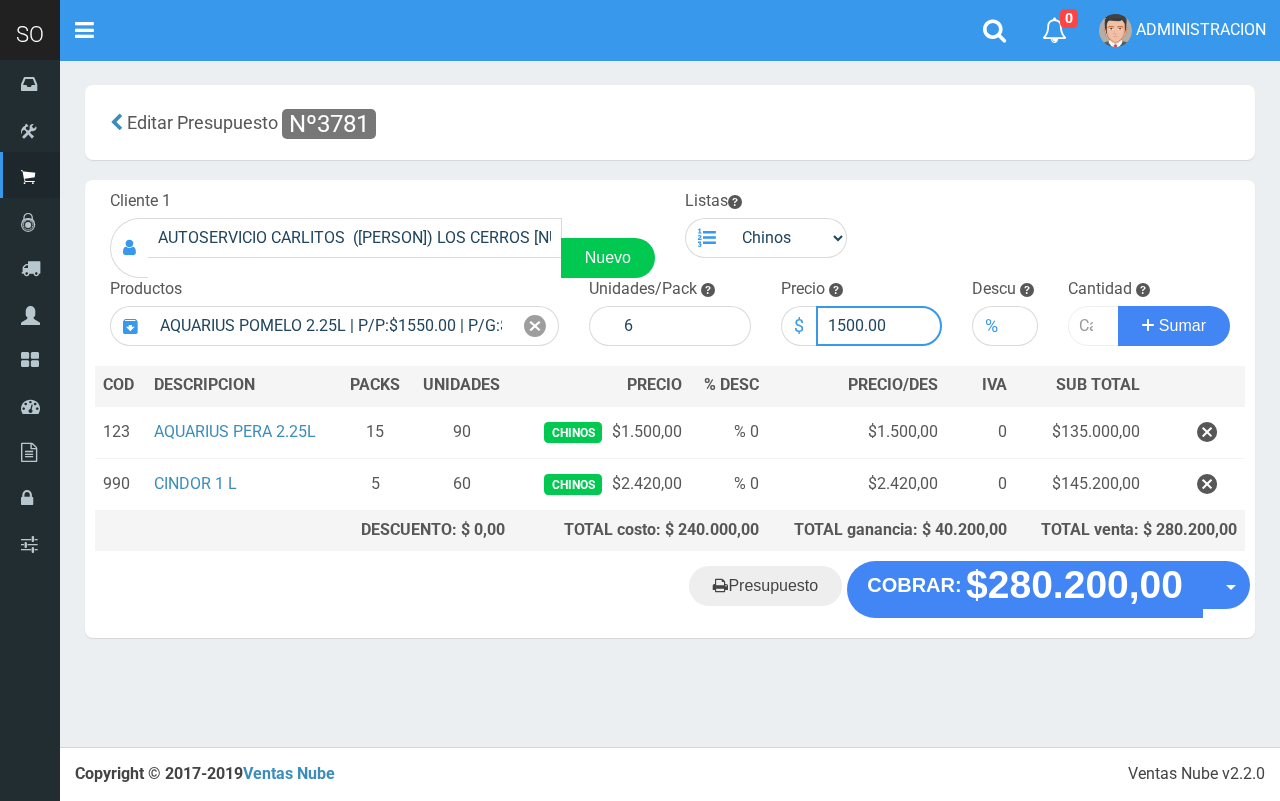 type on "1500.00" 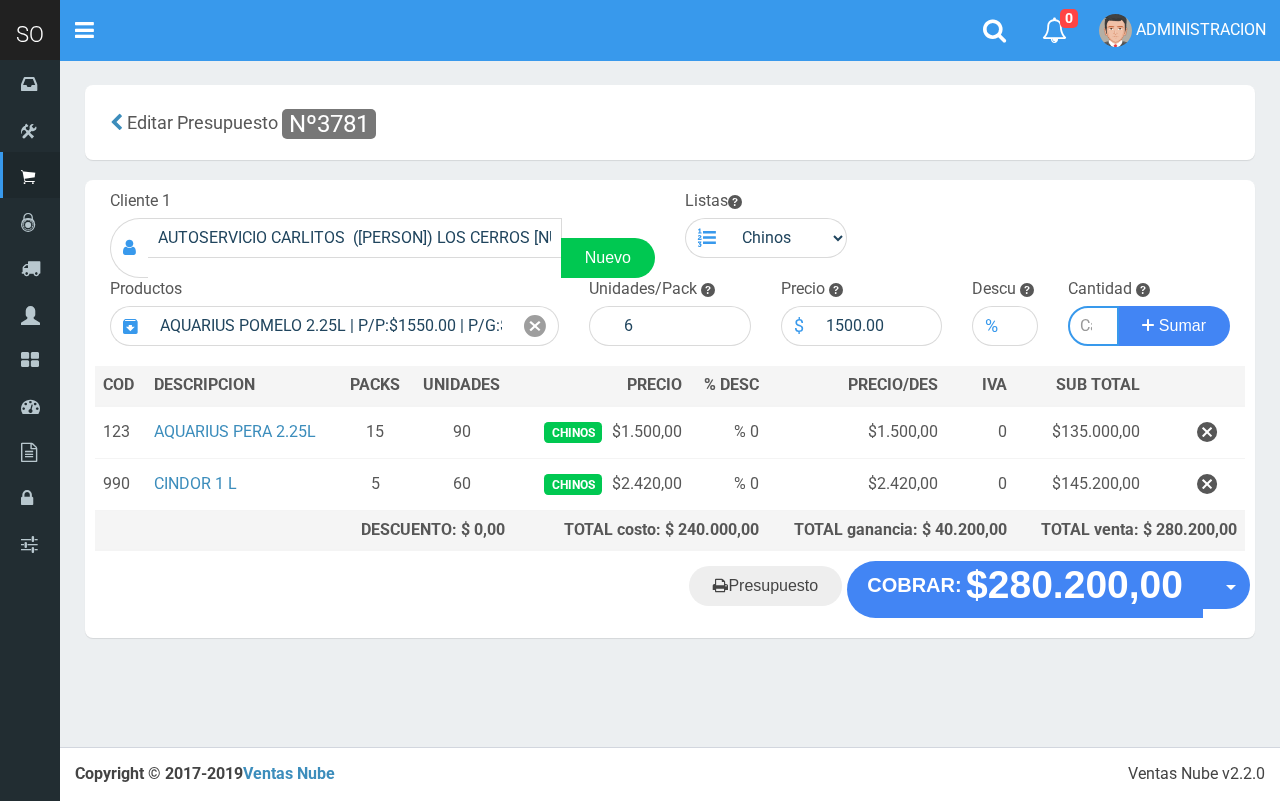 click at bounding box center [1093, 326] 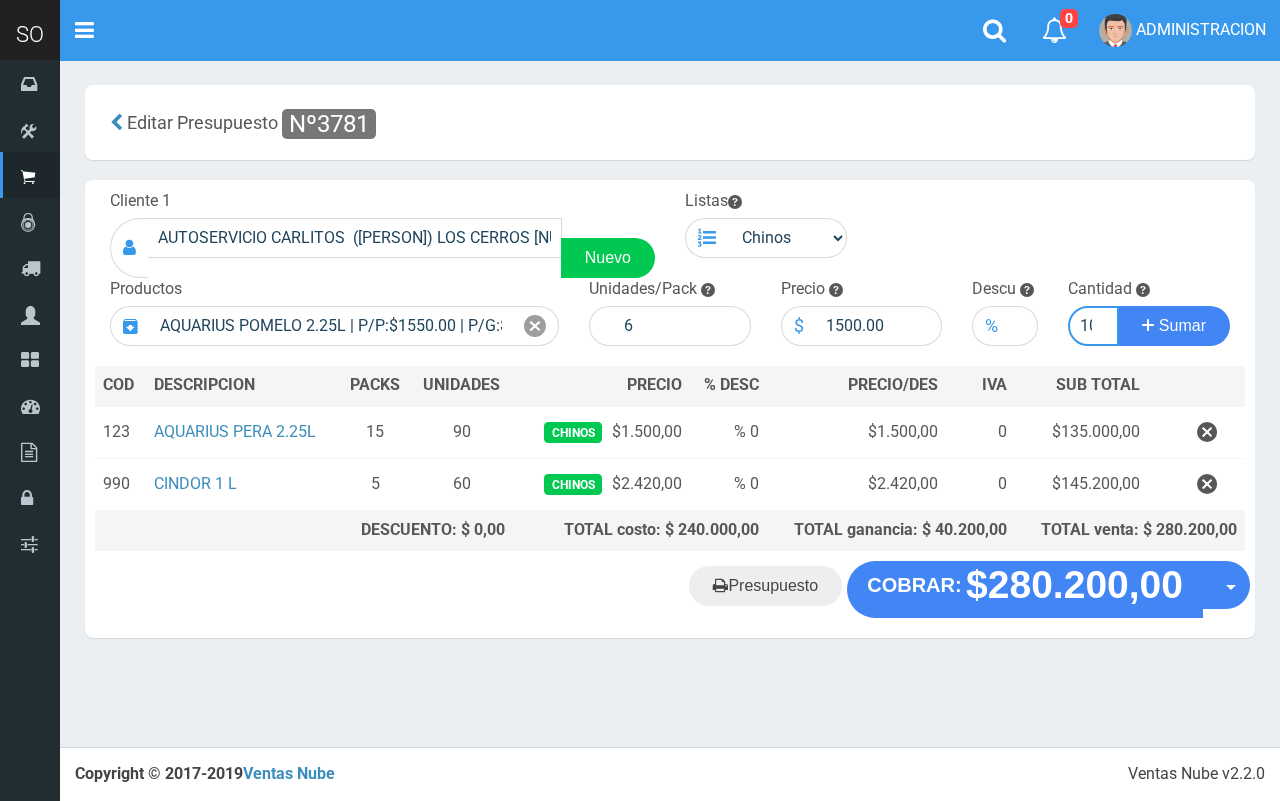 scroll, scrollTop: 0, scrollLeft: 8, axis: horizontal 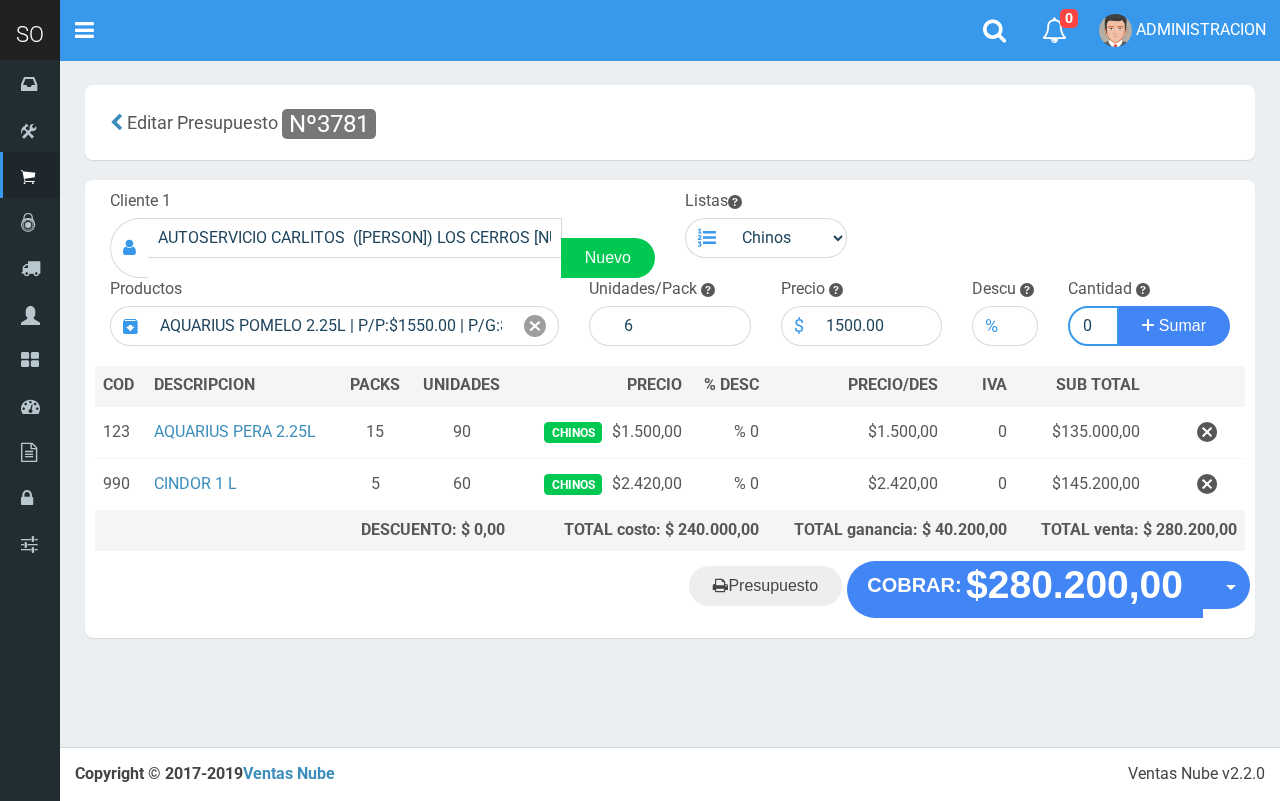 type on "10" 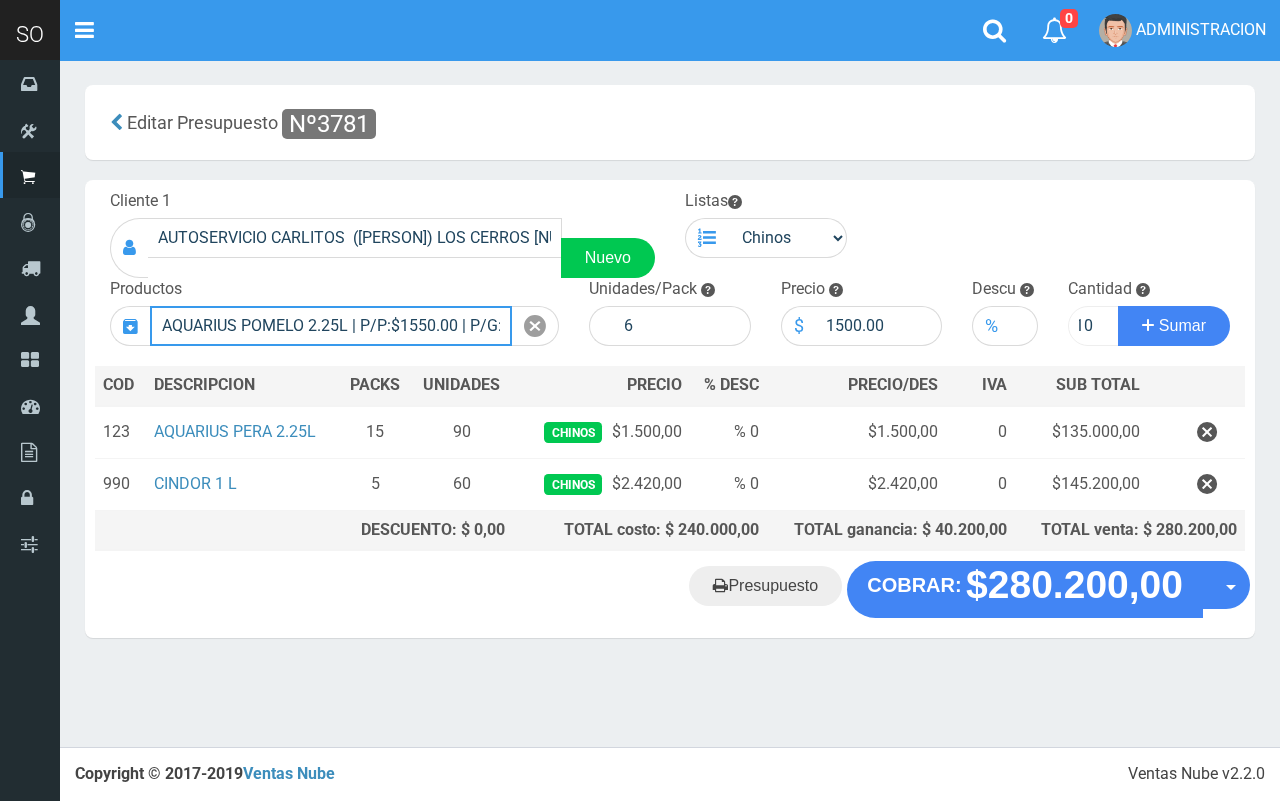 type 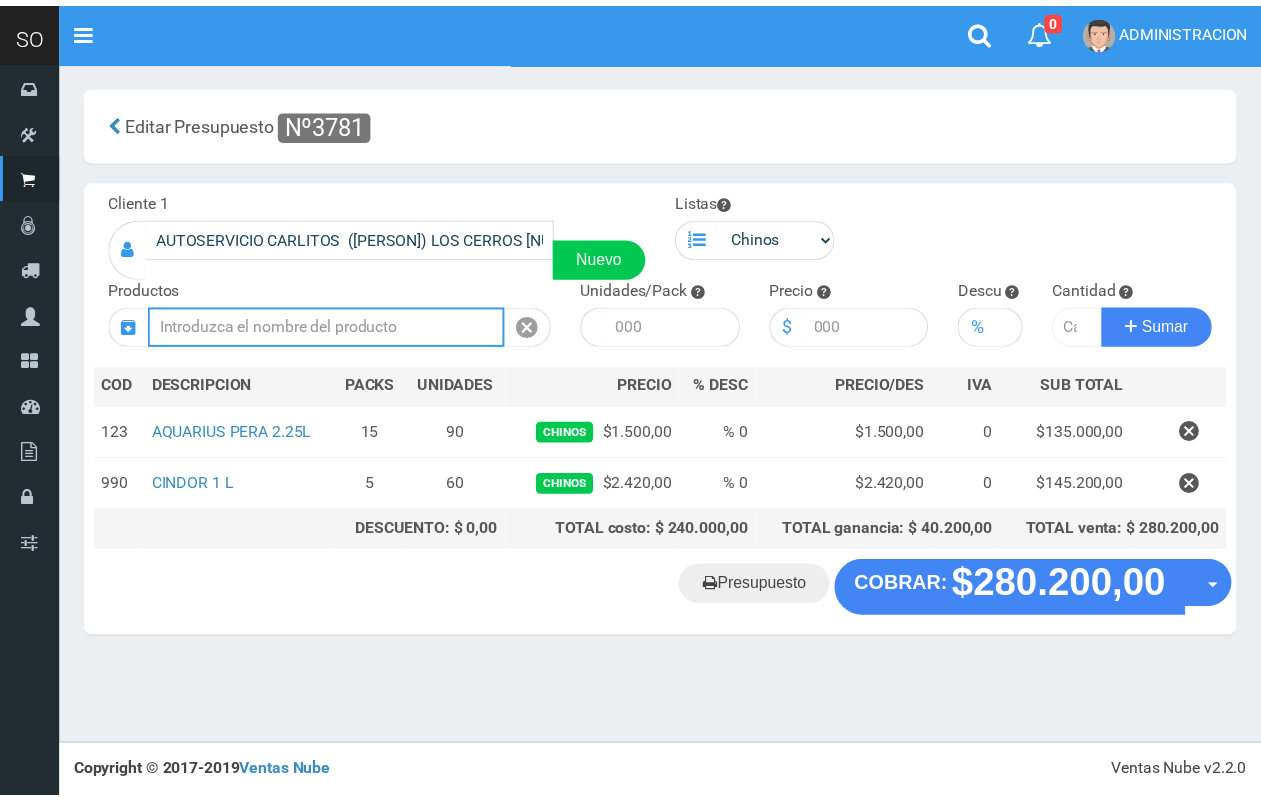 scroll, scrollTop: 0, scrollLeft: 0, axis: both 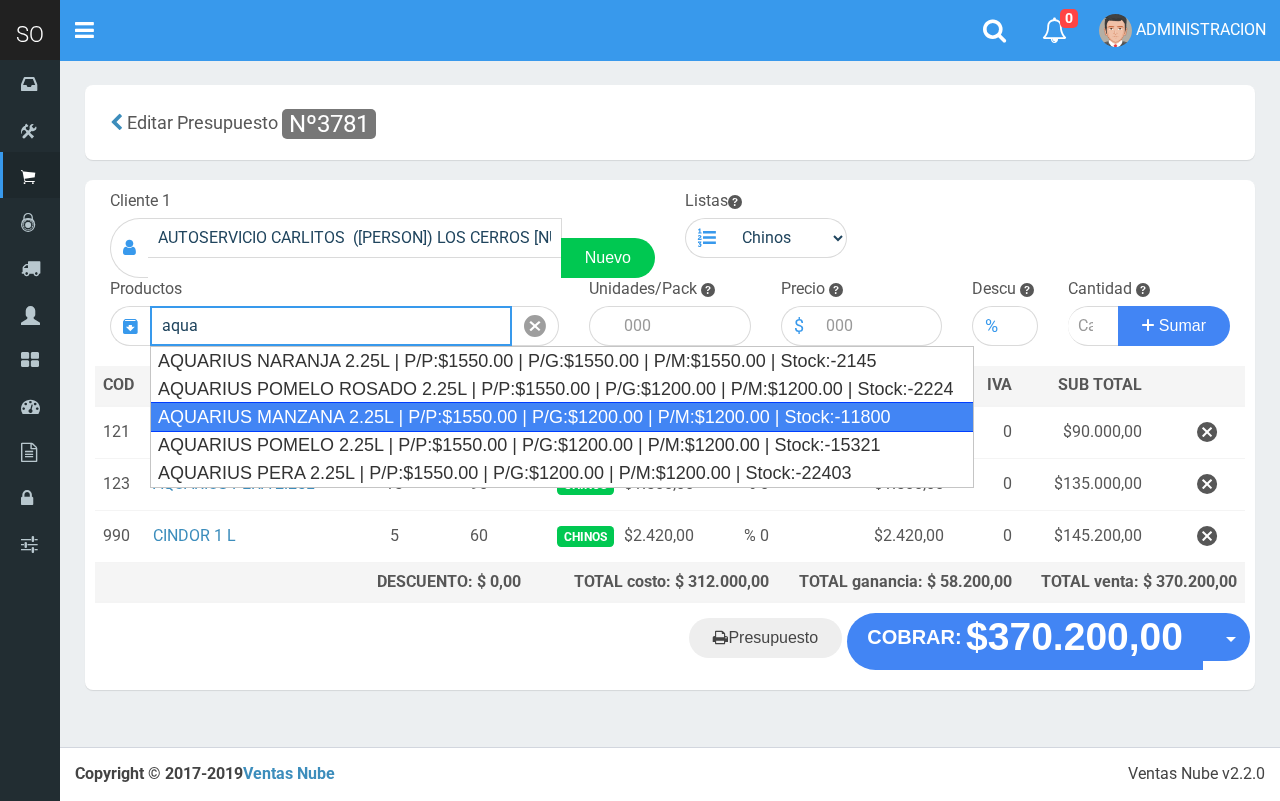 drag, startPoint x: 295, startPoint y: 403, endPoint x: 348, endPoint y: 396, distance: 53.460266 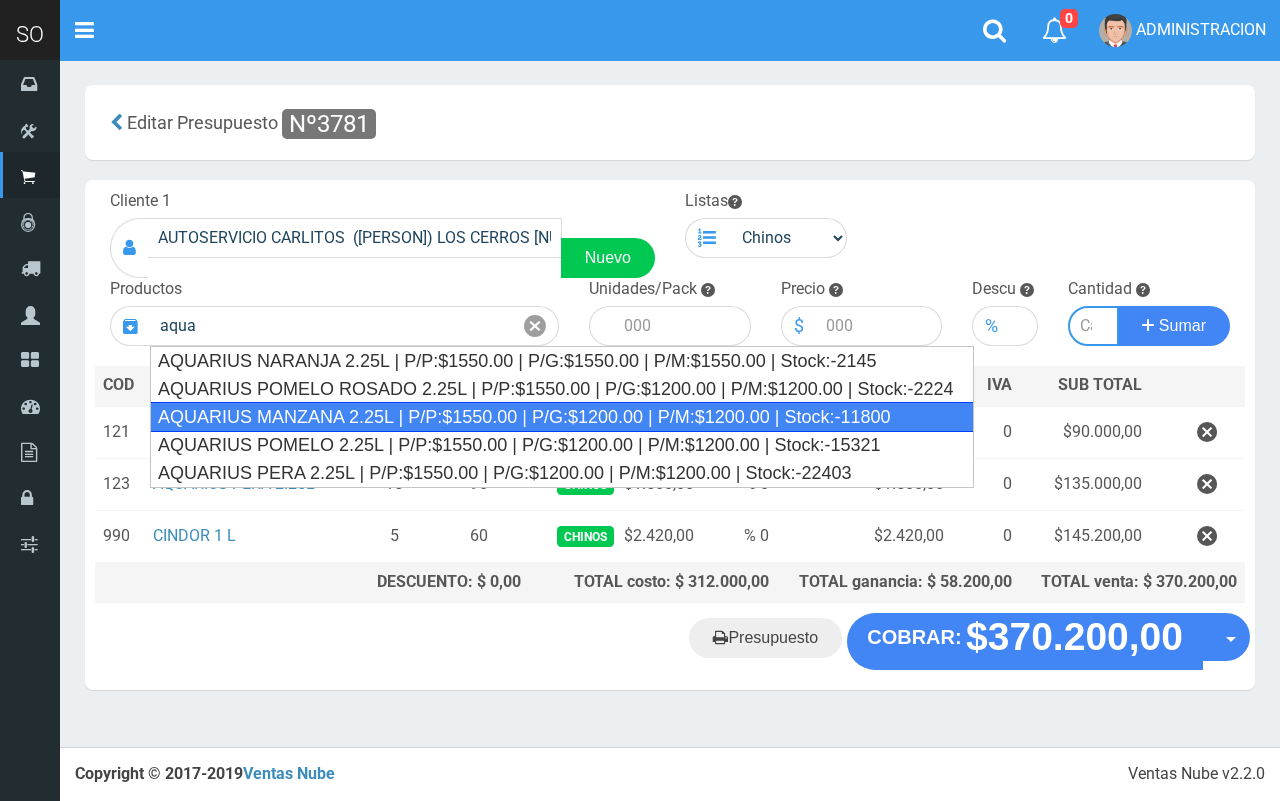 type on "AQUARIUS MANZANA 2.25L | P/P:$1550.00 | P/G:$1200.00 | P/M:$1200.00 | Stock:-11800" 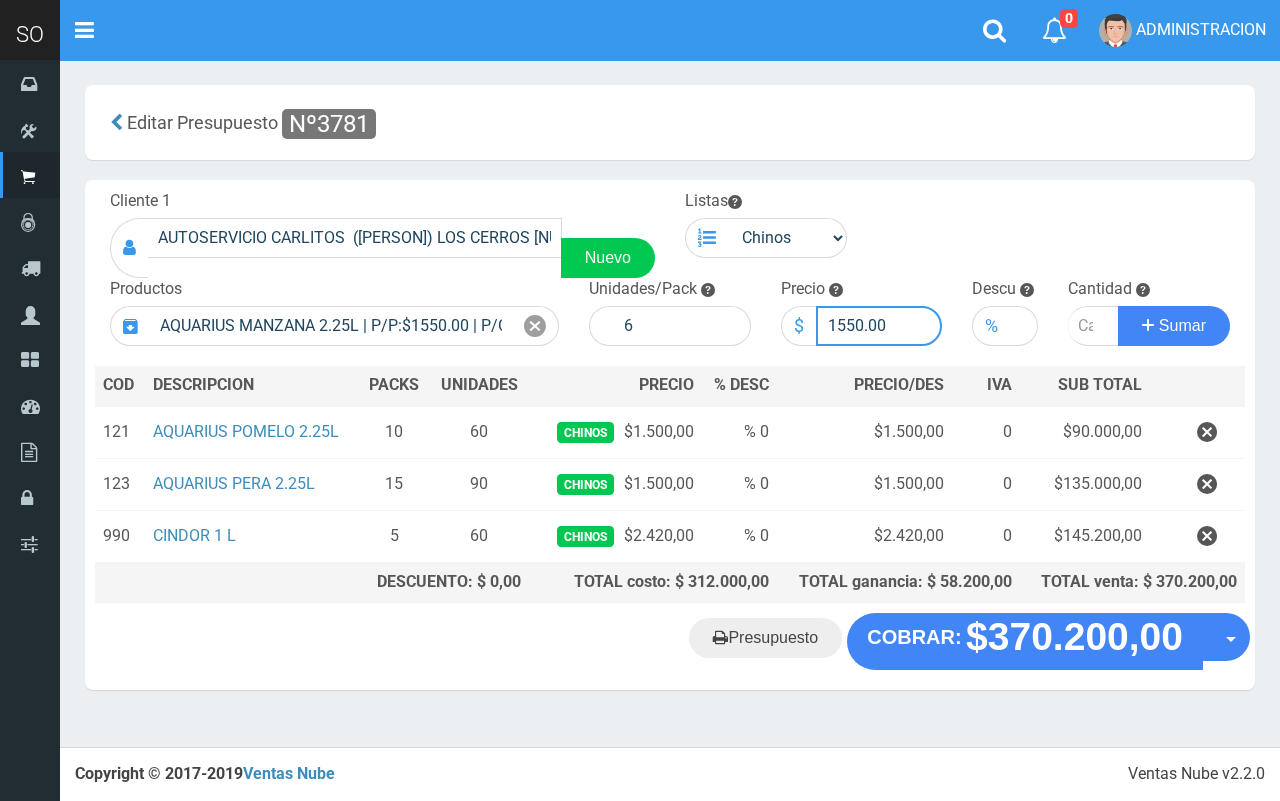 click on "1550.00" at bounding box center (879, 326) 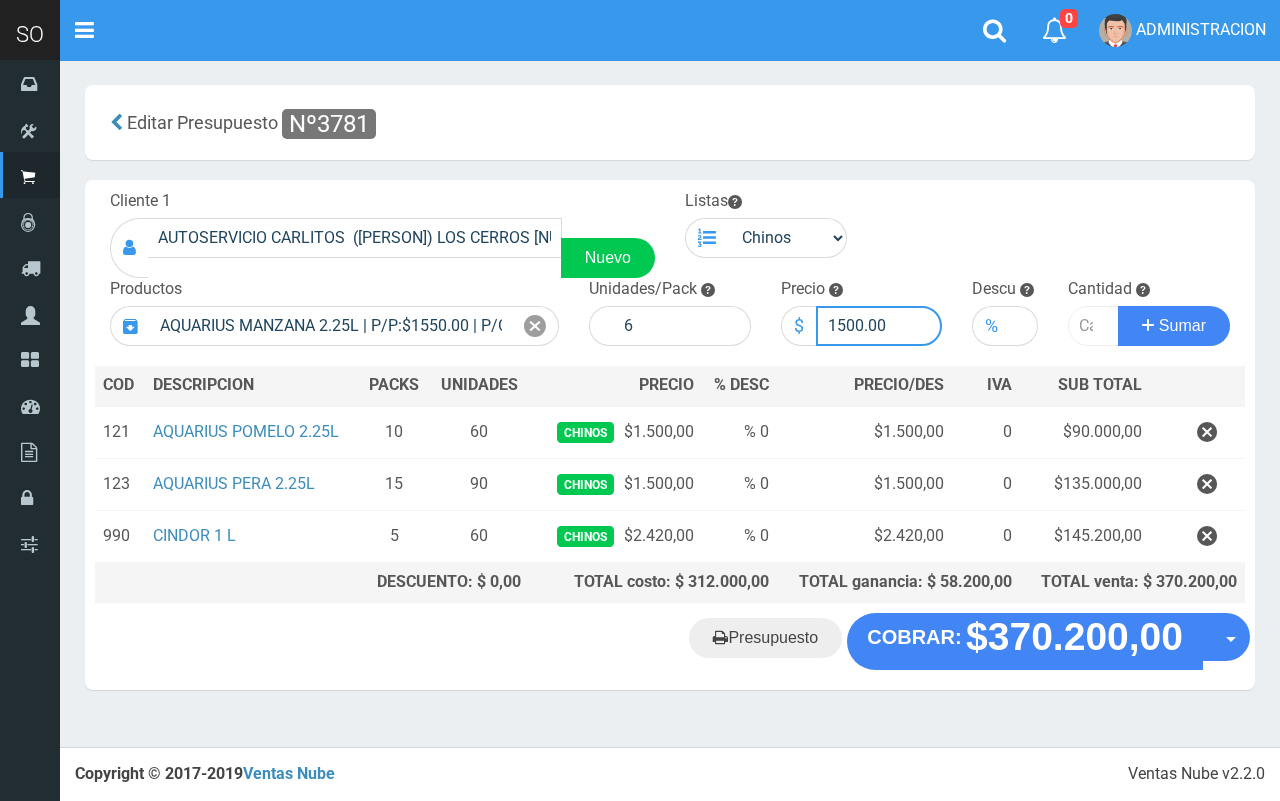 type on "1500.00" 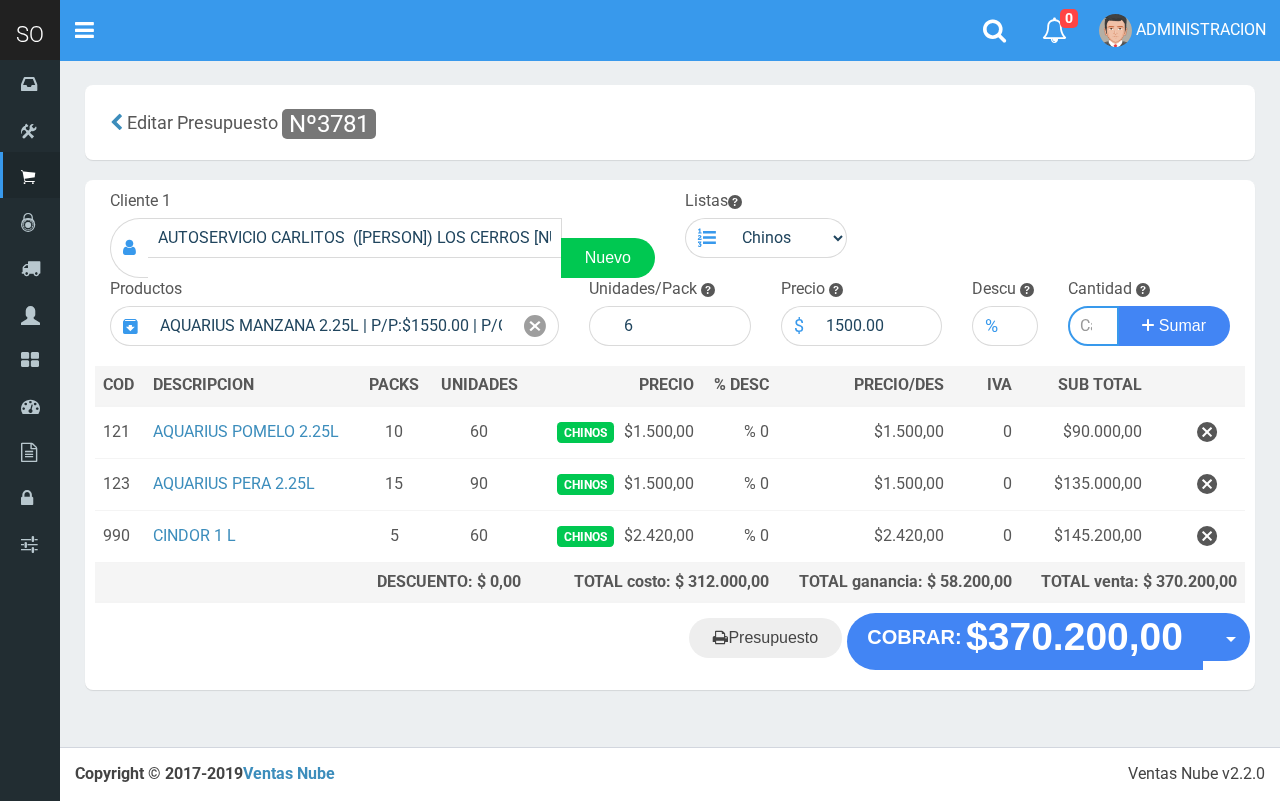 click at bounding box center [1093, 326] 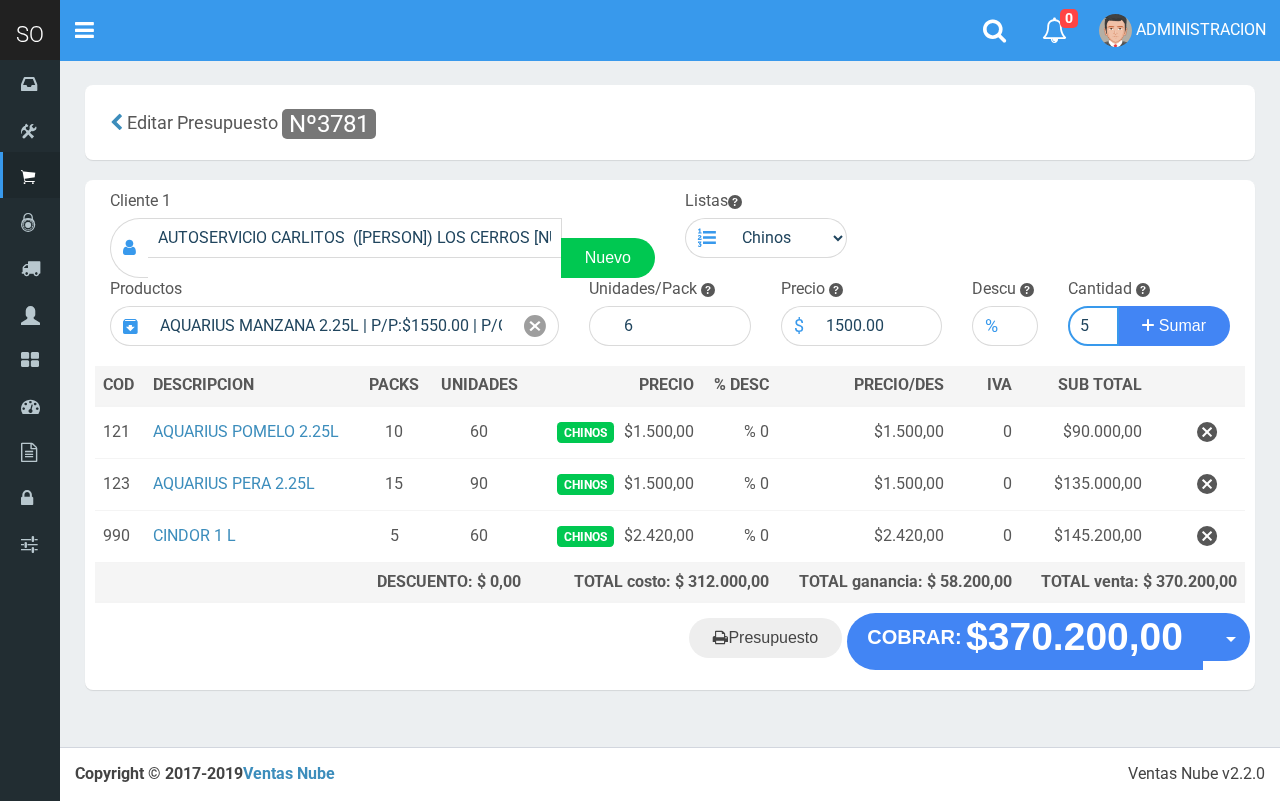 type on "5" 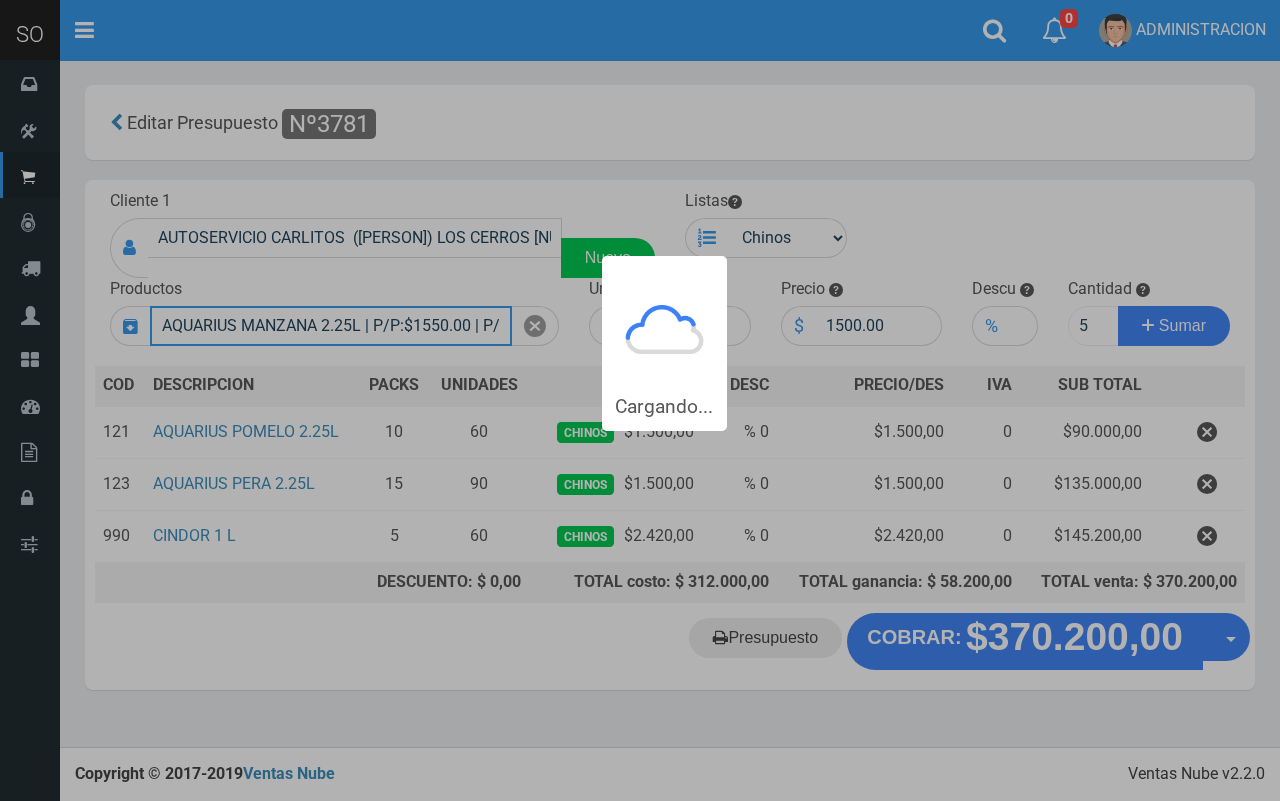 type 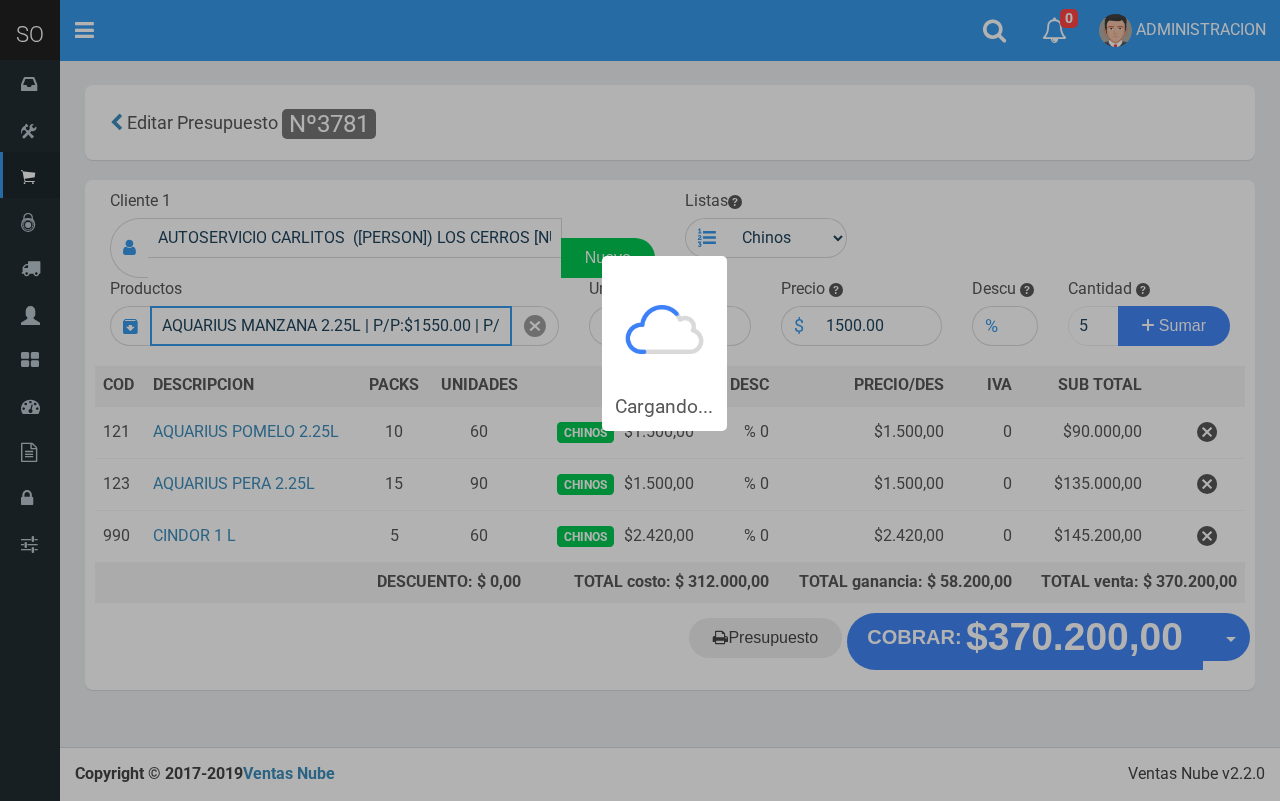 type 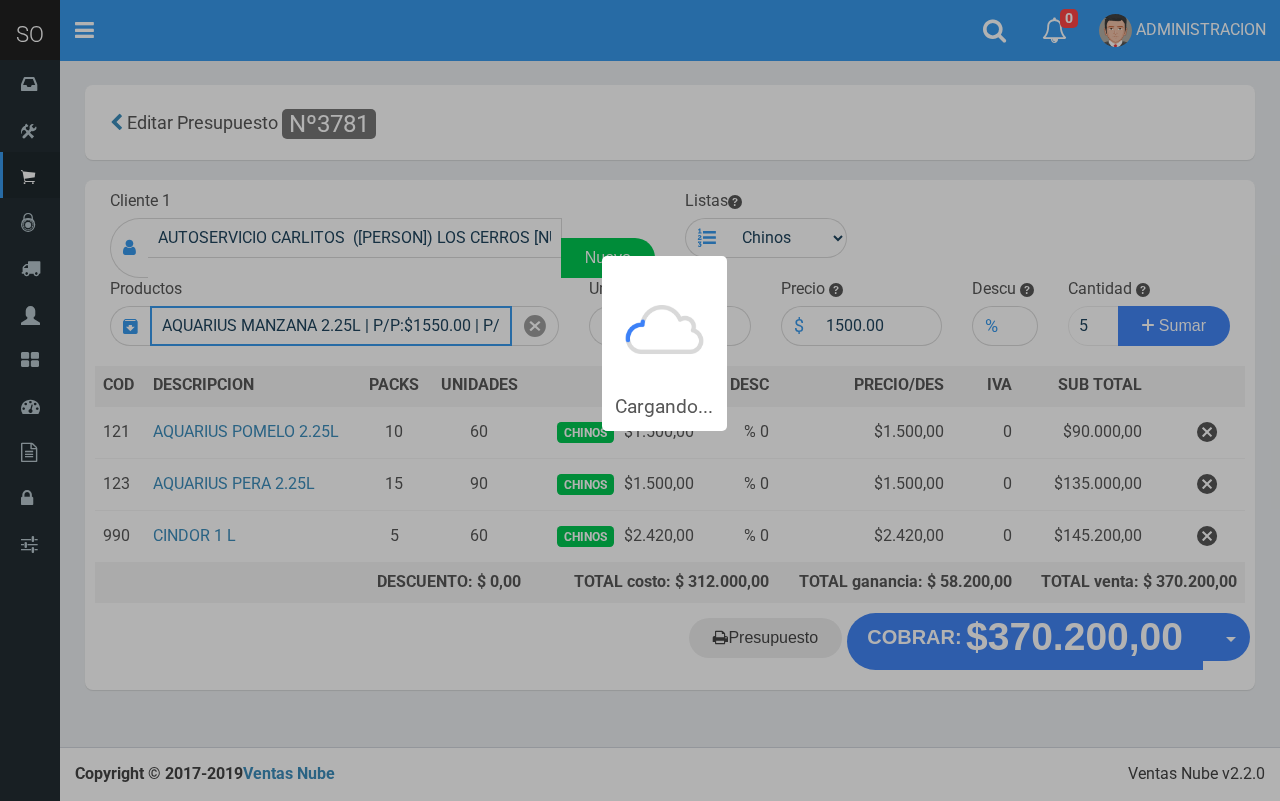 type 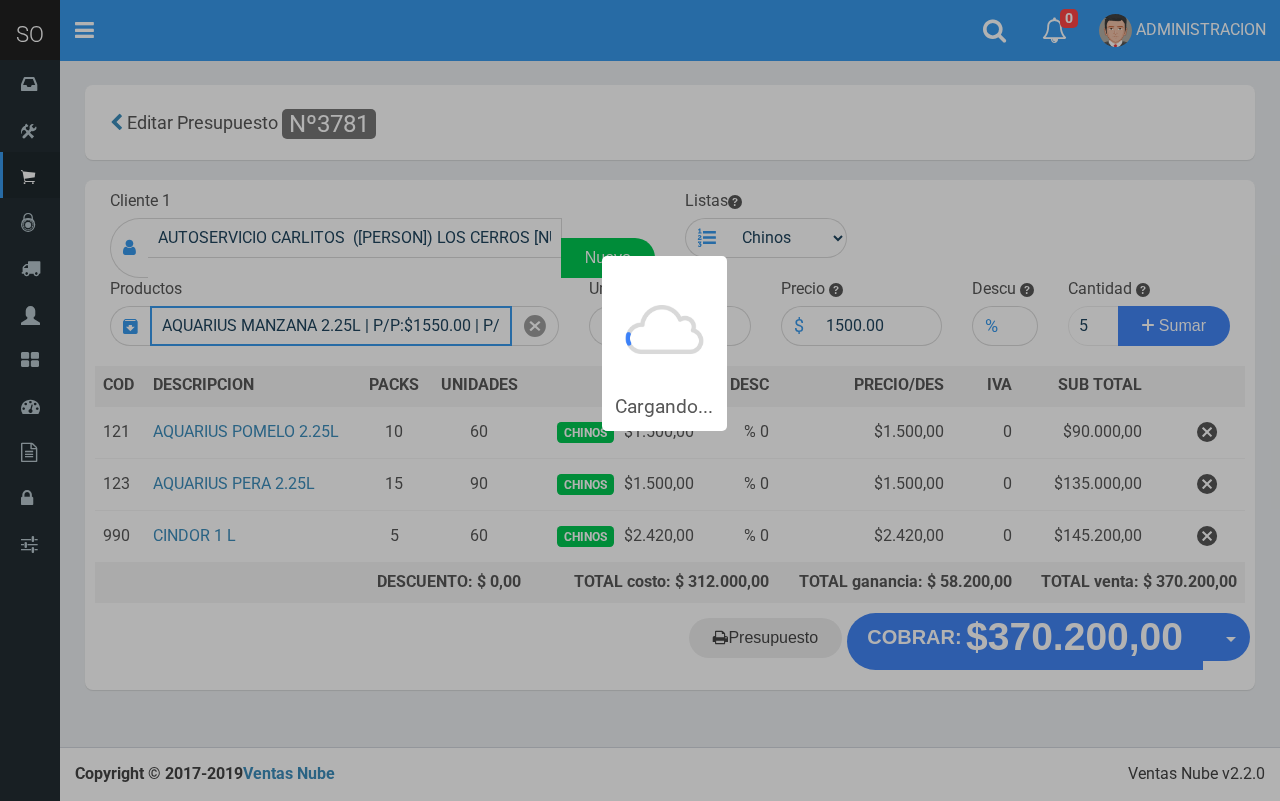 type 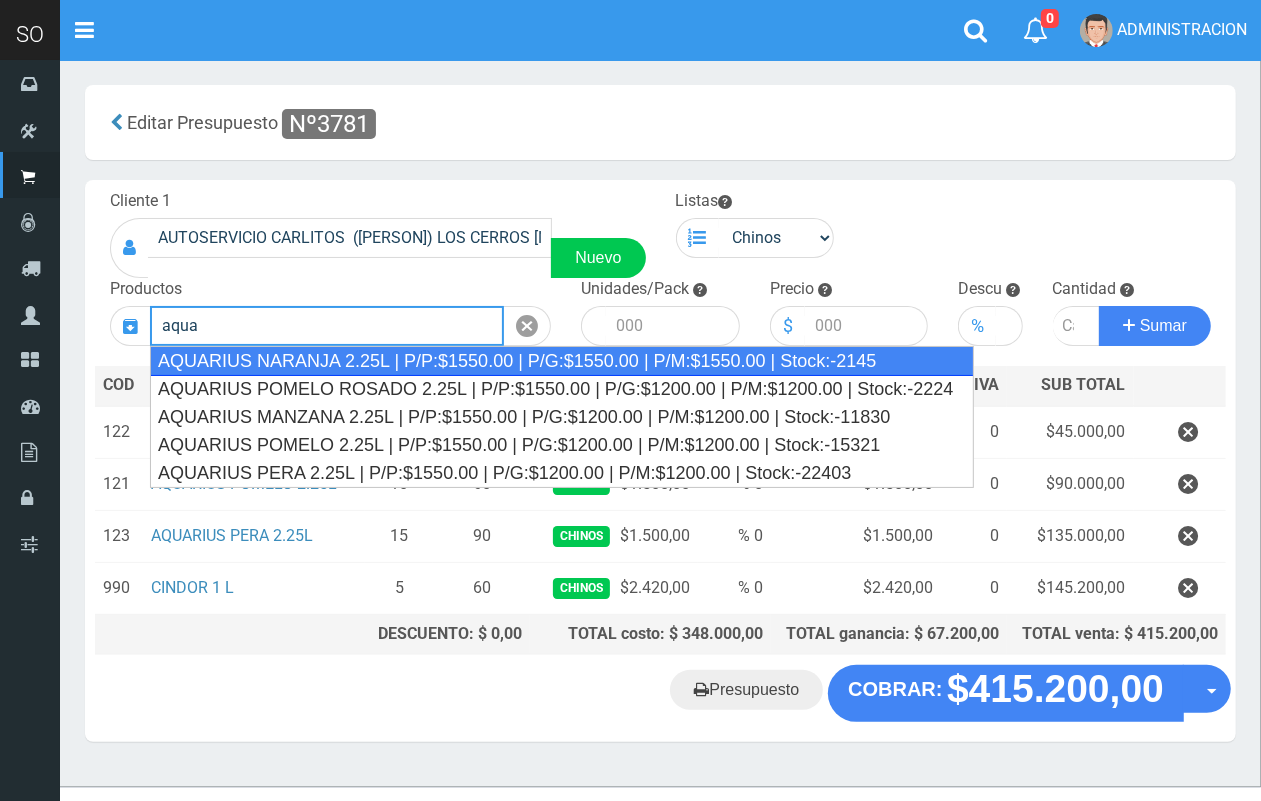 drag, startPoint x: 332, startPoint y: 356, endPoint x: 342, endPoint y: 355, distance: 10.049875 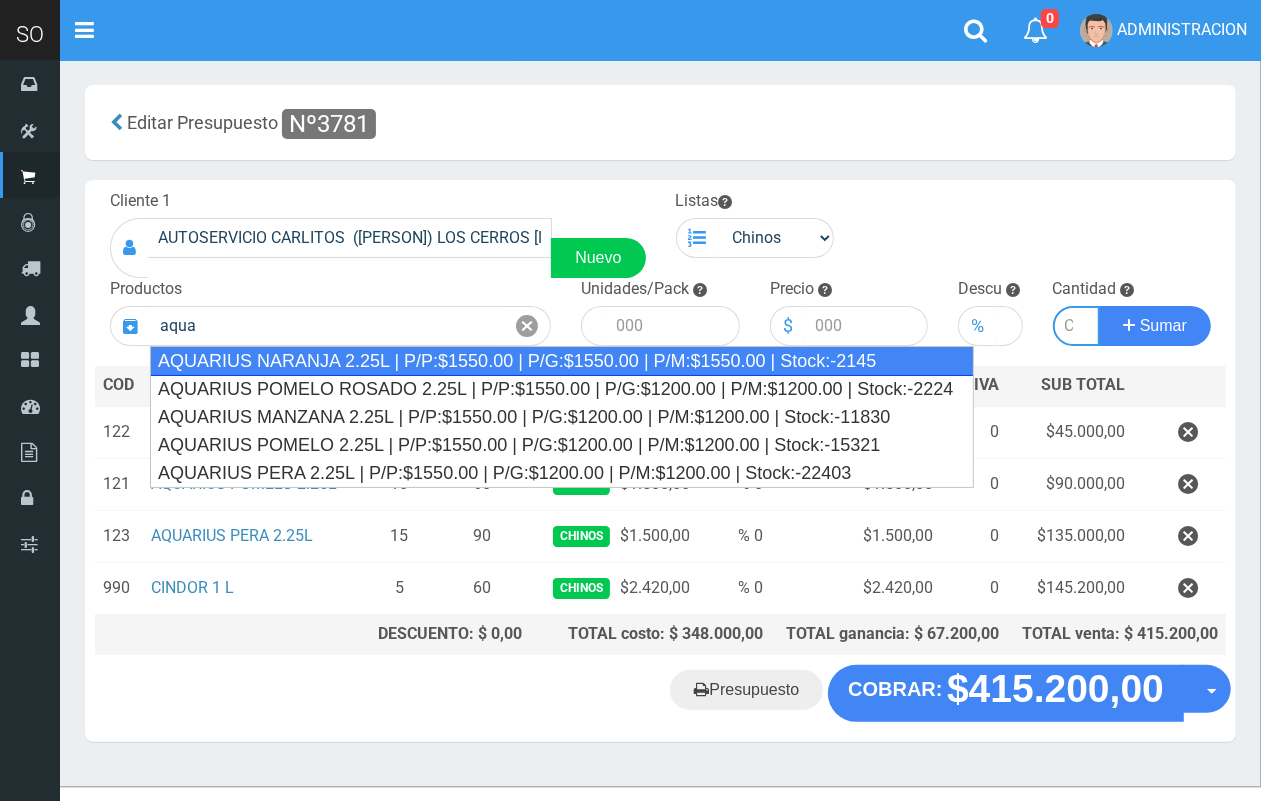 type on "AQUARIUS NARANJA 2.25L | P/P:$1550.00 | P/G:$1550.00 | P/M:$1550.00 | Stock:-2145" 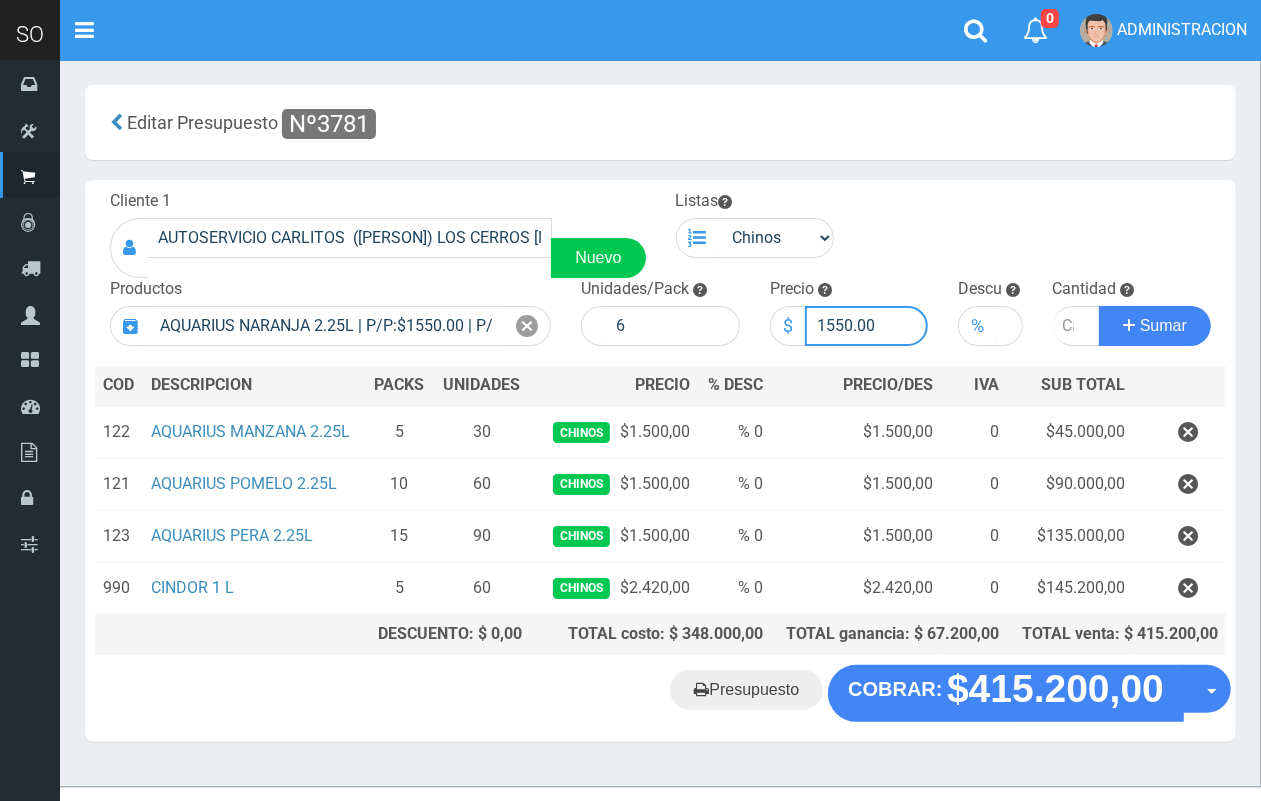 click on "1550.00" at bounding box center [867, 326] 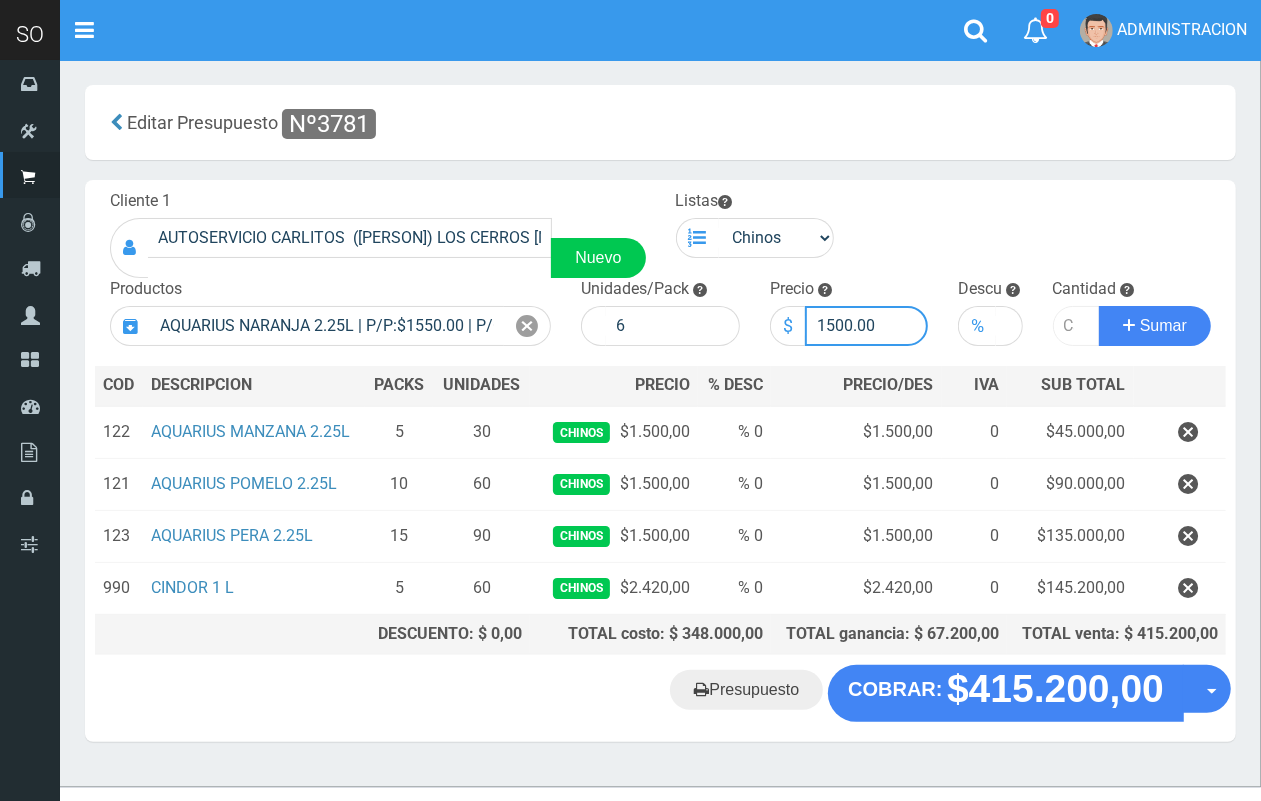 type on "1500.00" 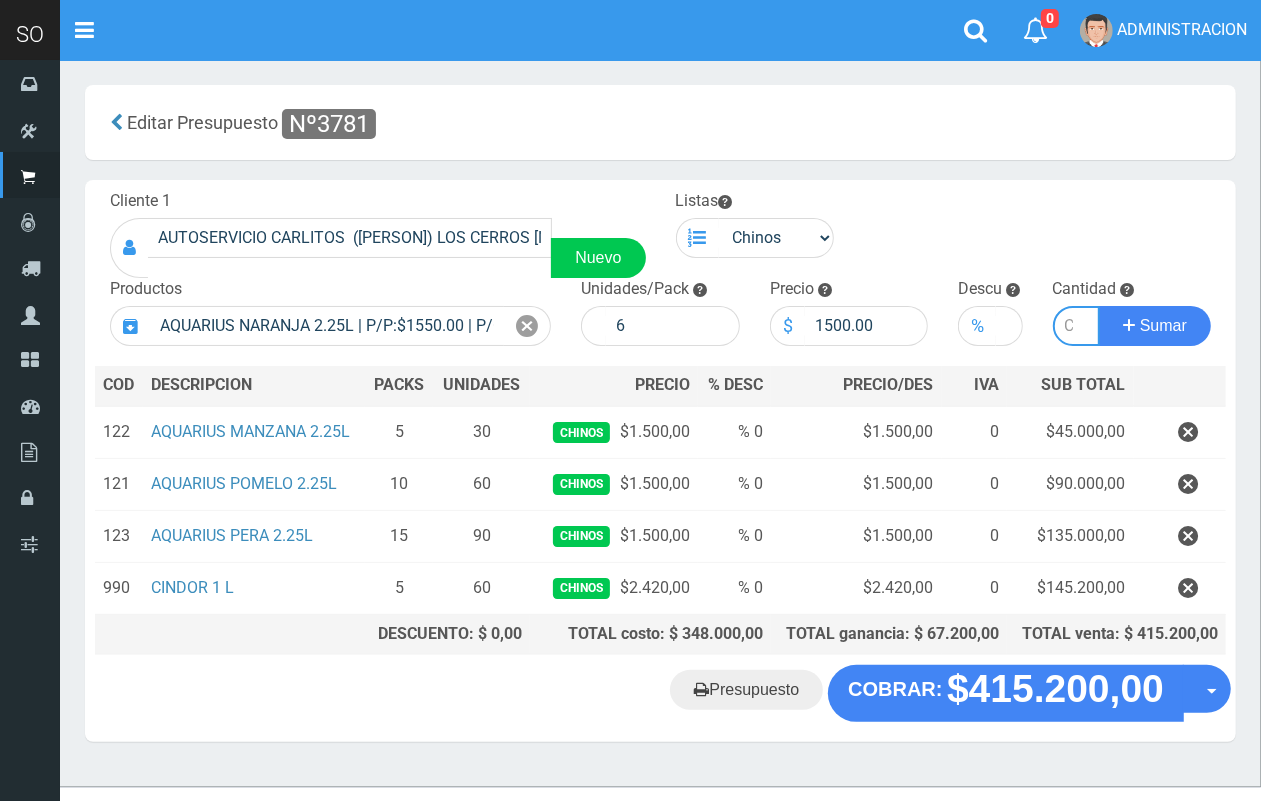 click at bounding box center [1077, 326] 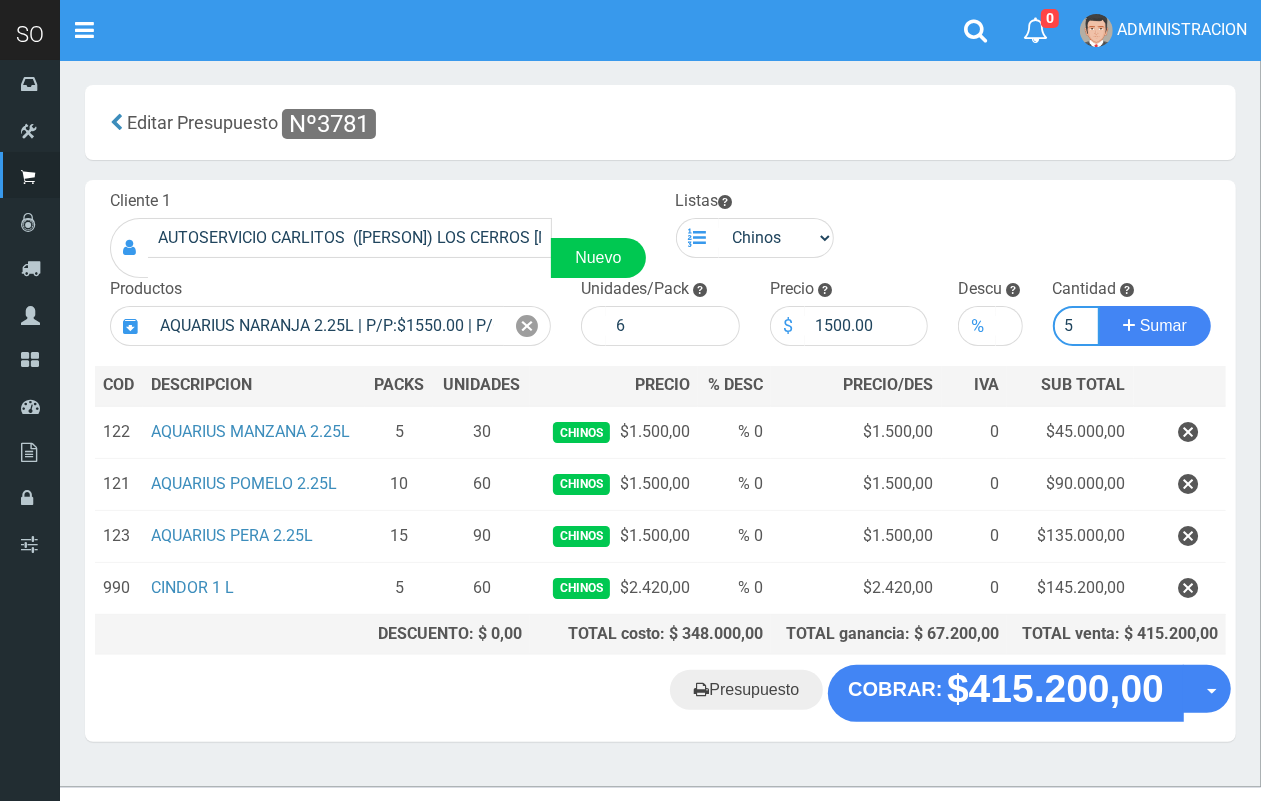 scroll, scrollTop: 0, scrollLeft: 2, axis: horizontal 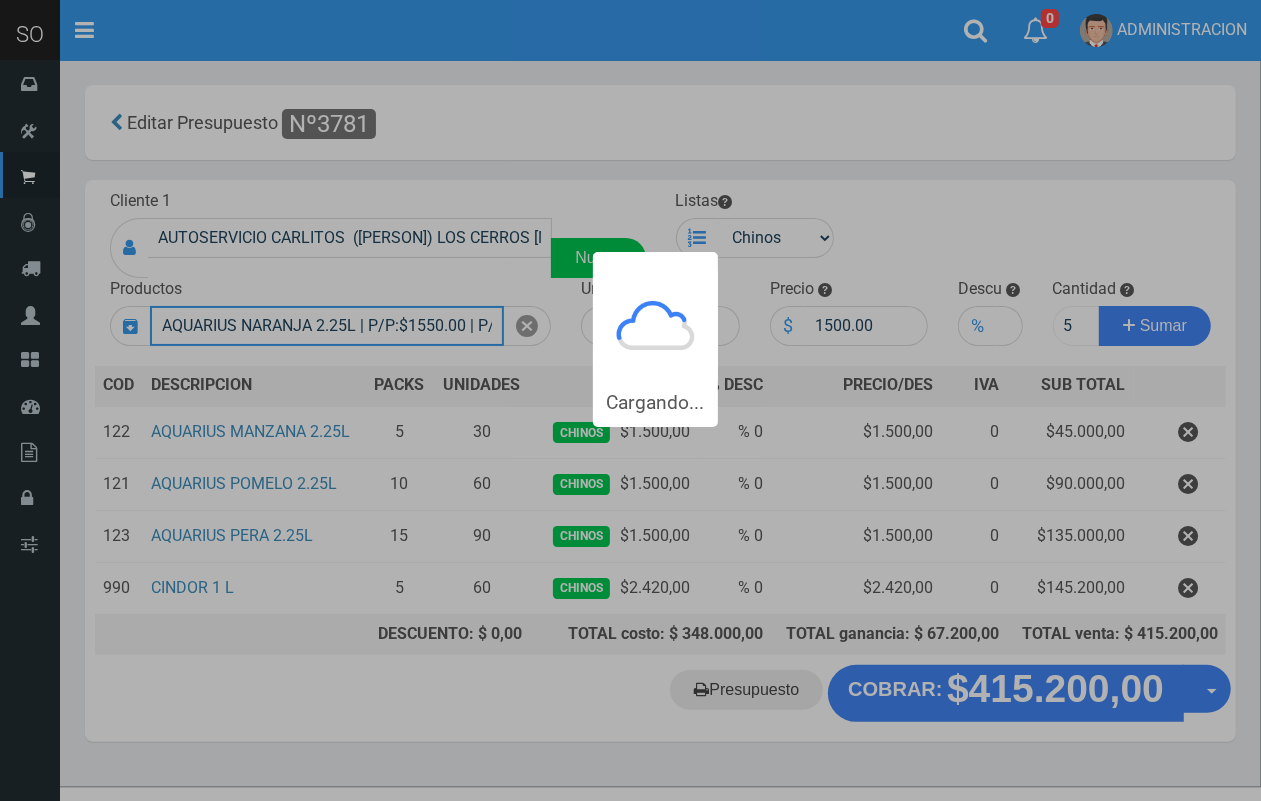 type 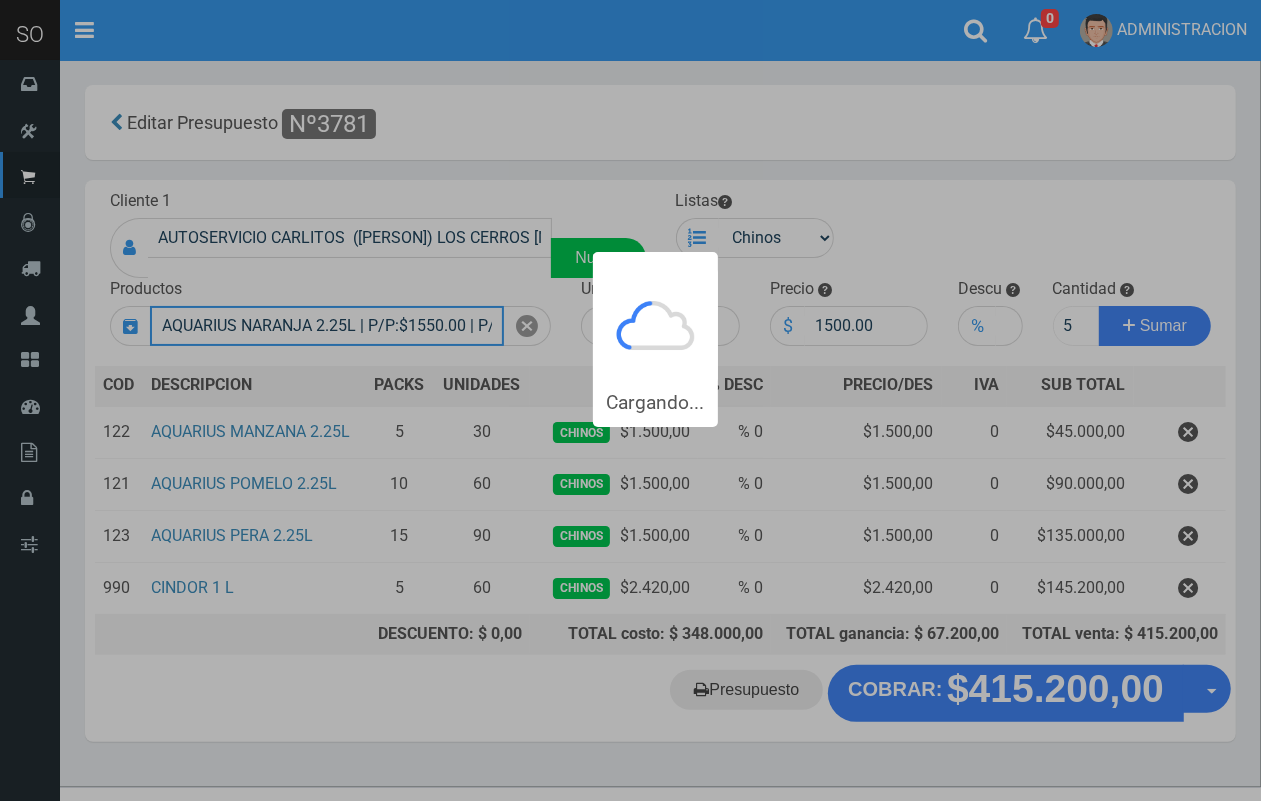 type 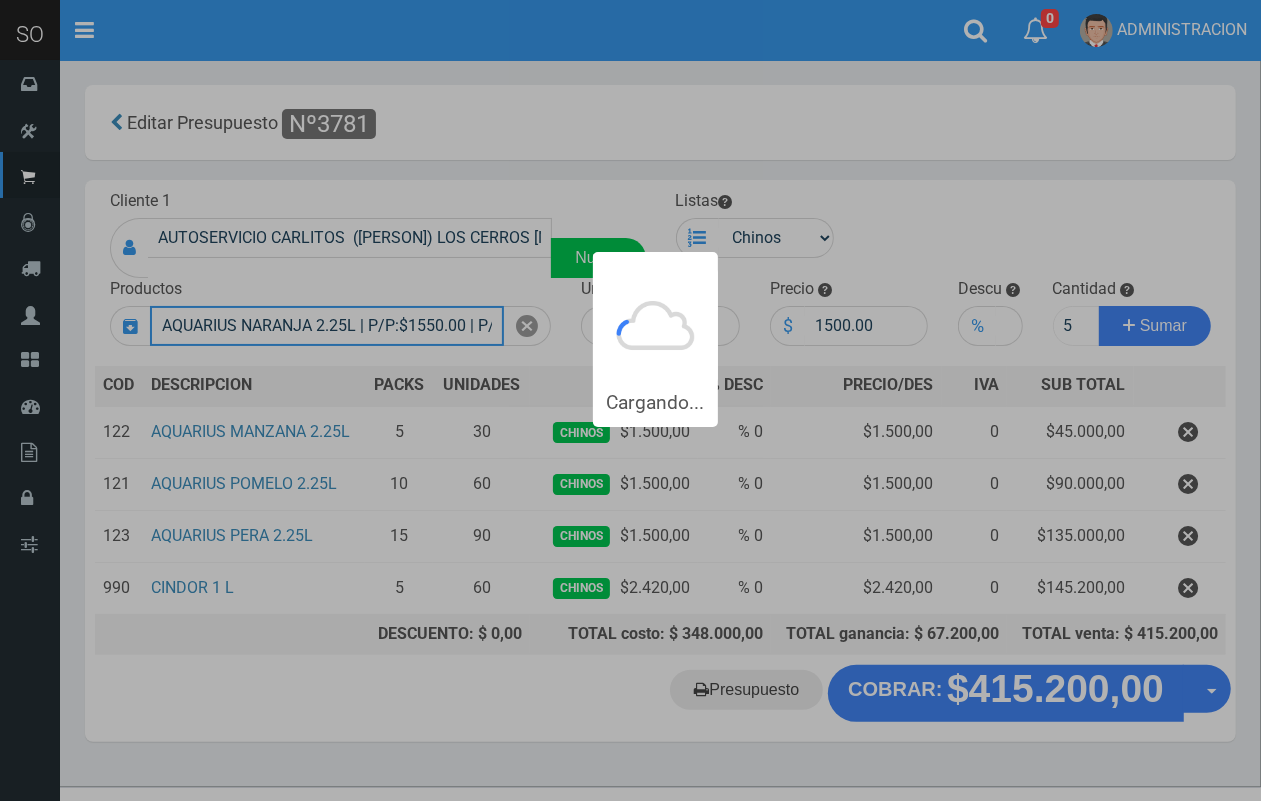 type 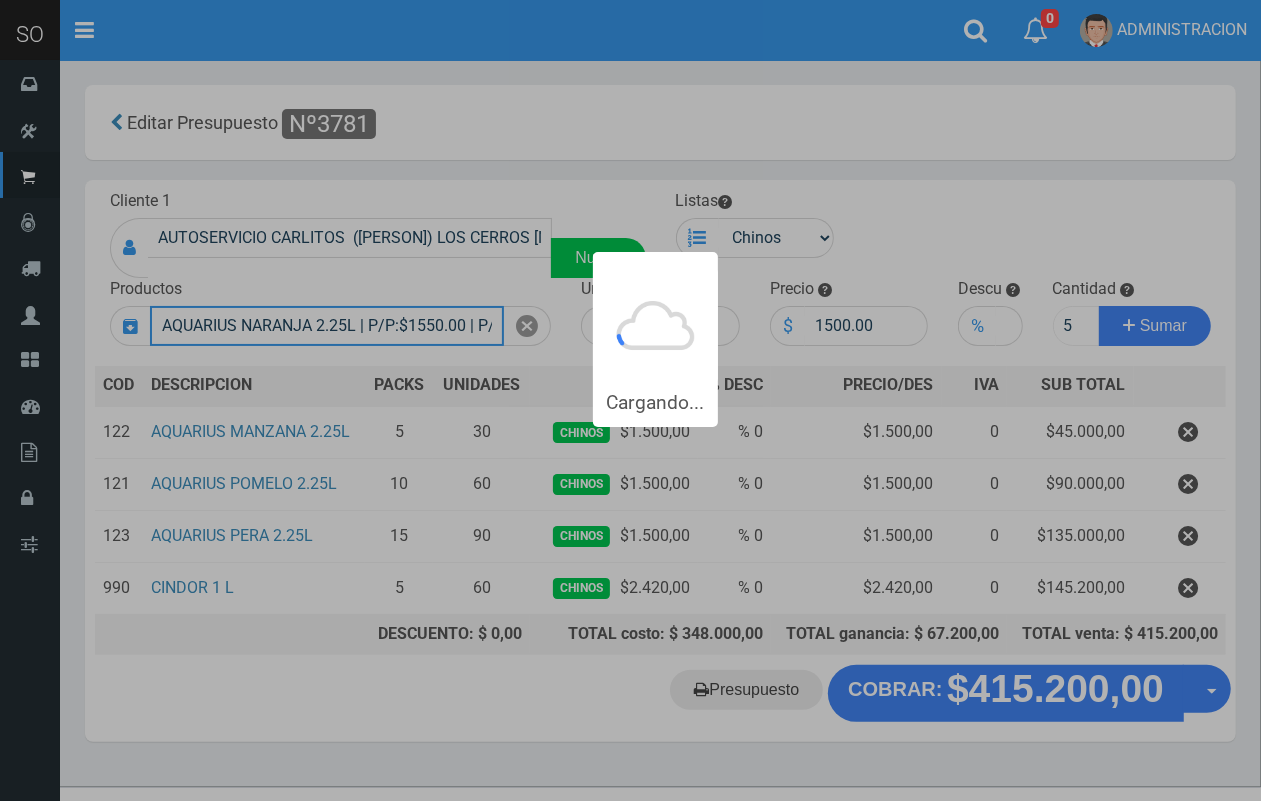 type 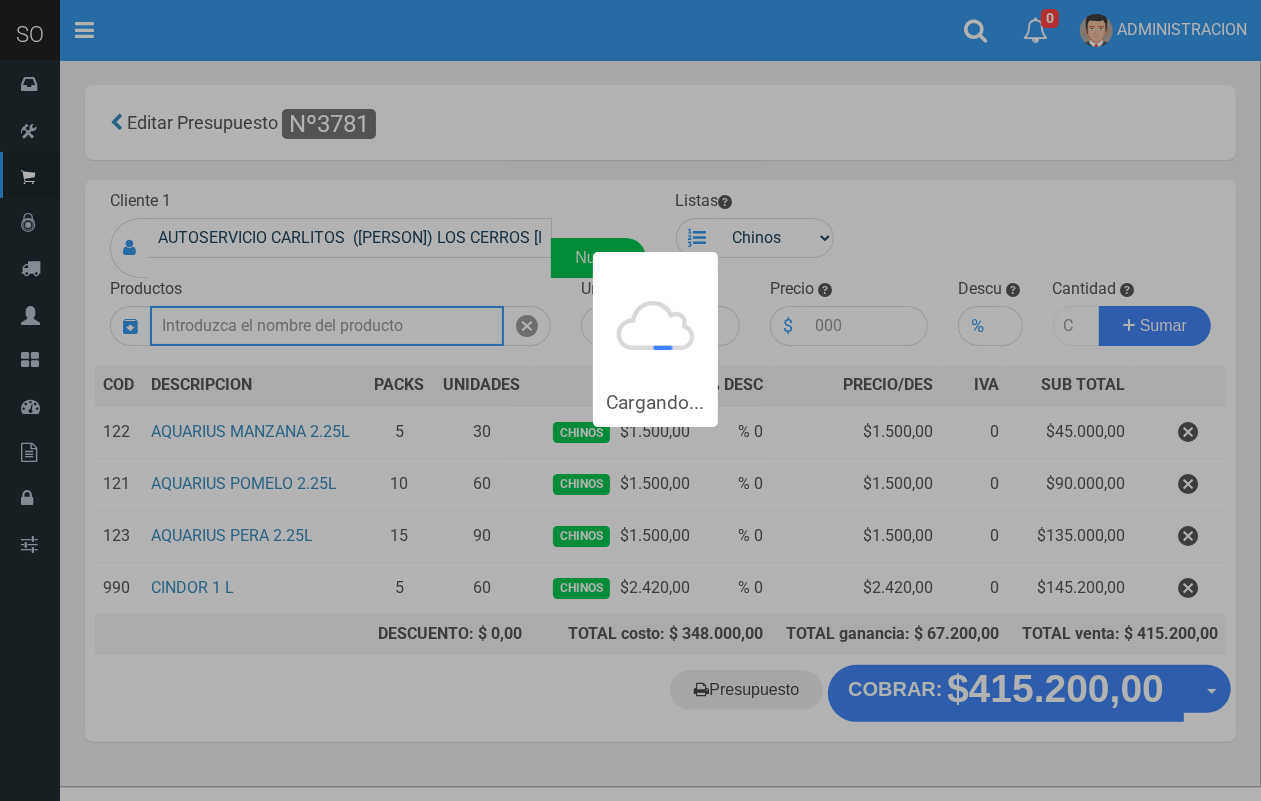 scroll, scrollTop: 0, scrollLeft: 0, axis: both 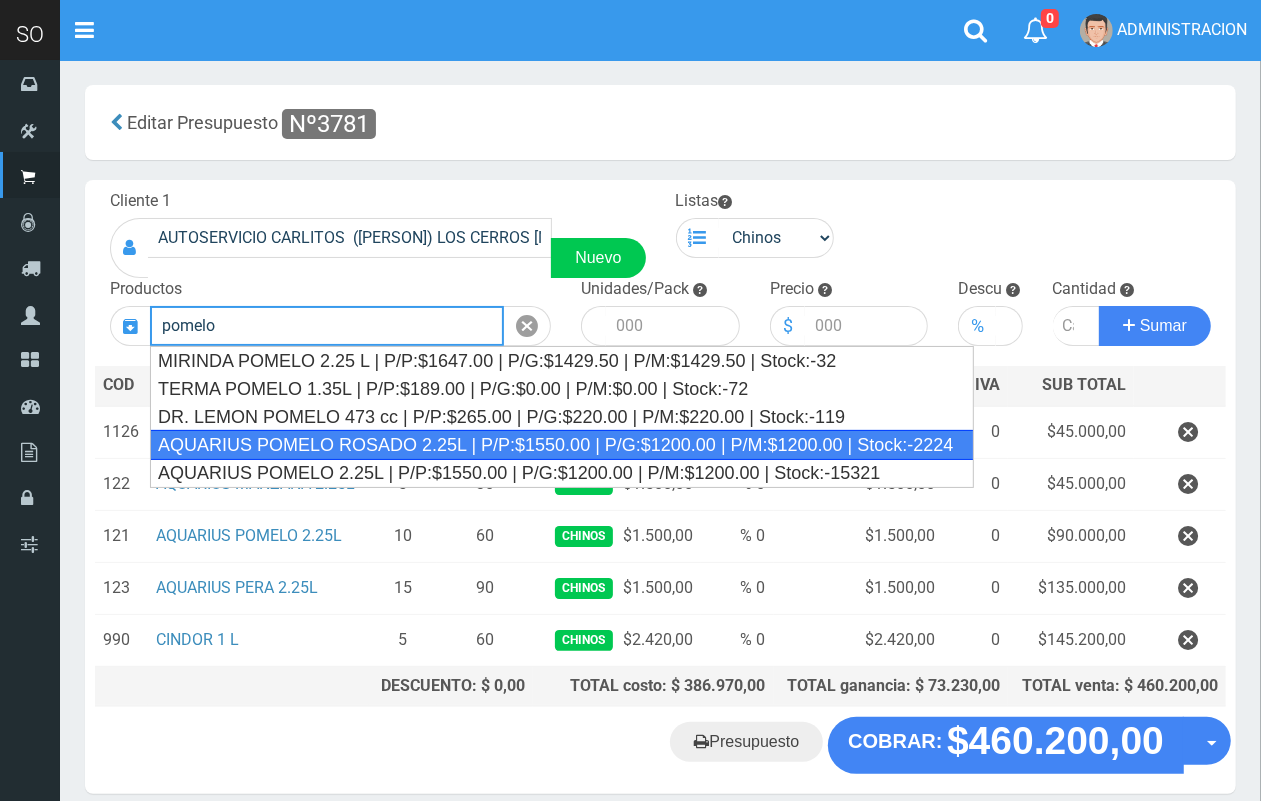 click on "AQUARIUS POMELO ROSADO 2.25L | P/P:$1550.00 | P/G:$1200.00 | P/M:$1200.00 | Stock:-2224" at bounding box center [562, 445] 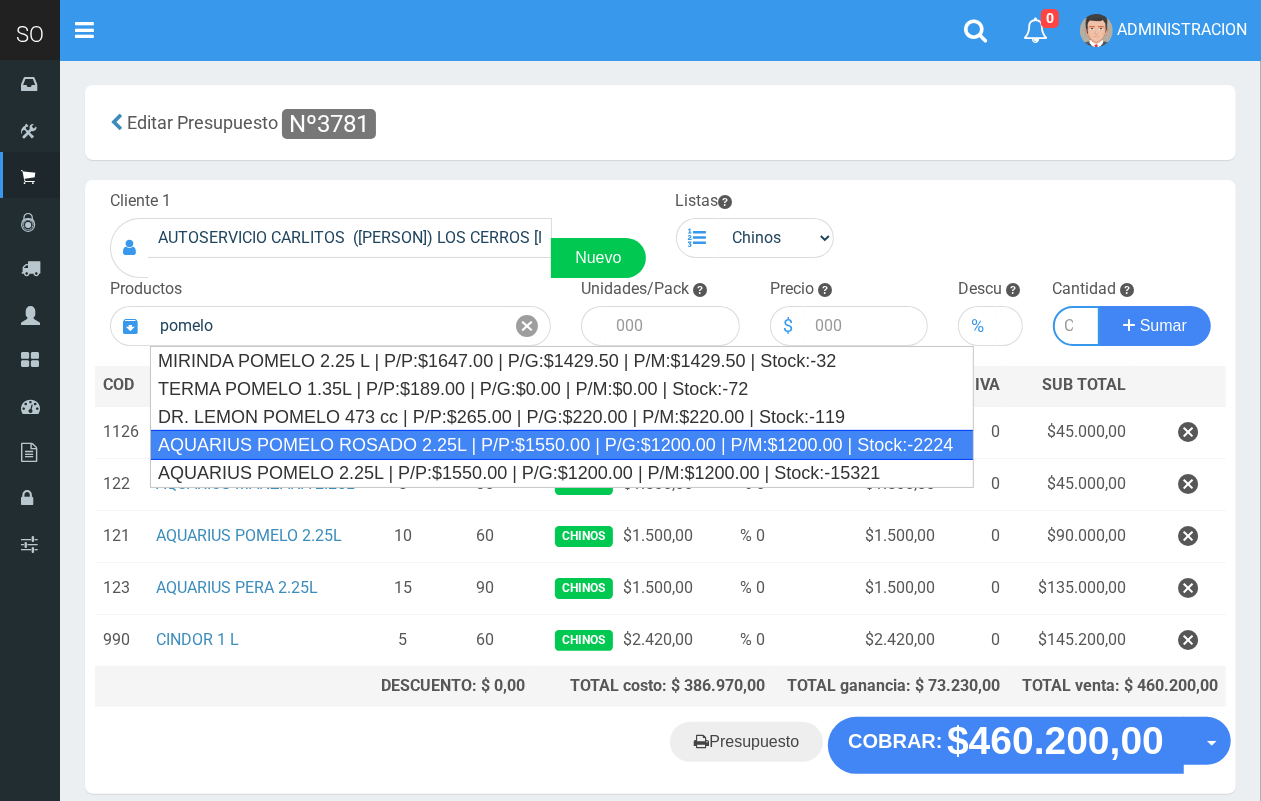 type on "AQUARIUS POMELO ROSADO 2.25L | P/P:$1550.00 | P/G:$1200.00 | P/M:$1200.00 | Stock:-2224" 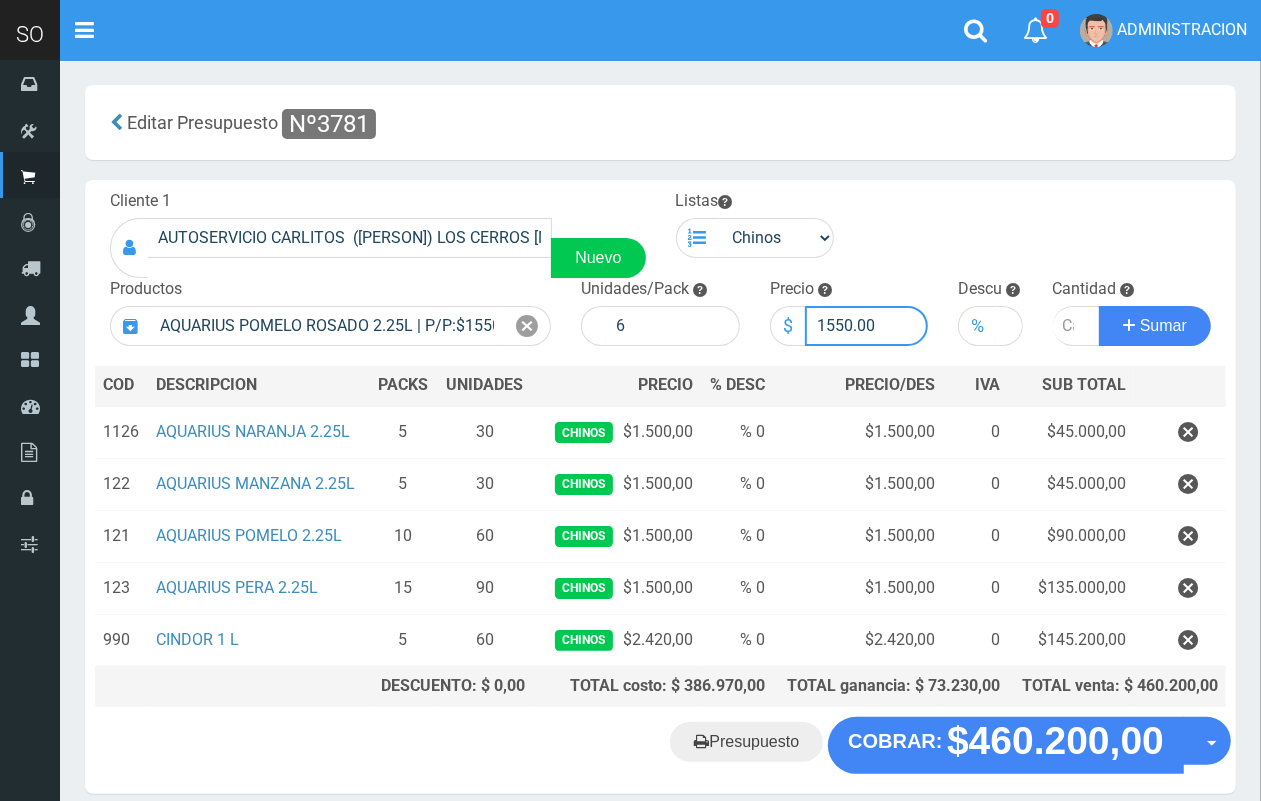 click on "1550.00" at bounding box center (867, 326) 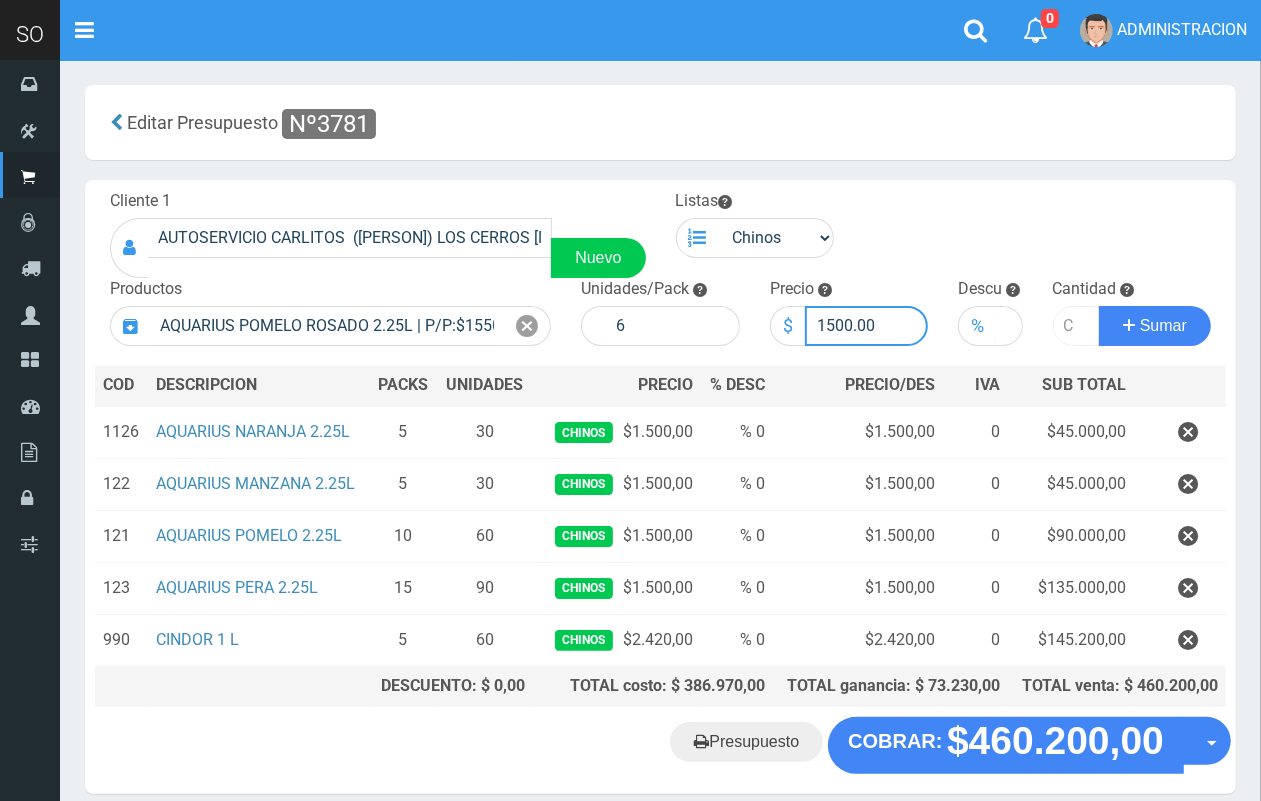type on "1500.00" 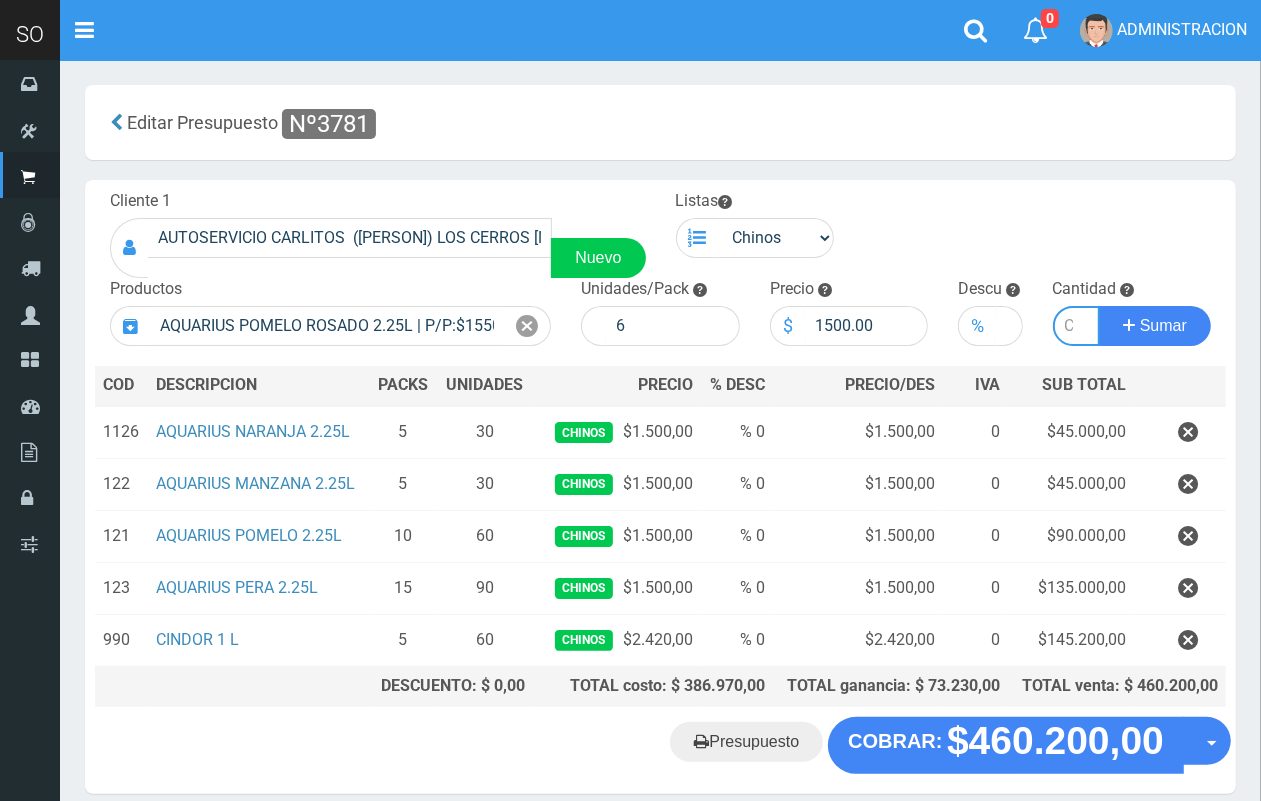 click at bounding box center (1077, 326) 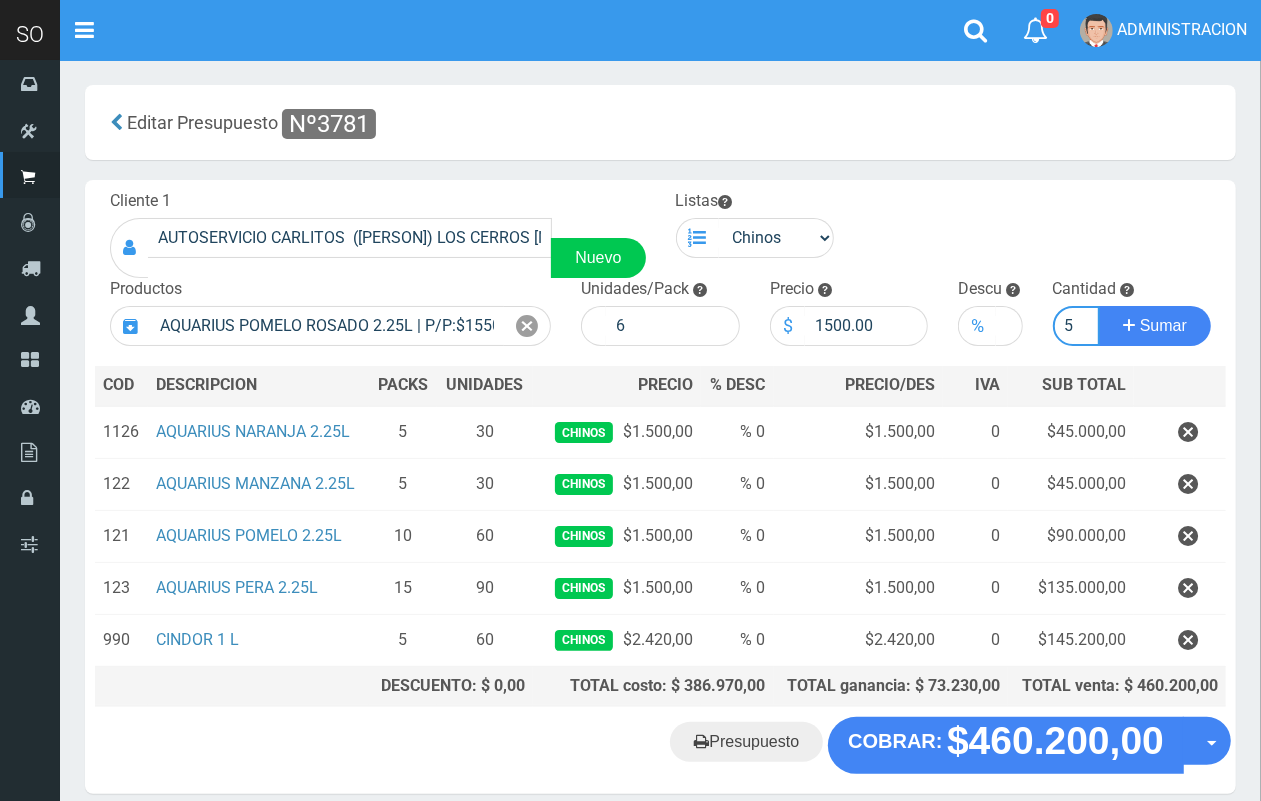 scroll, scrollTop: 0, scrollLeft: 2, axis: horizontal 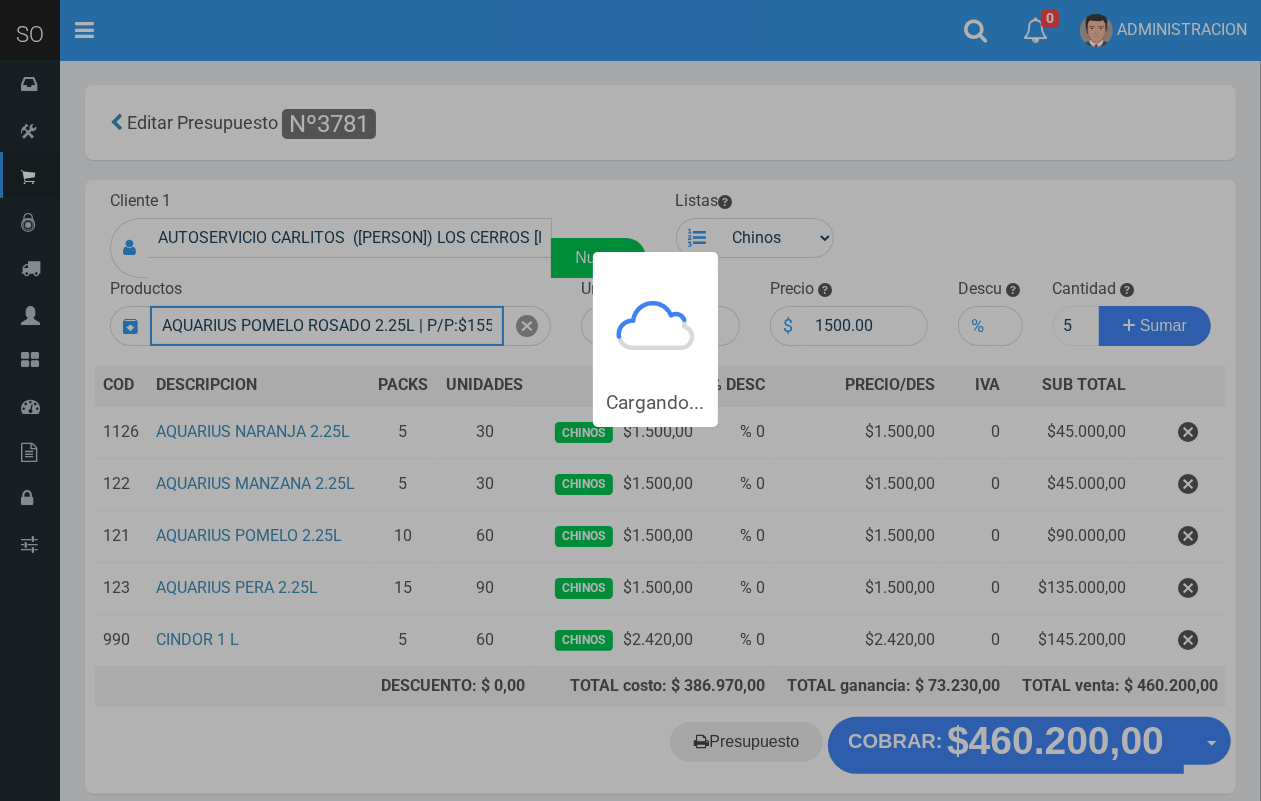 type 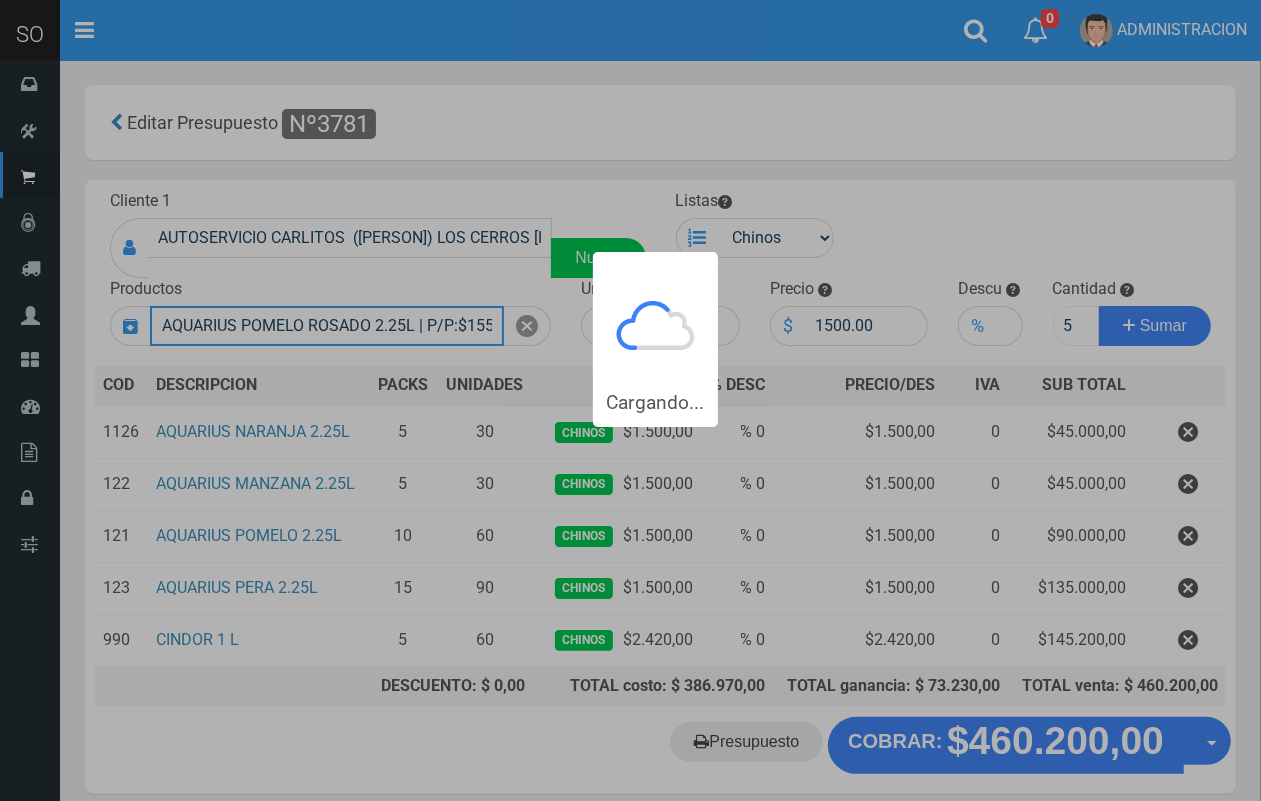 type 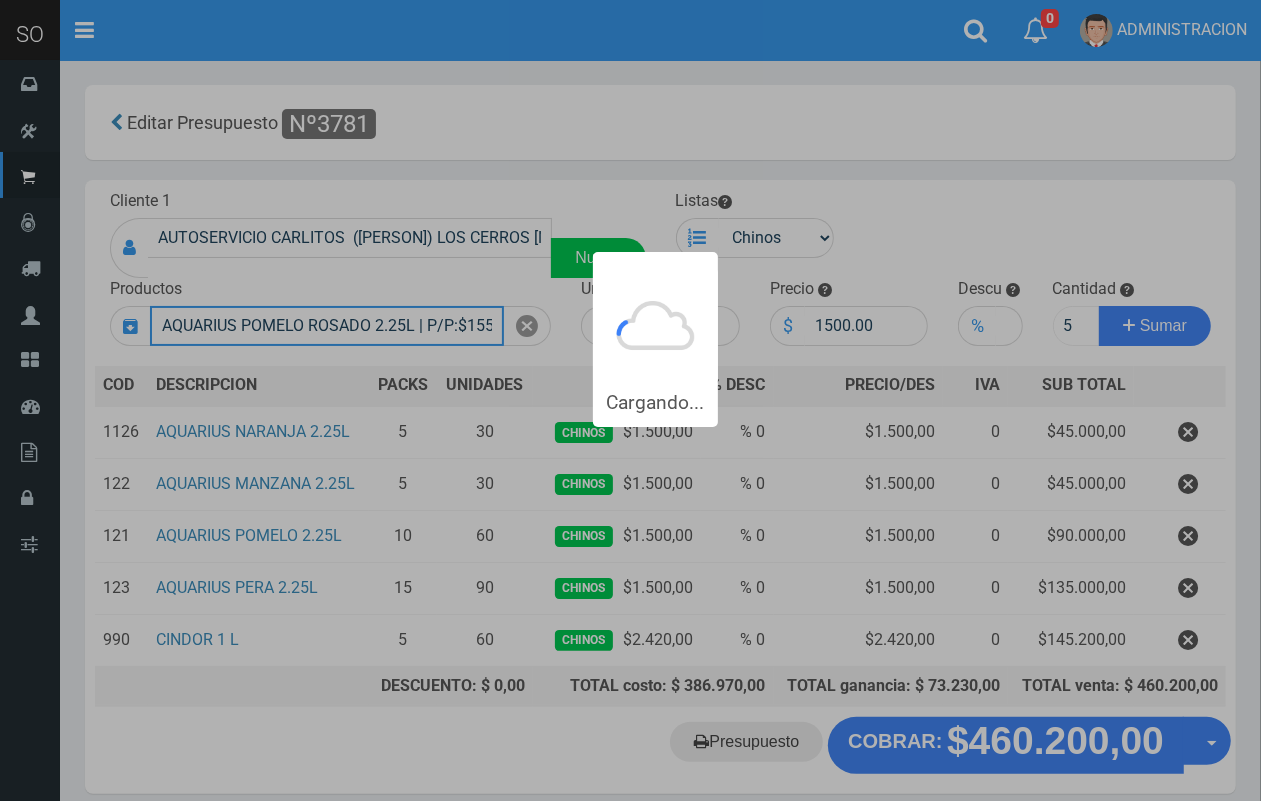 type 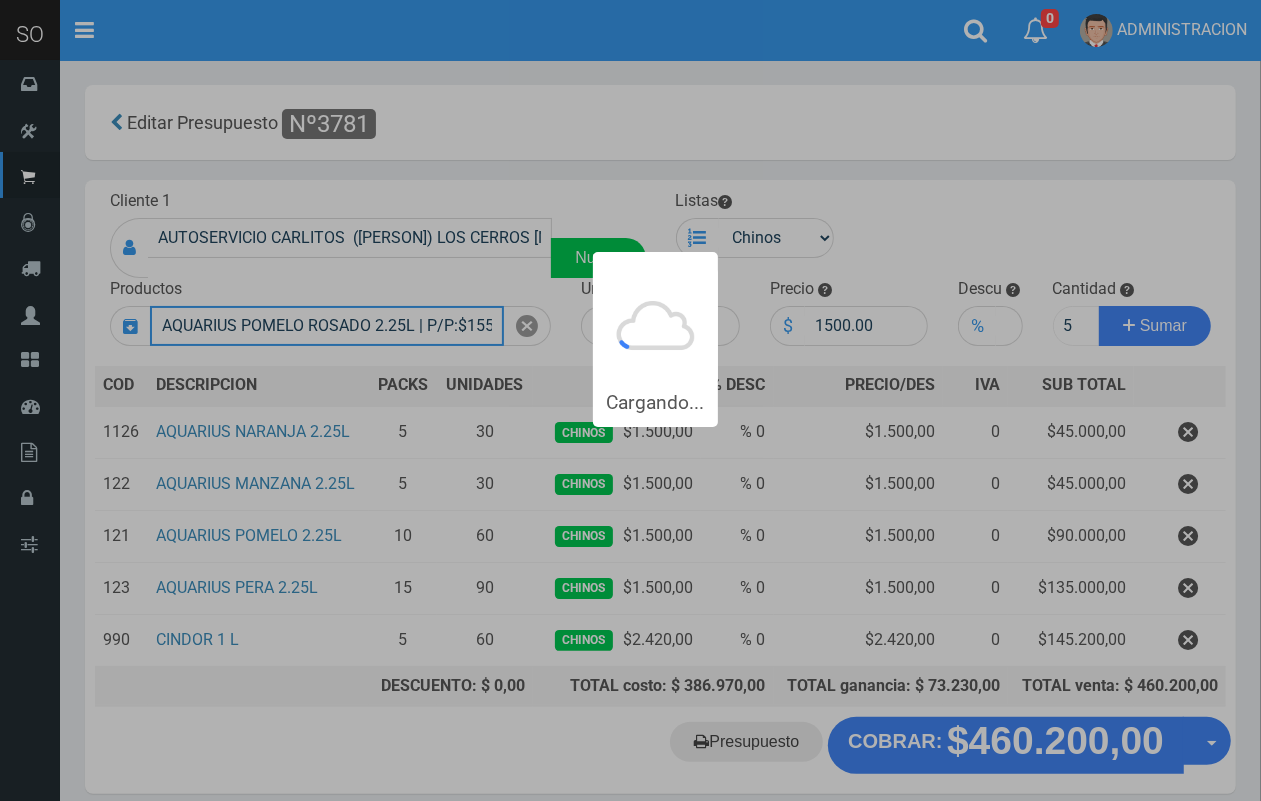 type 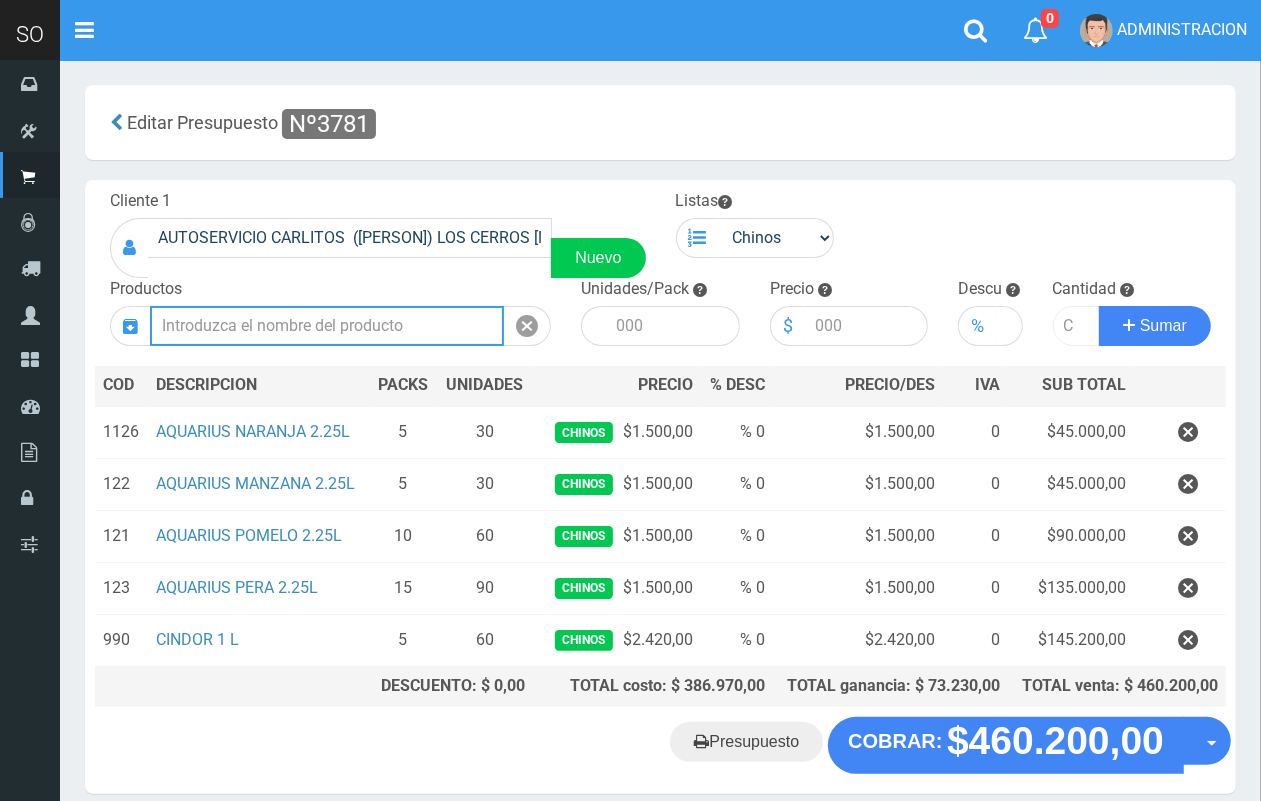scroll, scrollTop: 0, scrollLeft: 0, axis: both 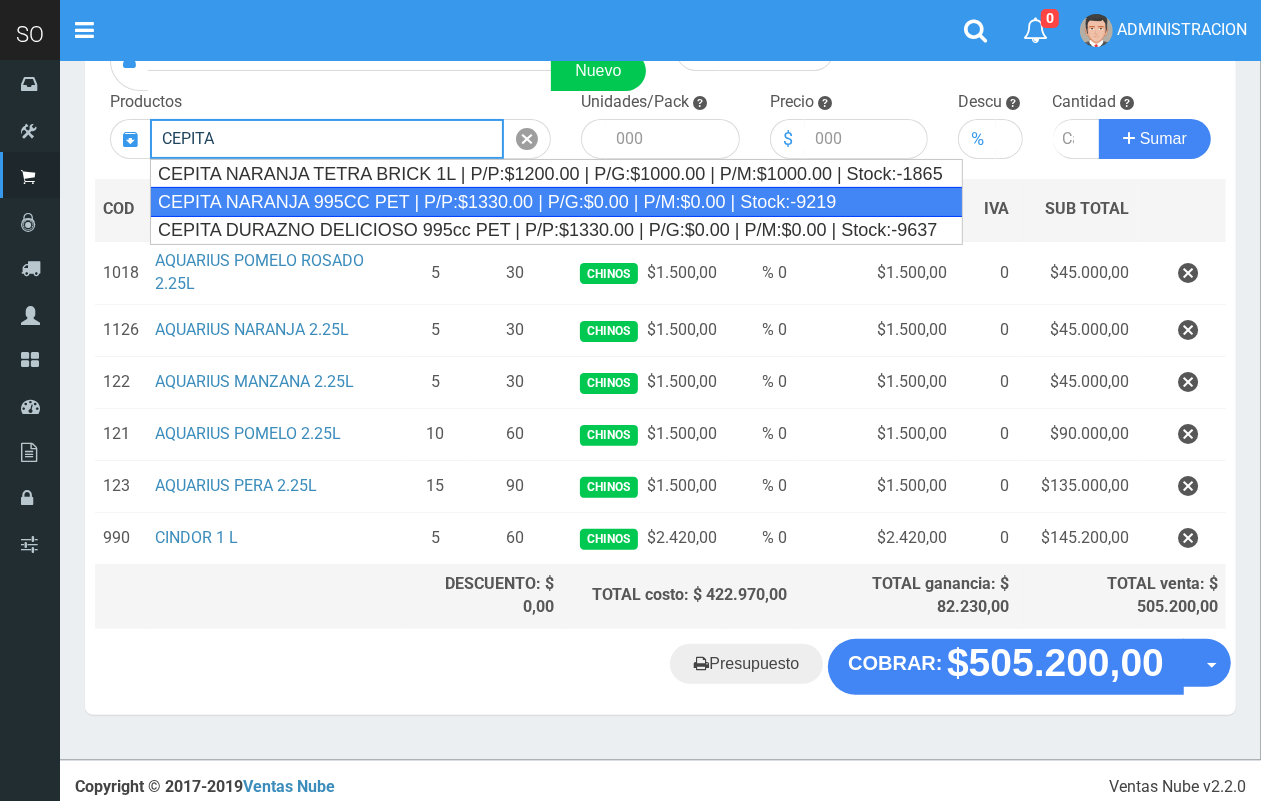 click on "CEPITA NARANJA 995CC PET | P/P:$1330.00 | P/G:$0.00 | P/M:$0.00 | Stock:-9219" at bounding box center (556, 202) 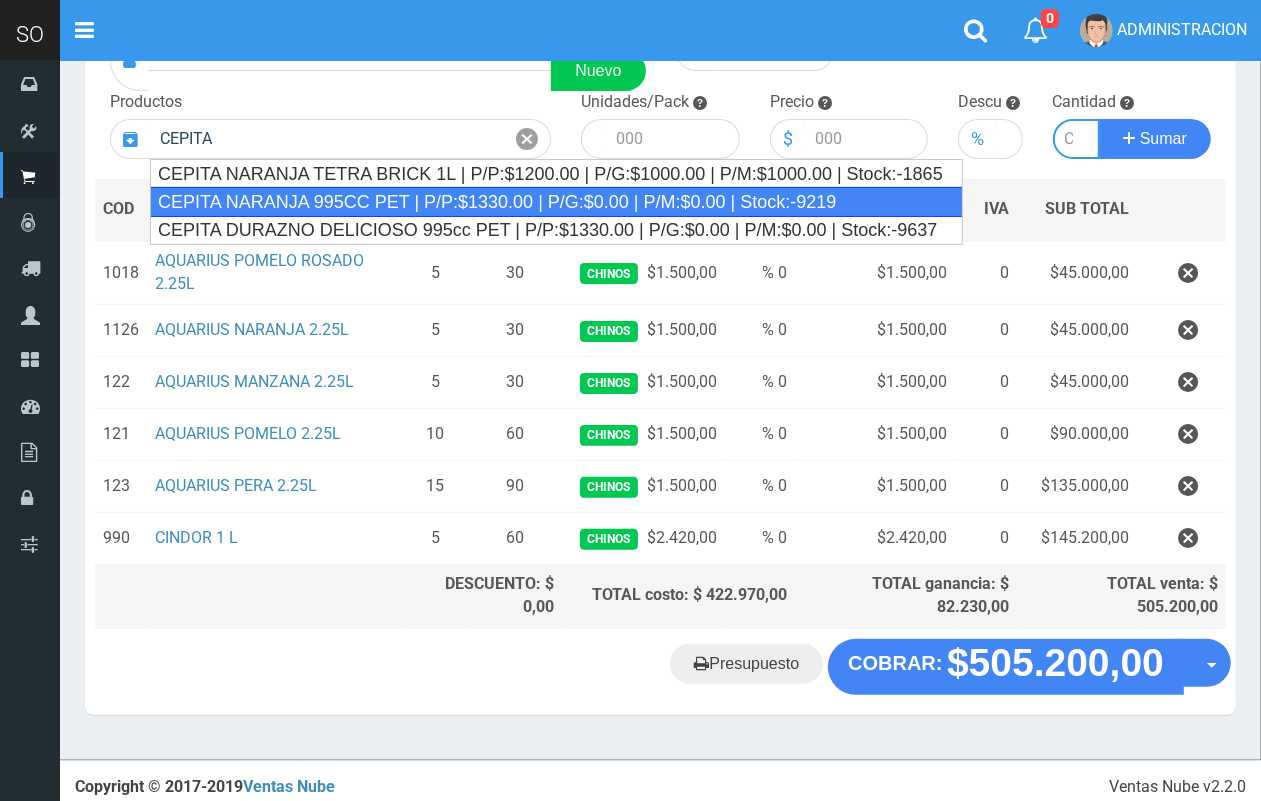type on "CEPITA NARANJA 995CC PET | P/P:$1330.00 | P/G:$0.00 | P/M:$0.00 | Stock:-9219" 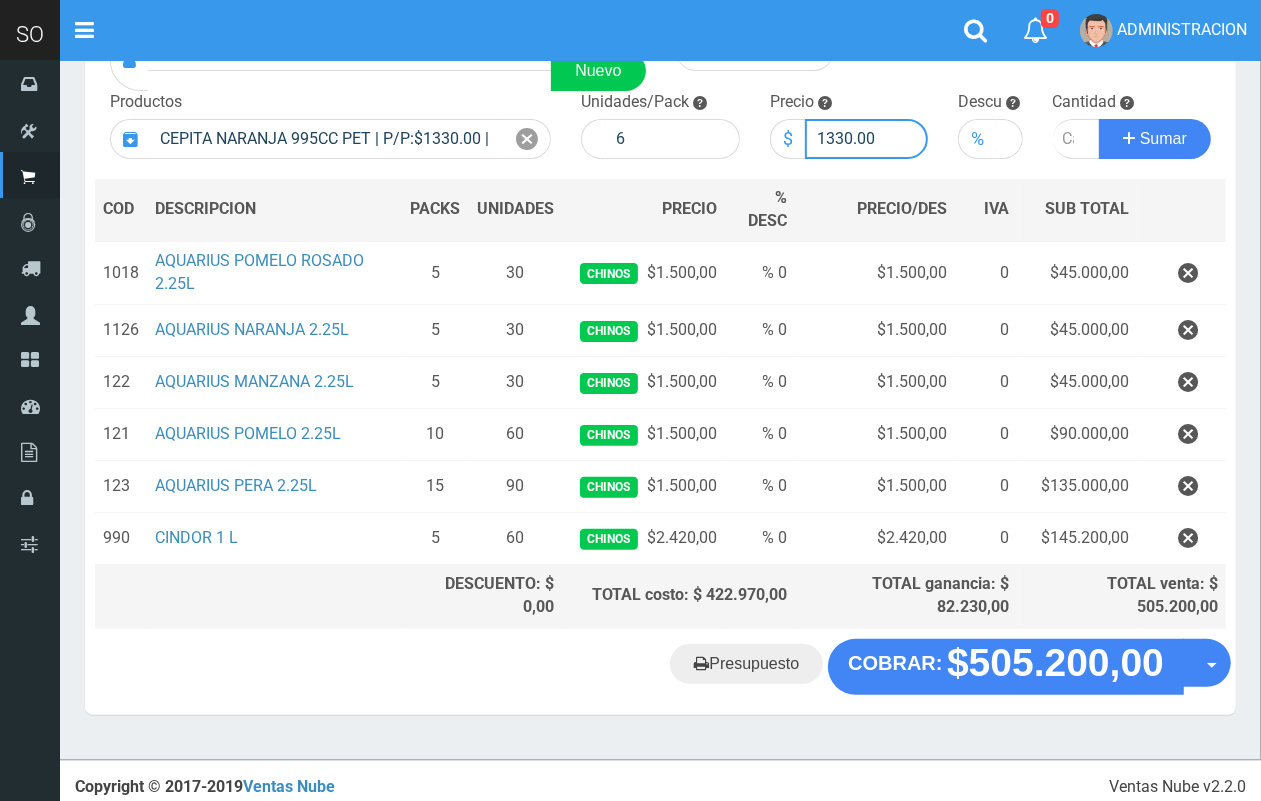 click on "1330.00" at bounding box center [867, 139] 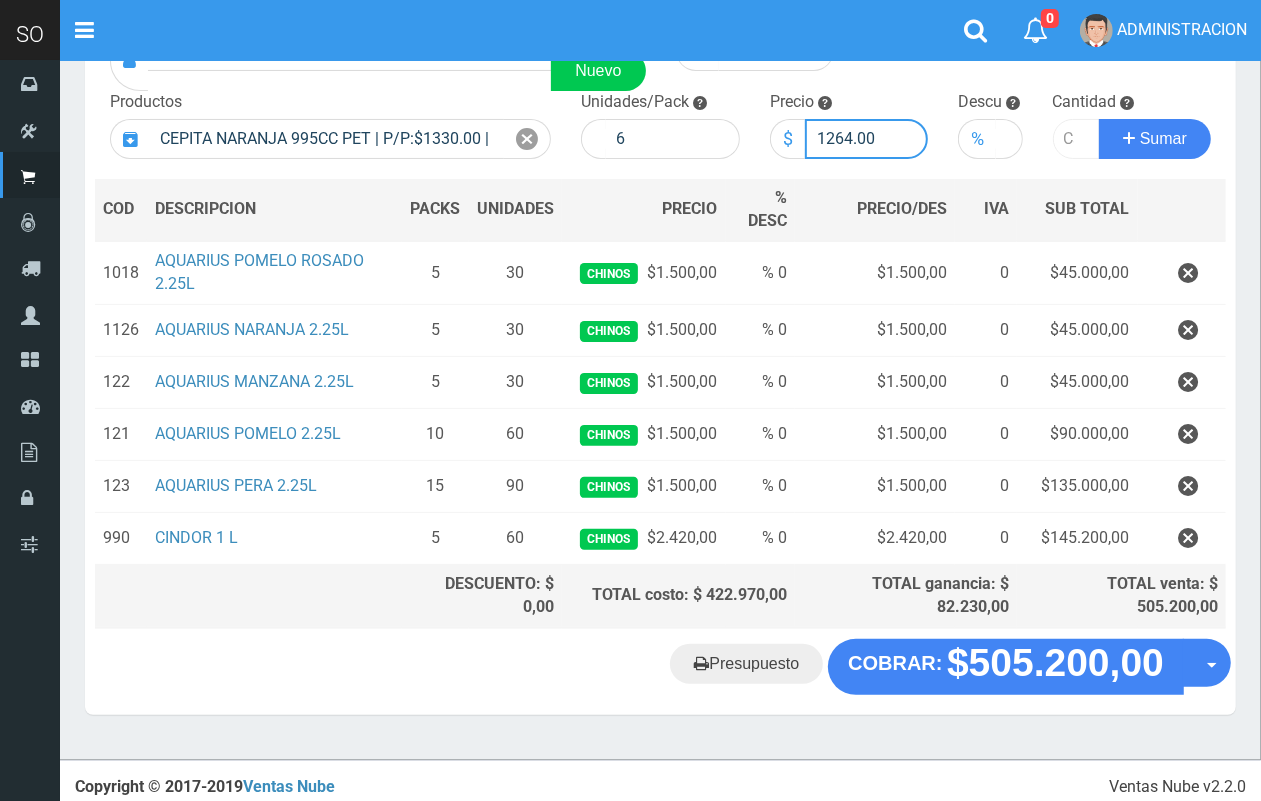 type on "1264.00" 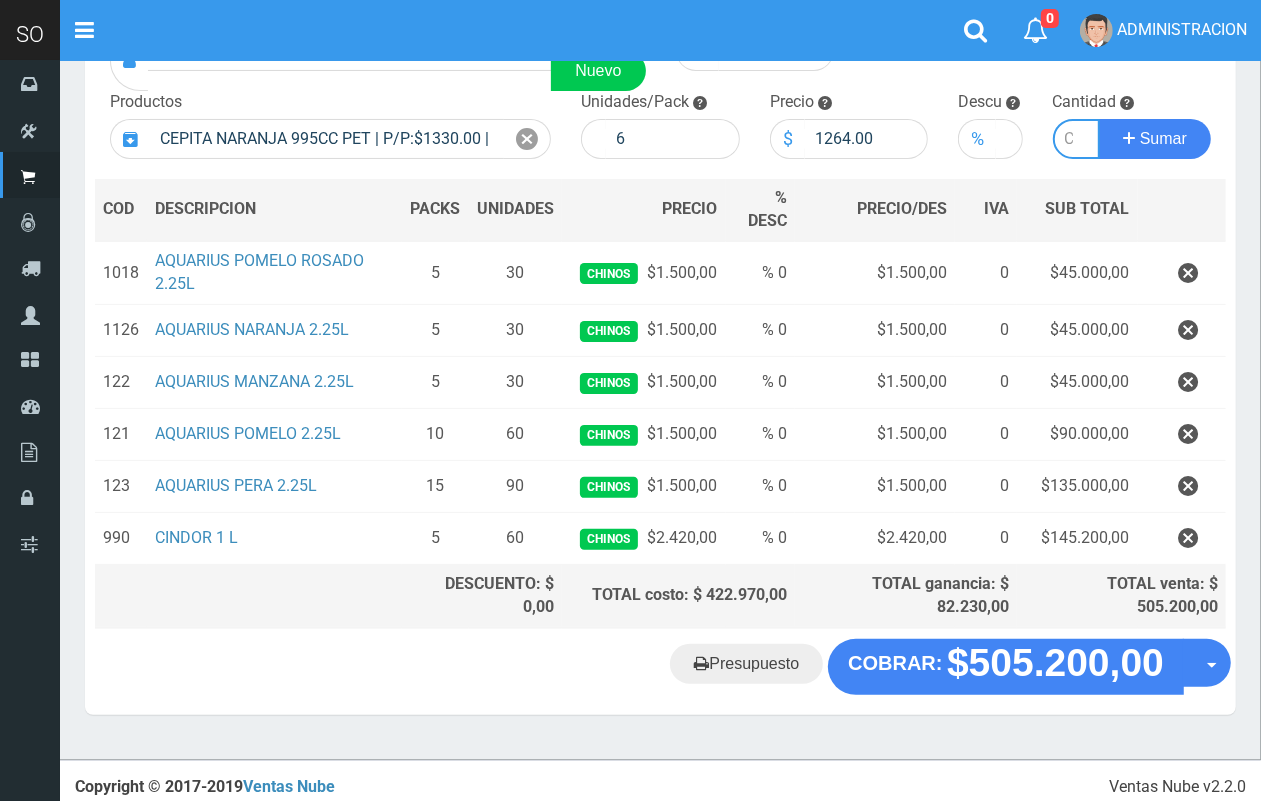 click at bounding box center (1077, 139) 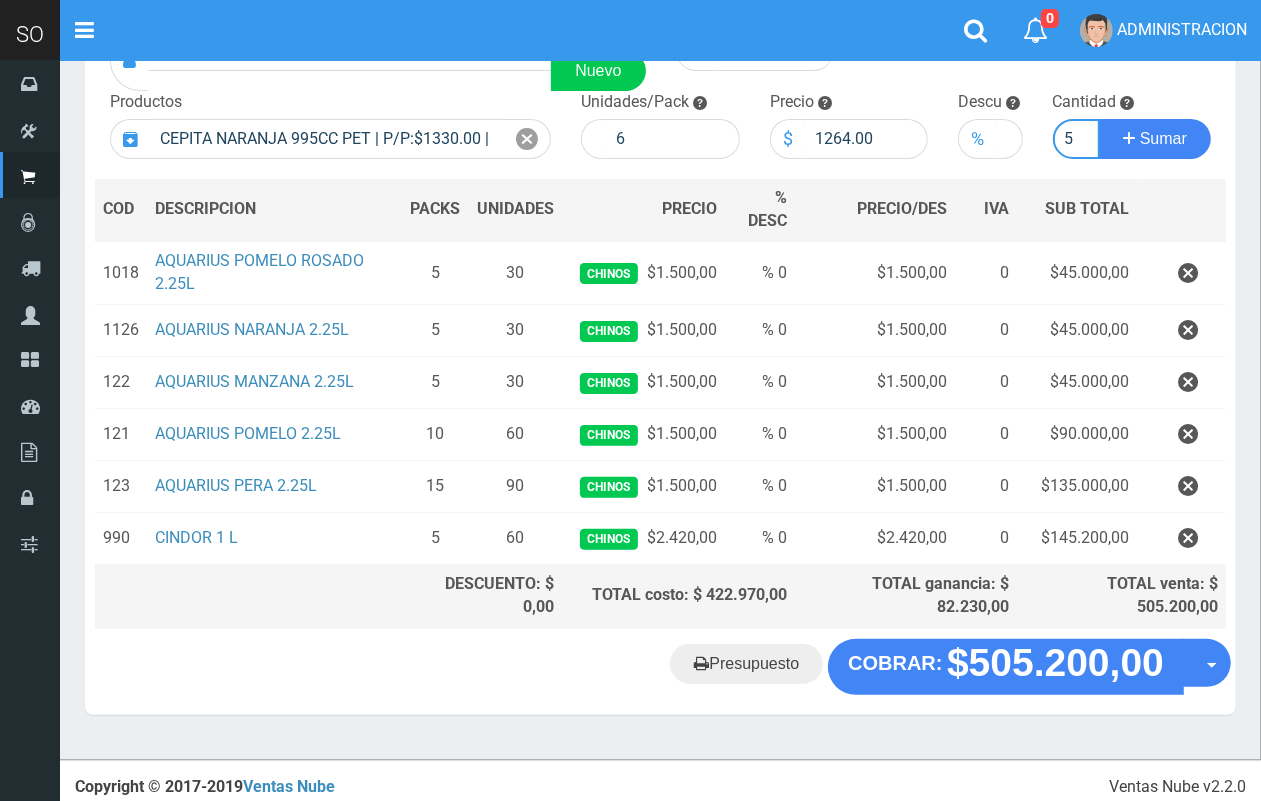 scroll, scrollTop: 0, scrollLeft: 2, axis: horizontal 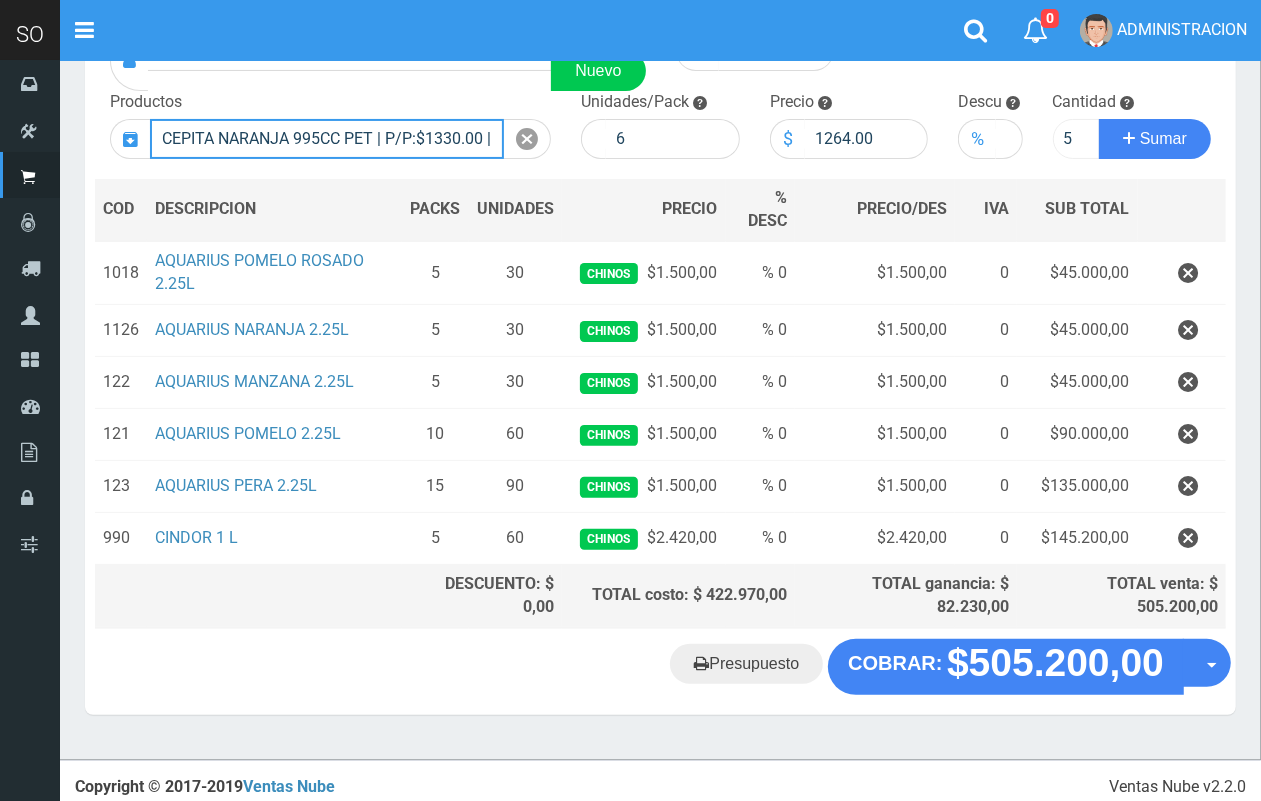 type 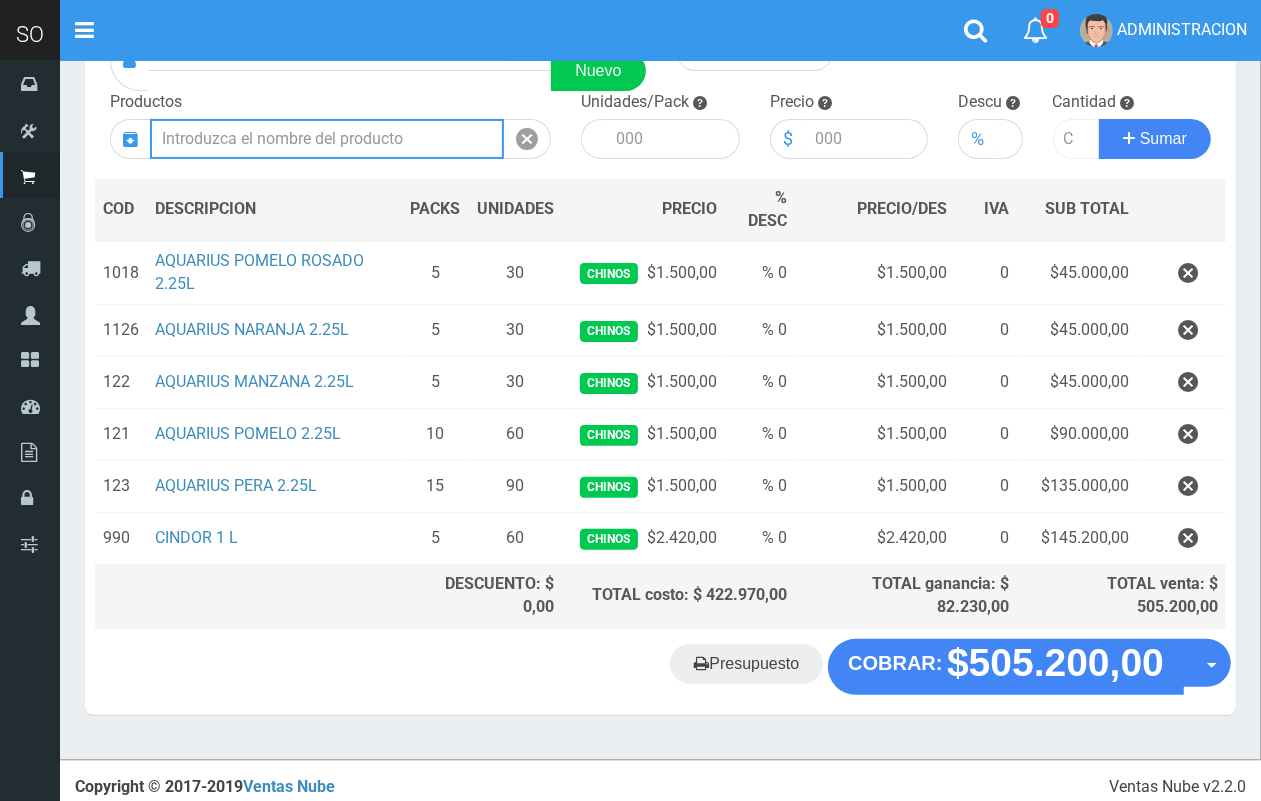 scroll, scrollTop: 0, scrollLeft: 0, axis: both 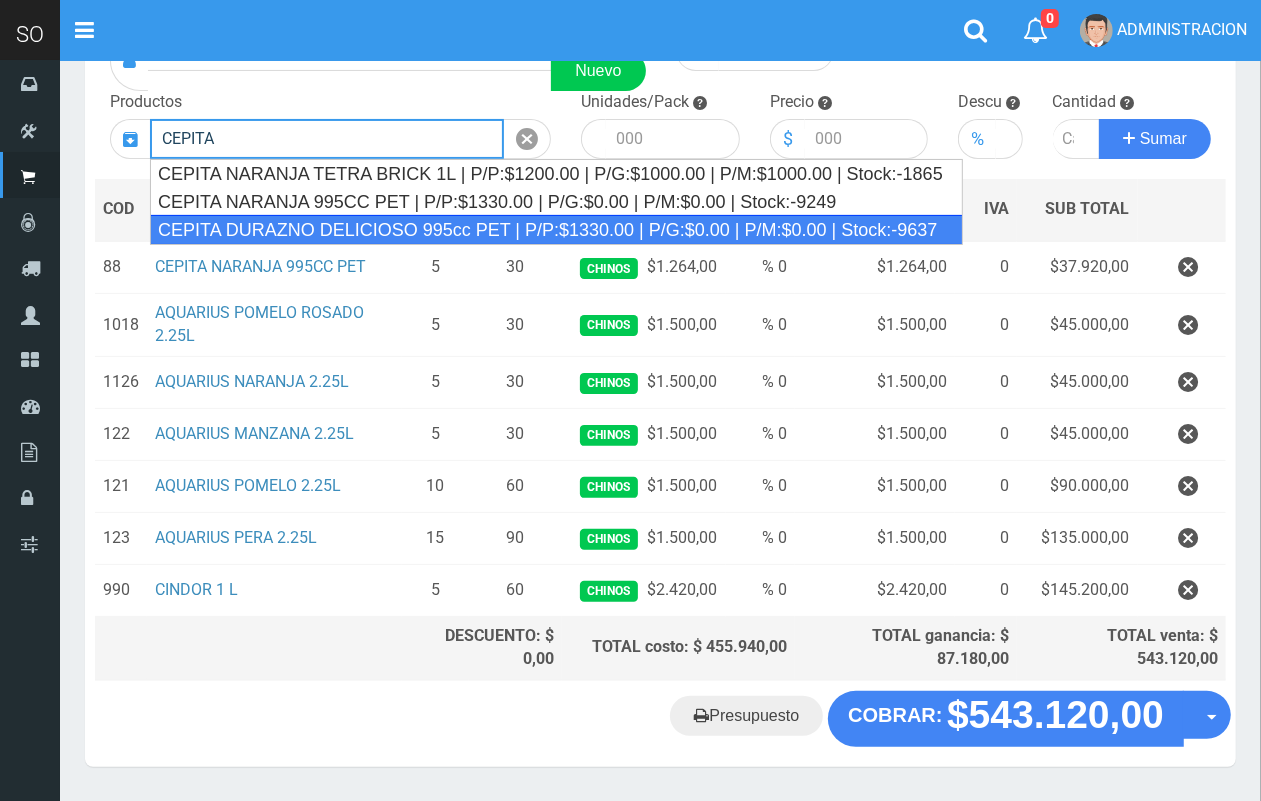 click on "CEPITA DURAZNO DELICIOSO 995cc PET | P/P:$1330.00 | P/G:$0.00 | P/M:$0.00 | Stock:-9637" at bounding box center (556, 230) 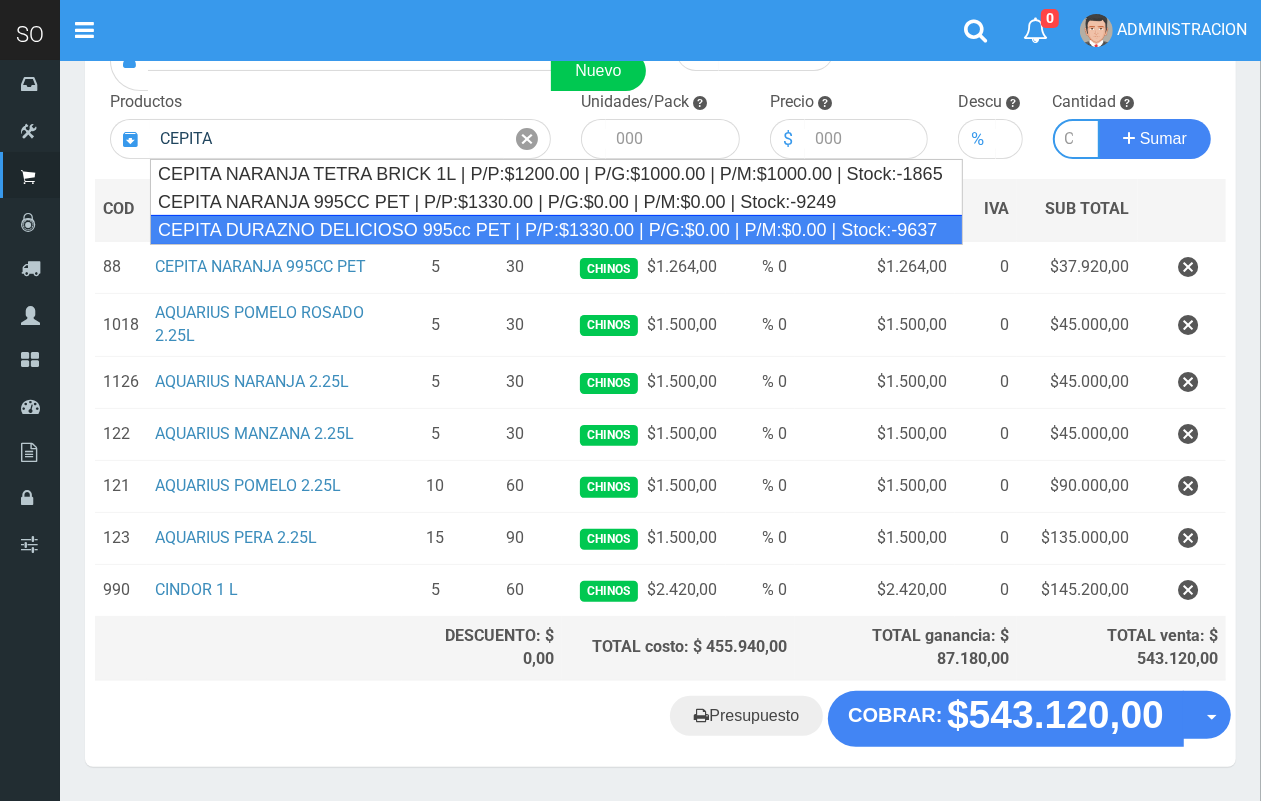 type on "CEPITA DURAZNO DELICIOSO 995cc PET | P/P:$1330.00 | P/G:$0.00 | P/M:$0.00 | Stock:-9637" 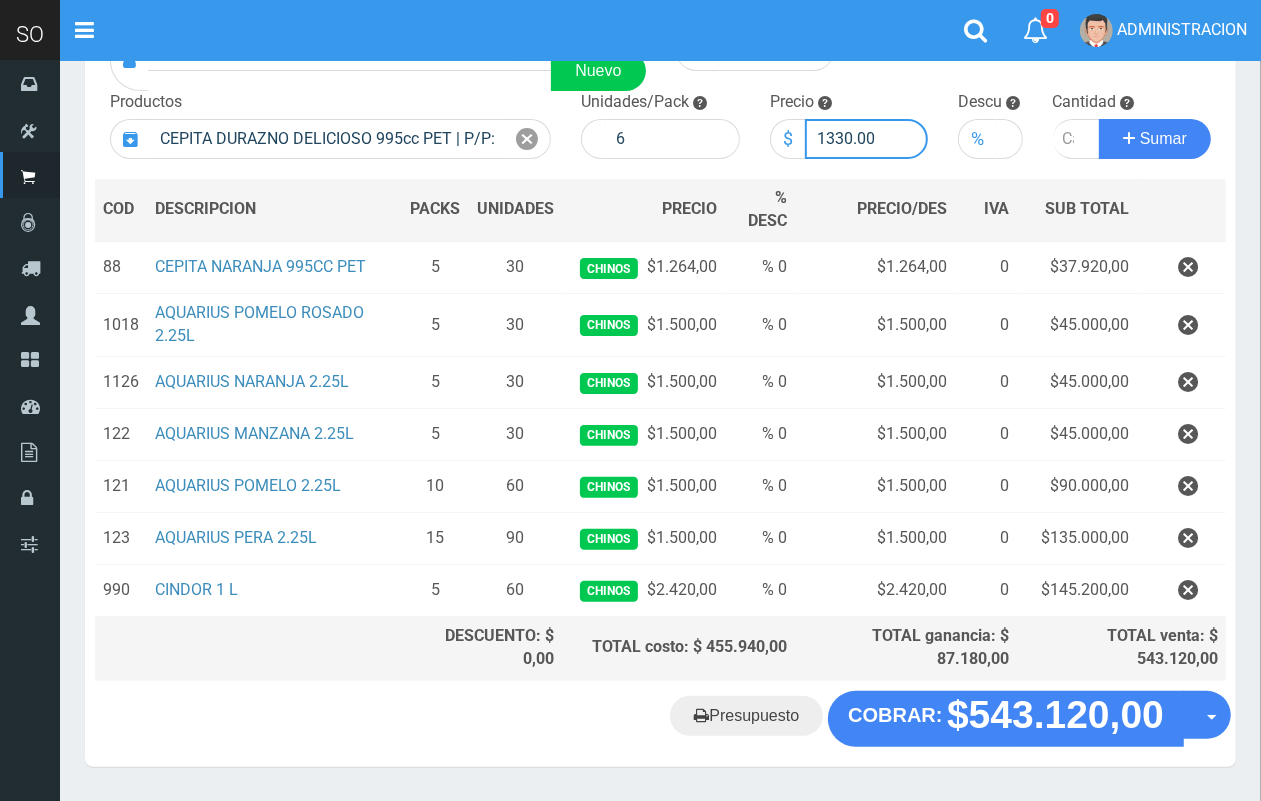 drag, startPoint x: 851, startPoint y: 133, endPoint x: 828, endPoint y: 130, distance: 23.194826 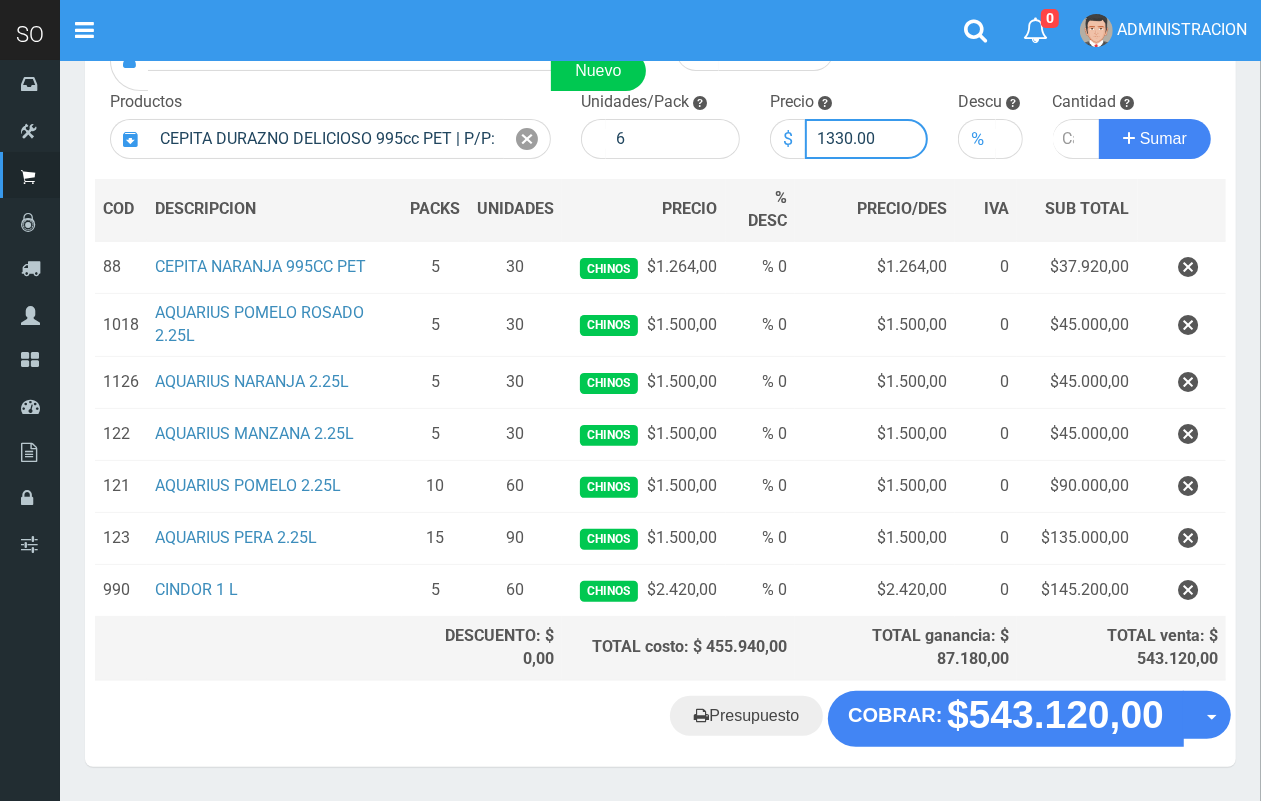 click on "1330.00" at bounding box center (867, 139) 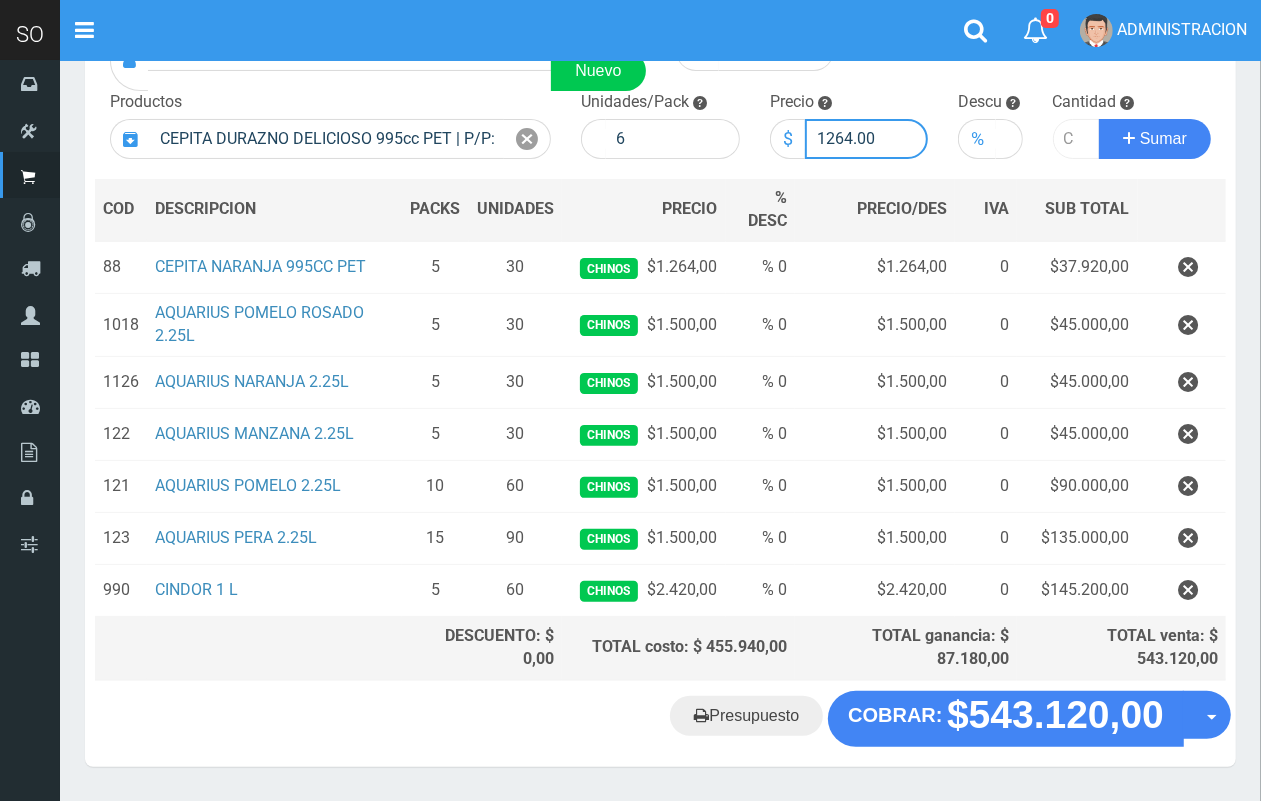 type on "1264.00" 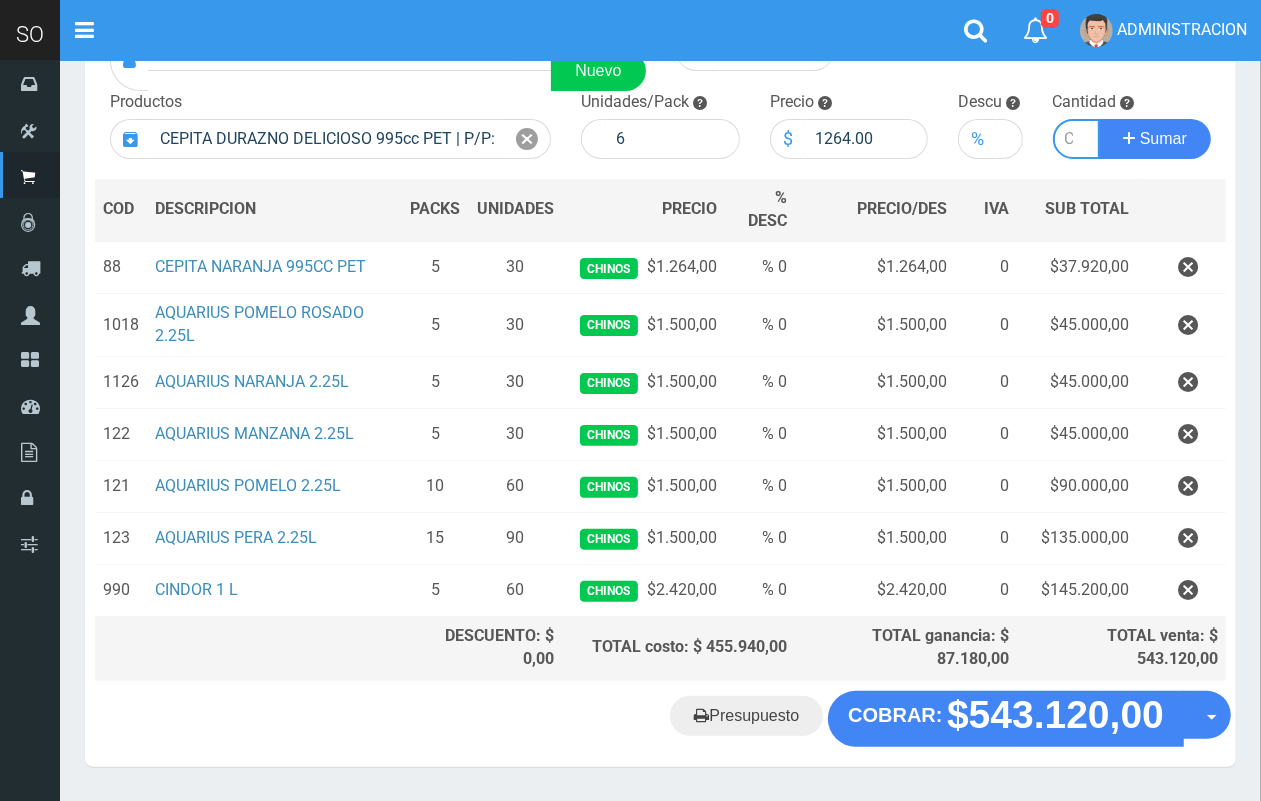 click at bounding box center (1077, 139) 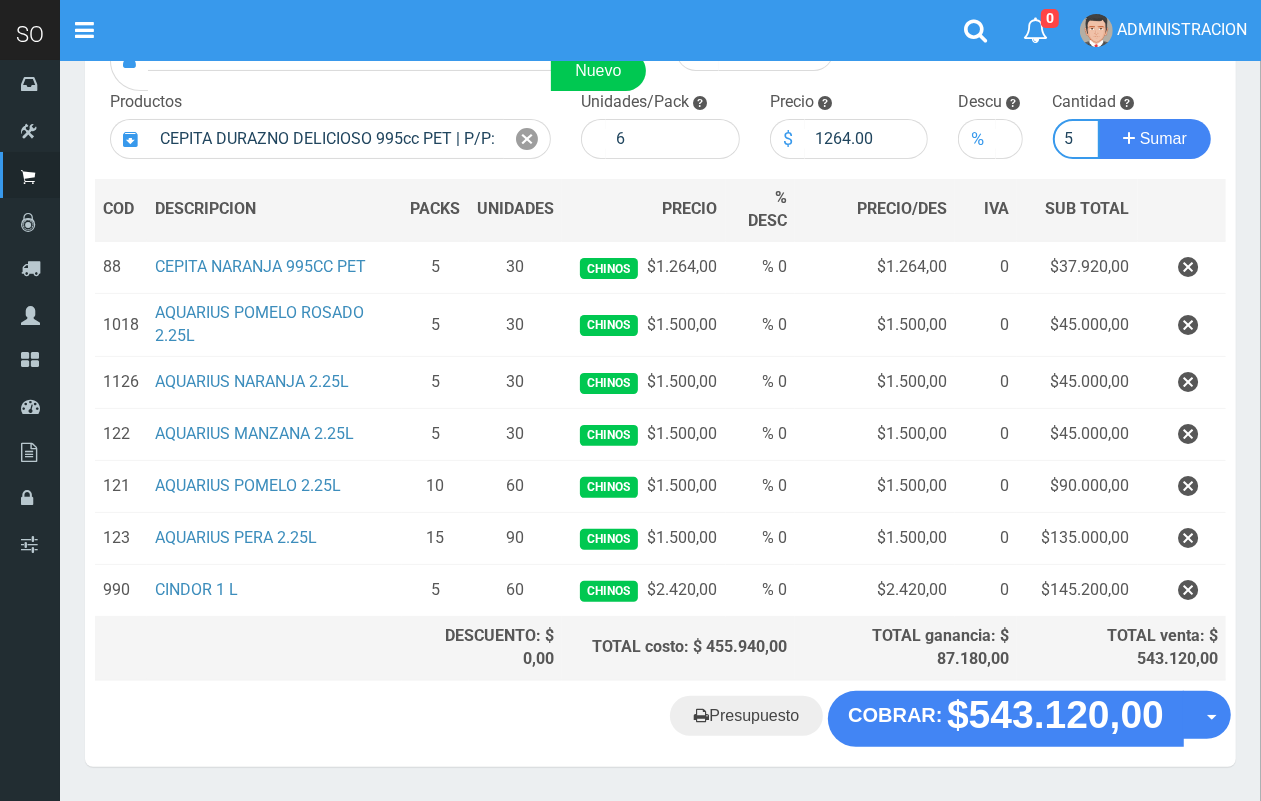 scroll, scrollTop: 0, scrollLeft: 2, axis: horizontal 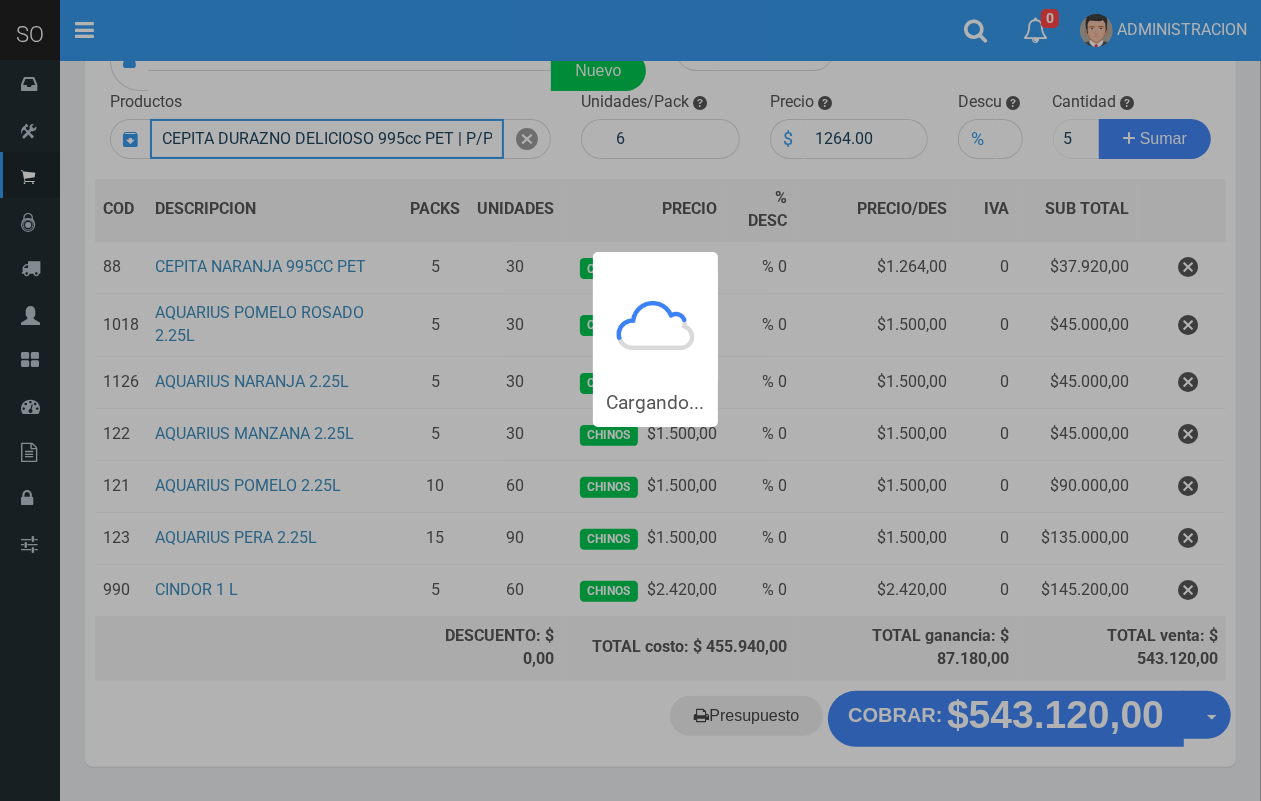 type 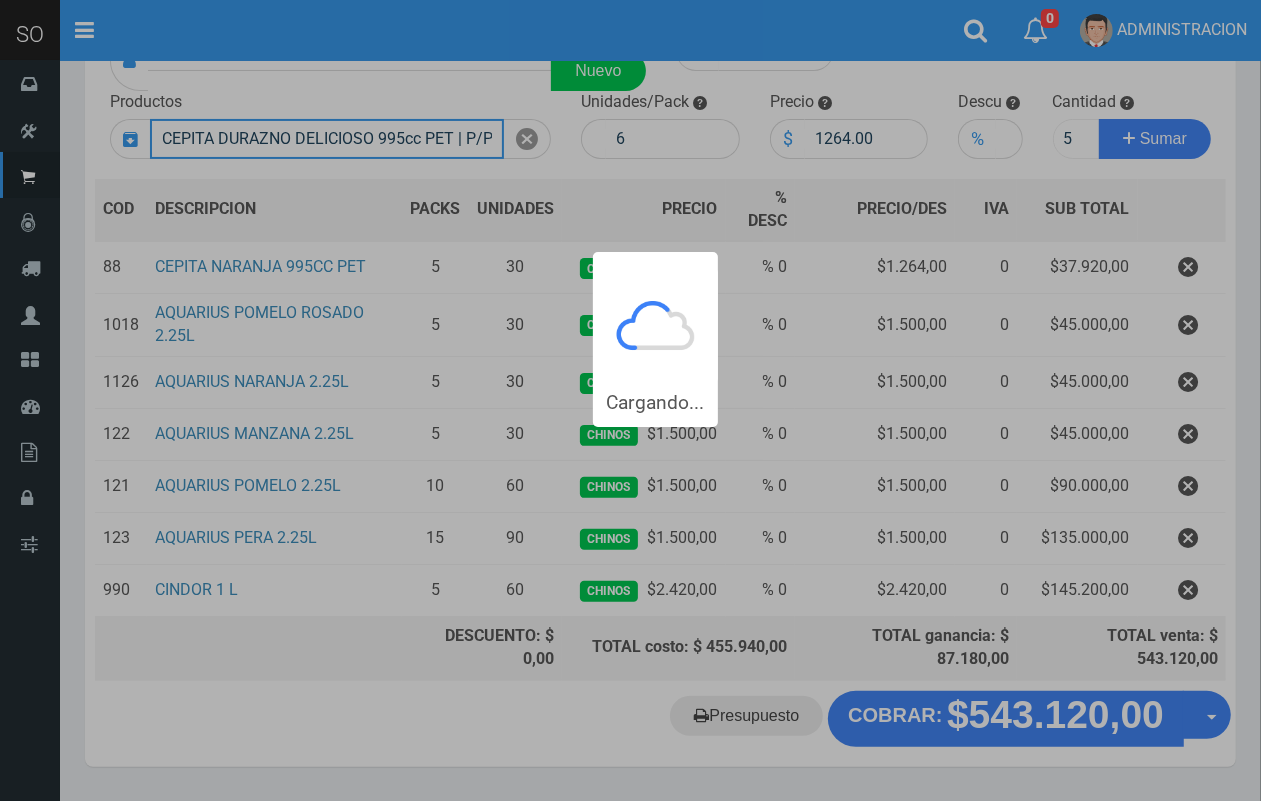 type 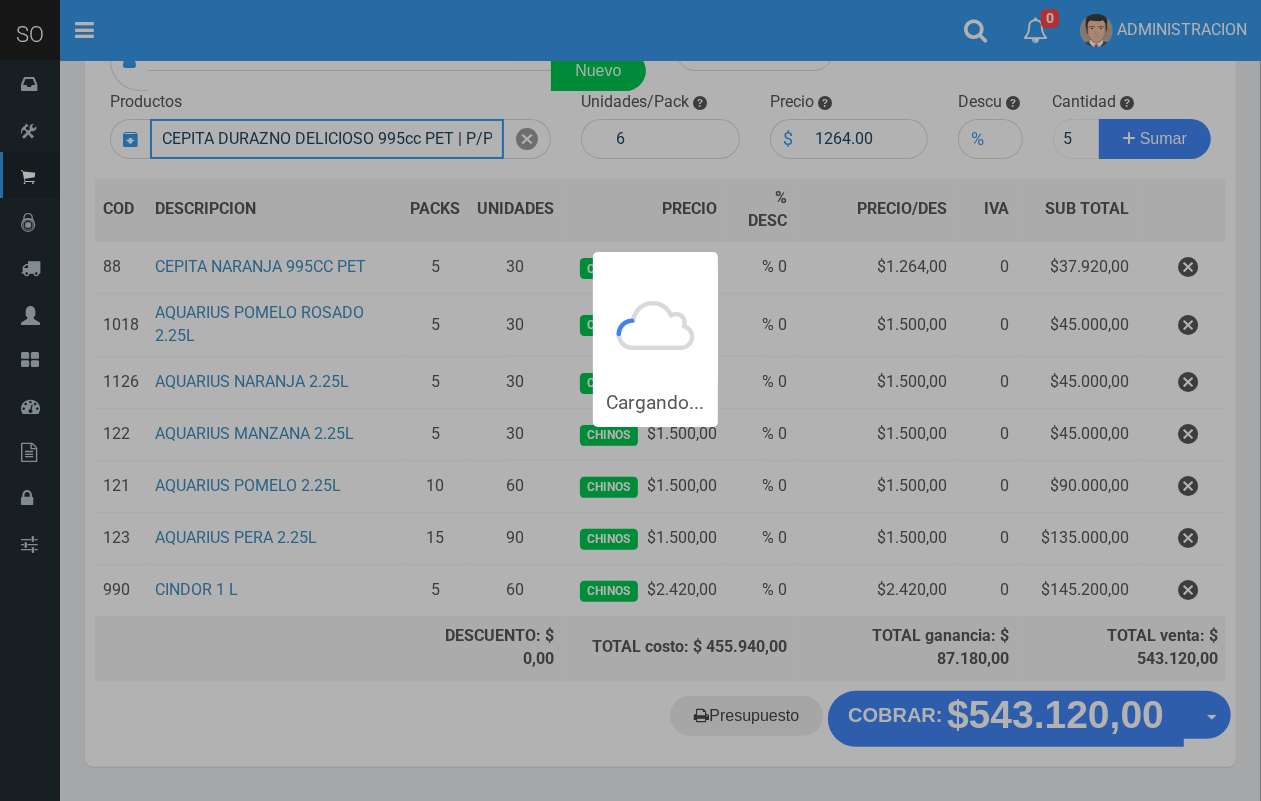 type 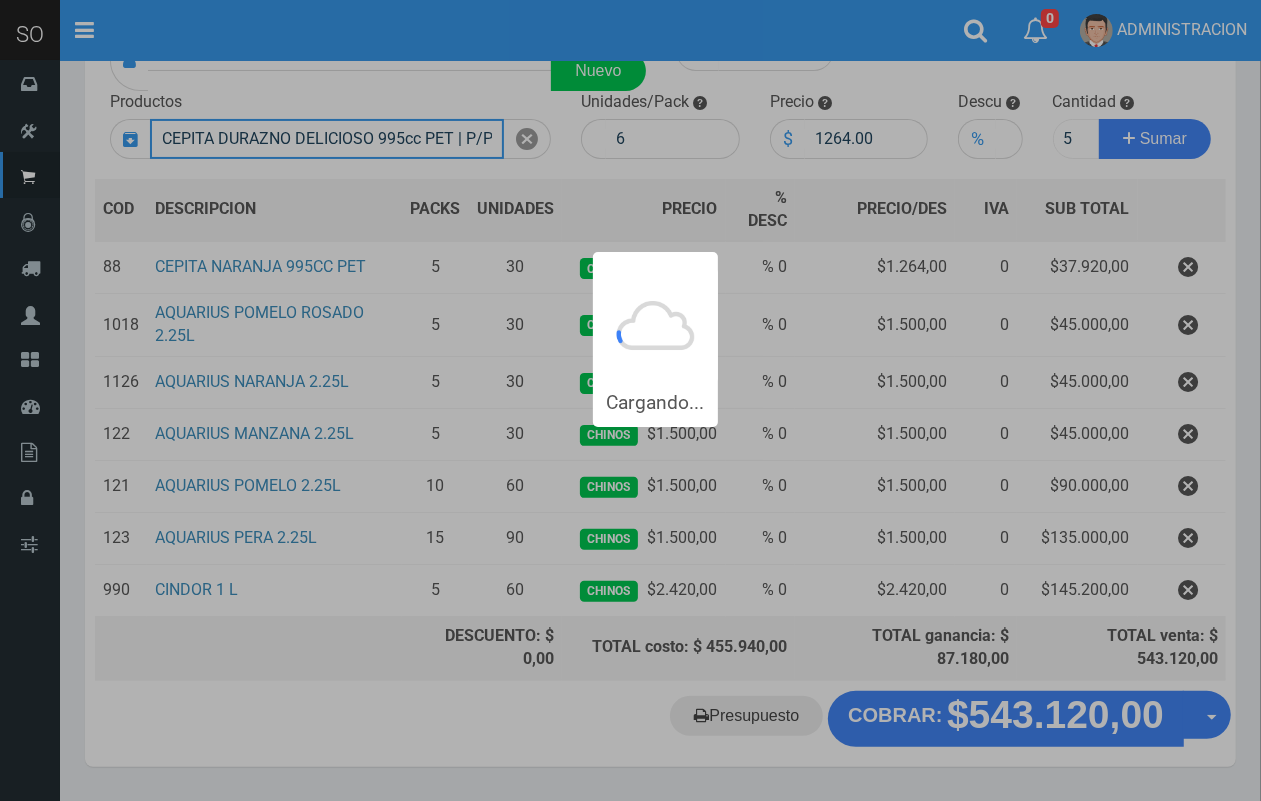 type 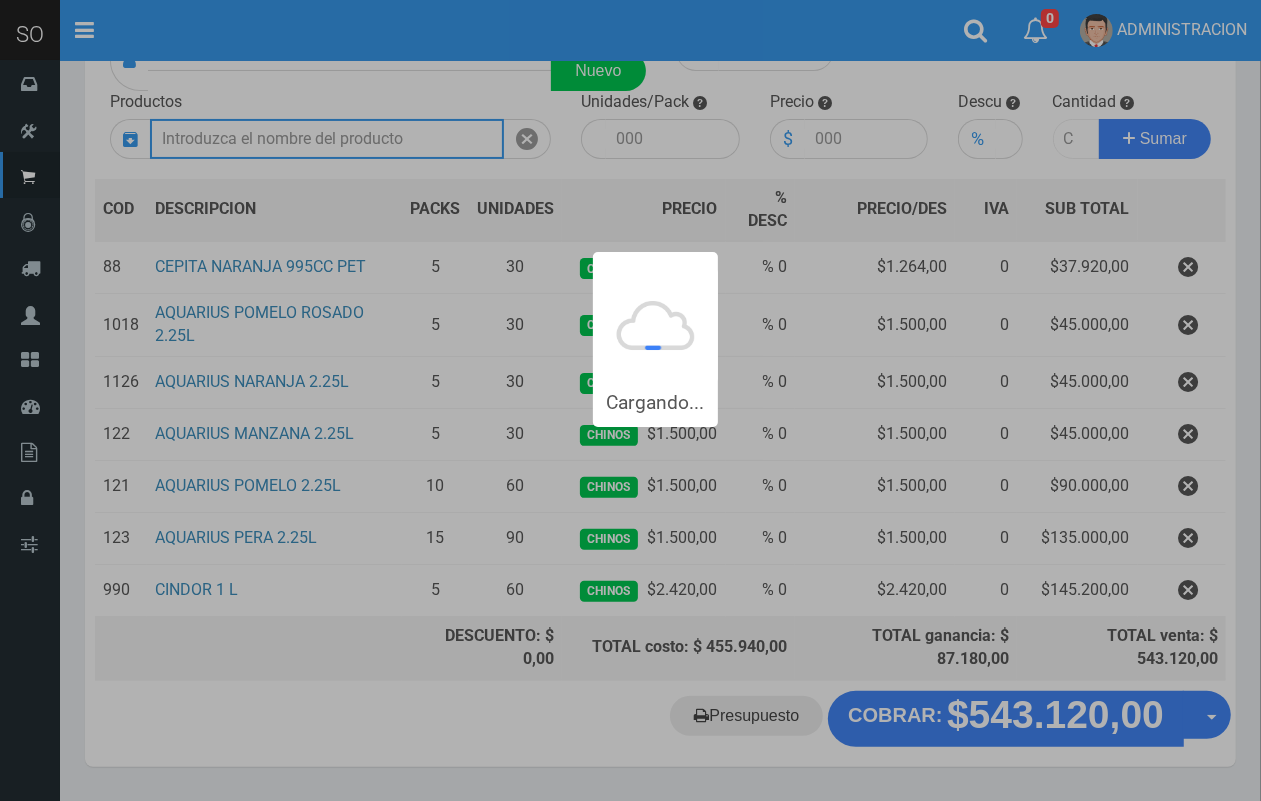 scroll, scrollTop: 0, scrollLeft: 0, axis: both 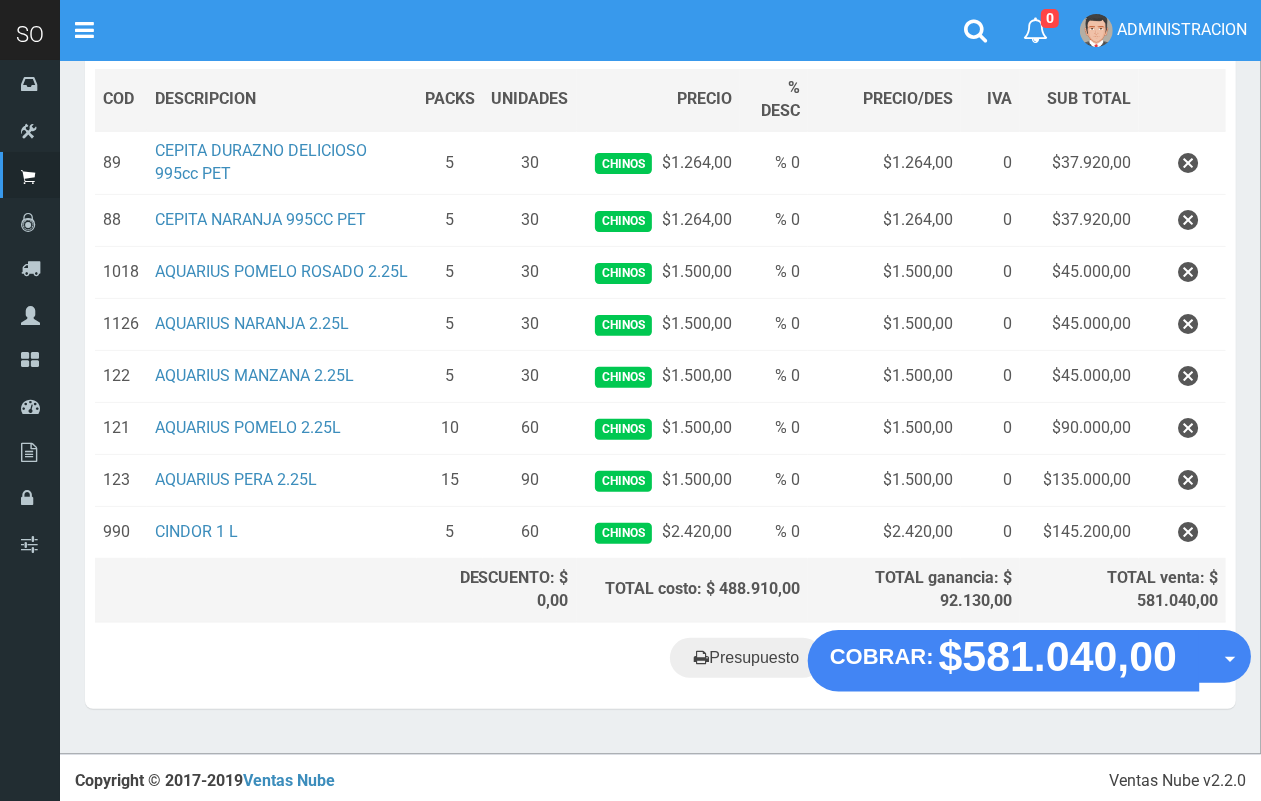 drag, startPoint x: 1235, startPoint y: 652, endPoint x: 1222, endPoint y: 685, distance: 35.468296 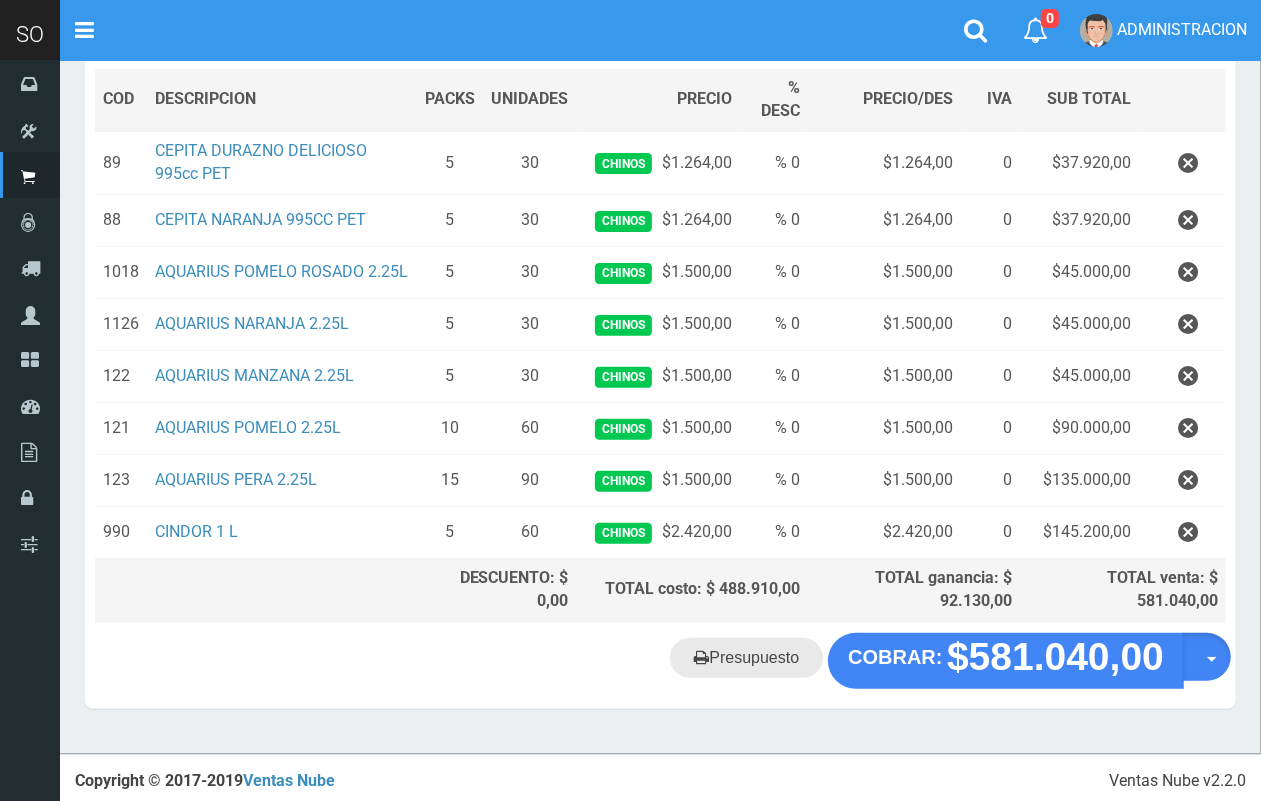 click on "Presupuesto" at bounding box center [746, 658] 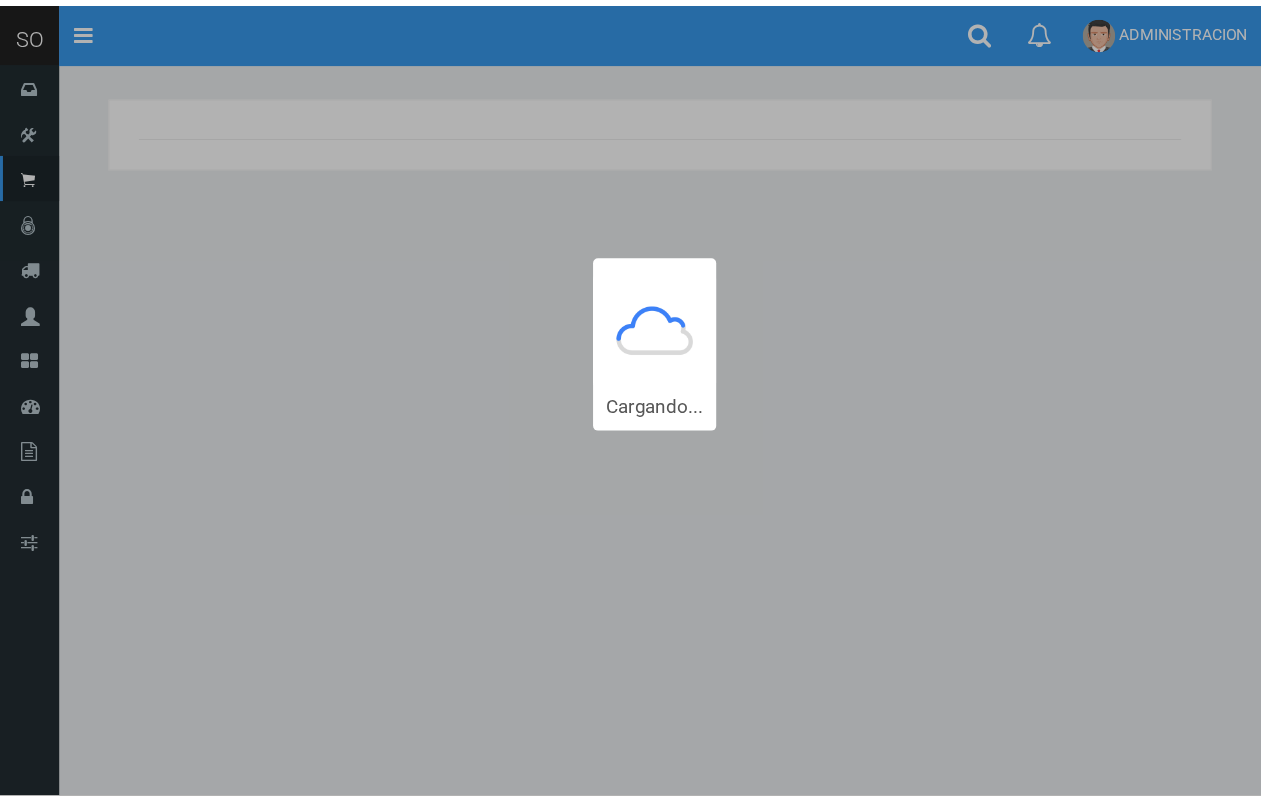 scroll, scrollTop: 0, scrollLeft: 0, axis: both 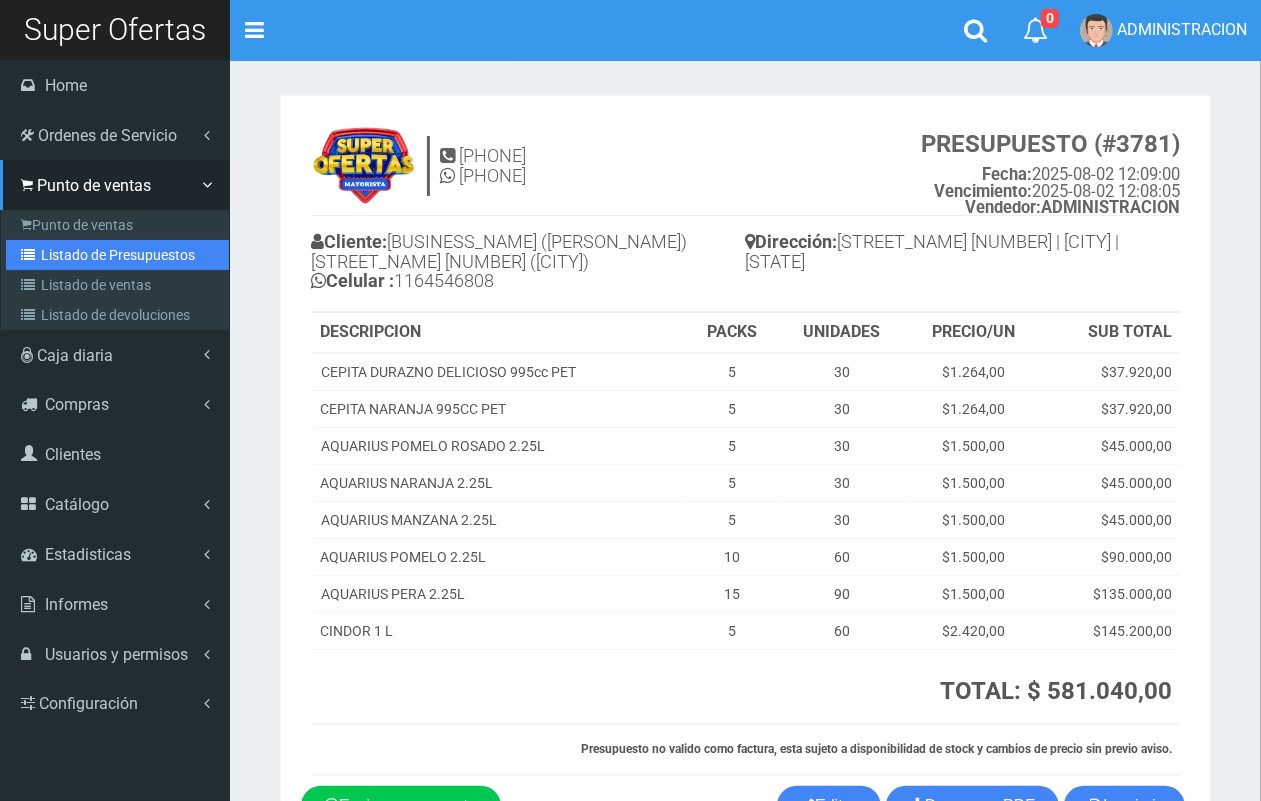 drag, startPoint x: 90, startPoint y: 262, endPoint x: 218, endPoint y: 245, distance: 129.12398 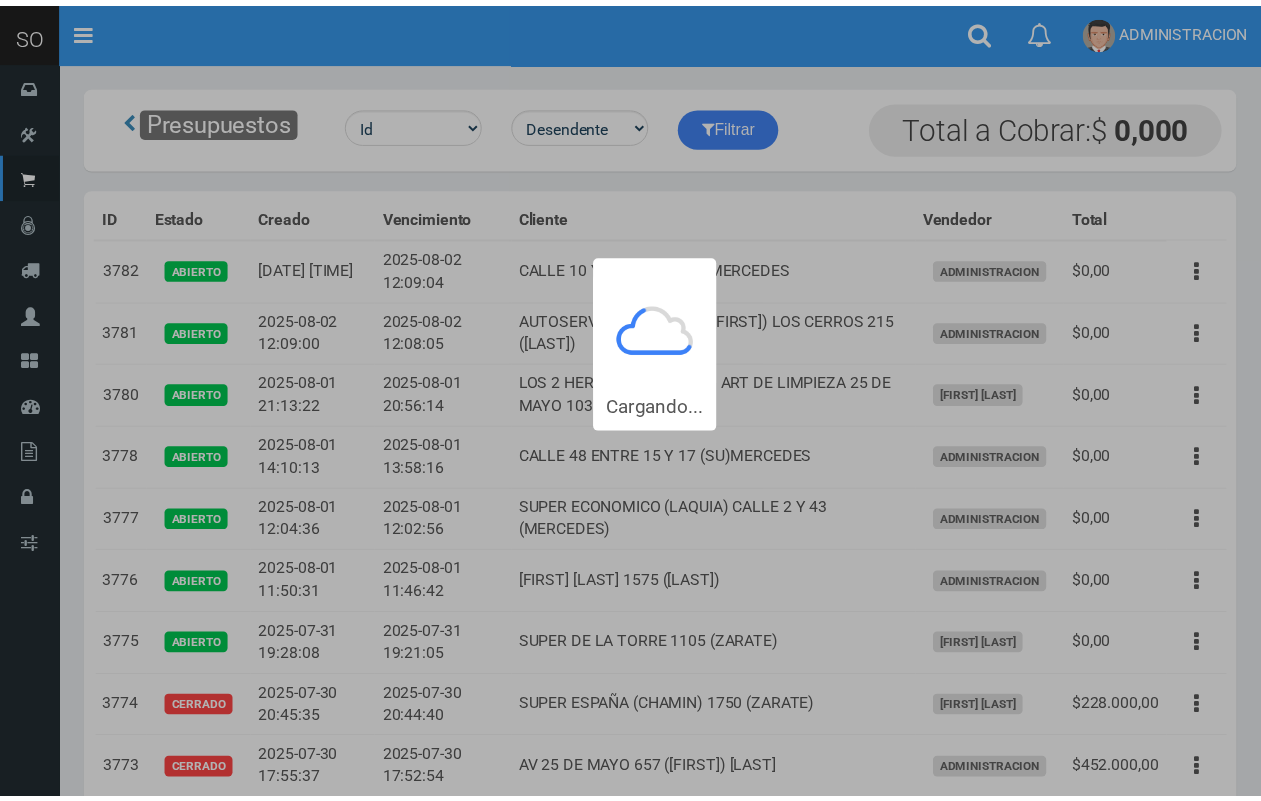 scroll, scrollTop: 0, scrollLeft: 0, axis: both 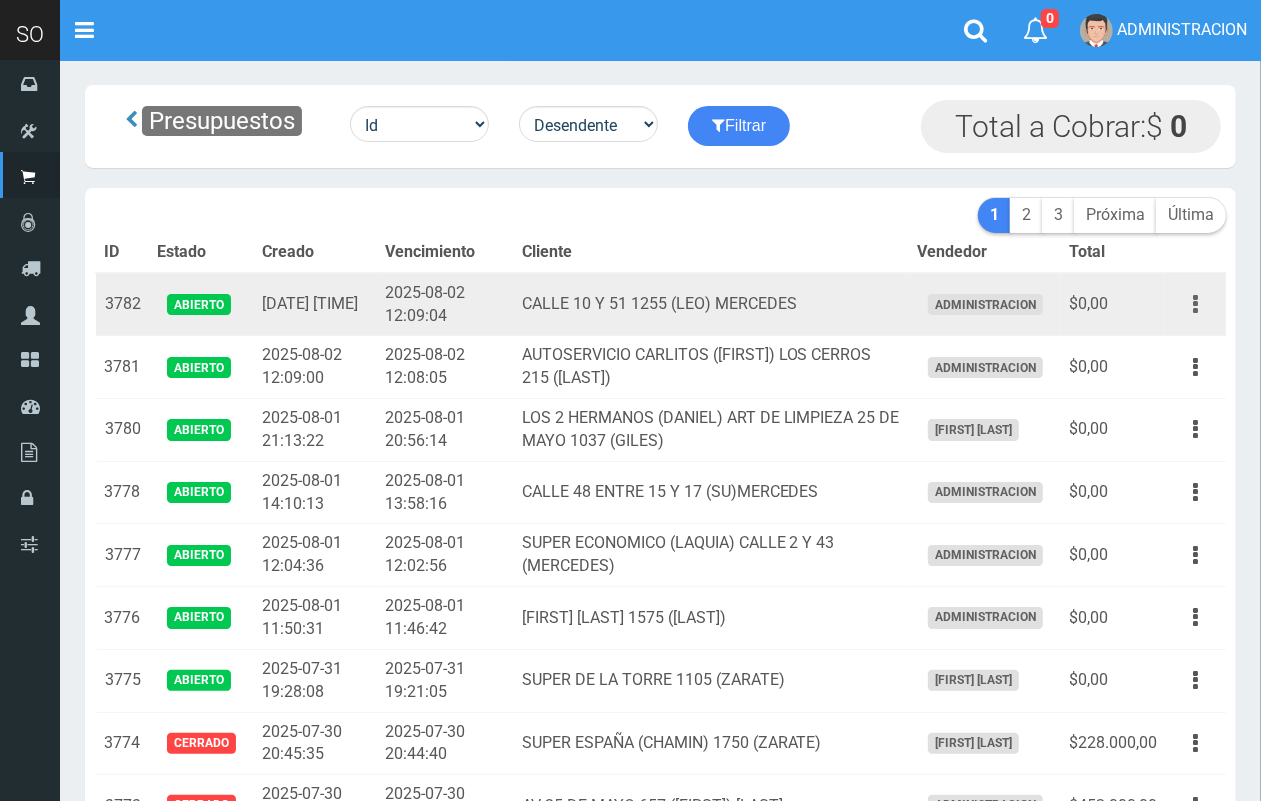 drag, startPoint x: 1201, startPoint y: 297, endPoint x: 1198, endPoint y: 310, distance: 13.341664 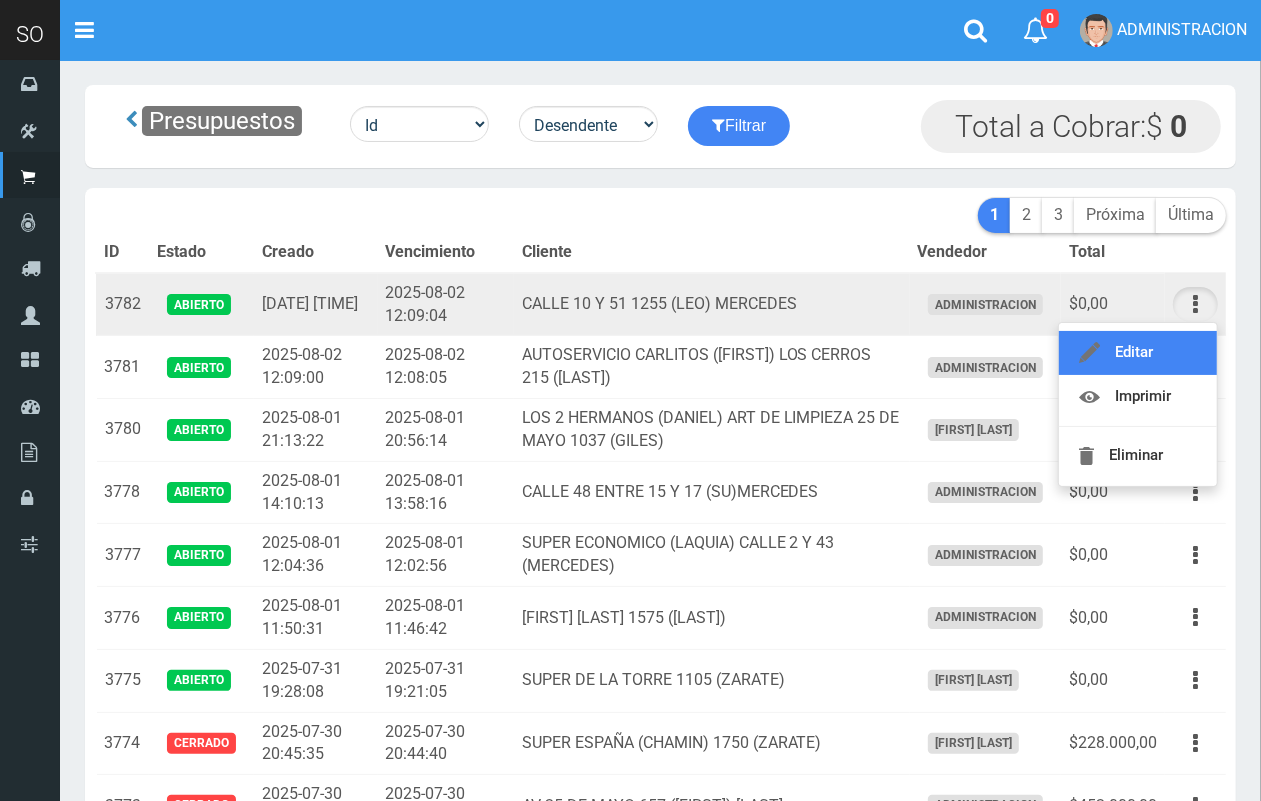 click on "Editar" at bounding box center [1138, 353] 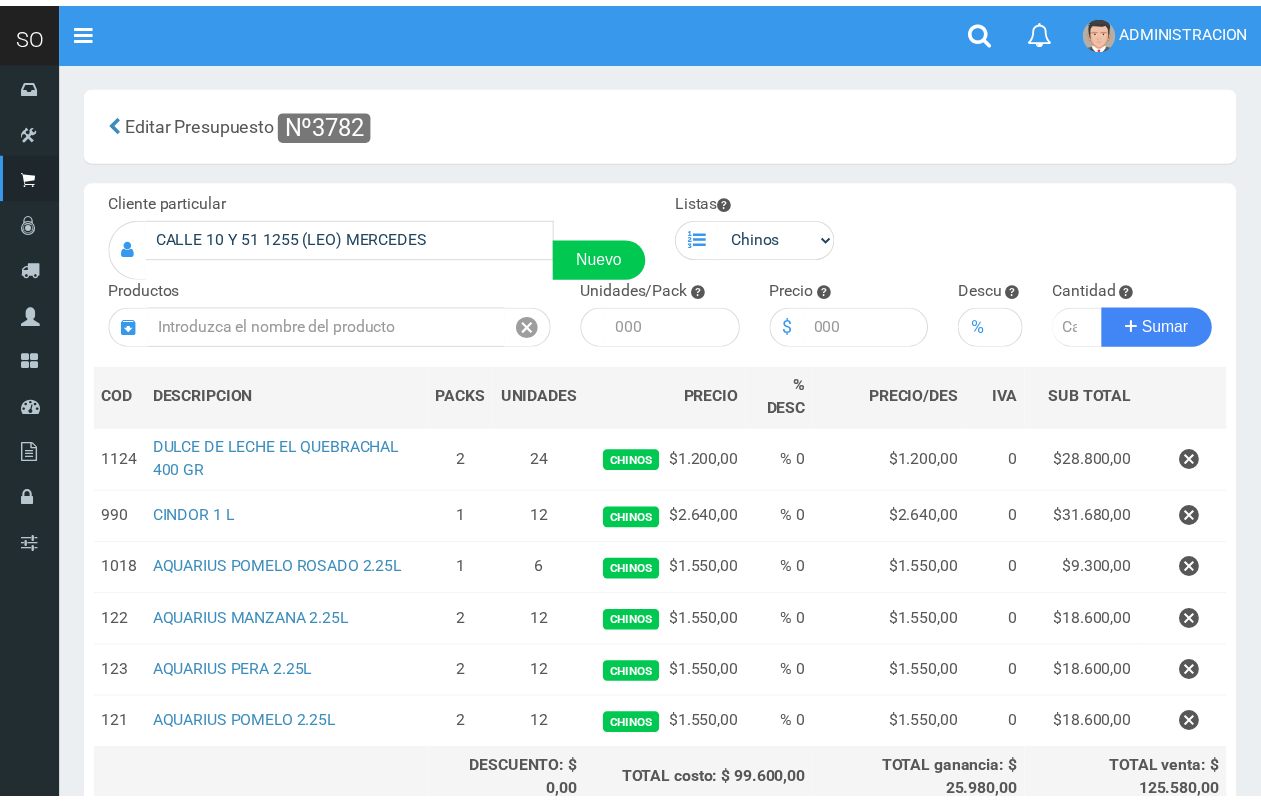 scroll, scrollTop: 0, scrollLeft: 0, axis: both 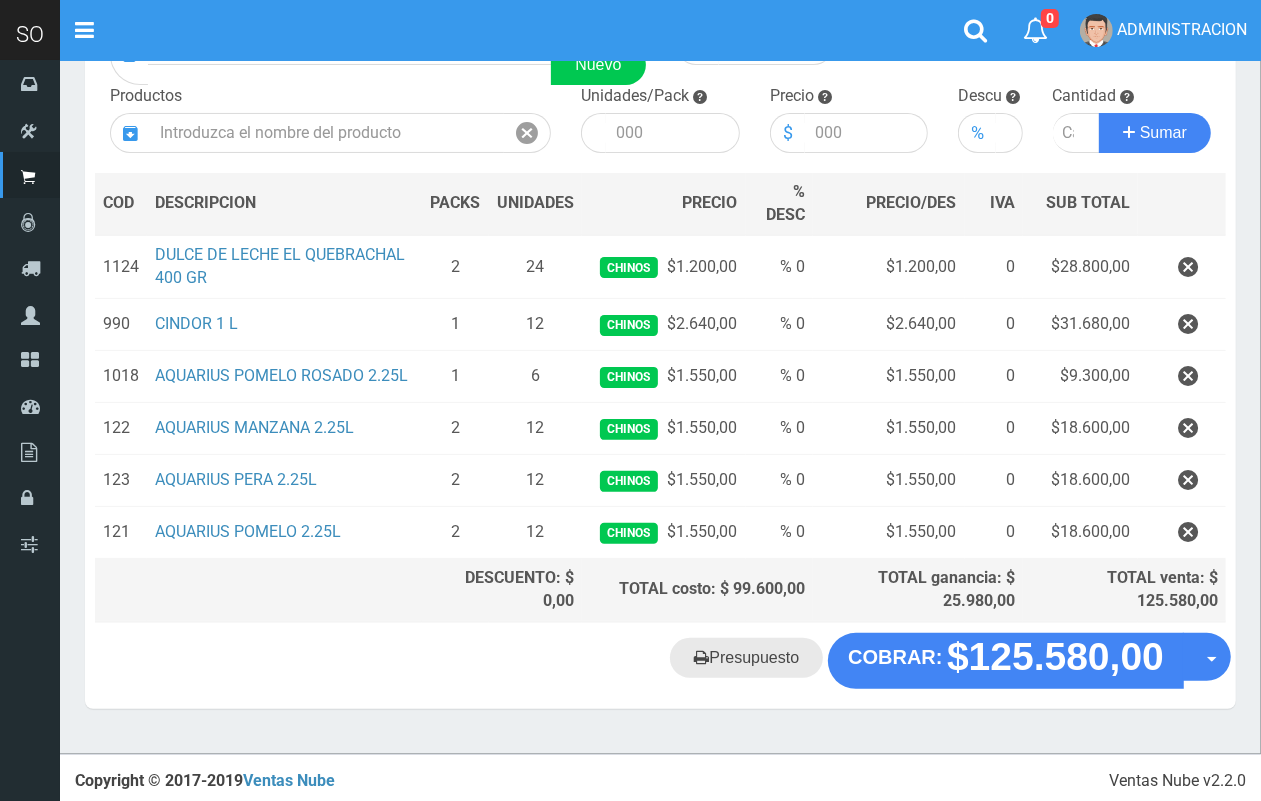 click on "Presupuesto" at bounding box center (746, 658) 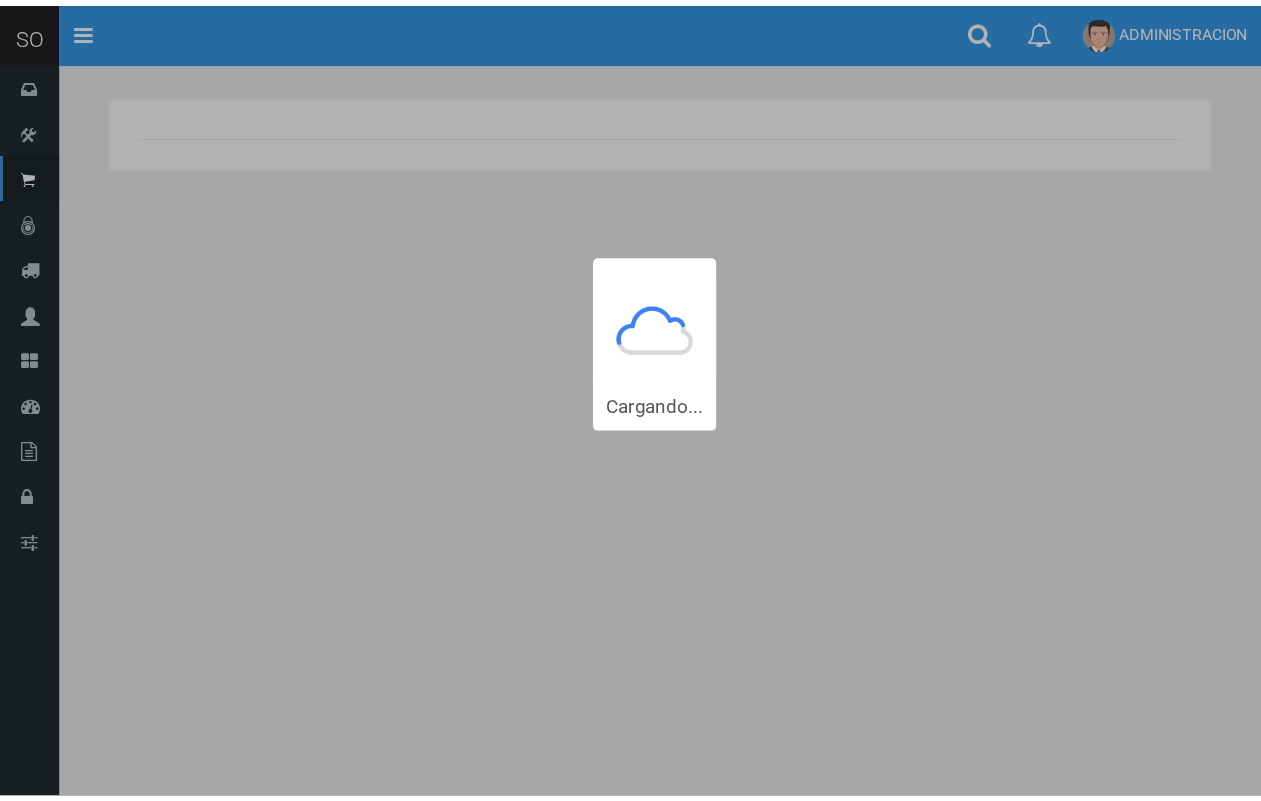 scroll, scrollTop: 0, scrollLeft: 0, axis: both 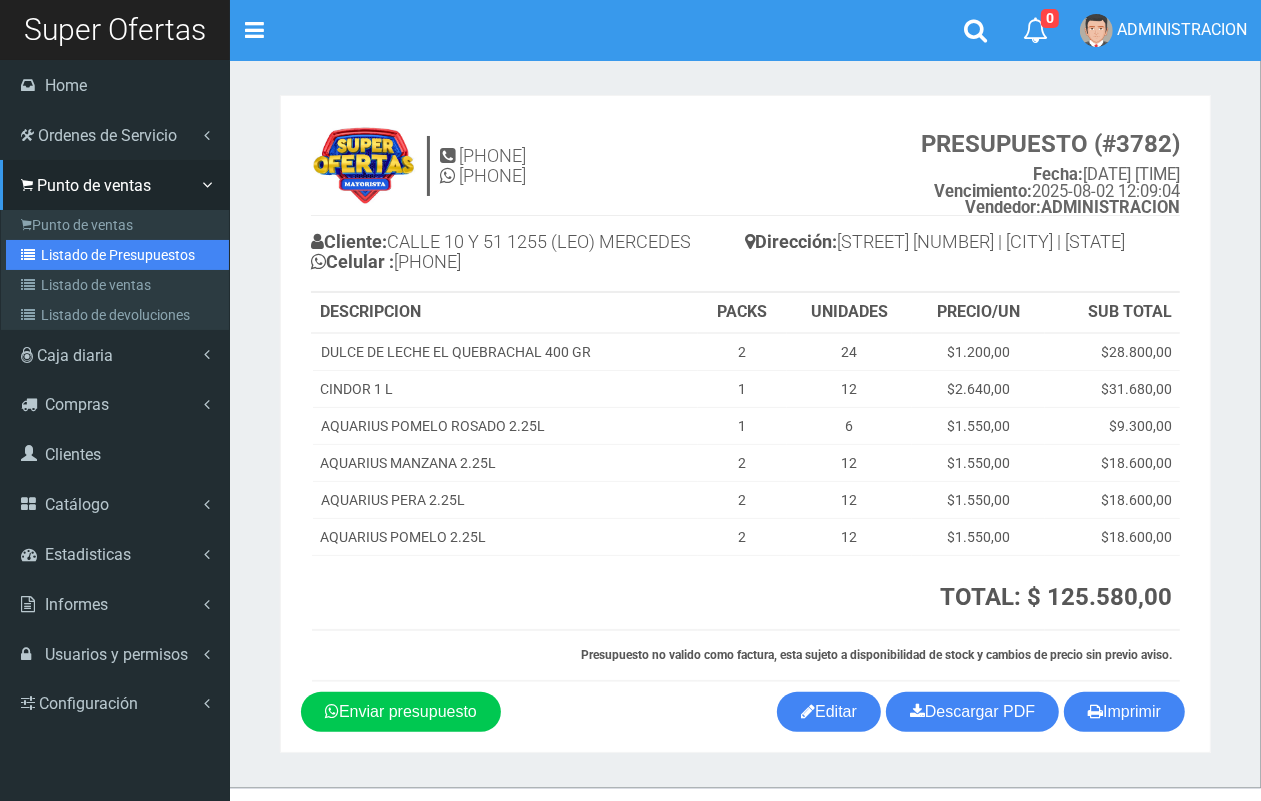 drag, startPoint x: 55, startPoint y: 258, endPoint x: 236, endPoint y: 256, distance: 181.01105 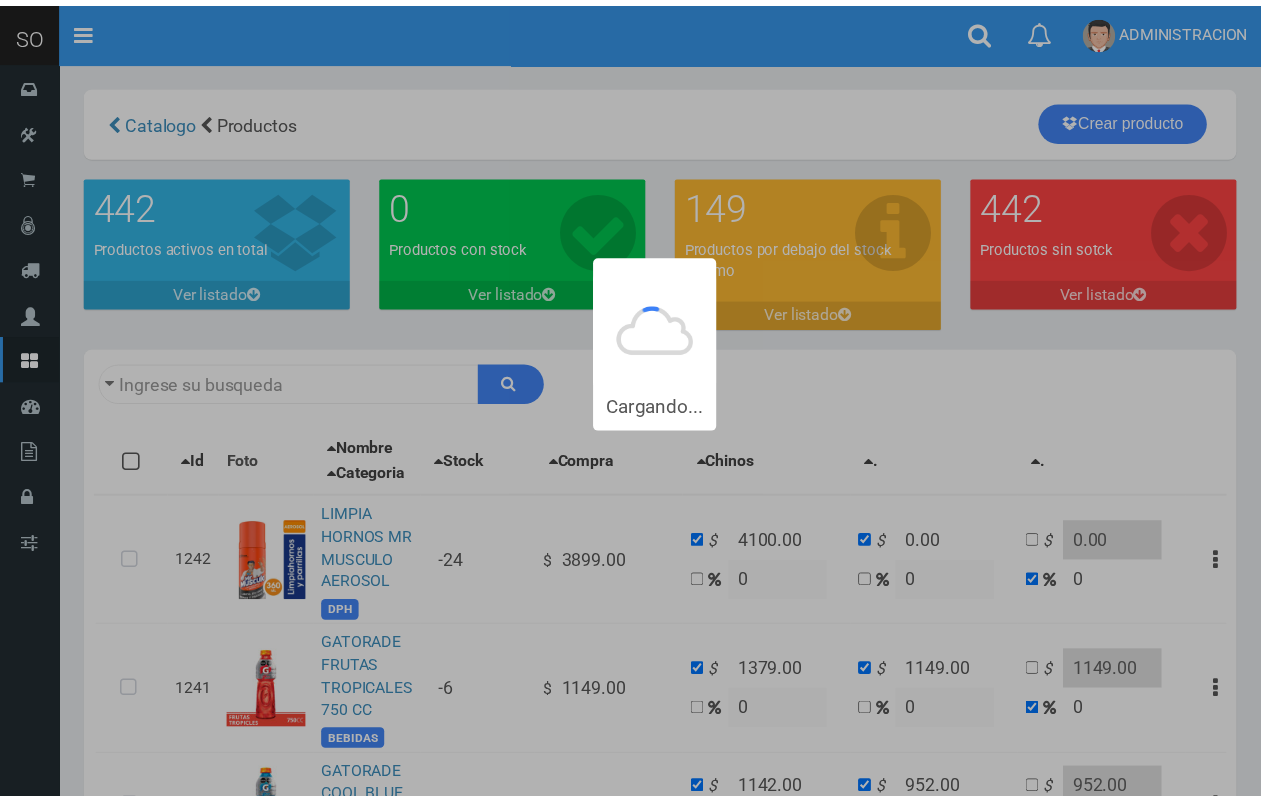 scroll, scrollTop: 0, scrollLeft: 0, axis: both 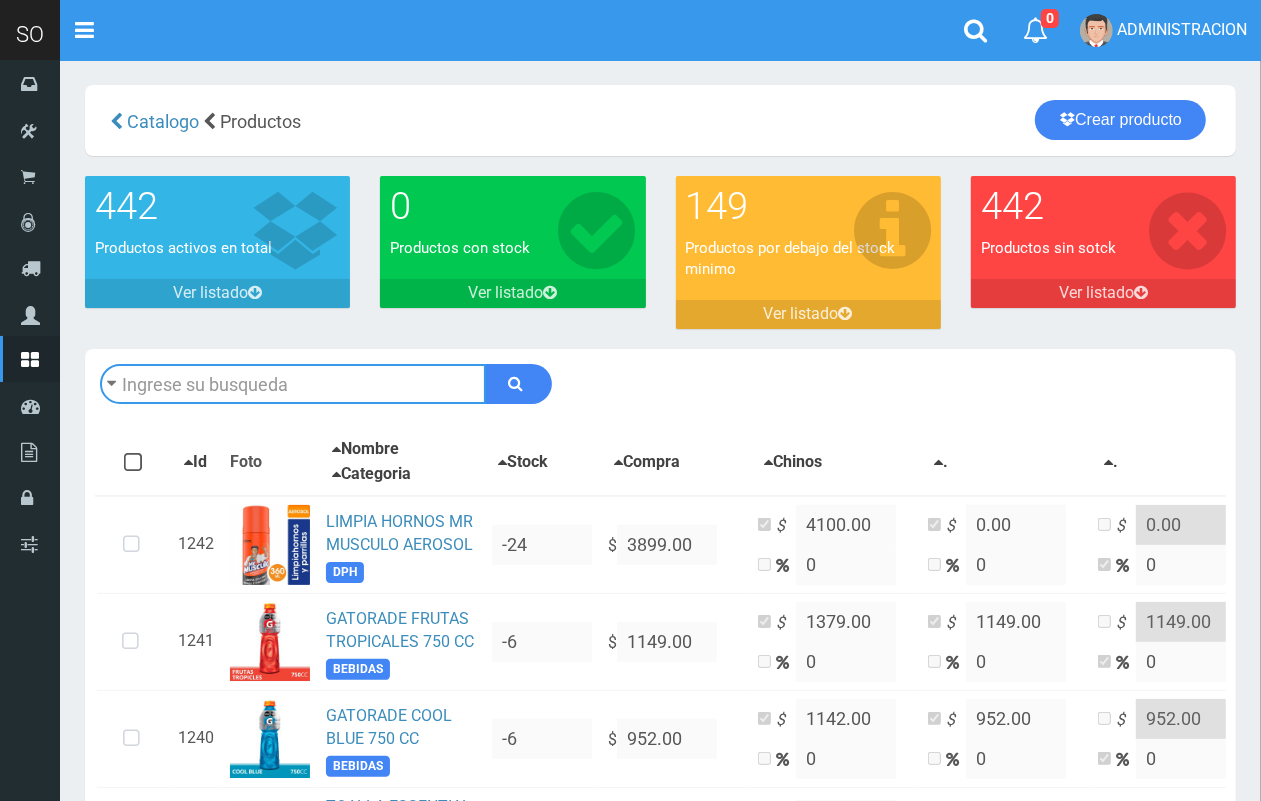 click at bounding box center (293, 384) 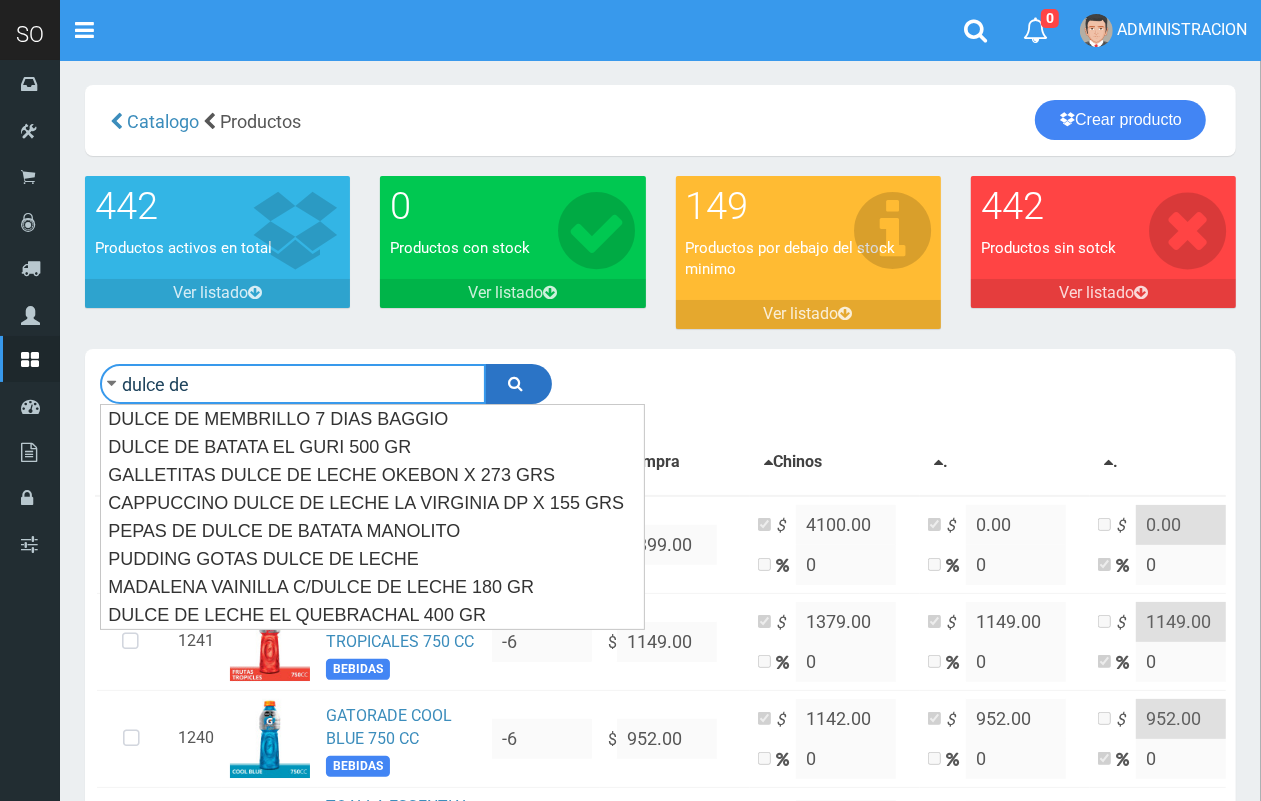 type on "dulce de" 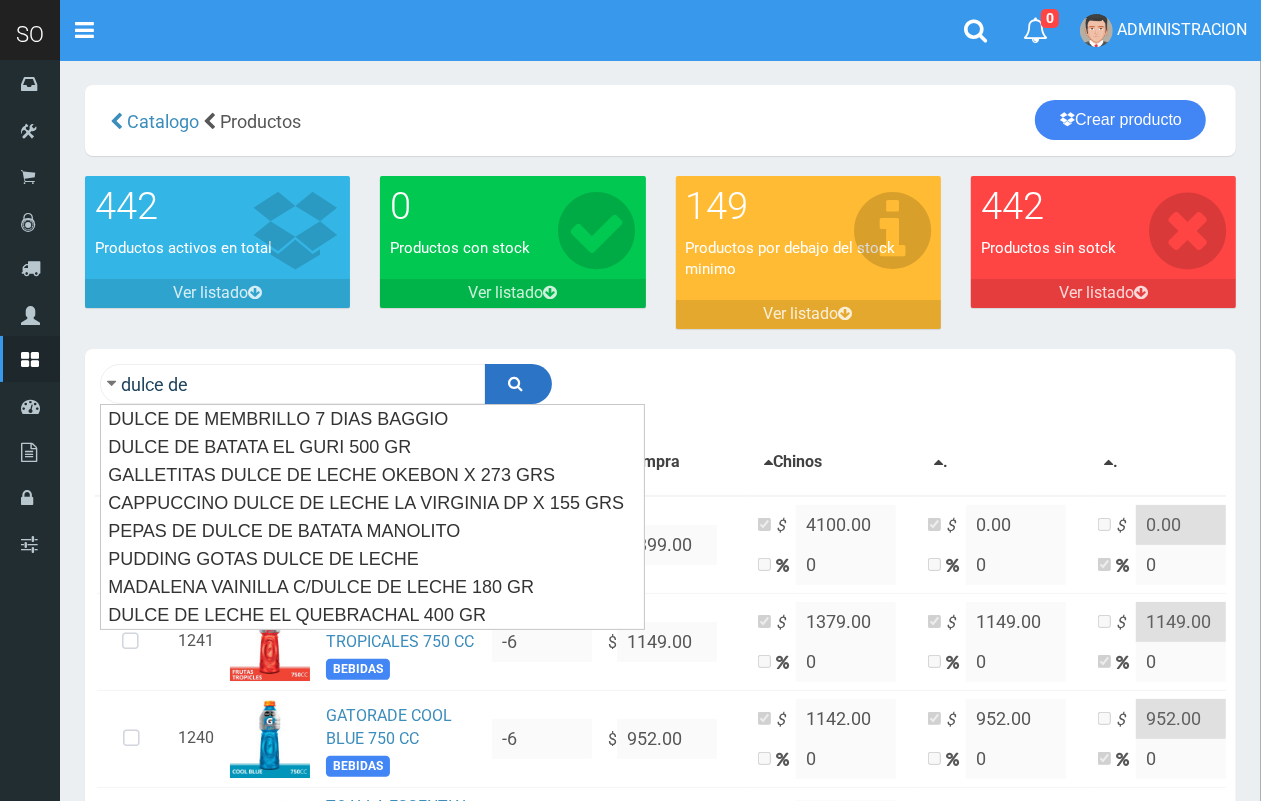click at bounding box center (518, 384) 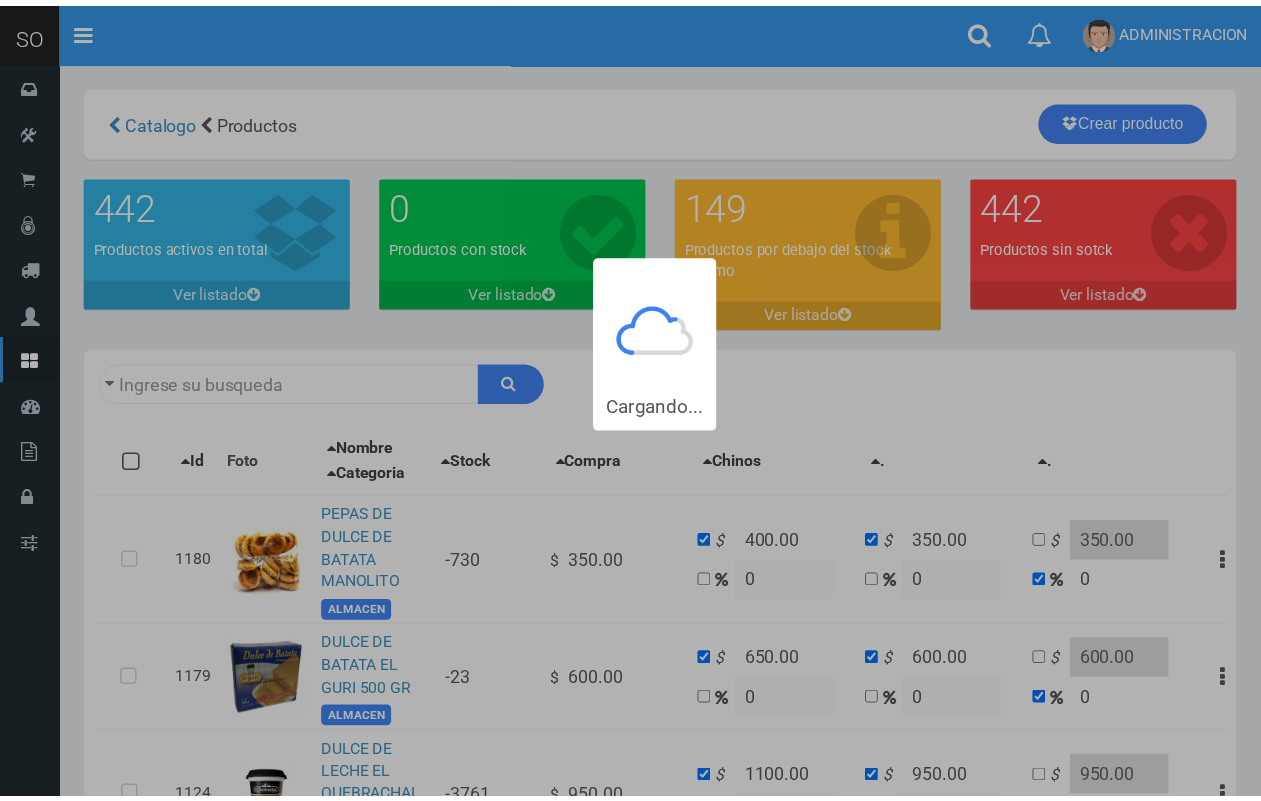 scroll, scrollTop: 0, scrollLeft: 0, axis: both 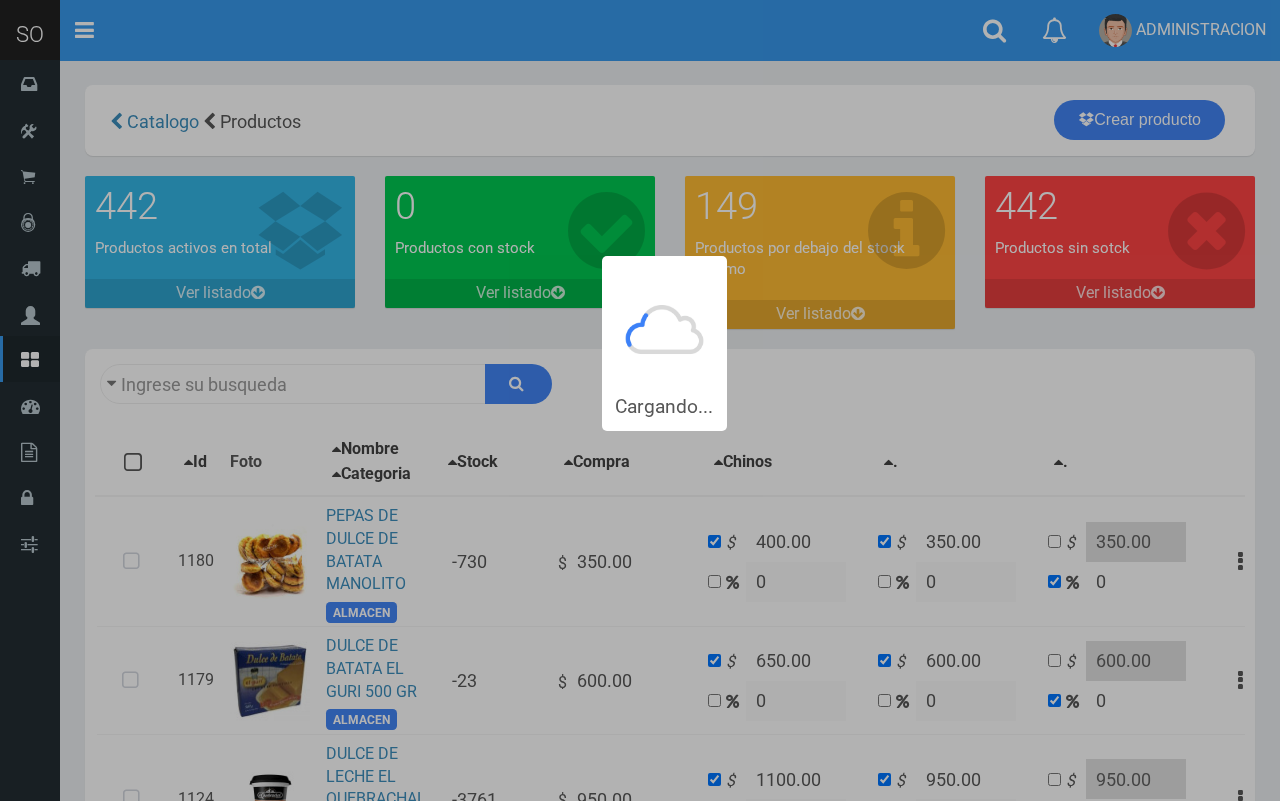 type on "dulce de" 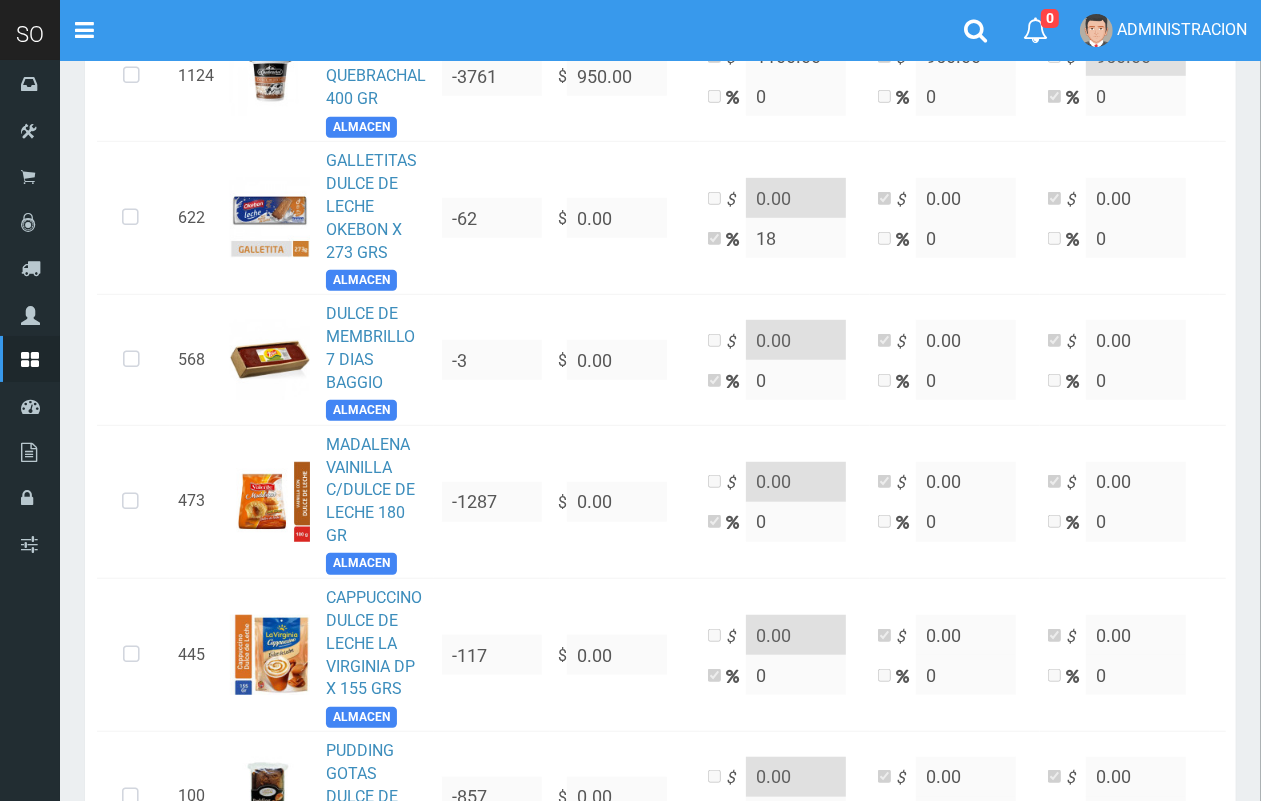 scroll, scrollTop: 728, scrollLeft: 0, axis: vertical 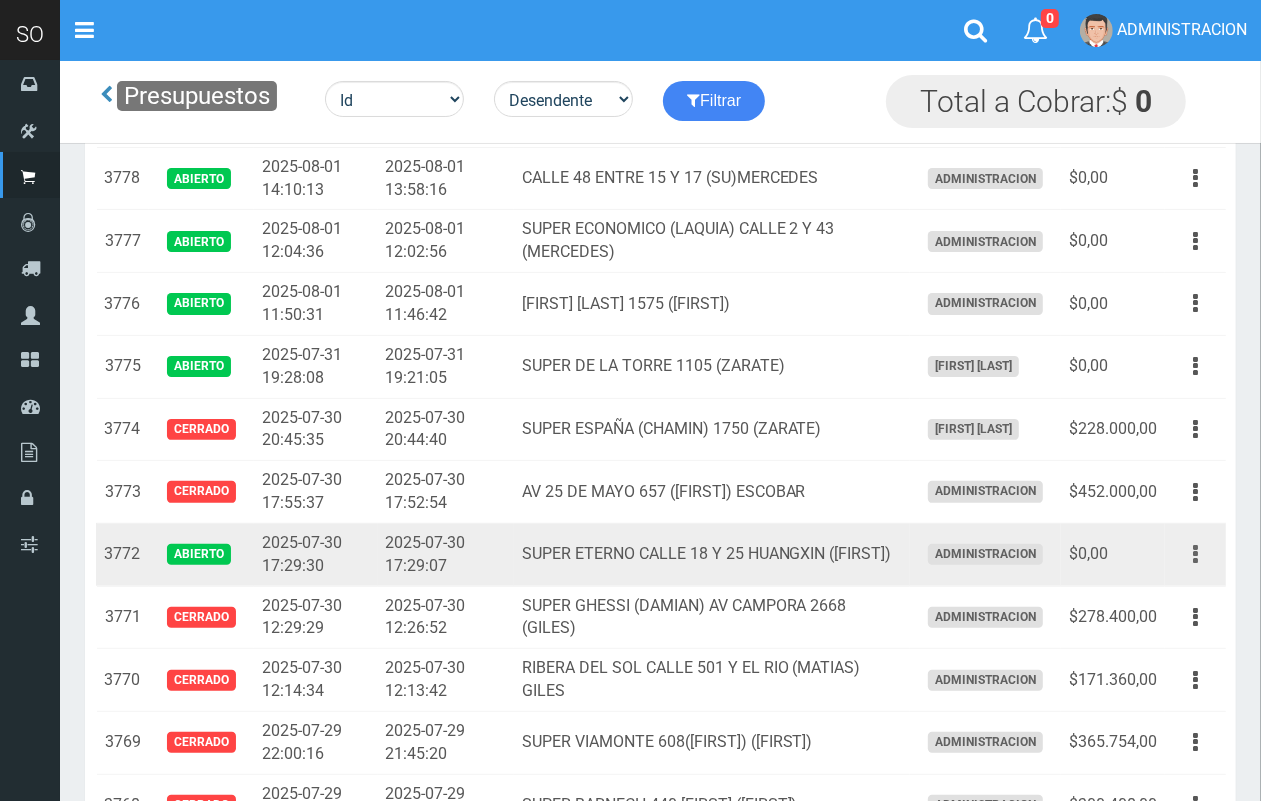 click at bounding box center [1195, 554] 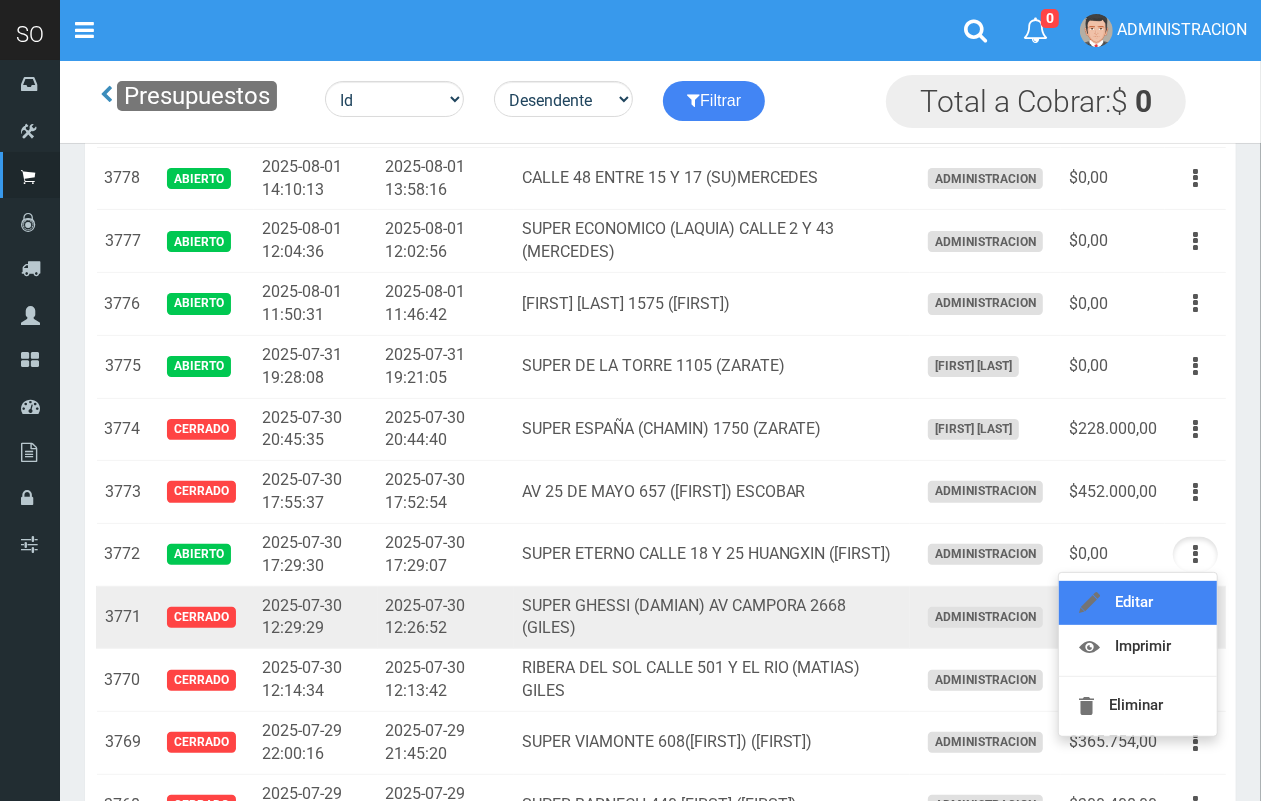 click on "Editar" at bounding box center (1138, 603) 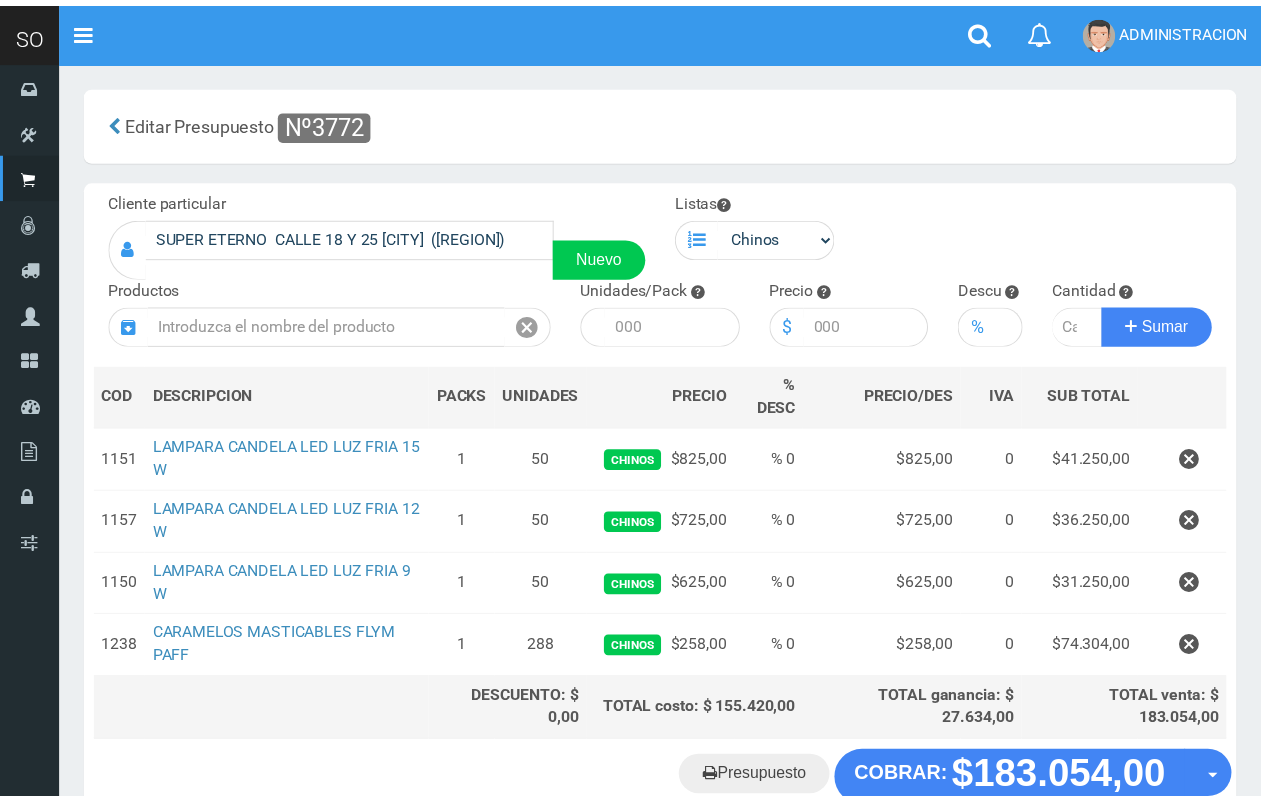 scroll, scrollTop: 0, scrollLeft: 0, axis: both 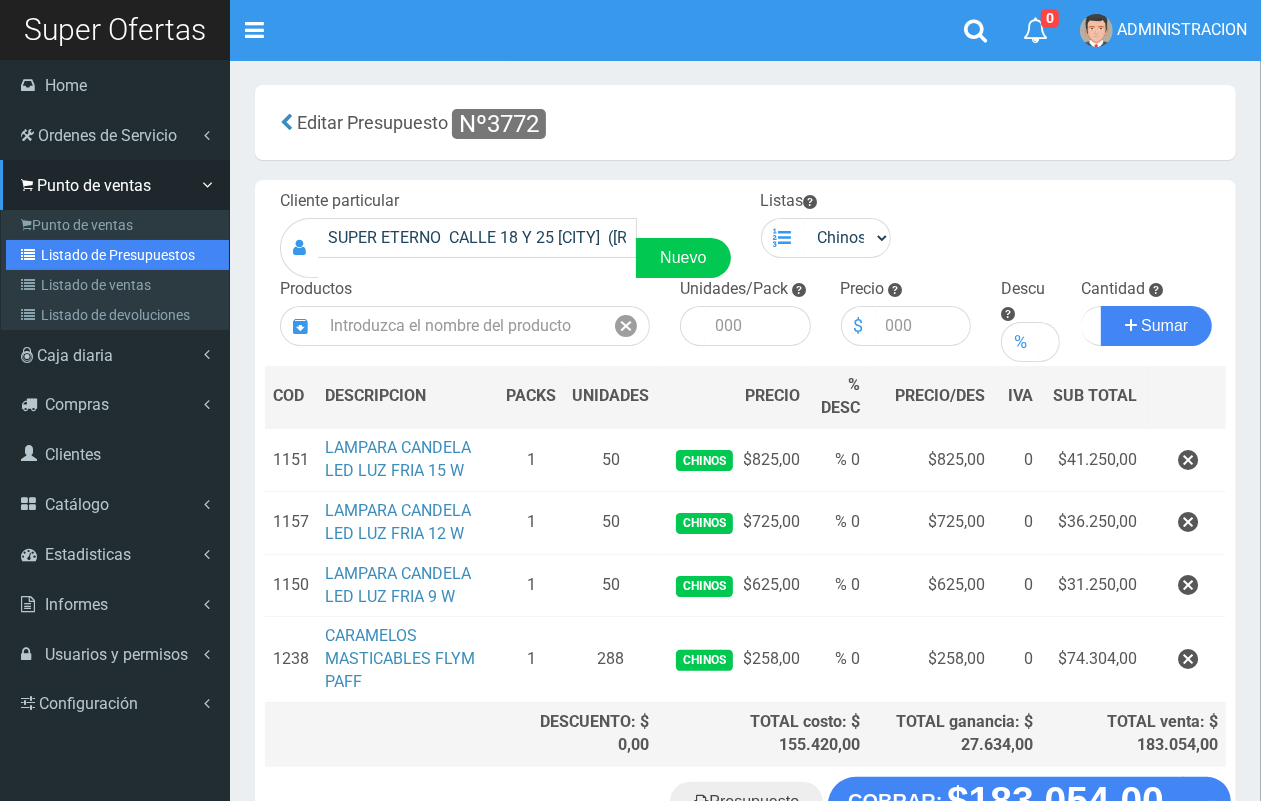 click on "Listado de Presupuestos" at bounding box center [117, 255] 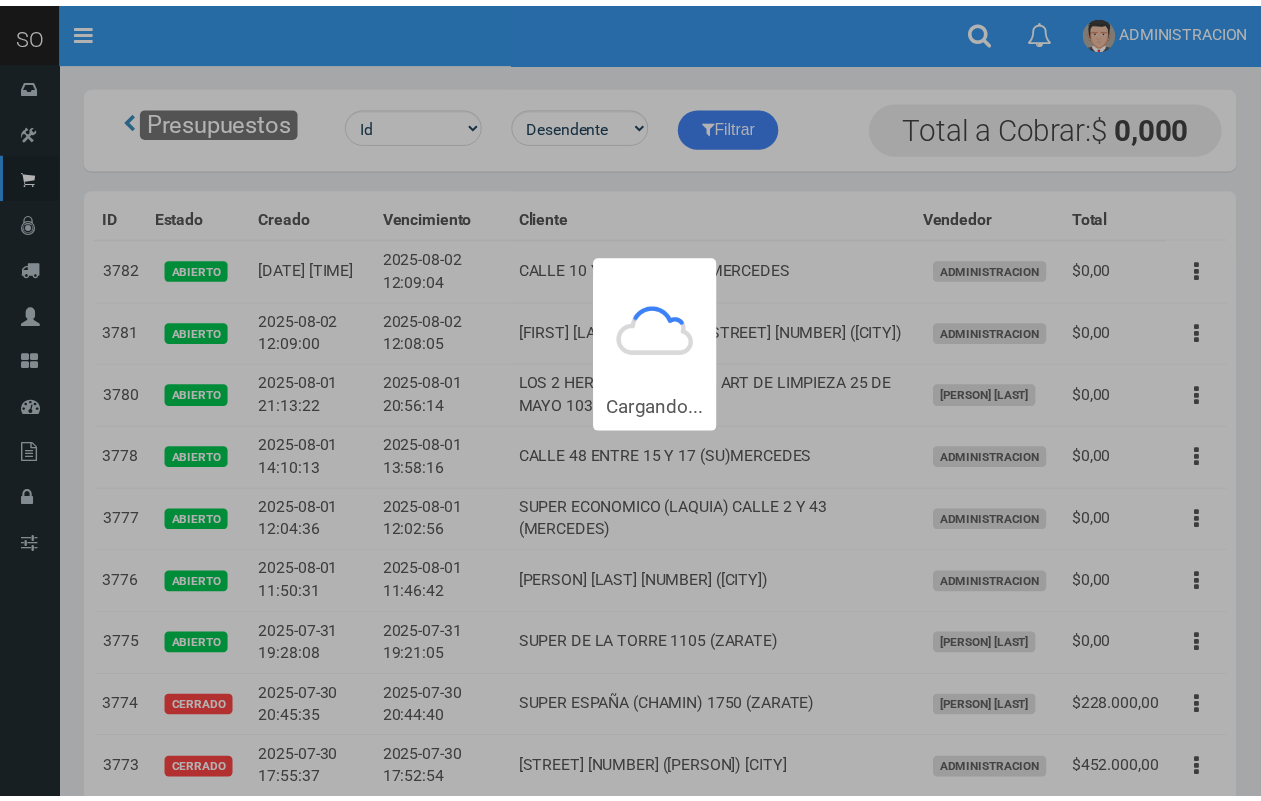 scroll, scrollTop: 0, scrollLeft: 0, axis: both 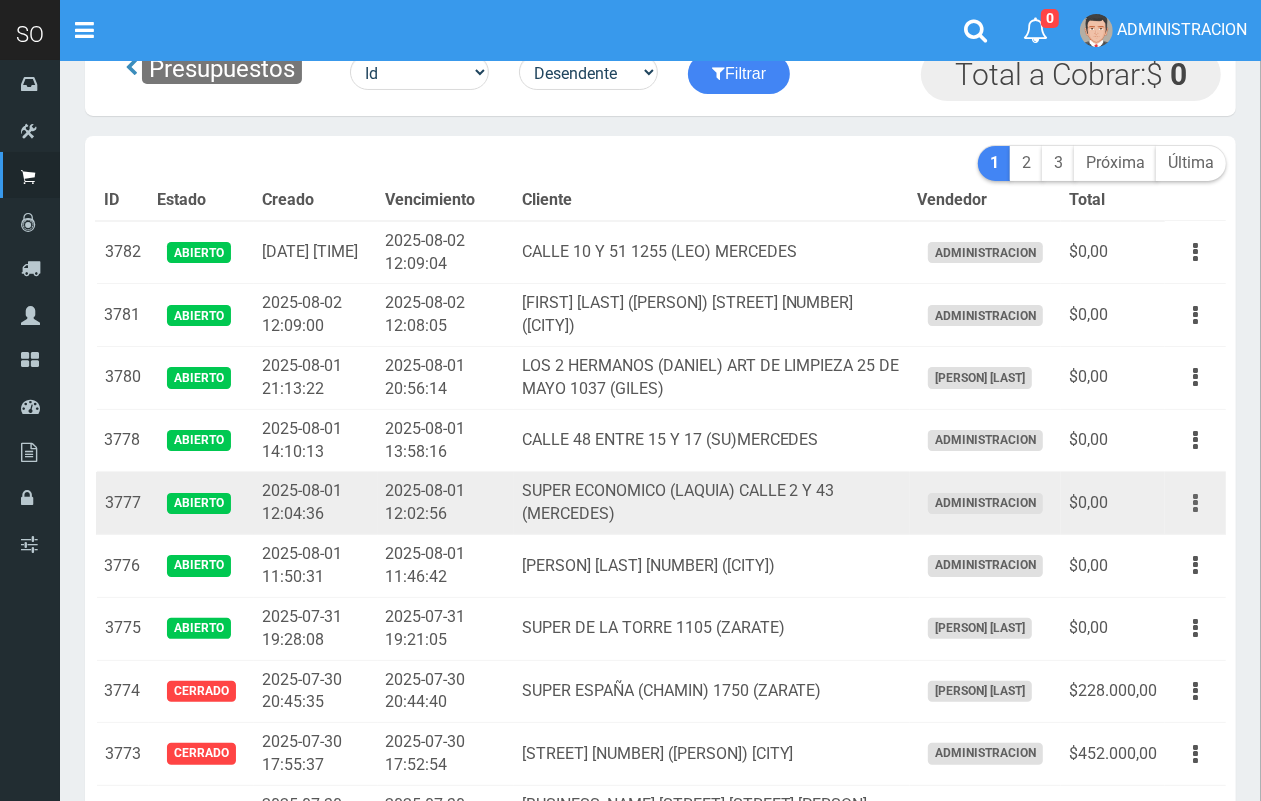 drag, startPoint x: 1203, startPoint y: 496, endPoint x: 1197, endPoint y: 505, distance: 10.816654 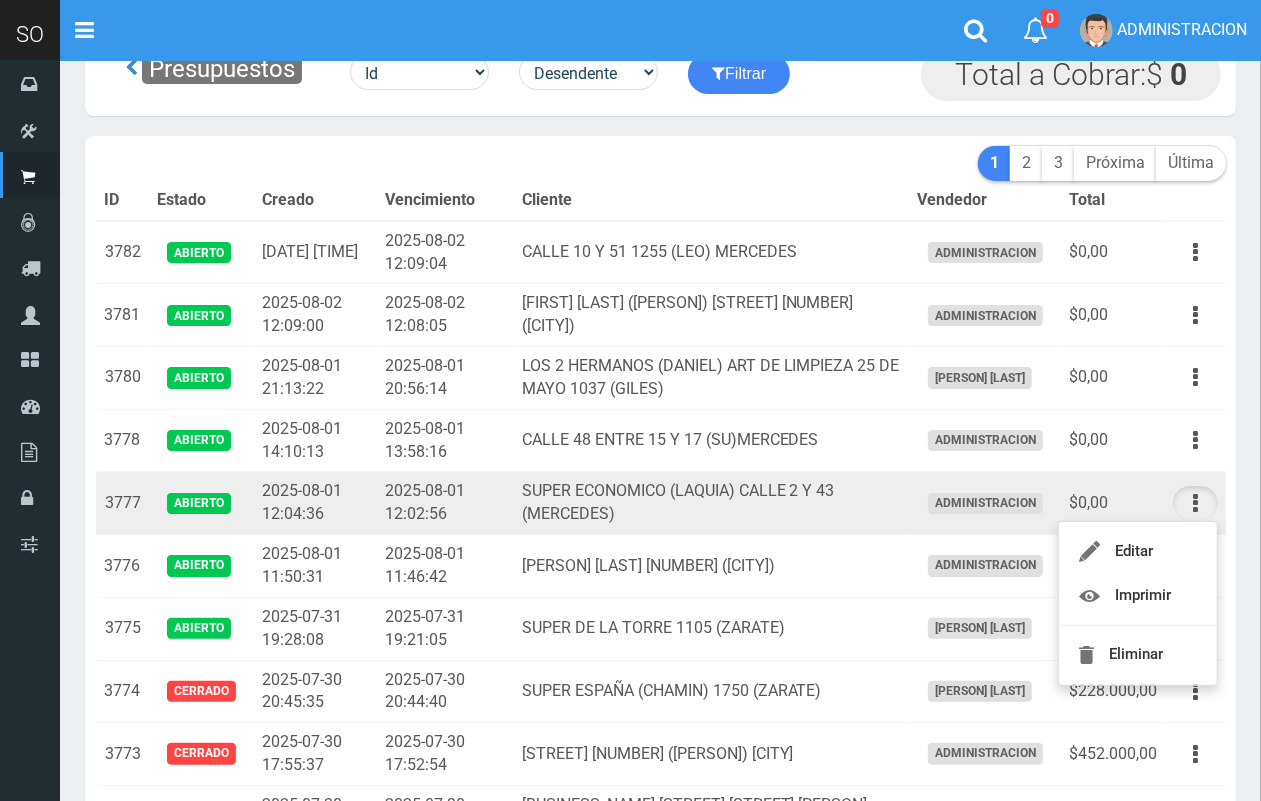 click on "Editar  Imprimir   Eliminar" at bounding box center (1138, 603) 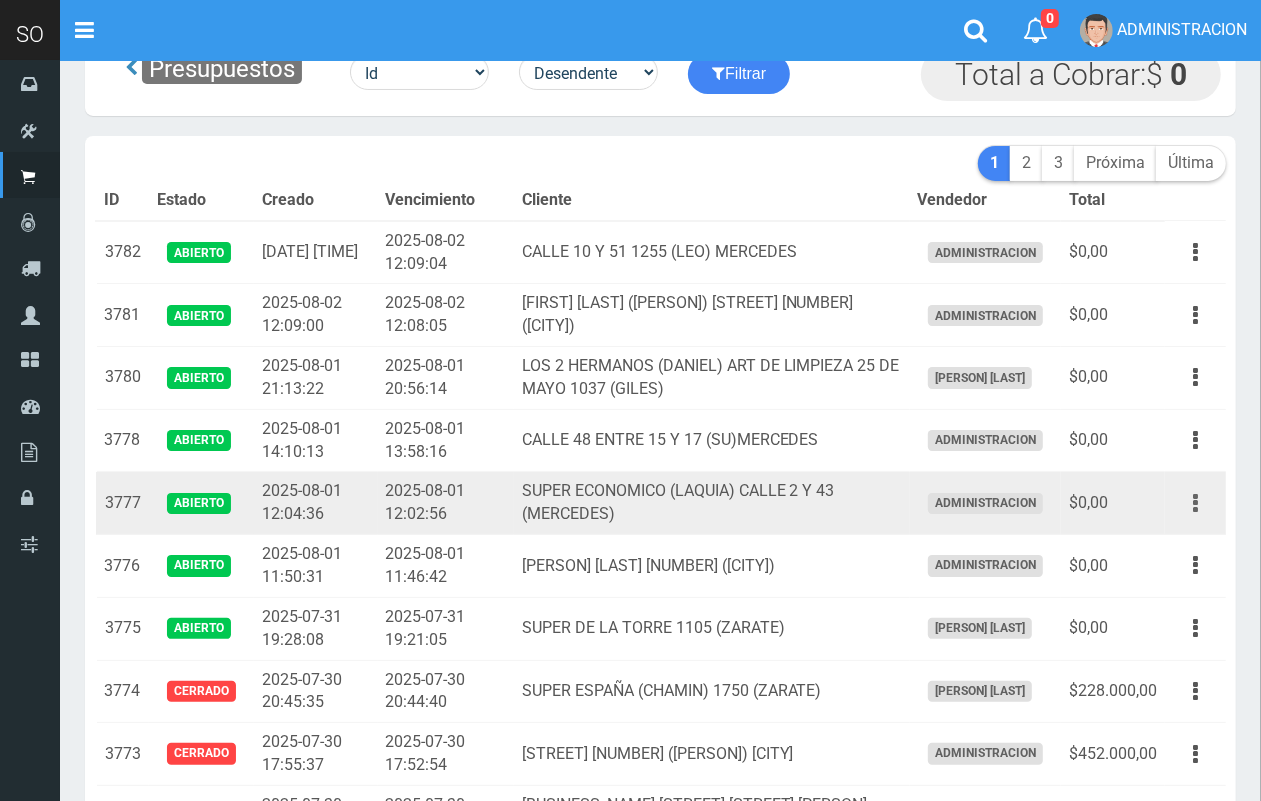 click at bounding box center [1195, 503] 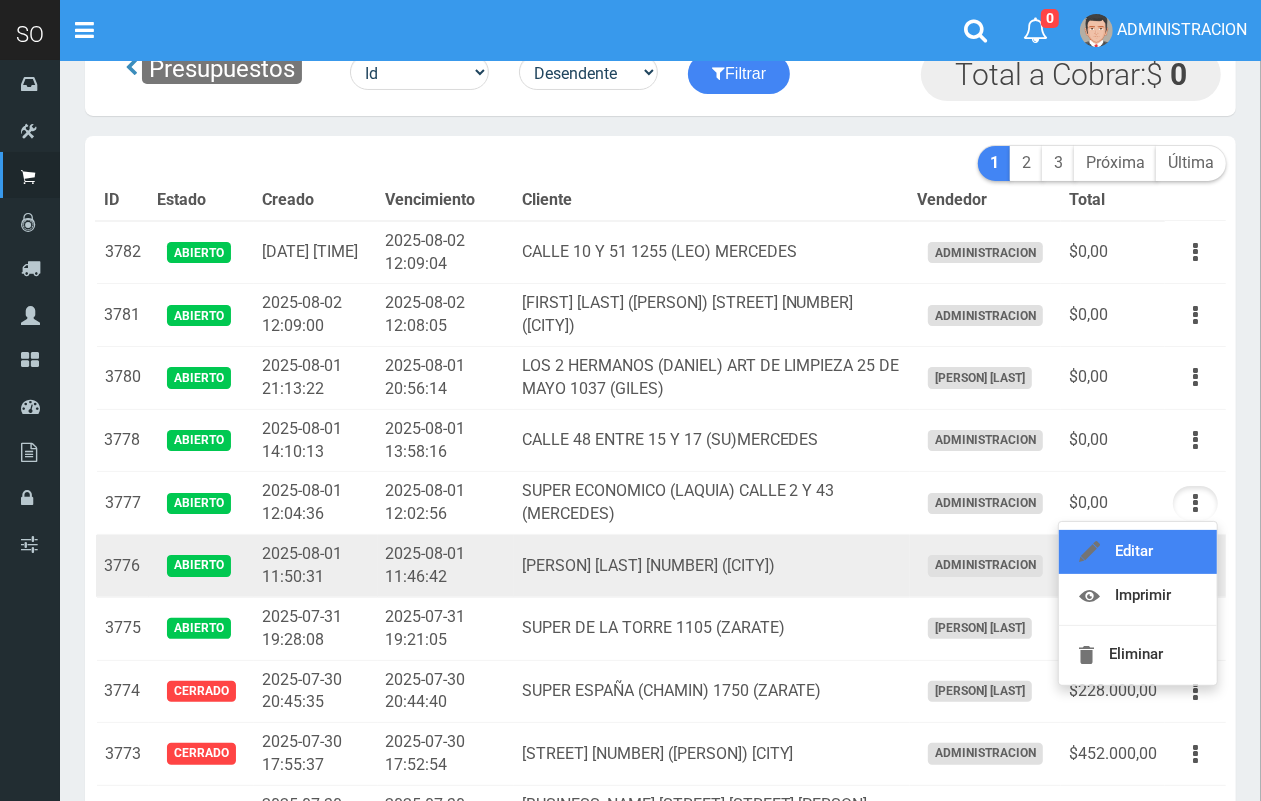click on "Editar" at bounding box center [1138, 552] 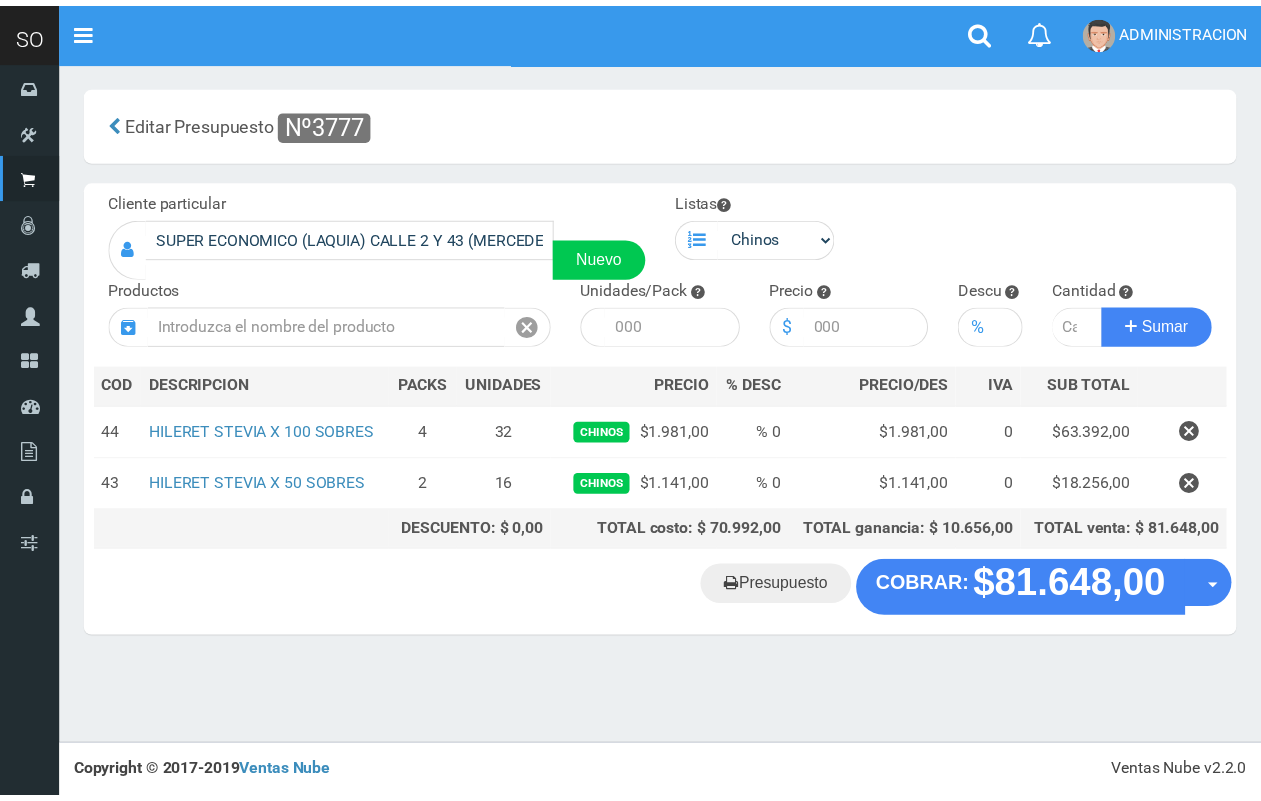 scroll, scrollTop: 0, scrollLeft: 0, axis: both 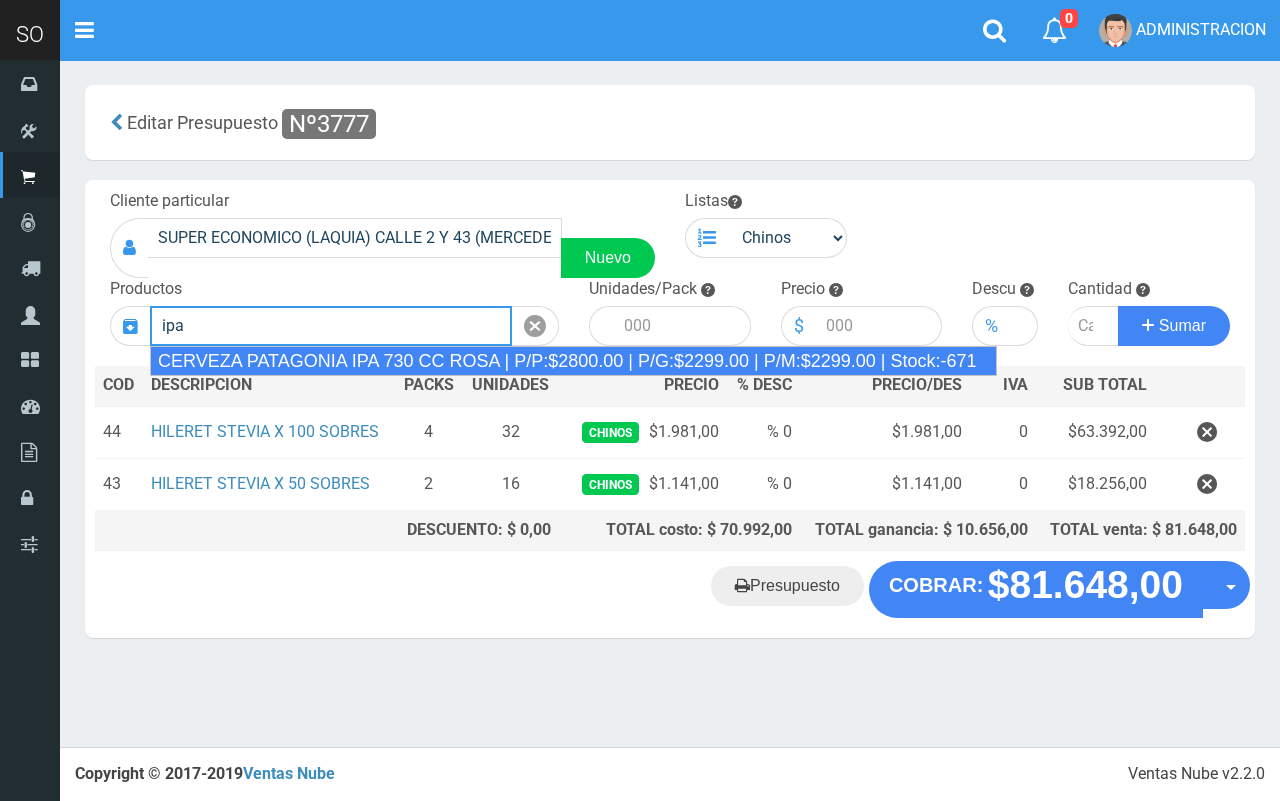 click on "CERVEZA PATAGONIA IPA 730 CC ROSA  | P/P:$2800.00 | P/G:$2299.00 | P/M:$2299.00 | Stock:-671" at bounding box center [573, 361] 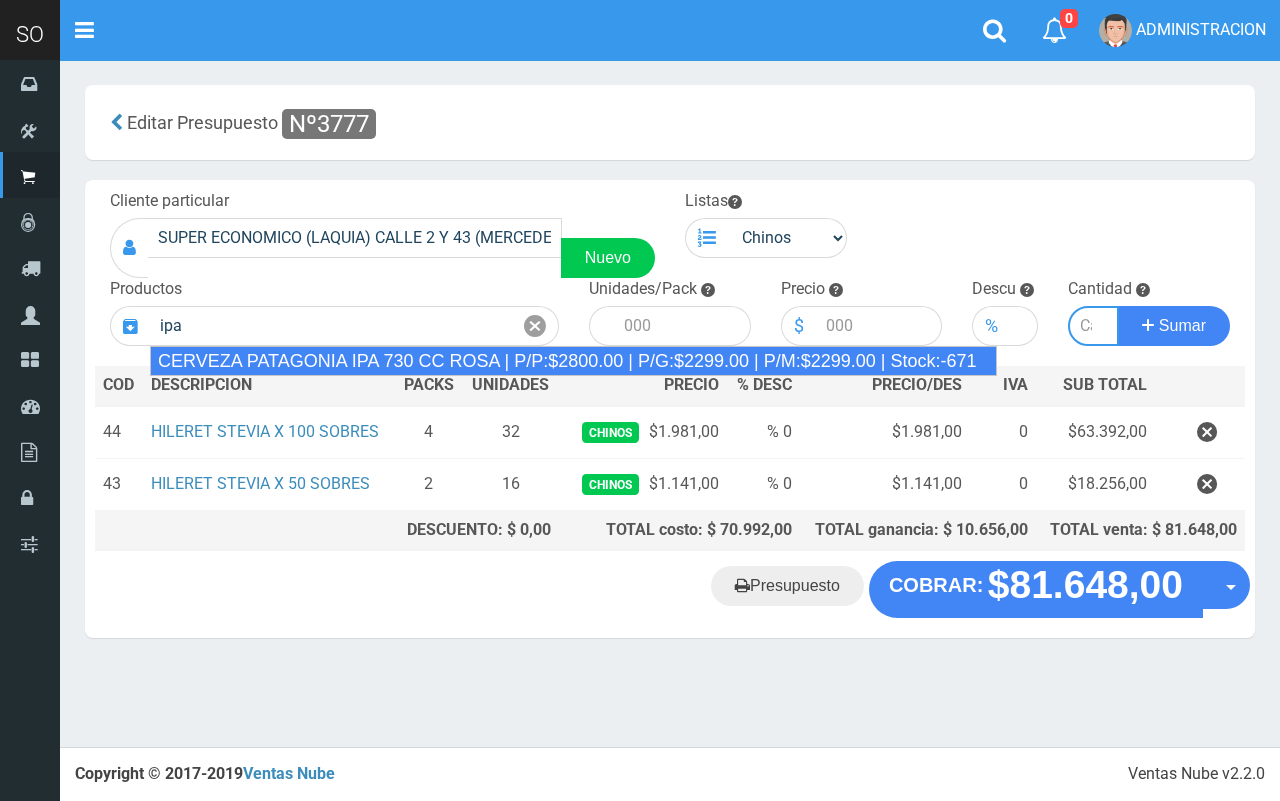 type on "CERVEZA PATAGONIA IPA 730 CC ROSA  | P/P:$2800.00 | P/G:$2299.00 | P/M:$2299.00 | Stock:-671" 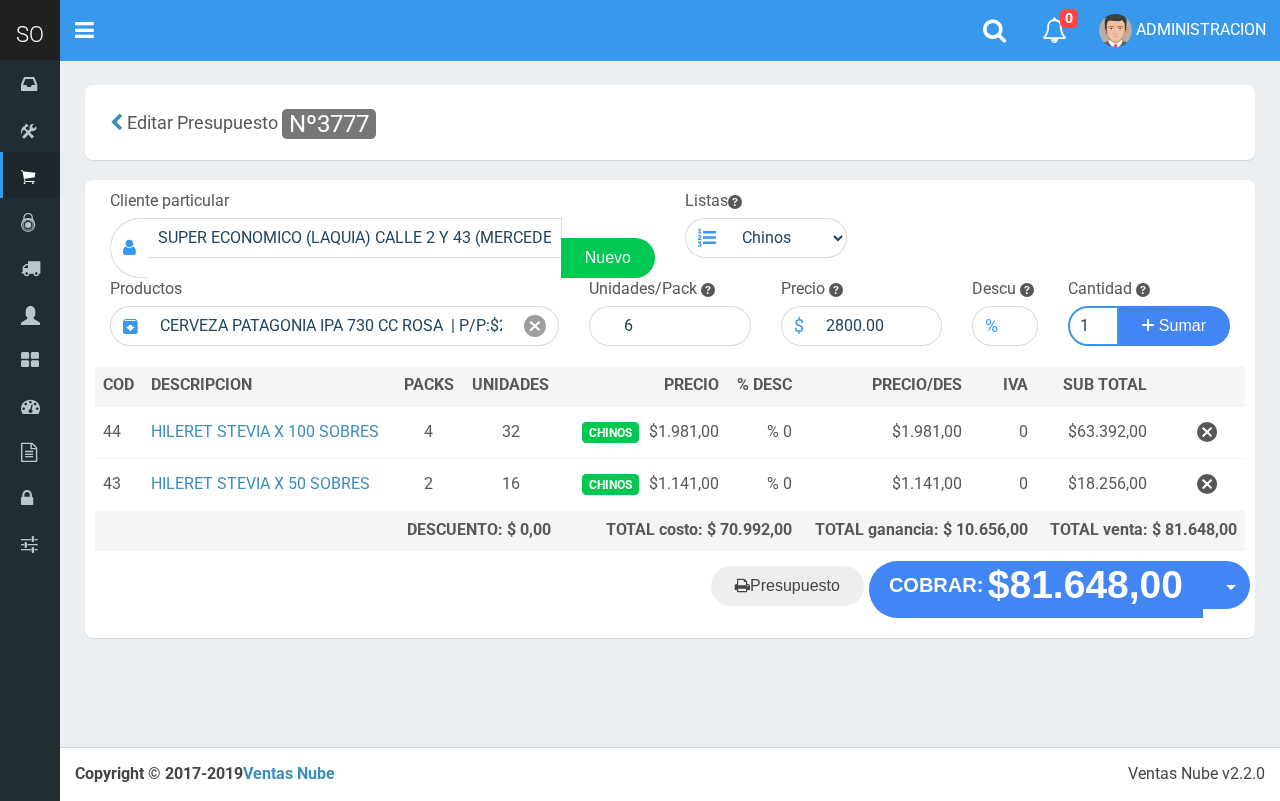 type on "1" 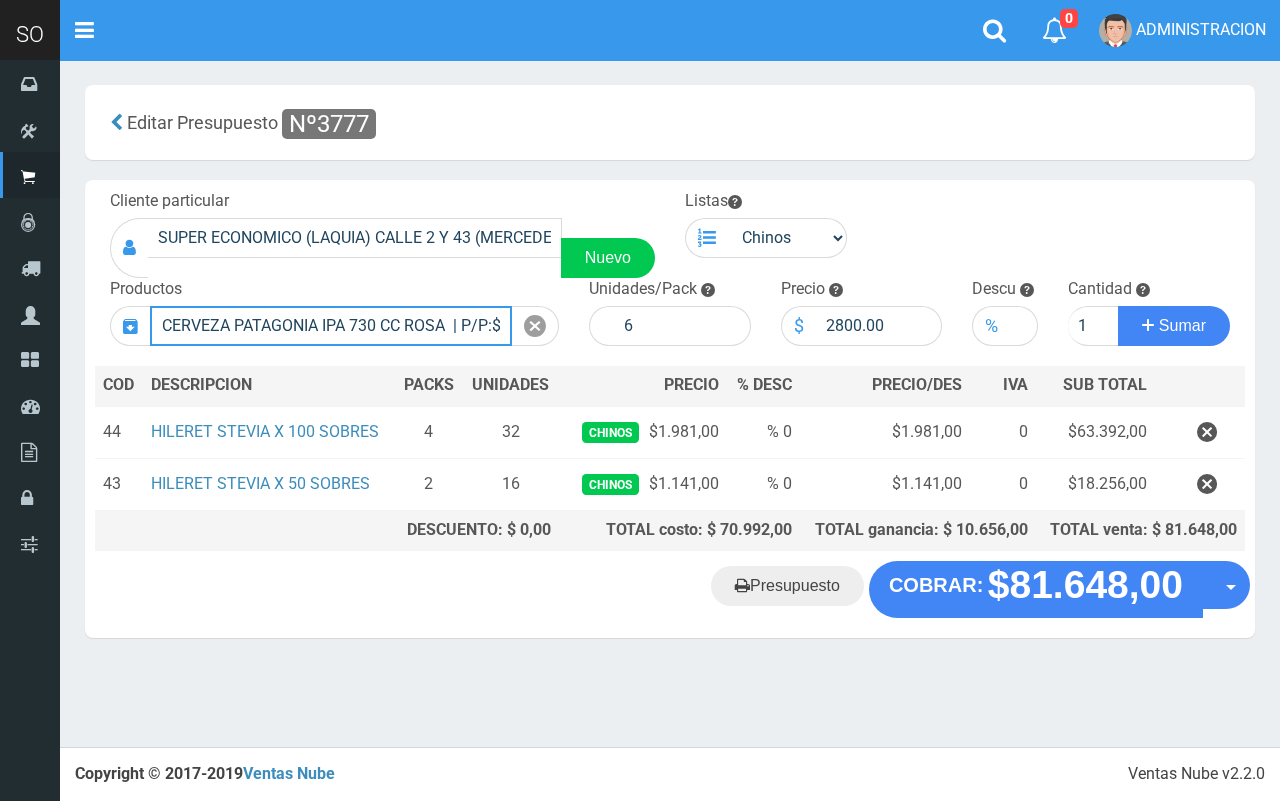 type 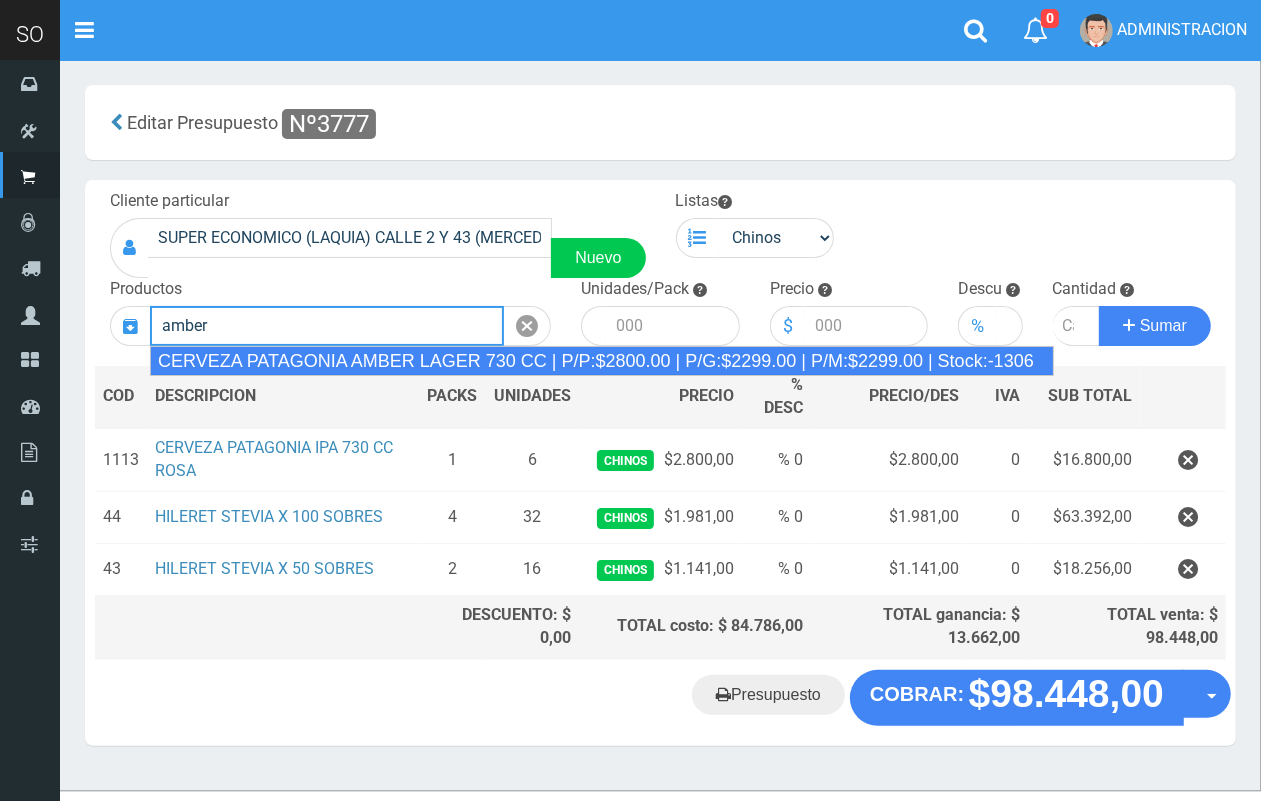 click on "CERVEZA PATAGONIA AMBER LAGER 730 CC | P/P:$2800.00 | P/G:$2299.00 | P/M:$2299.00 | Stock:-1306" at bounding box center [602, 361] 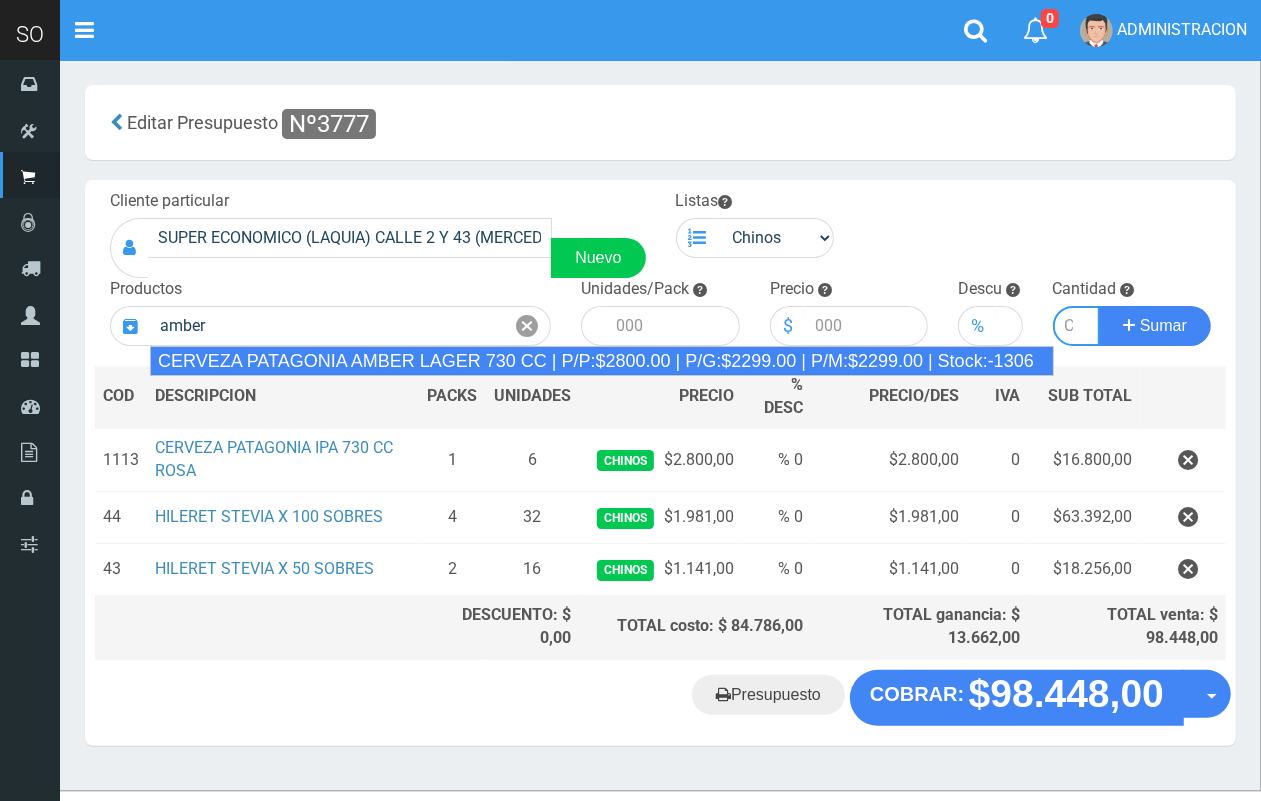 type on "CERVEZA PATAGONIA AMBER LAGER 730 CC | P/P:$2800.00 | P/G:$2299.00 | P/M:$2299.00 | Stock:-1306" 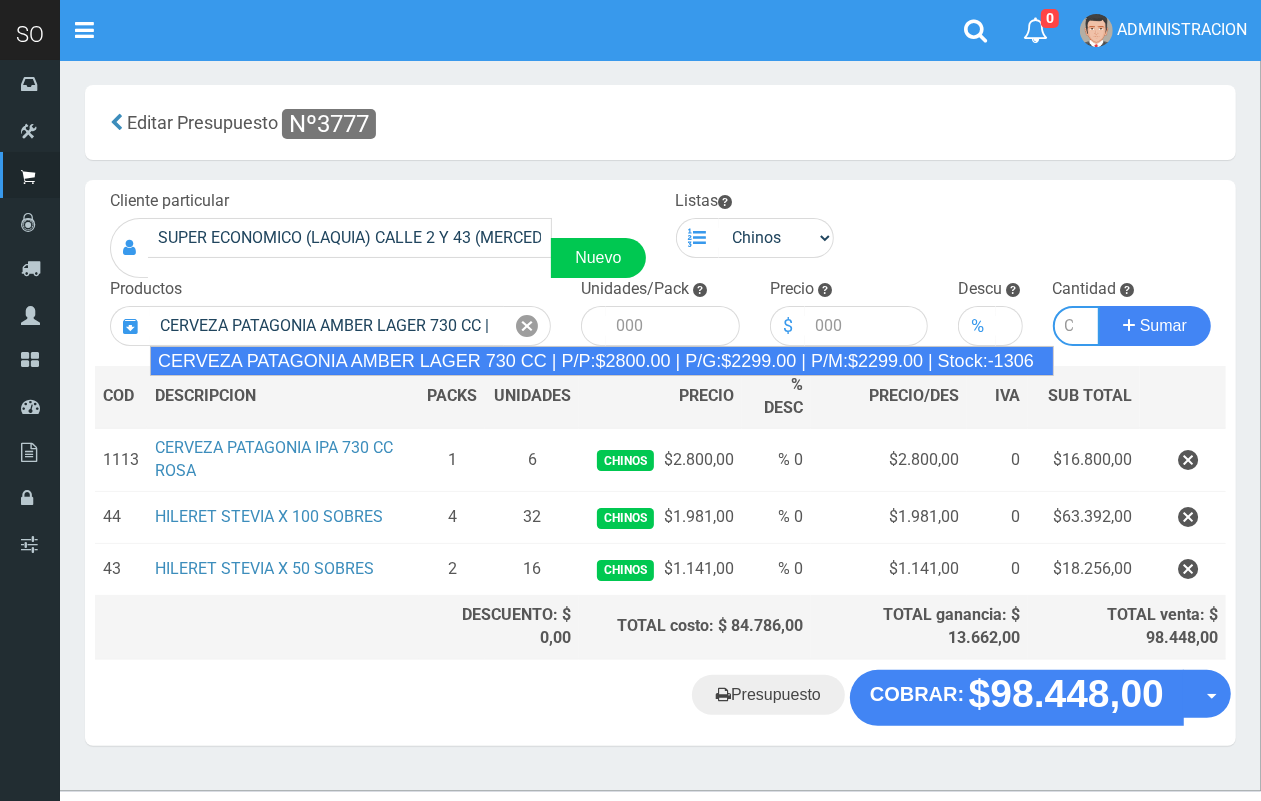 type on "6" 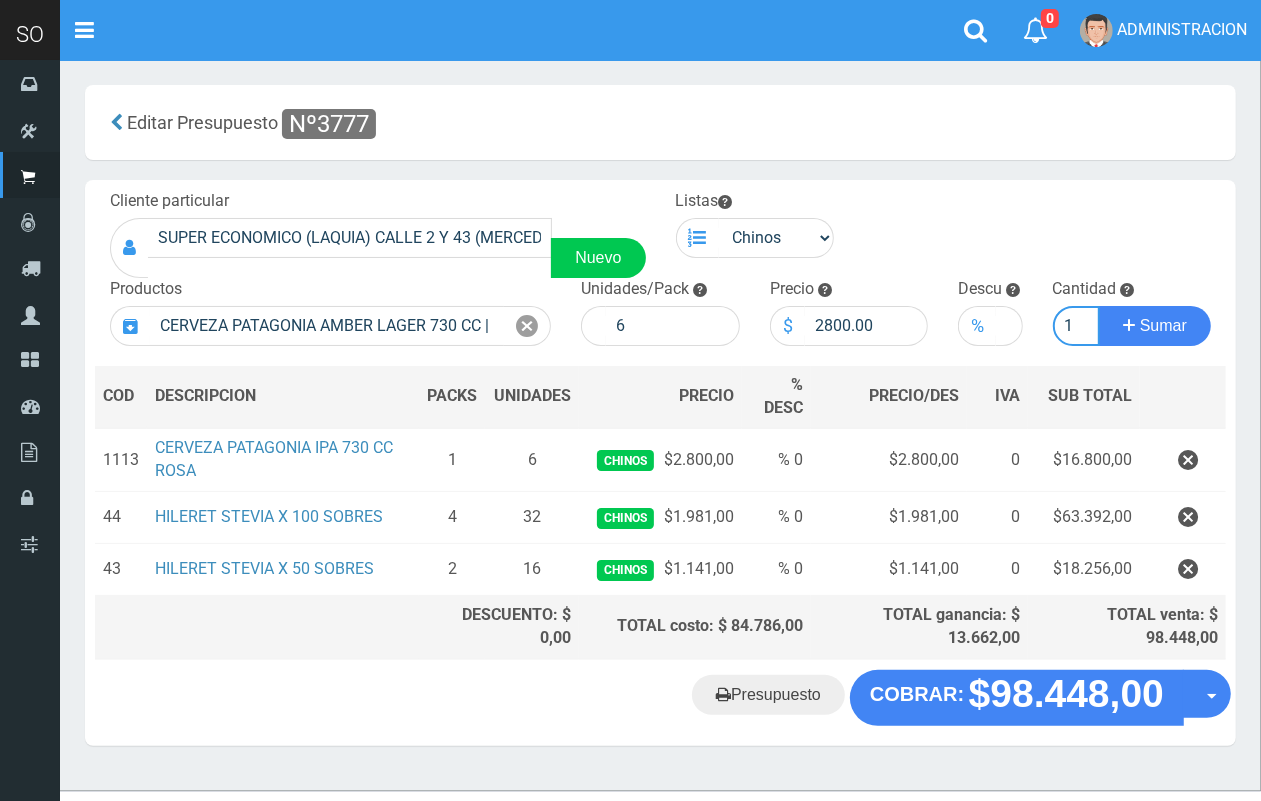 scroll, scrollTop: 0, scrollLeft: 2, axis: horizontal 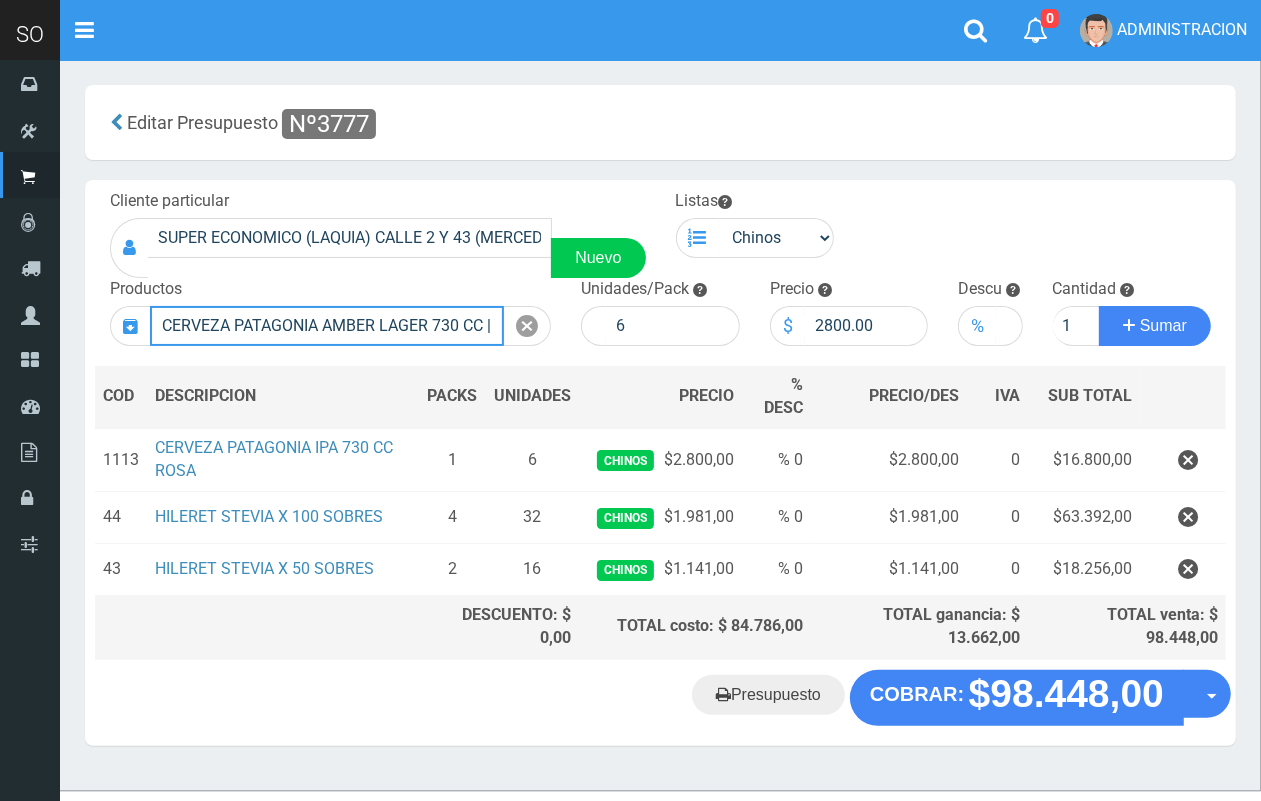 type 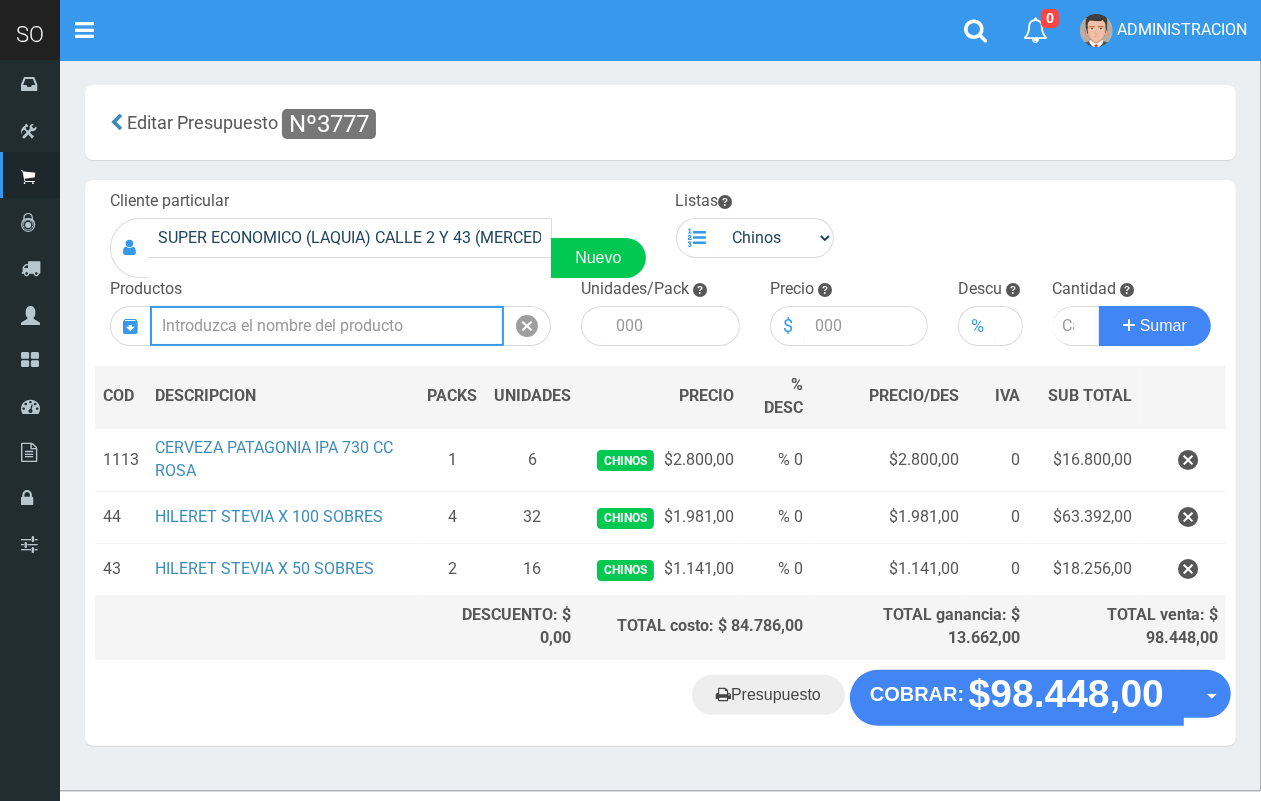 scroll, scrollTop: 0, scrollLeft: 0, axis: both 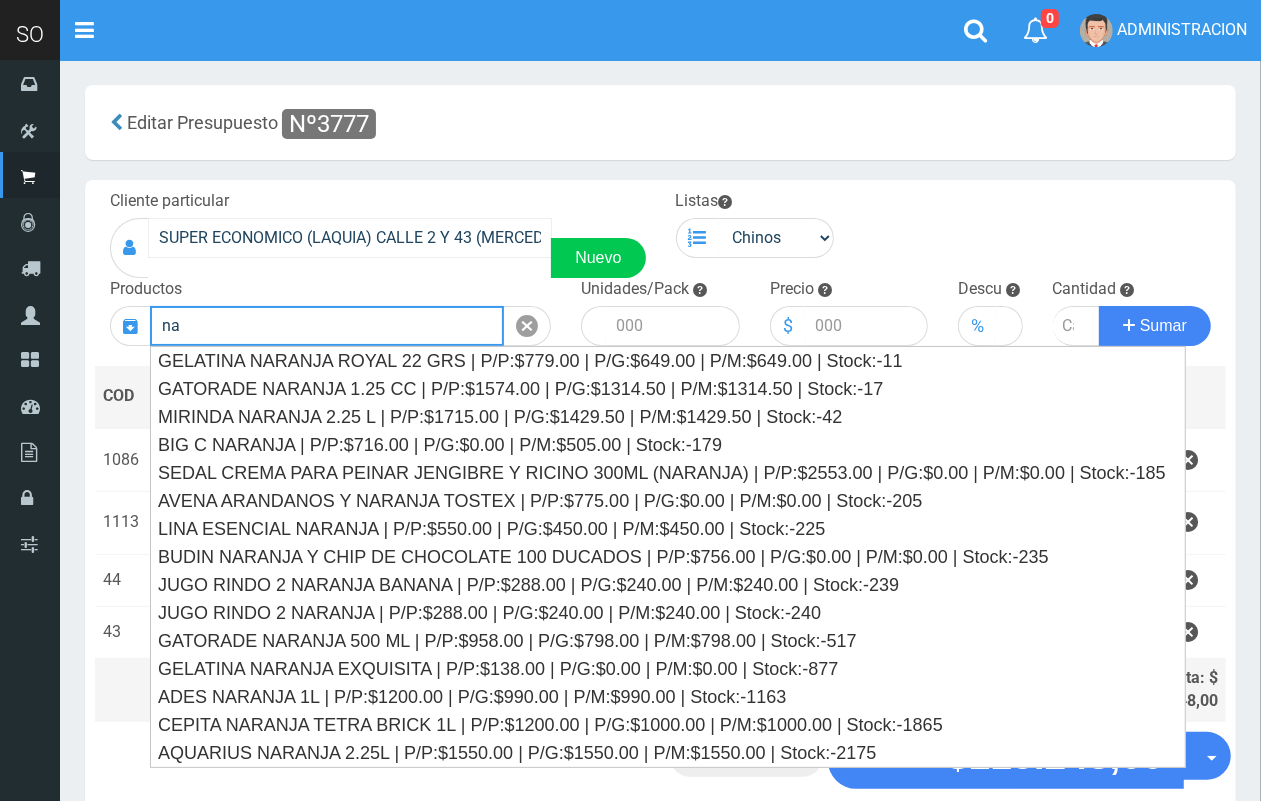 type on "n" 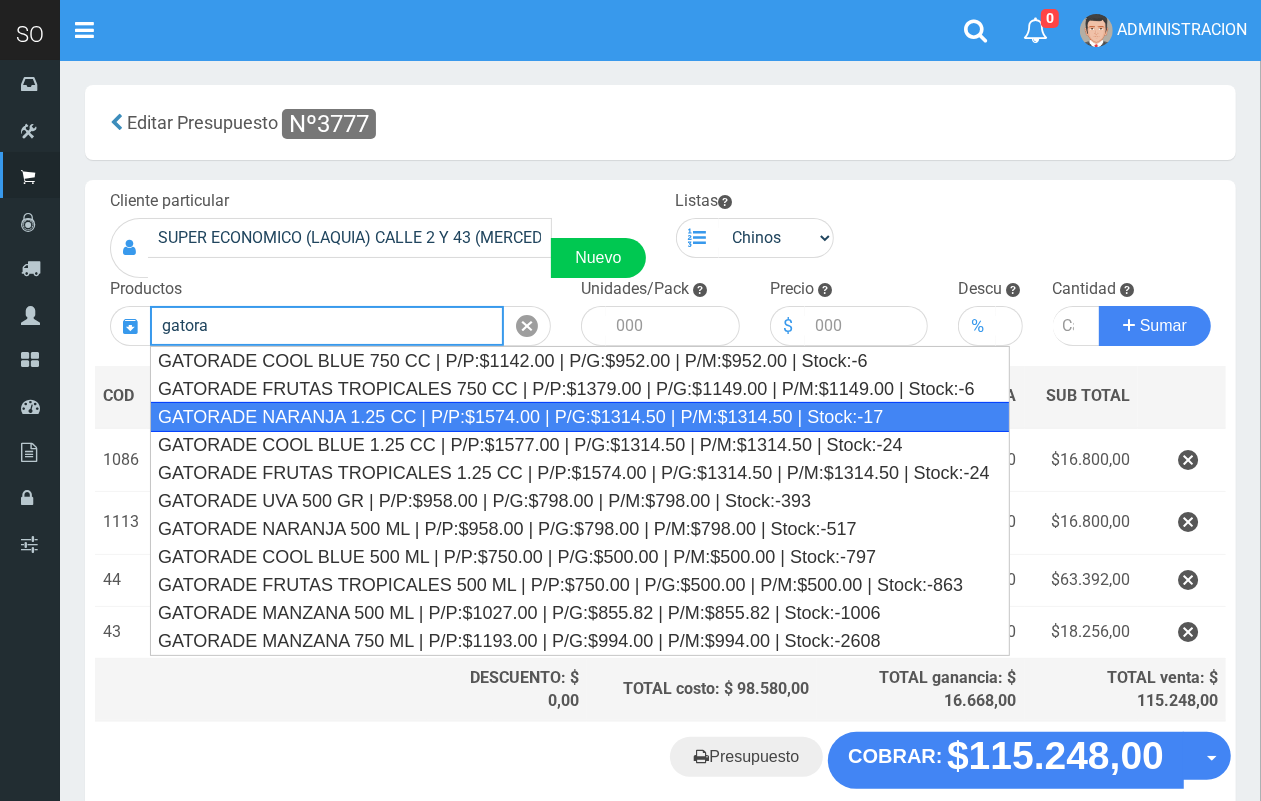 click on "GATORADE NARANJA 1.25 CC | P/P:$1574.00 | P/G:$1314.50 | P/M:$1314.50 | Stock:-17" at bounding box center [580, 417] 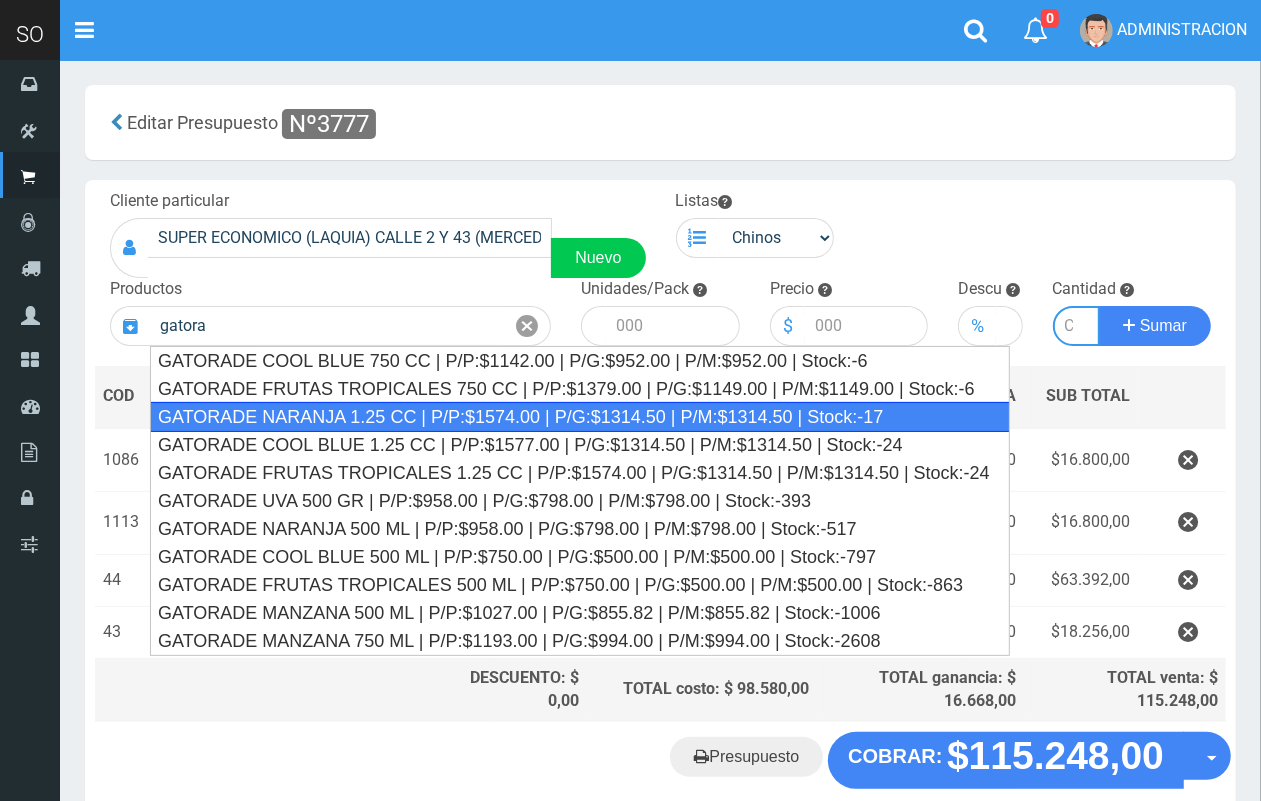 type on "GATORADE NARANJA 1.25 CC | P/P:$1574.00 | P/G:$1314.50 | P/M:$1314.50 | Stock:-17" 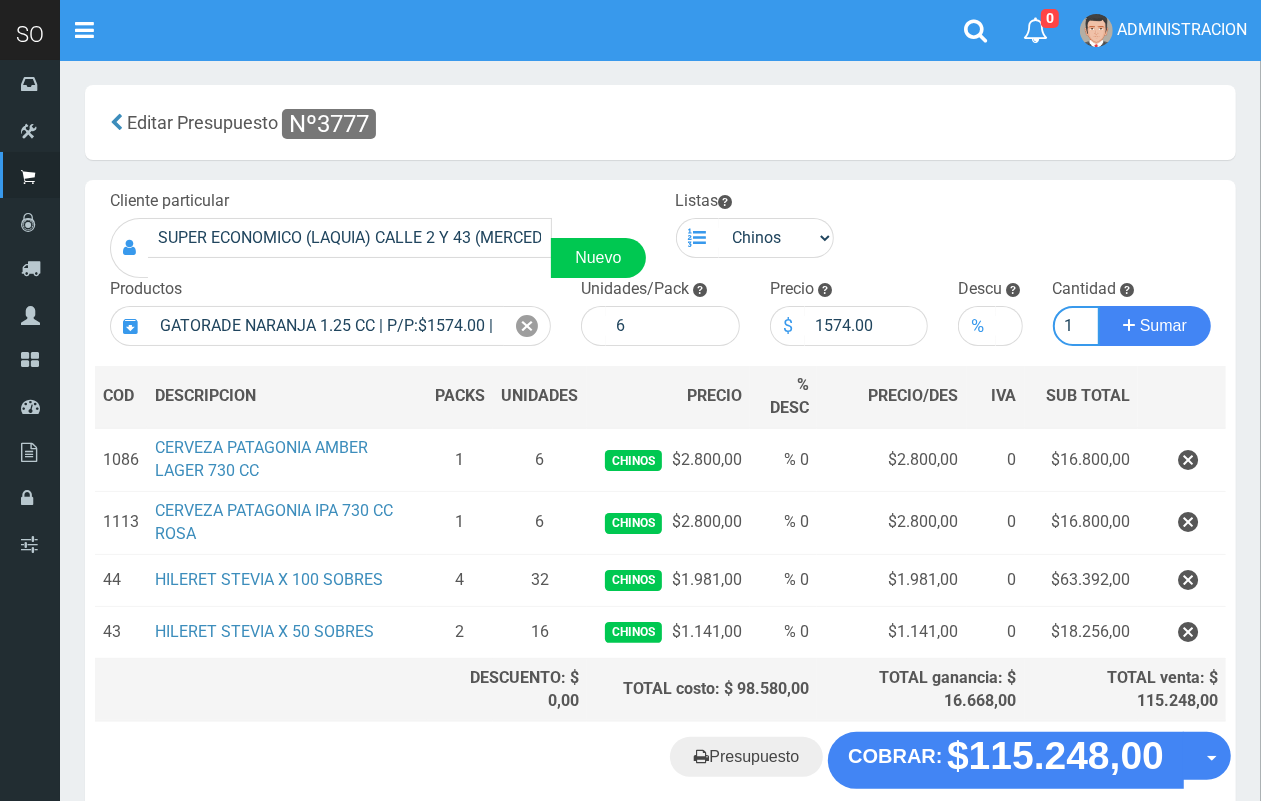 scroll, scrollTop: 0, scrollLeft: 2, axis: horizontal 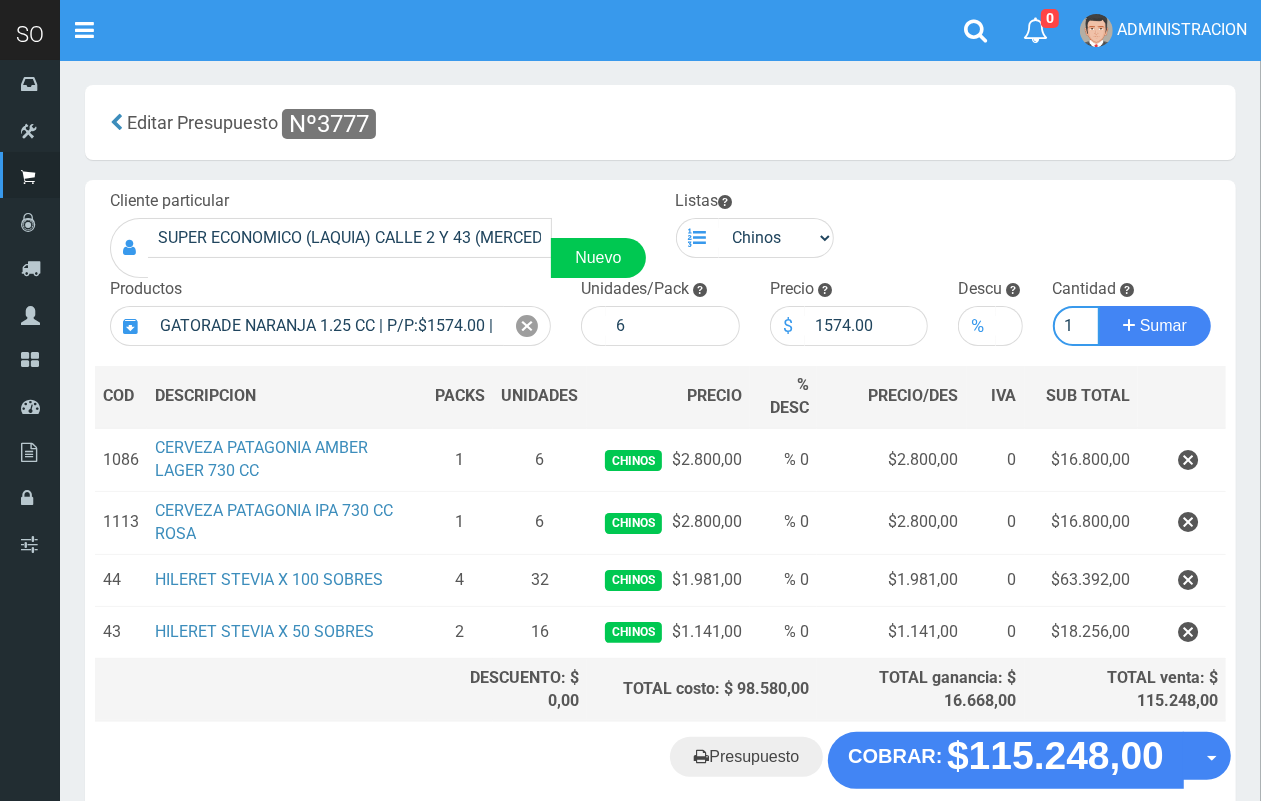 type on "1" 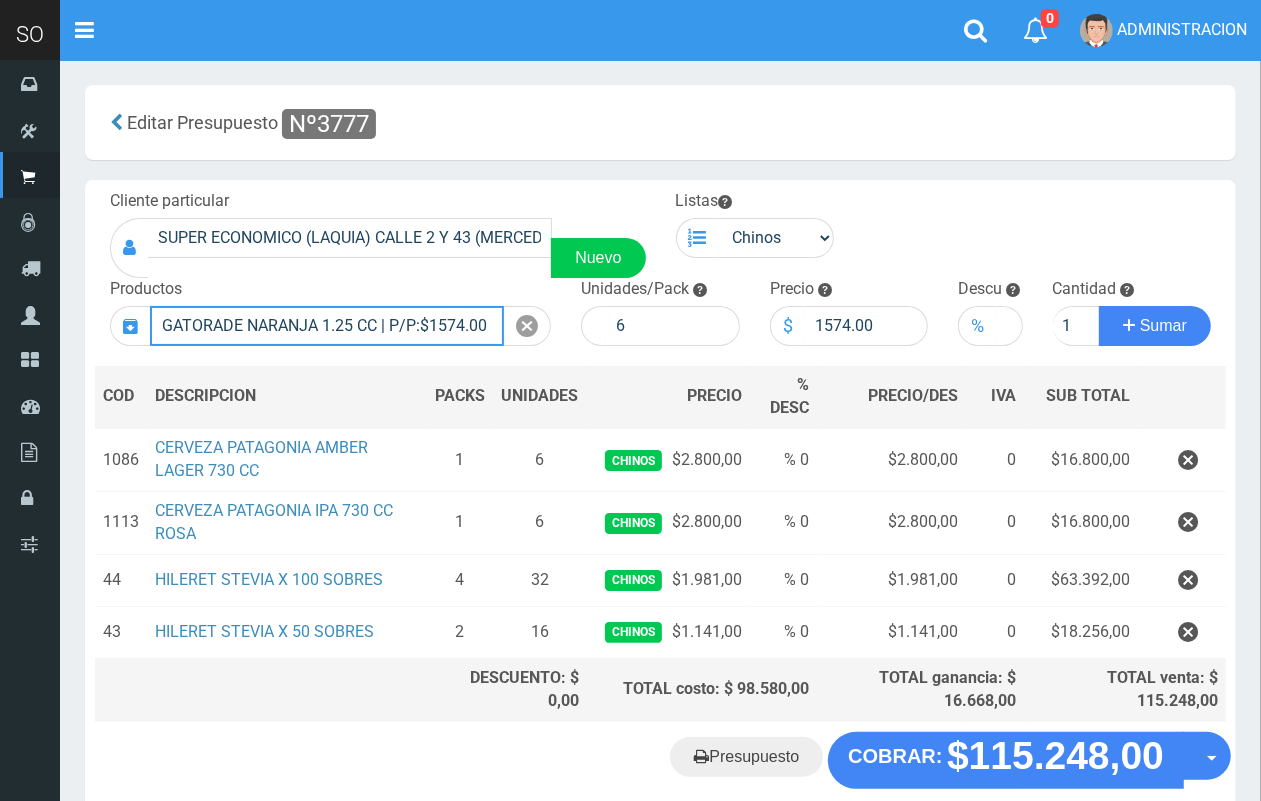 type 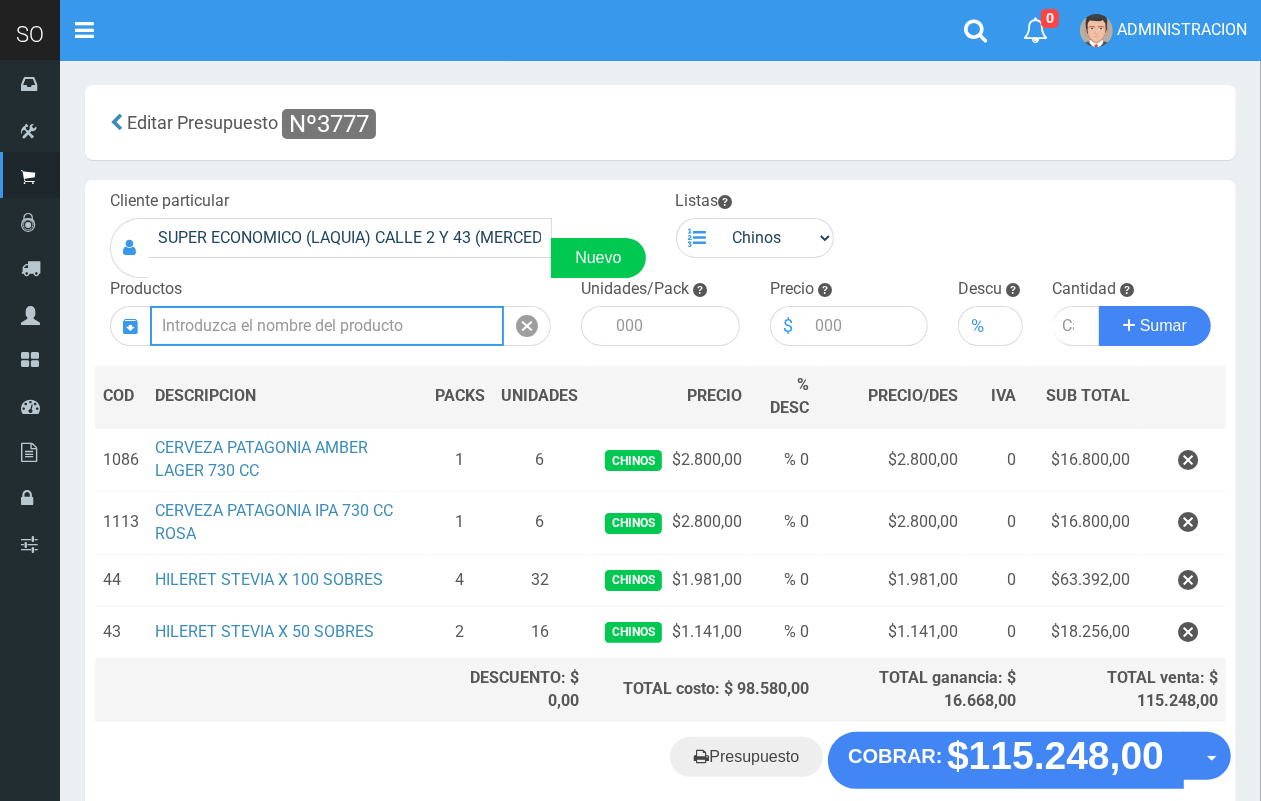 scroll, scrollTop: 0, scrollLeft: 0, axis: both 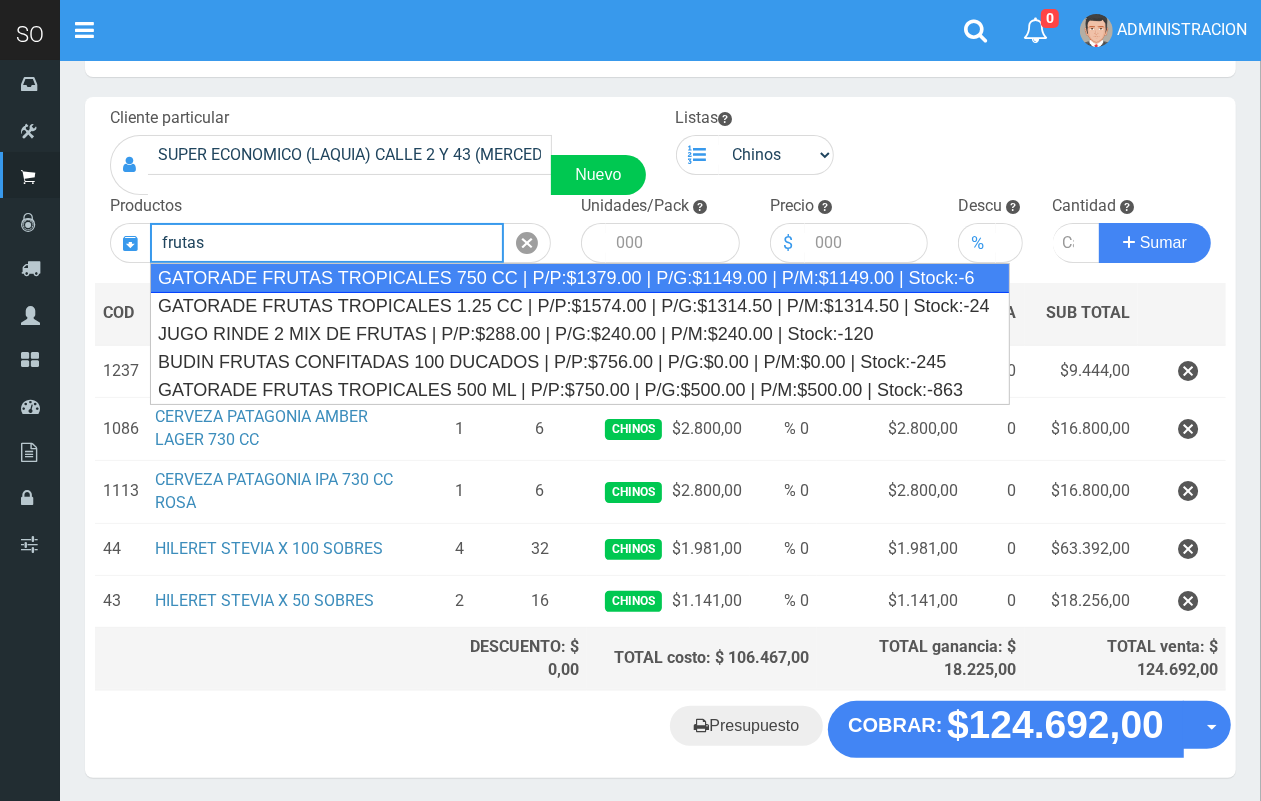 click on "GATORADE FRUTAS TROPICALES 750 CC  | P/P:$1379.00 | P/G:$1149.00 | P/M:$1149.00 | Stock:-6" at bounding box center [580, 278] 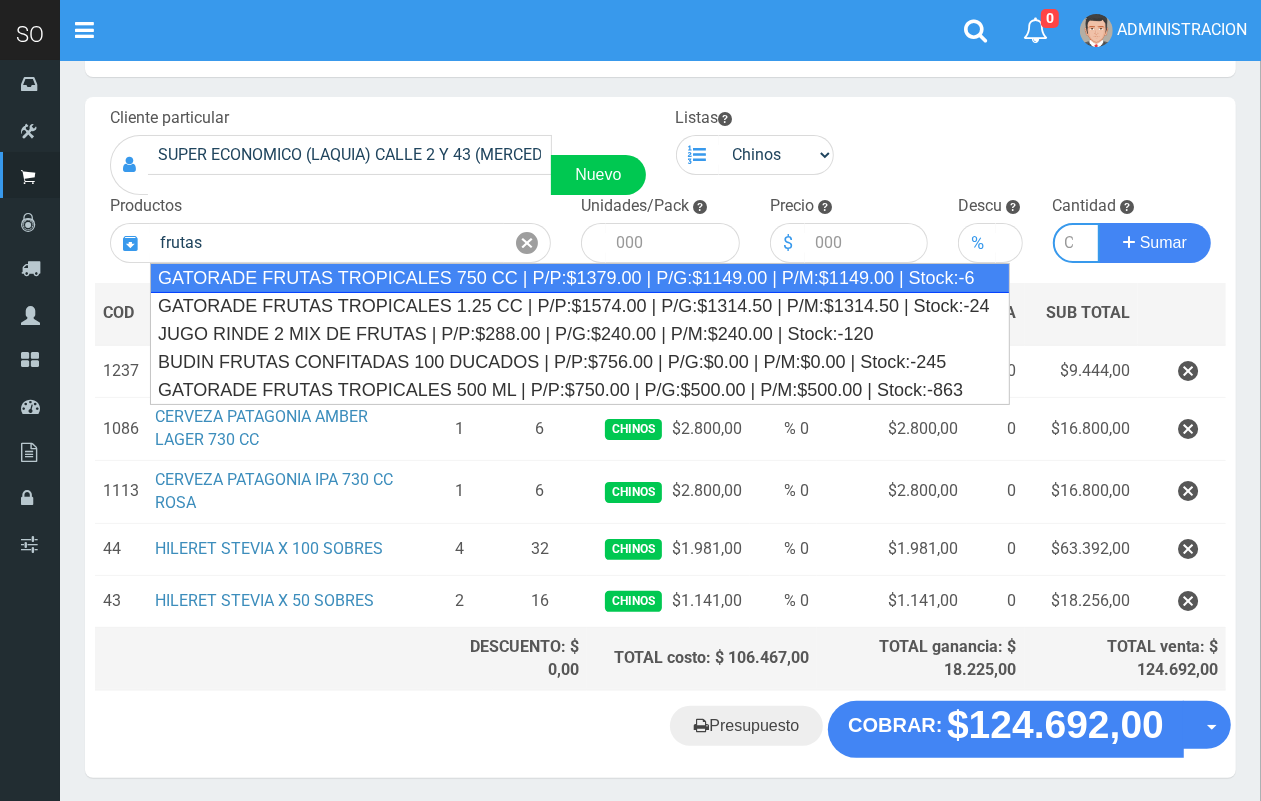 type on "GATORADE FRUTAS TROPICALES 750 CC  | P/P:$1379.00 | P/G:$1149.00 | P/M:$1149.00 | Stock:-6" 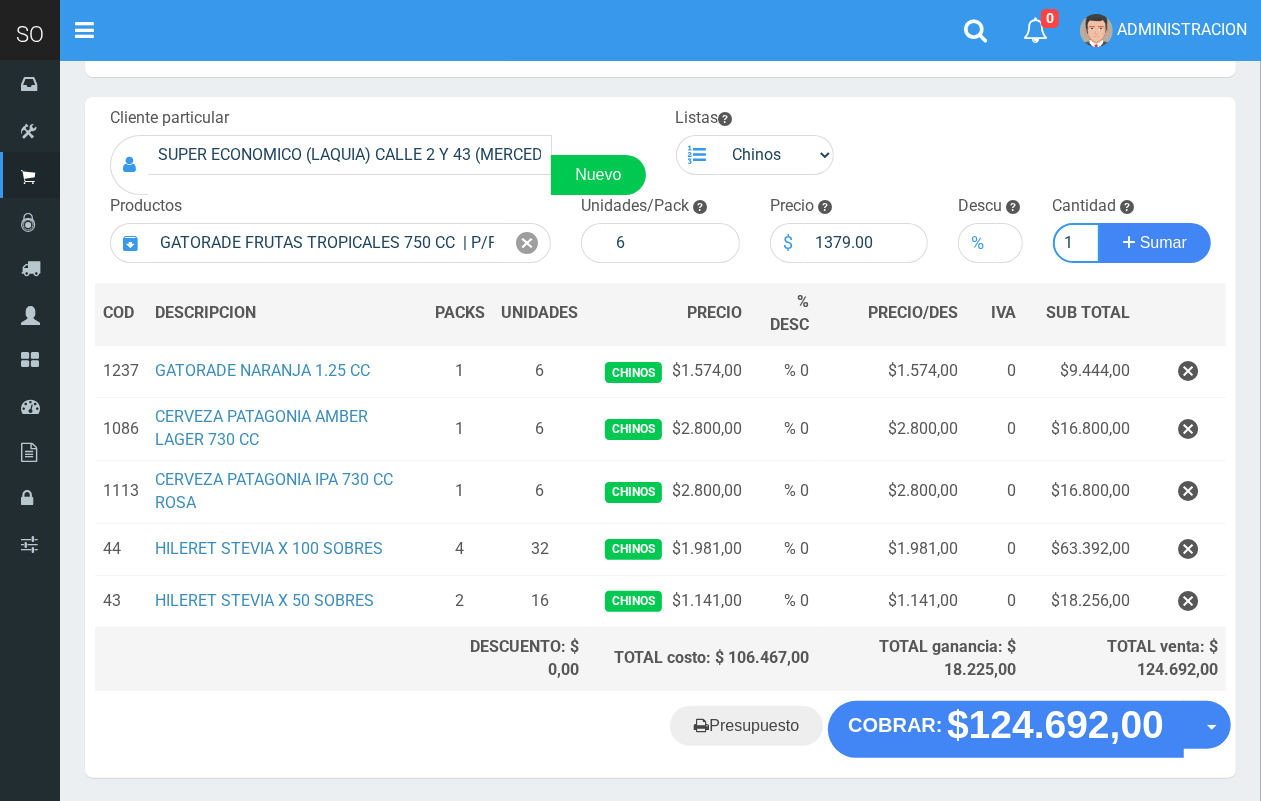 scroll, scrollTop: 0, scrollLeft: 2, axis: horizontal 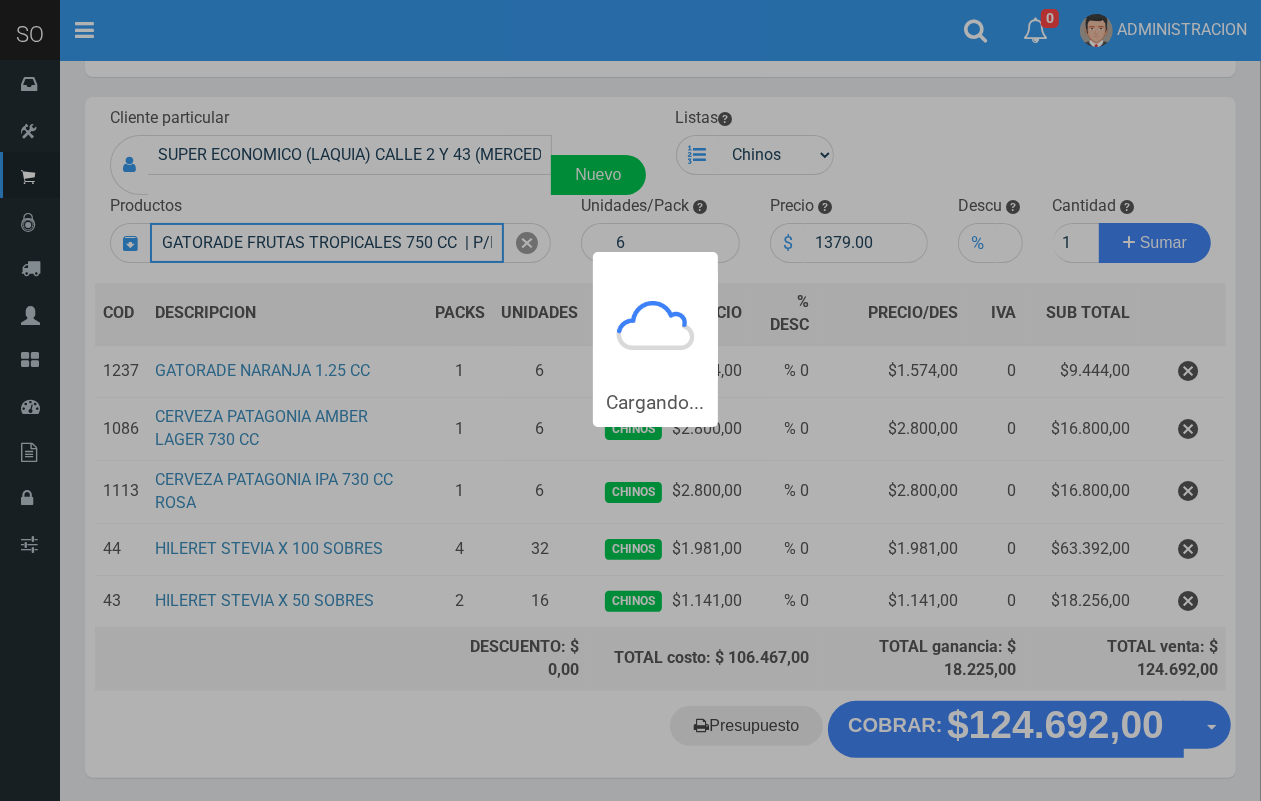 type 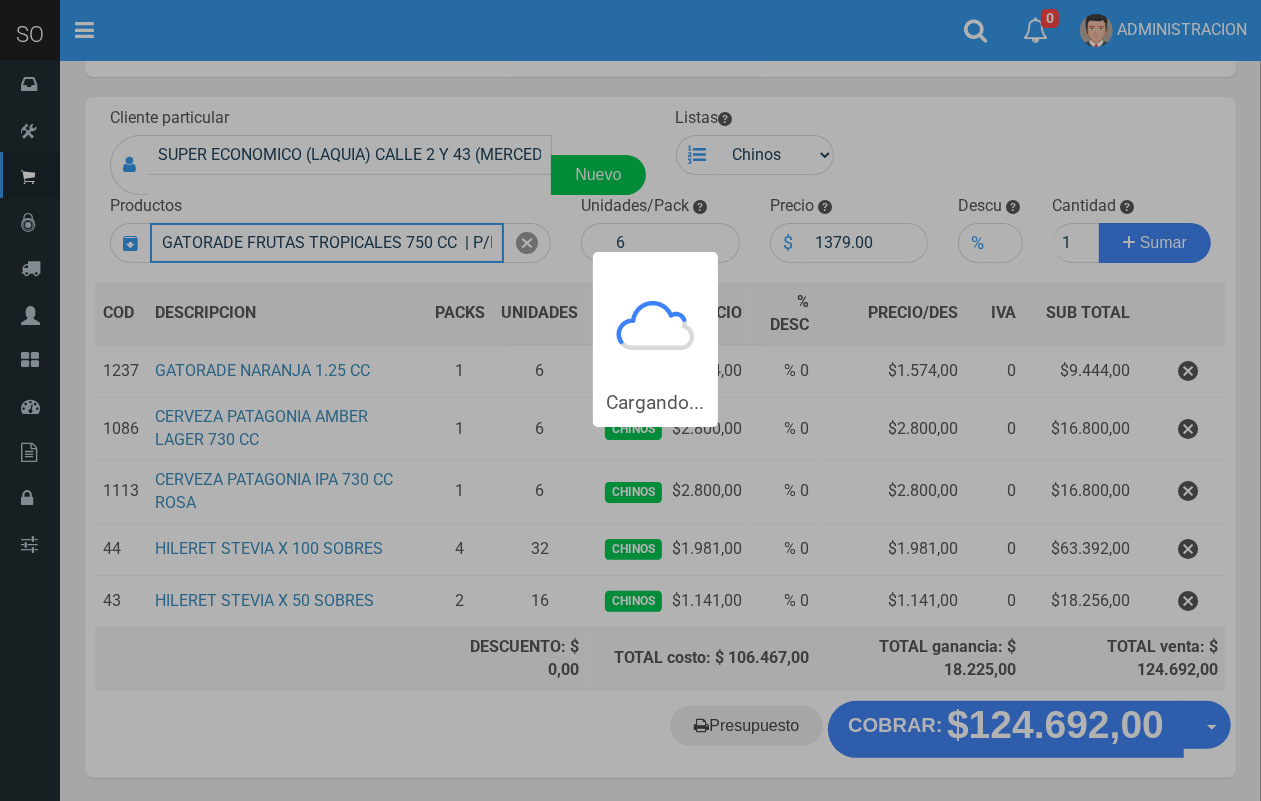 type 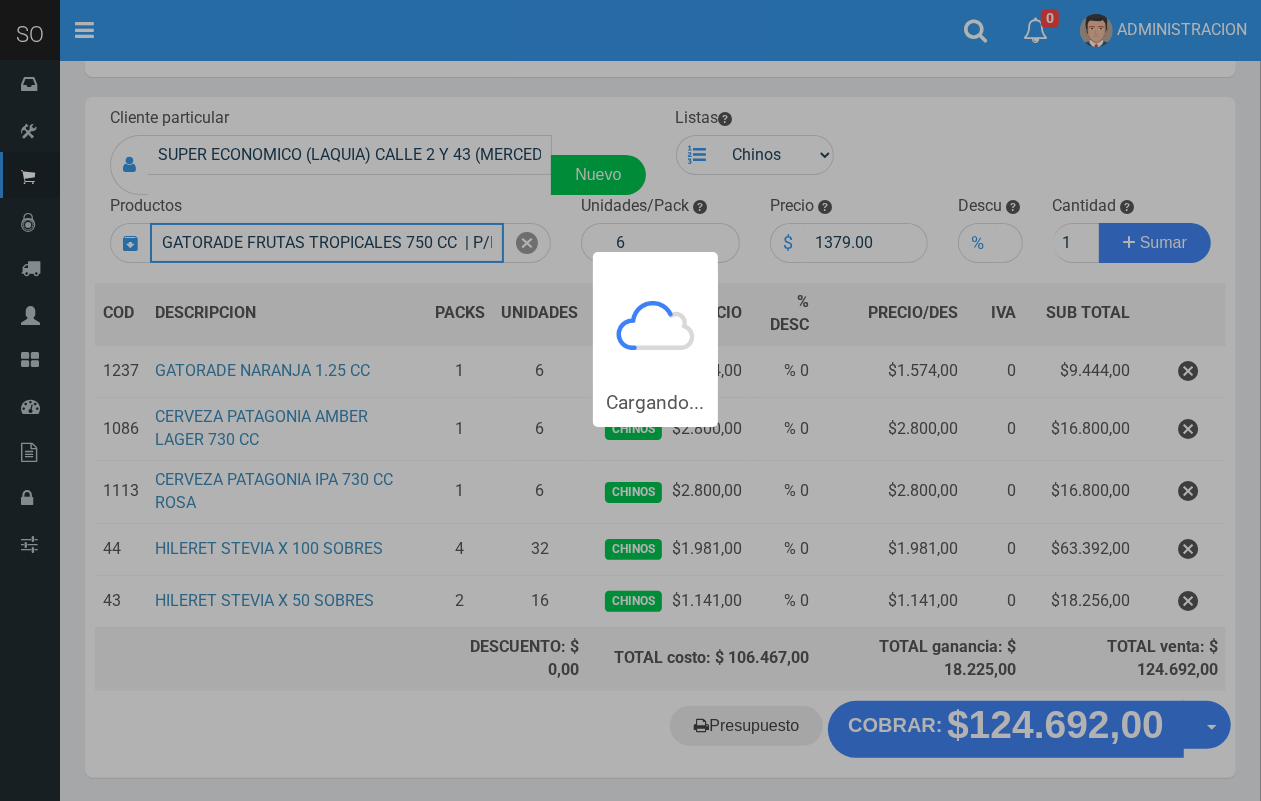 type 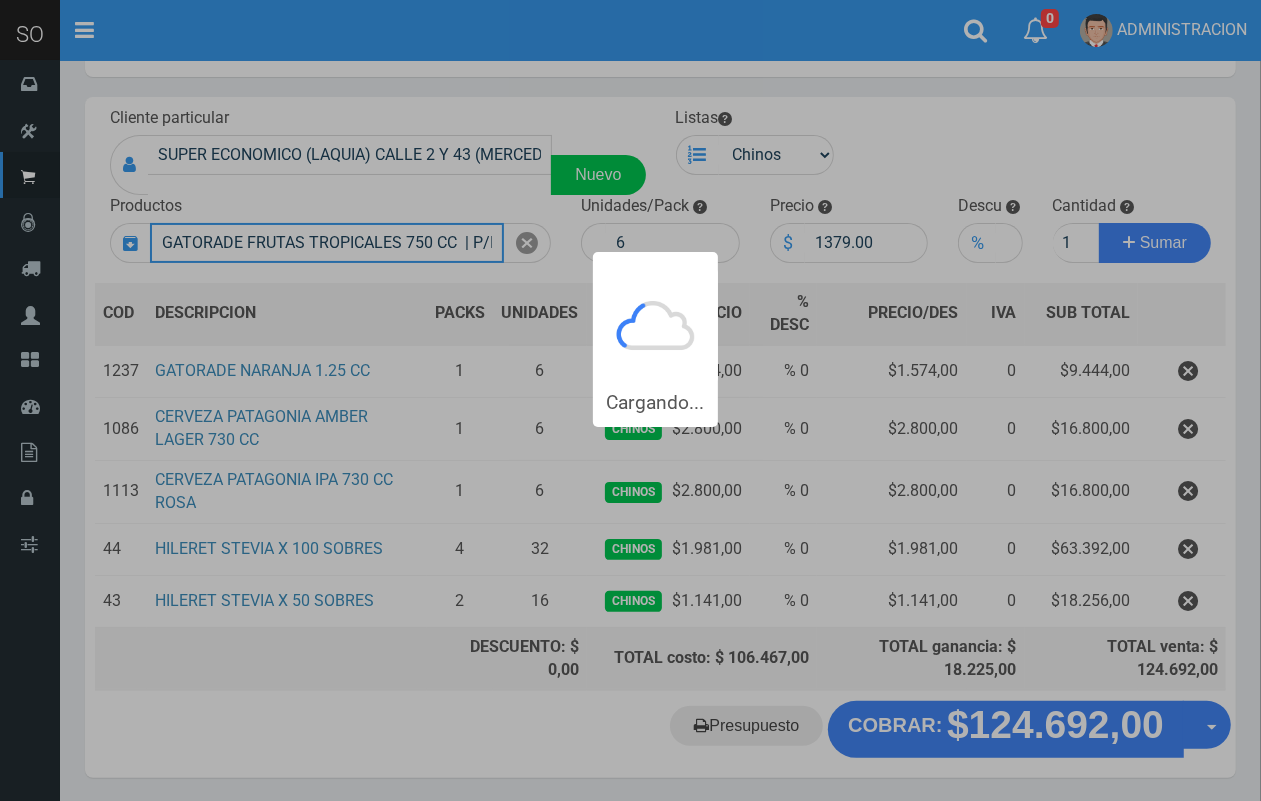 type 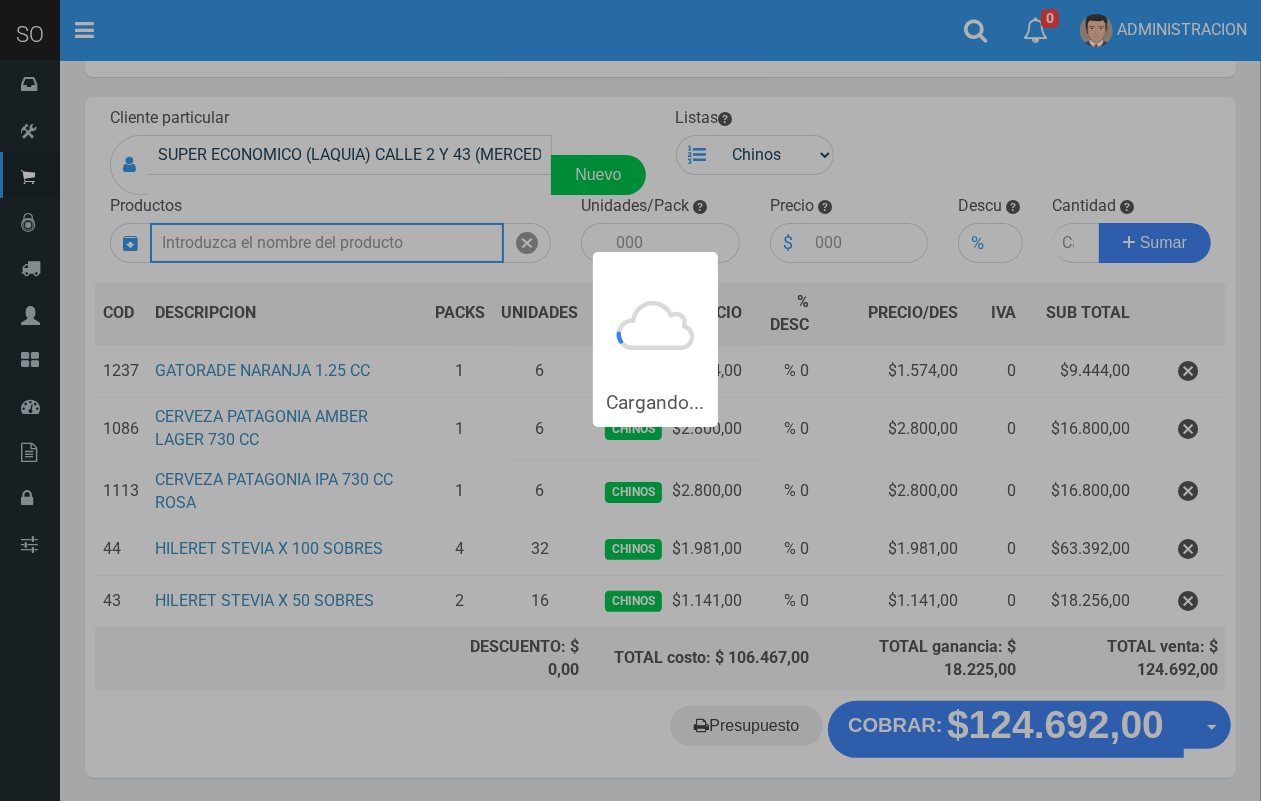 scroll, scrollTop: 0, scrollLeft: 0, axis: both 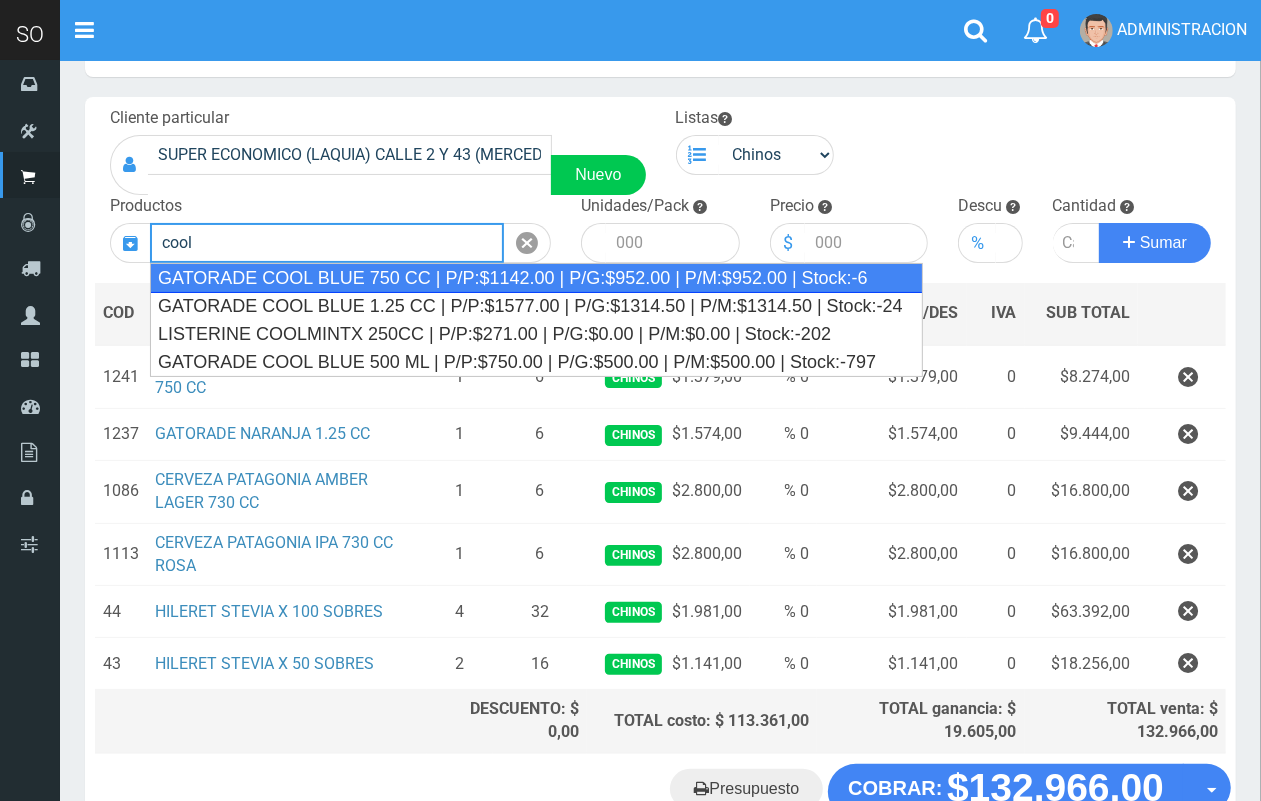 click on "GATORADE COOL BLUE  750 CC  | P/P:$1142.00 | P/G:$952.00 | P/M:$952.00 | Stock:-6" at bounding box center (536, 278) 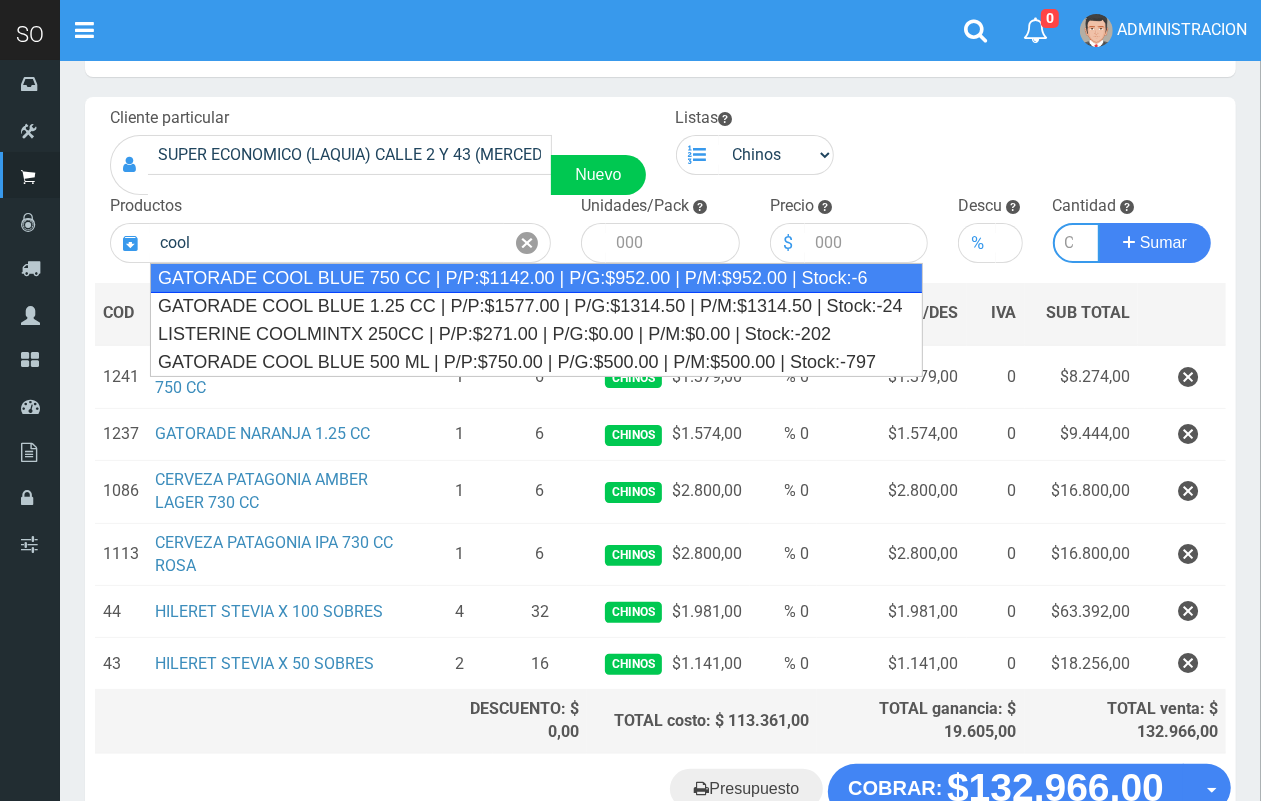 type on "GATORADE COOL BLUE  750 CC  | P/P:$1142.00 | P/G:$952.00 | P/M:$952.00 | Stock:-6" 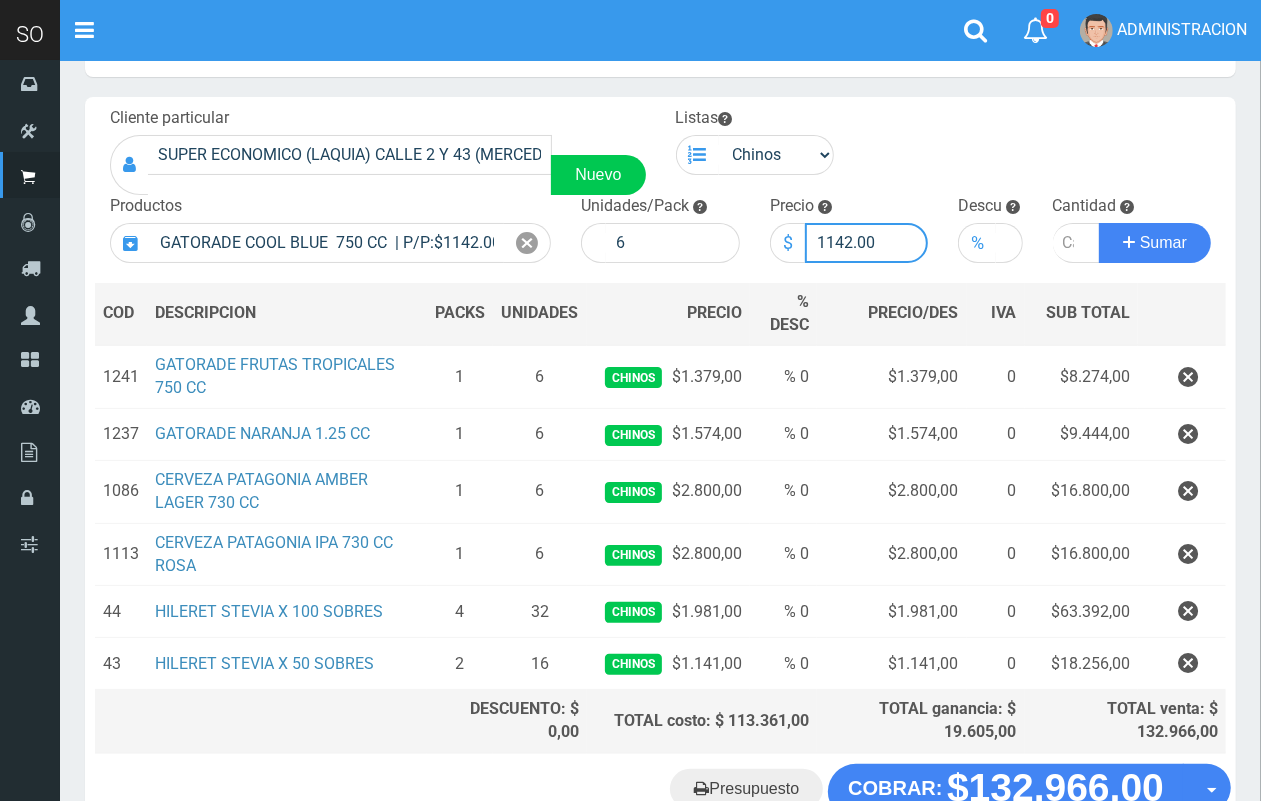 drag, startPoint x: 850, startPoint y: 237, endPoint x: 828, endPoint y: 235, distance: 22.090721 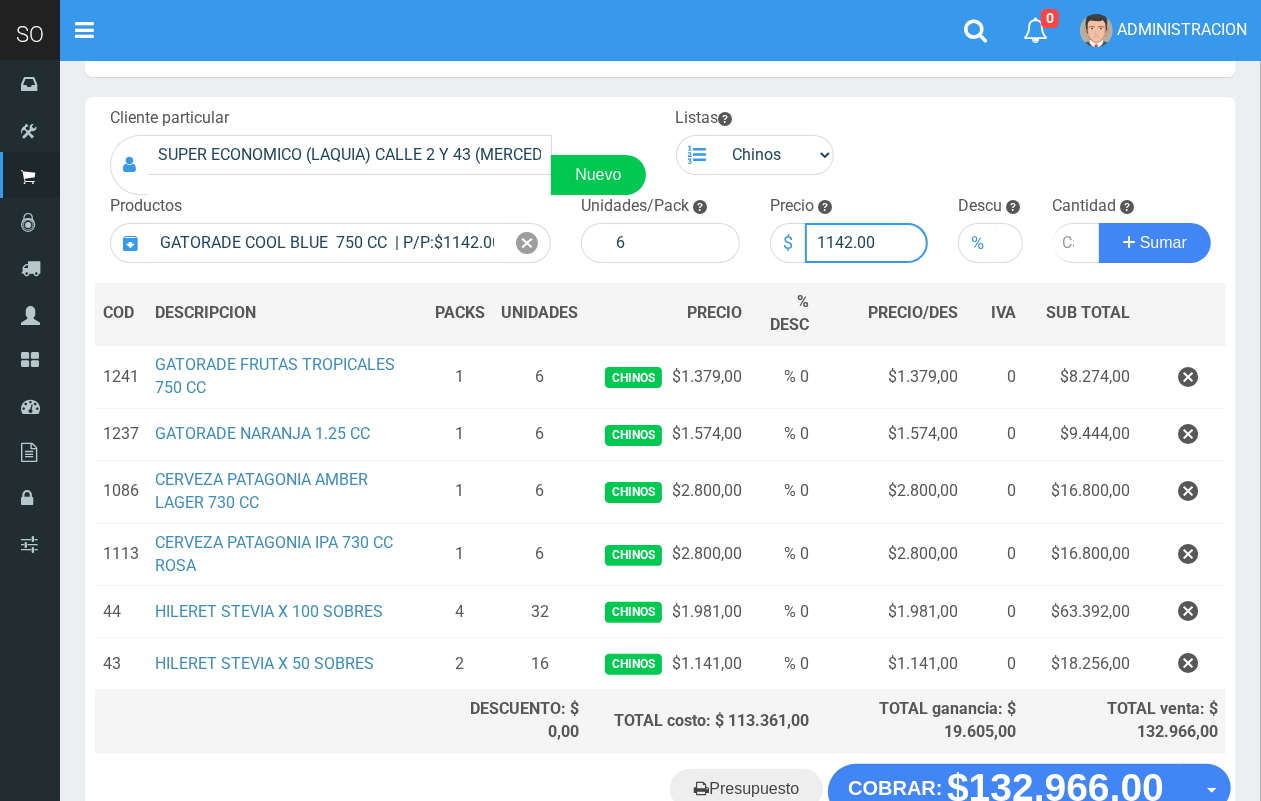 click on "1142.00" at bounding box center (867, 243) 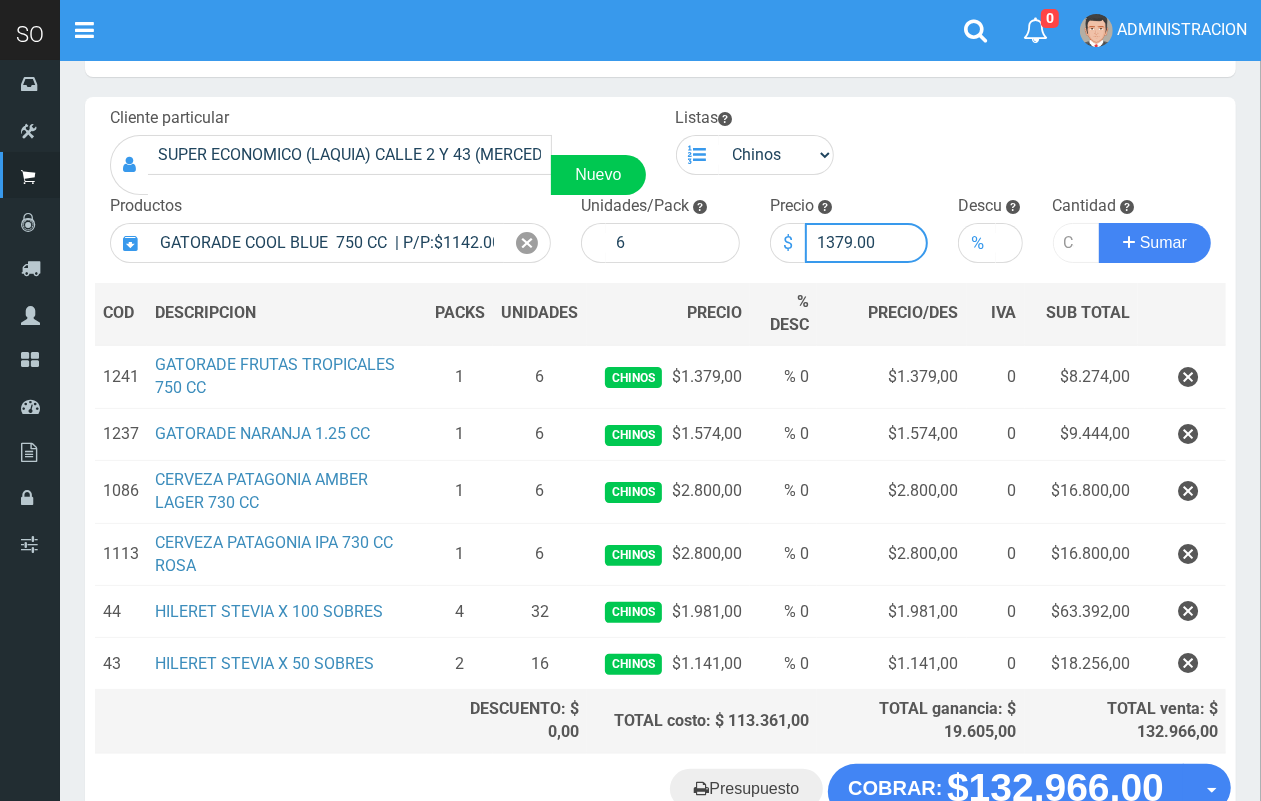 type on "1379.00" 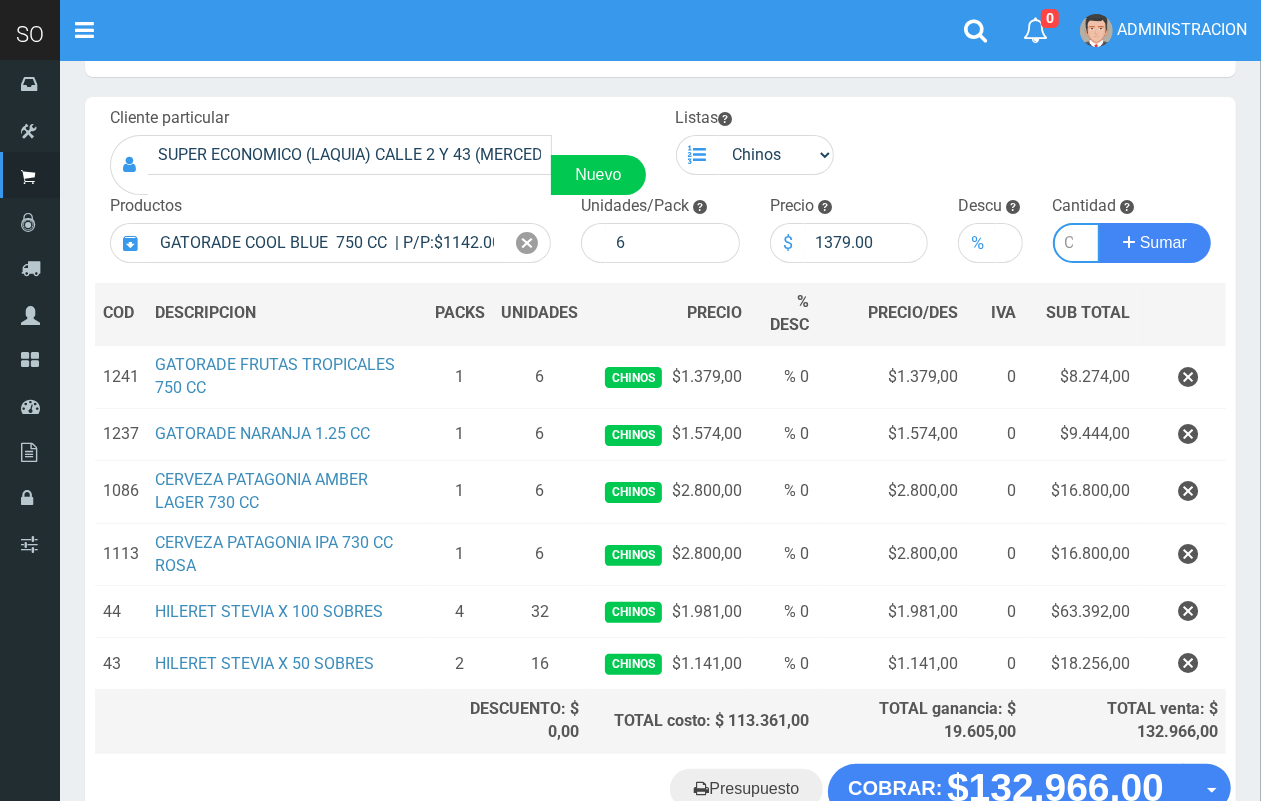 click at bounding box center [1077, 243] 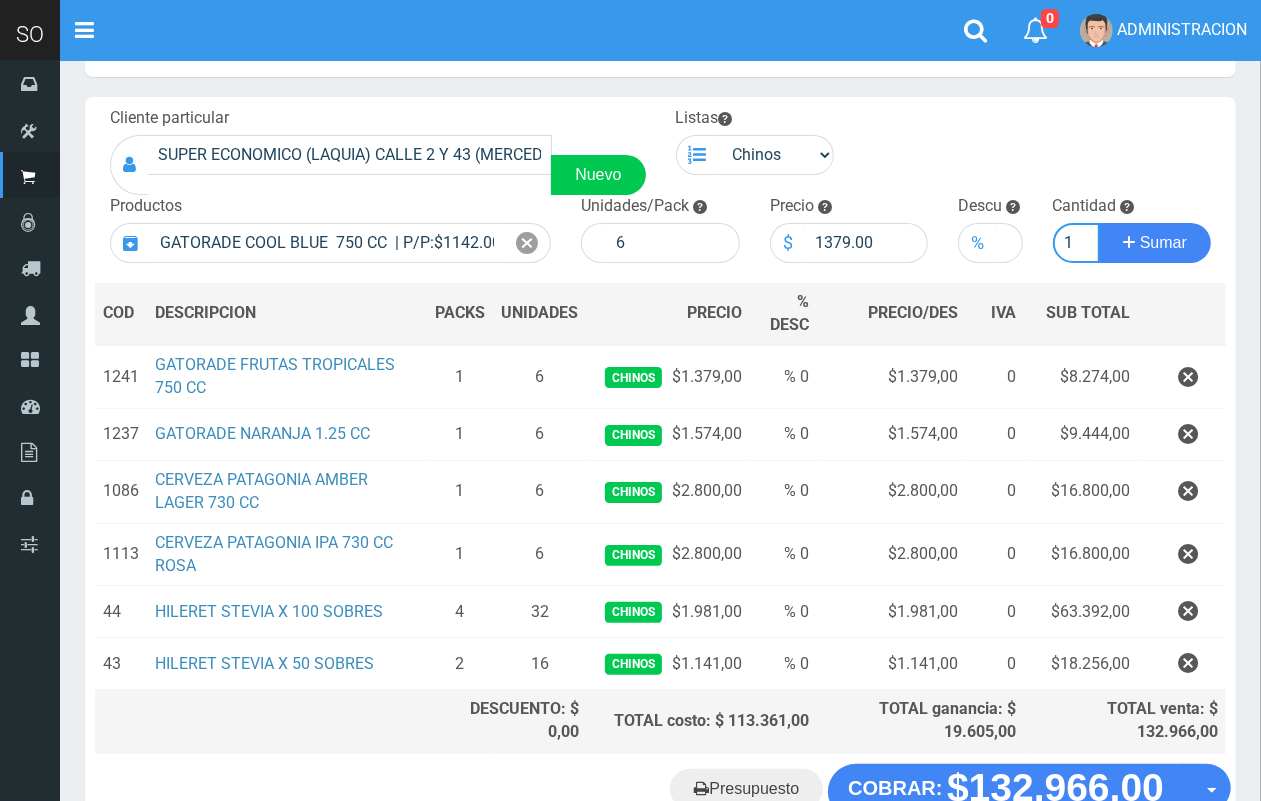 scroll, scrollTop: 0, scrollLeft: 2, axis: horizontal 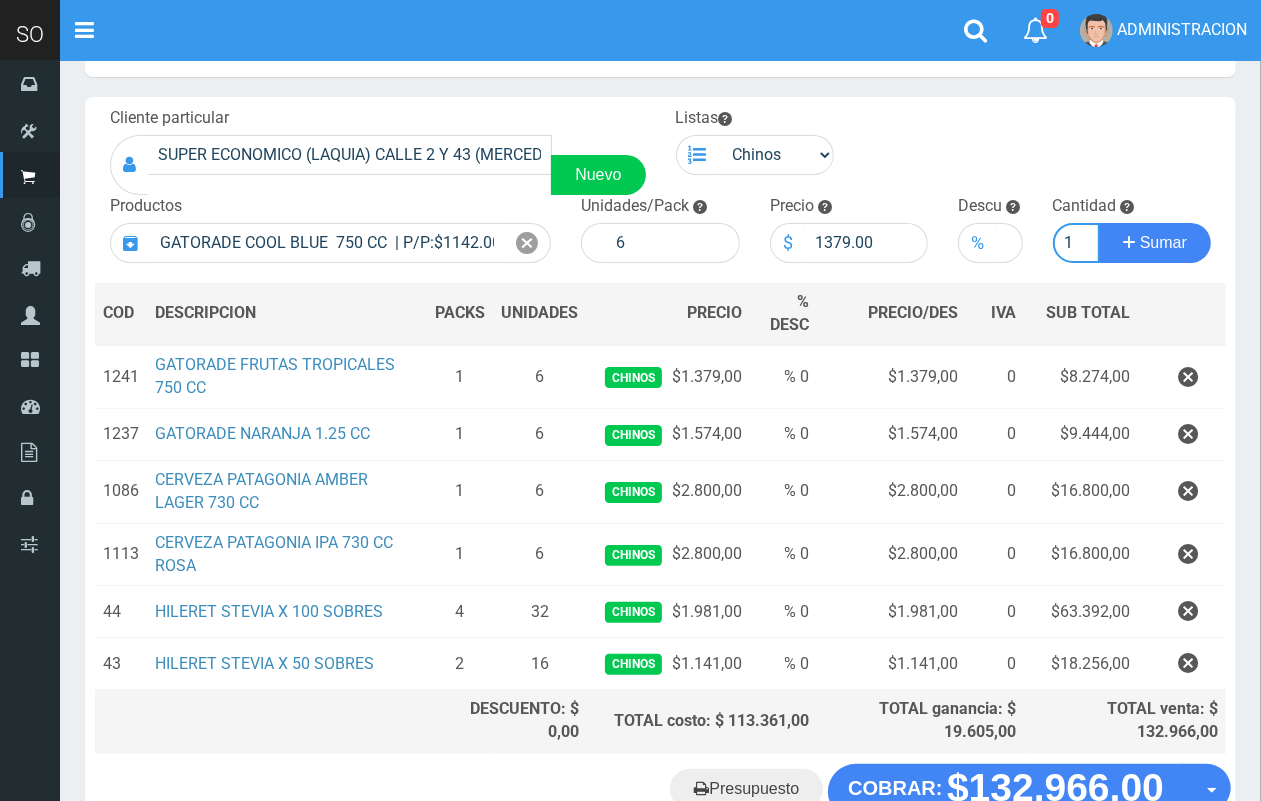 type on "1" 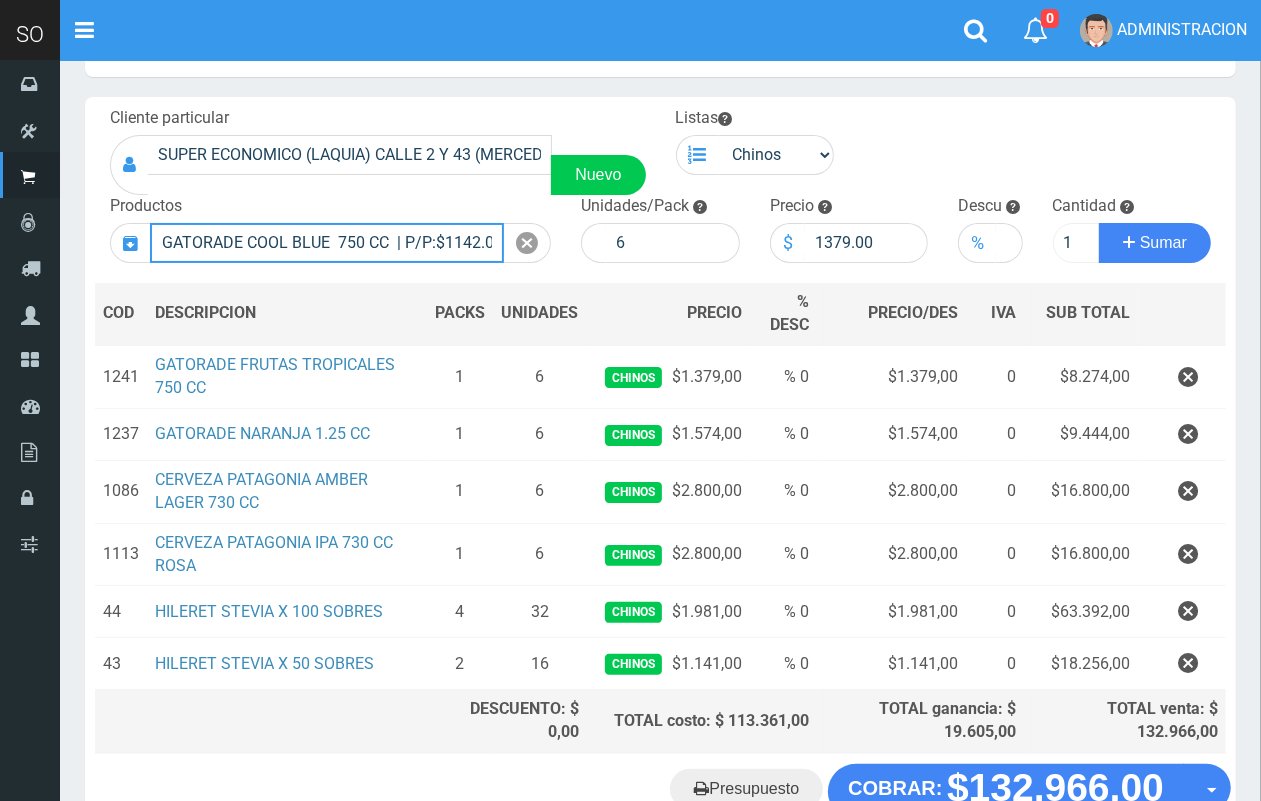type 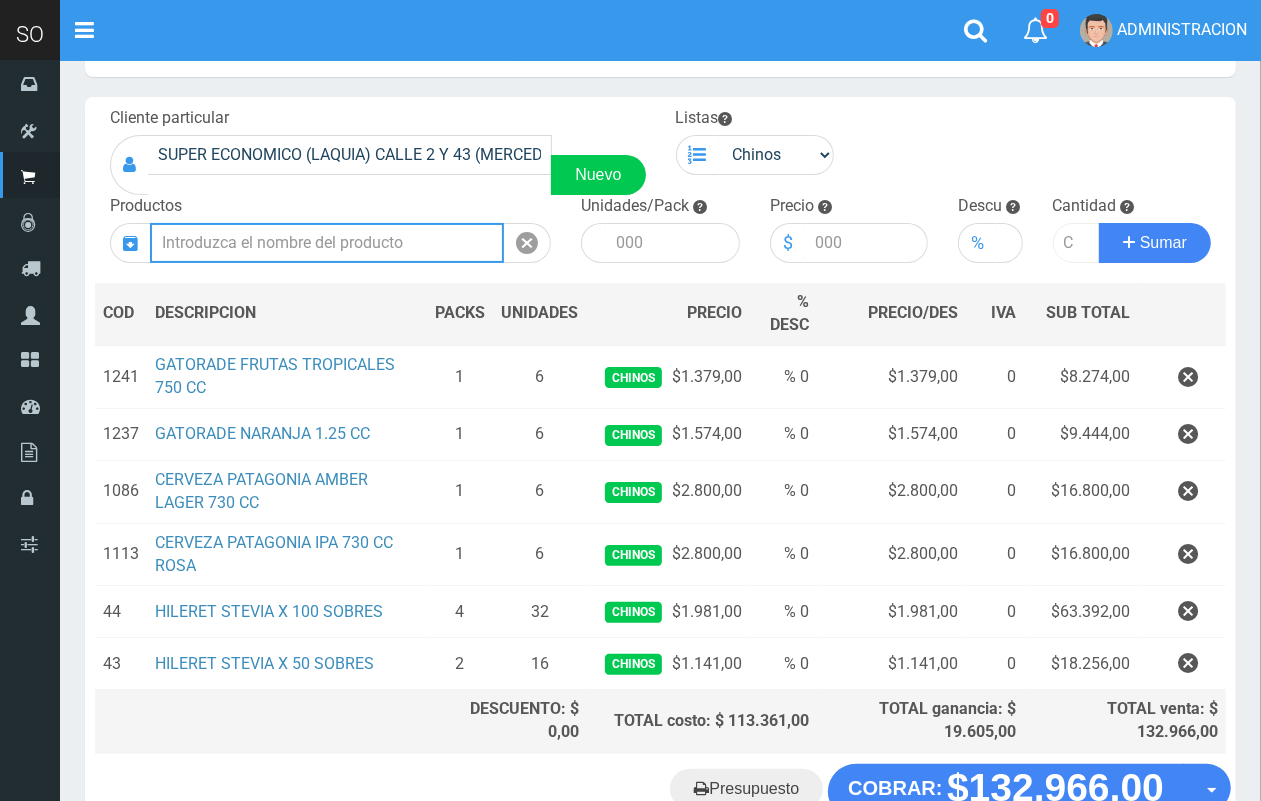 scroll, scrollTop: 0, scrollLeft: 0, axis: both 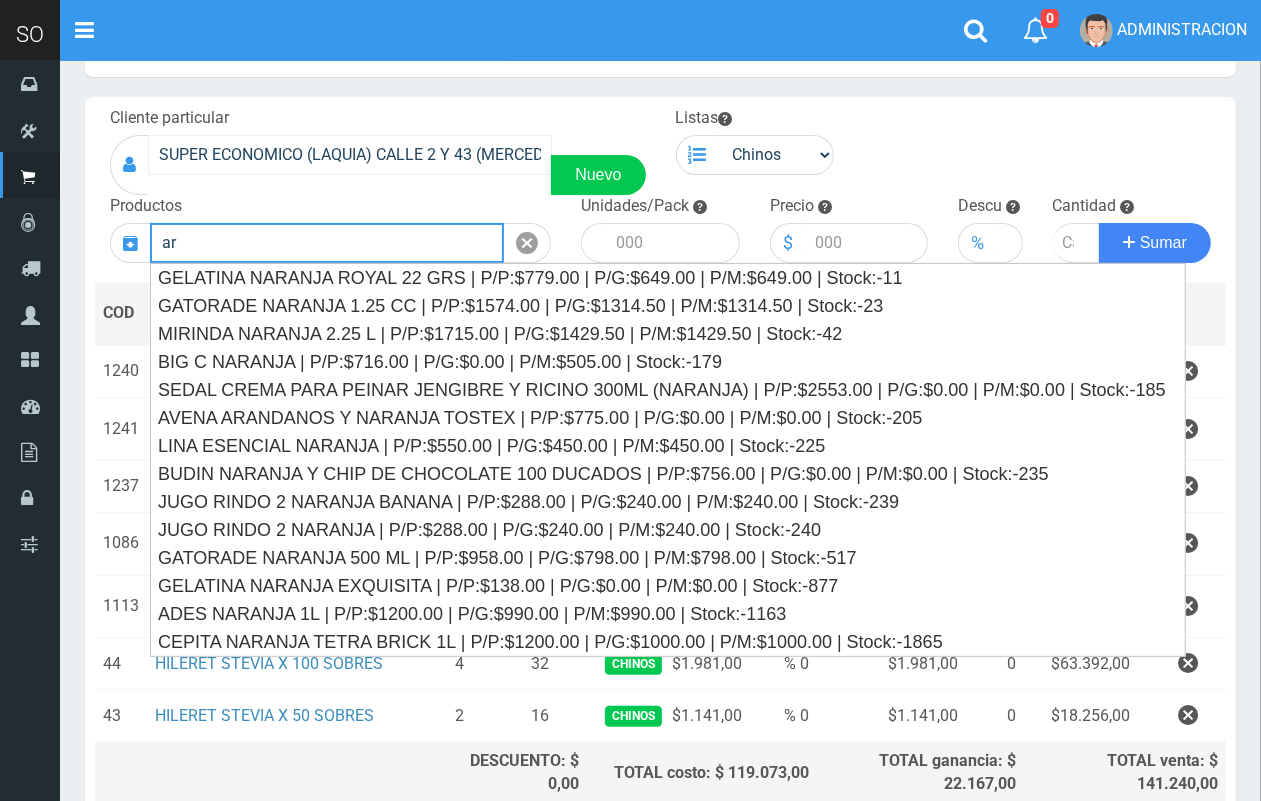 type on "a" 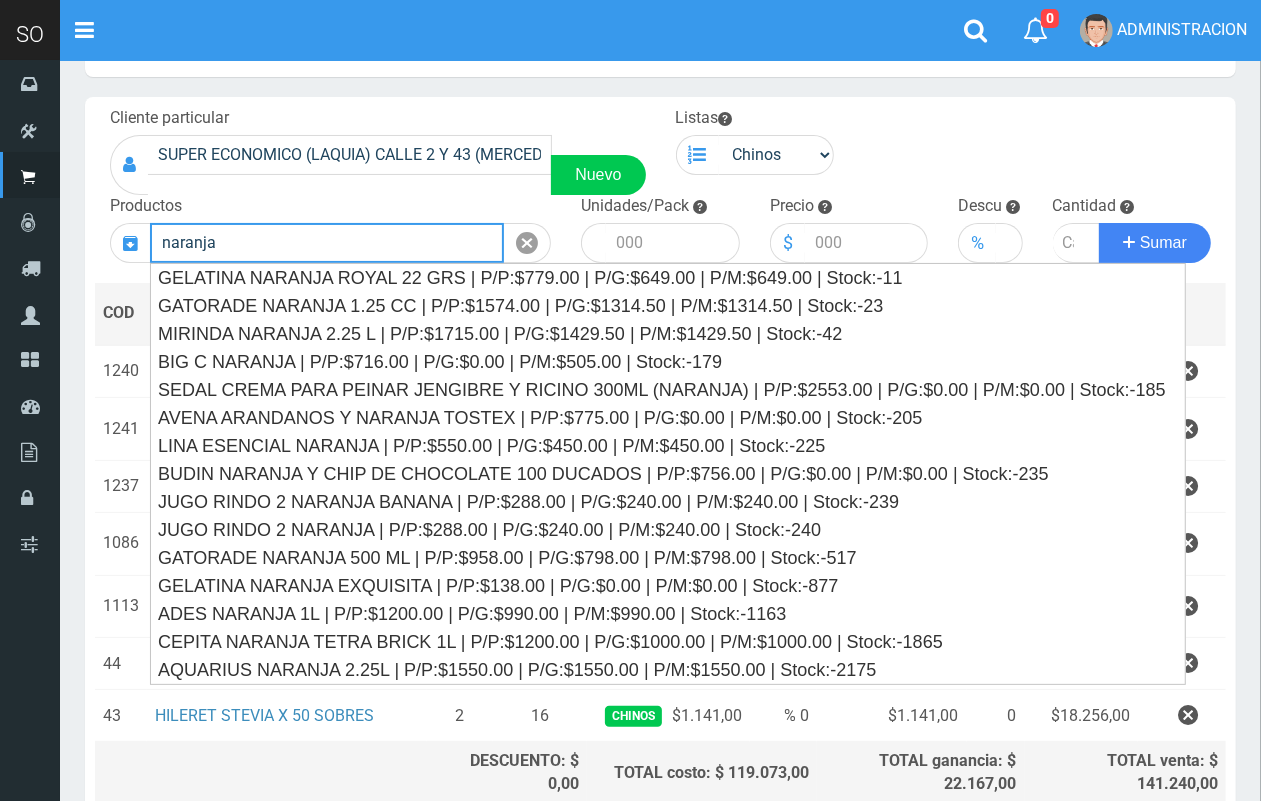drag, startPoint x: 272, startPoint y: 243, endPoint x: 137, endPoint y: 233, distance: 135.36986 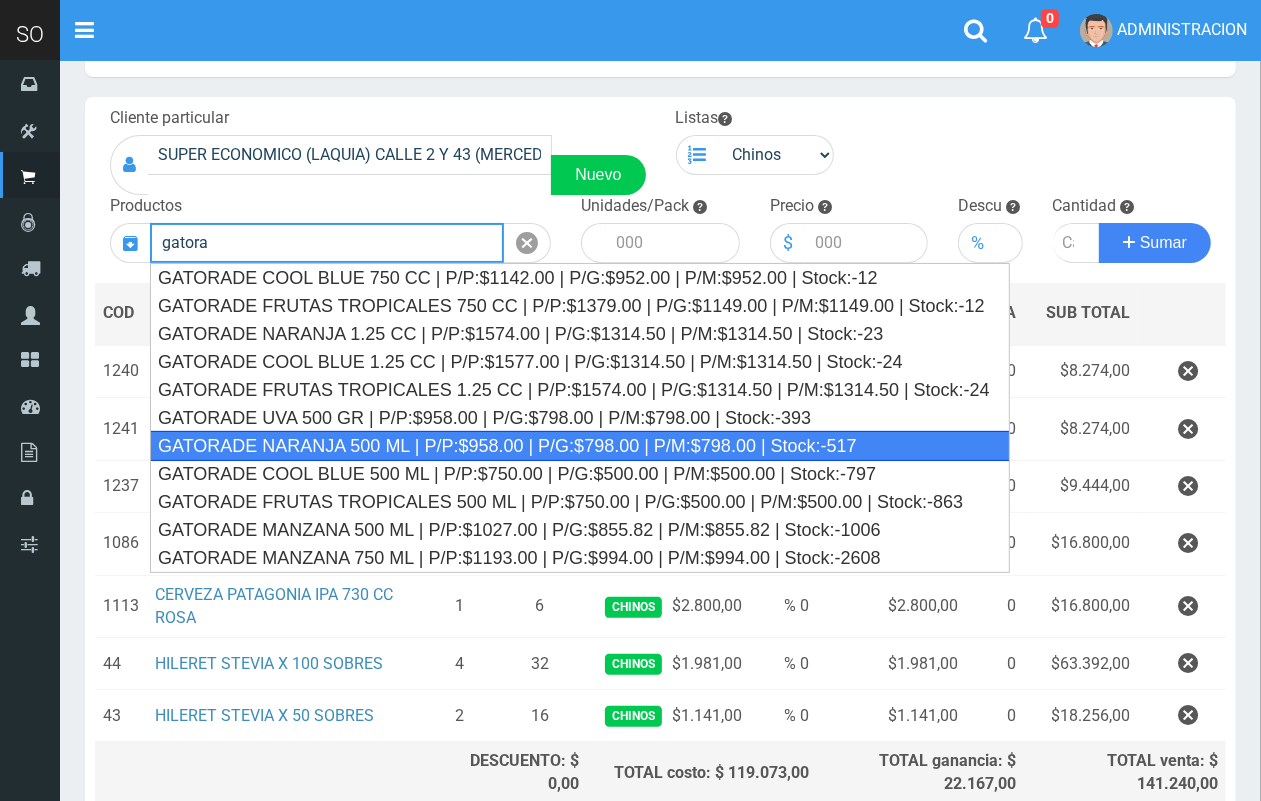click on "GATORADE NARANJA 500 ML | P/P:$958.00 | P/G:$798.00 | P/M:$798.00 | Stock:-517" at bounding box center (580, 446) 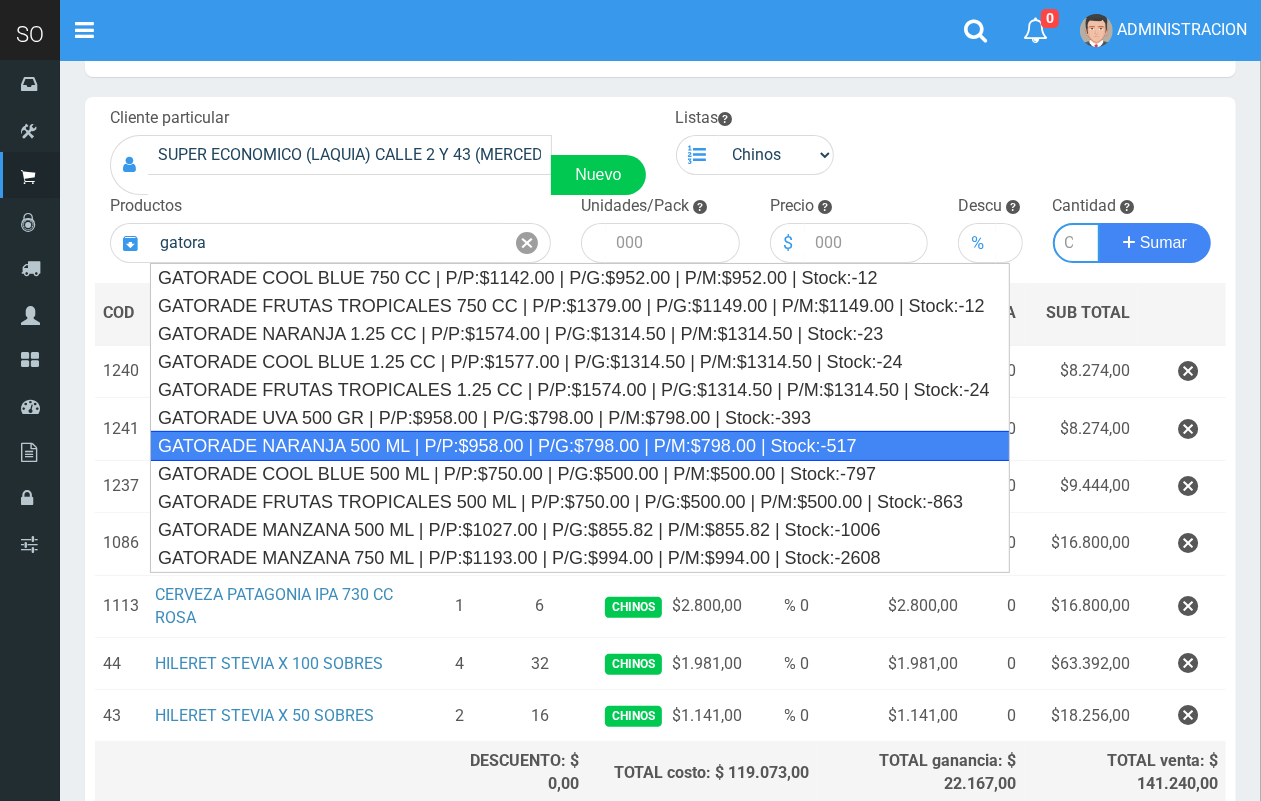 type on "GATORADE NARANJA 500 ML | P/P:$958.00 | P/G:$798.00 | P/M:$798.00 | Stock:-517" 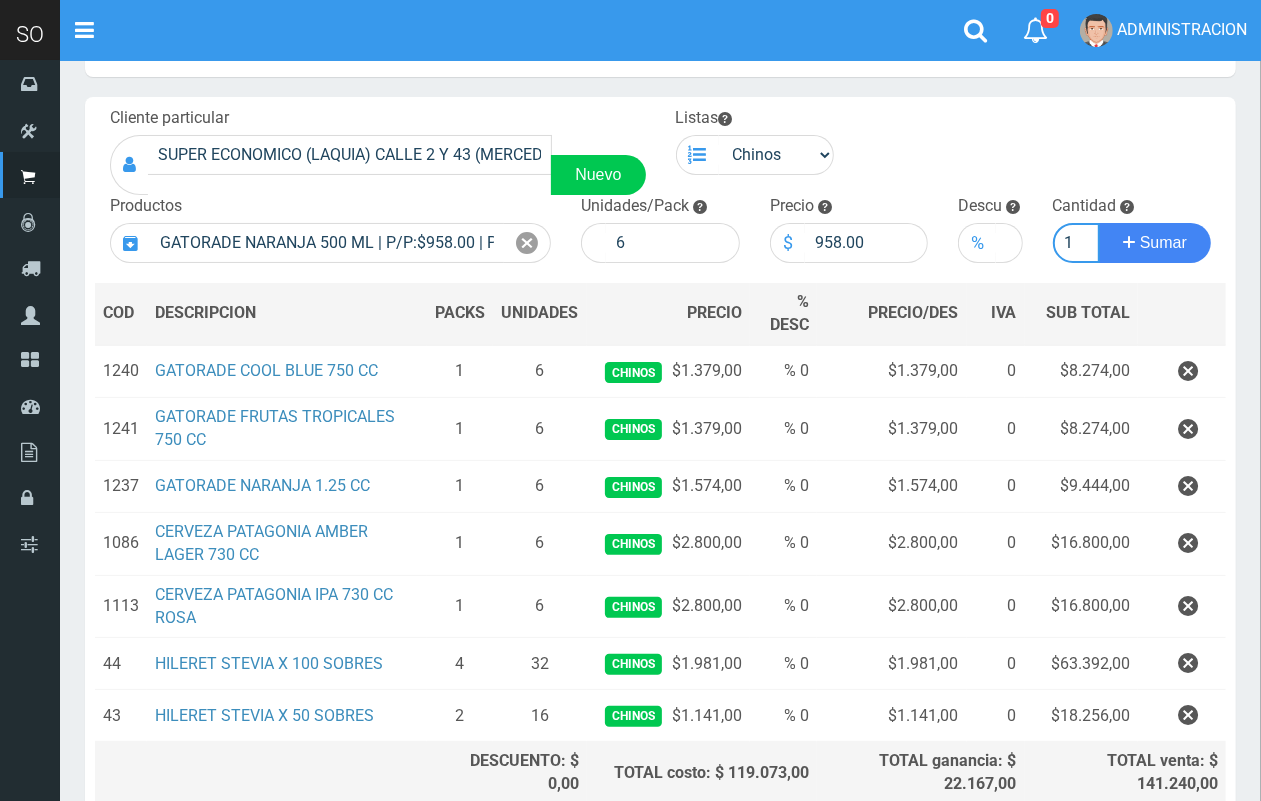 scroll, scrollTop: 0, scrollLeft: 2, axis: horizontal 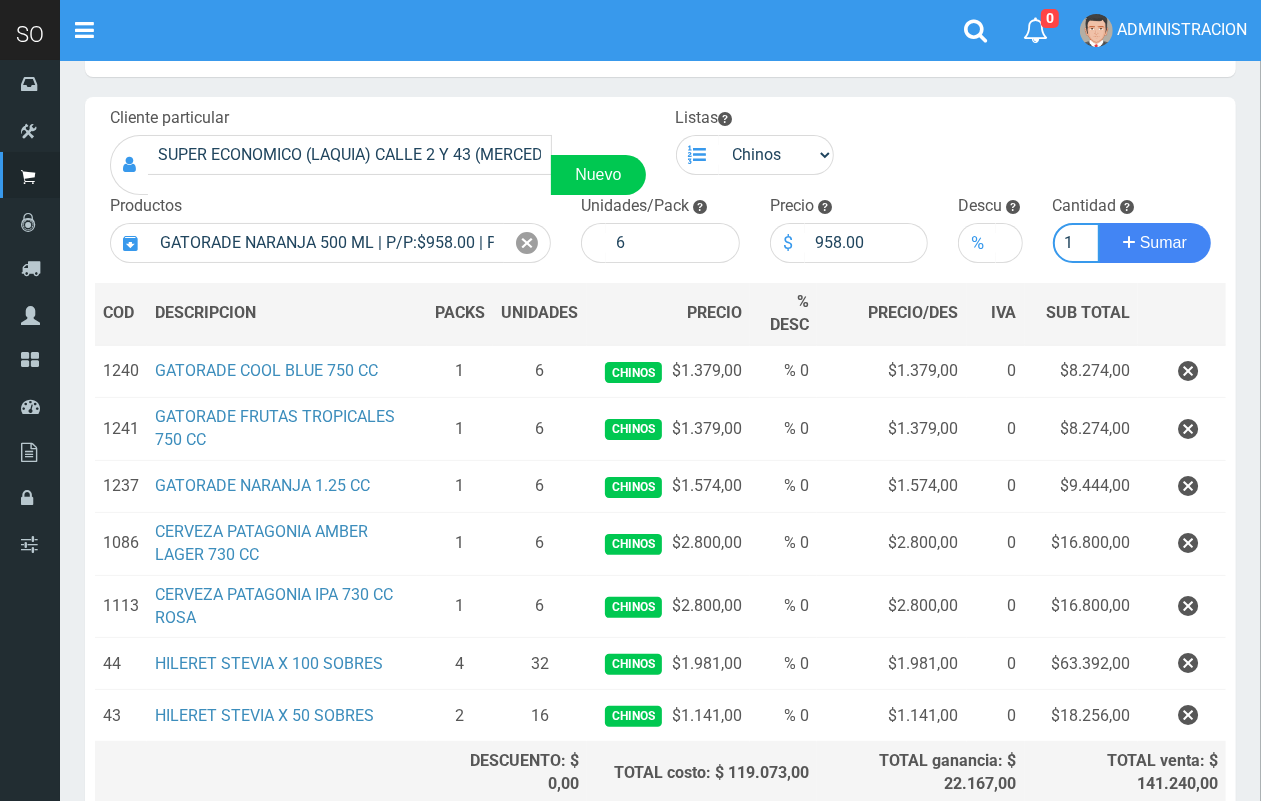 type on "1" 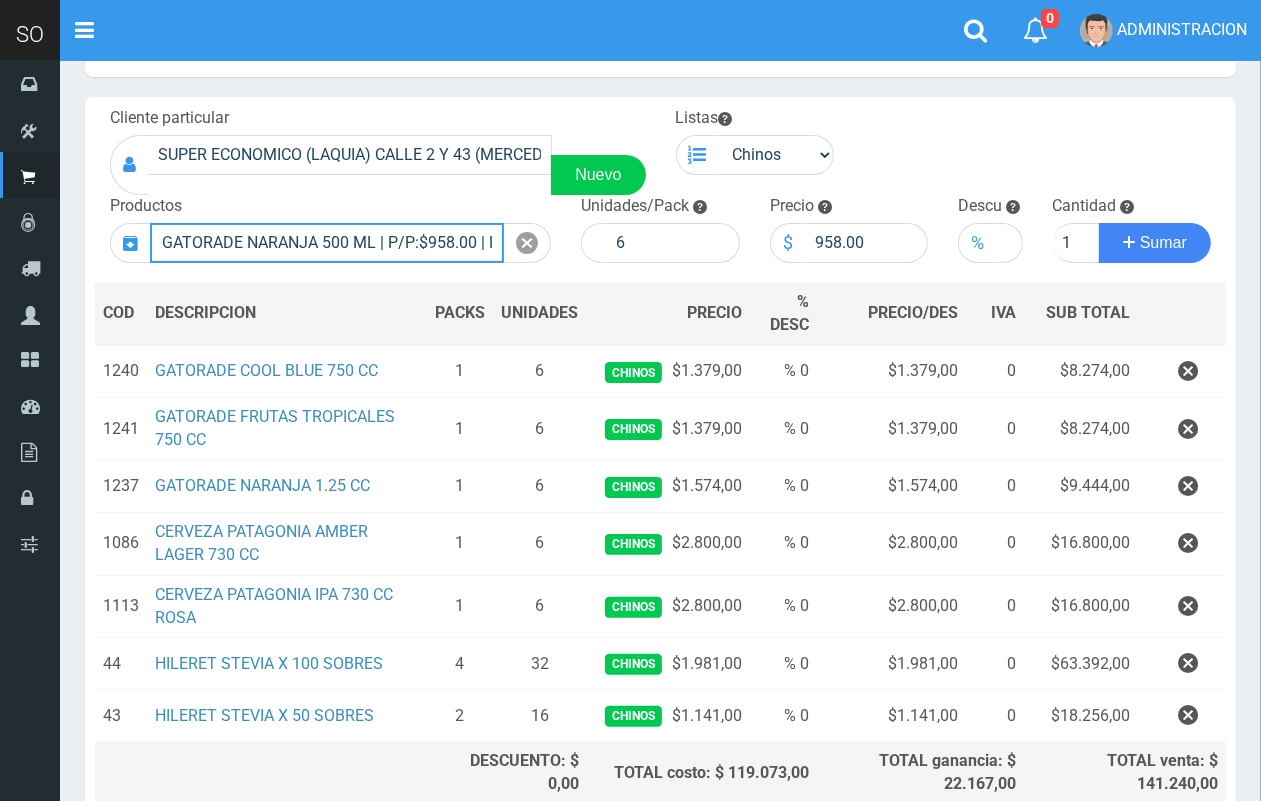 type 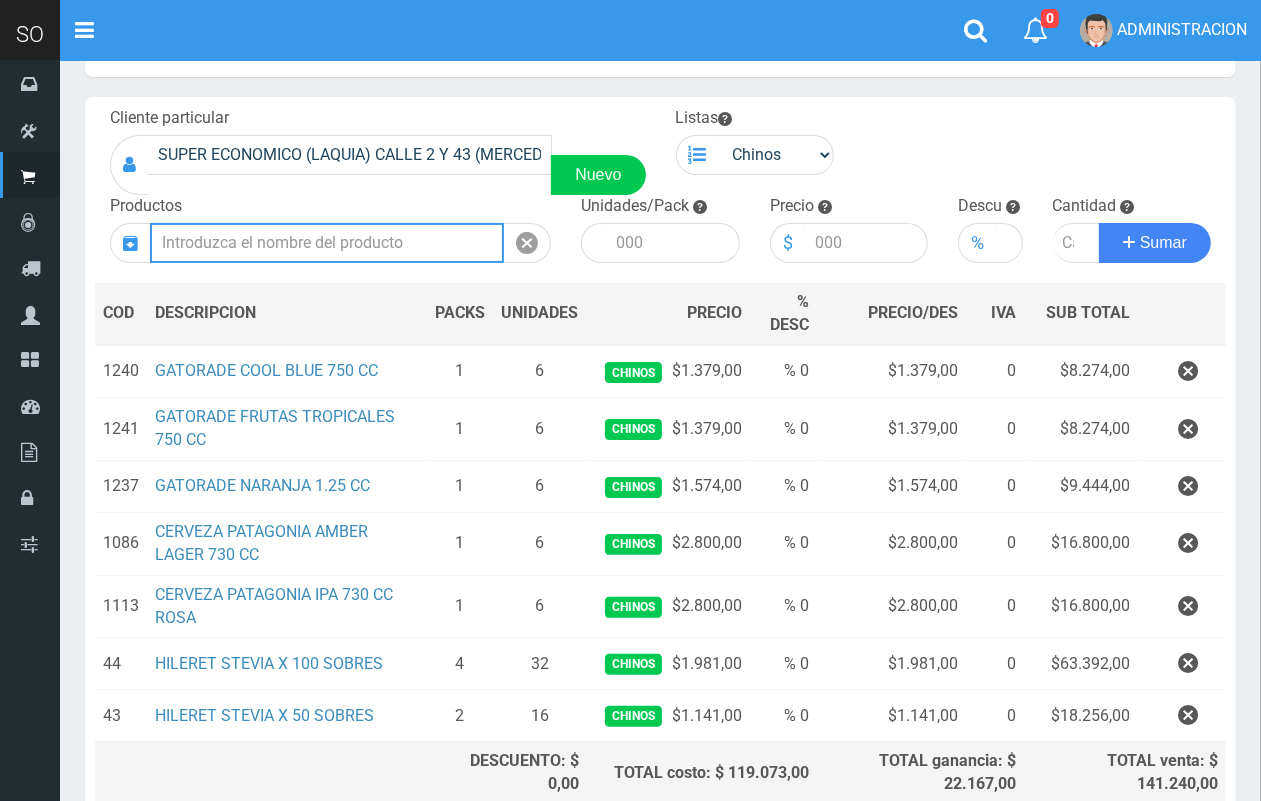 scroll, scrollTop: 0, scrollLeft: 0, axis: both 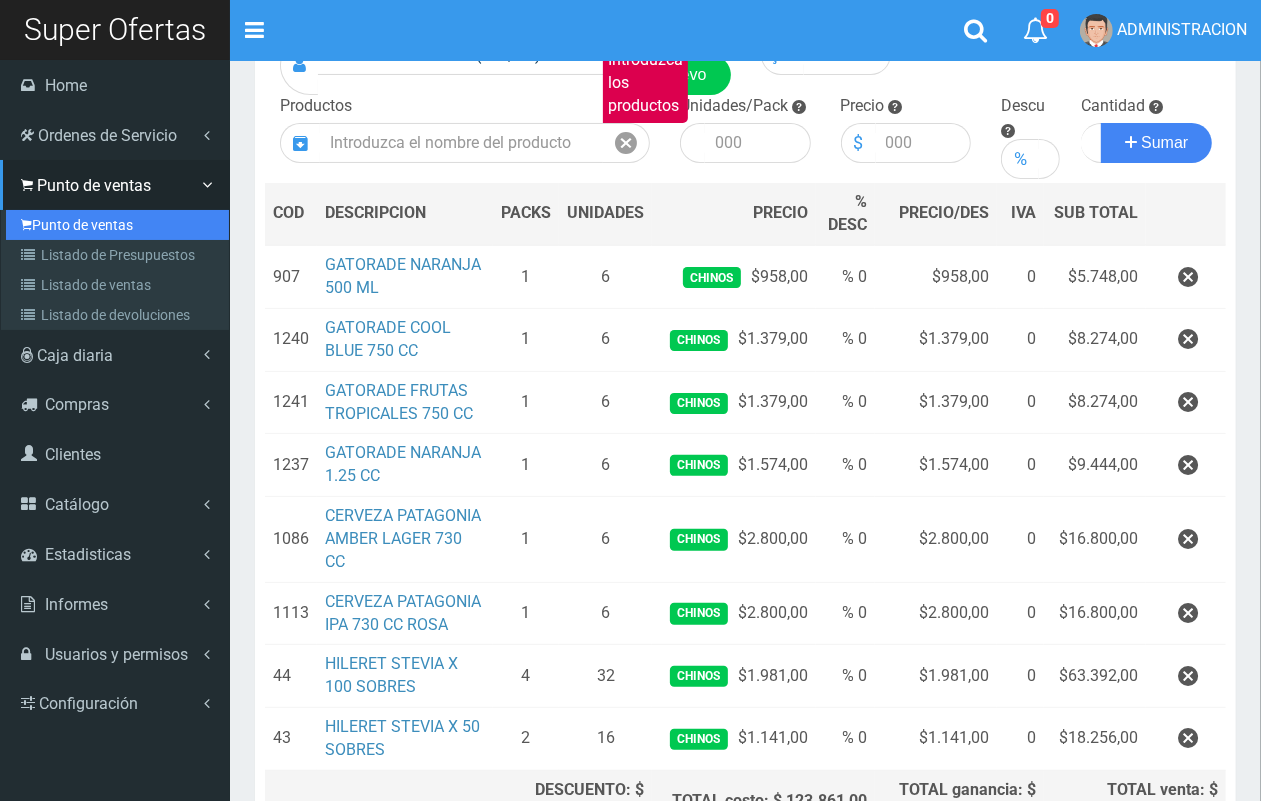 click on "Punto de ventas" at bounding box center [117, 225] 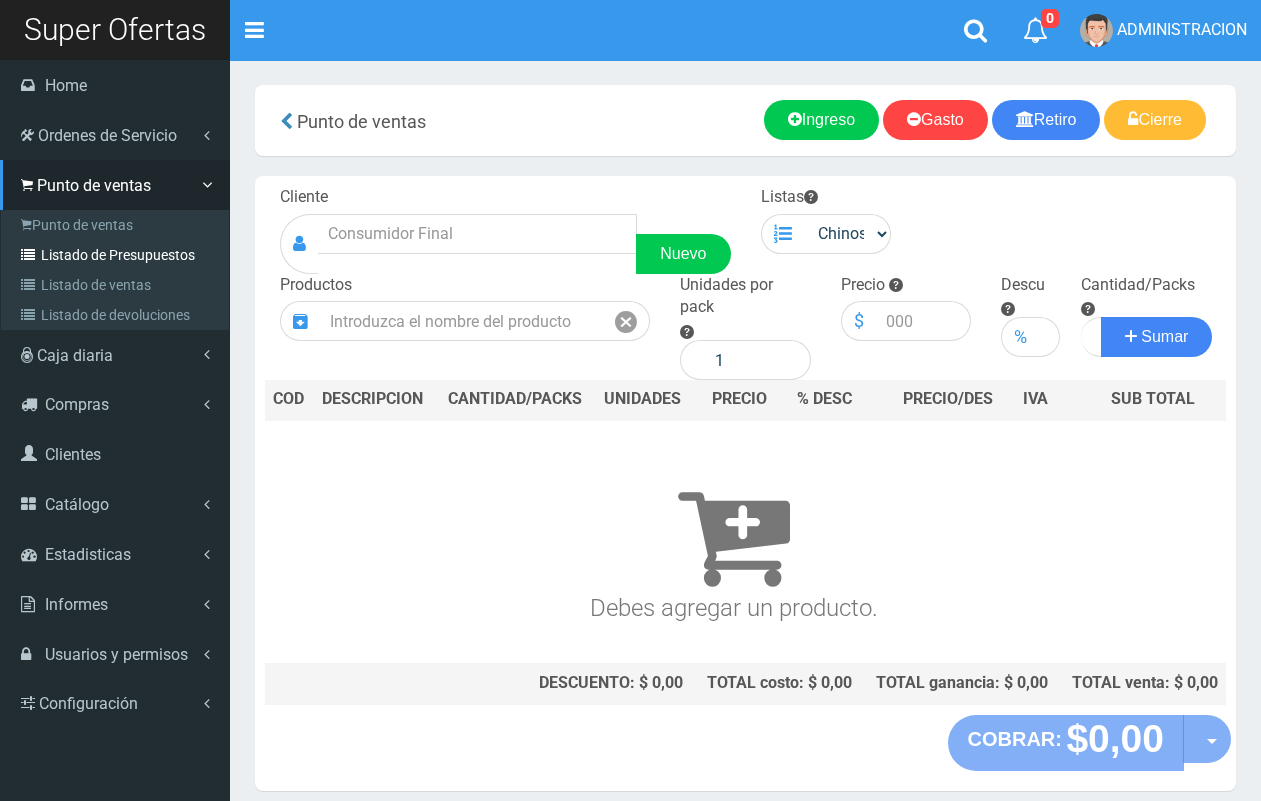 scroll, scrollTop: 0, scrollLeft: 0, axis: both 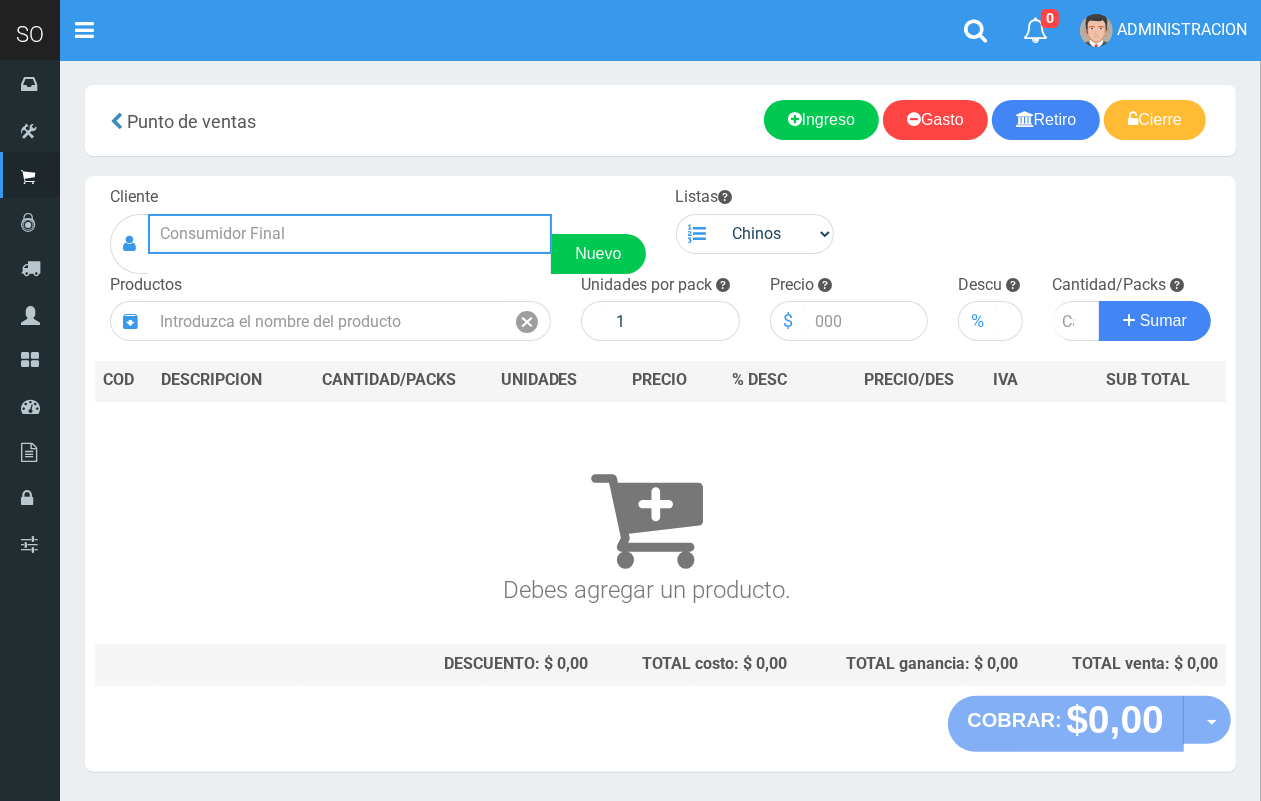 click at bounding box center (350, 234) 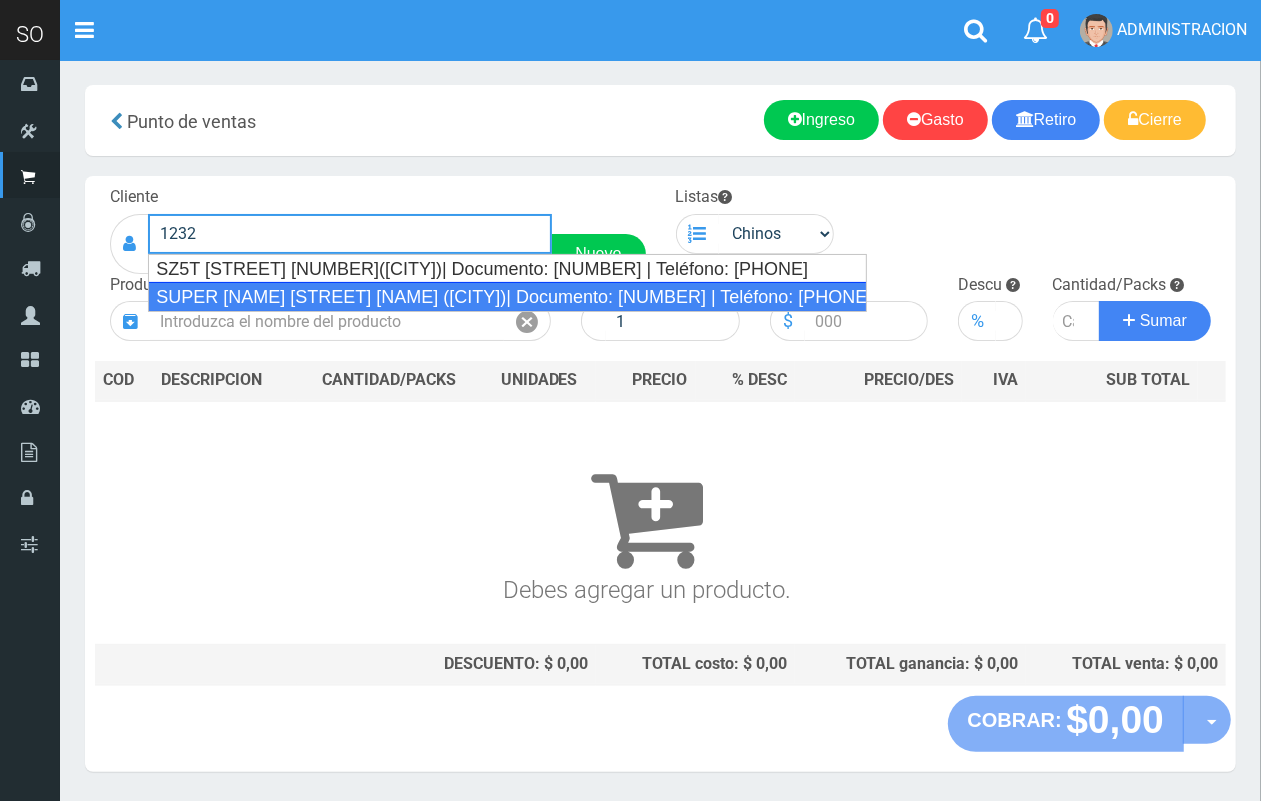 drag, startPoint x: 301, startPoint y: 290, endPoint x: 311, endPoint y: 291, distance: 10.049875 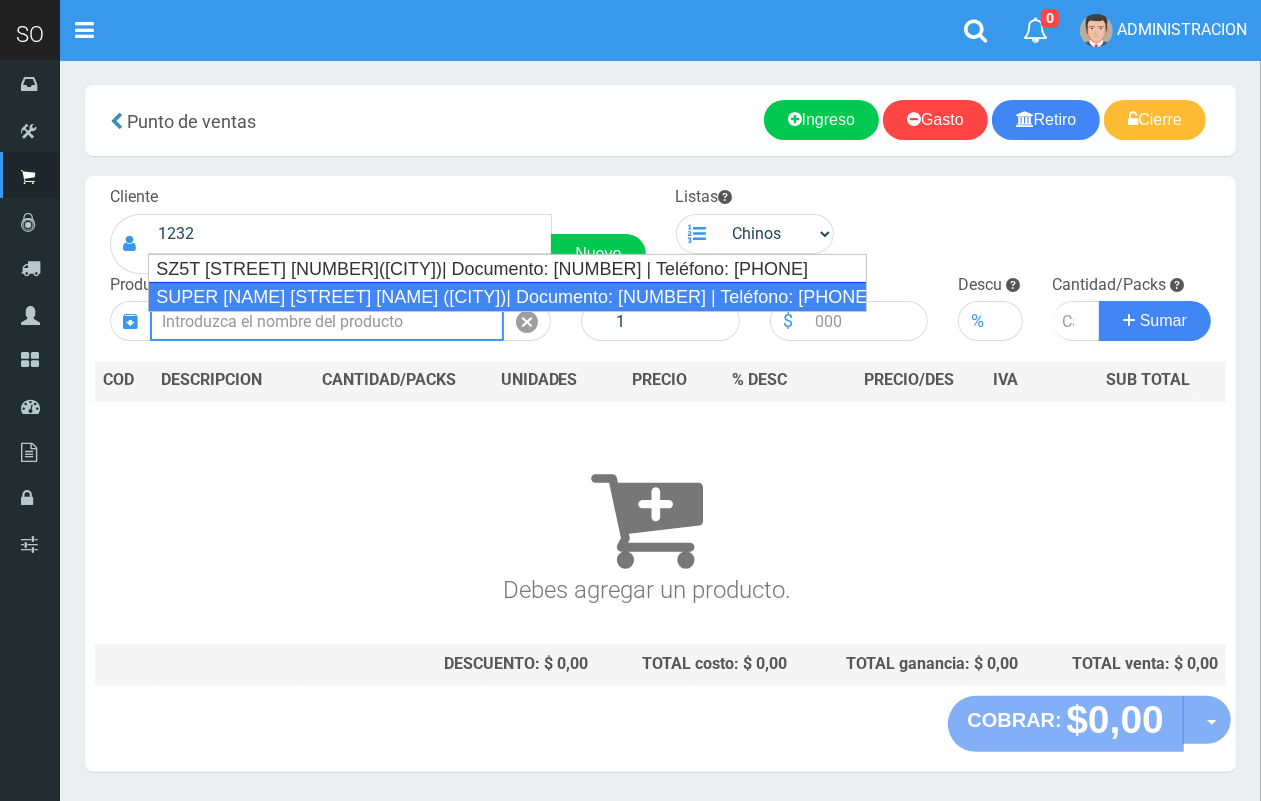 type on "SUPER [NAME] [STREET] [NAME] ([CITY])| Documento: [NUMBER] | Teléfono: [PHONE]" 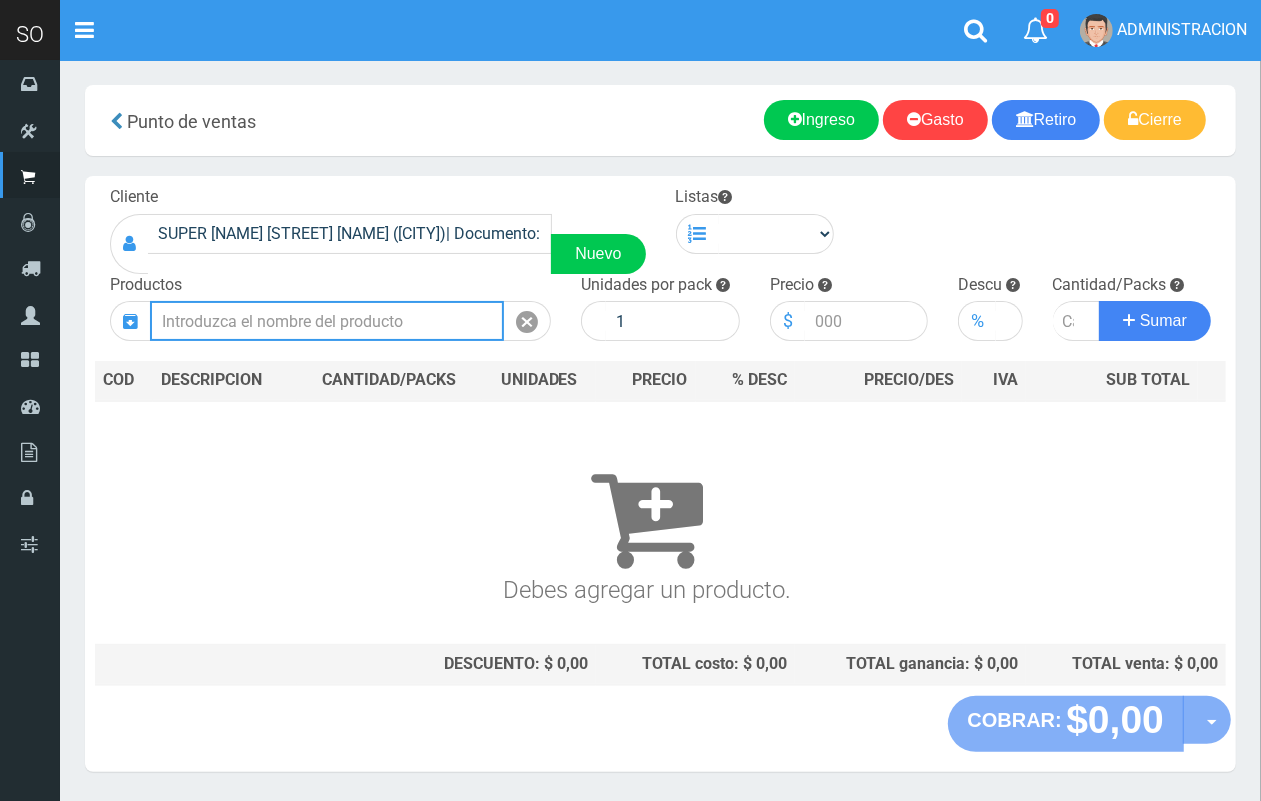 click at bounding box center [327, 321] 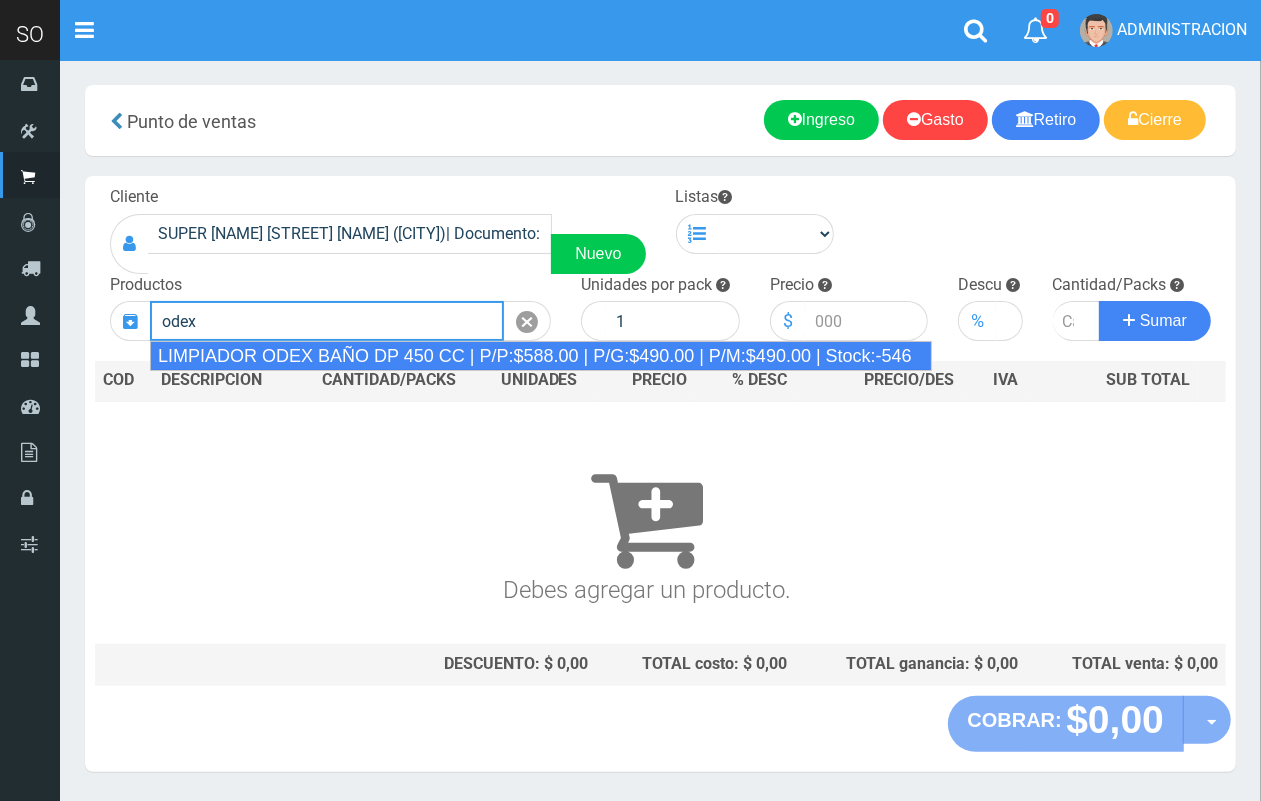 click on "LIMPIADOR ODEX BAÑO DP 450 CC | P/P:$588.00 | P/G:$490.00 | P/M:$490.00 | Stock:-546" at bounding box center (541, 356) 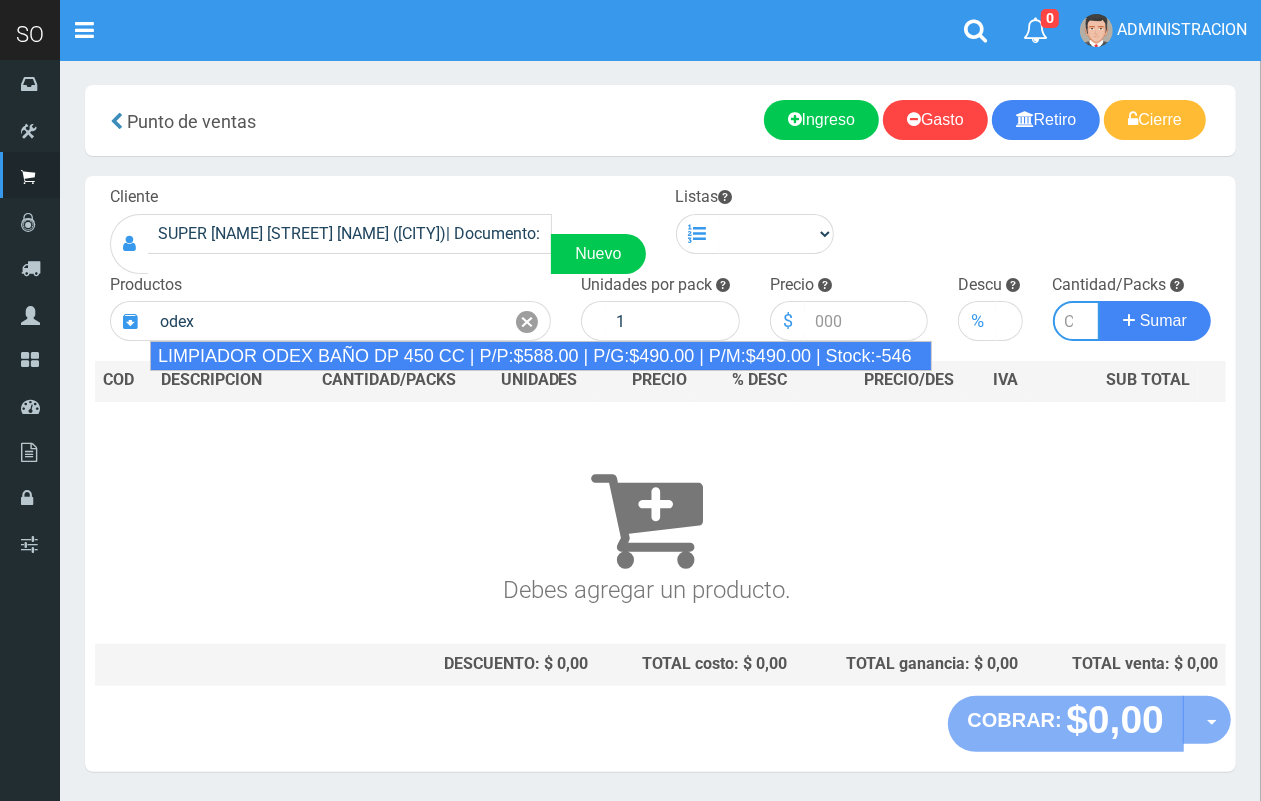 type on "LIMPIADOR ODEX BAÑO DP 450 CC | P/P:$588.00 | P/G:$490.00 | P/M:$490.00 | Stock:-546" 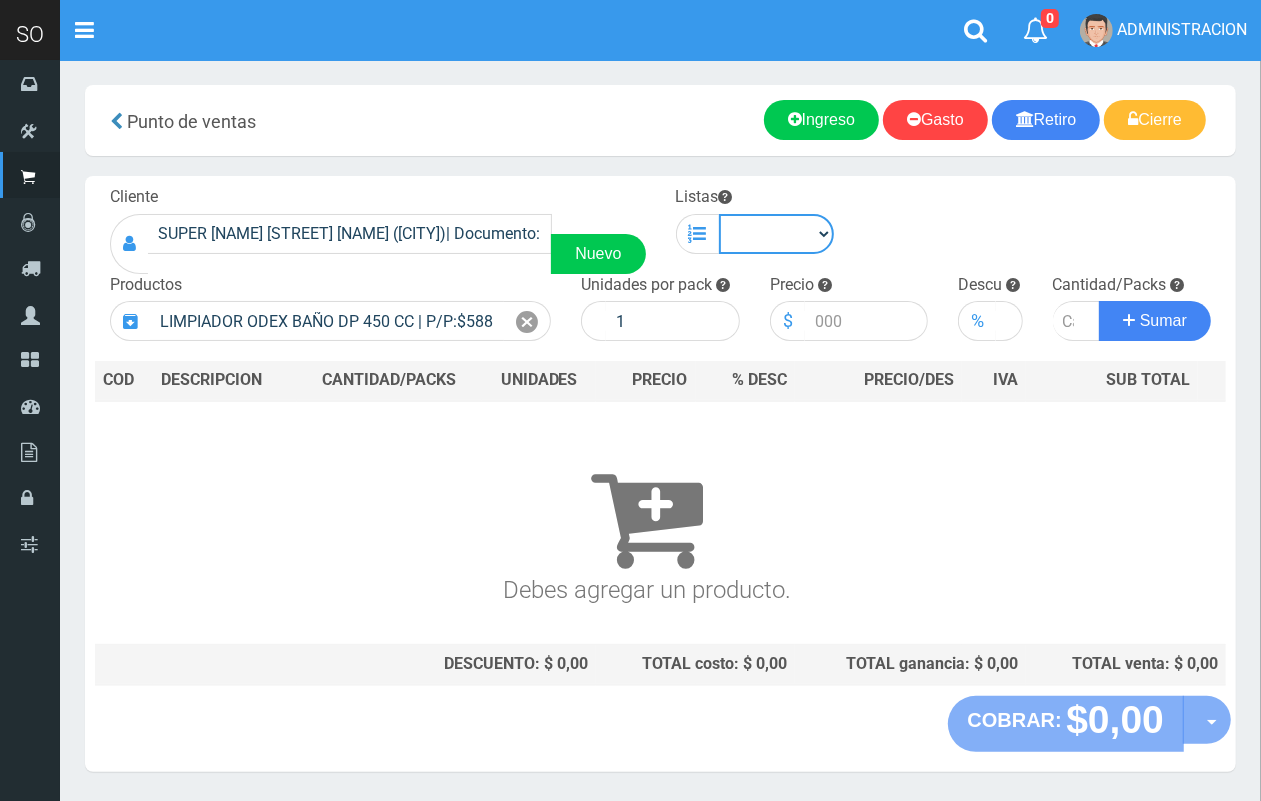 click on "Chinos
.
." at bounding box center (777, 234) 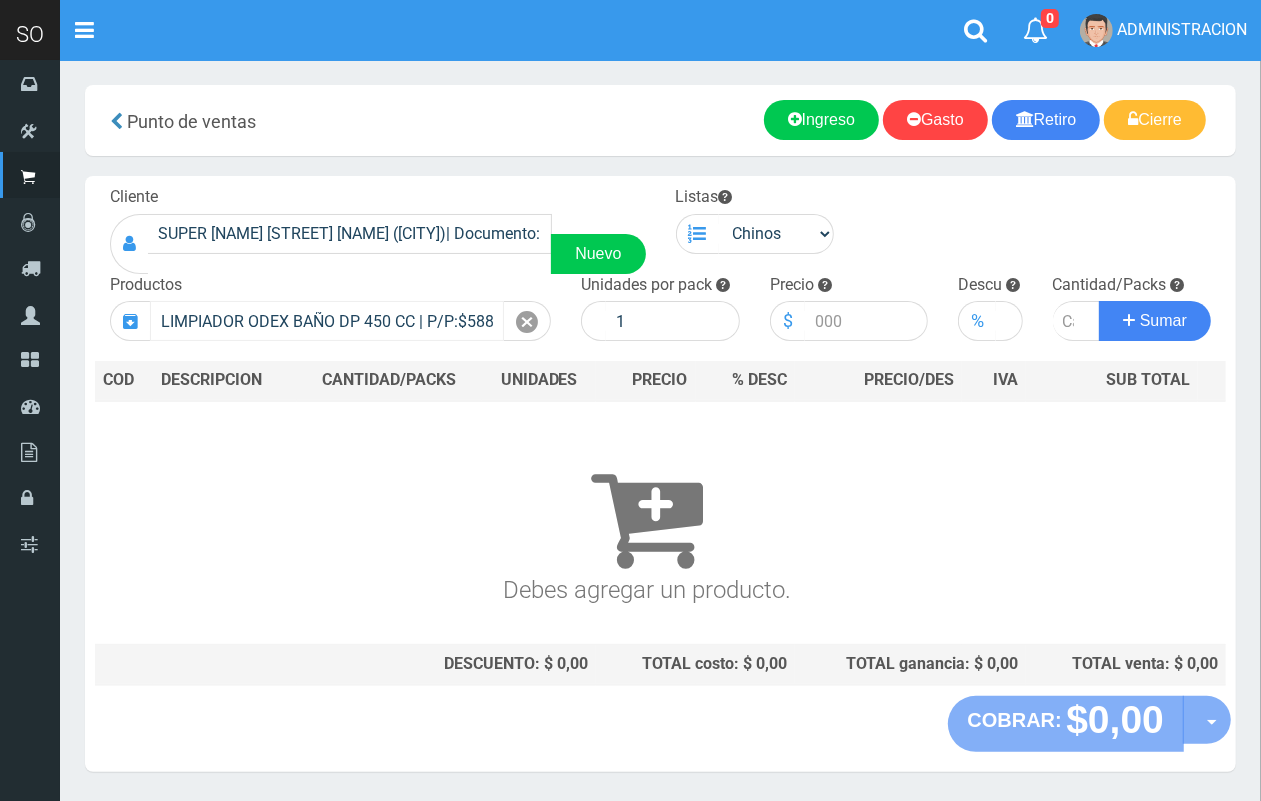 drag, startPoint x: 518, startPoint y: 322, endPoint x: 463, endPoint y: 332, distance: 55.9017 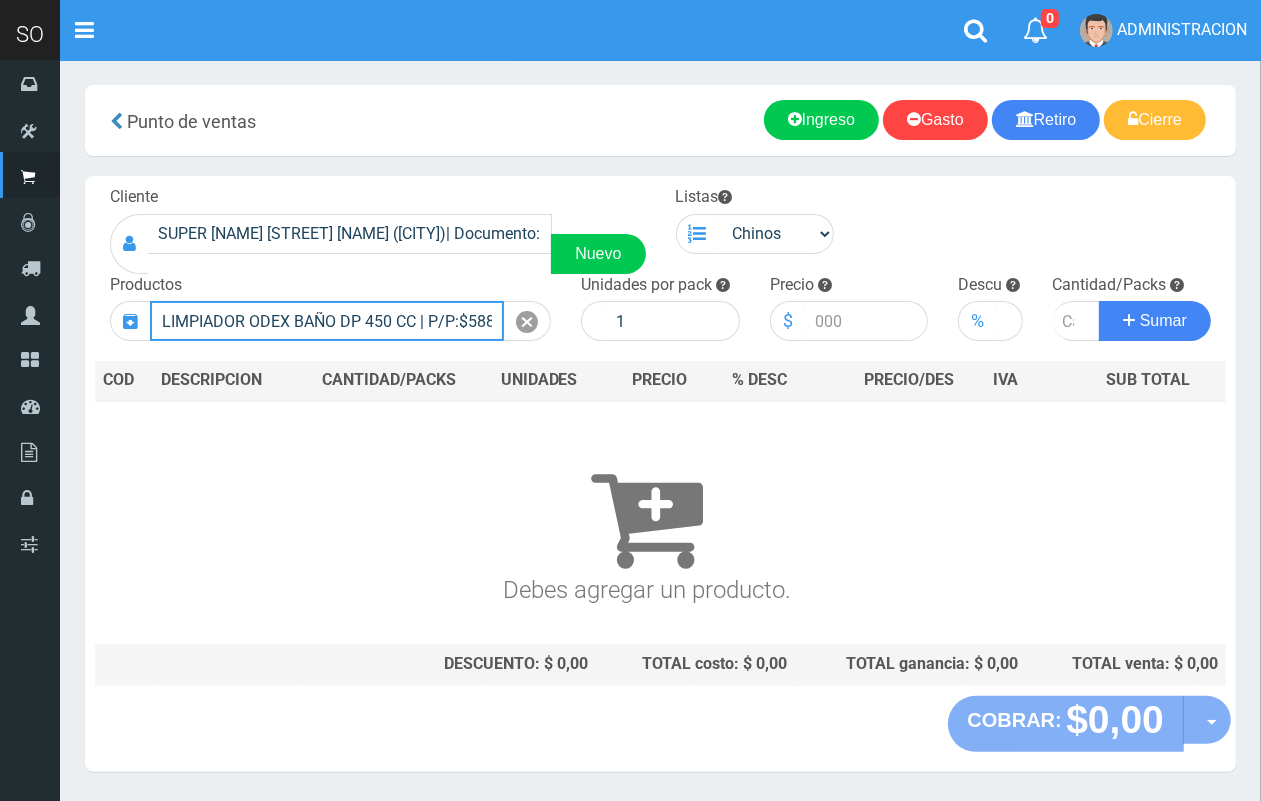 type 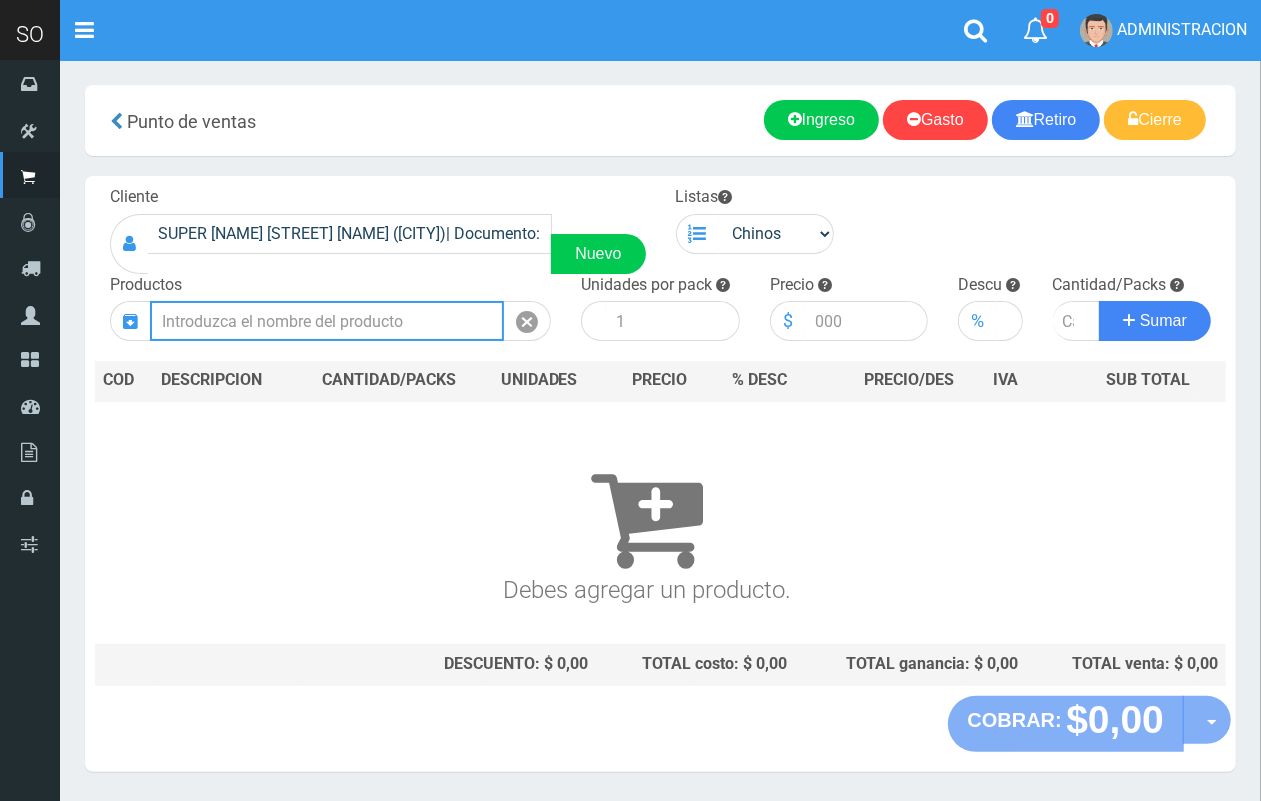 scroll, scrollTop: 0, scrollLeft: 0, axis: both 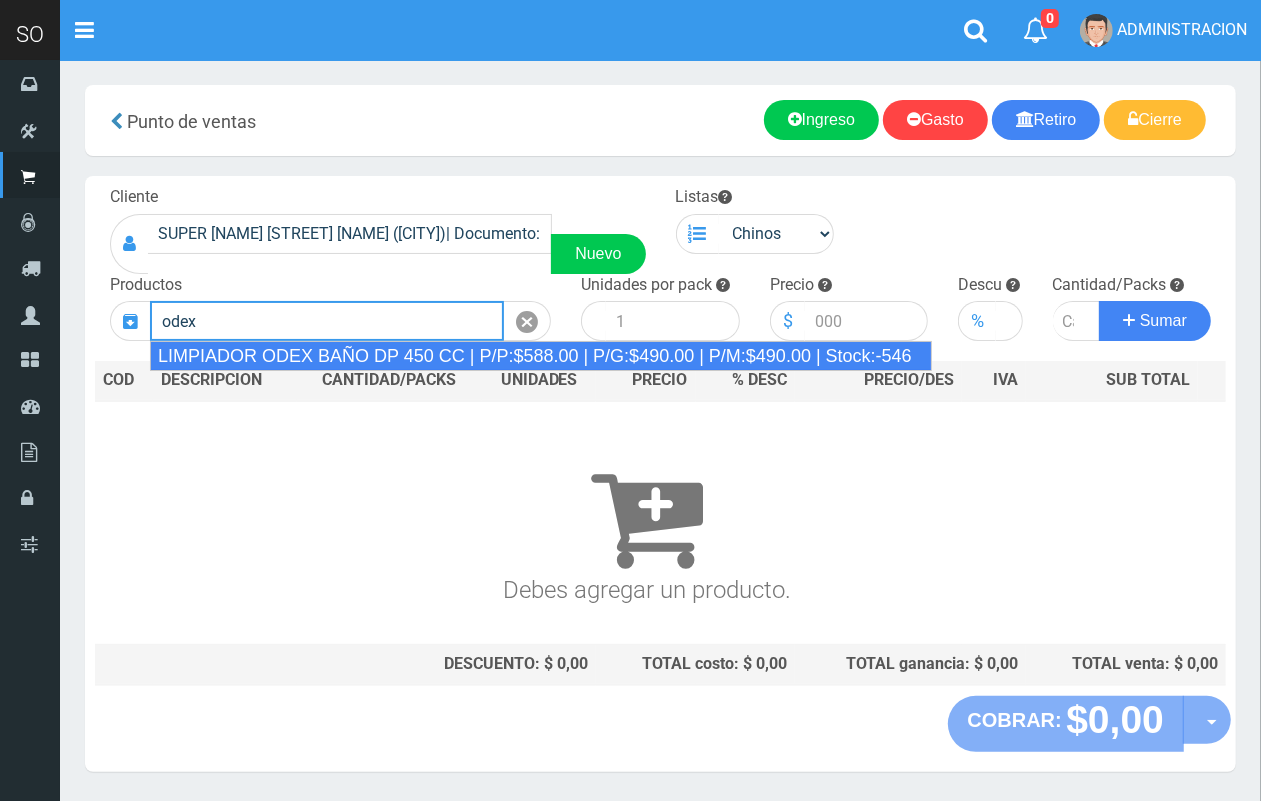 click on "LIMPIADOR ODEX BAÑO DP 450 CC | P/P:$588.00 | P/G:$490.00 | P/M:$490.00 | Stock:-546" at bounding box center (541, 356) 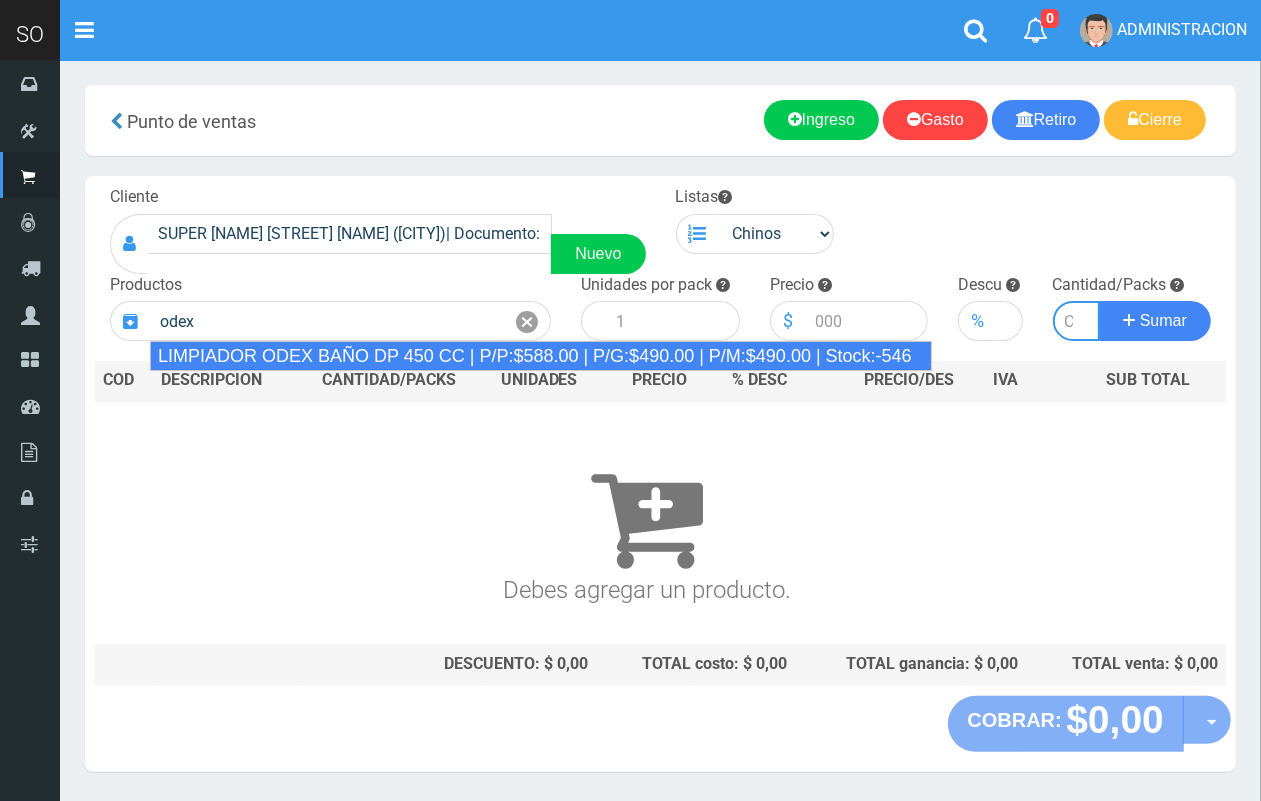 type on "LIMPIADOR ODEX BAÑO DP 450 CC | P/P:$588.00 | P/G:$490.00 | P/M:$490.00 | Stock:-546" 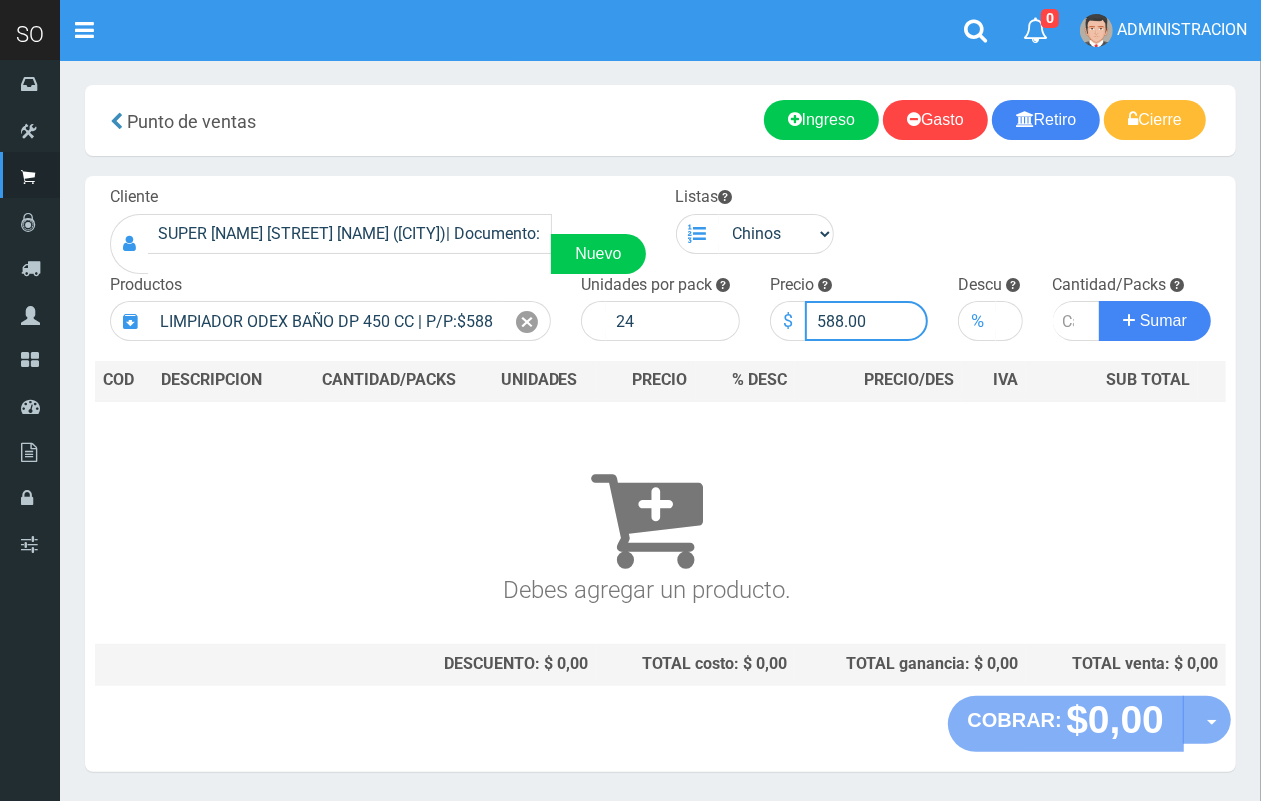 drag, startPoint x: 840, startPoint y: 316, endPoint x: 828, endPoint y: 313, distance: 12.369317 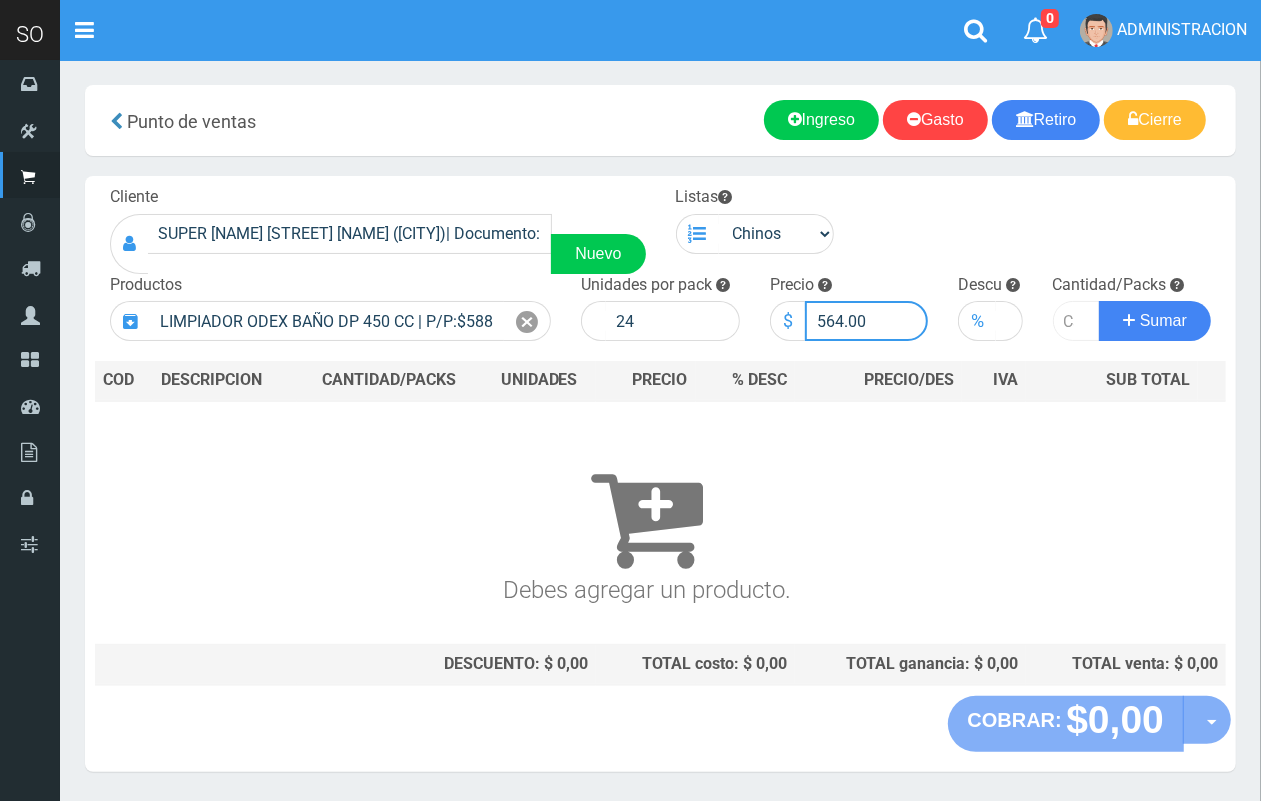 type on "564.00" 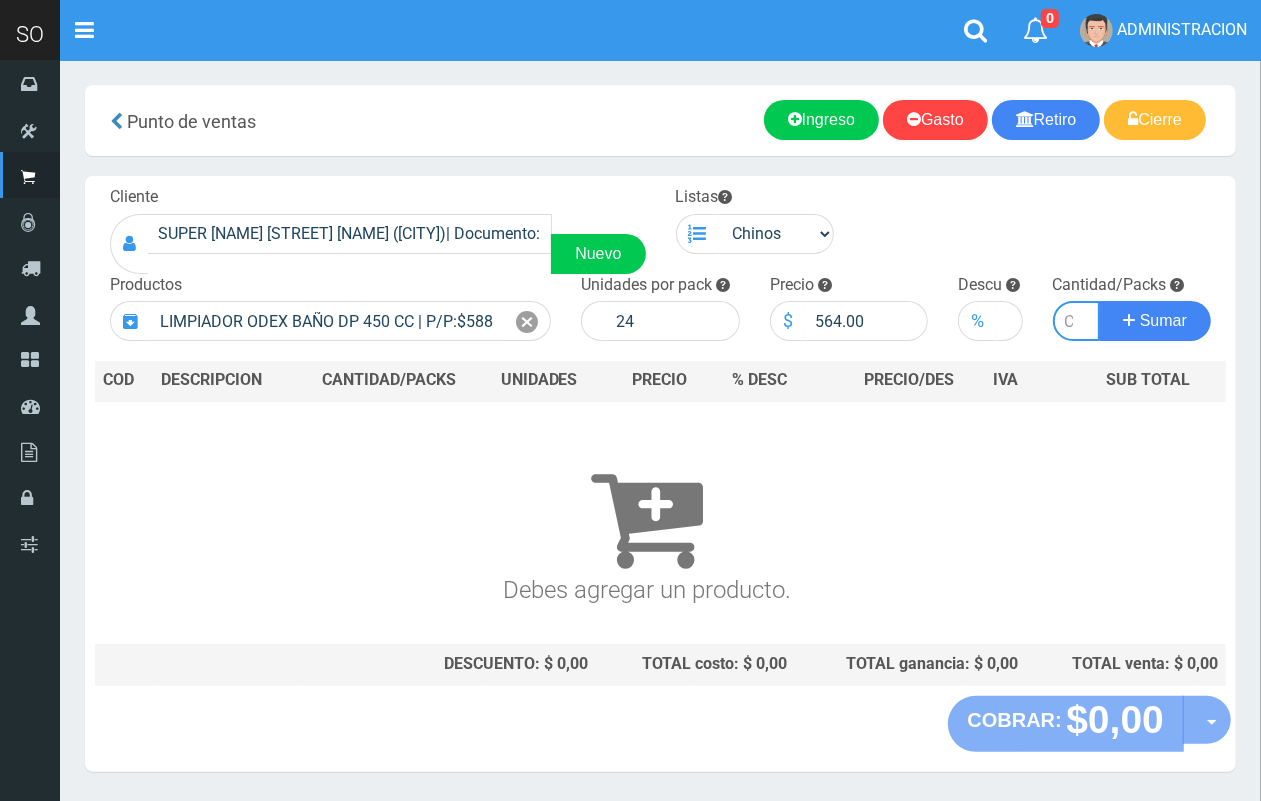 click at bounding box center [1077, 321] 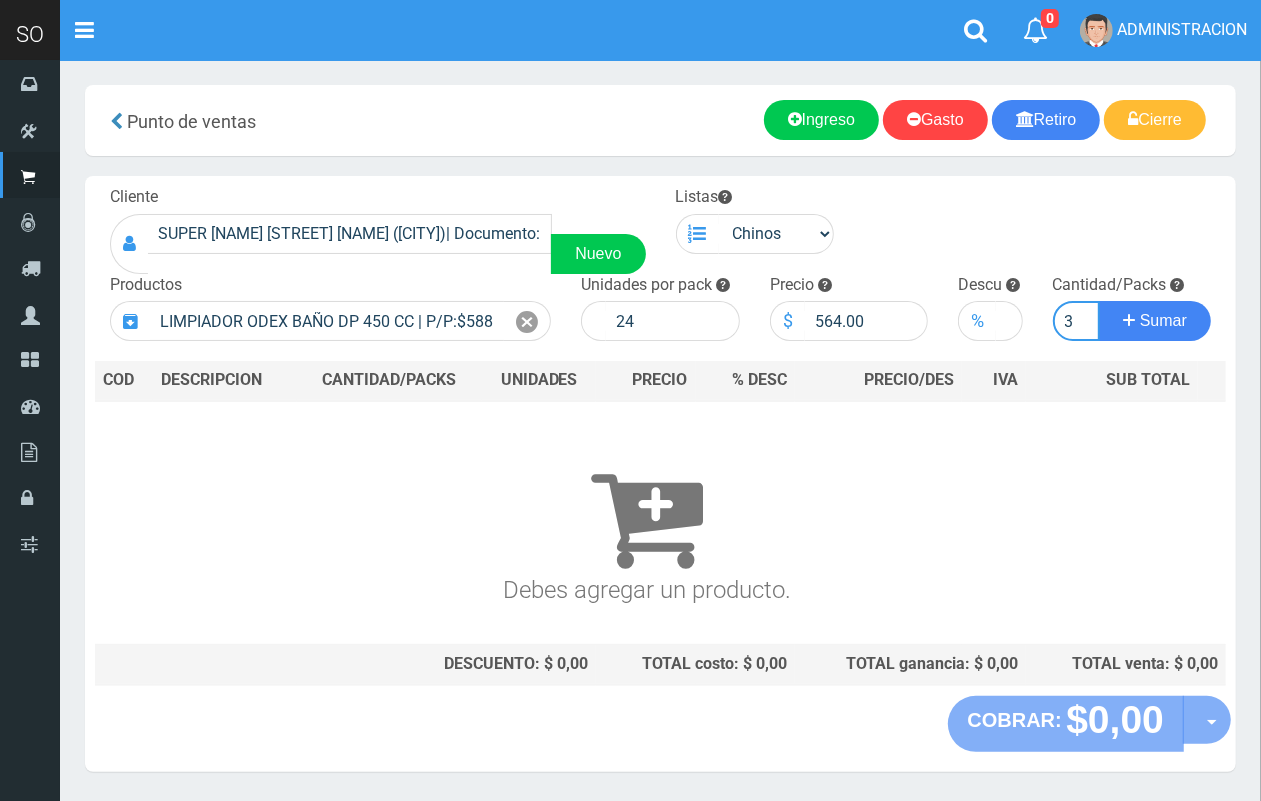 scroll, scrollTop: 0, scrollLeft: 2, axis: horizontal 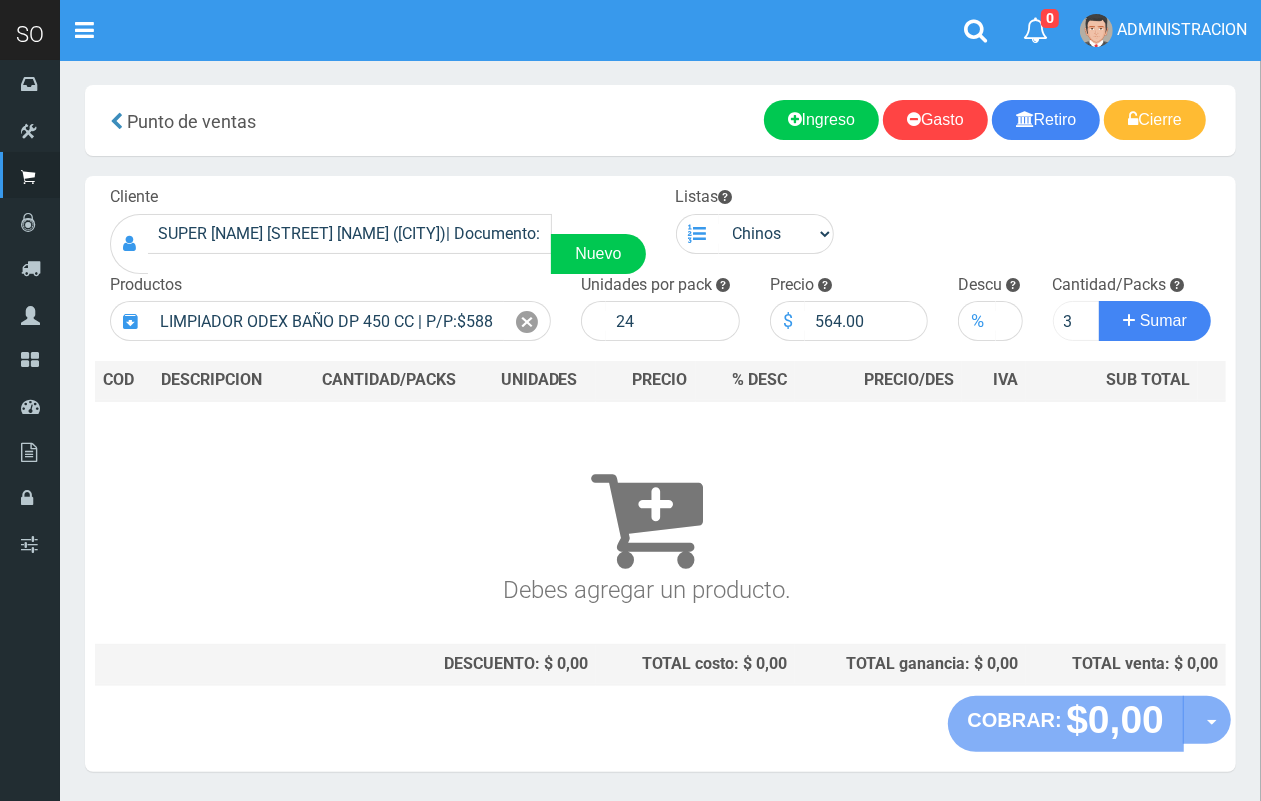 type 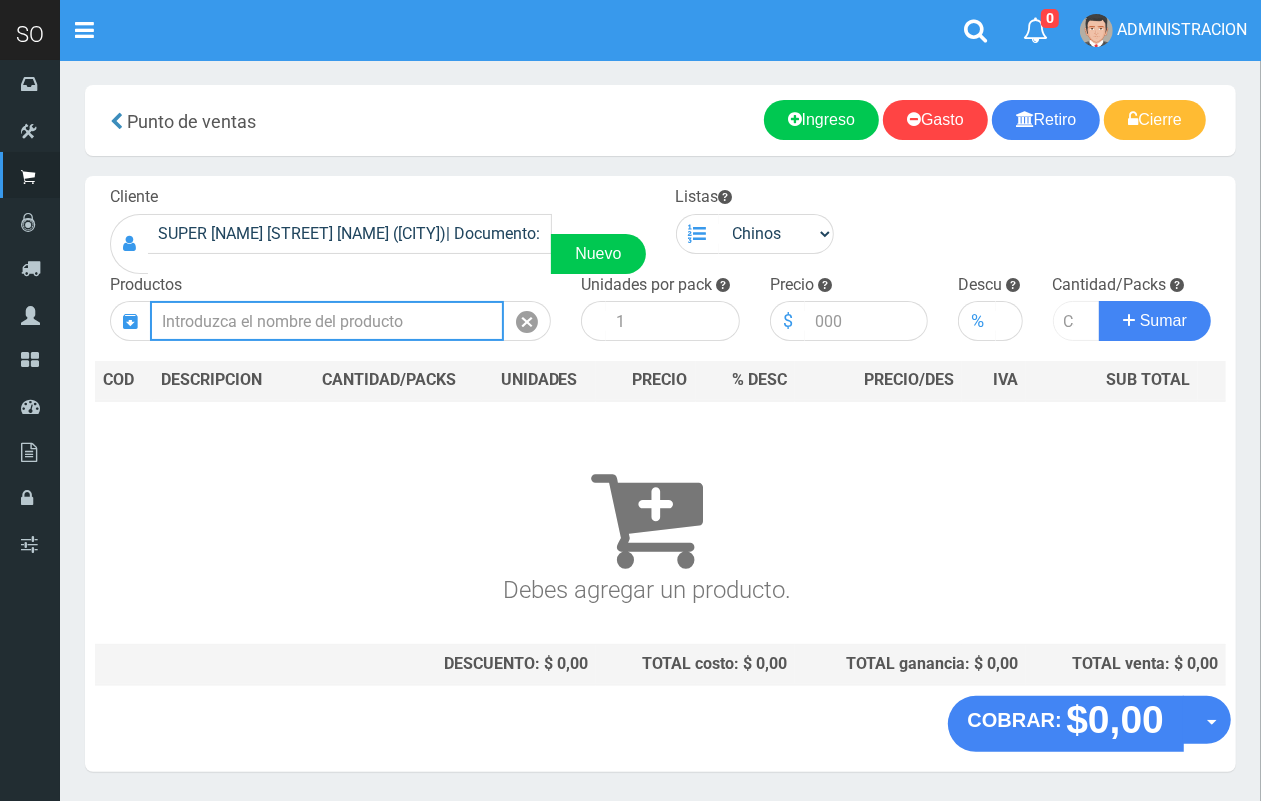 scroll, scrollTop: 0, scrollLeft: 0, axis: both 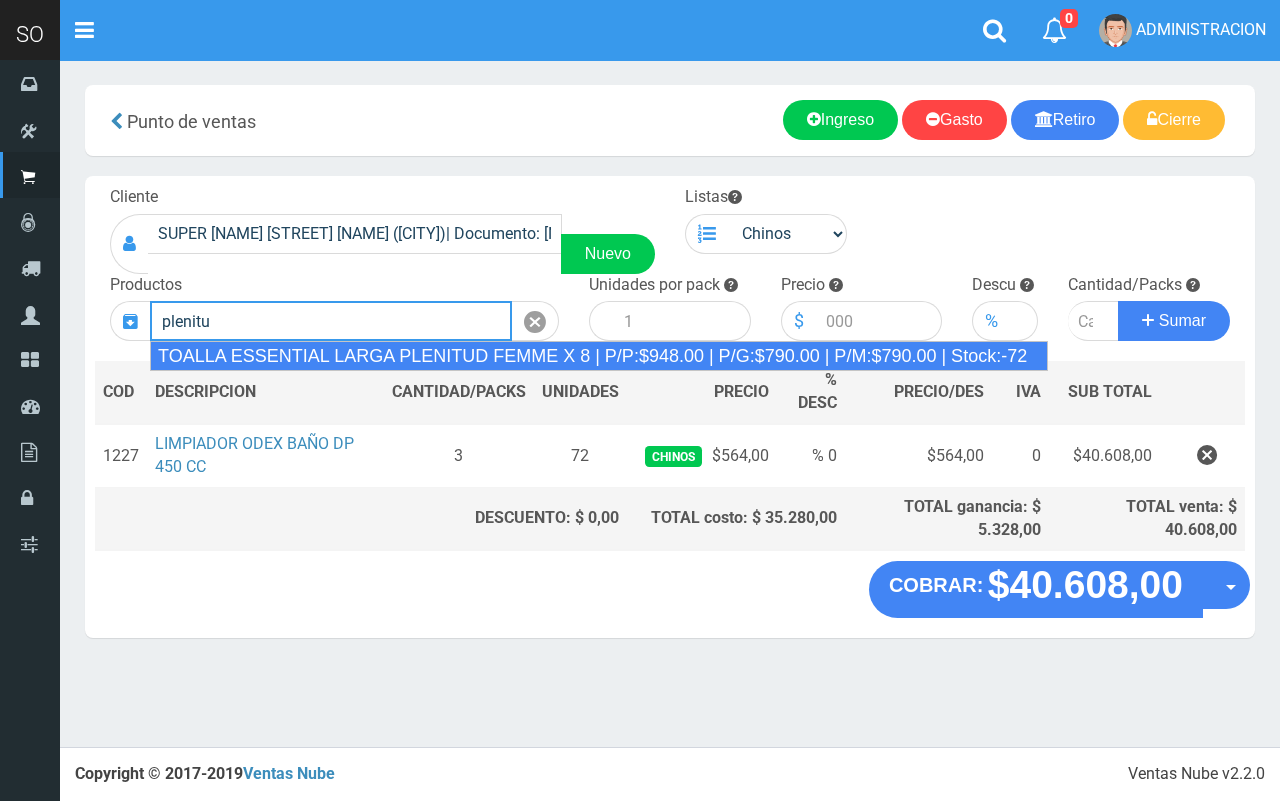 click on "TOALLA ESSENTIAL LARGA PLENITUD FEMME X 8 | P/P:$948.00 | P/G:$790.00 | P/M:$790.00 | Stock:-72" at bounding box center (599, 356) 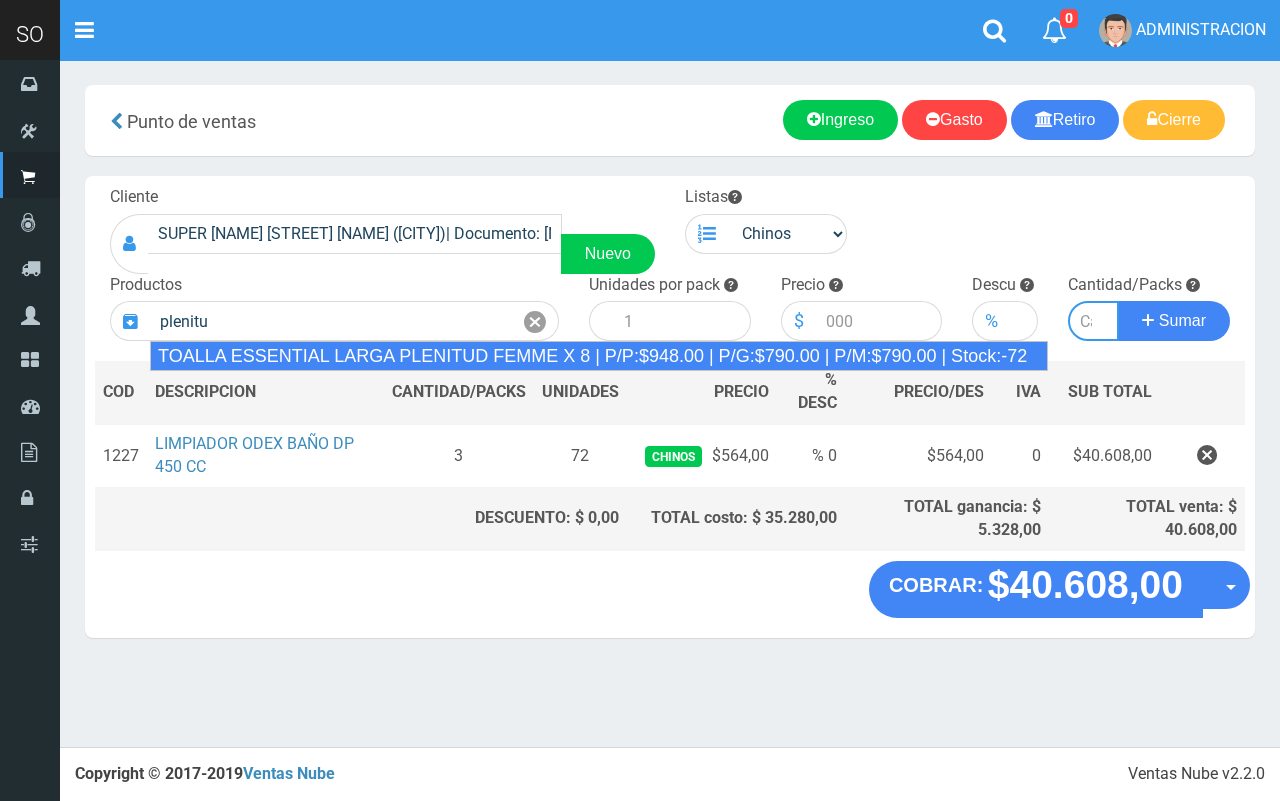 type on "TOALLA ESSENTIAL LARGA PLENITUD FEMME X 8 | P/P:$948.00 | P/G:$790.00 | P/M:$790.00 | Stock:-72" 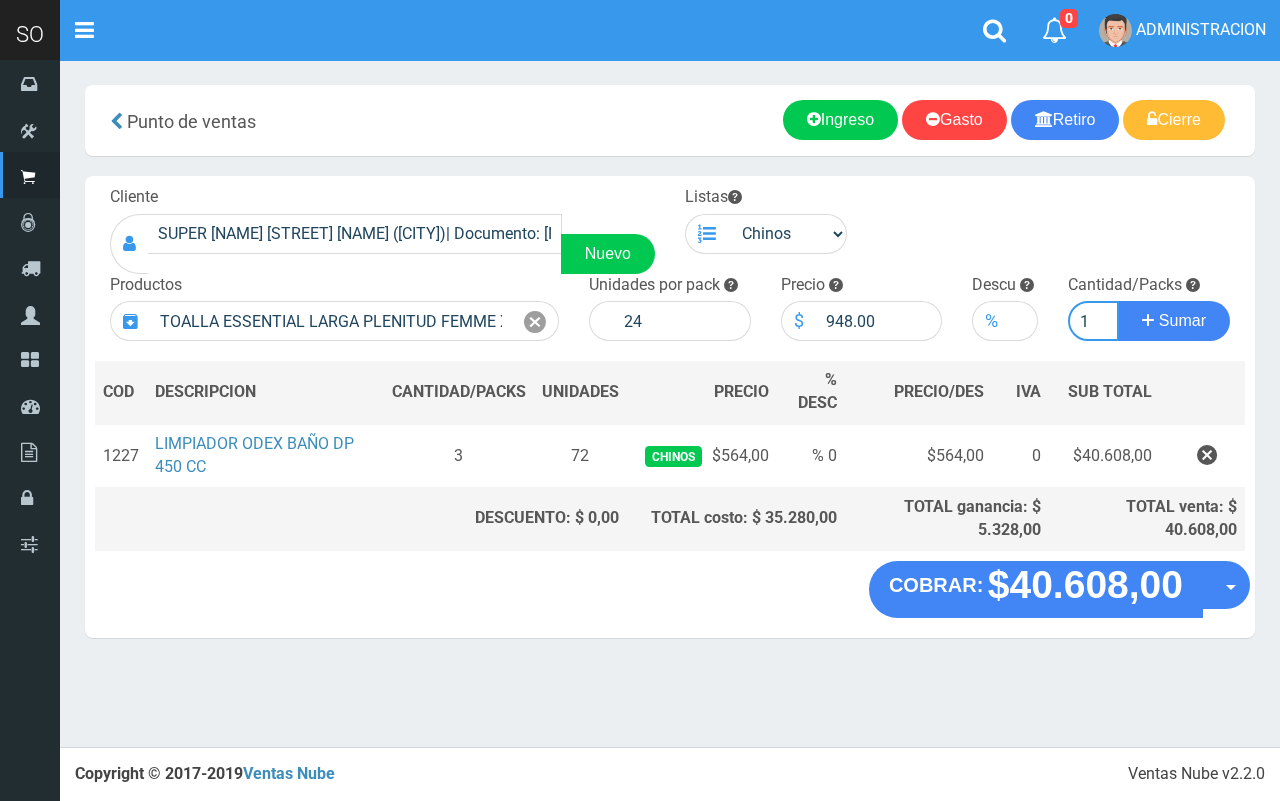 type on "1" 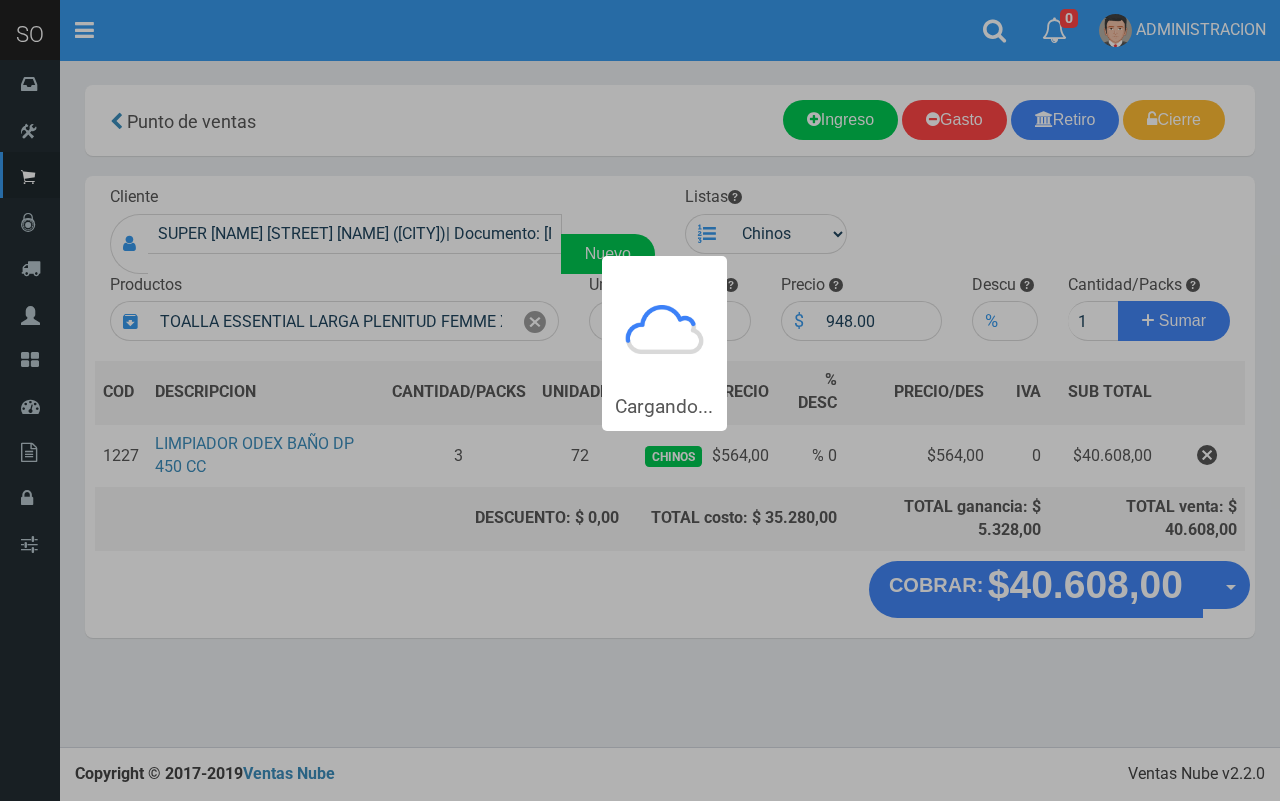 type 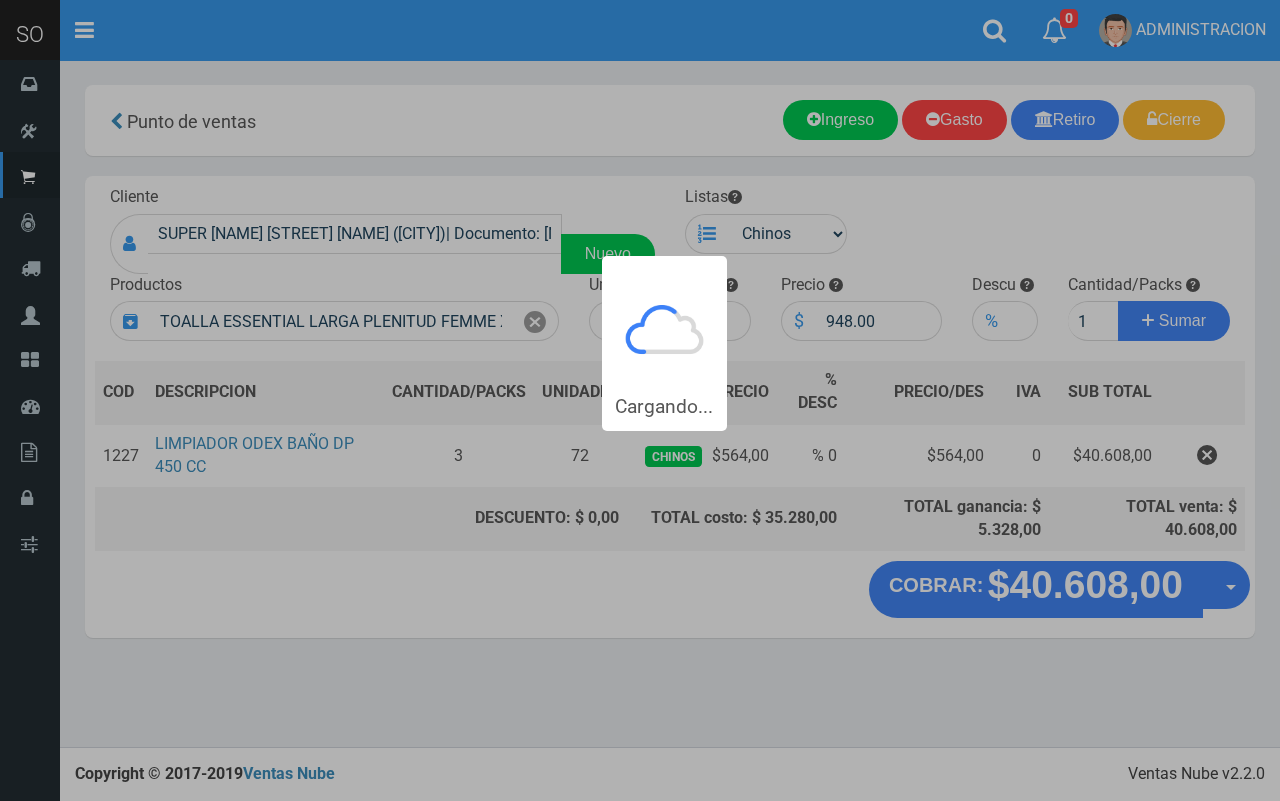 type 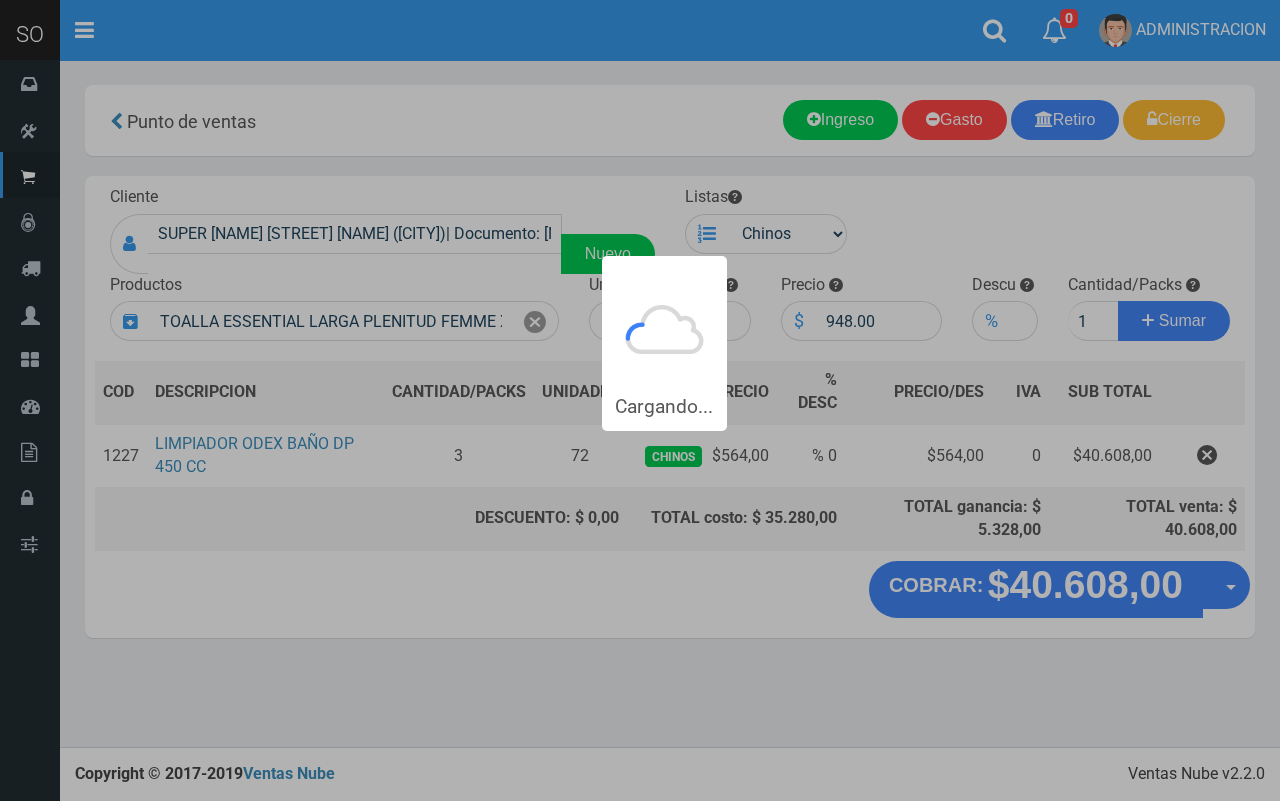 type 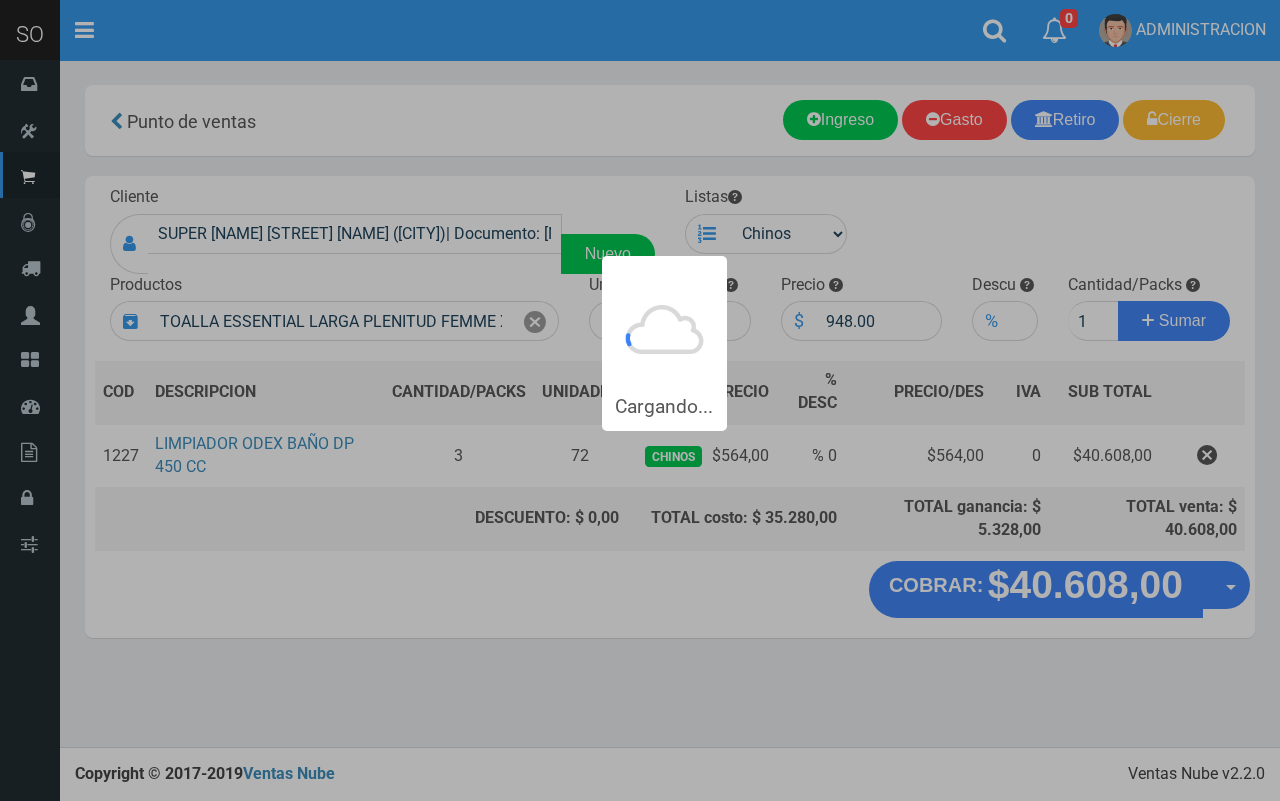 type 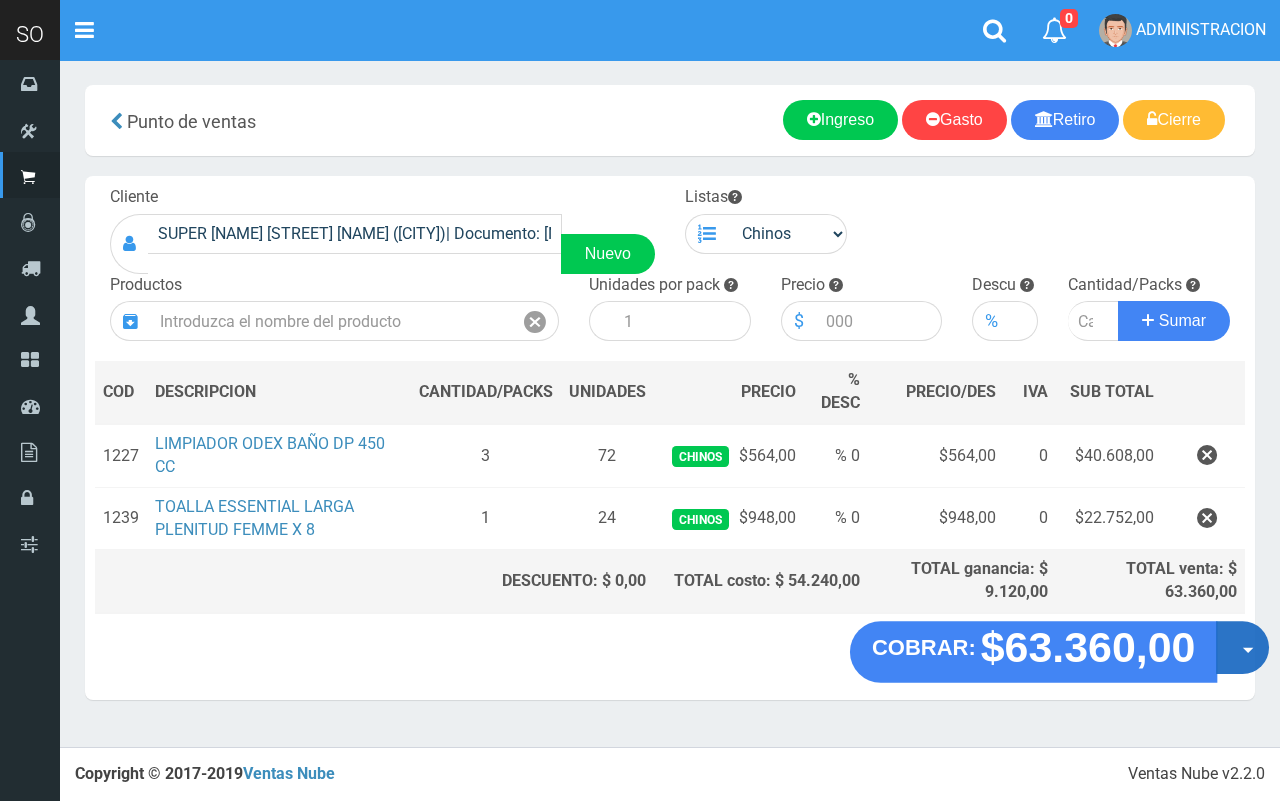 click on "Opciones" at bounding box center (1242, 647) 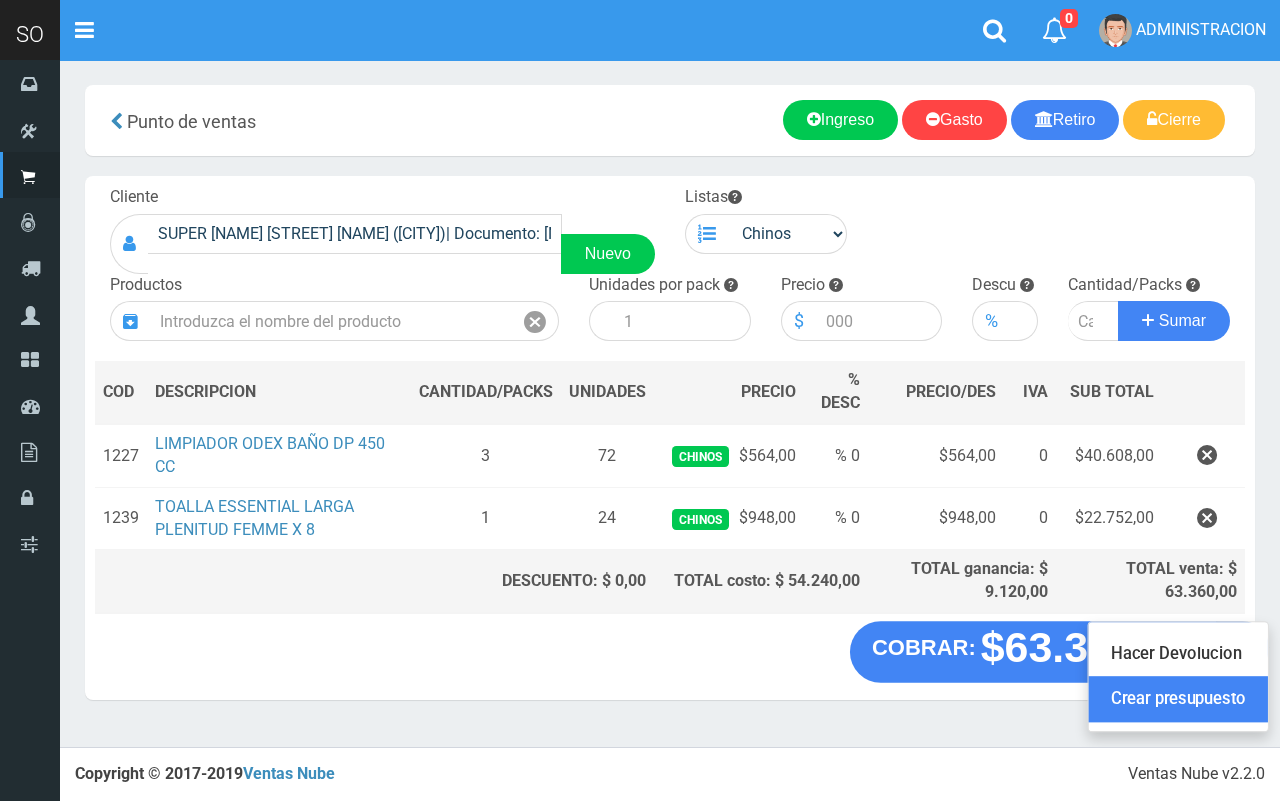 click on "Crear presupuesto" at bounding box center [1178, 700] 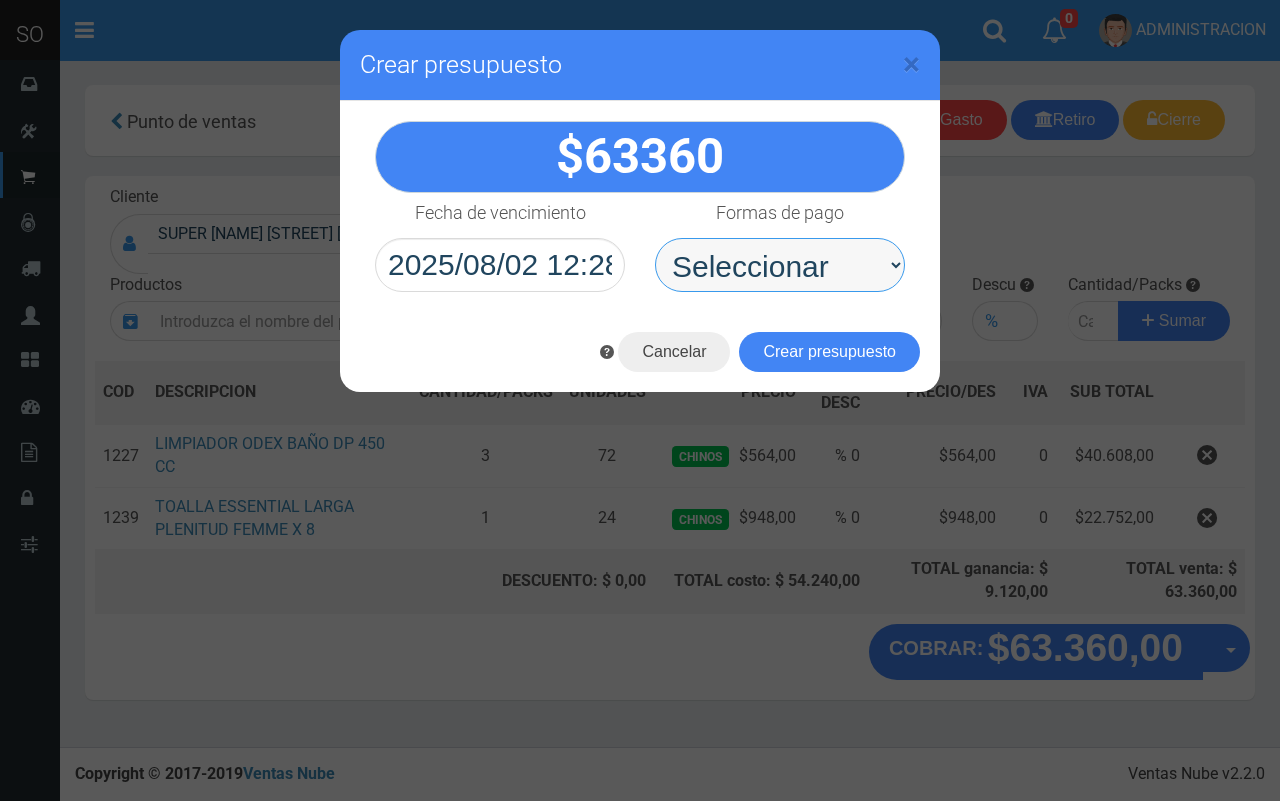 drag, startPoint x: 813, startPoint y: 260, endPoint x: 816, endPoint y: 278, distance: 18.248287 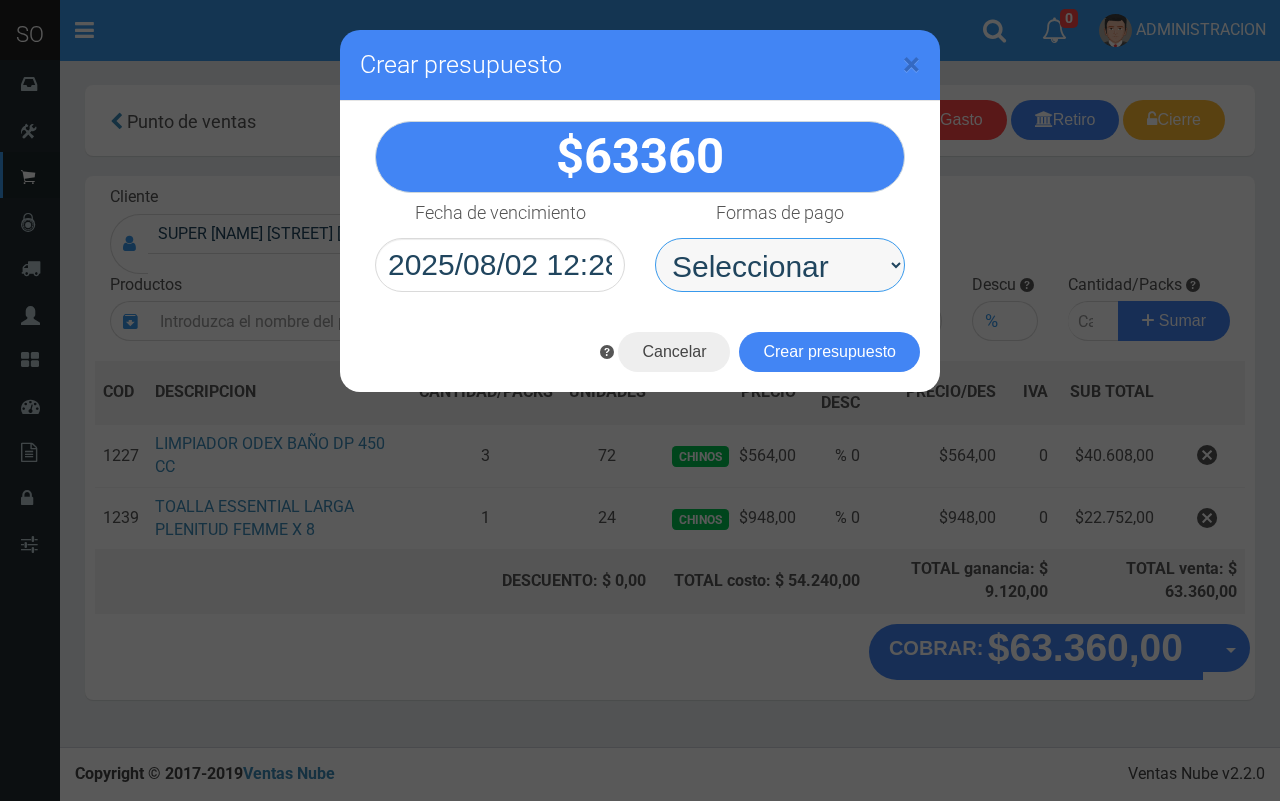 click on "Seleccionar
Efectivo
Tarjeta de Crédito
Depósito
Débito" at bounding box center [780, 265] 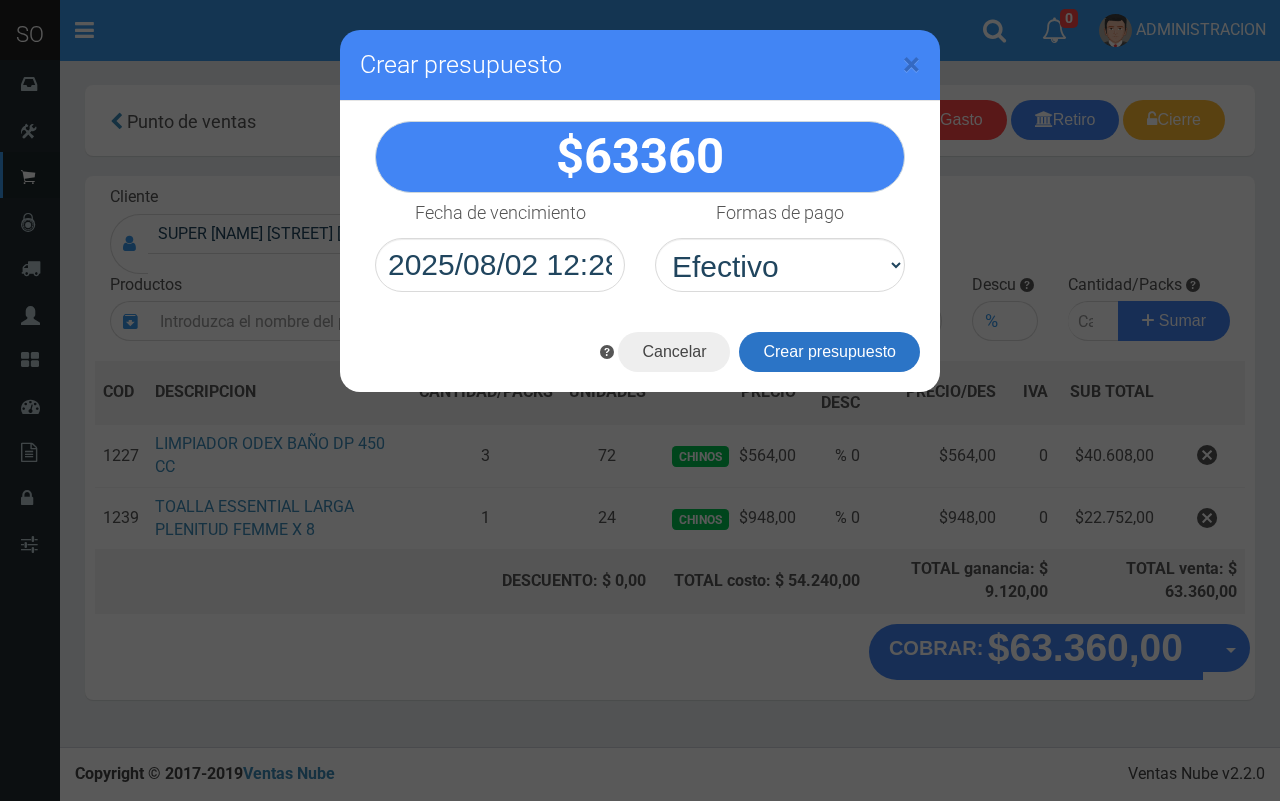click on "Crear presupuesto" at bounding box center (829, 352) 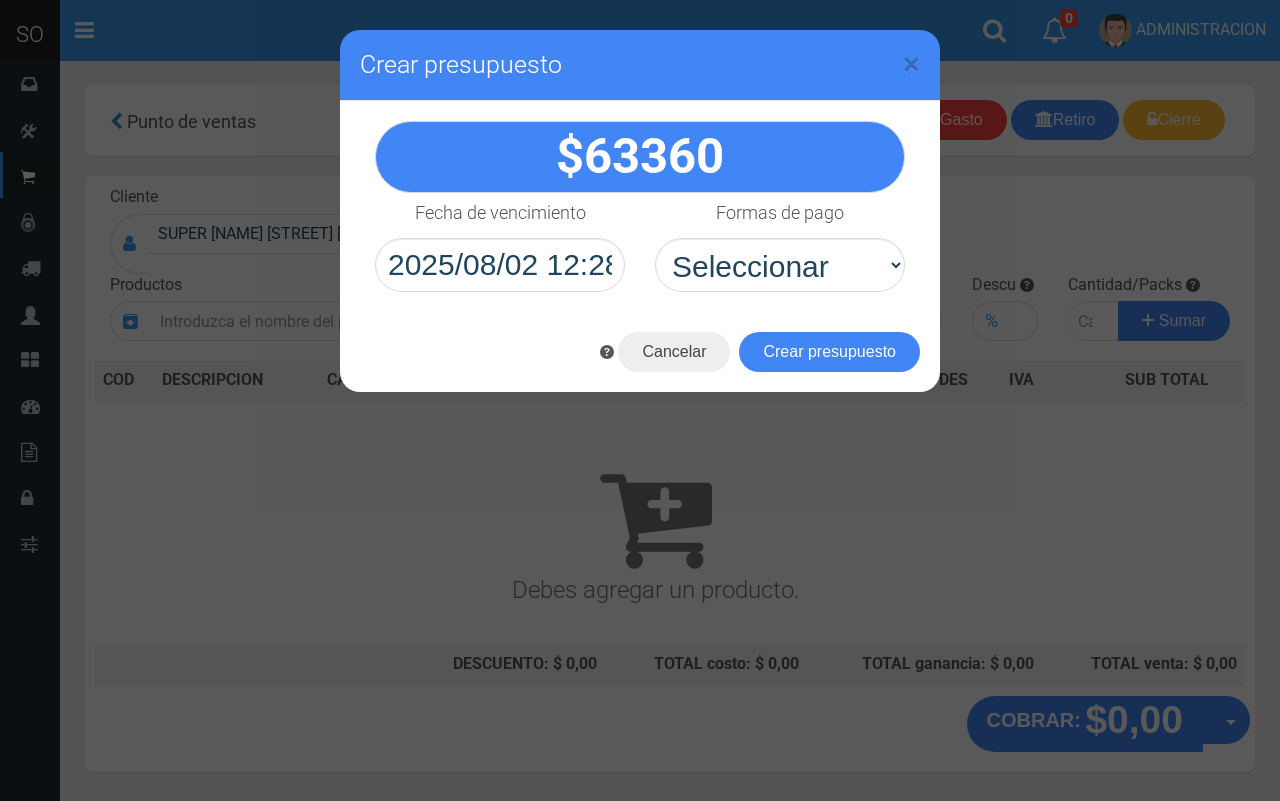 click on "Crear presupuesto" at bounding box center [640, 65] 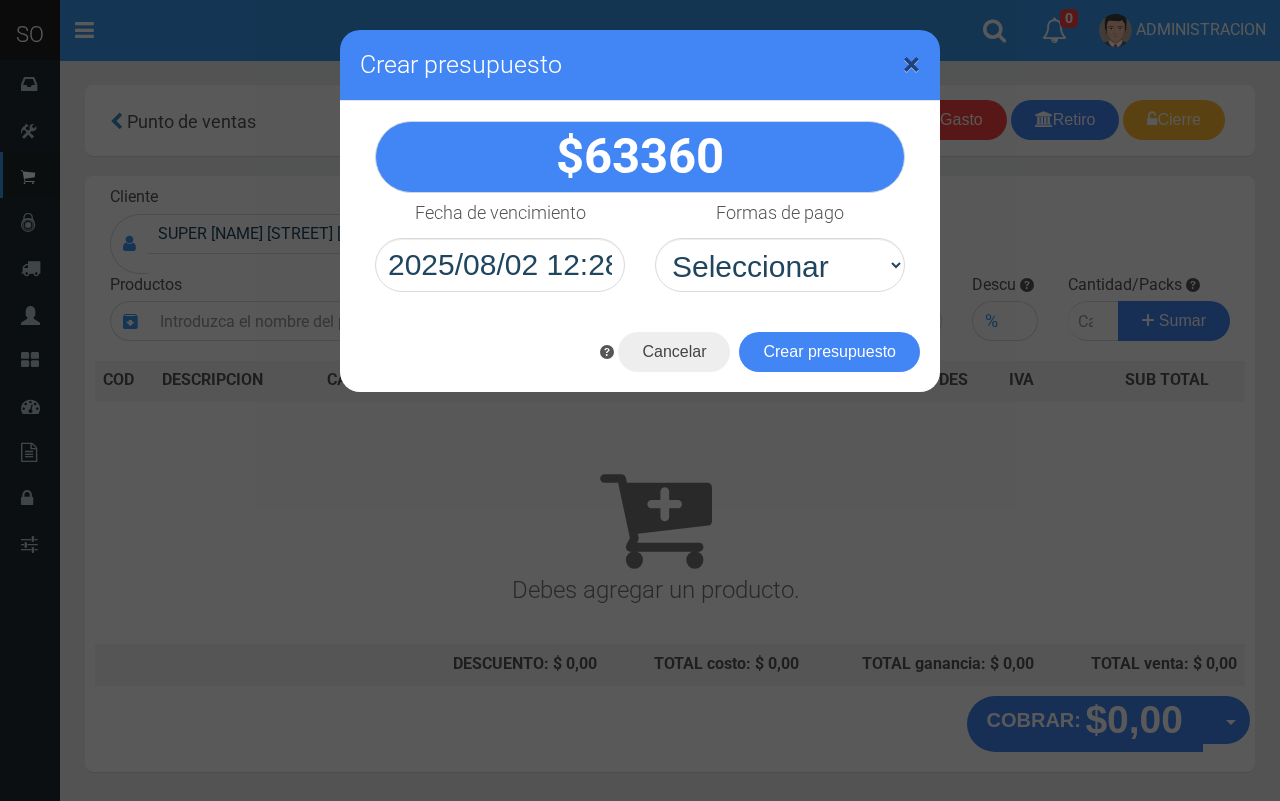 click on "×" at bounding box center [911, 64] 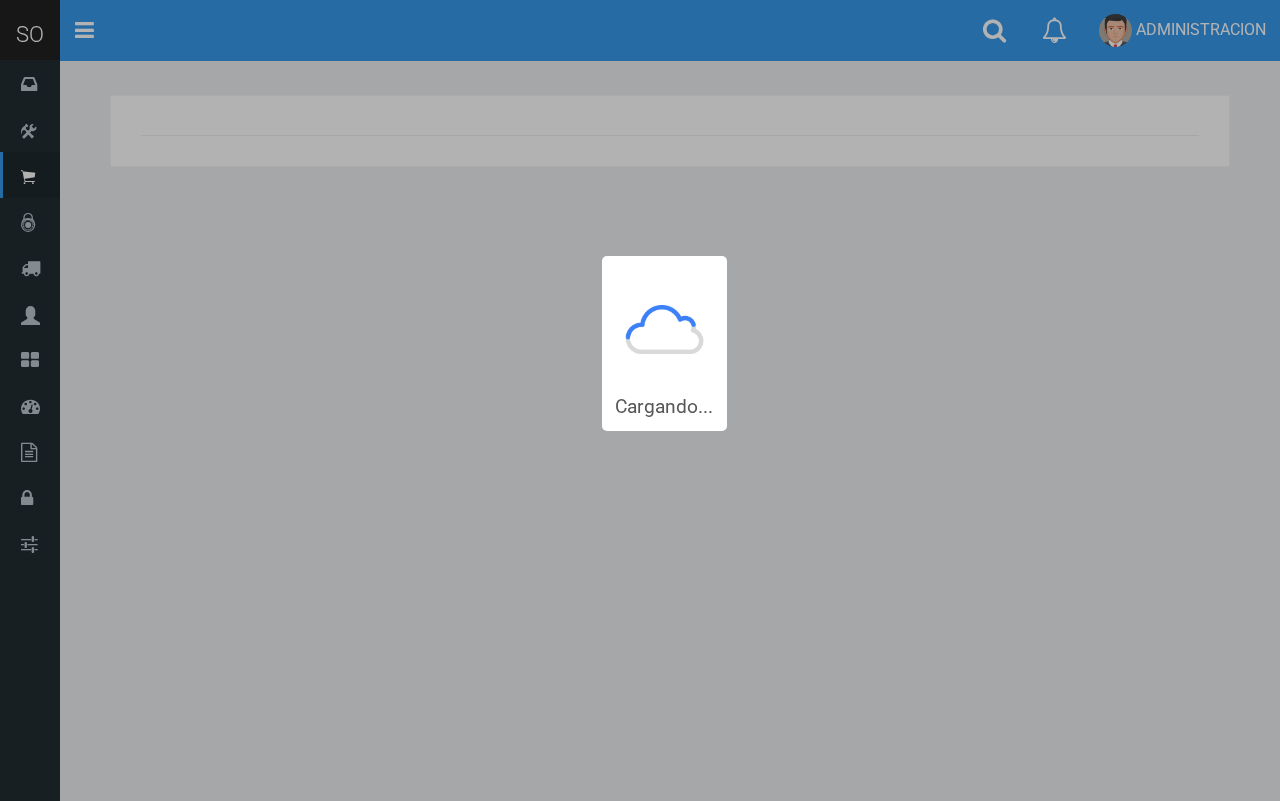 scroll, scrollTop: 0, scrollLeft: 0, axis: both 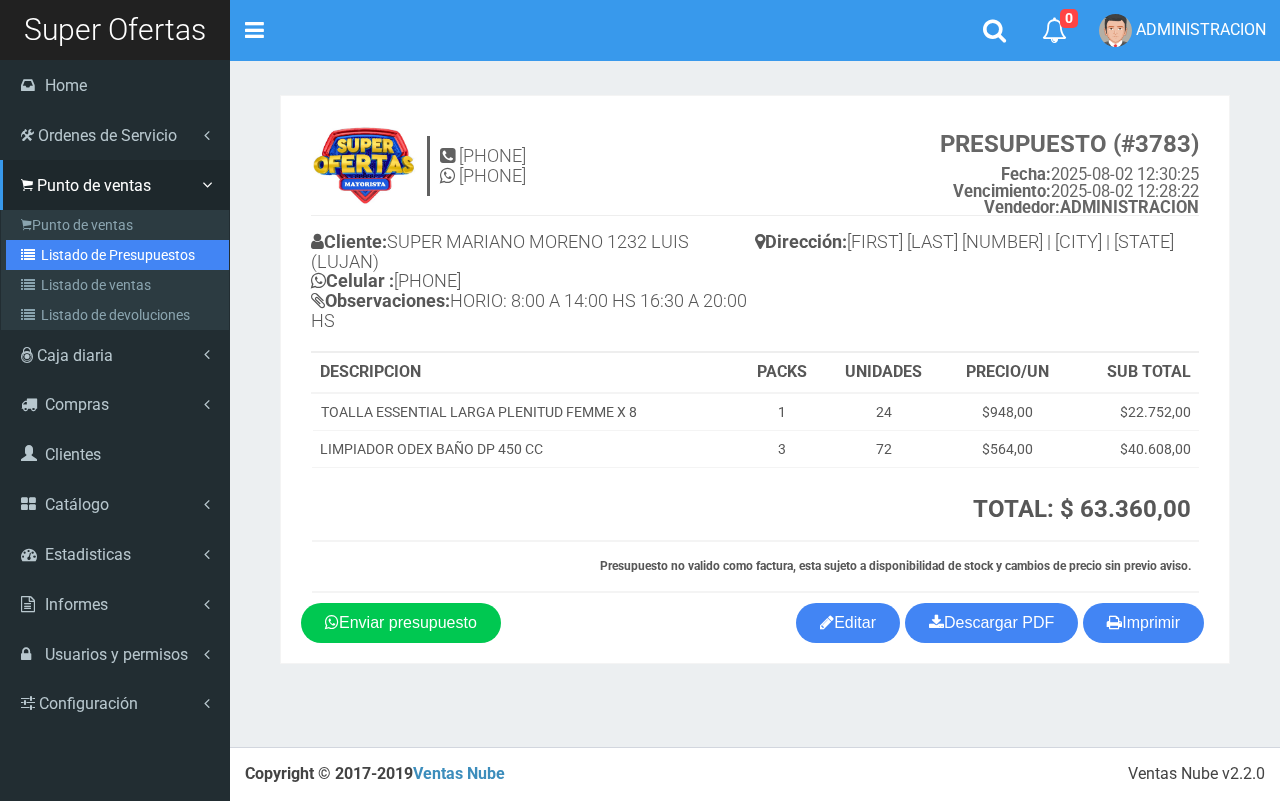 click on "Listado de Presupuestos" at bounding box center [117, 255] 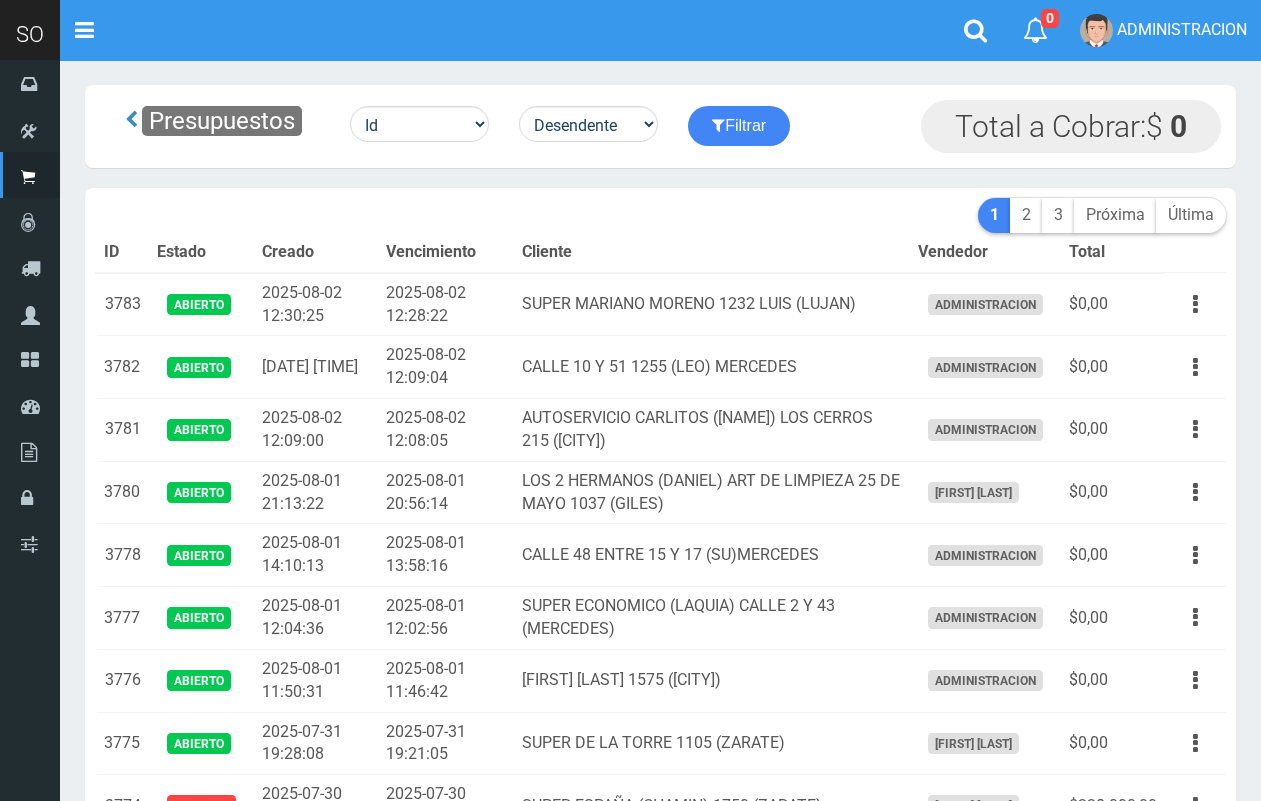 scroll, scrollTop: 0, scrollLeft: 0, axis: both 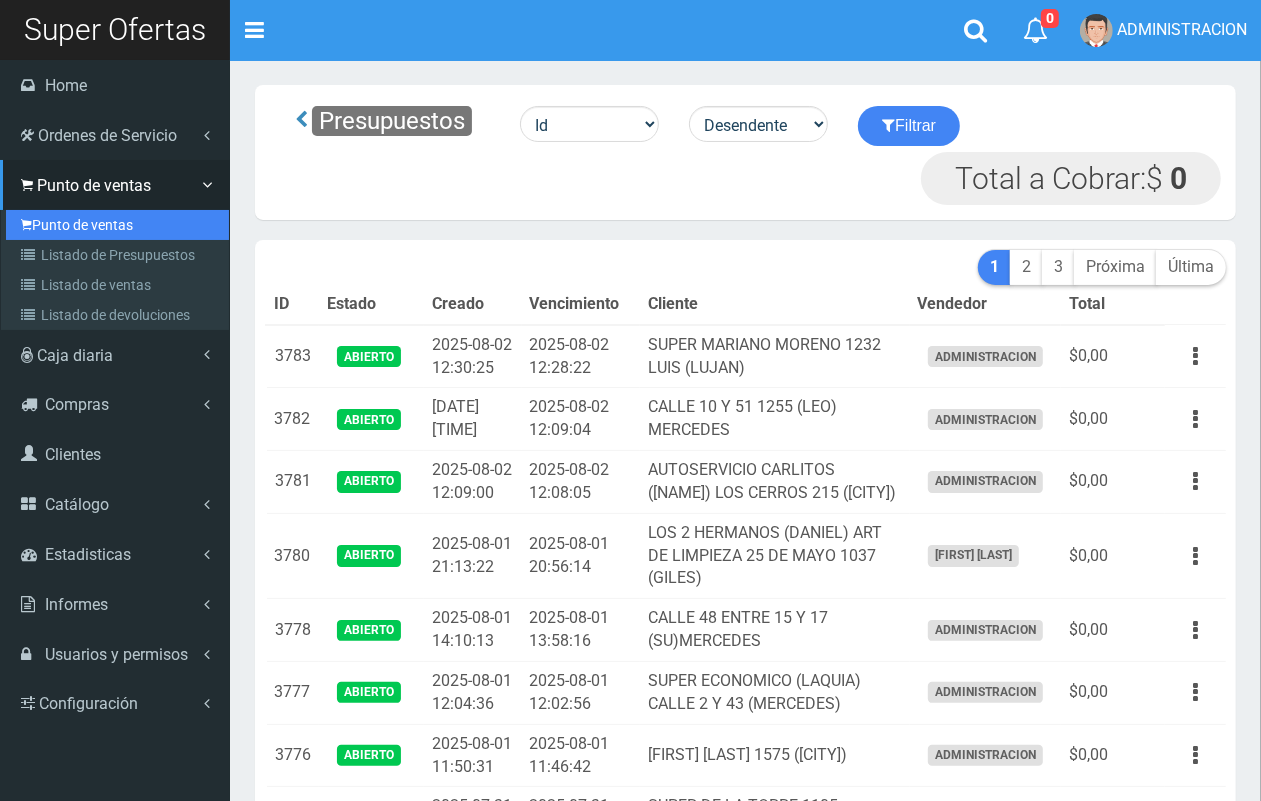 click on "Punto de ventas" at bounding box center (117, 225) 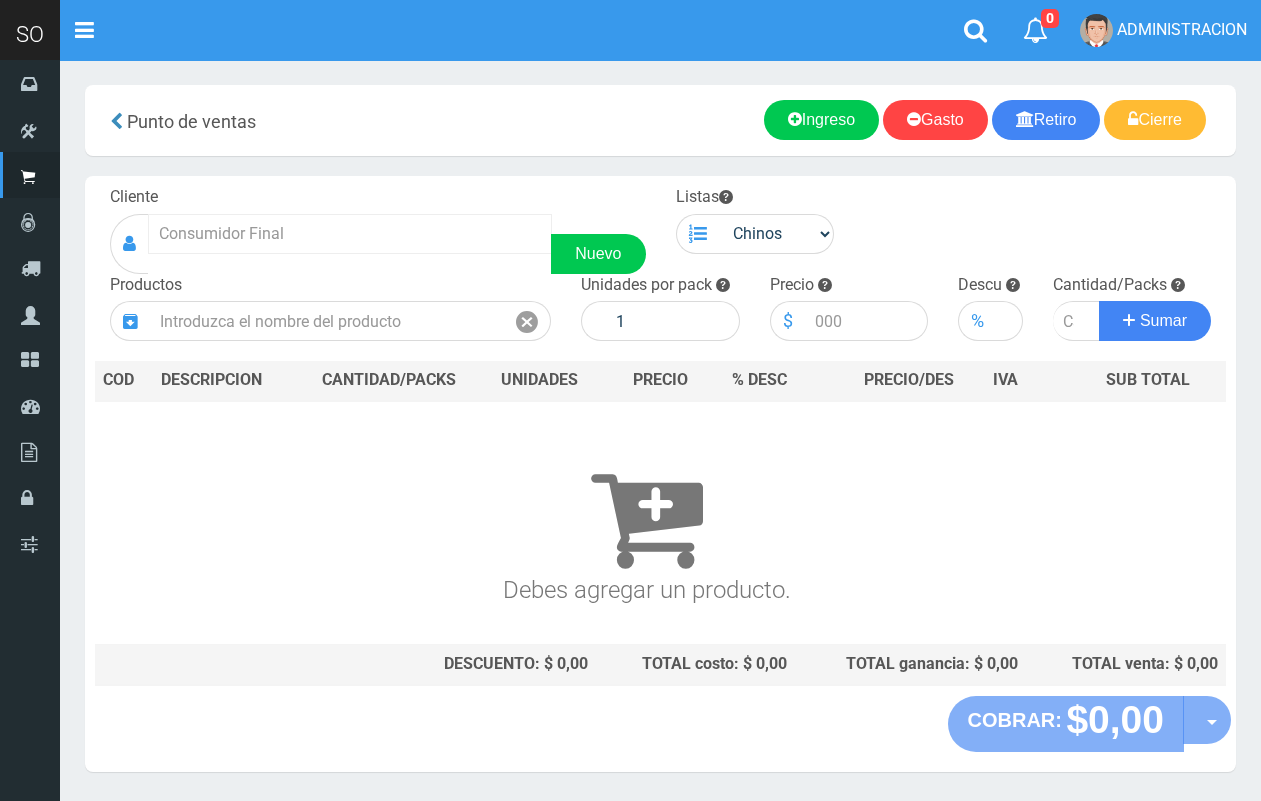 scroll, scrollTop: 0, scrollLeft: 0, axis: both 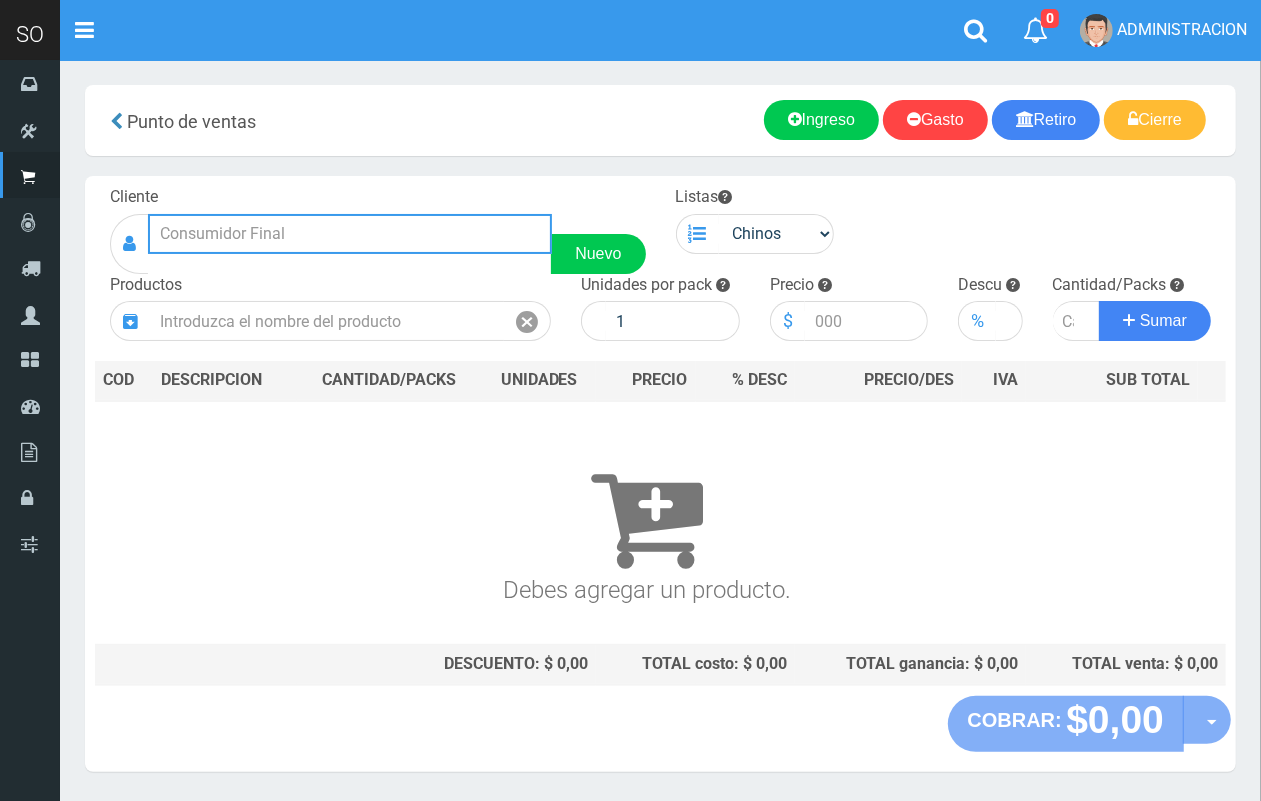 drag, startPoint x: 392, startPoint y: 233, endPoint x: 265, endPoint y: 81, distance: 198.07321 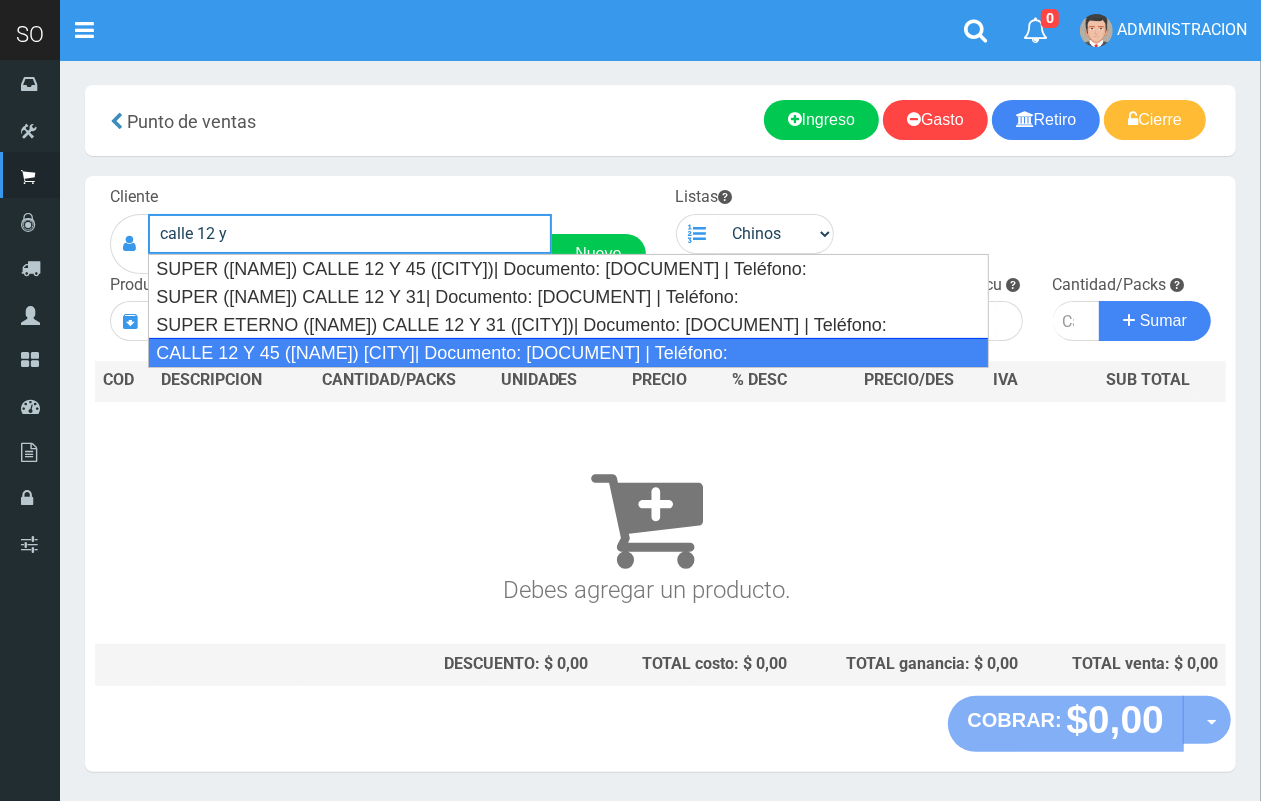 drag, startPoint x: 391, startPoint y: 347, endPoint x: 693, endPoint y: 271, distance: 311.4161 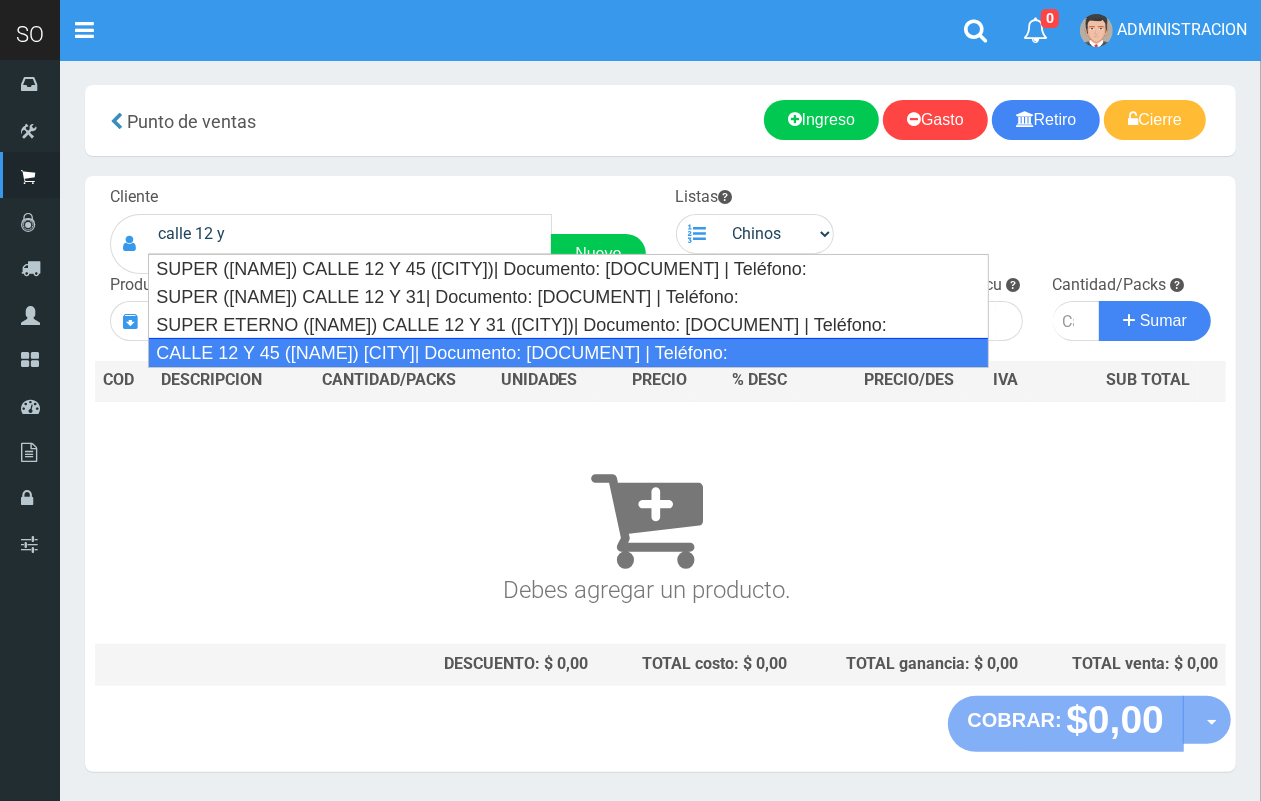 type on "CALLE 12 Y 45 (MARTIN) MERCEDES| Documento: 3541653468 | Teléfono:" 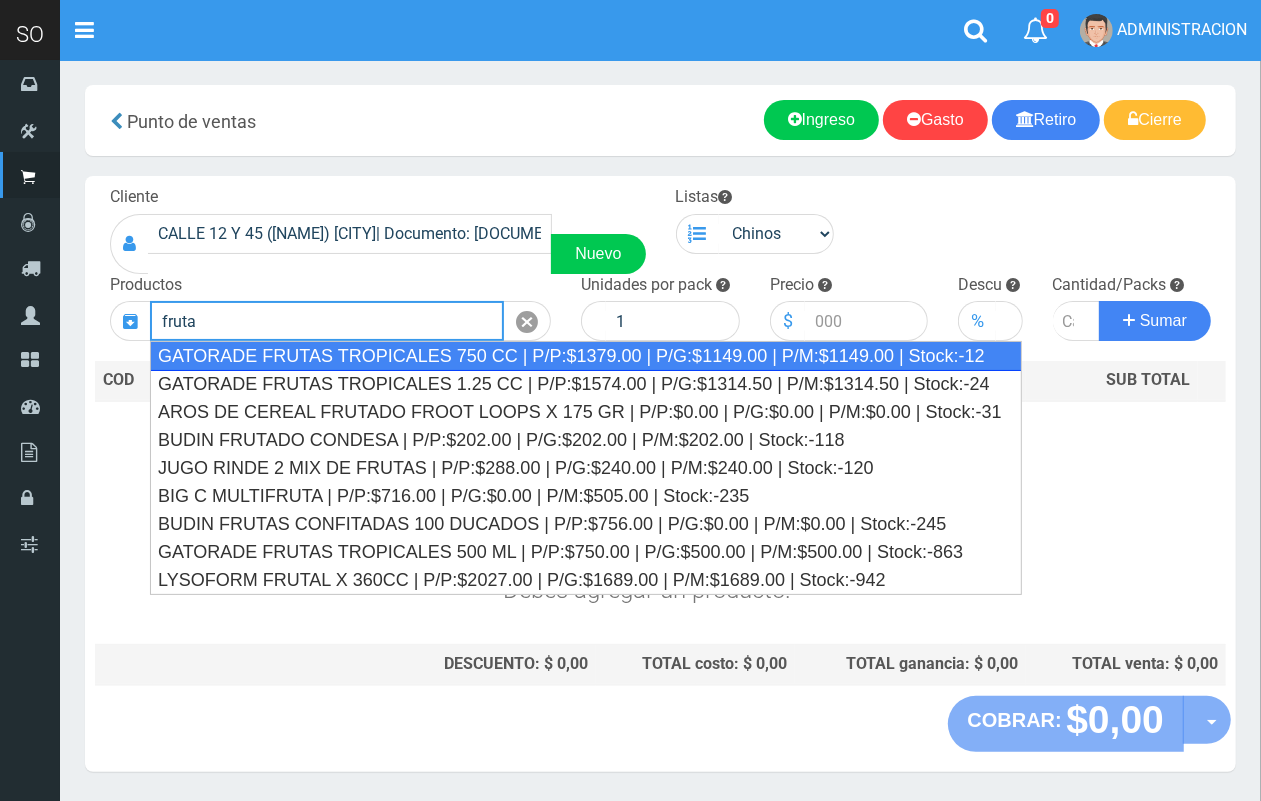 click on "GATORADE FRUTAS TROPICALES 750 CC  | P/P:$1379.00 | P/G:$1149.00 | P/M:$1149.00 | Stock:-12" at bounding box center [586, 356] 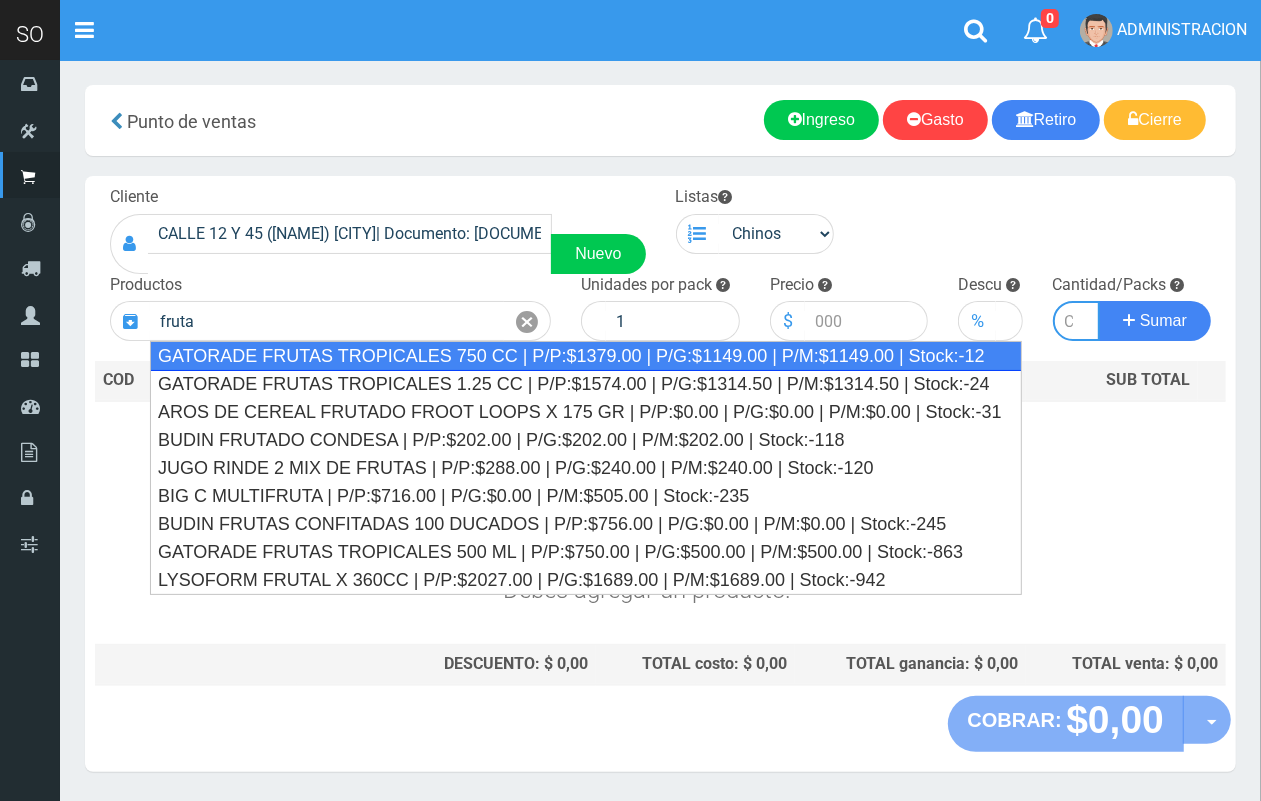 type on "GATORADE FRUTAS TROPICALES 750 CC  | P/P:$1379.00 | P/G:$1149.00 | P/M:$1149.00 | Stock:-12" 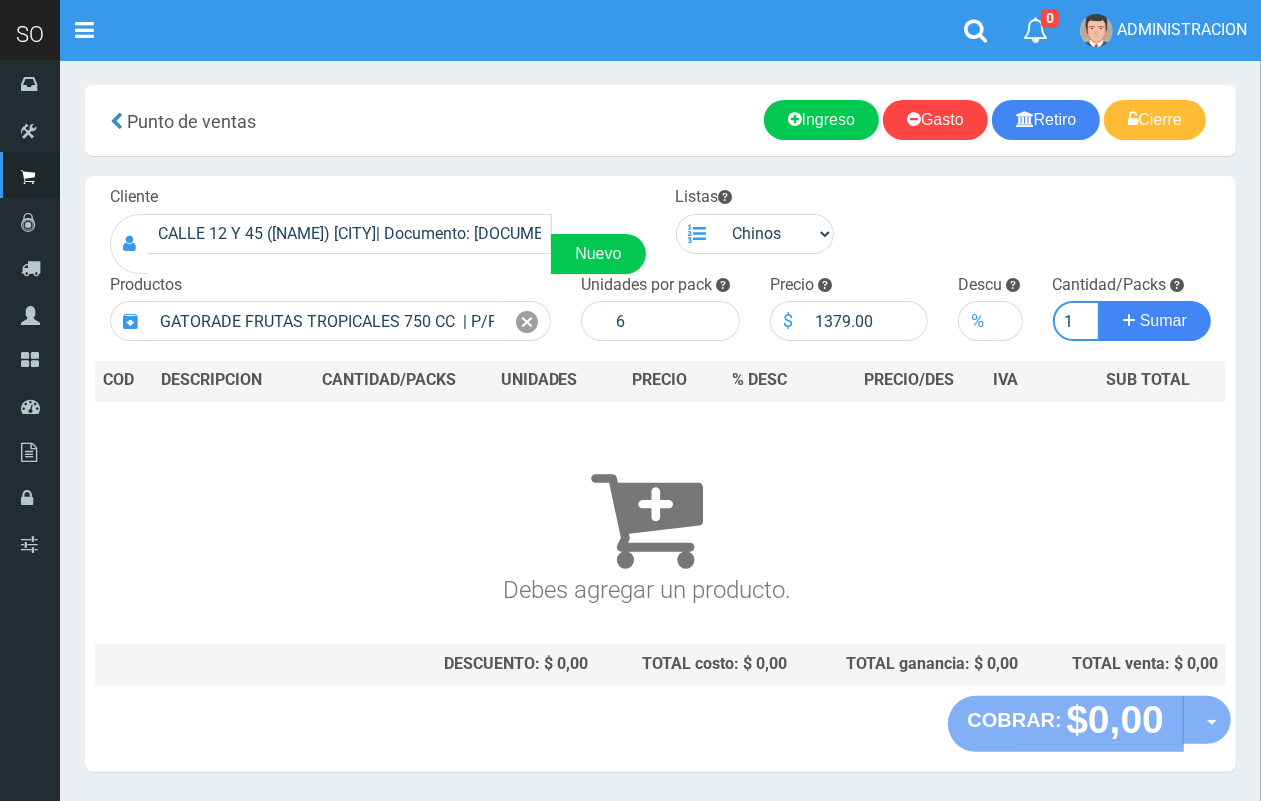 scroll, scrollTop: 0, scrollLeft: 2, axis: horizontal 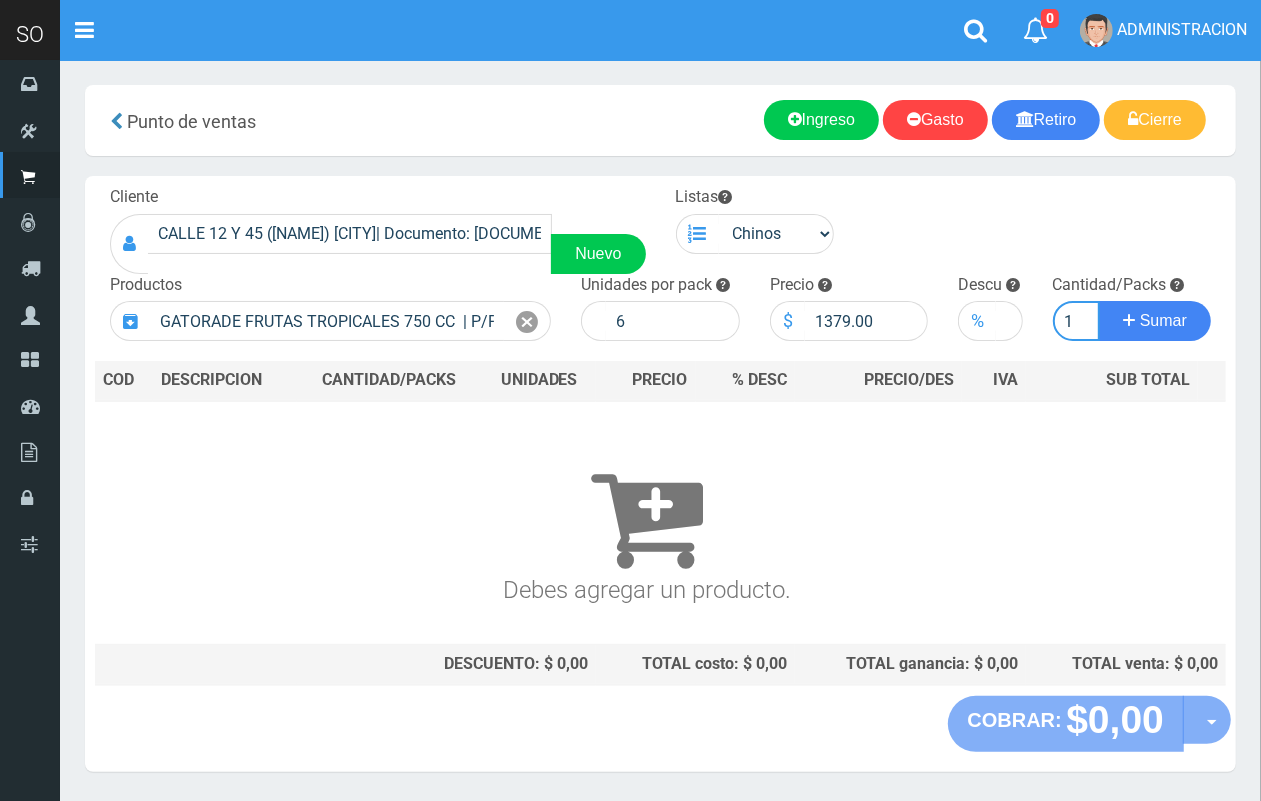 type on "1" 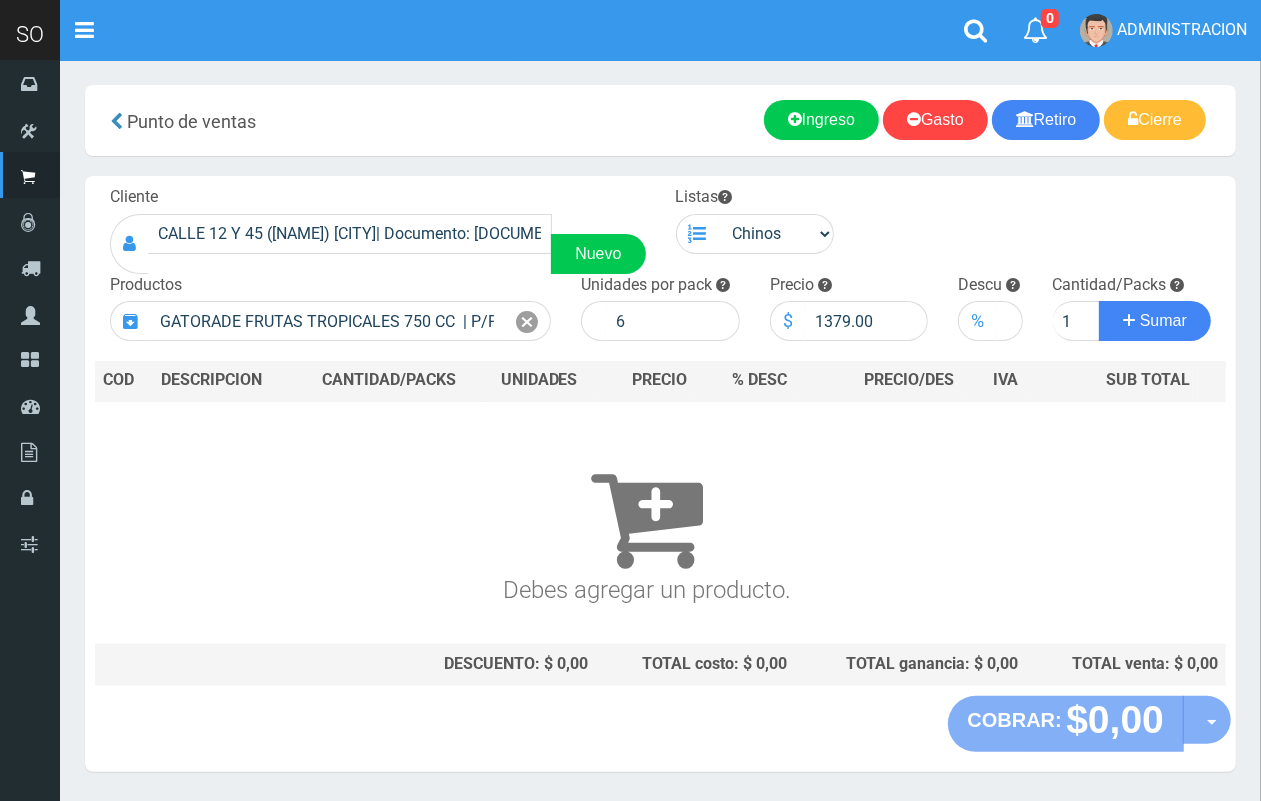 type 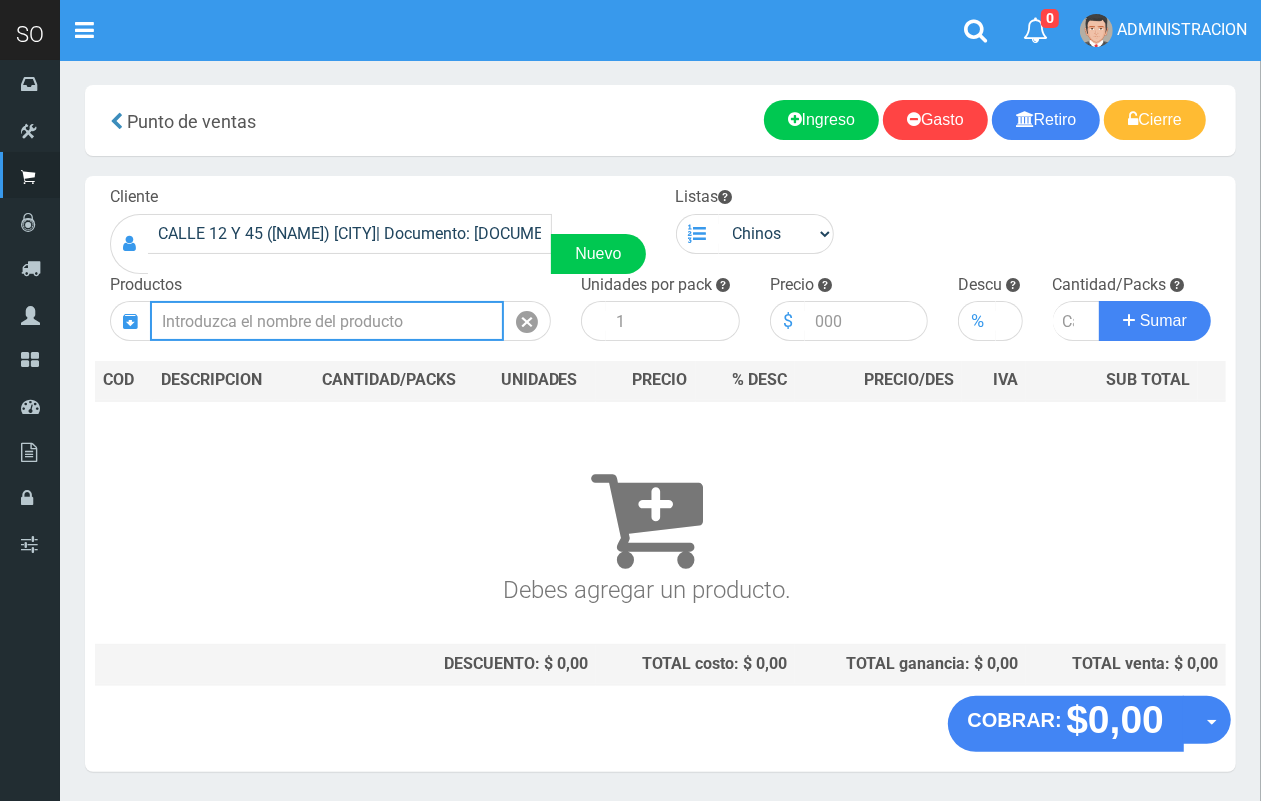 scroll, scrollTop: 0, scrollLeft: 0, axis: both 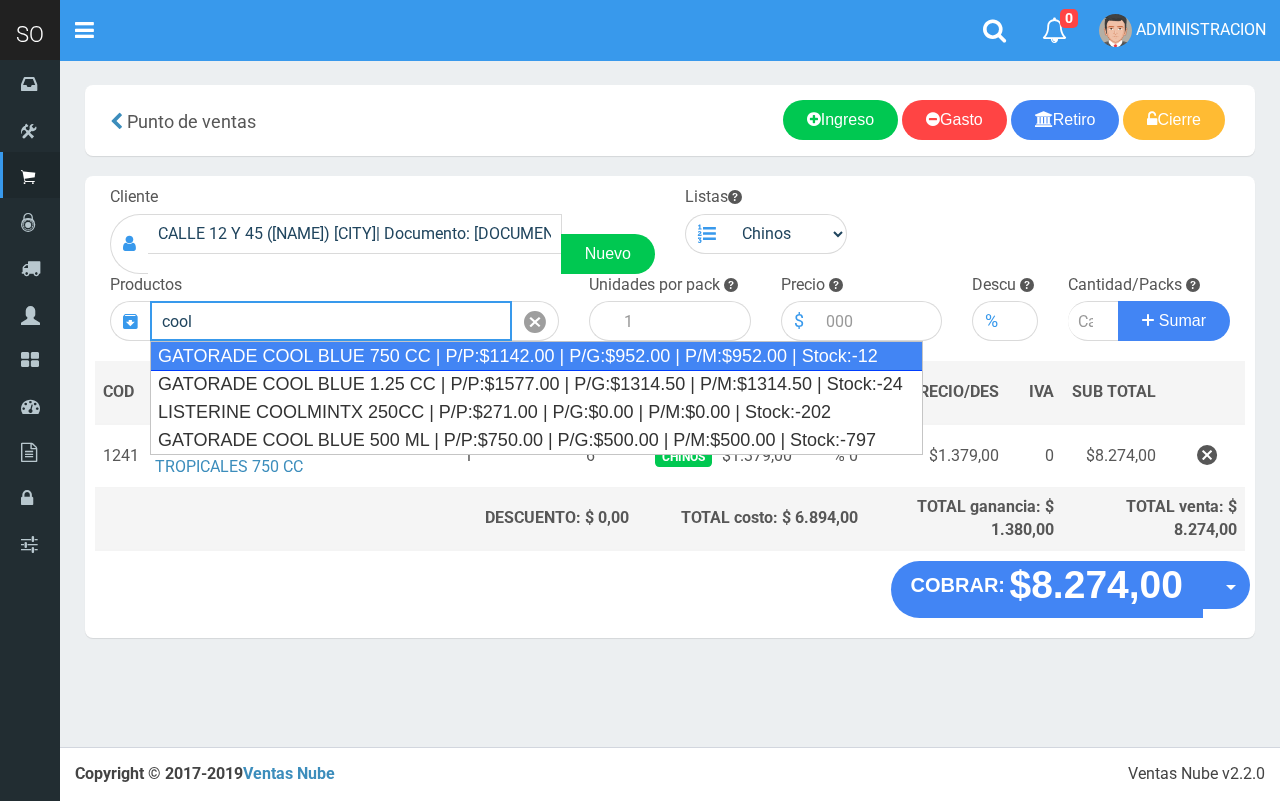 click on "GATORADE COOL BLUE  750 CC  | P/P:$1142.00 | P/G:$952.00 | P/M:$952.00 | Stock:-12" at bounding box center (536, 356) 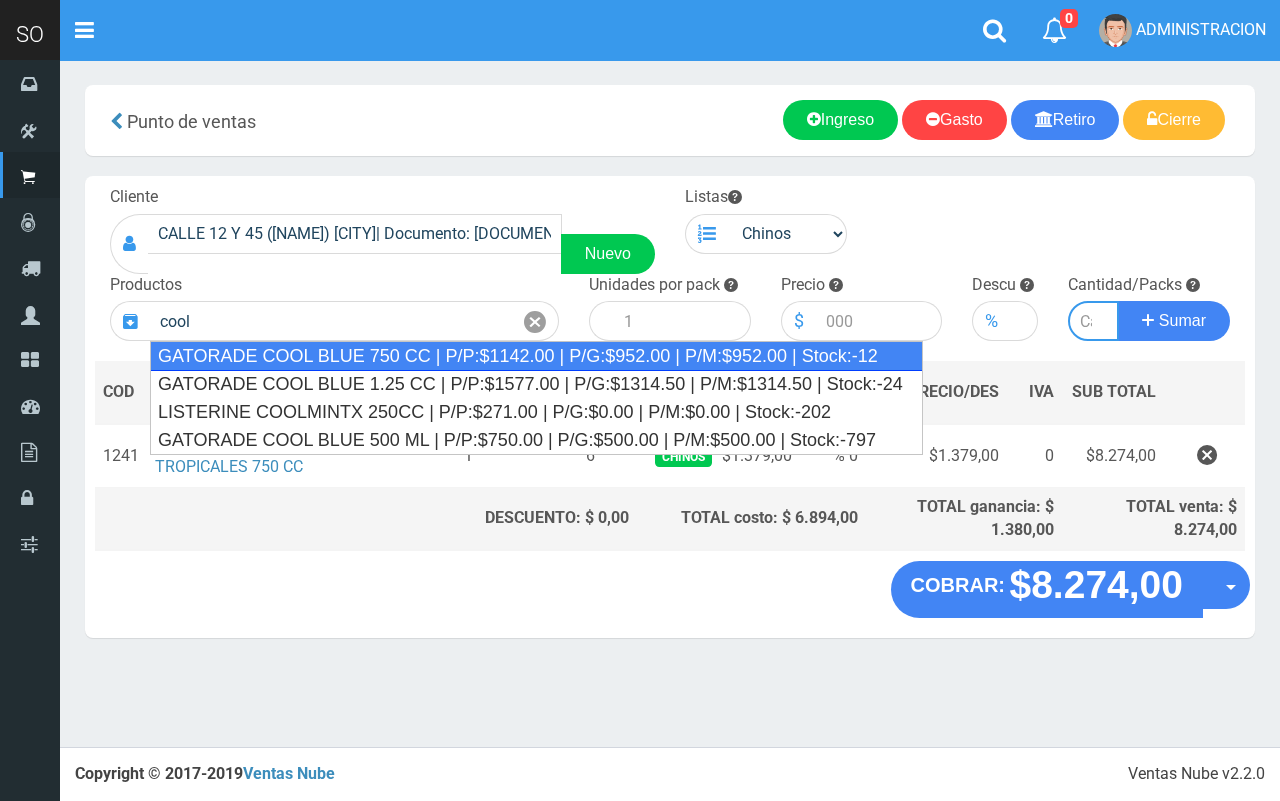 type on "GATORADE COOL BLUE  750 CC  | P/P:$1142.00 | P/G:$952.00 | P/M:$952.00 | Stock:-12" 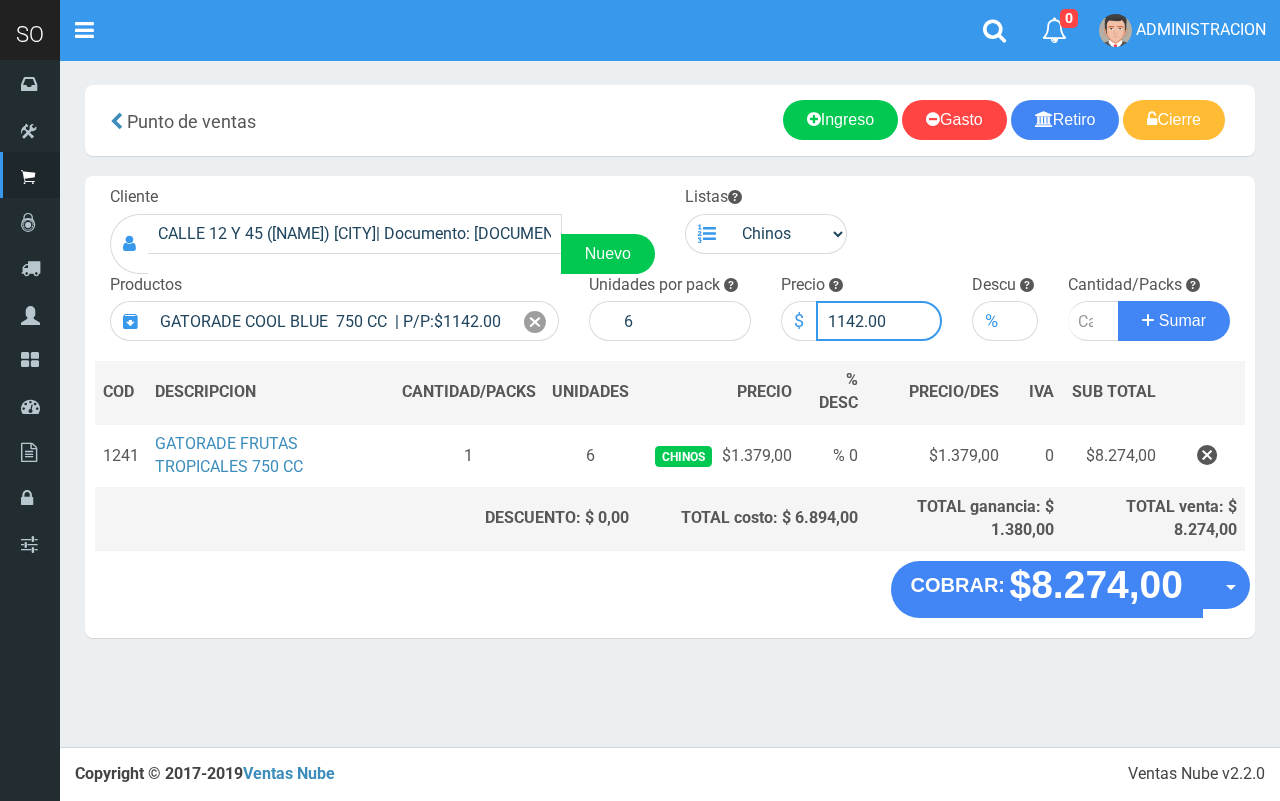 drag, startPoint x: 861, startPoint y: 308, endPoint x: 837, endPoint y: 310, distance: 24.083189 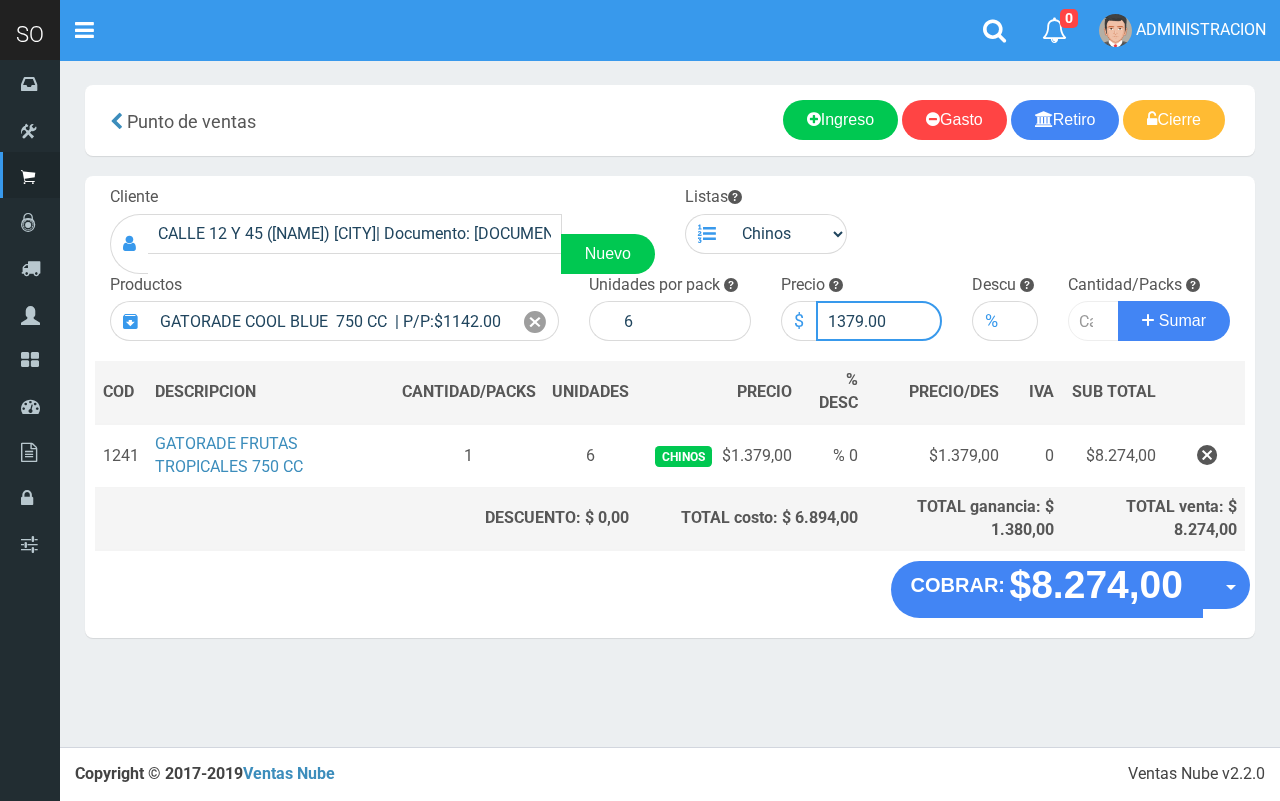 type on "1379.00" 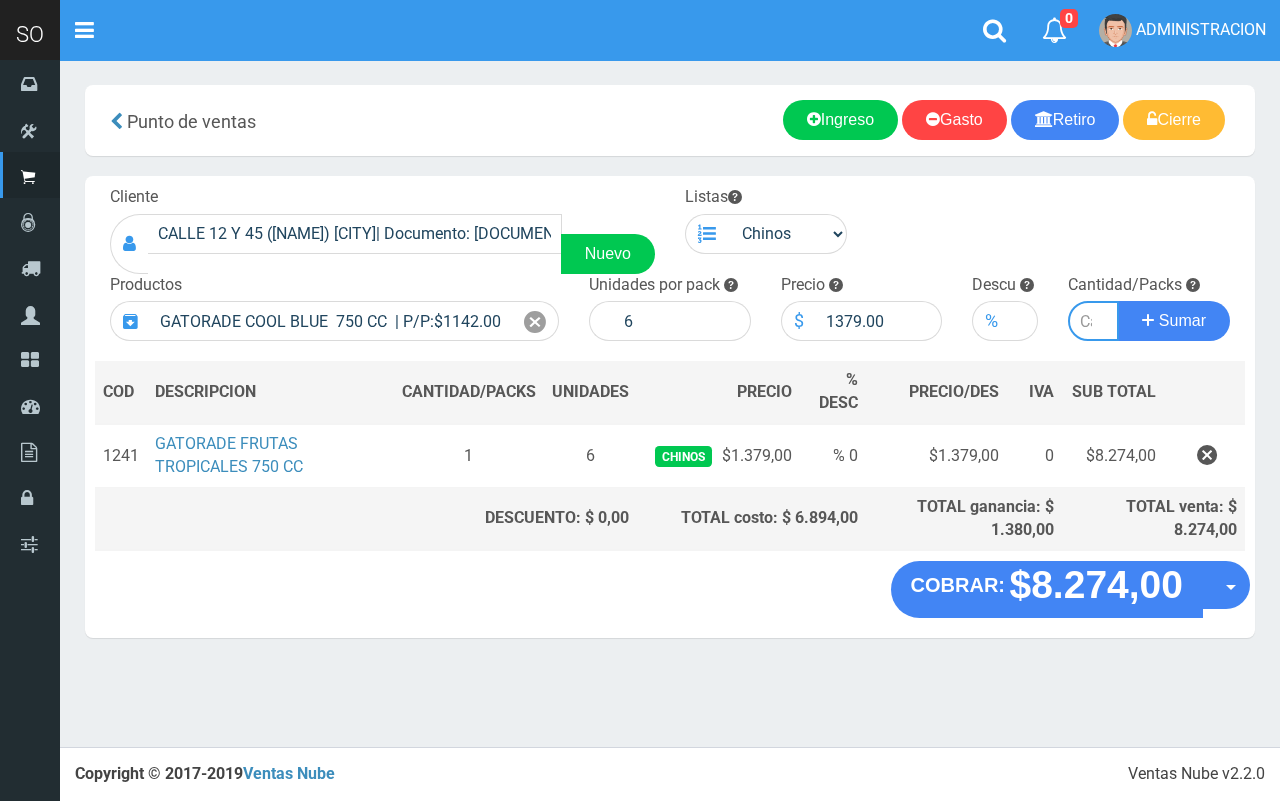 click at bounding box center [1093, 321] 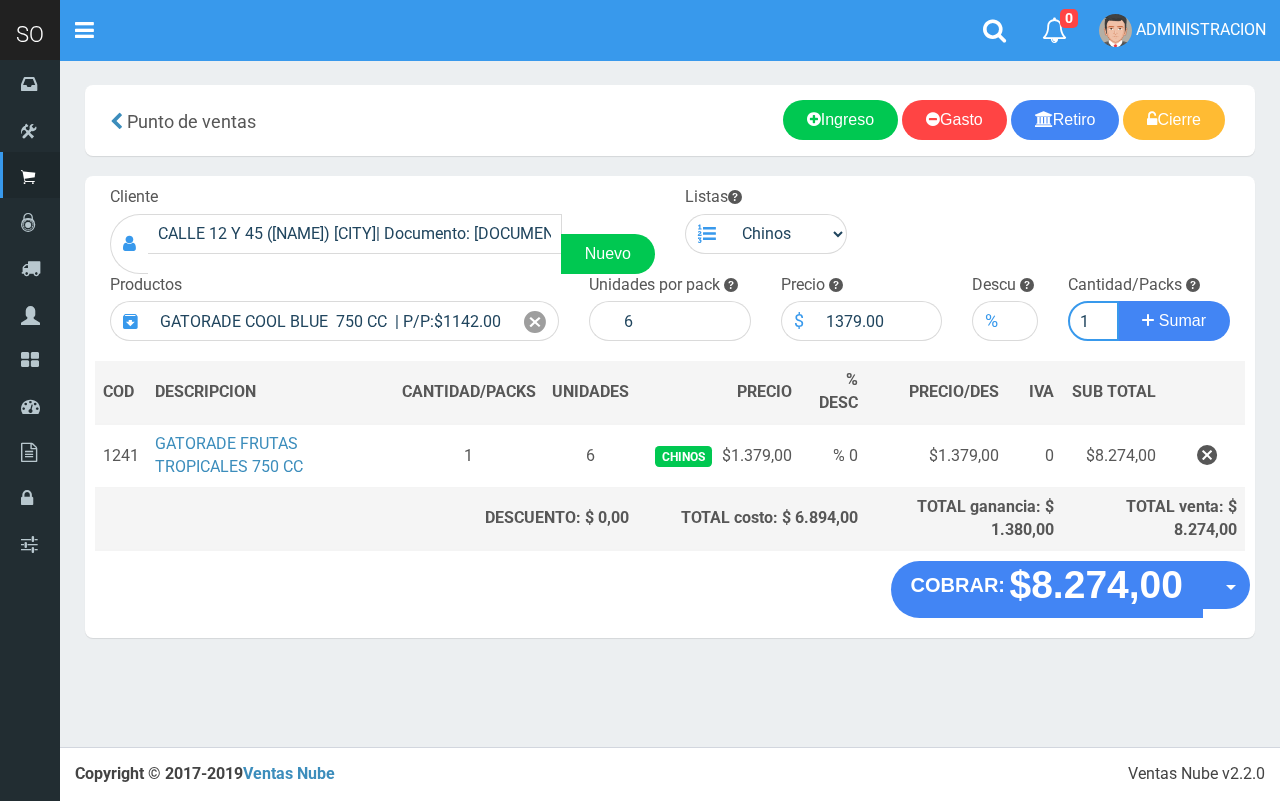 type on "1" 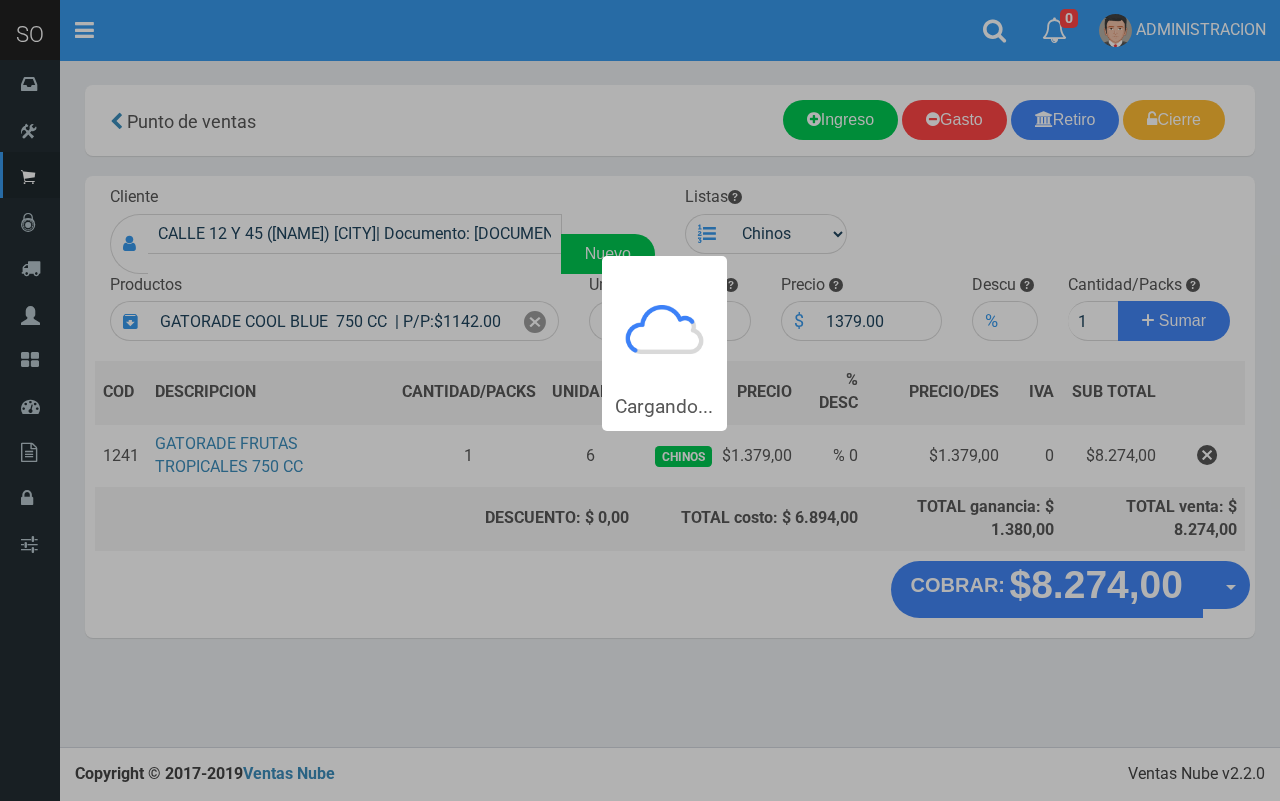 type 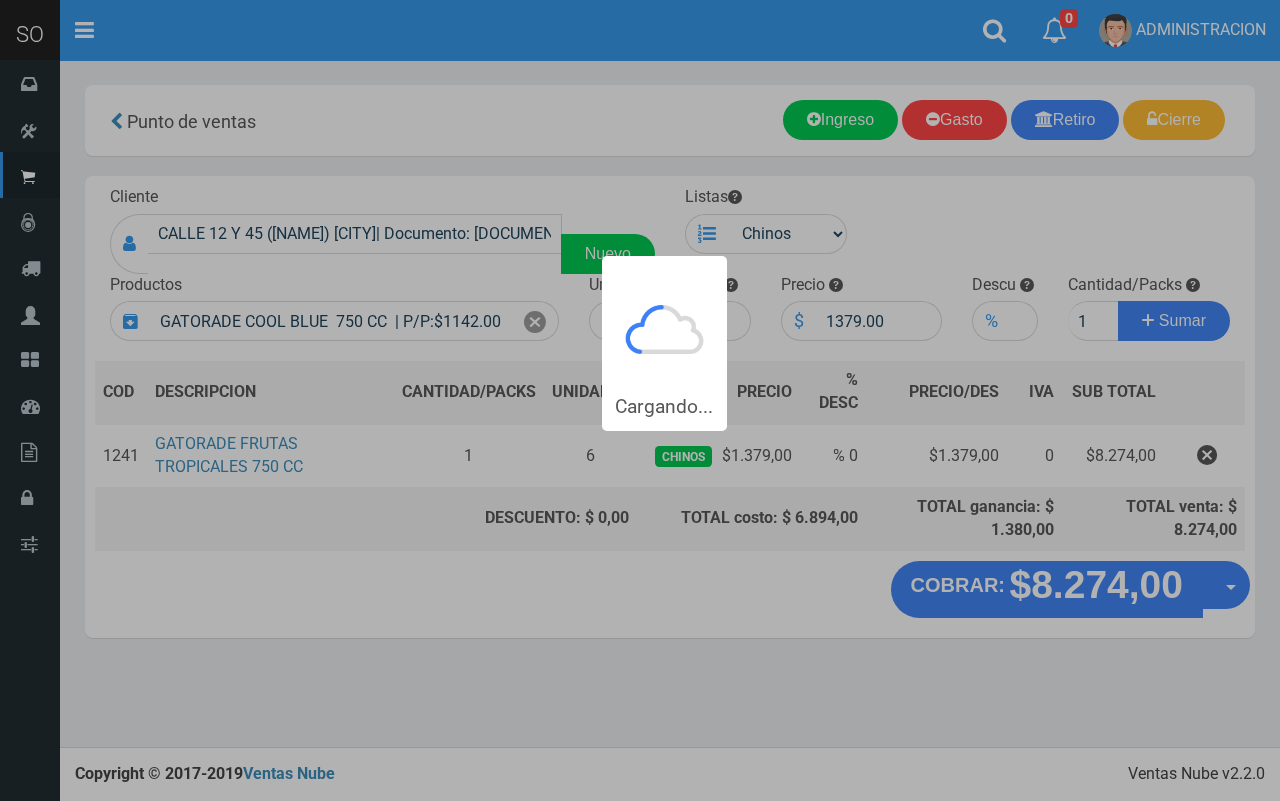 type 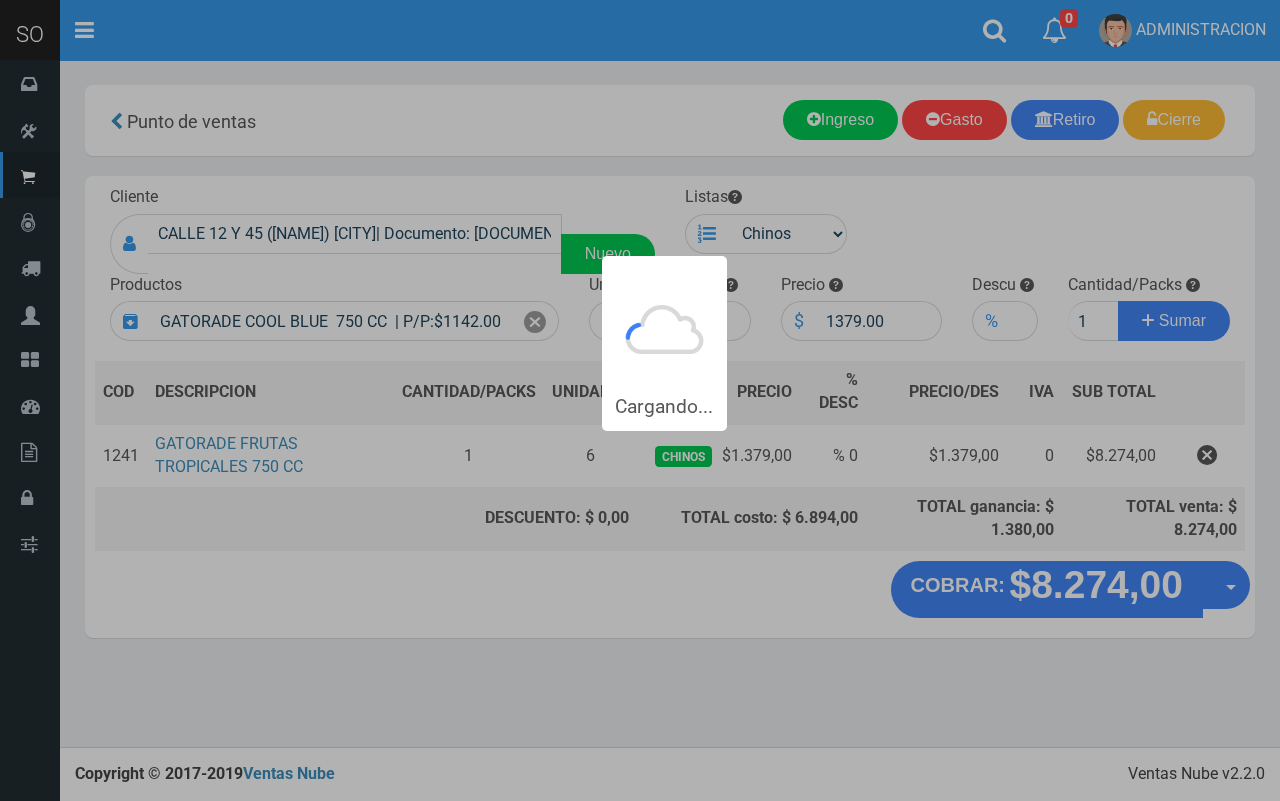 type 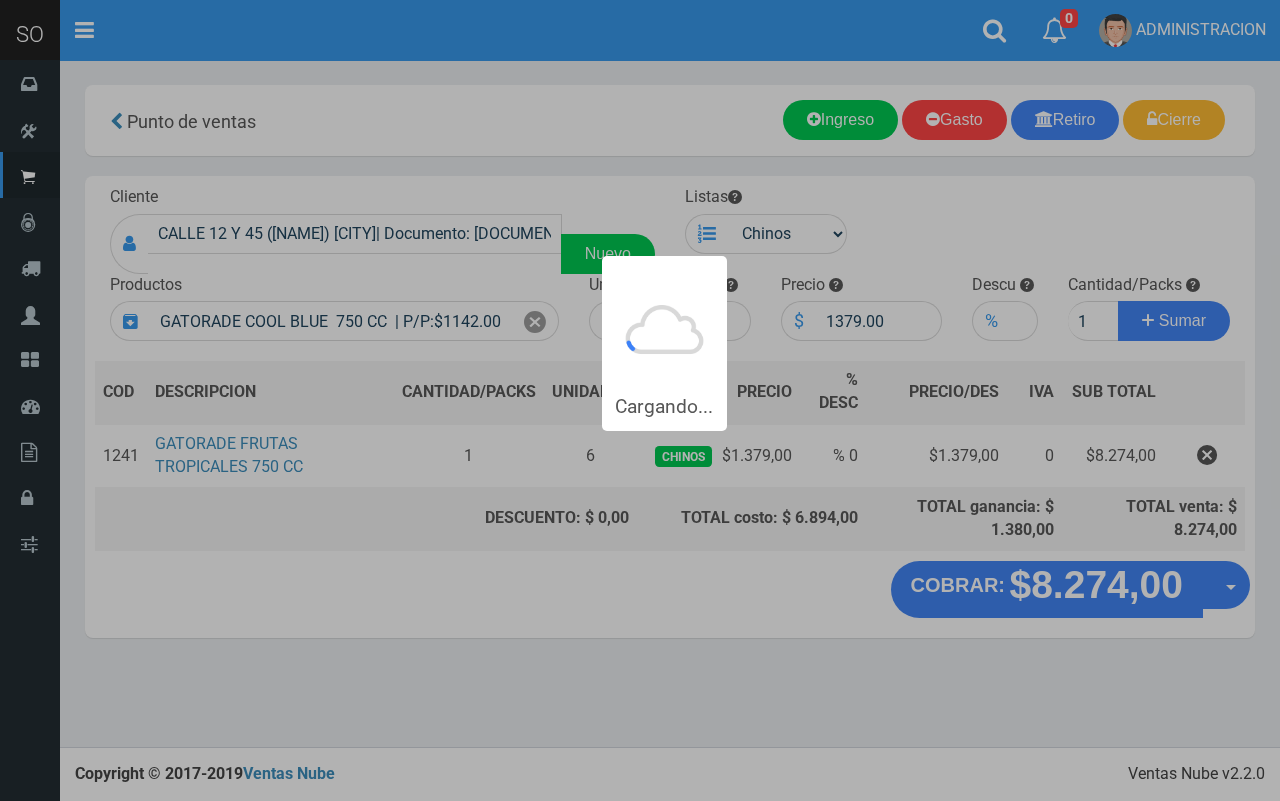 type 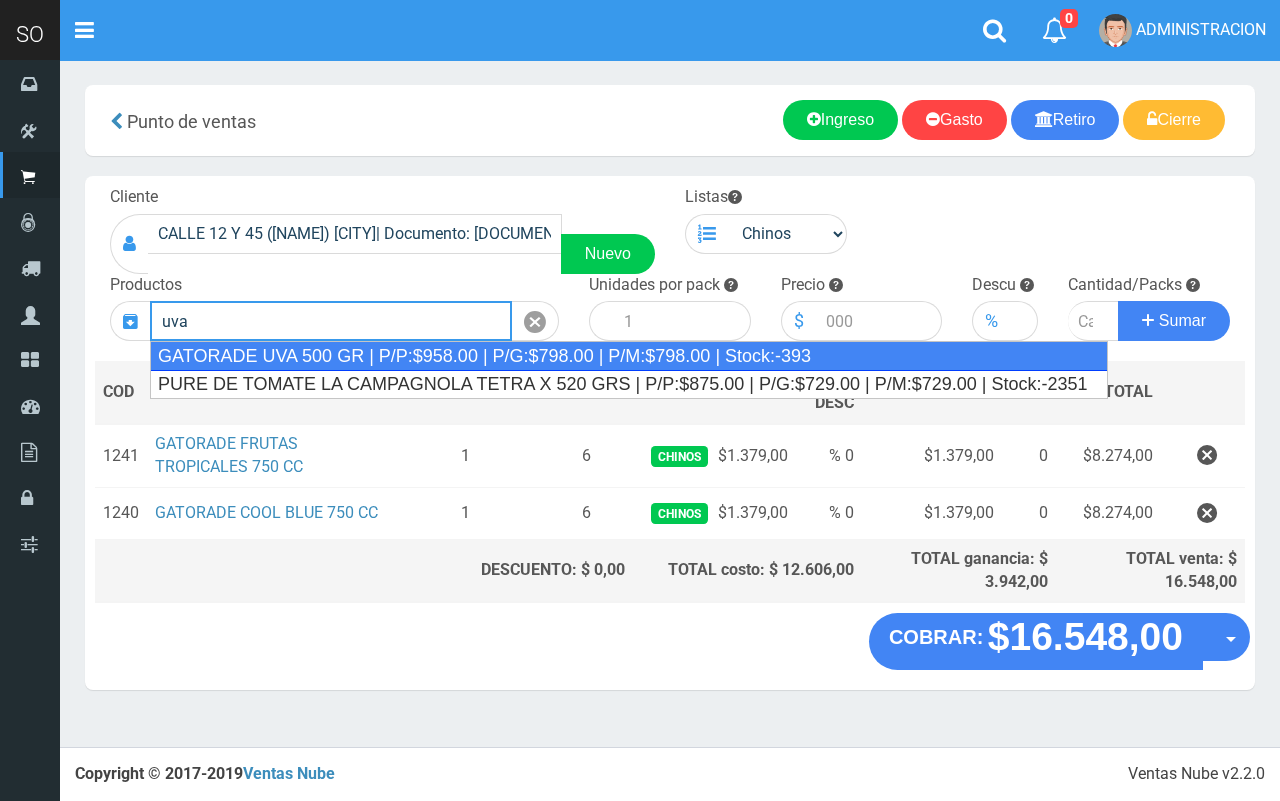 click on "GATORADE UVA 500 GR | P/P:$958.00 | P/G:$798.00 | P/M:$798.00 | Stock:-393" at bounding box center [629, 356] 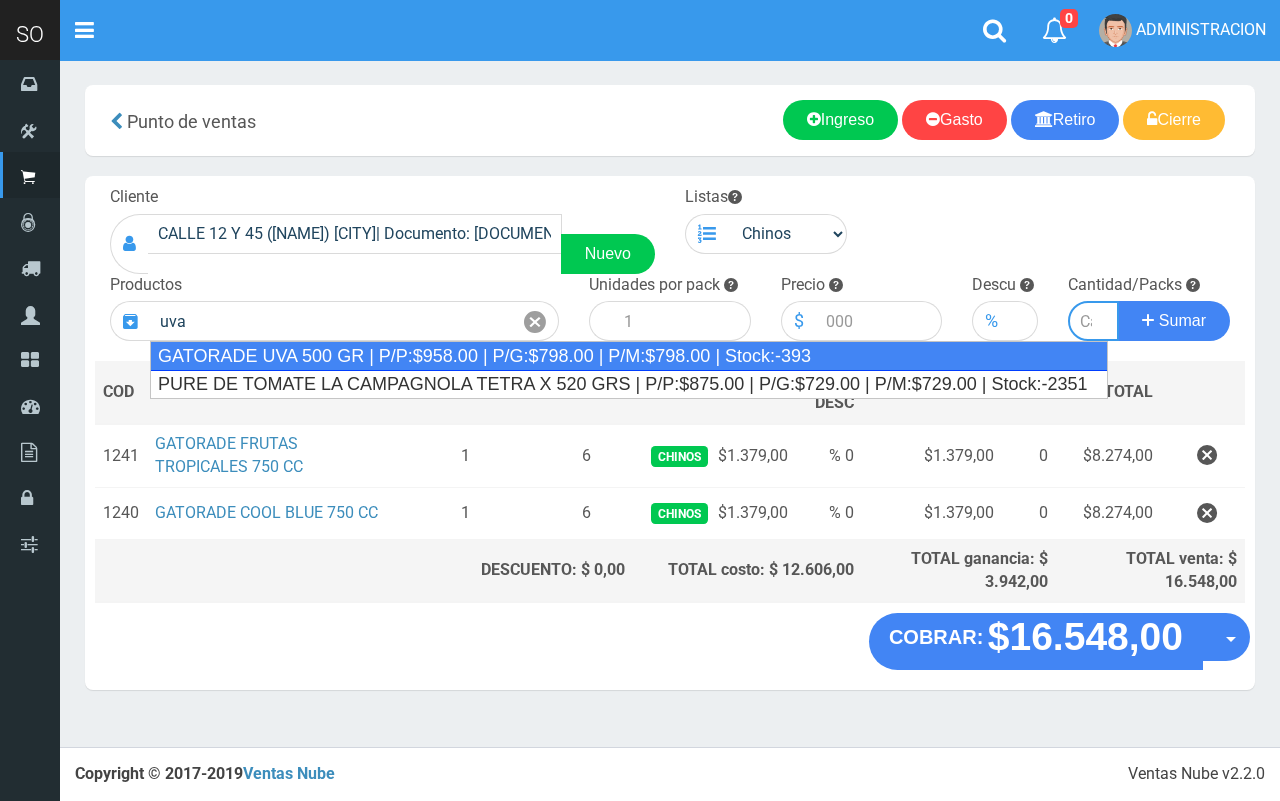 type on "GATORADE UVA 500 GR | P/P:$958.00 | P/G:$798.00 | P/M:$798.00 | Stock:-393" 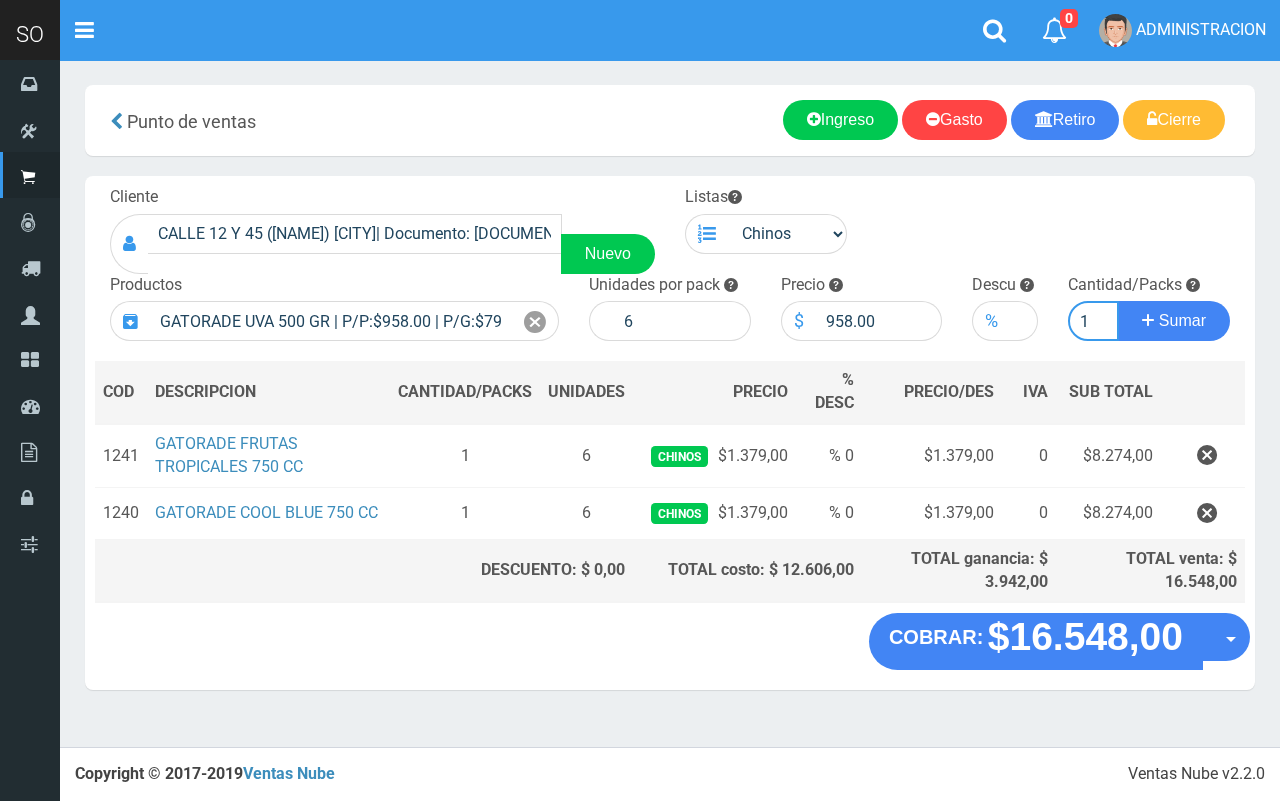 type on "1" 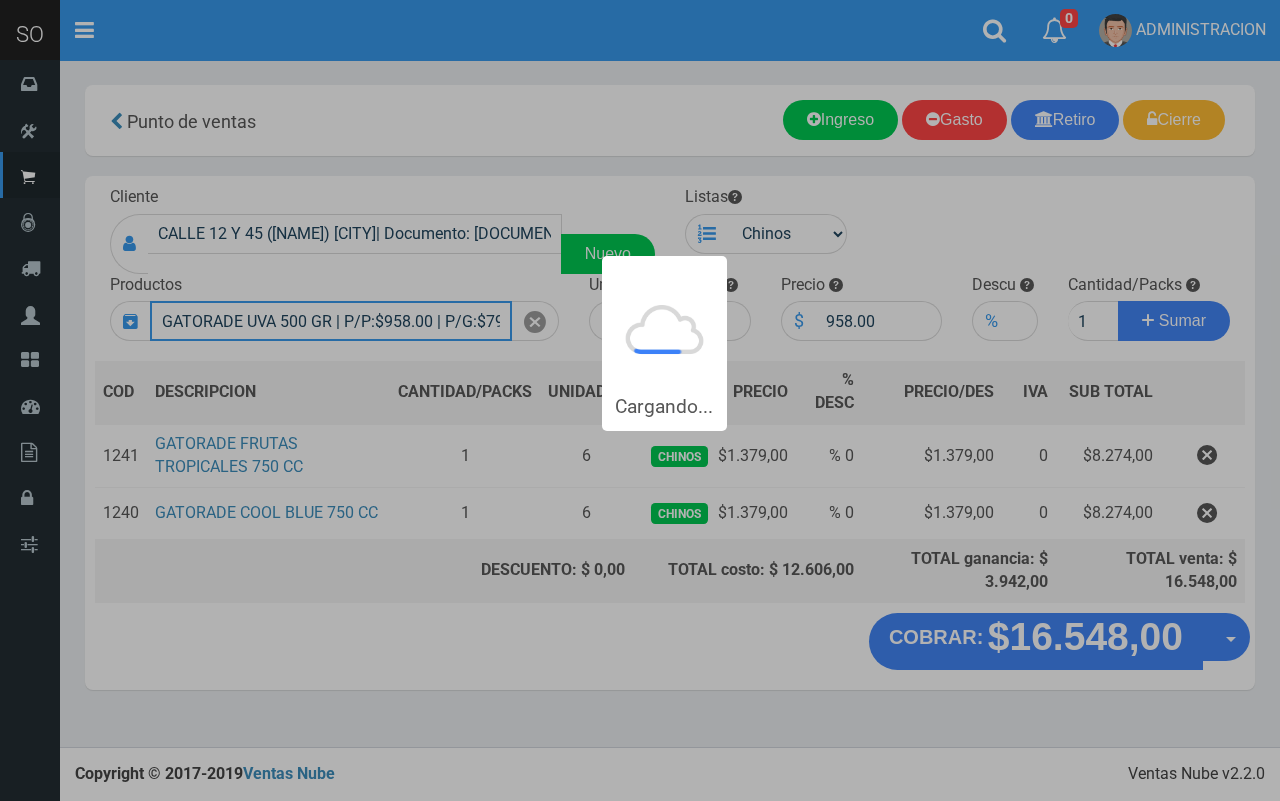 type 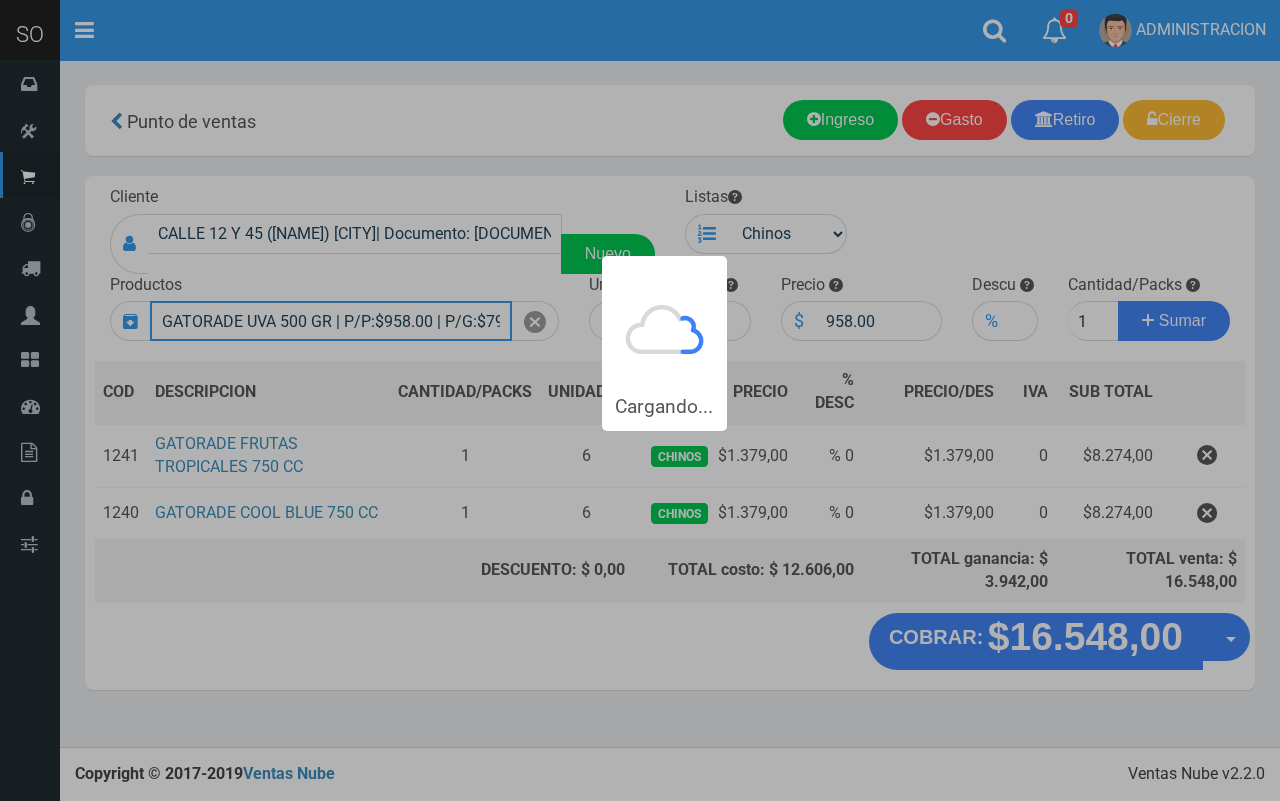 type 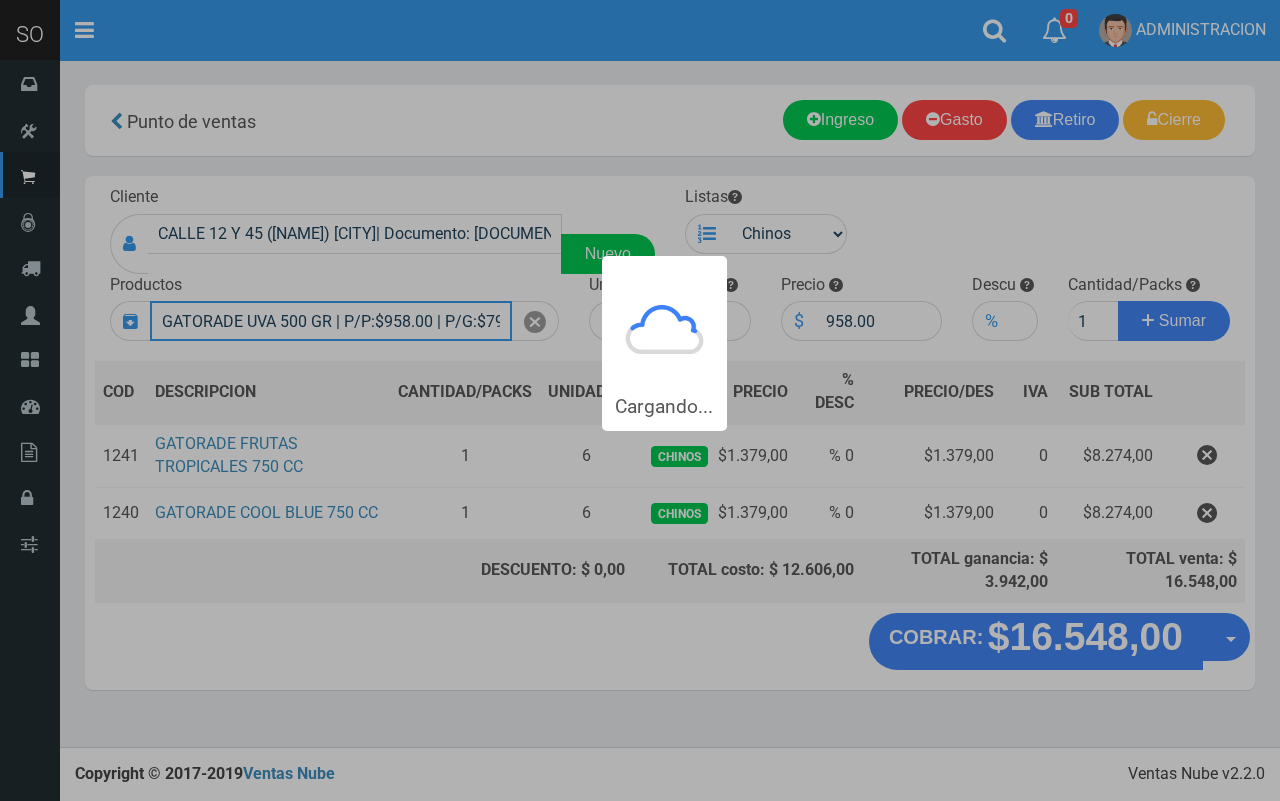 type 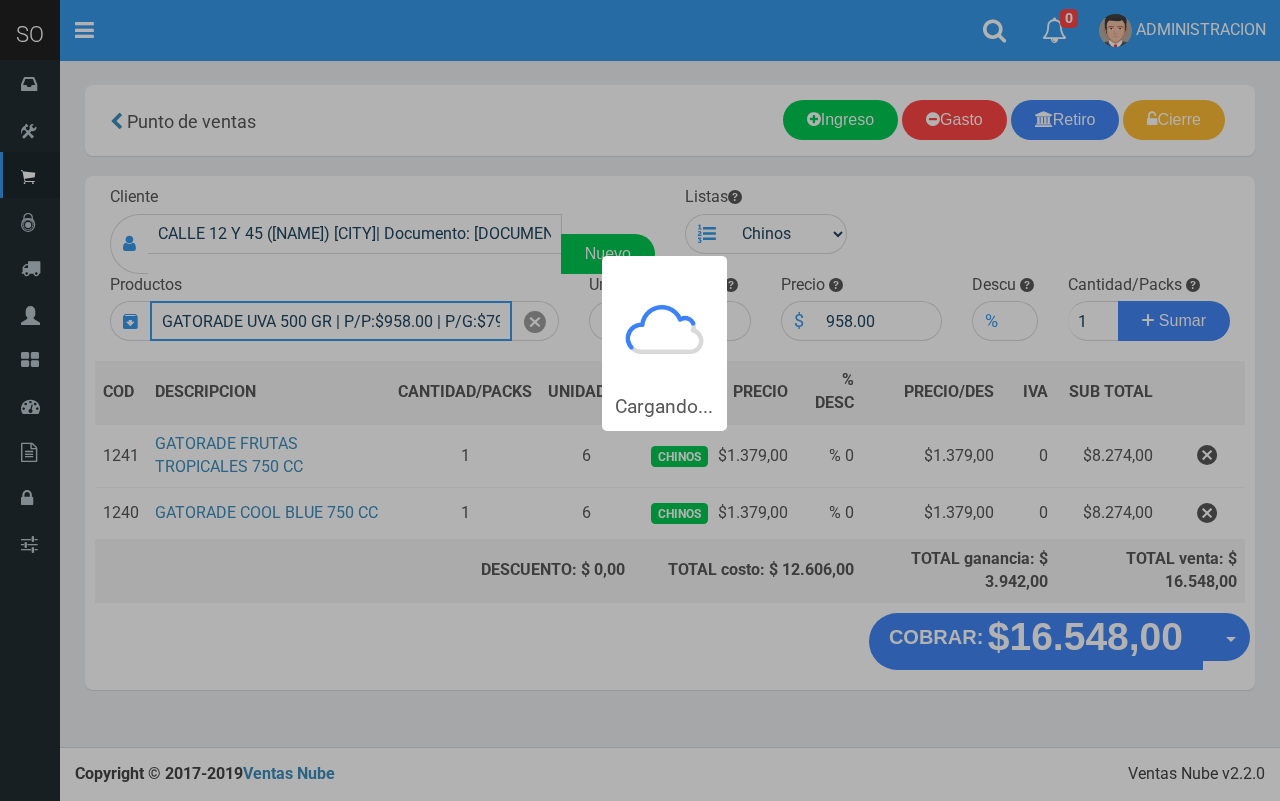type 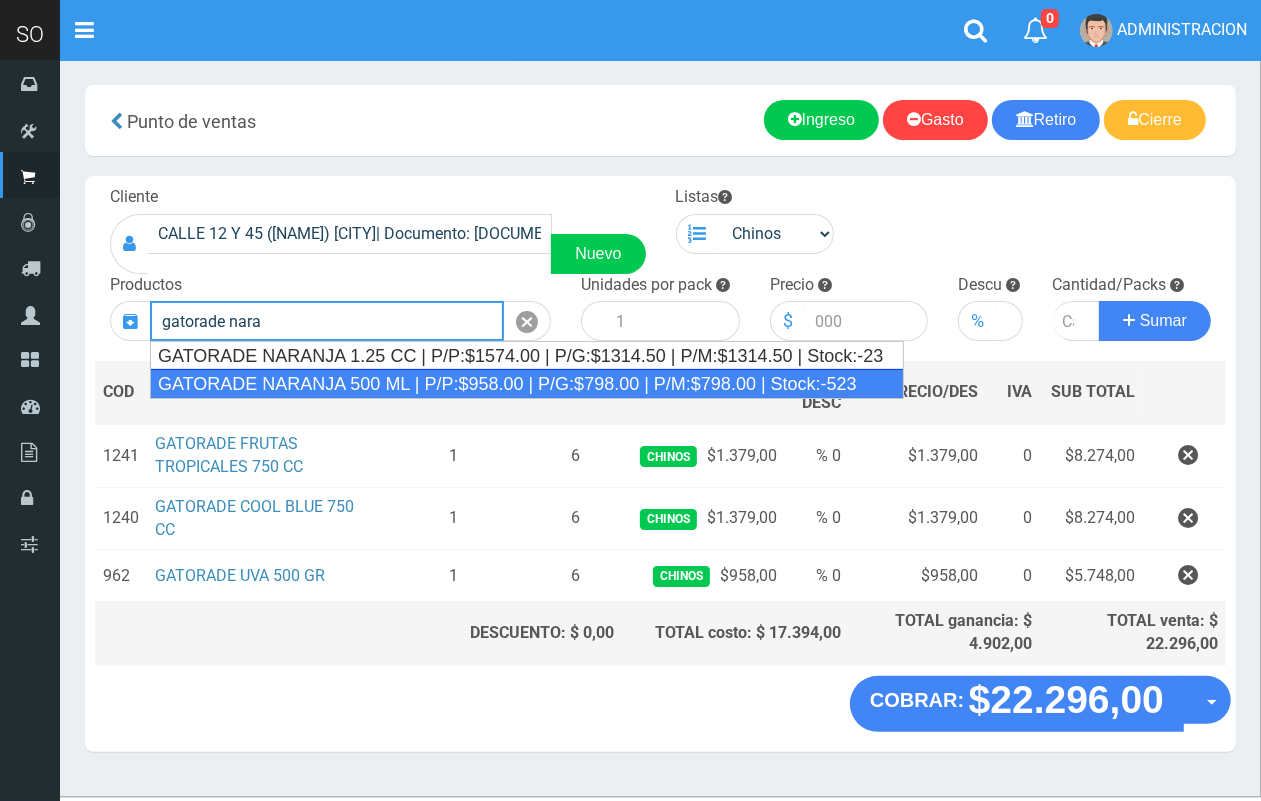 click on "GATORADE NARANJA 500 ML | P/P:$958.00 | P/G:$798.00 | P/M:$798.00 | Stock:-523" at bounding box center [527, 384] 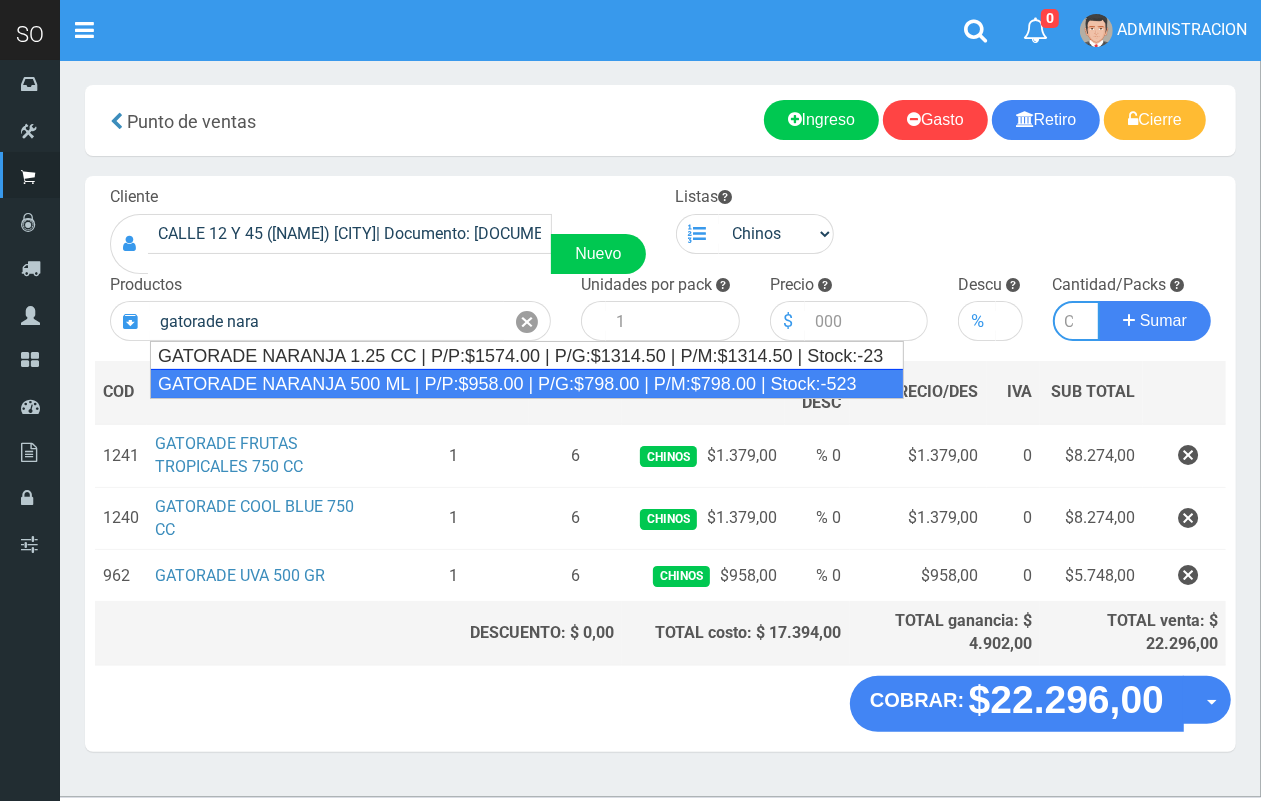 type on "GATORADE NARANJA 500 ML | P/P:$958.00 | P/G:$798.00 | P/M:$798.00 | Stock:-523" 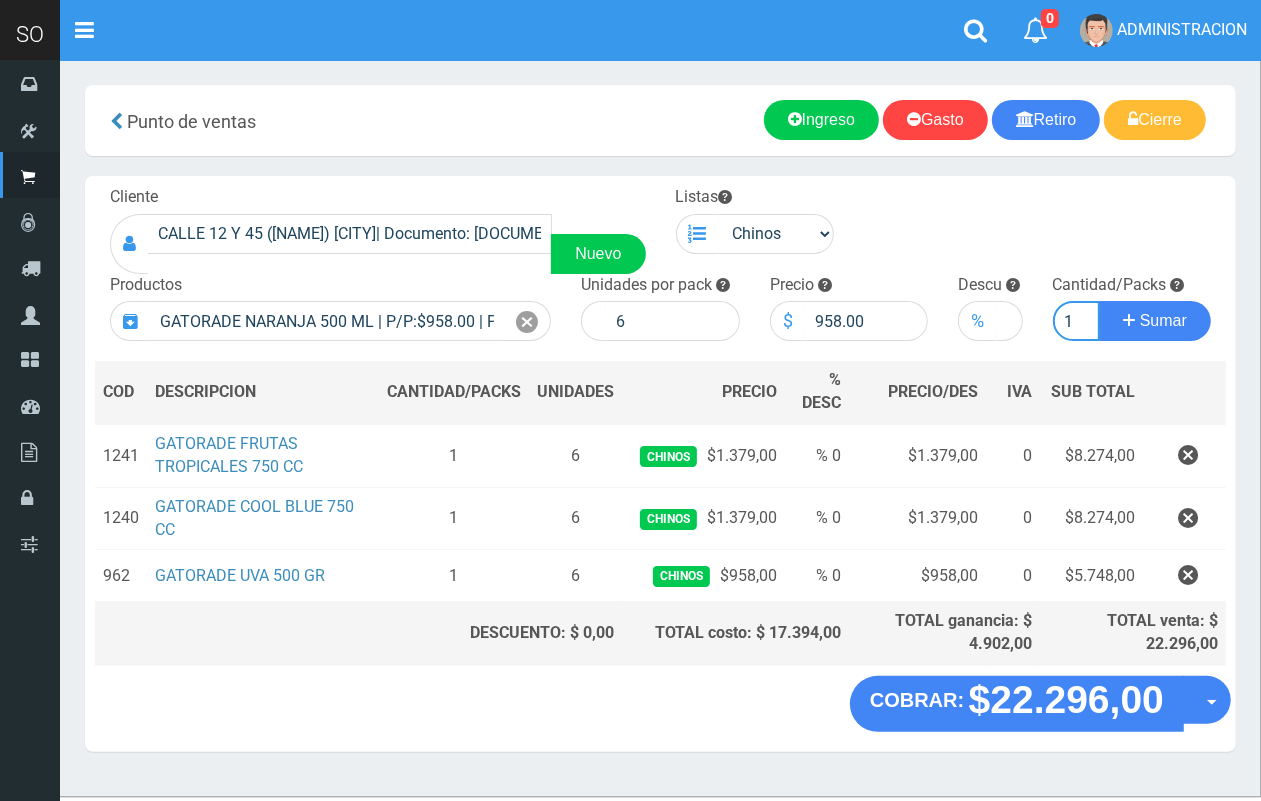 scroll, scrollTop: 0, scrollLeft: 2, axis: horizontal 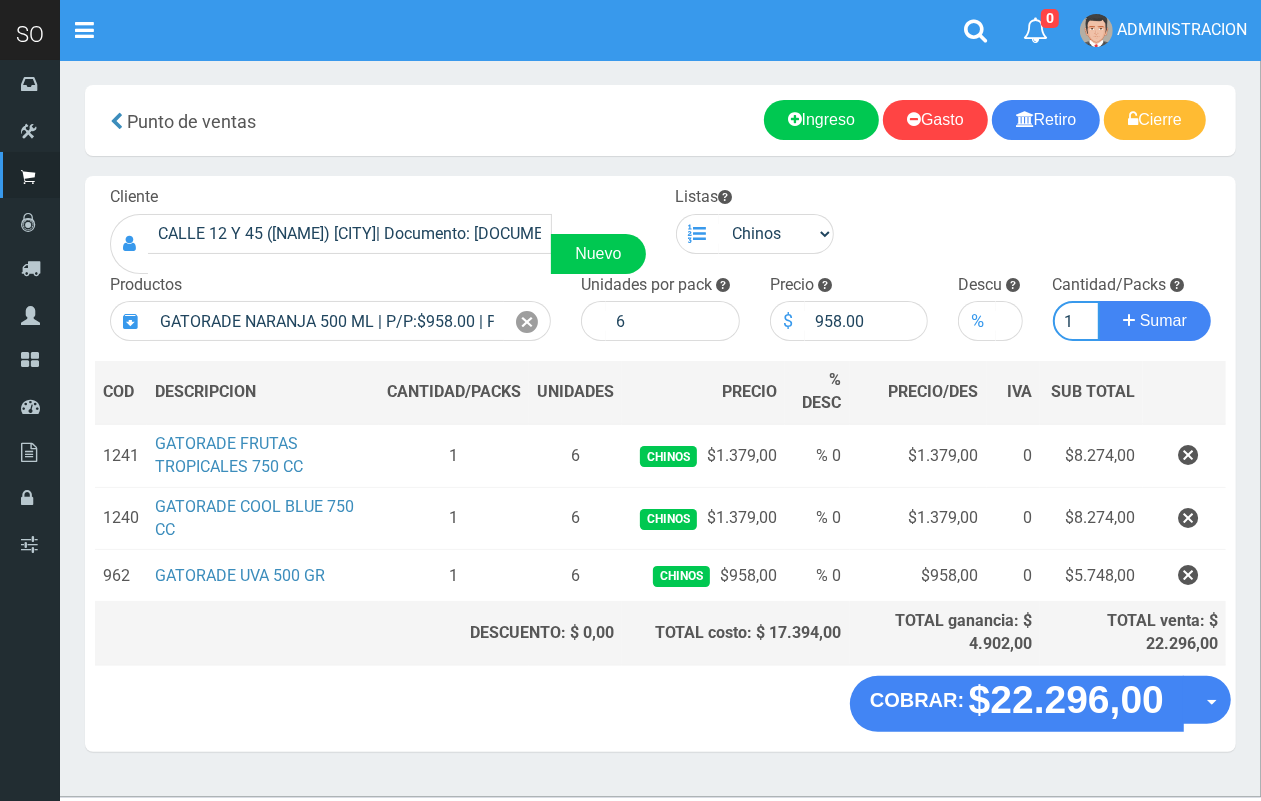 type on "1" 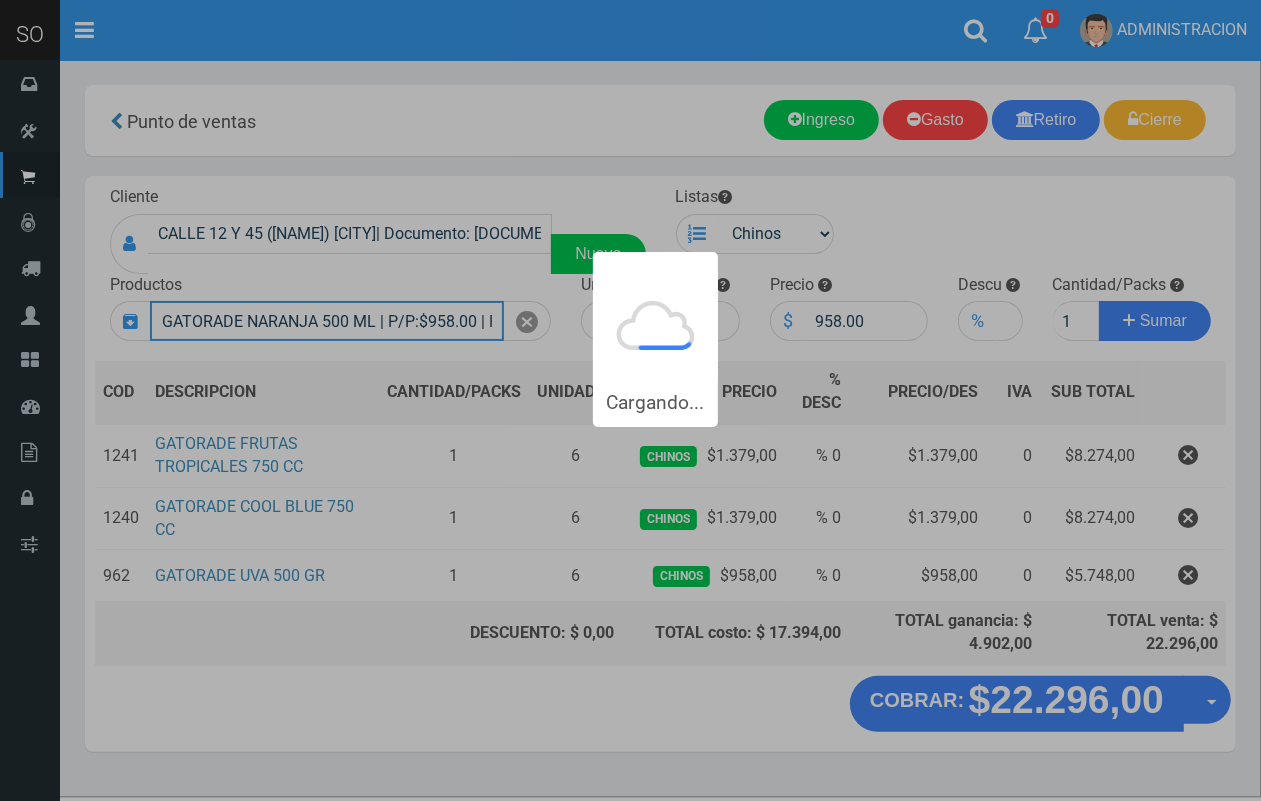 type 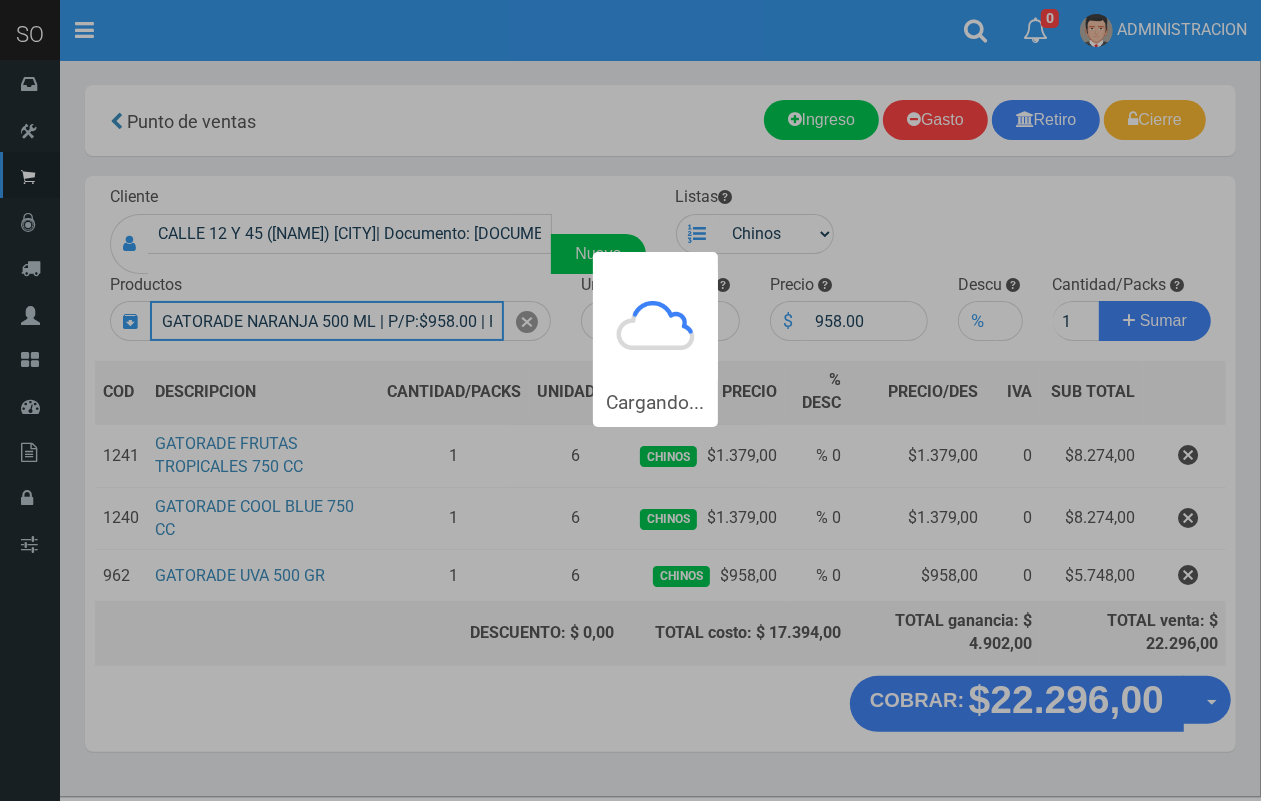type 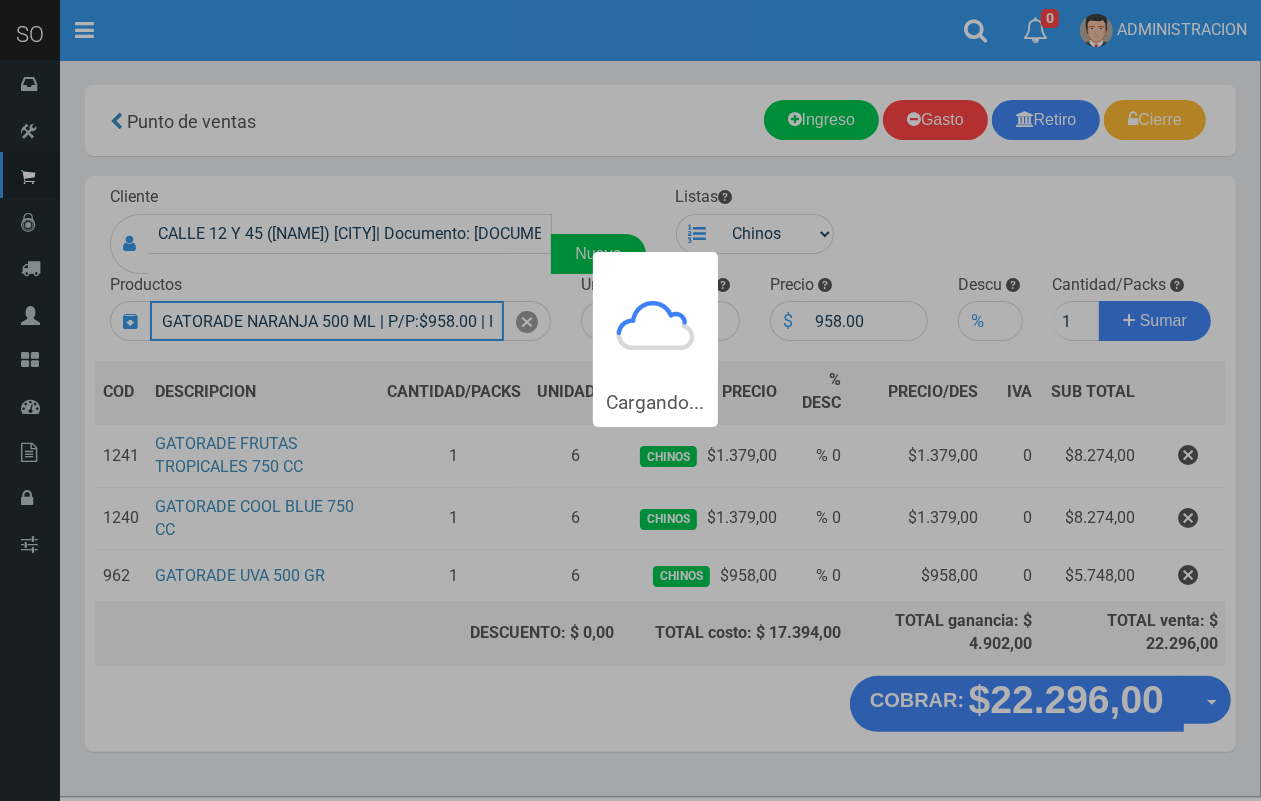 type 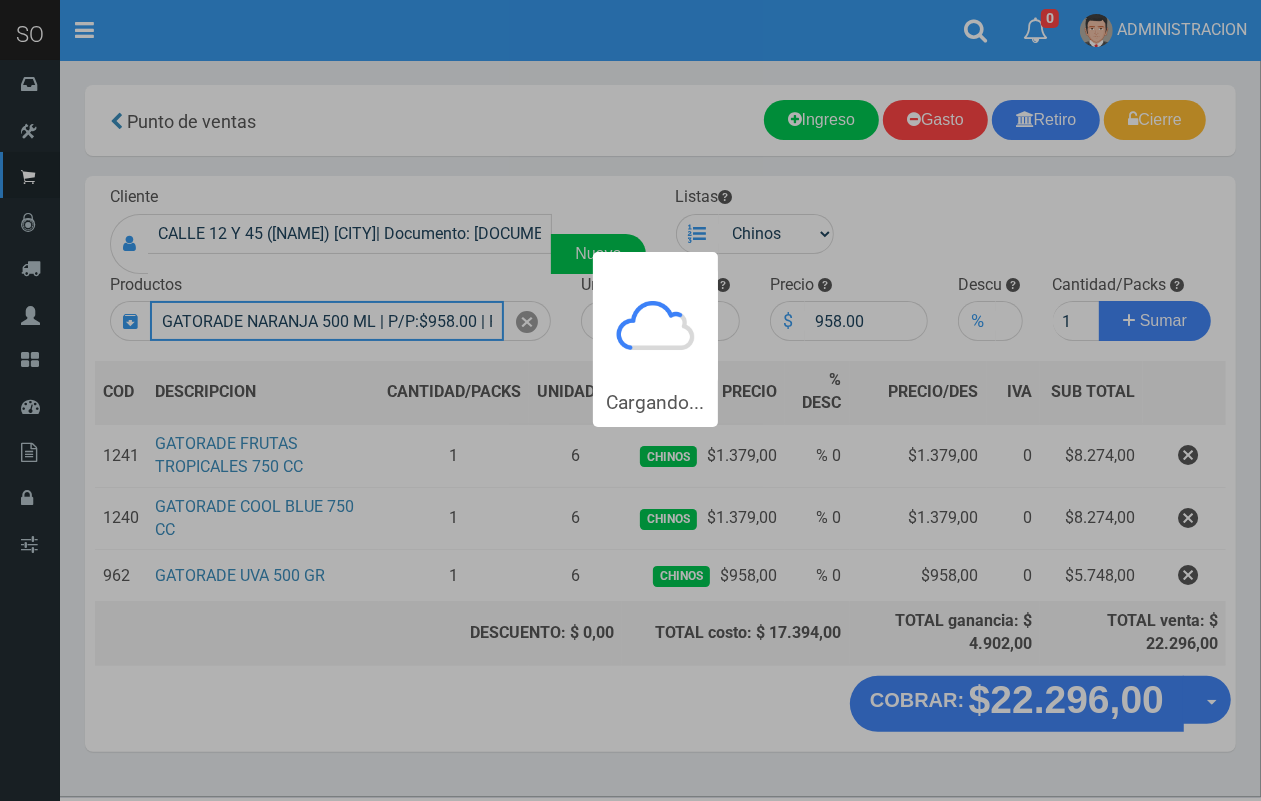 type 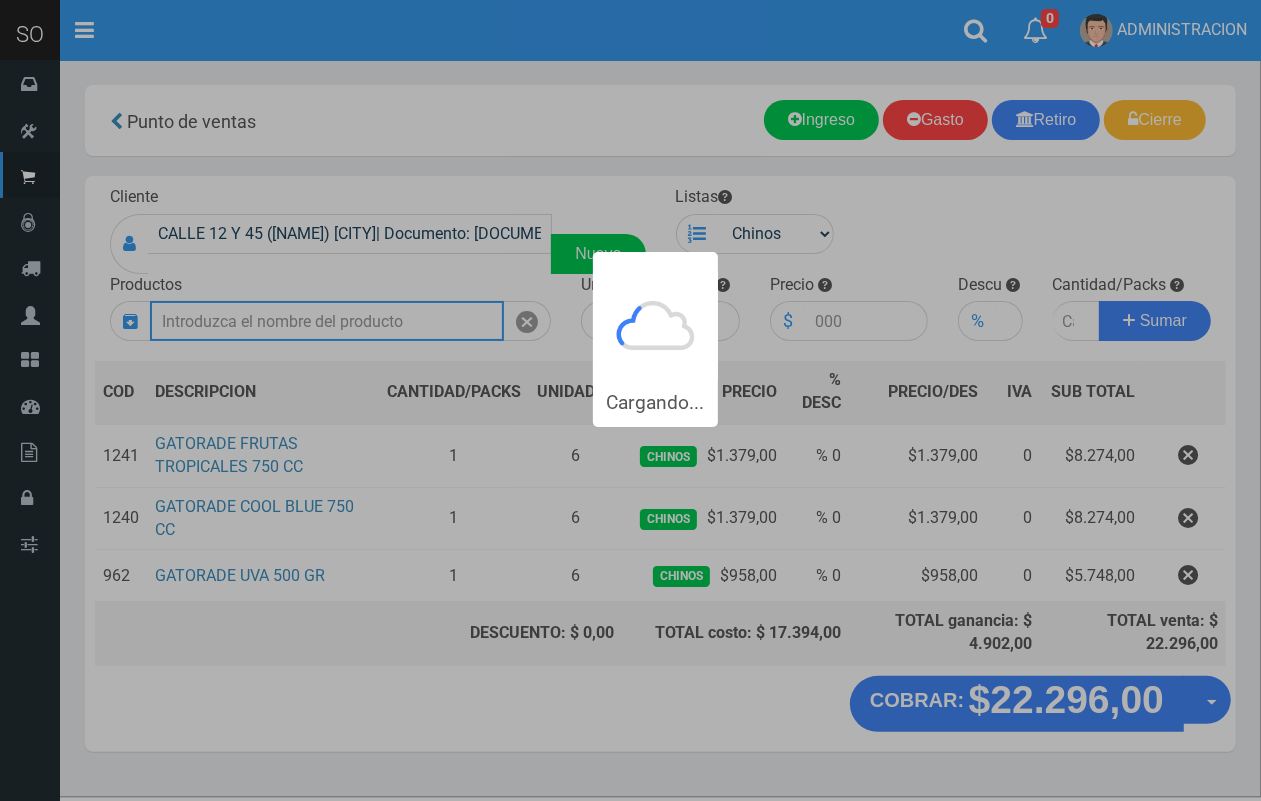 scroll, scrollTop: 0, scrollLeft: 0, axis: both 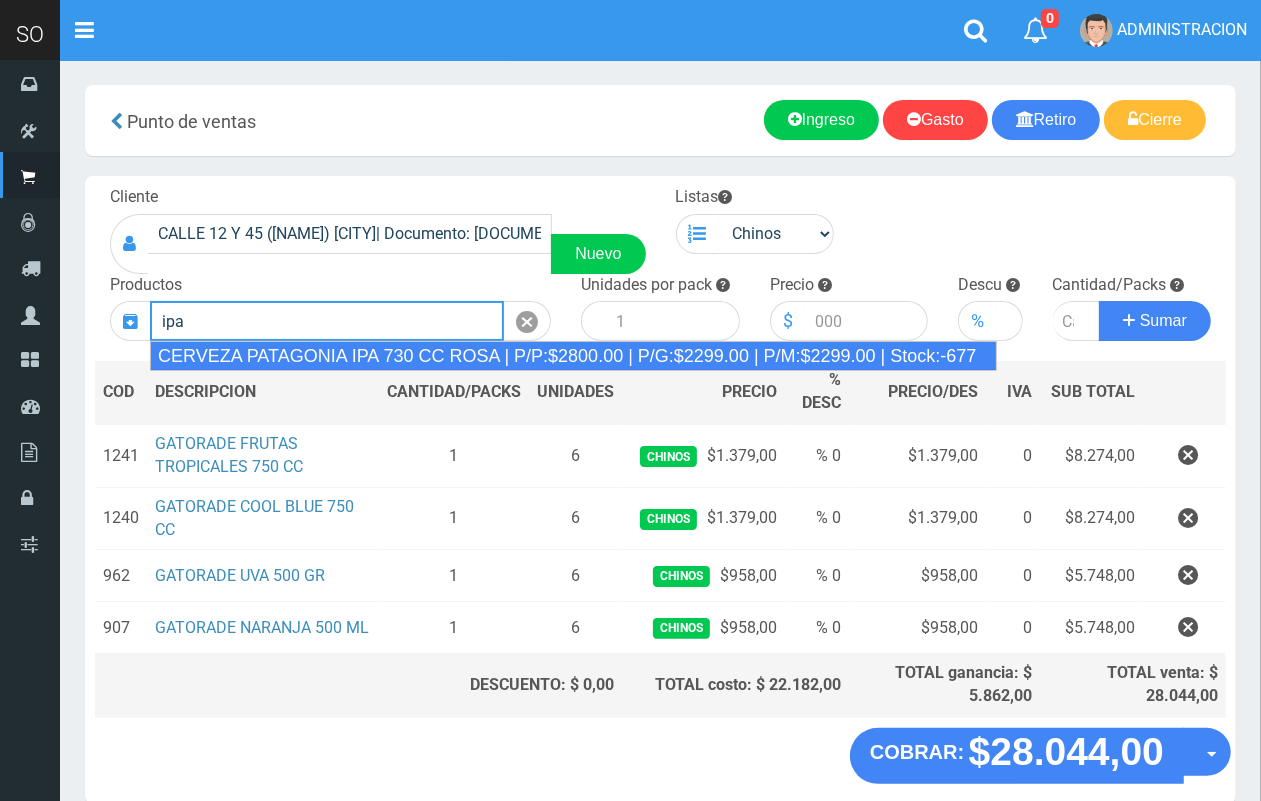 click on "CERVEZA PATAGONIA IPA 730 CC ROSA  | P/P:$2800.00 | P/G:$2299.00 | P/M:$2299.00 | Stock:-677" at bounding box center [573, 356] 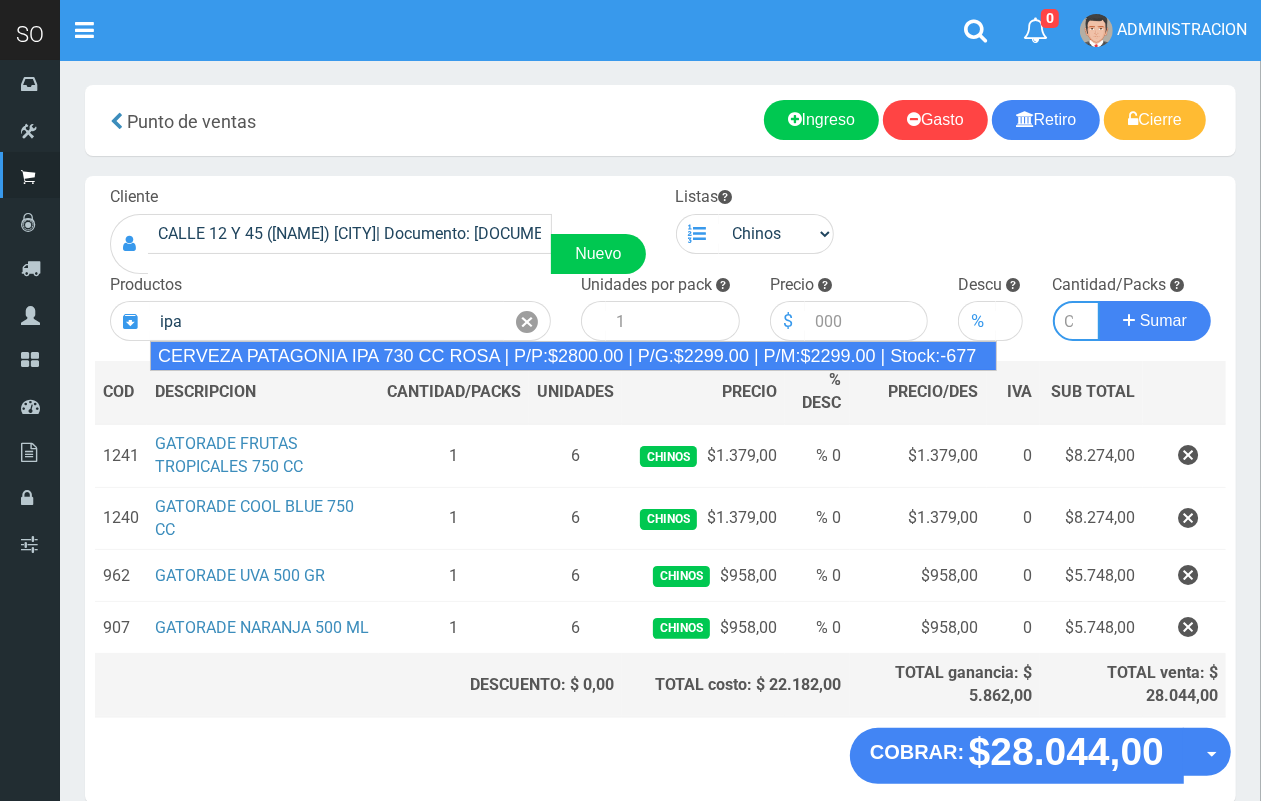 type on "CERVEZA PATAGONIA IPA 730 CC ROSA  | P/P:$2800.00 | P/G:$2299.00 | P/M:$2299.00 | Stock:-677" 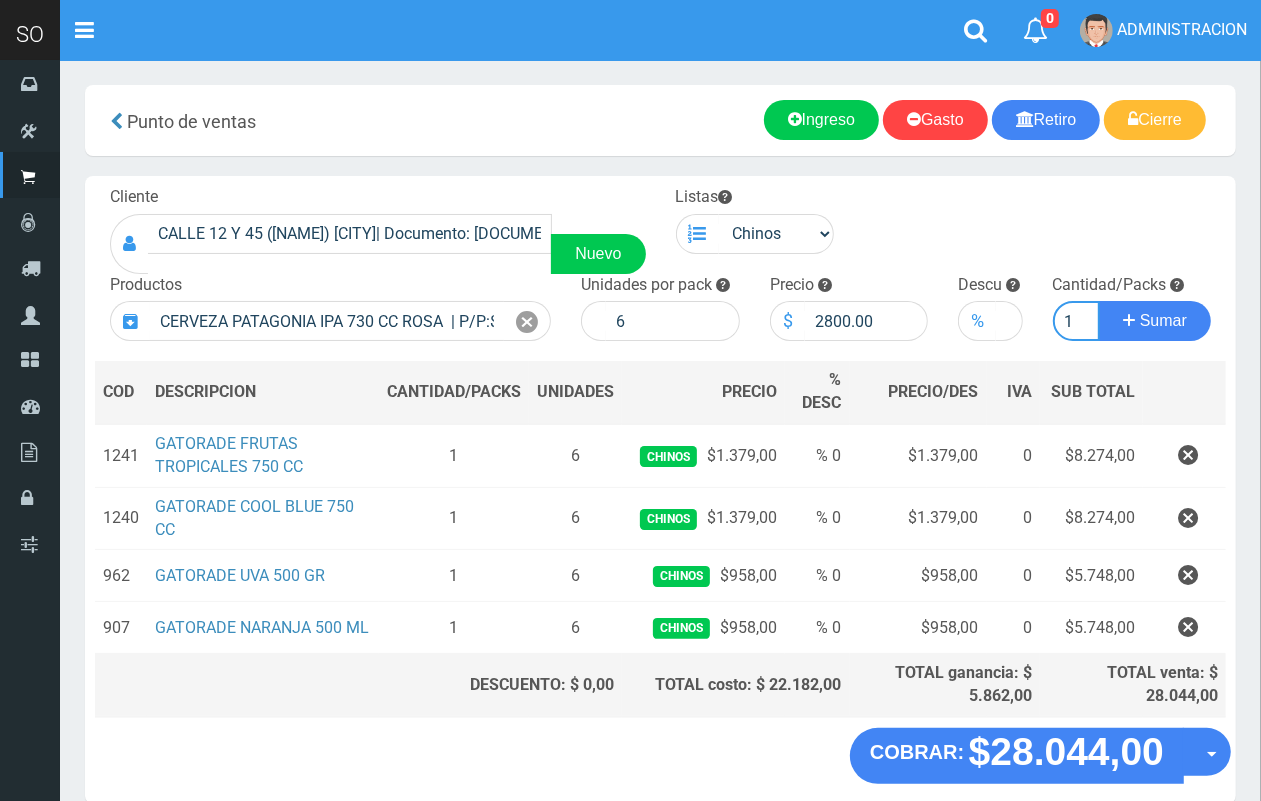 scroll, scrollTop: 0, scrollLeft: 2, axis: horizontal 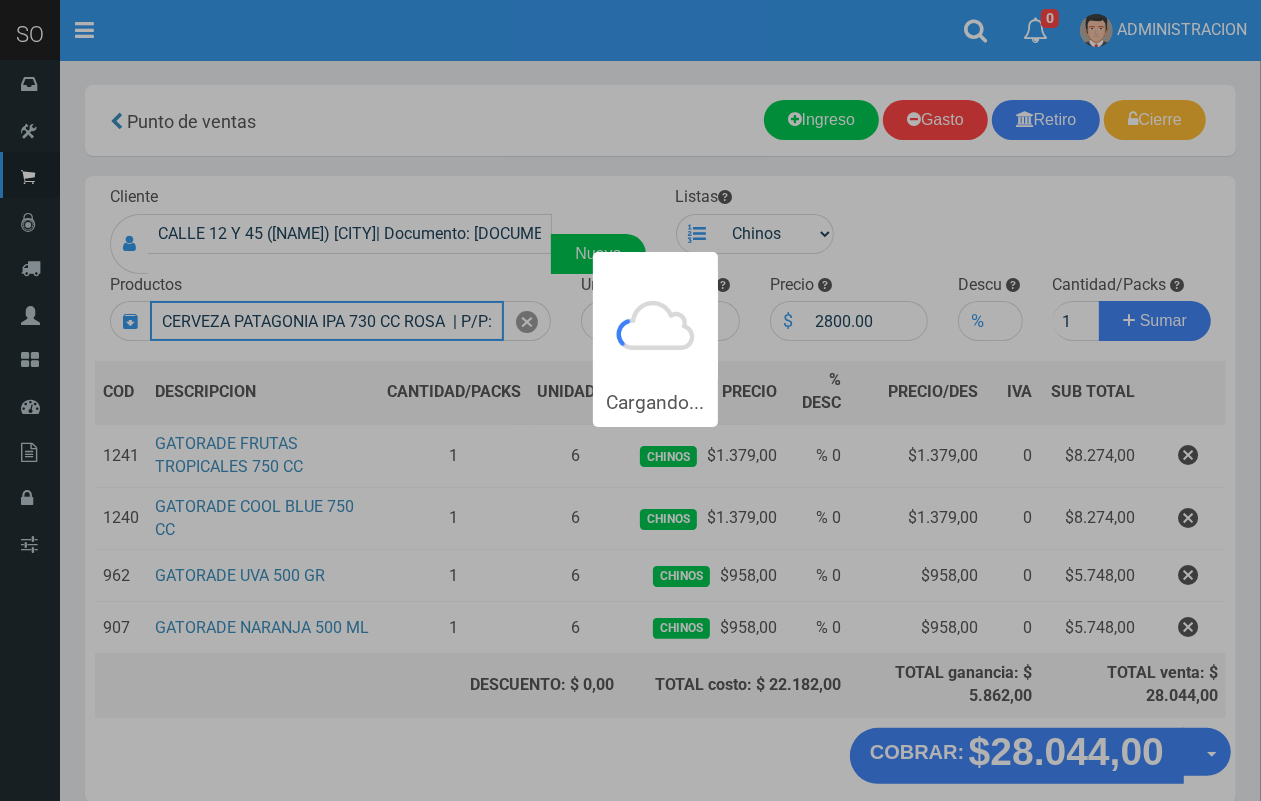 type 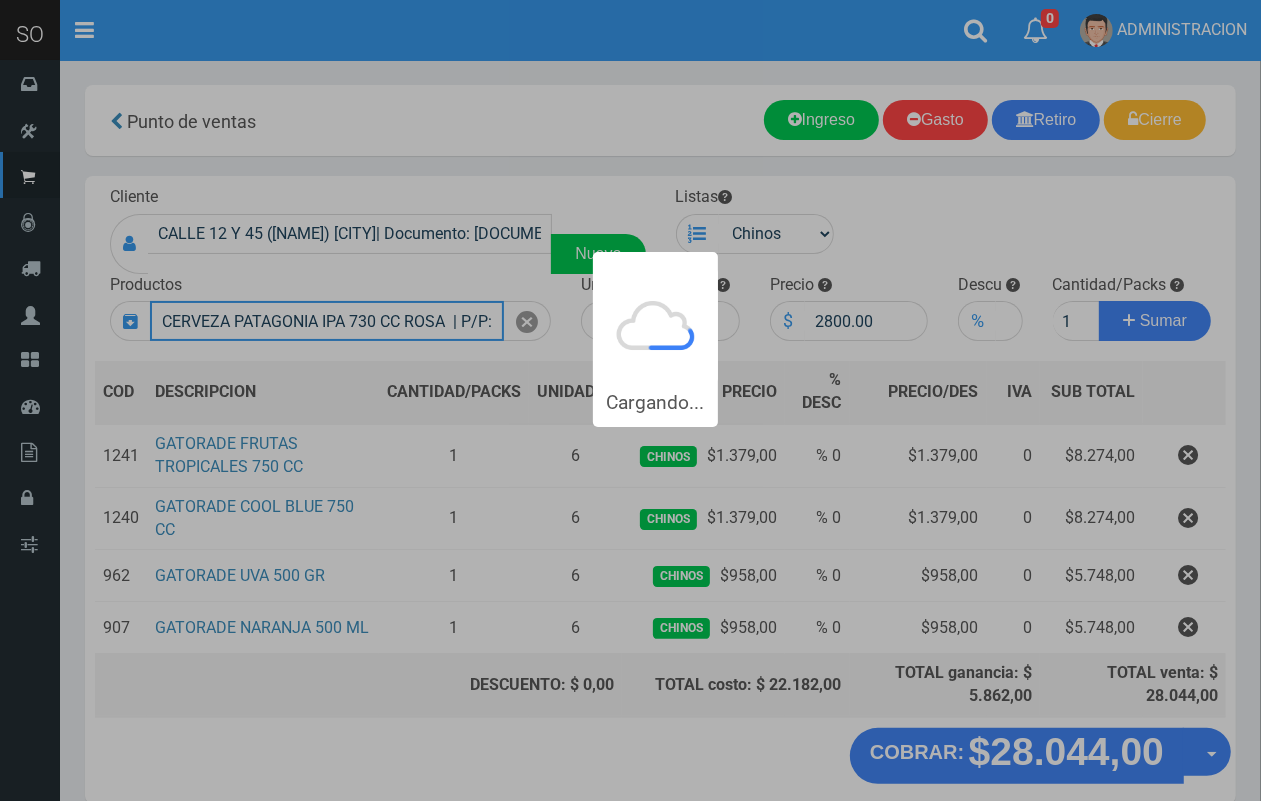 type 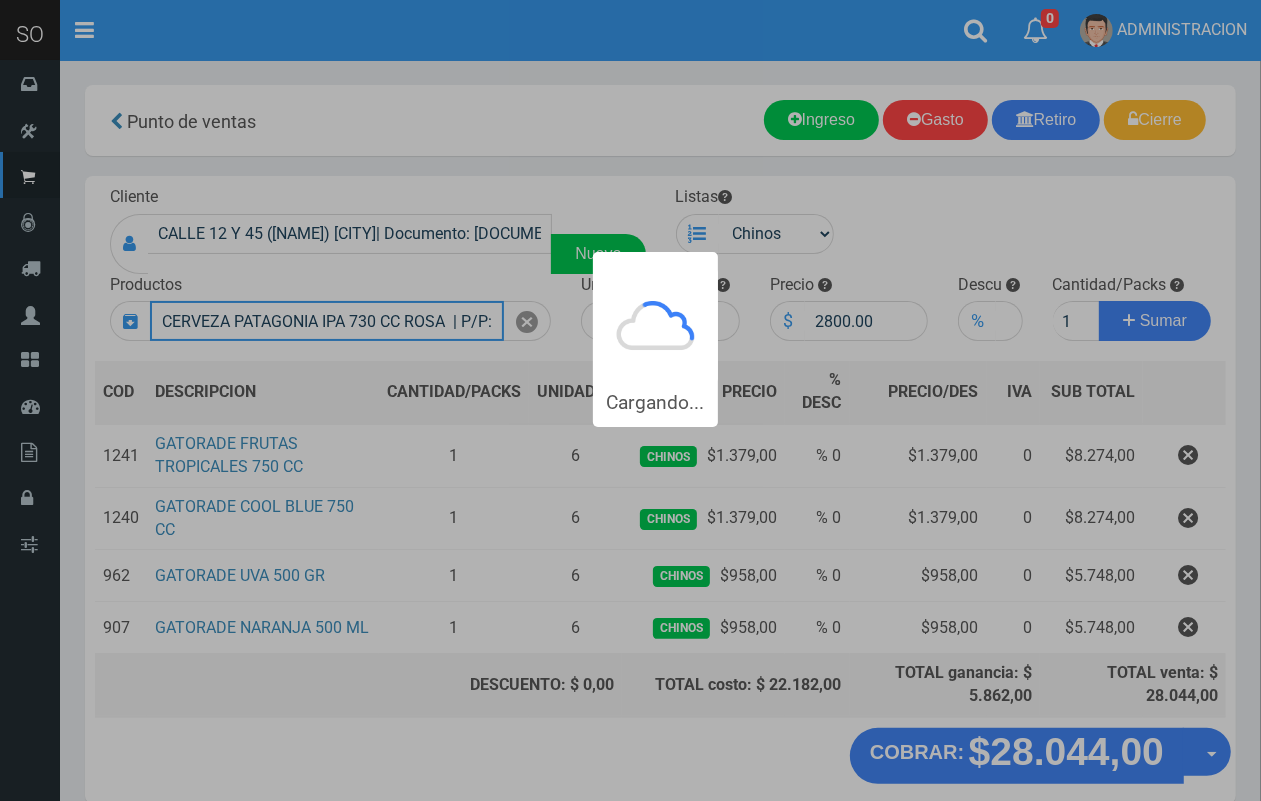 type 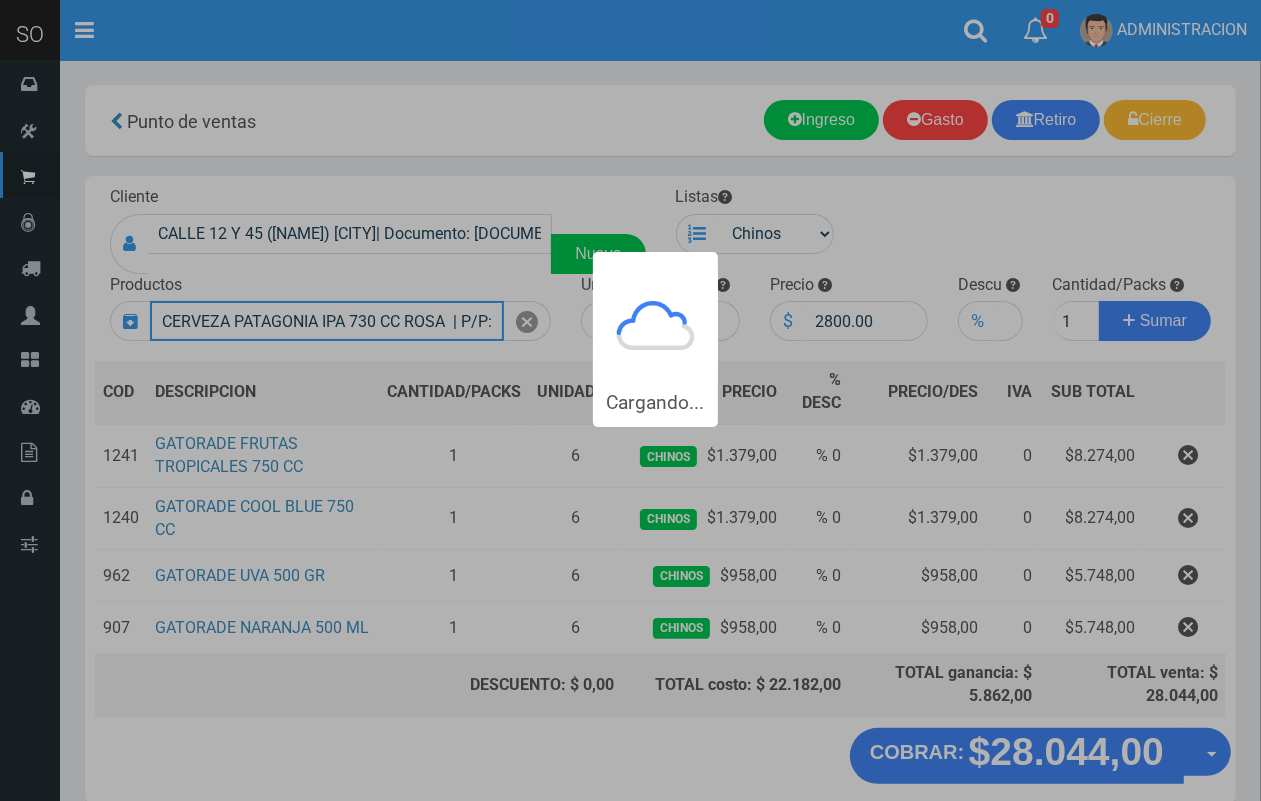 type 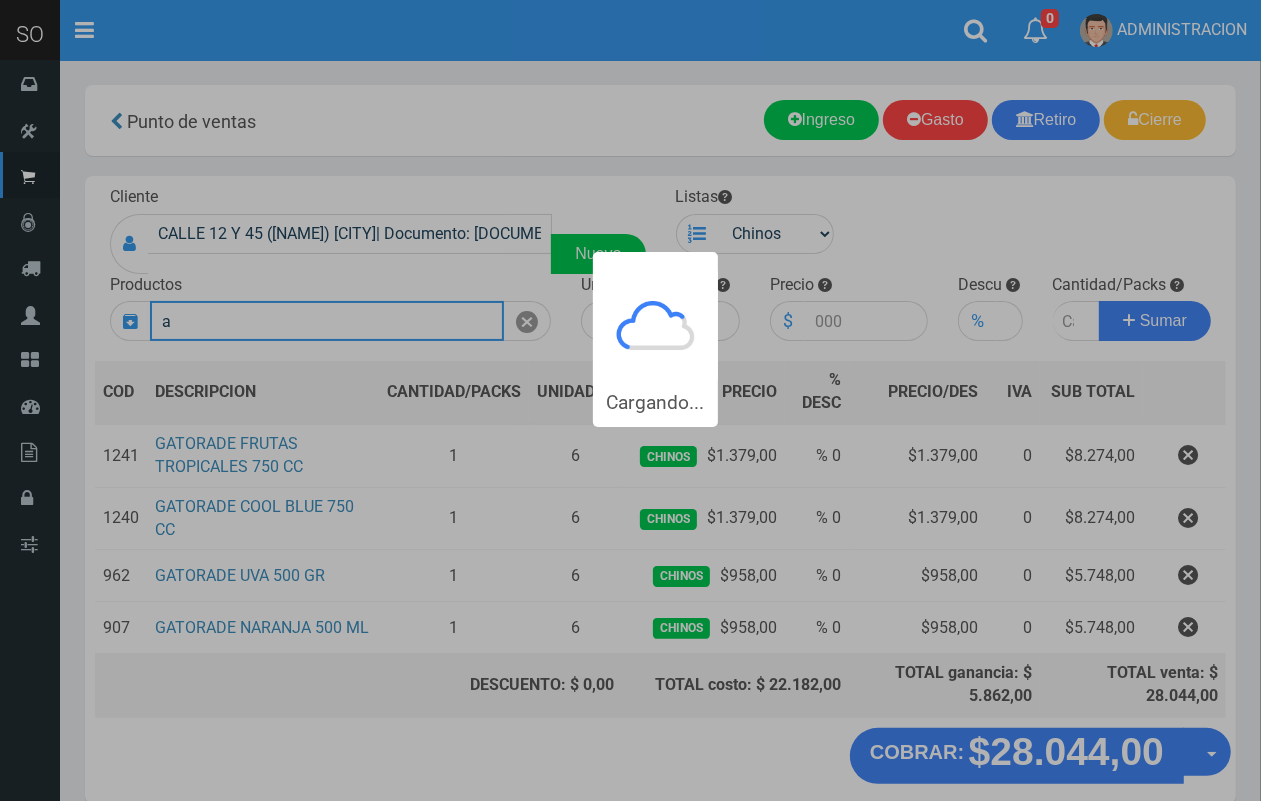 scroll, scrollTop: 0, scrollLeft: 0, axis: both 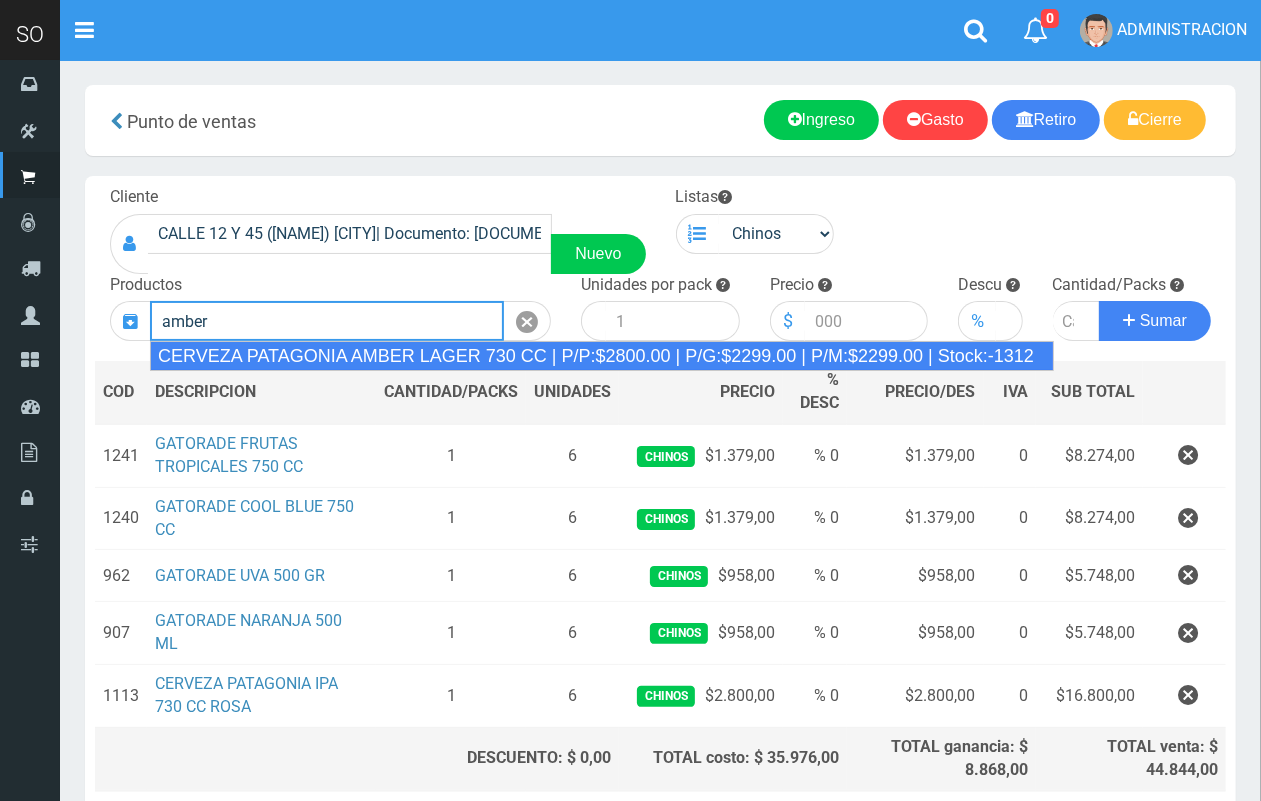 click on "CERVEZA PATAGONIA AMBER LAGER 730 CC | P/P:$2800.00 | P/G:$2299.00 | P/M:$2299.00 | Stock:-1312" at bounding box center (602, 356) 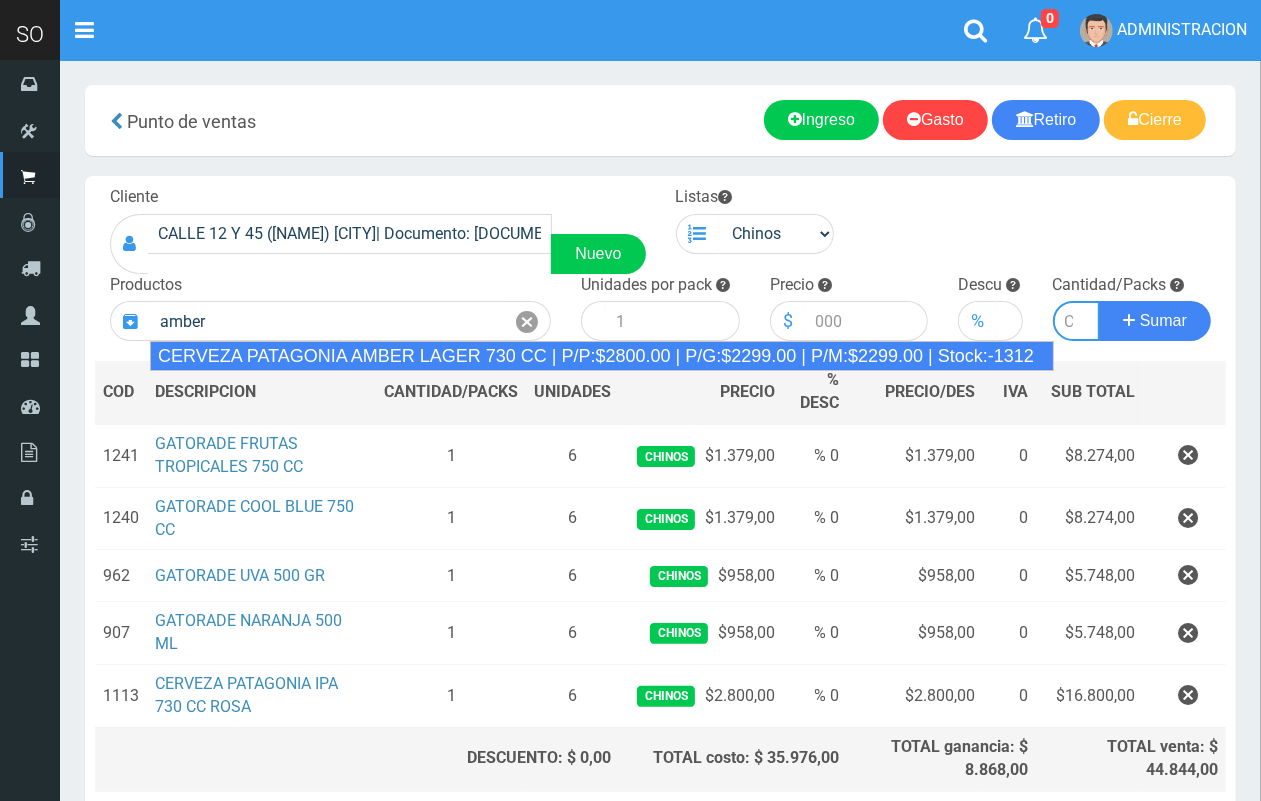 type on "CERVEZA PATAGONIA AMBER LAGER 730 CC | P/P:$2800.00 | P/G:$2299.00 | P/M:$2299.00 | Stock:-1312" 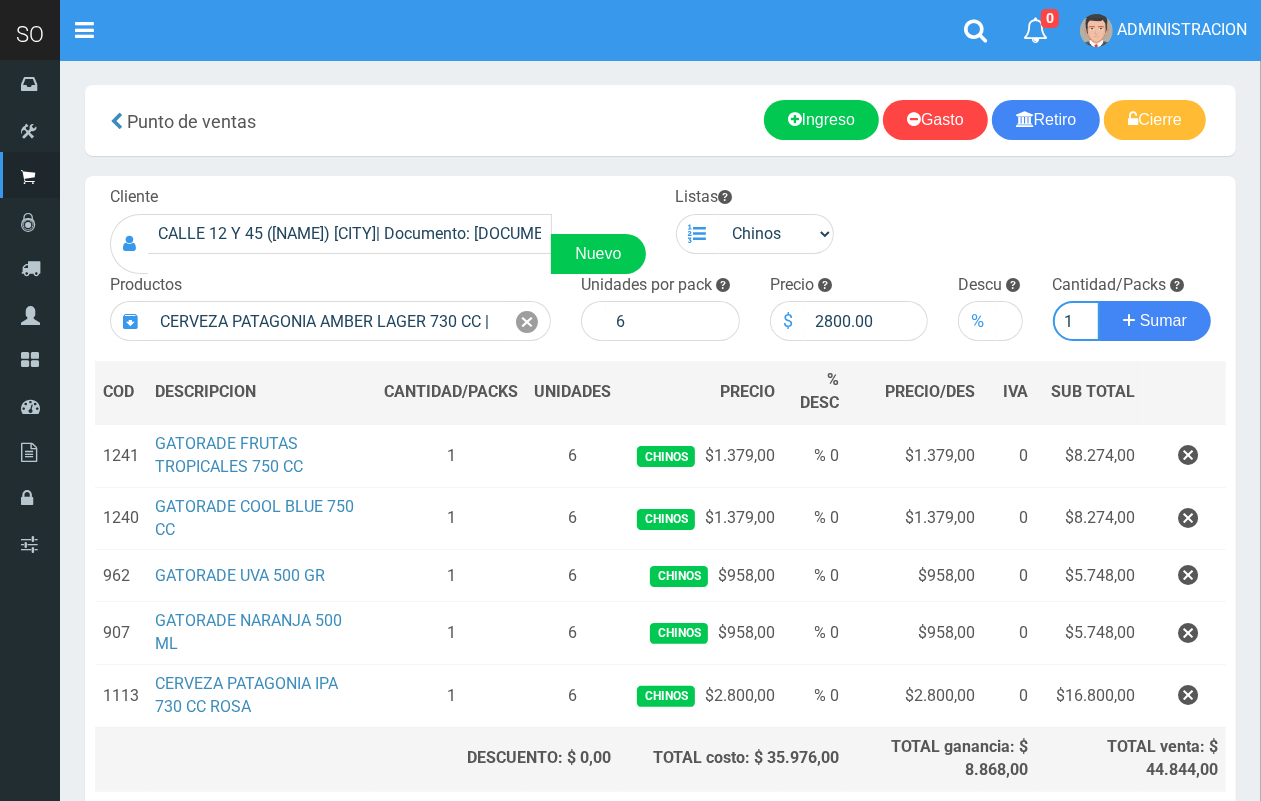 scroll, scrollTop: 0, scrollLeft: 2, axis: horizontal 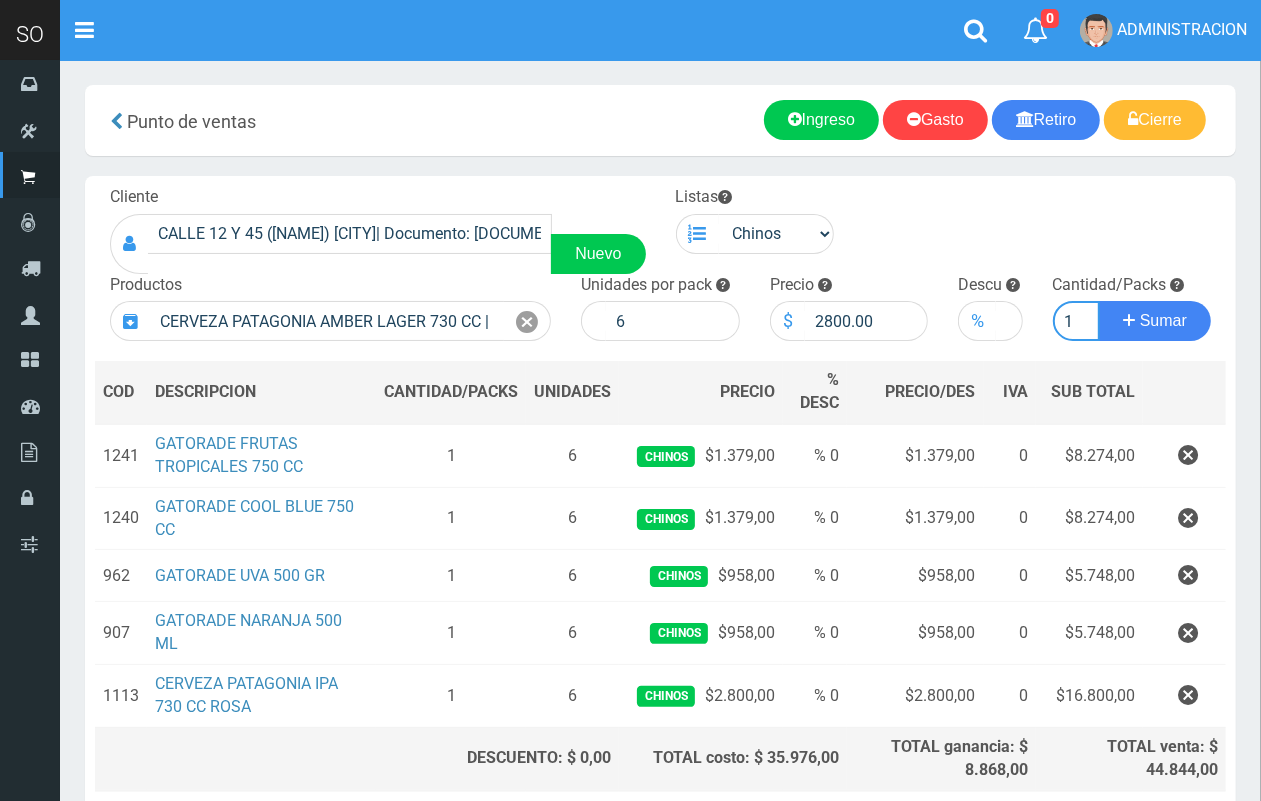 type on "1" 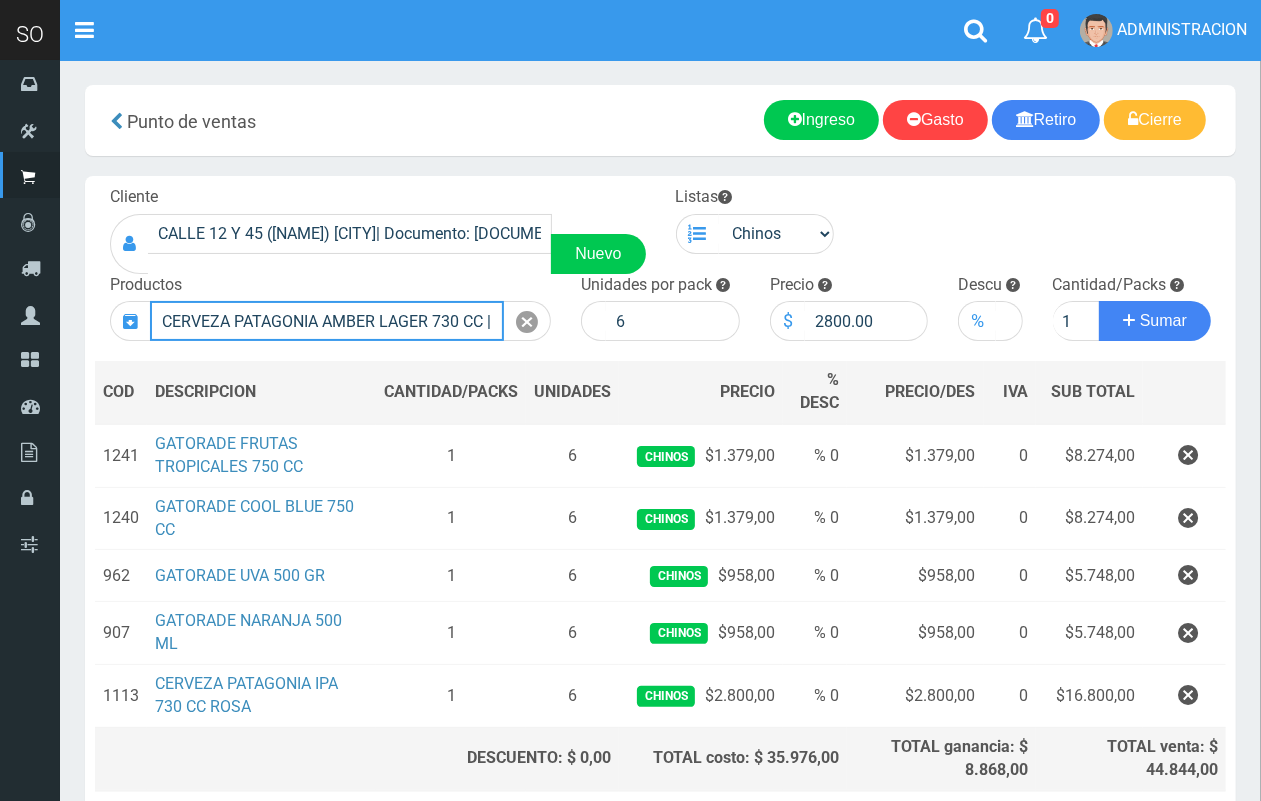 type 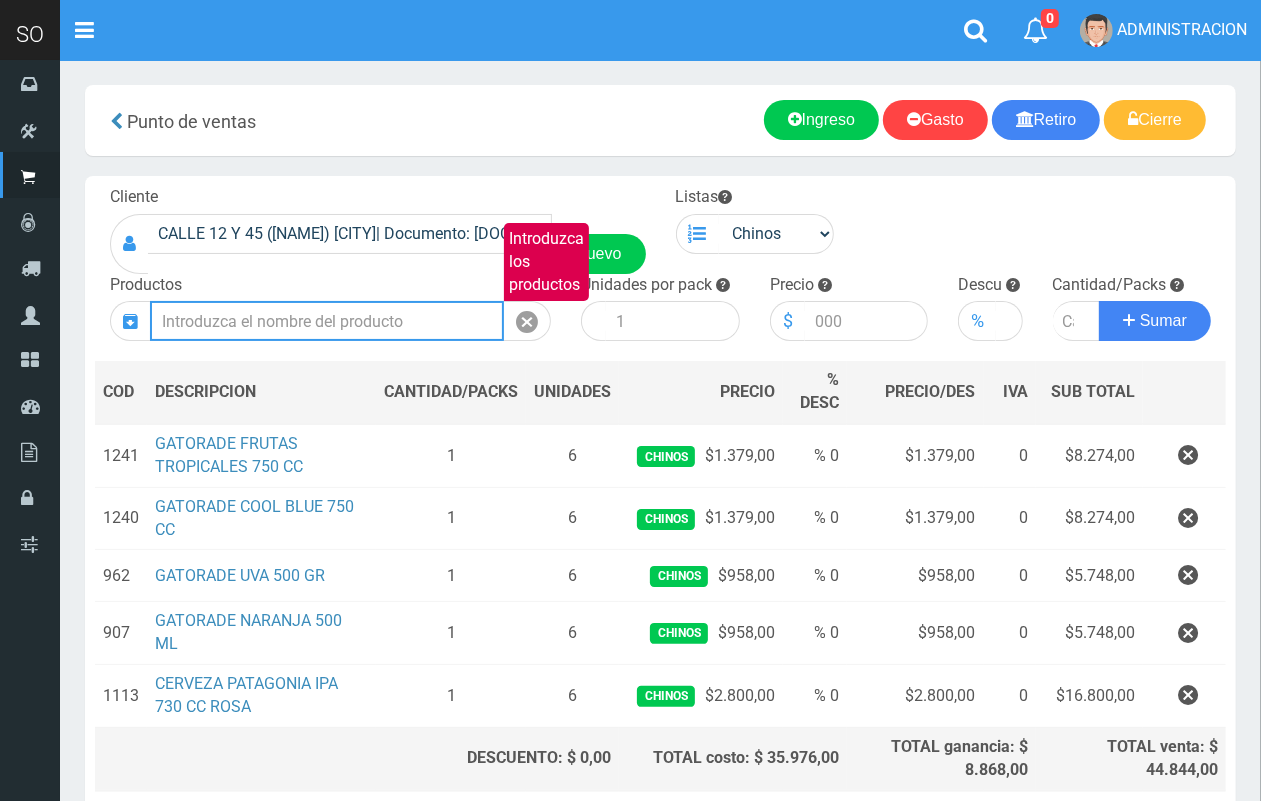 scroll, scrollTop: 0, scrollLeft: 0, axis: both 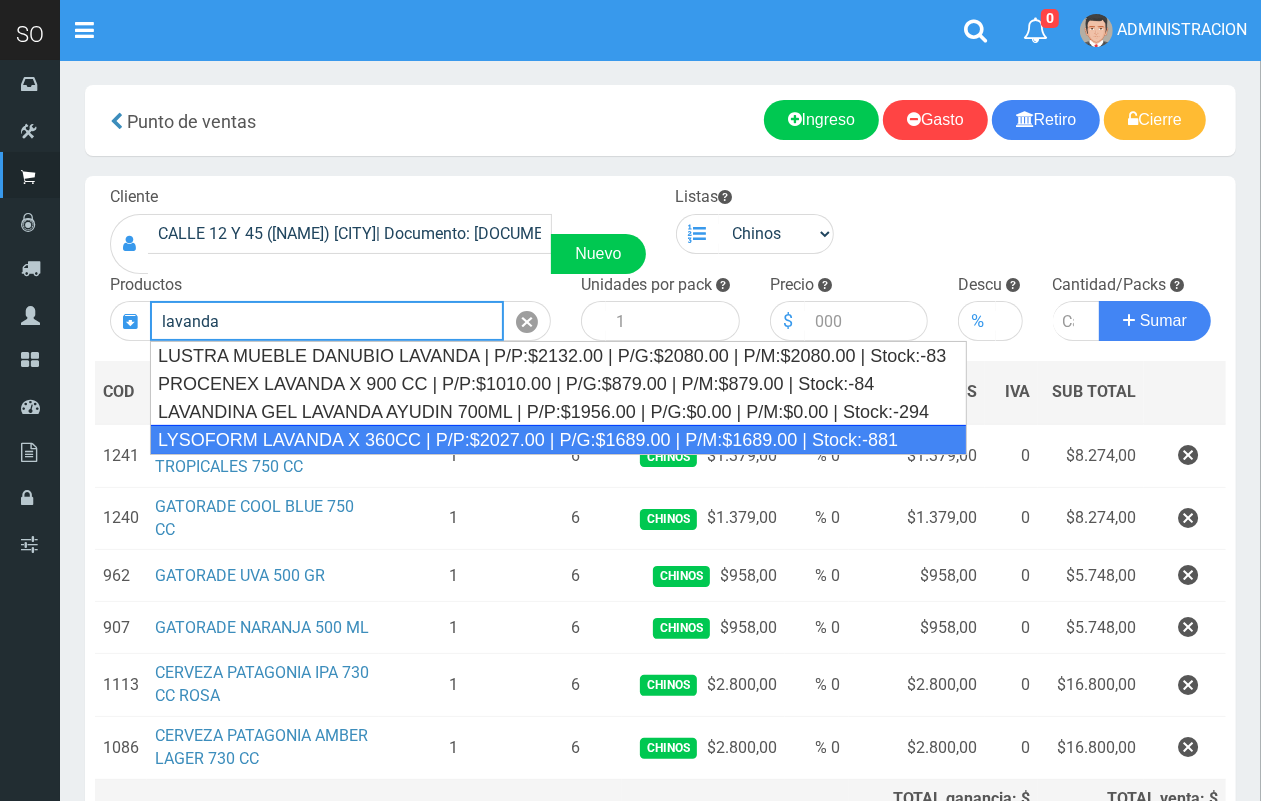 click on "LYSOFORM LAVANDA X 360CC | P/P:$2027.00 | P/G:$1689.00 | P/M:$1689.00 | Stock:-881" at bounding box center [558, 440] 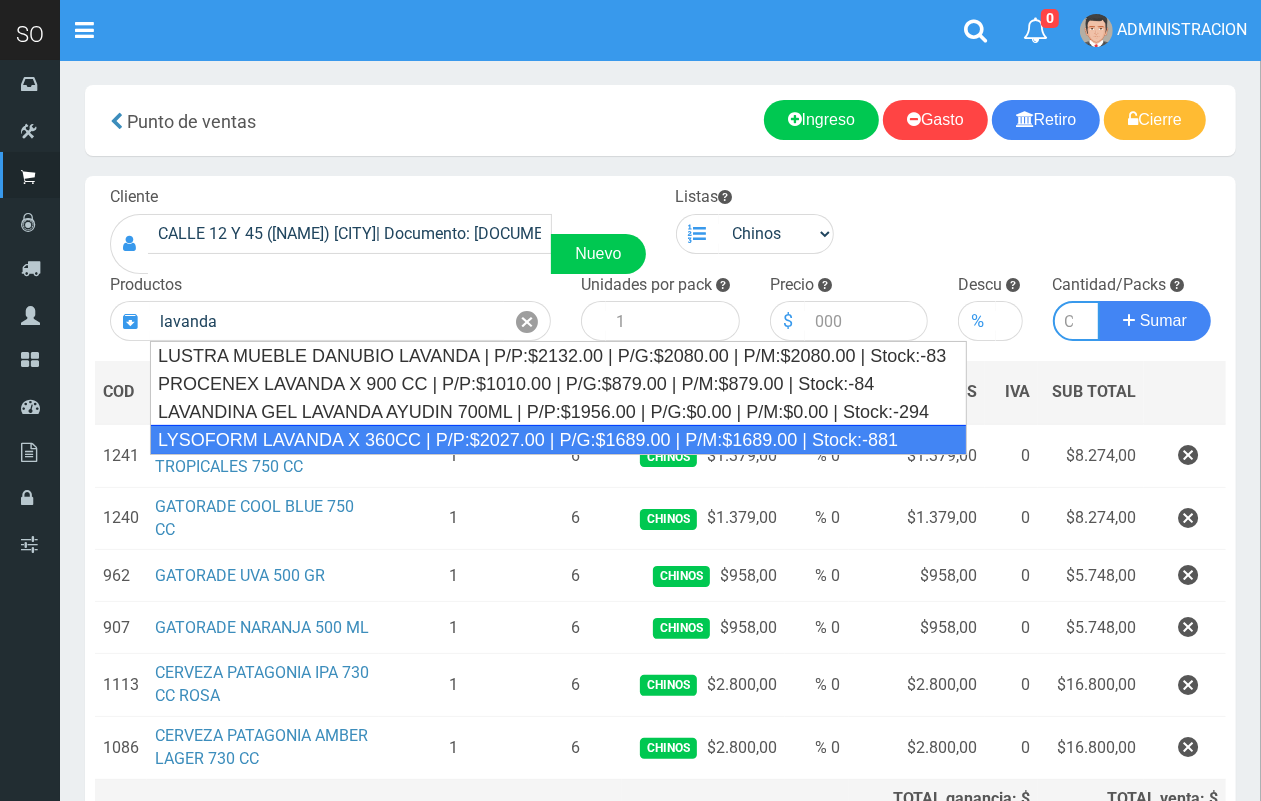 type on "LYSOFORM LAVANDA X 360CC | P/P:$2027.00 | P/G:$1689.00 | P/M:$1689.00 | Stock:-881" 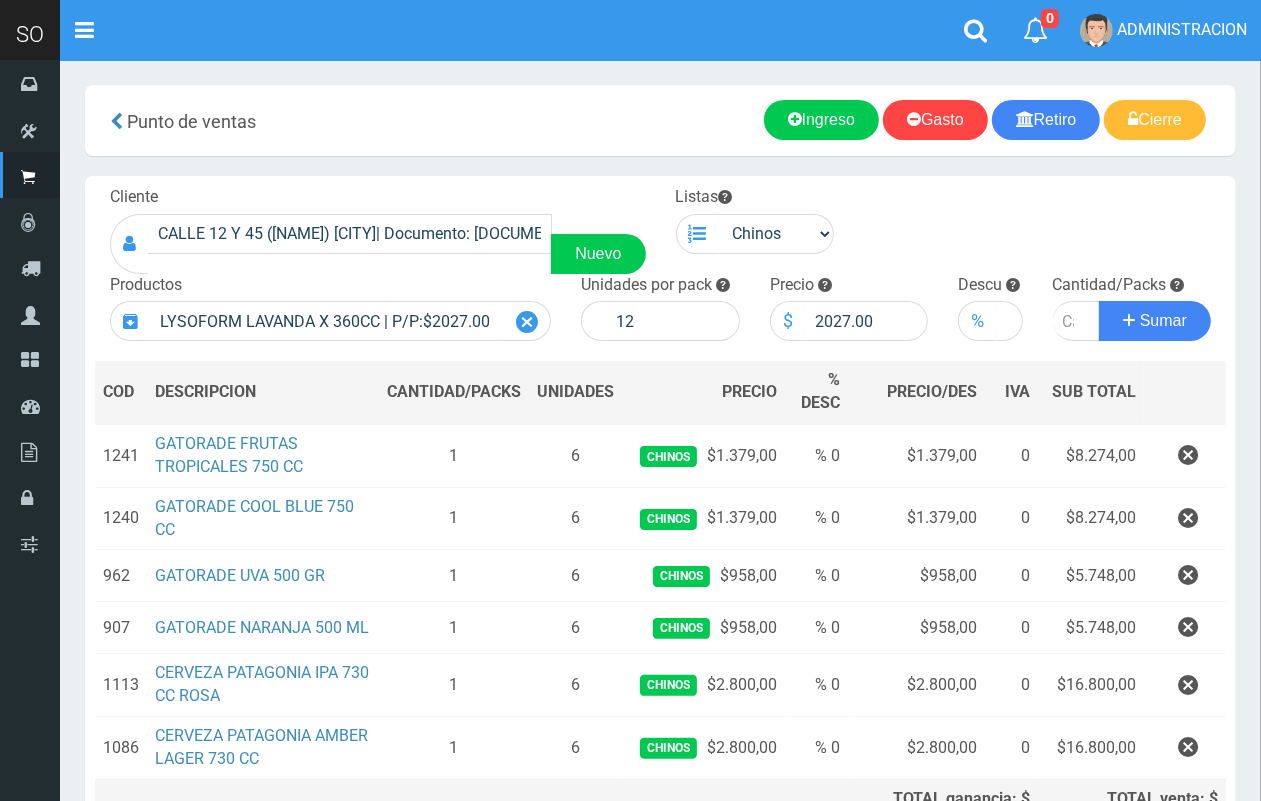 click at bounding box center (527, 322) 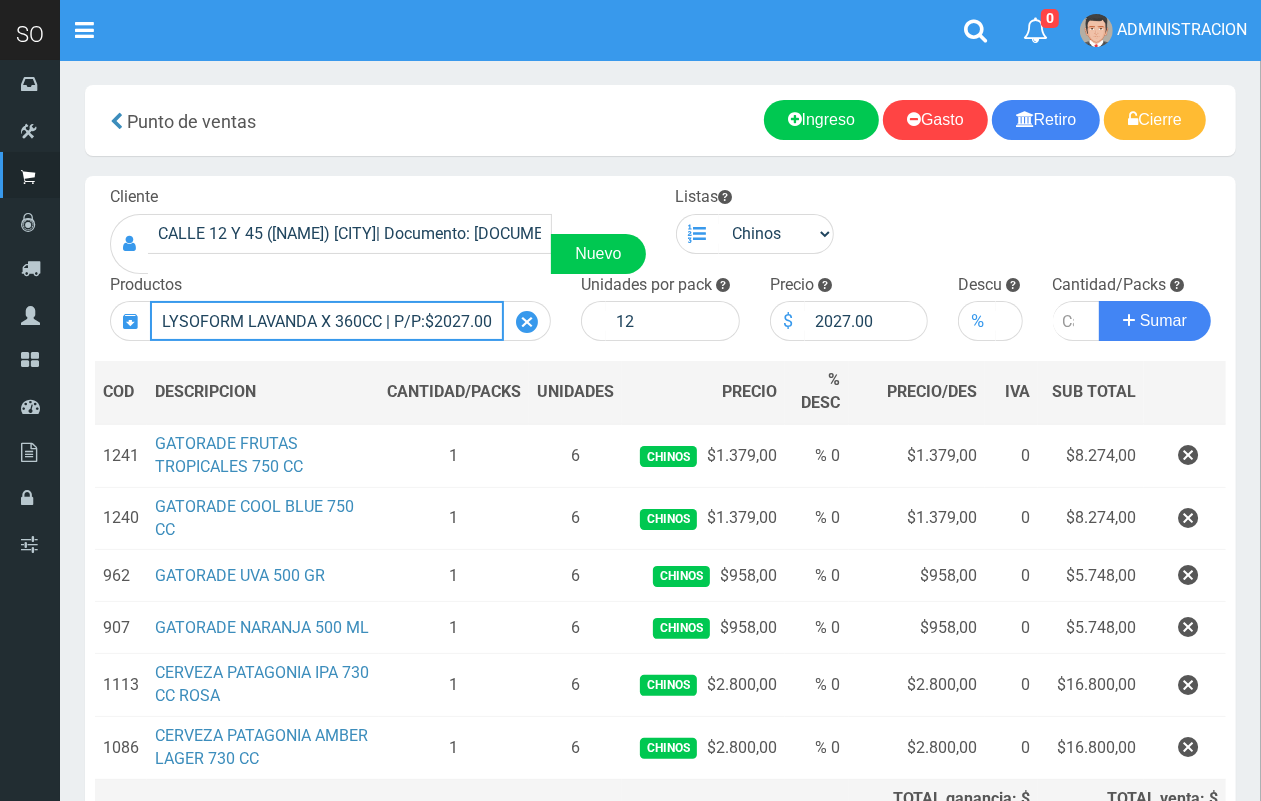 type 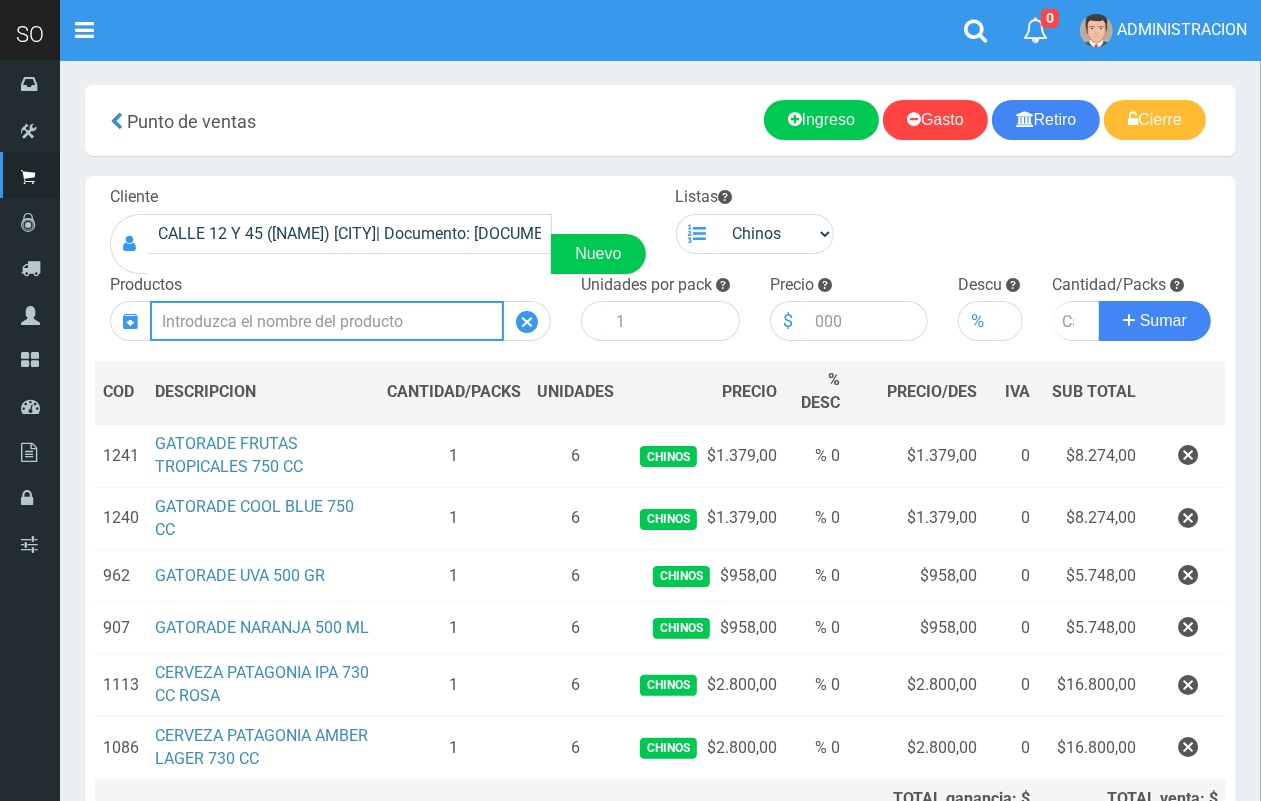 scroll, scrollTop: 0, scrollLeft: 0, axis: both 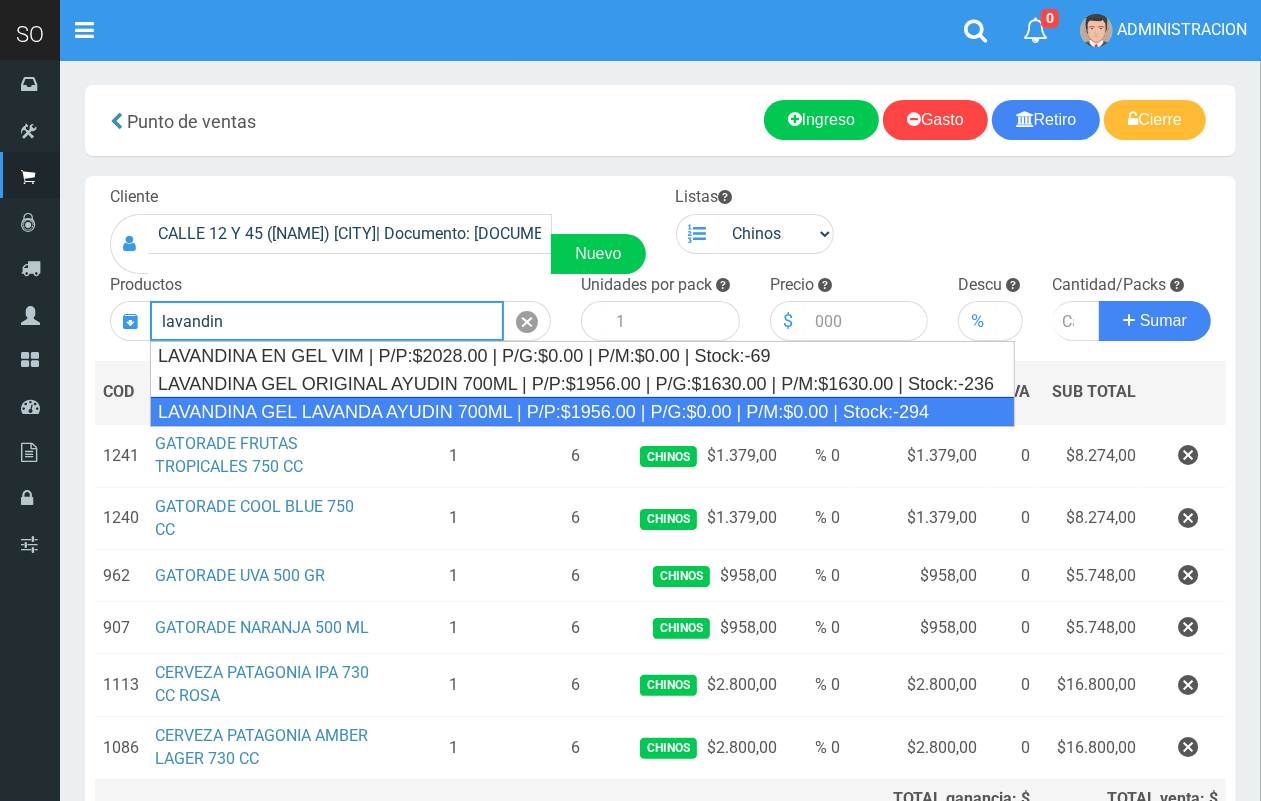 click on "LAVANDINA GEL LAVANDA AYUDIN 700ML | P/P:$1956.00 | P/G:$0.00 | P/M:$0.00 | Stock:-294" at bounding box center [582, 412] 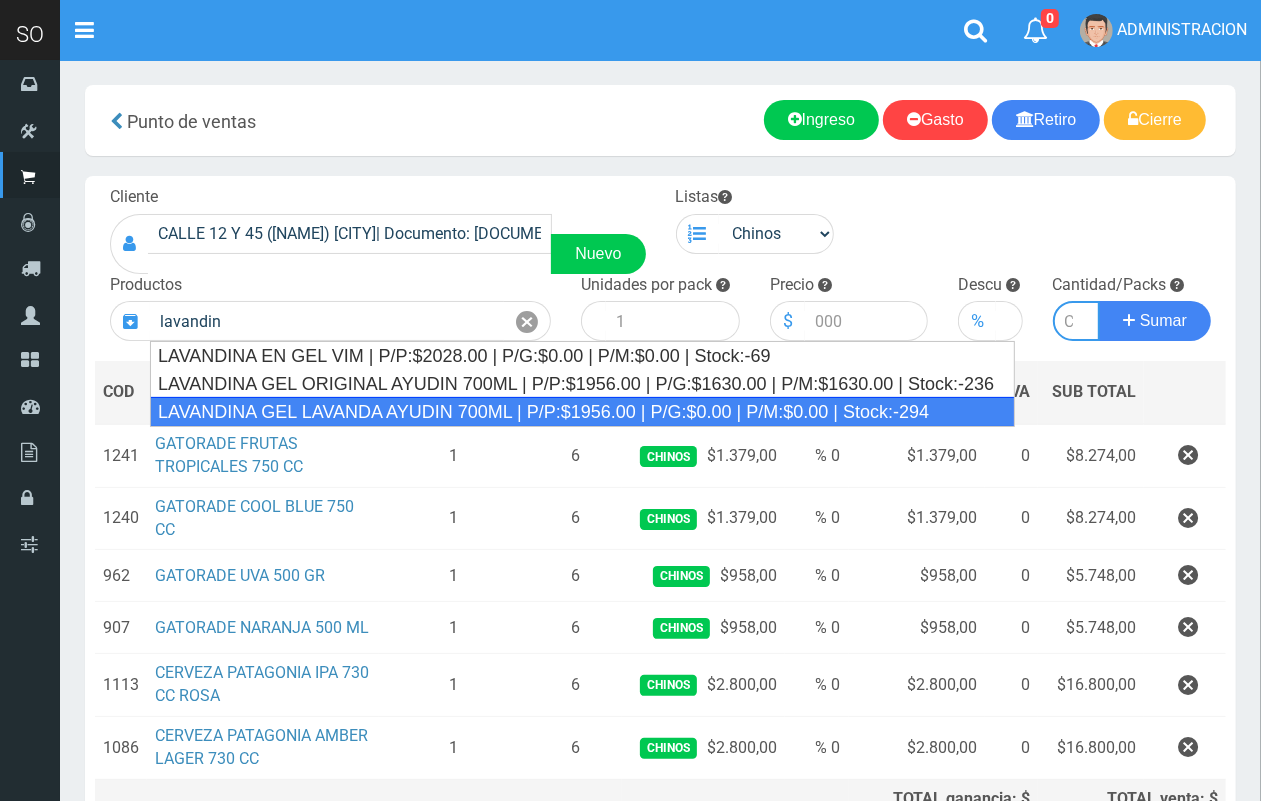 type on "LAVANDINA GEL LAVANDA AYUDIN 700ML | P/P:$1956.00 | P/G:$0.00 | P/M:$0.00 | Stock:-294" 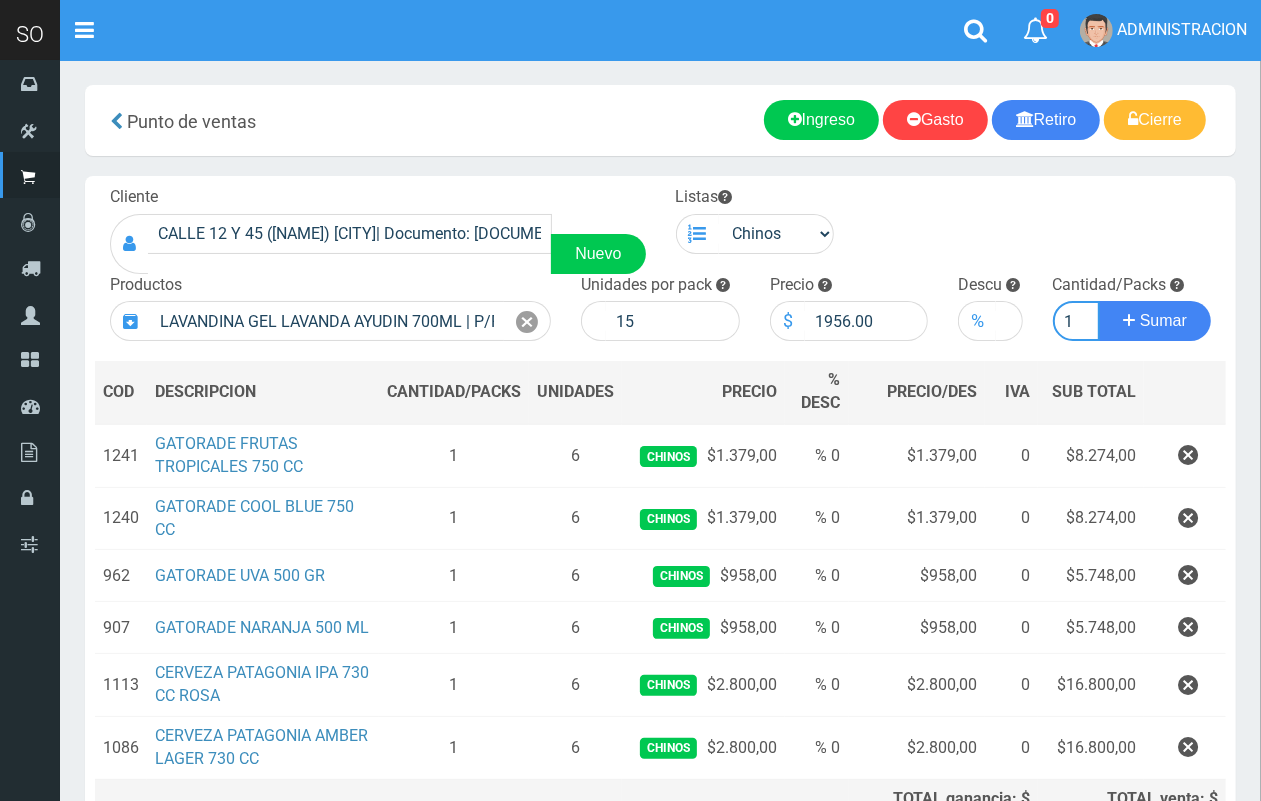 scroll, scrollTop: 0, scrollLeft: 2, axis: horizontal 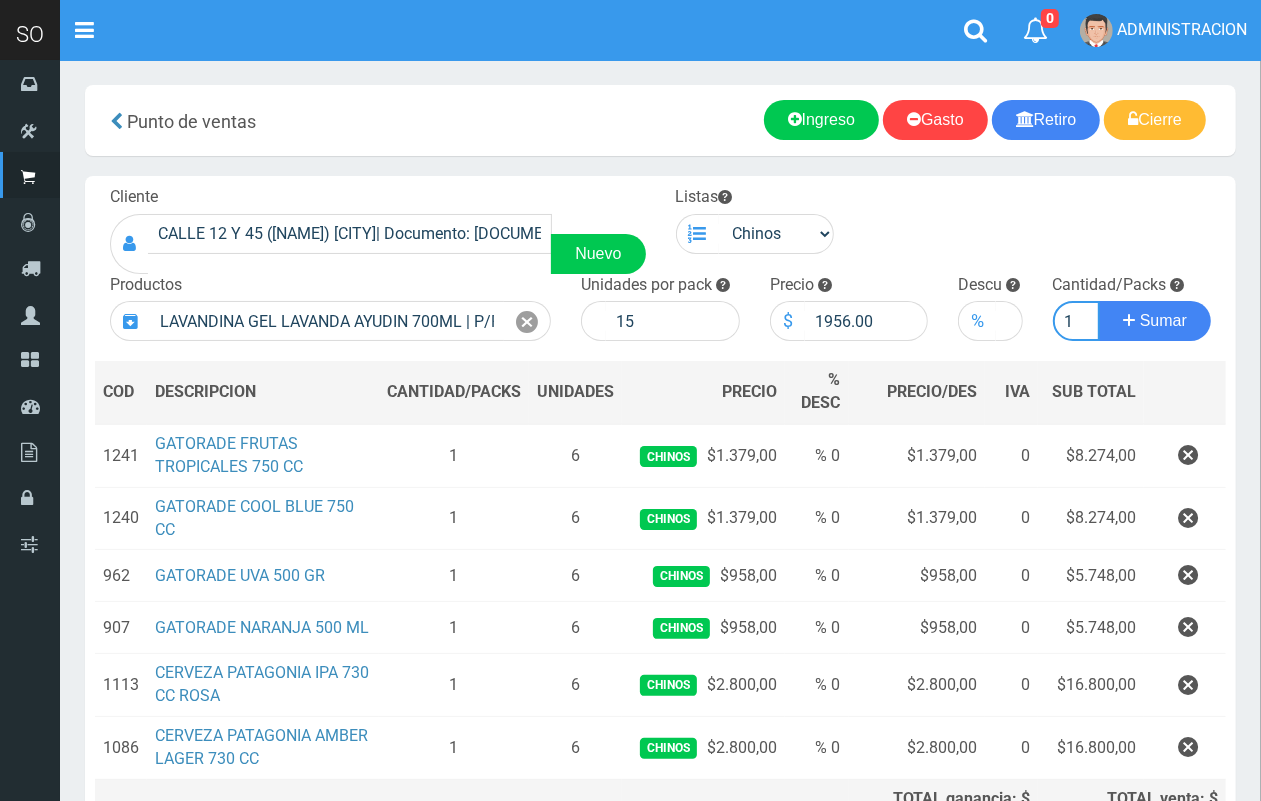 click on "Sumar" at bounding box center [1155, 321] 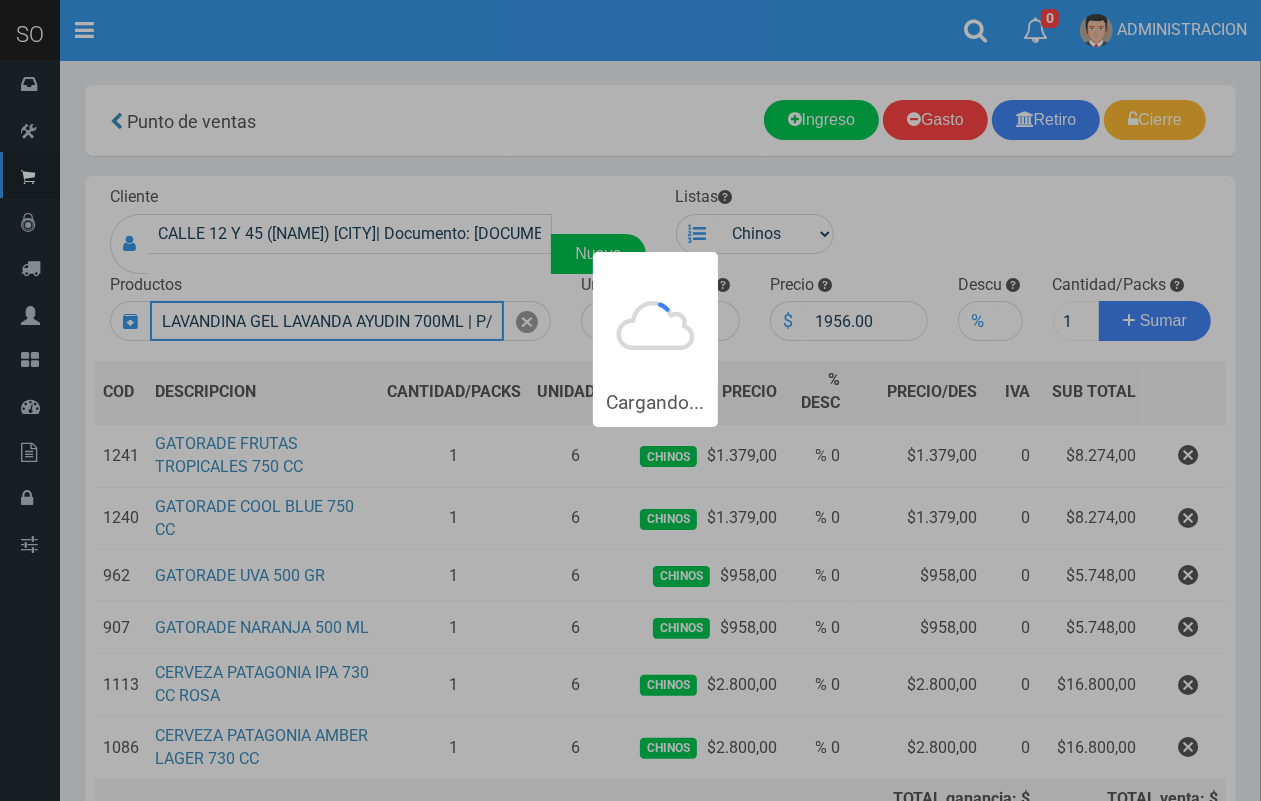 type 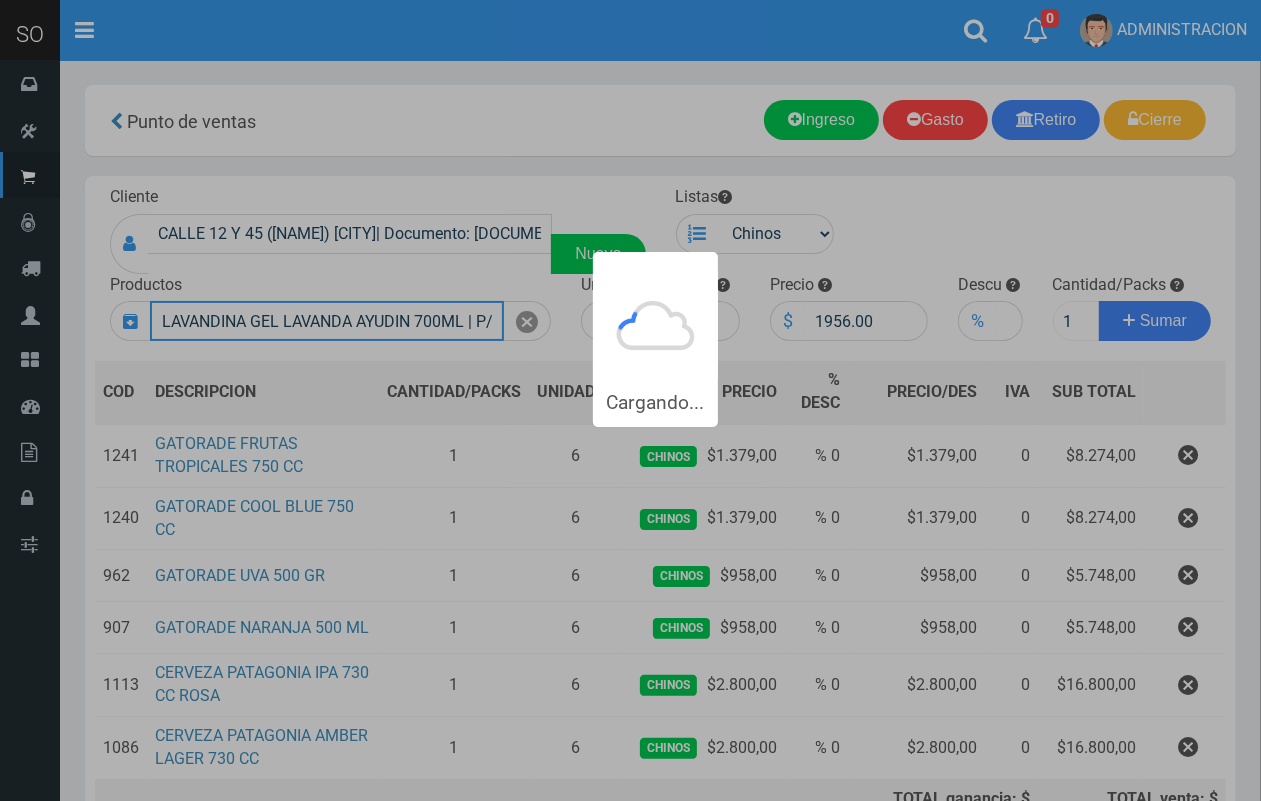 type 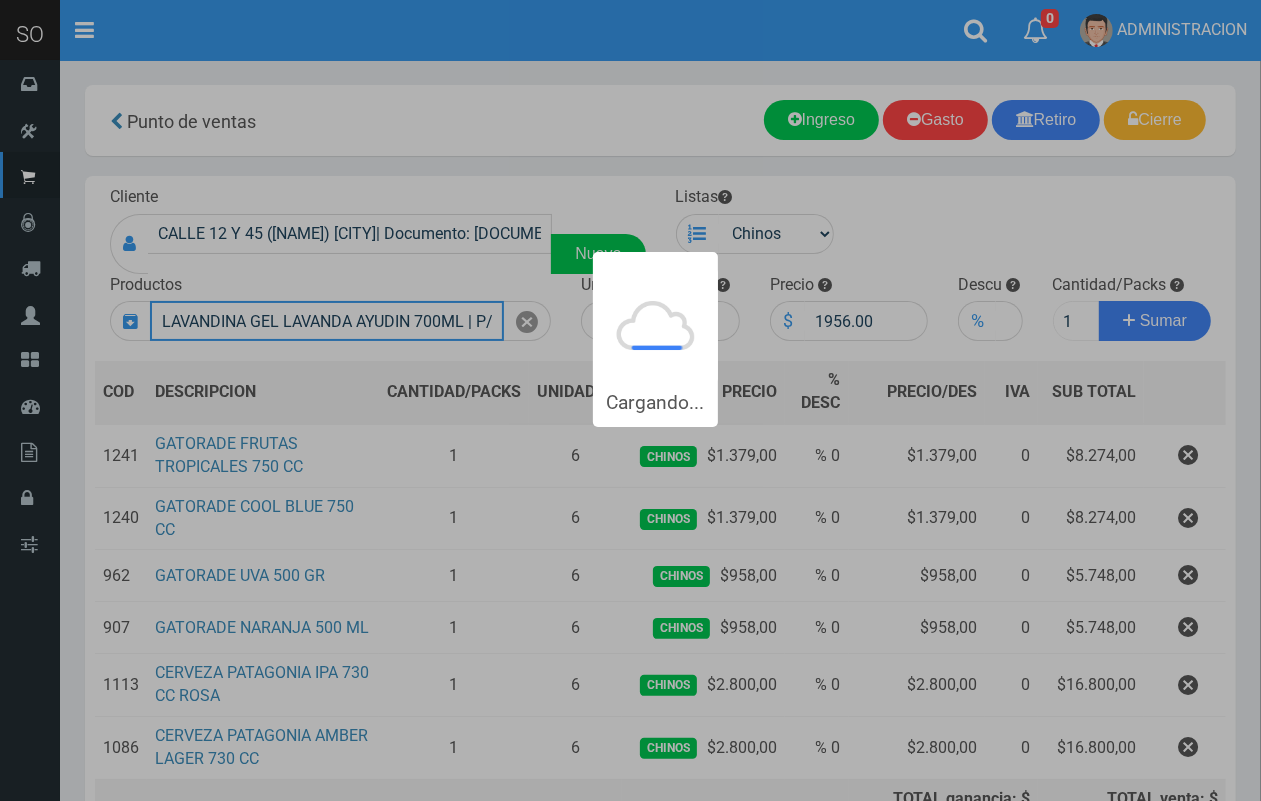 type 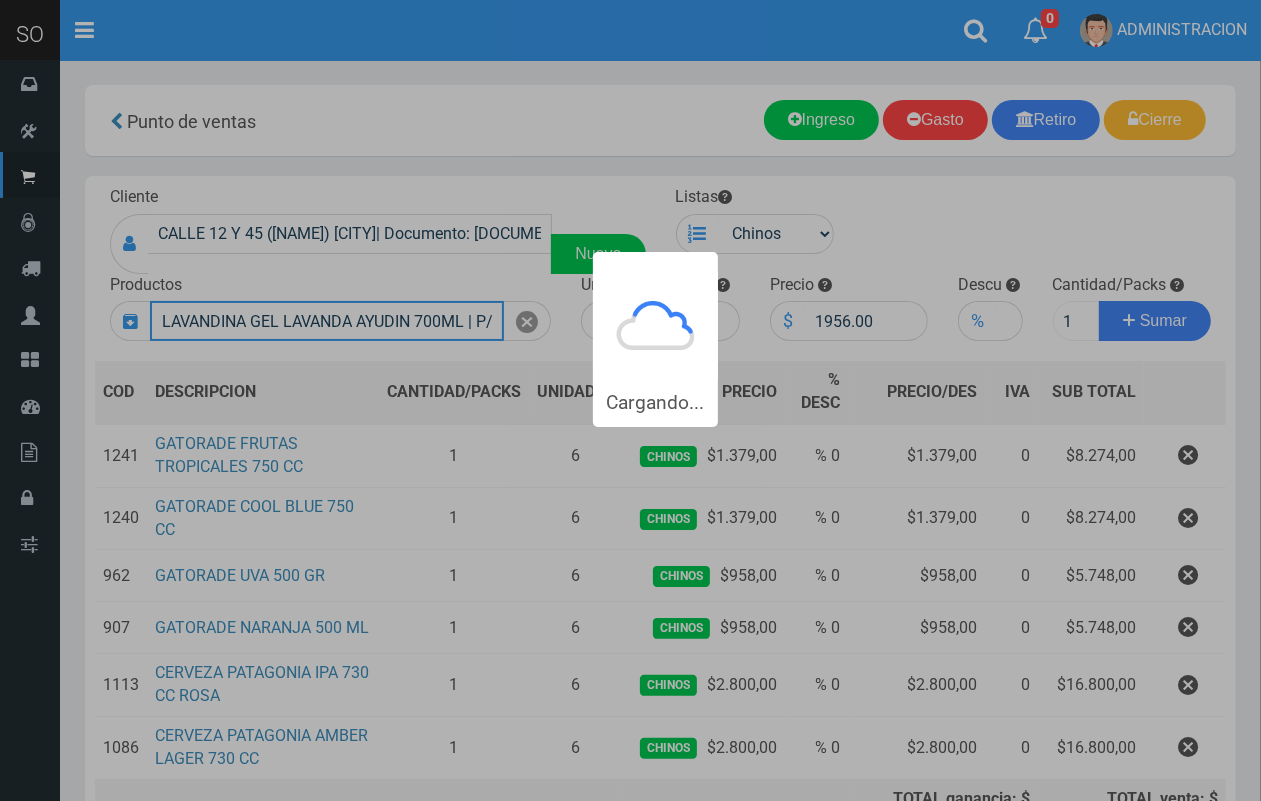 type 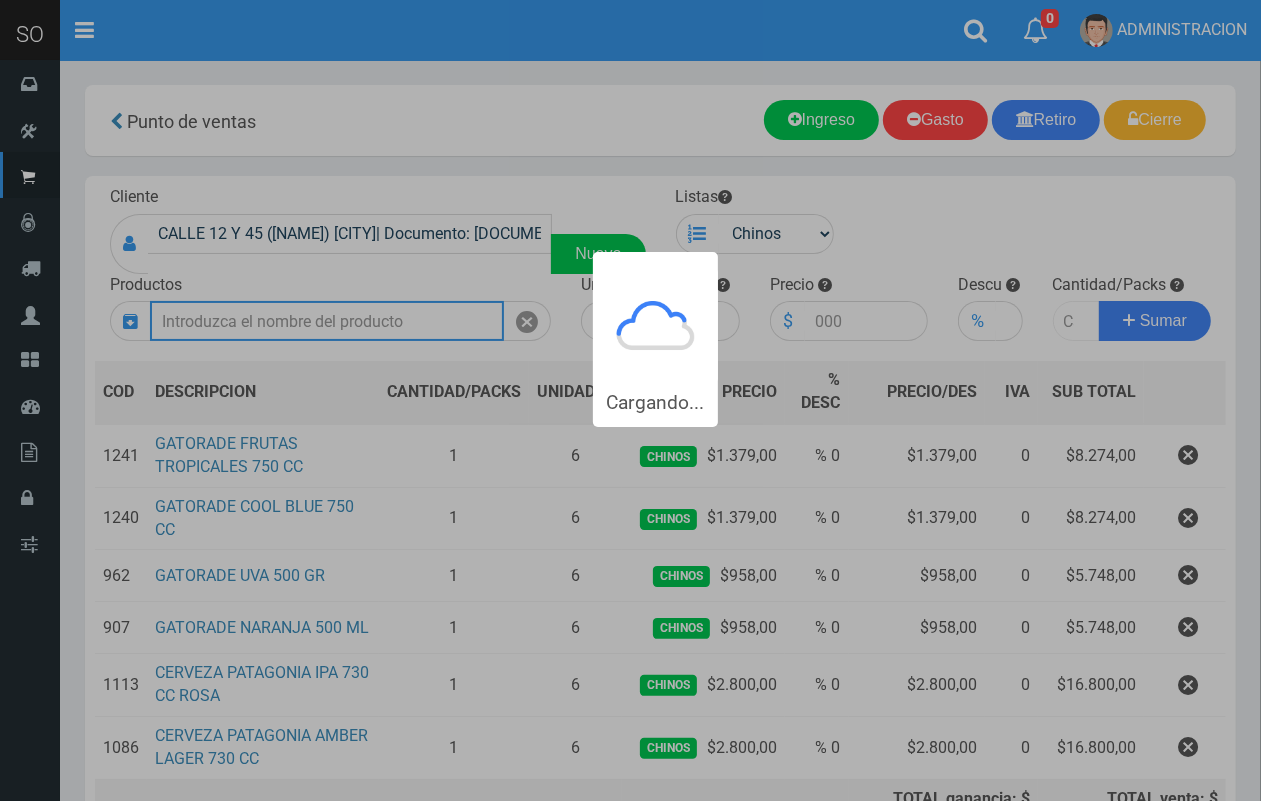 scroll, scrollTop: 0, scrollLeft: 0, axis: both 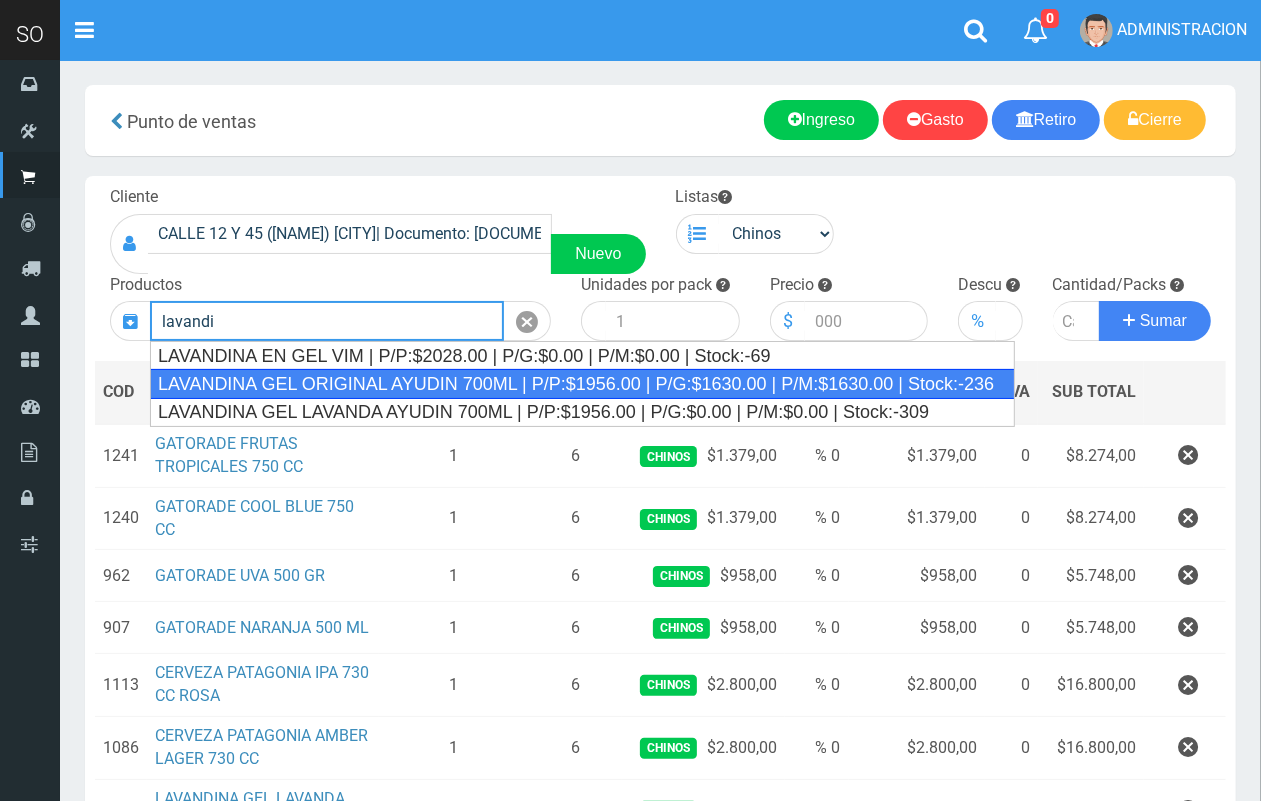 click on "LAVANDINA GEL ORIGINAL AYUDIN 700ML | P/P:$1956.00 | P/G:$1630.00 | P/M:$1630.00 | Stock:-236" at bounding box center (582, 384) 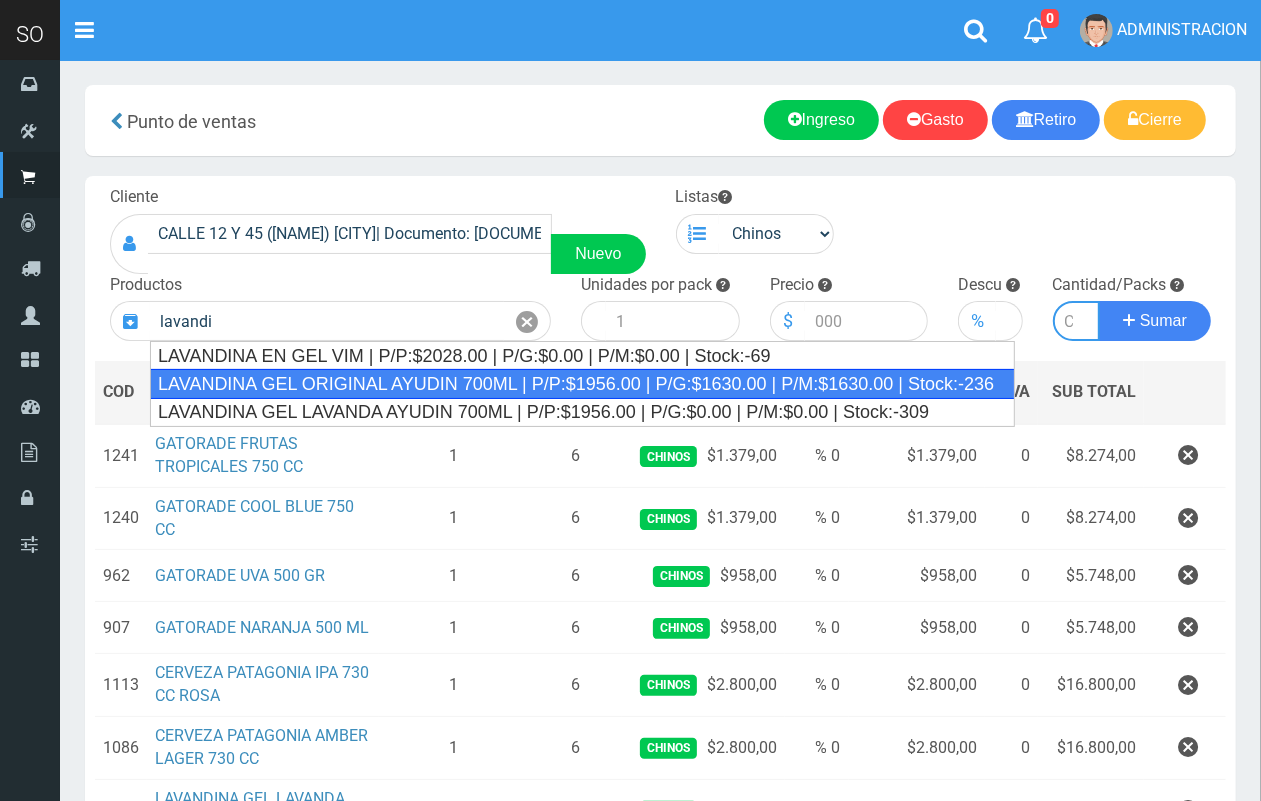 type on "LAVANDINA GEL ORIGINAL AYUDIN 700ML | P/P:$1956.00 | P/G:$1630.00 | P/M:$1630.00 | Stock:-236" 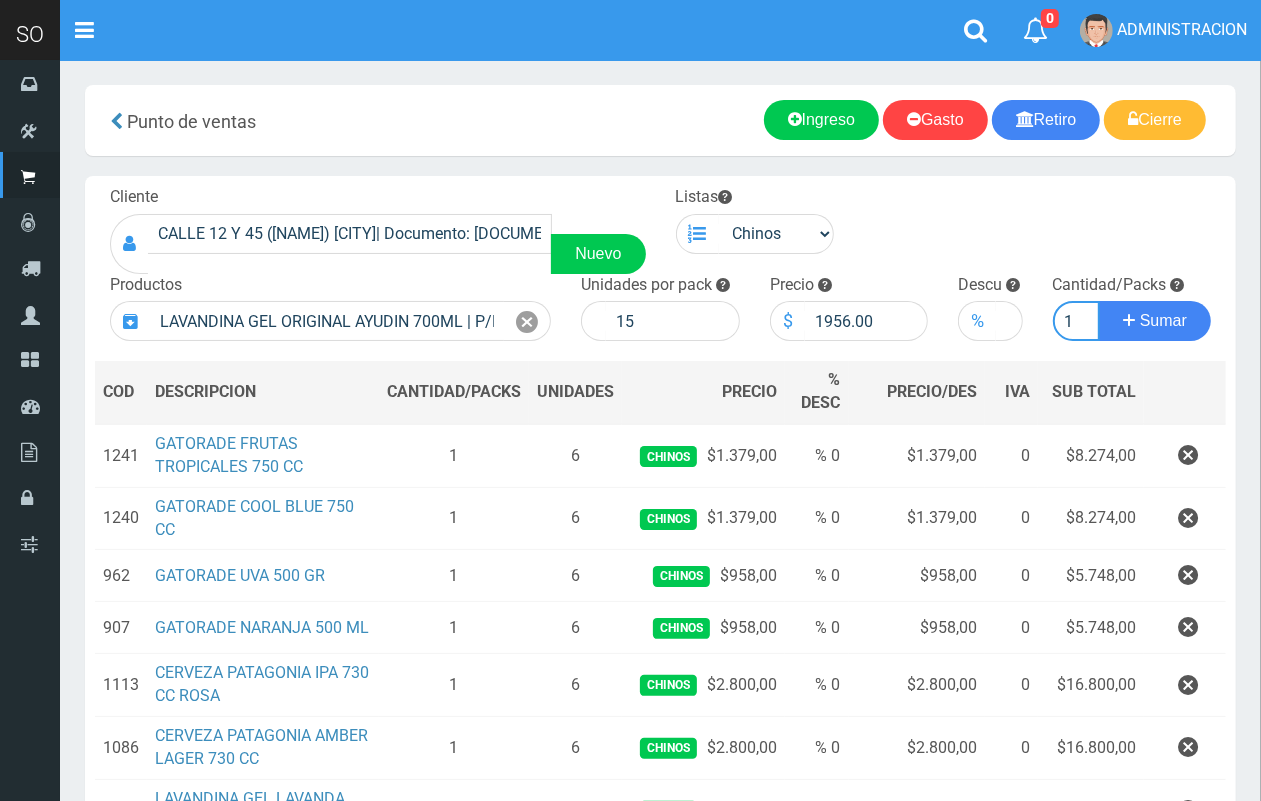 scroll, scrollTop: 0, scrollLeft: 2, axis: horizontal 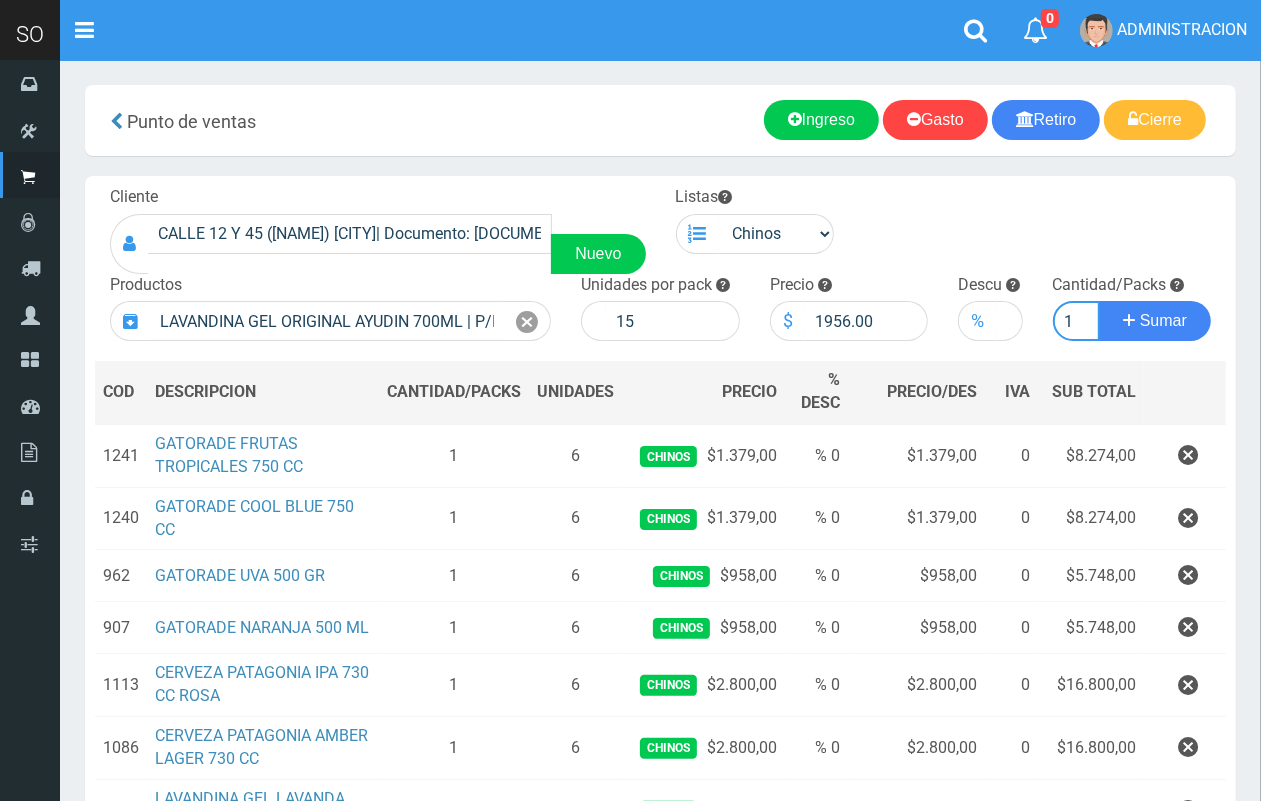 type on "1" 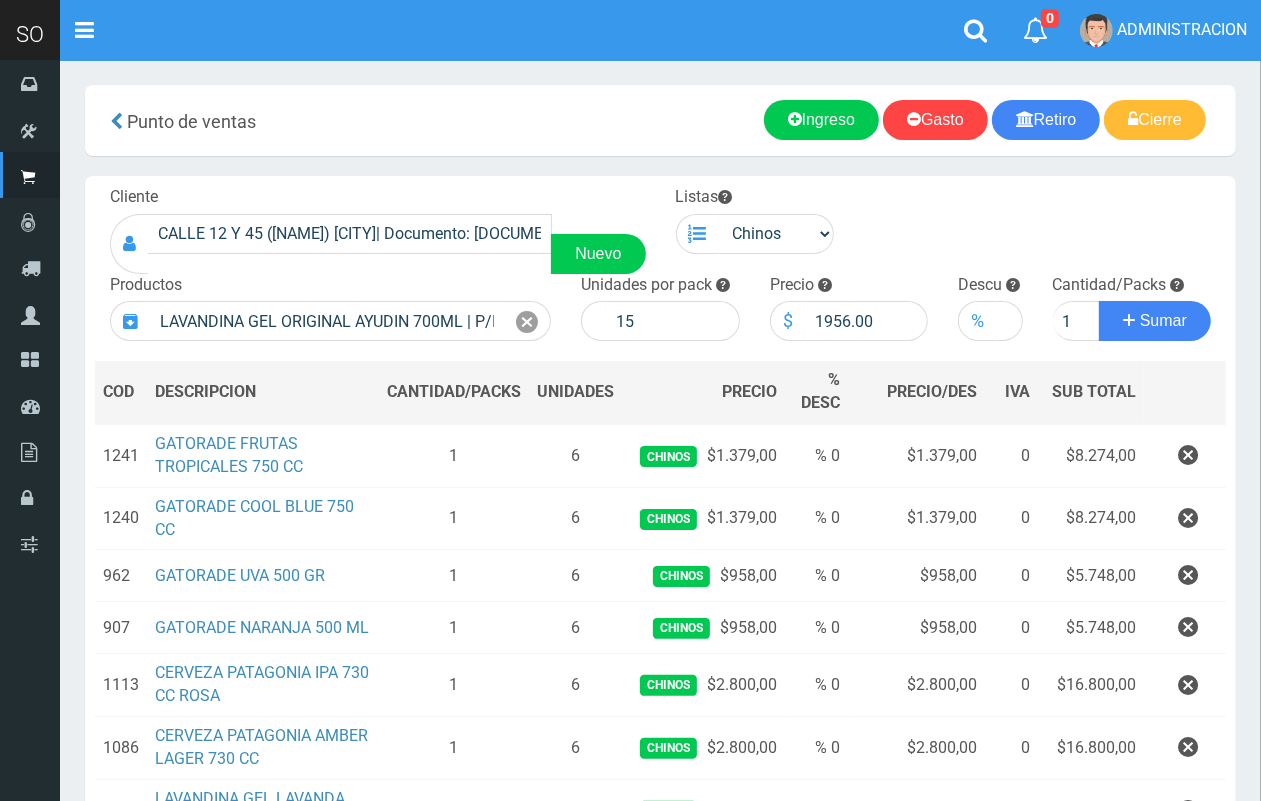 type 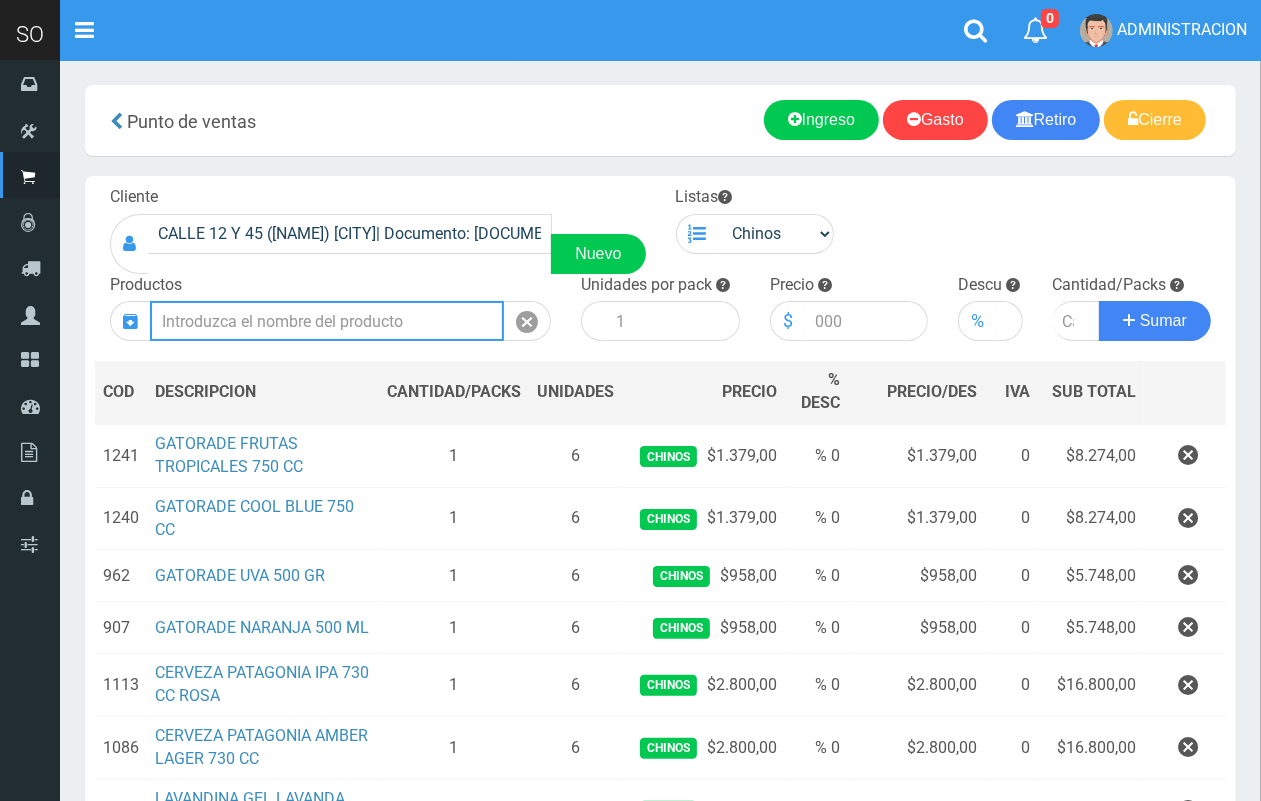scroll, scrollTop: 0, scrollLeft: 0, axis: both 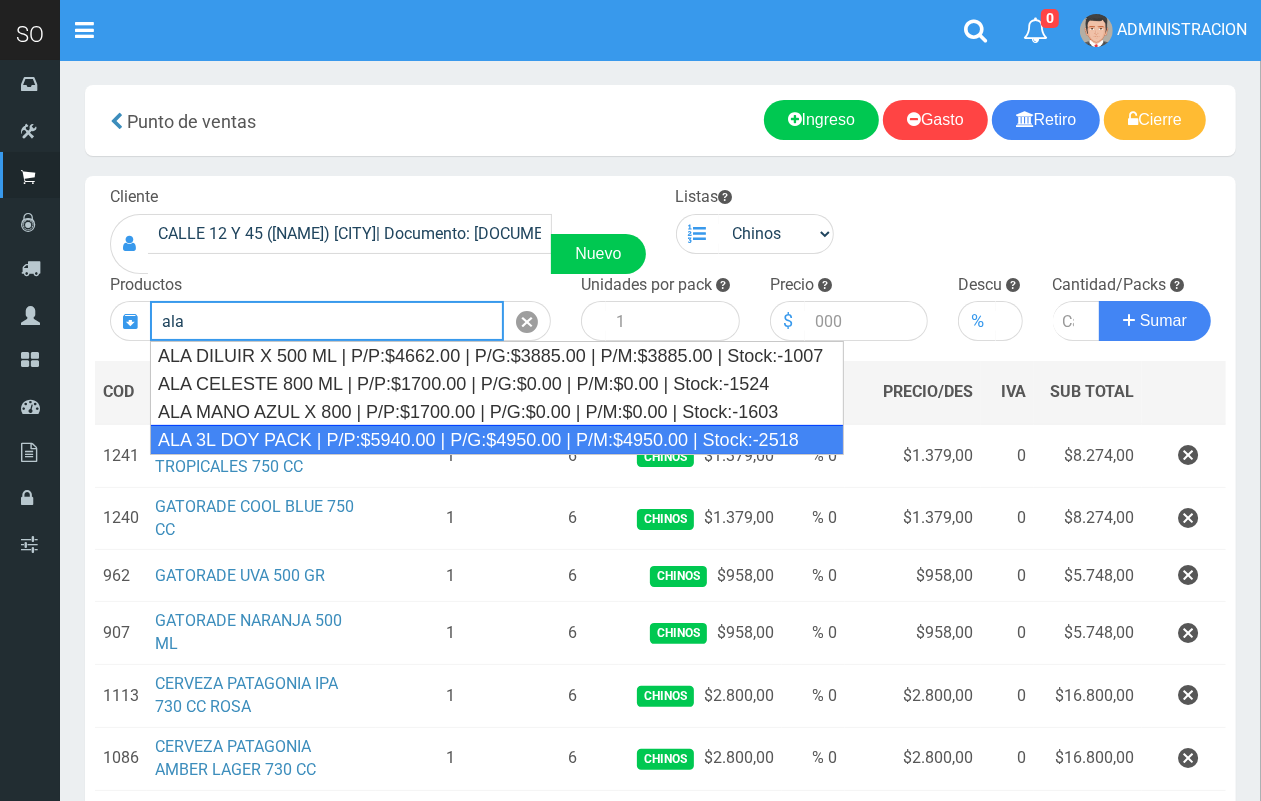 click on "ALA 3L DOY PACK | P/P:$5940.00 | P/G:$4950.00 | P/M:$4950.00 | Stock:-2518" at bounding box center (497, 440) 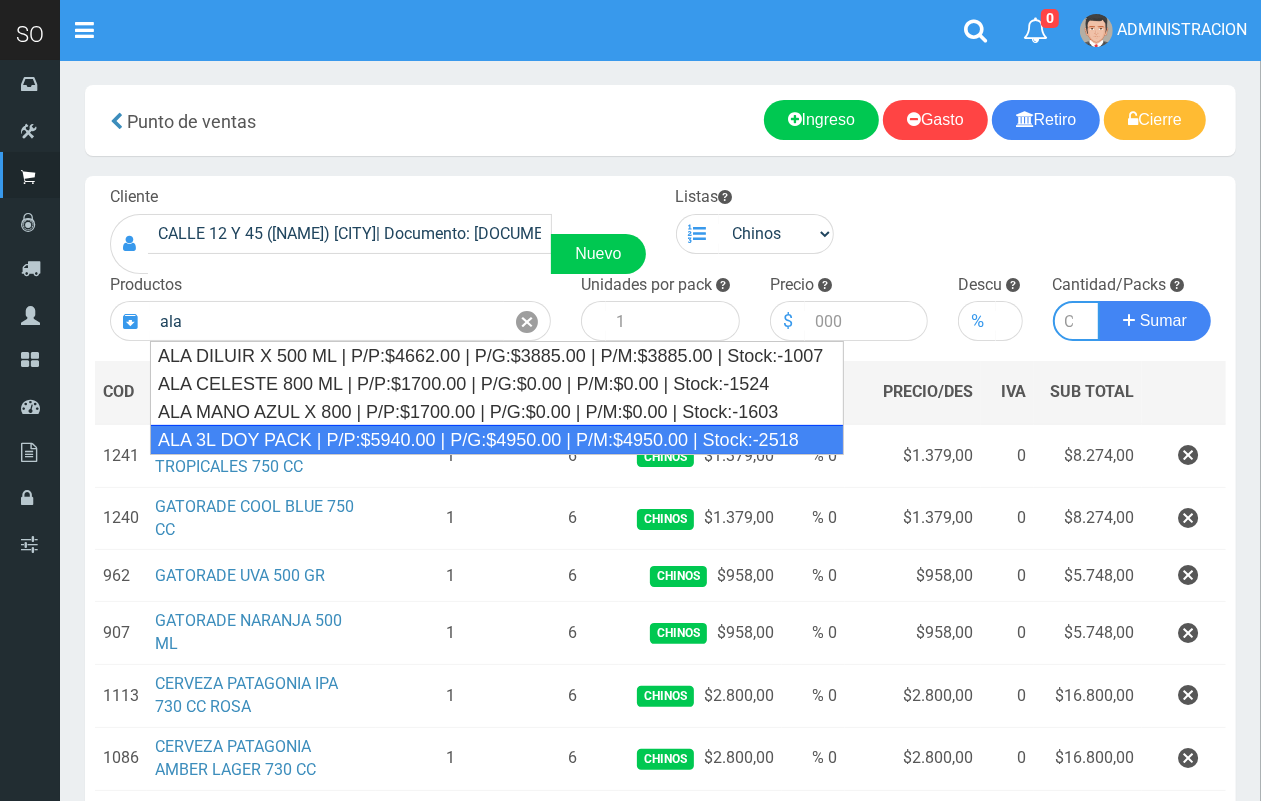 type on "ALA 3L DOY PACK | P/P:$5940.00 | P/G:$4950.00 | P/M:$4950.00 | Stock:-2518" 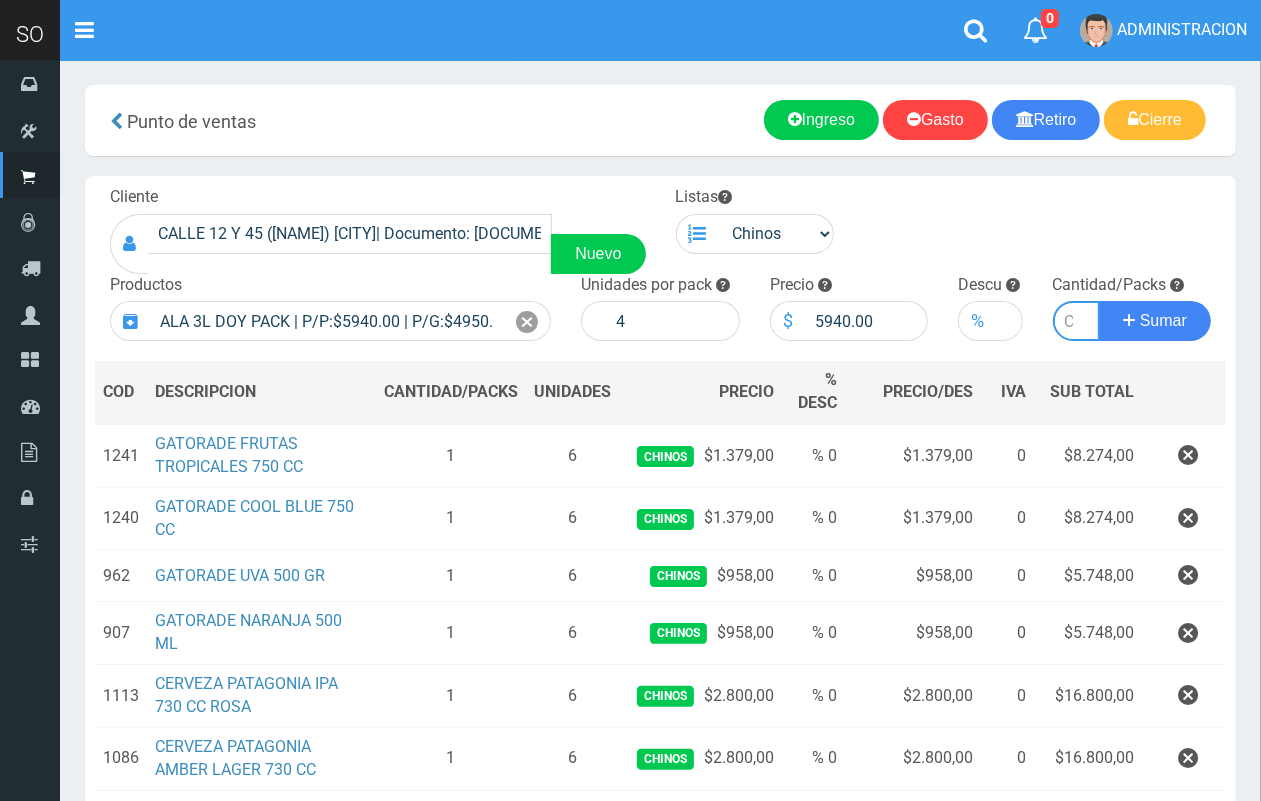 click at bounding box center (1077, 321) 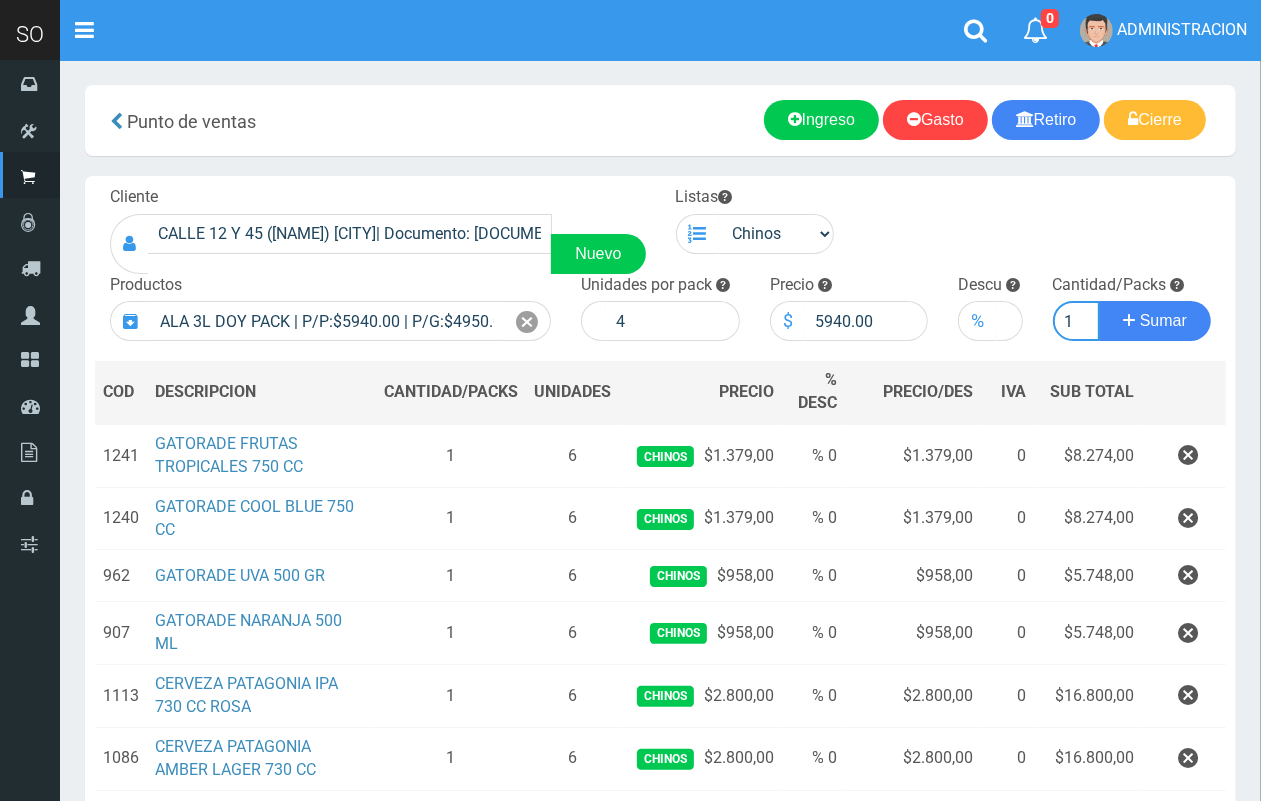 scroll, scrollTop: 0, scrollLeft: 2, axis: horizontal 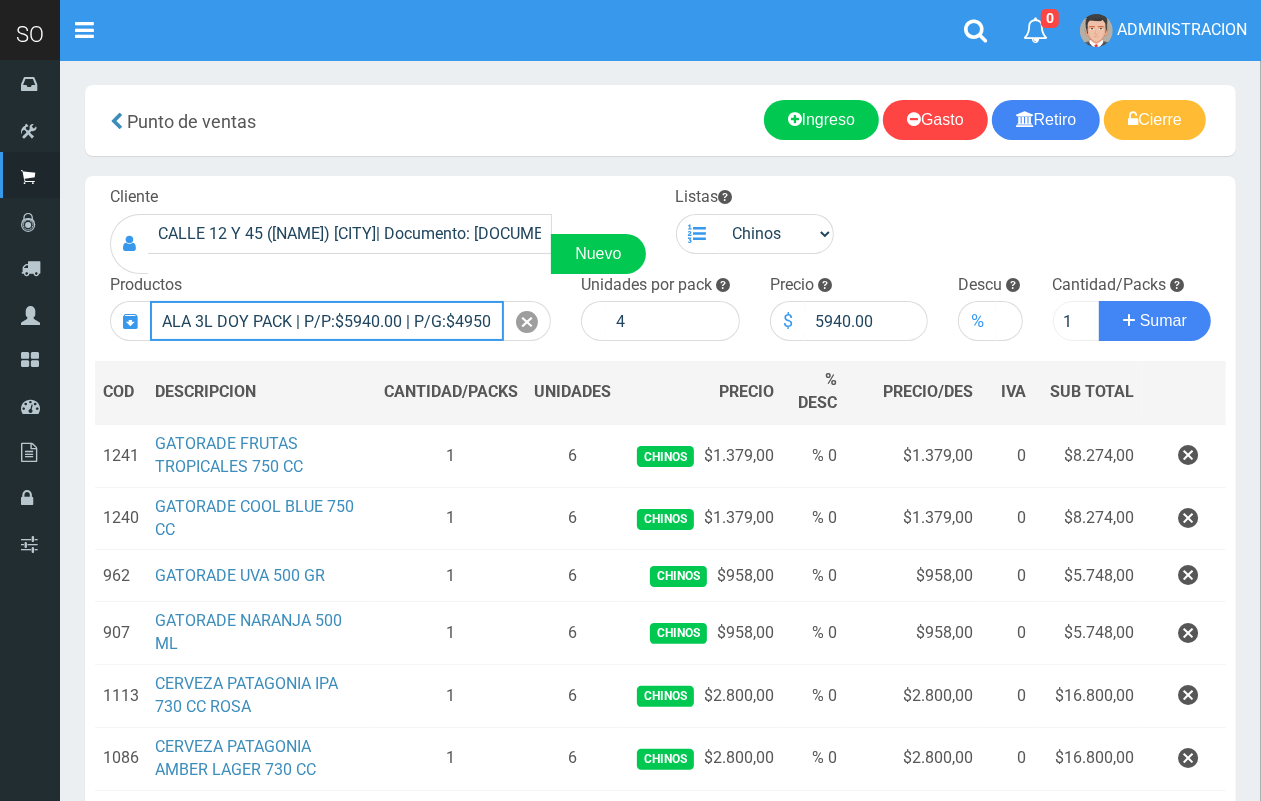 type 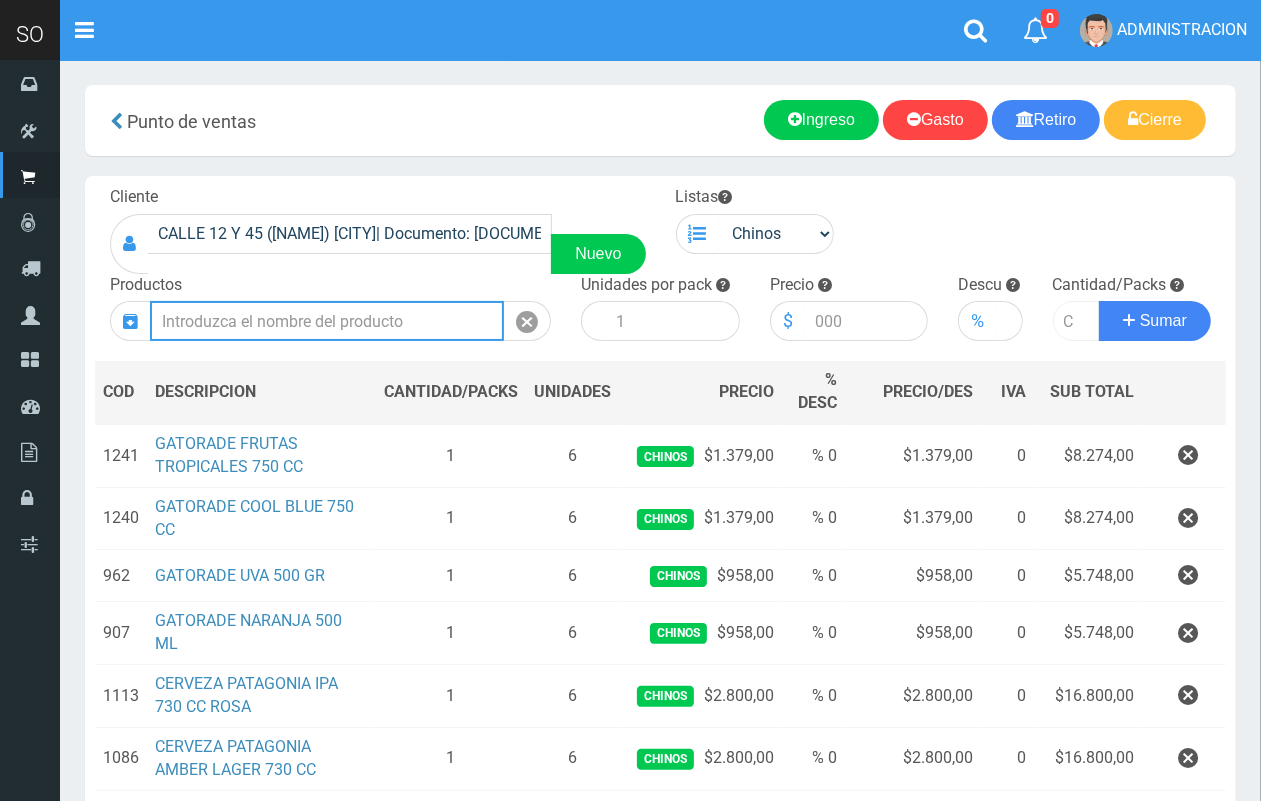 scroll, scrollTop: 0, scrollLeft: 0, axis: both 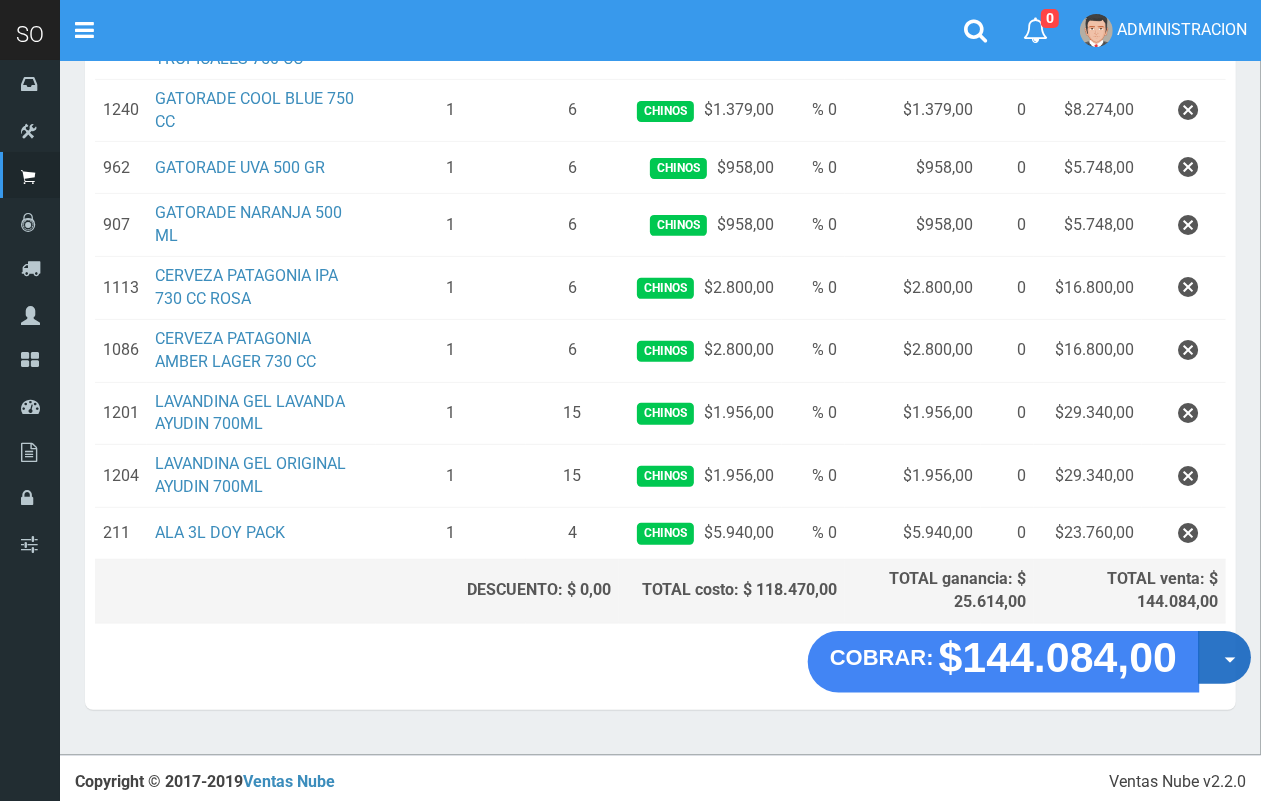 click on "Opciones" at bounding box center (1224, 657) 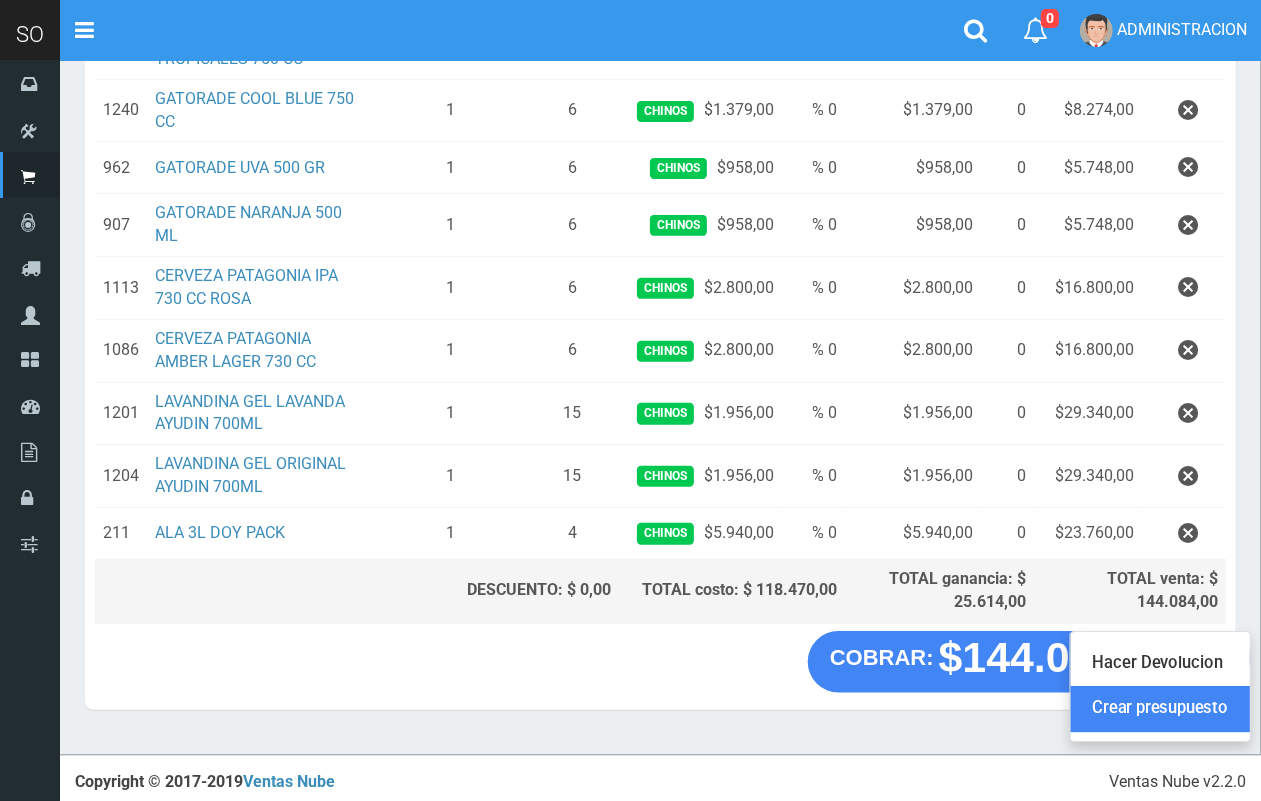 click on "Crear presupuesto" at bounding box center [1160, 709] 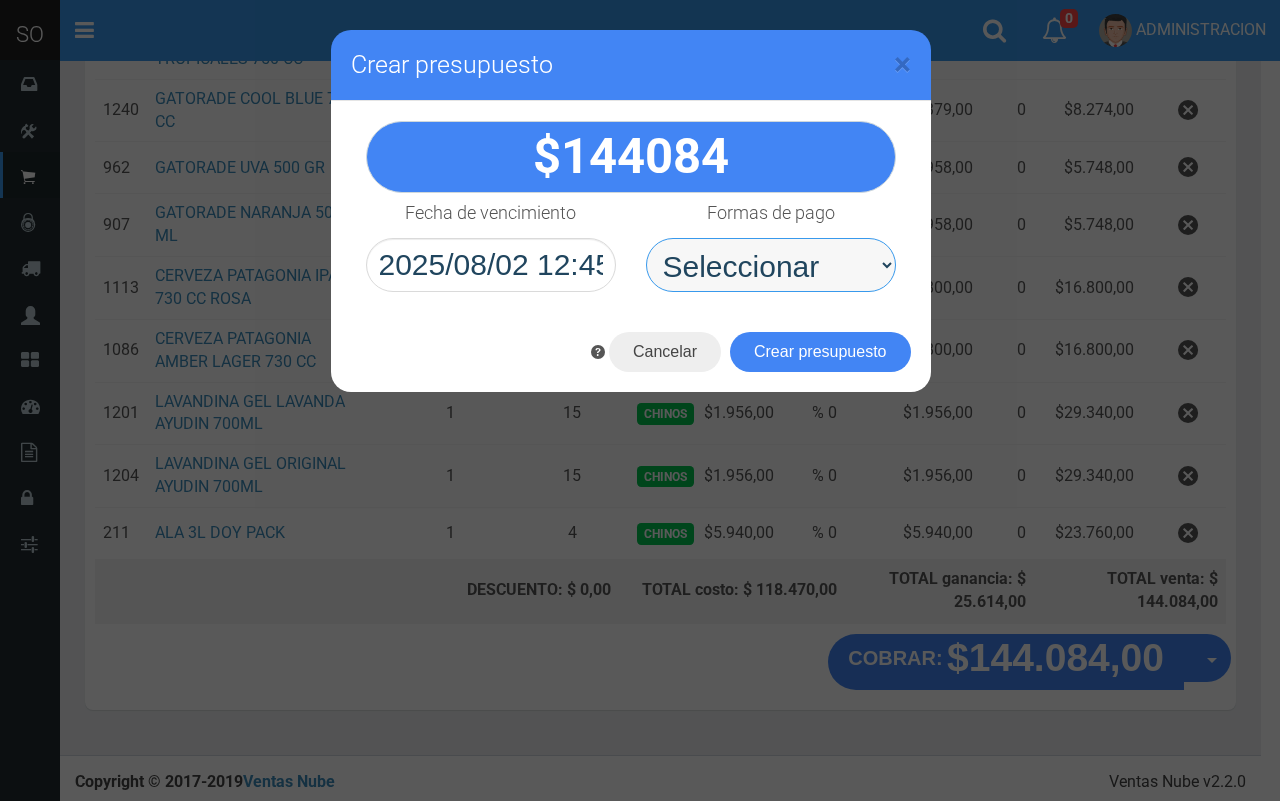 drag, startPoint x: 821, startPoint y: 268, endPoint x: 821, endPoint y: 287, distance: 19 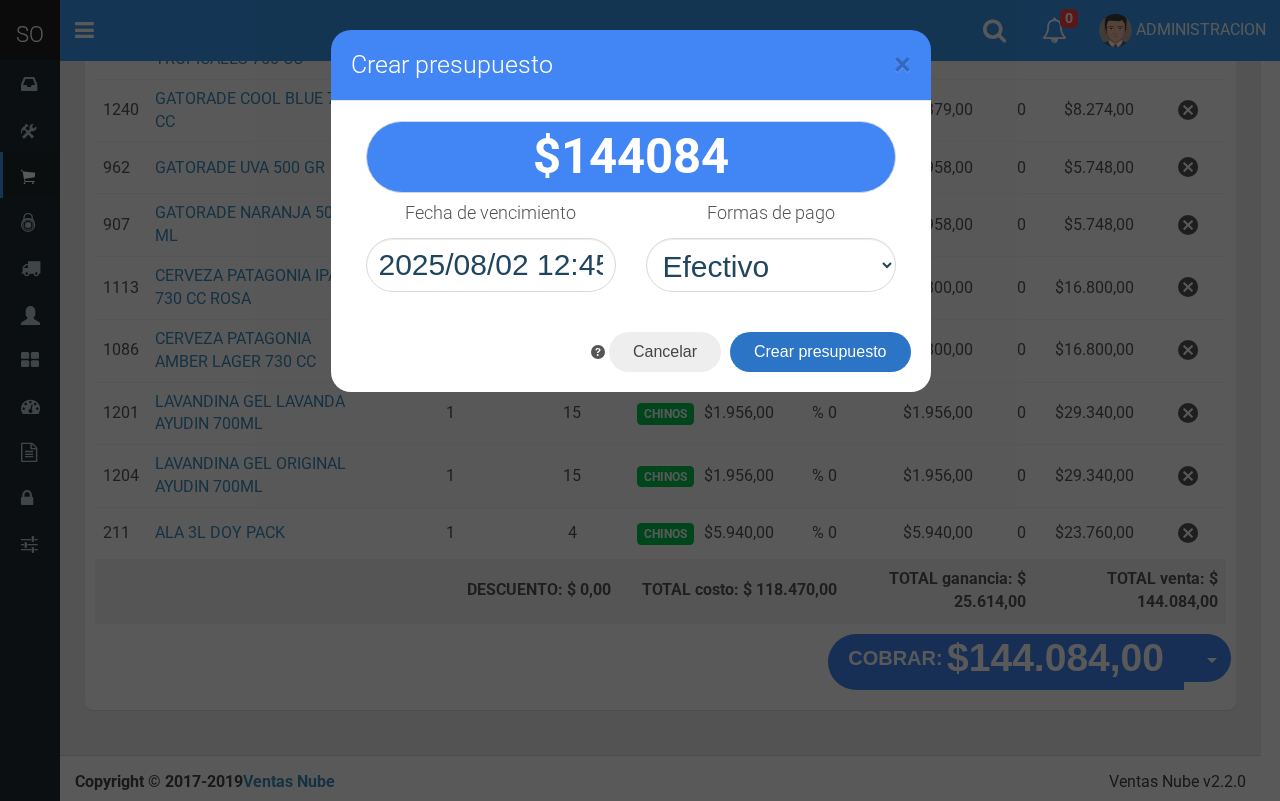 click on "Crear presupuesto" at bounding box center (820, 352) 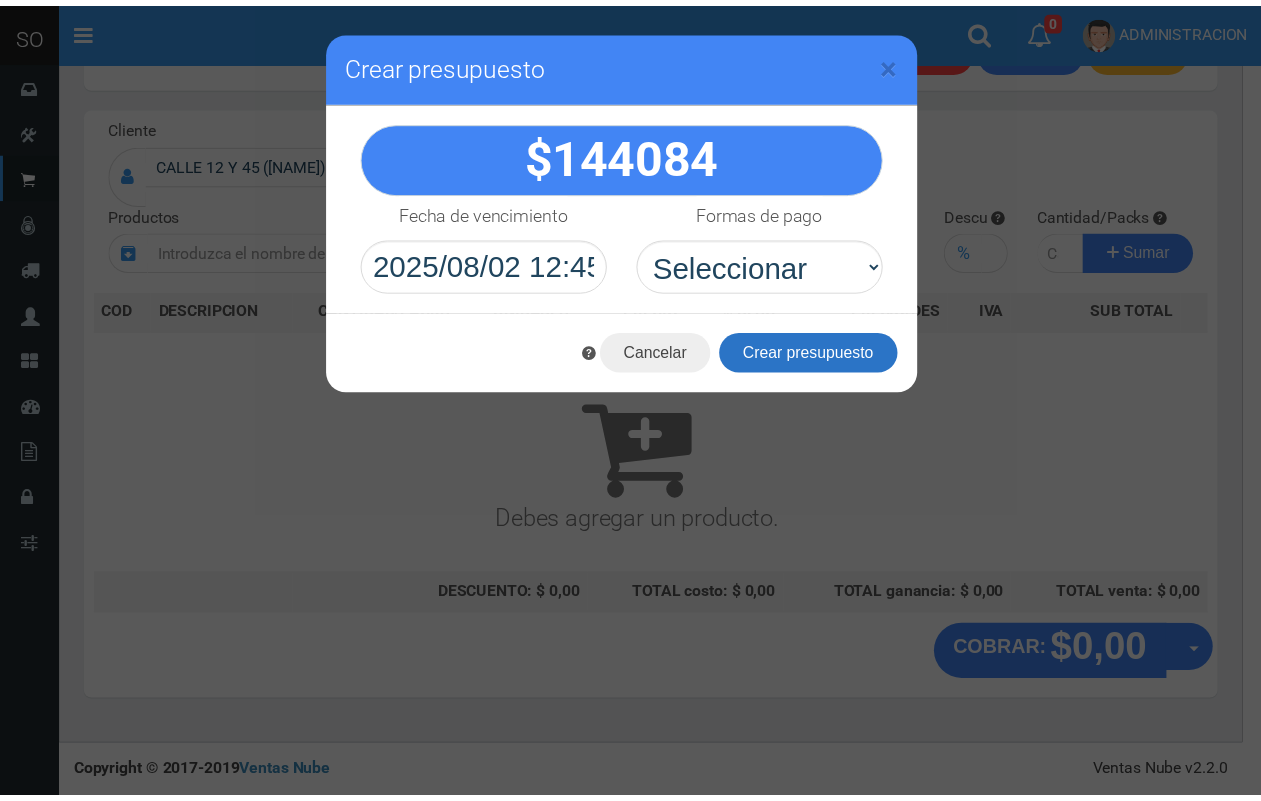 scroll, scrollTop: 0, scrollLeft: 0, axis: both 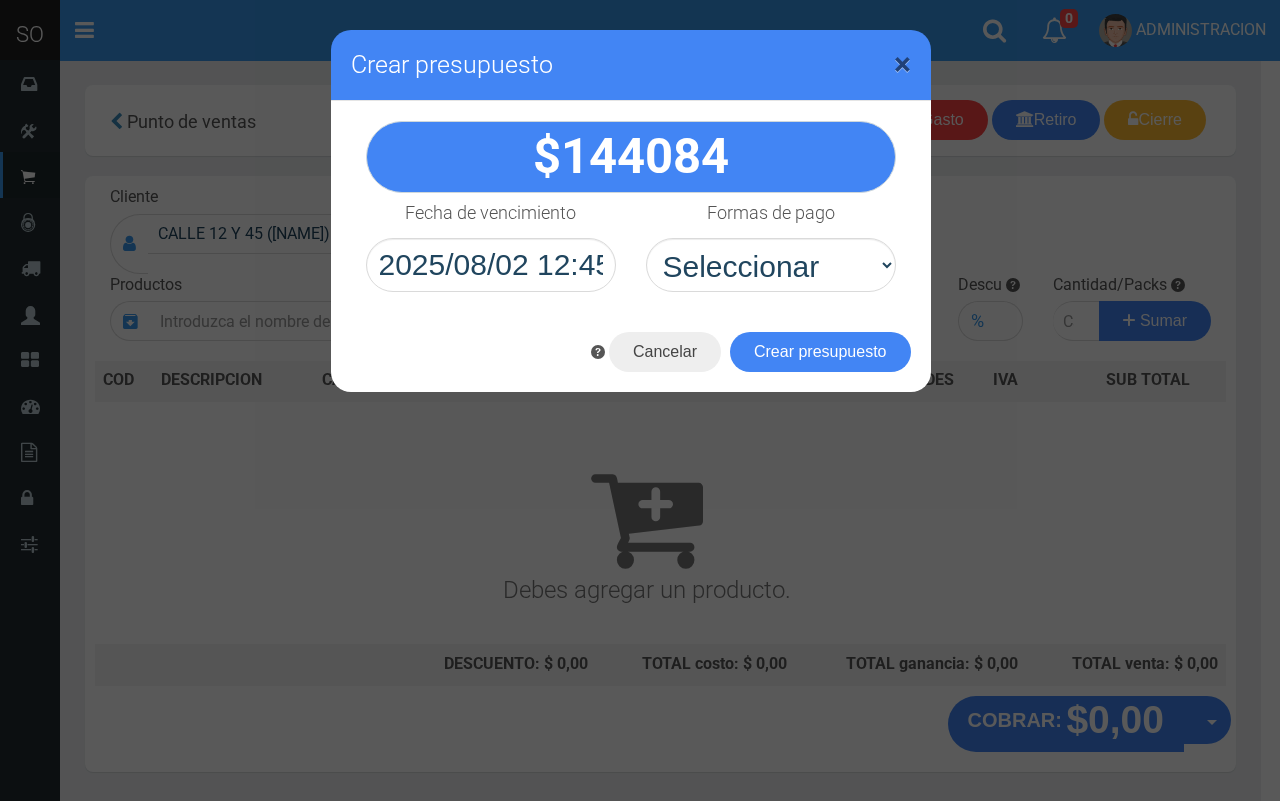 click on "×" at bounding box center (902, 64) 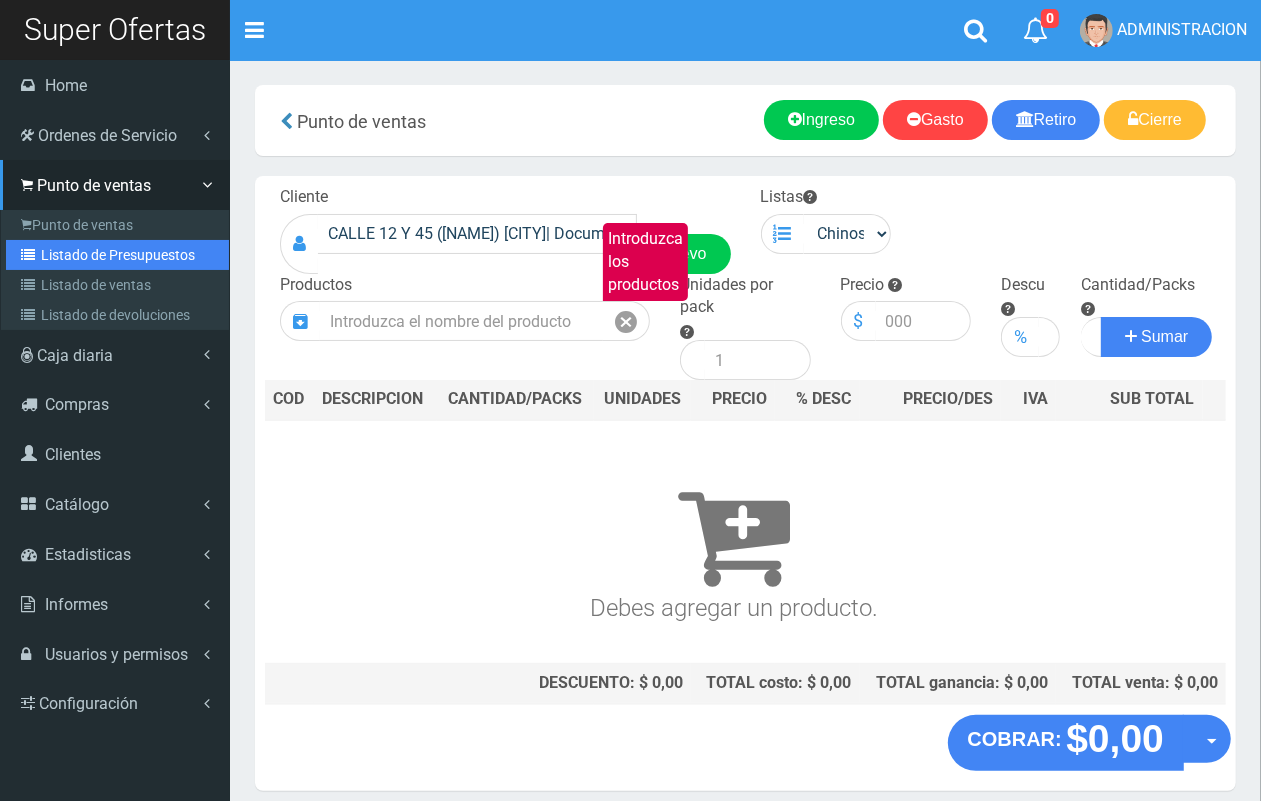 click on "Listado de Presupuestos" at bounding box center [117, 255] 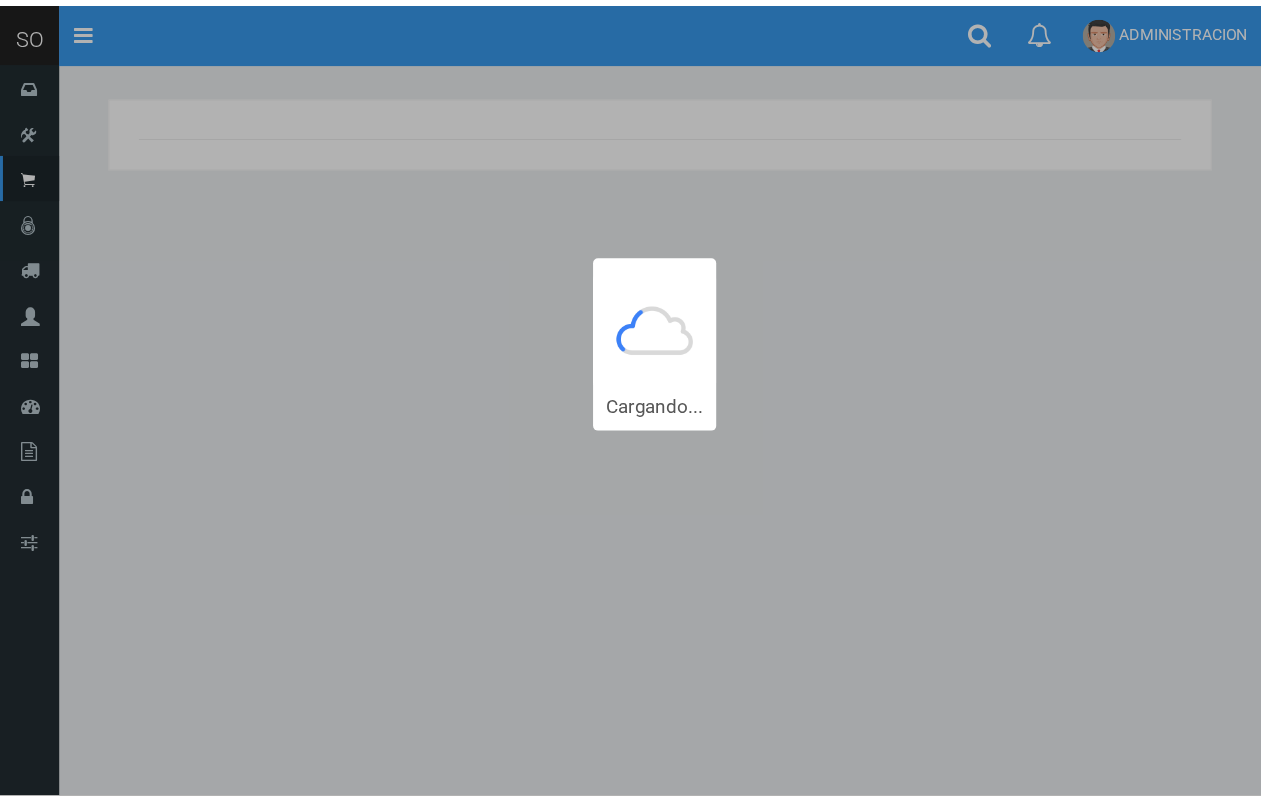 scroll, scrollTop: 0, scrollLeft: 0, axis: both 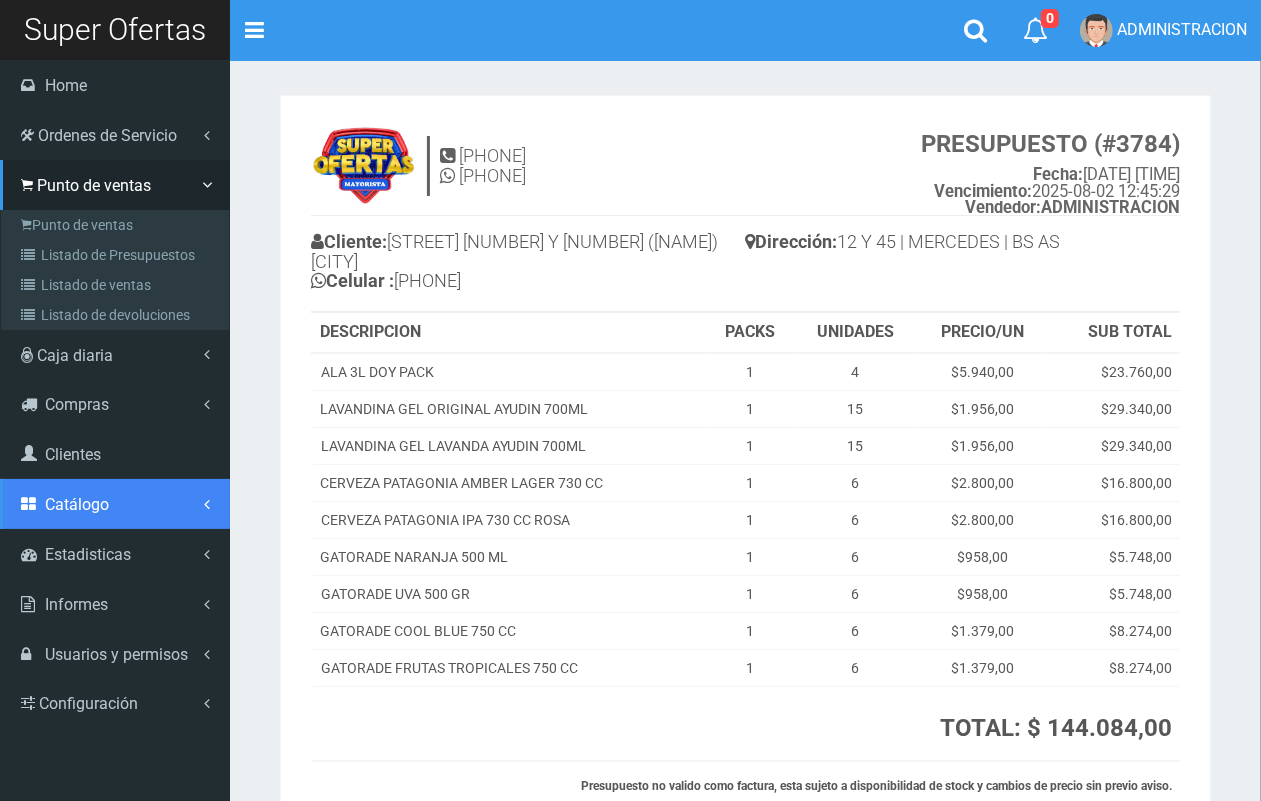 click on "Catálogo" at bounding box center (77, 504) 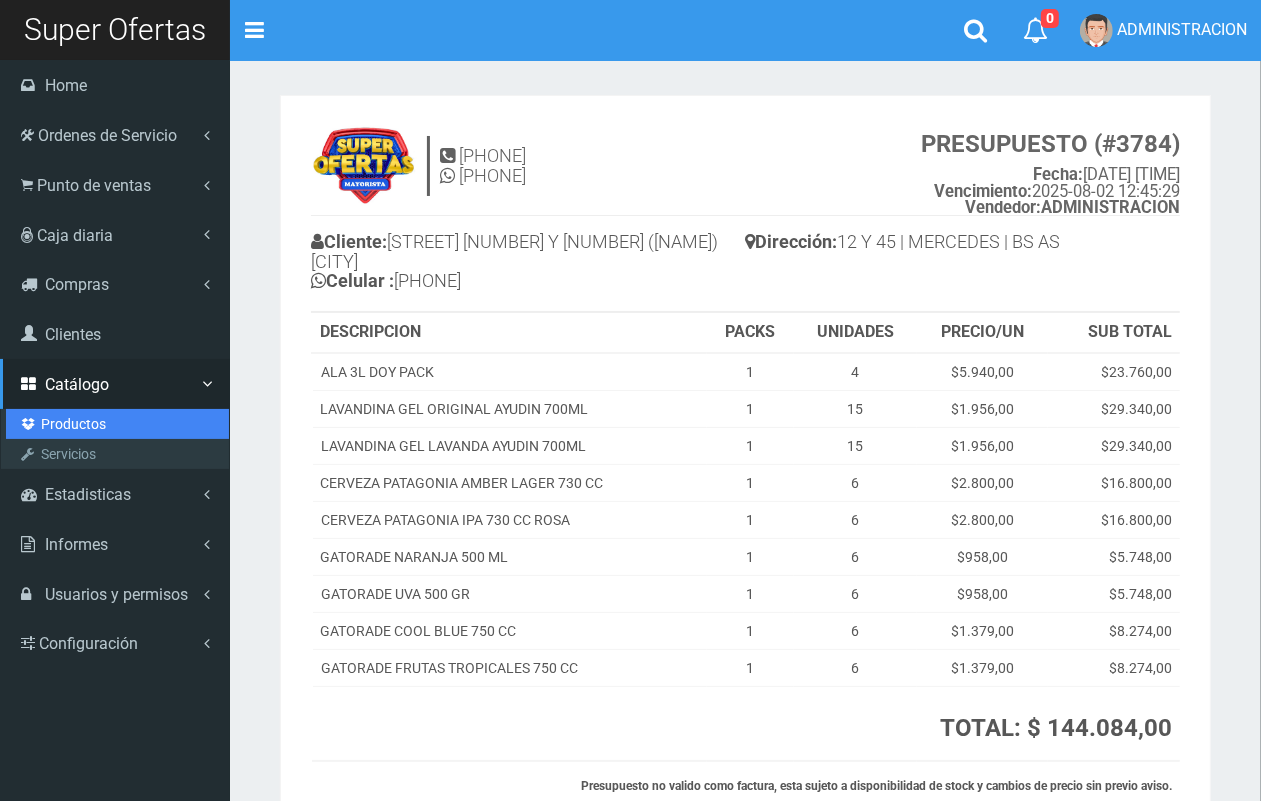 click on "Productos" at bounding box center (117, 424) 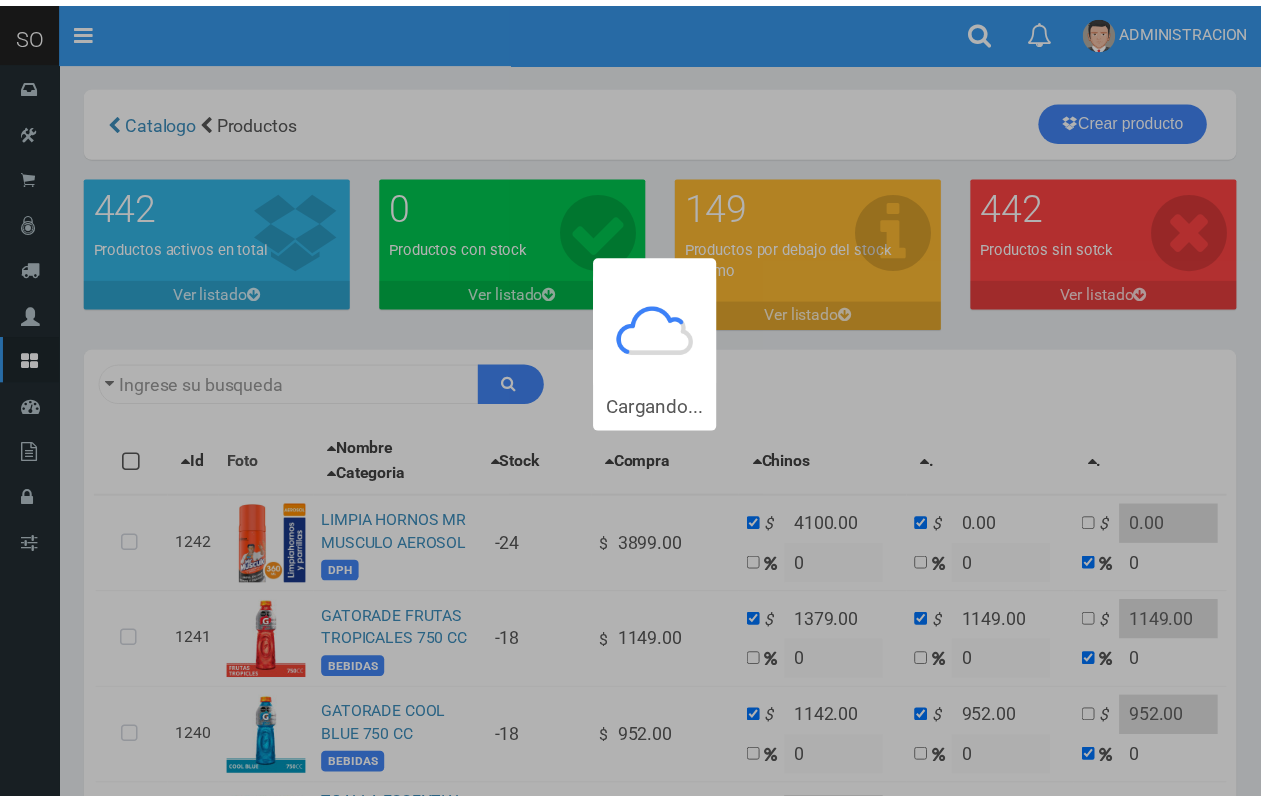 scroll, scrollTop: 0, scrollLeft: 0, axis: both 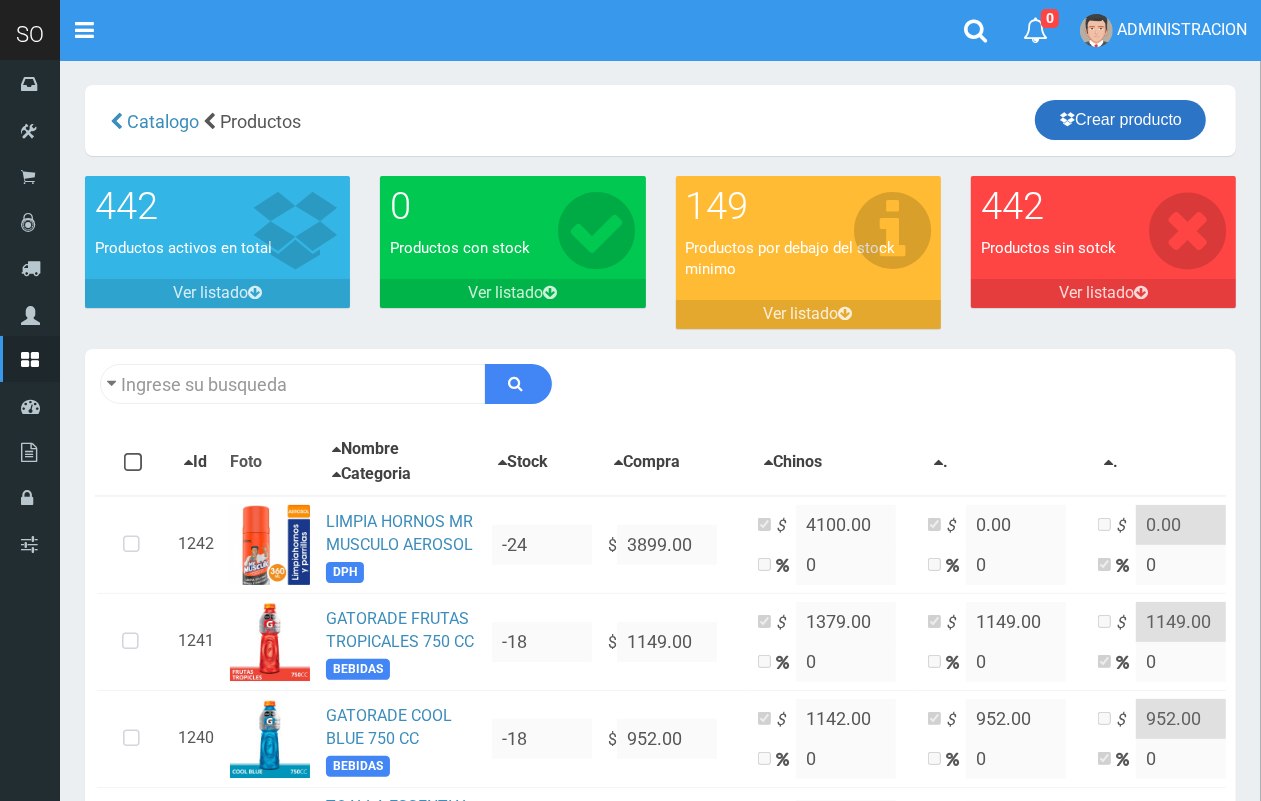 click on "Crear producto" at bounding box center (1120, 120) 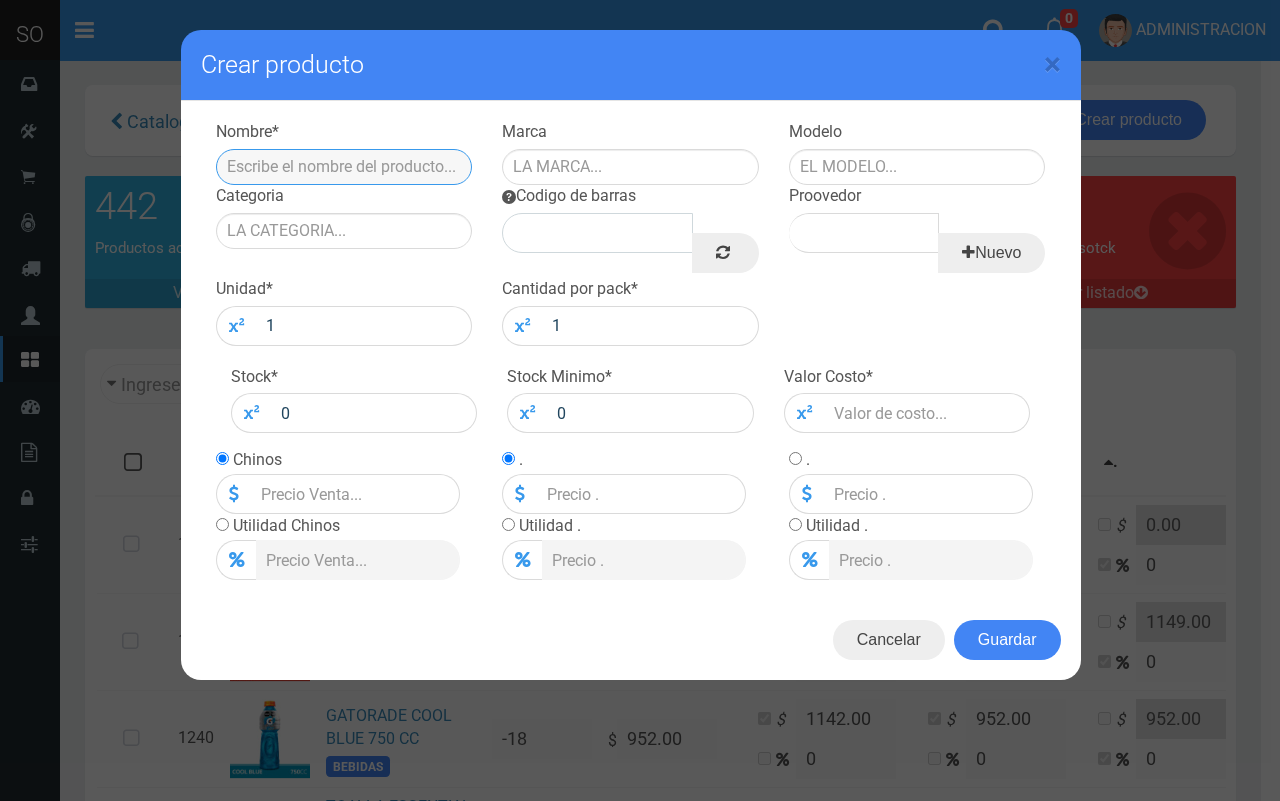 click at bounding box center [344, 167] 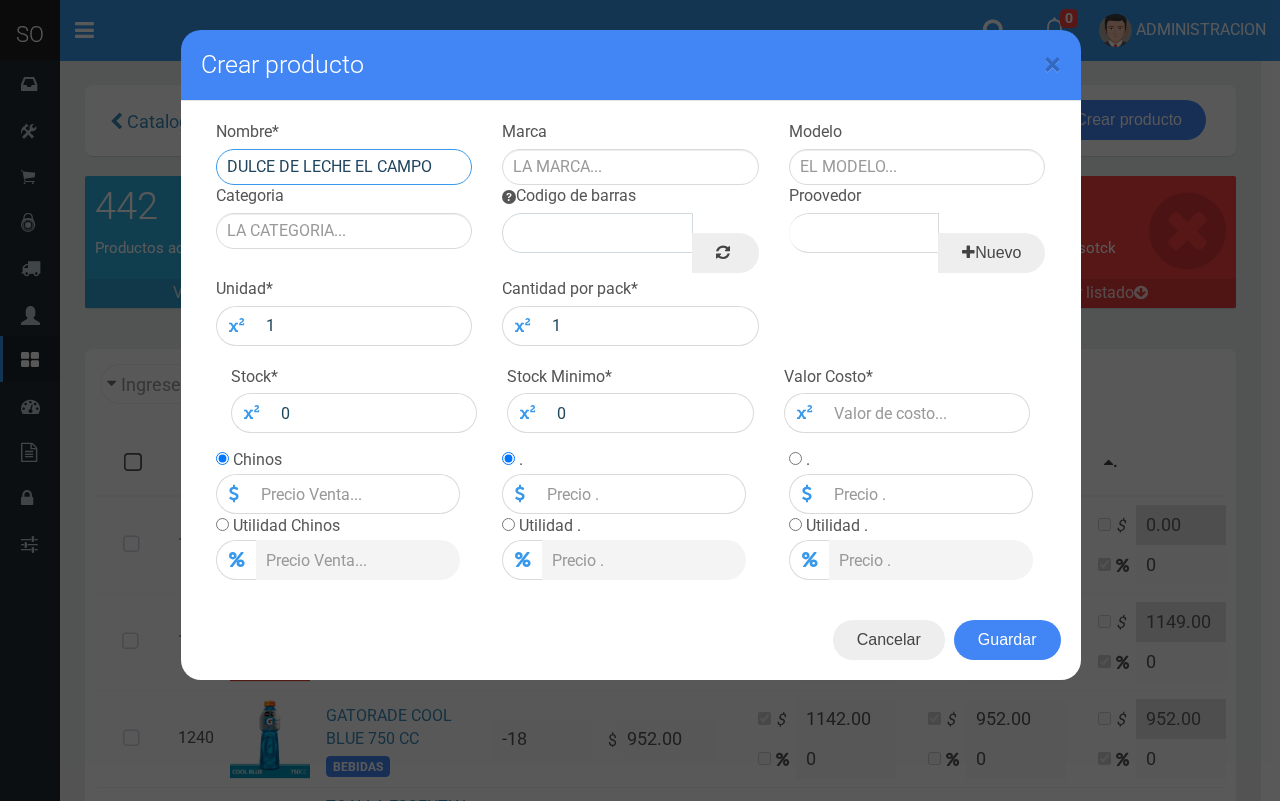 type on "DULCE DE LECHE EL CAMPO" 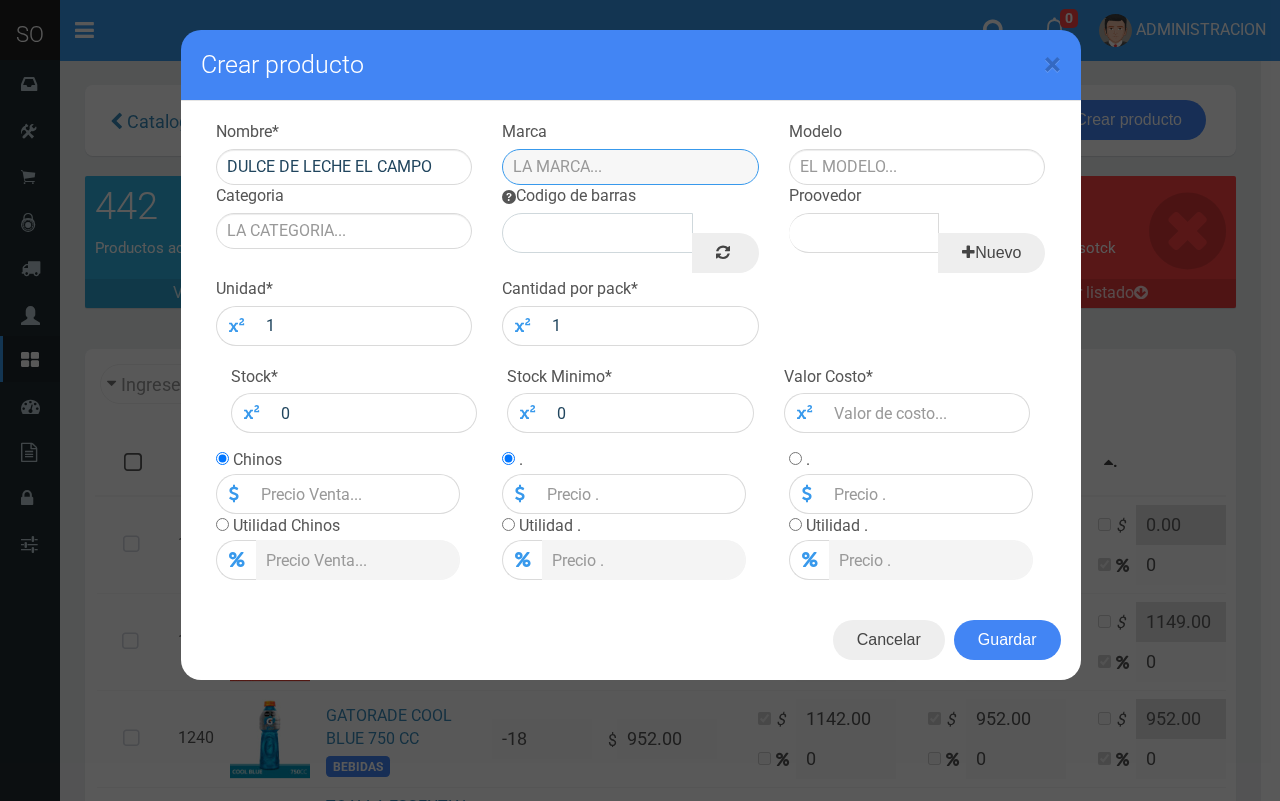 click at bounding box center (630, 167) 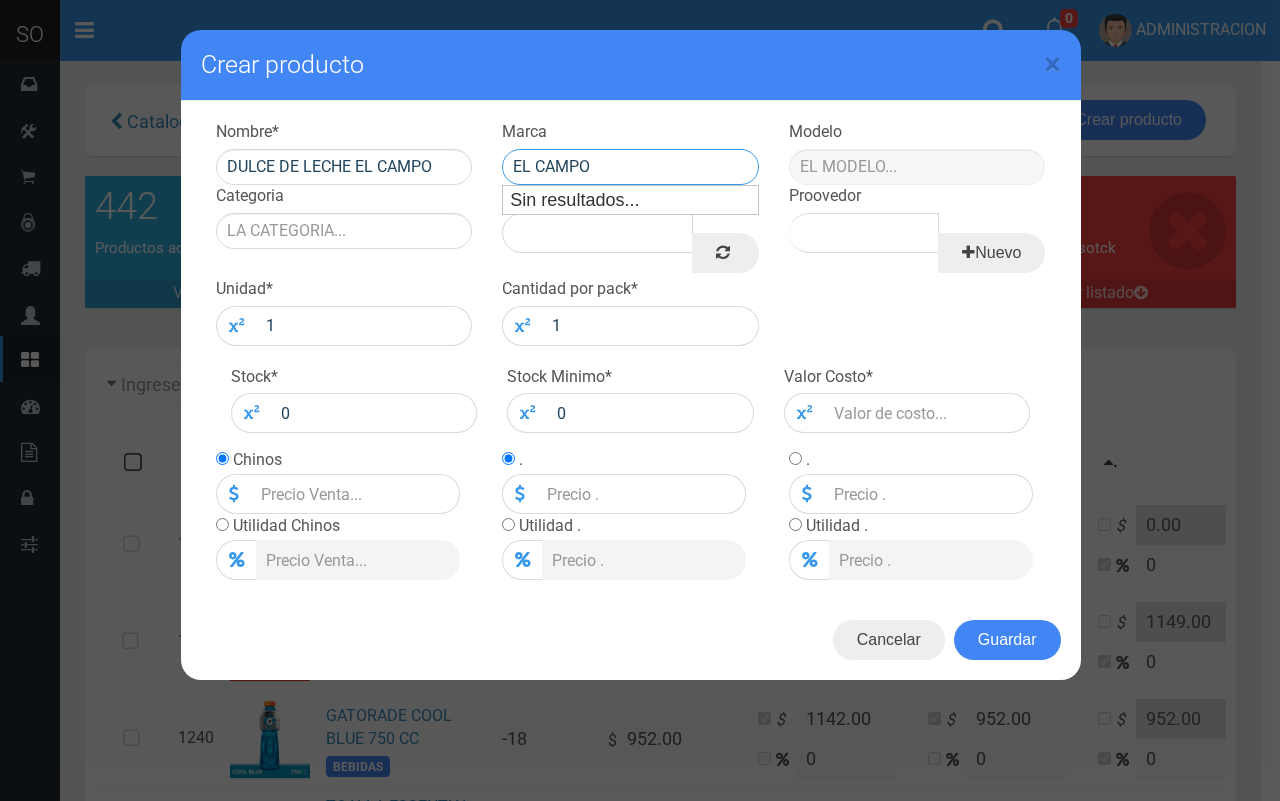 type on "EL CAMPO" 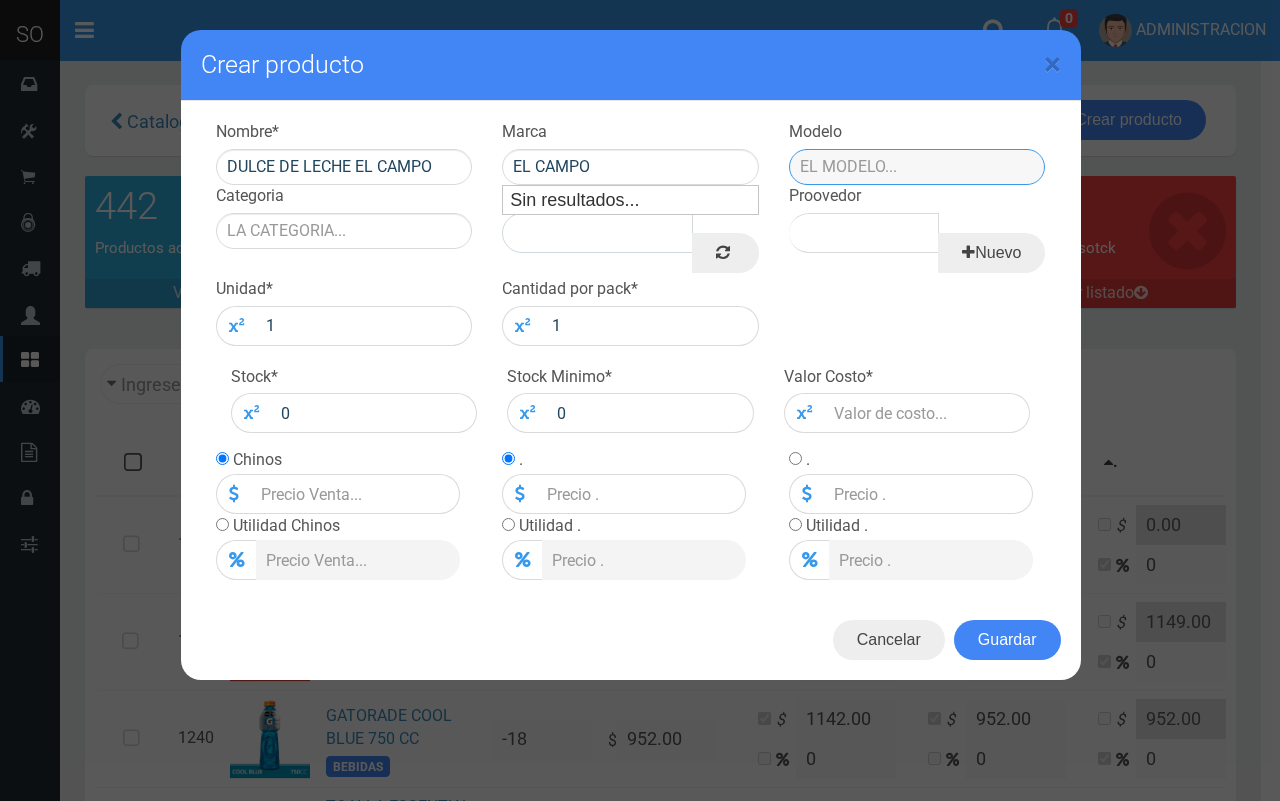 click at bounding box center (917, 167) 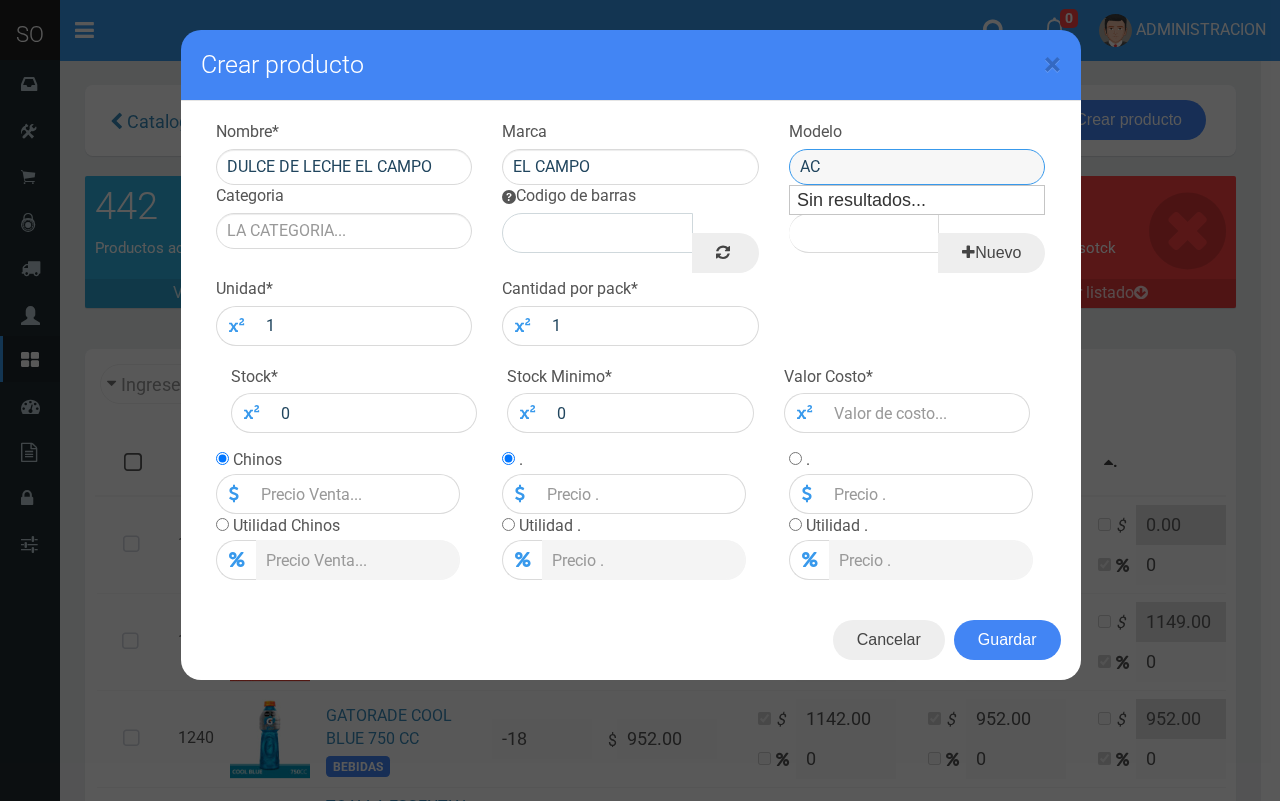 type on "A" 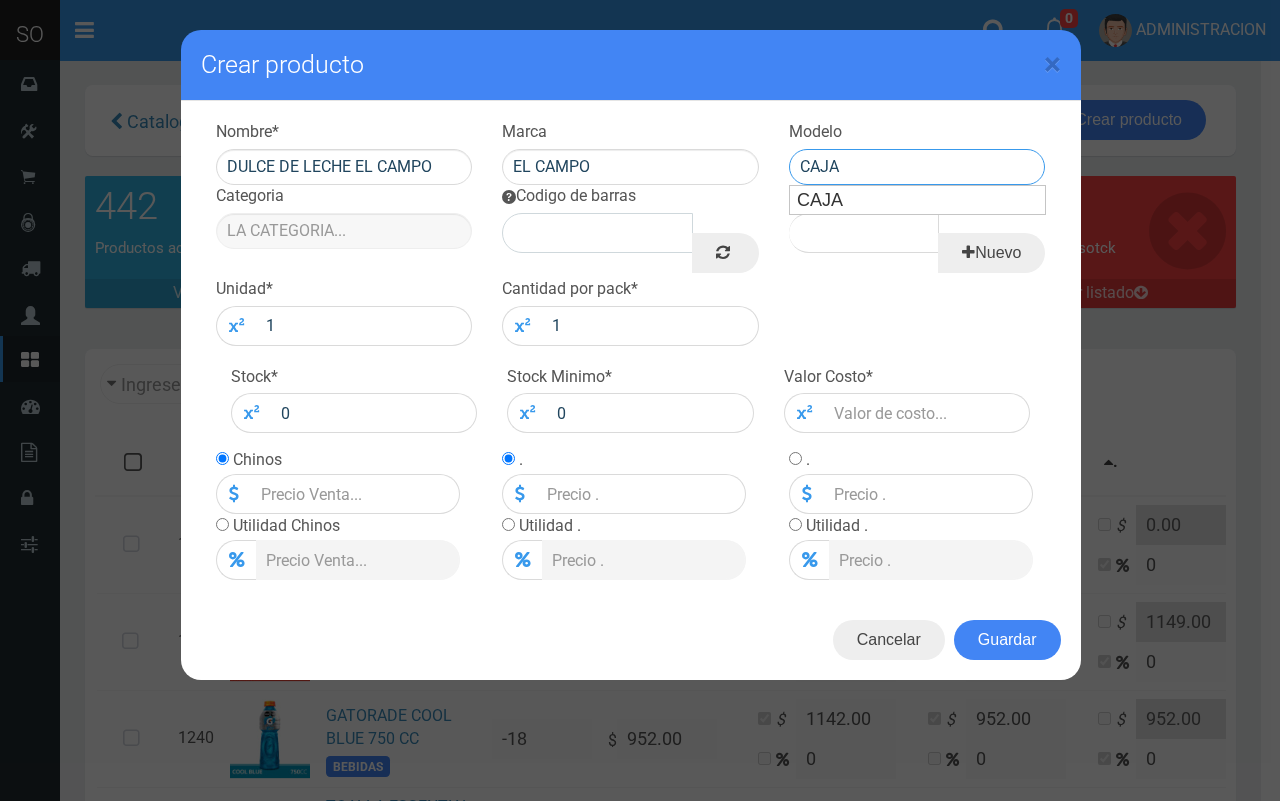 type on "CAJA" 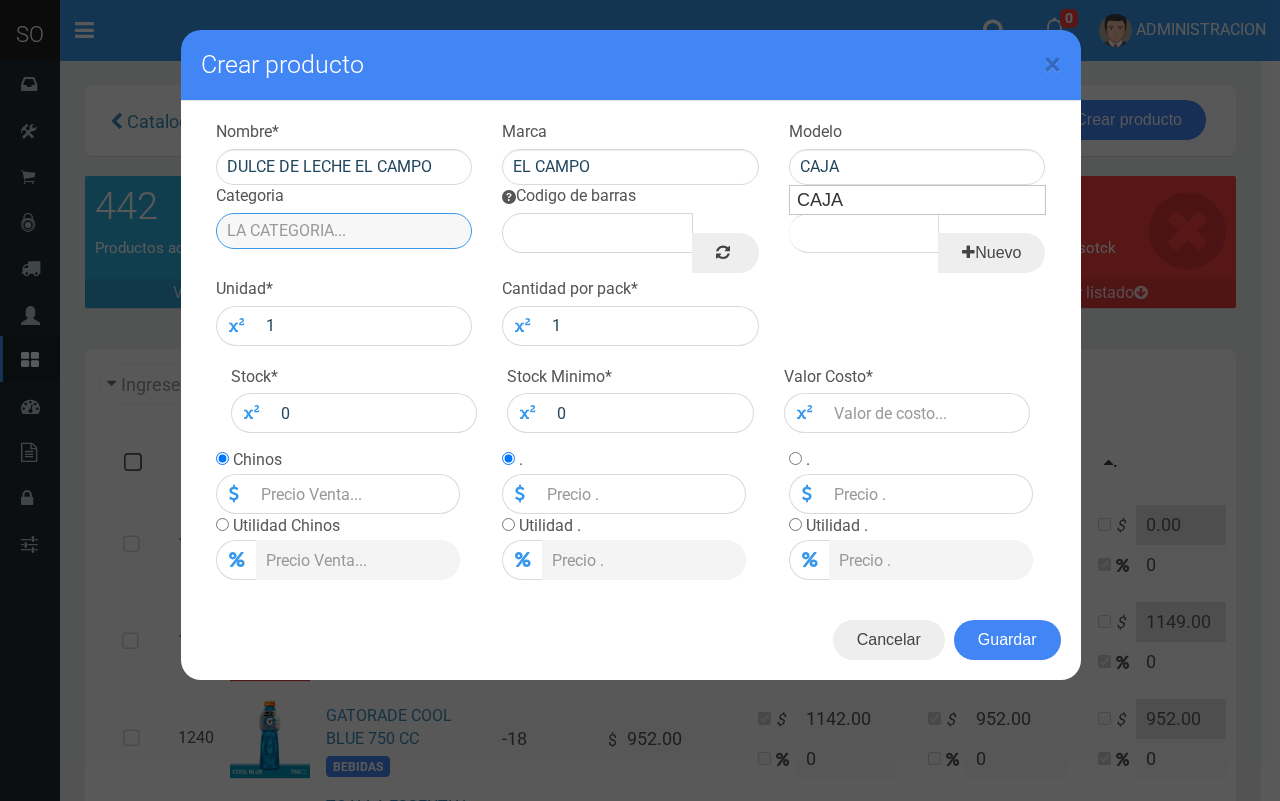 click on "Categoria" at bounding box center (344, 231) 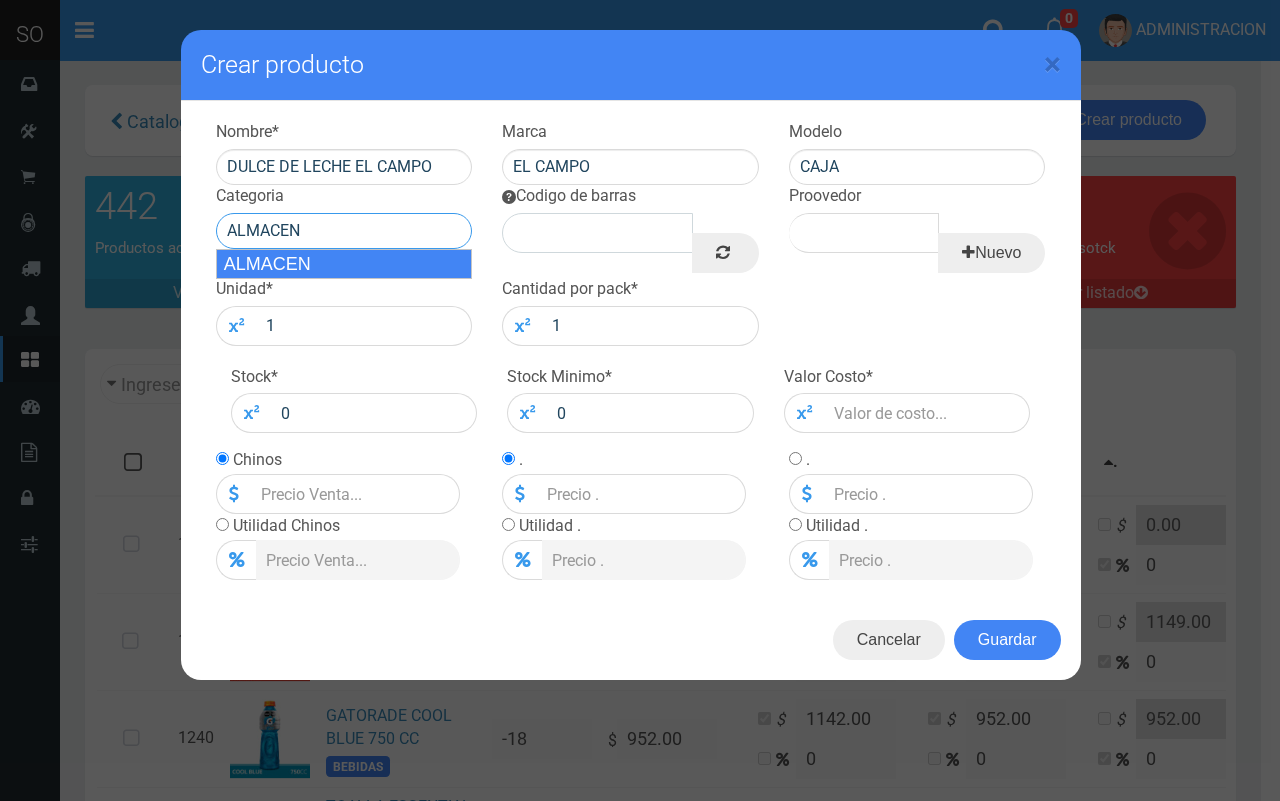 click on "ALMACEN" at bounding box center (344, 264) 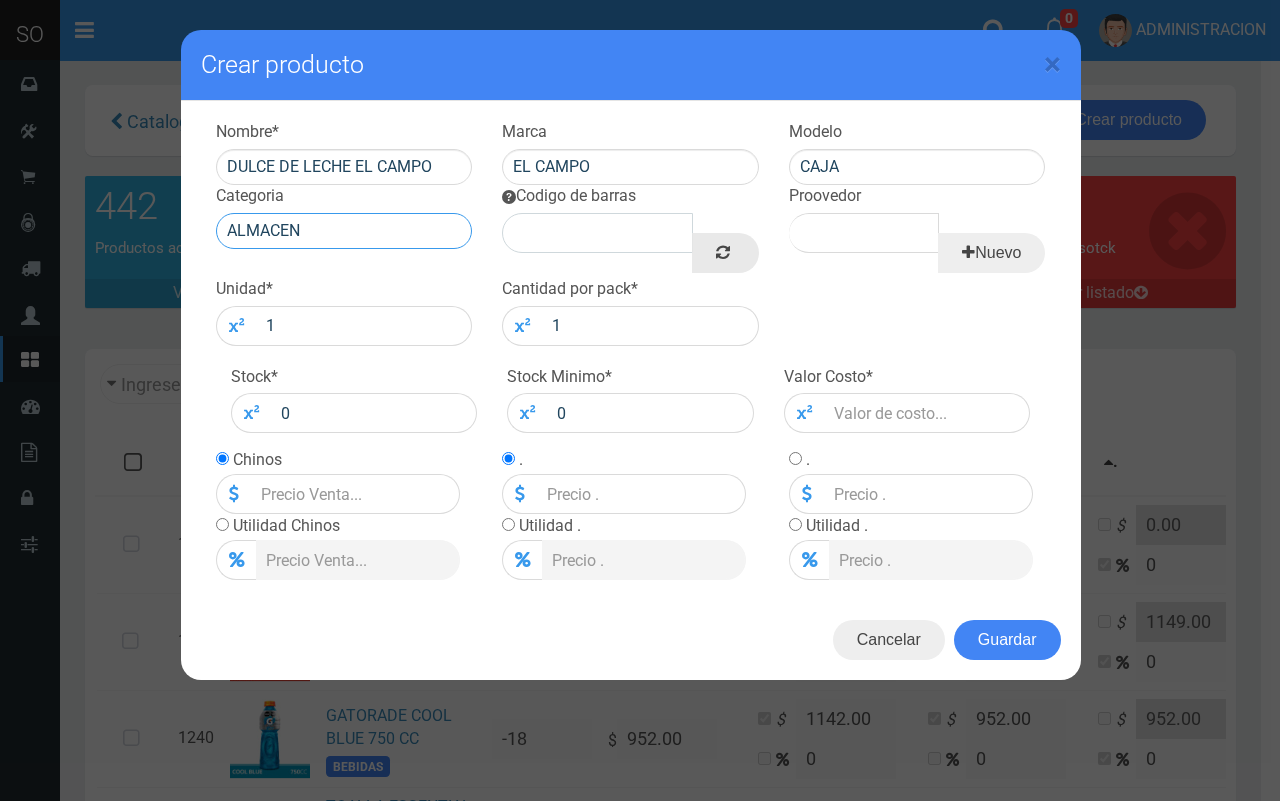 type on "ALMACEN" 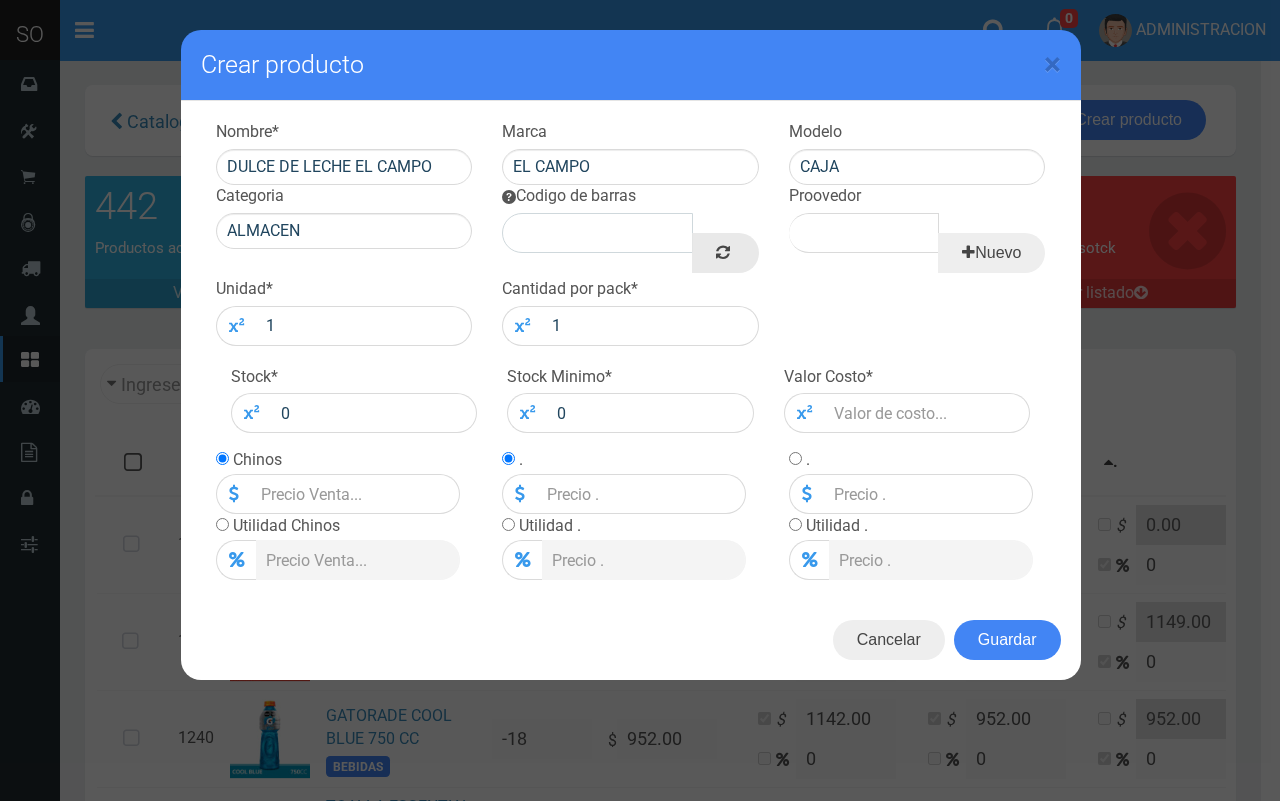 click at bounding box center (723, 252) 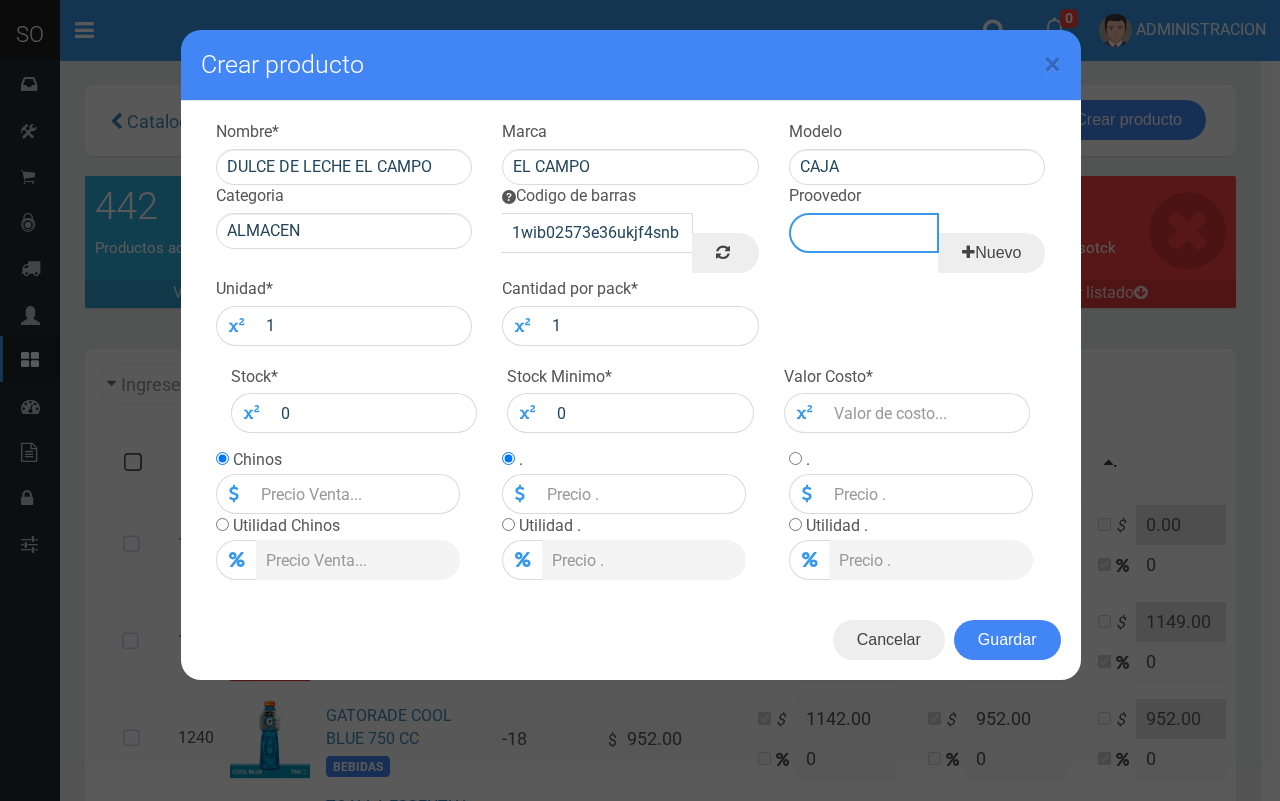 click on "Proovedor" at bounding box center [864, 233] 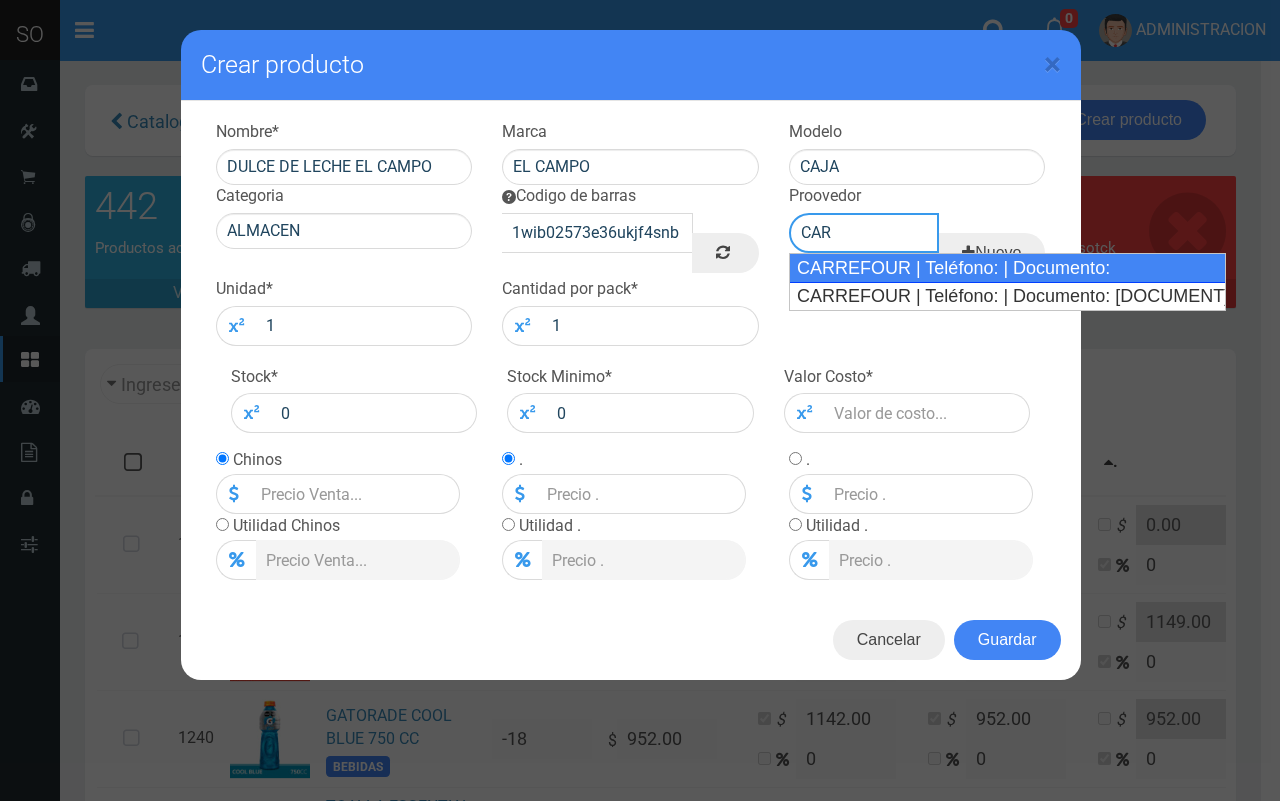 drag, startPoint x: 848, startPoint y: 263, endPoint x: 452, endPoint y: 333, distance: 402.13928 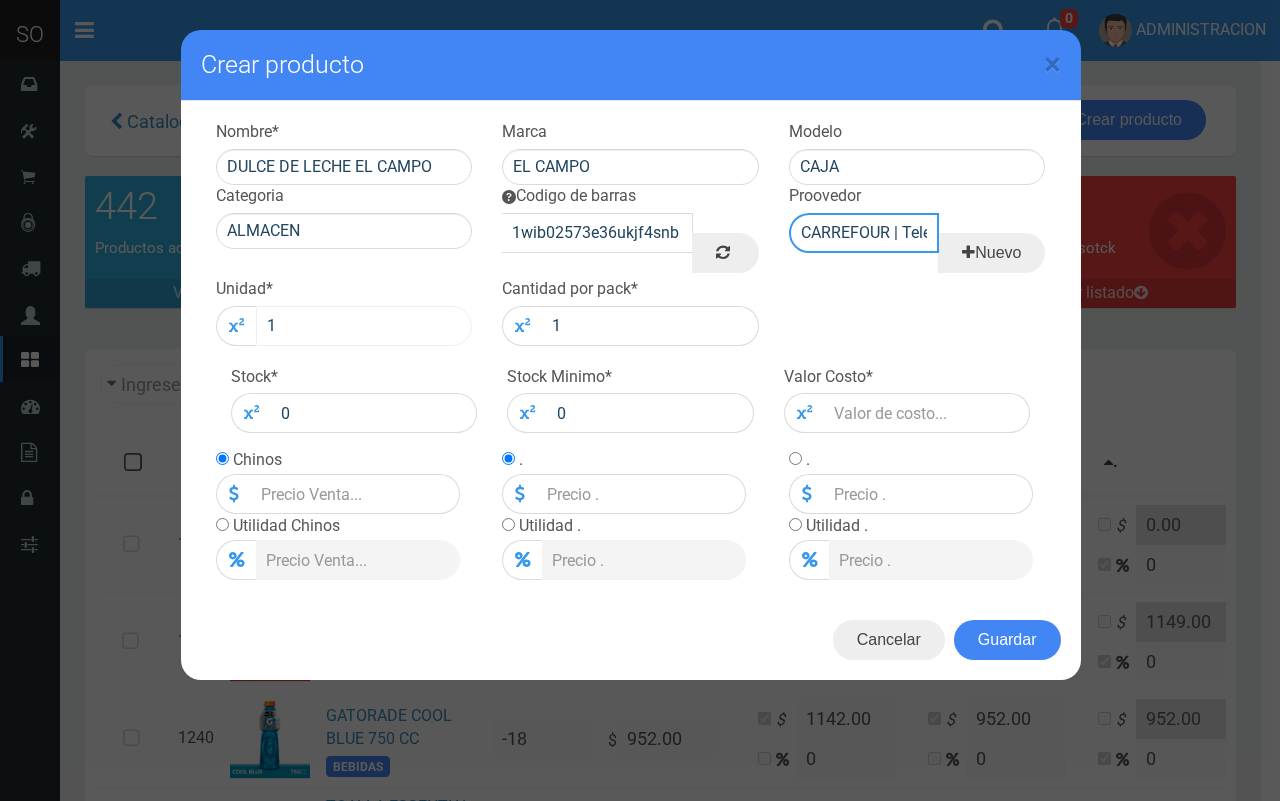 type on "CARREFOUR | Teléfono: | Documento:" 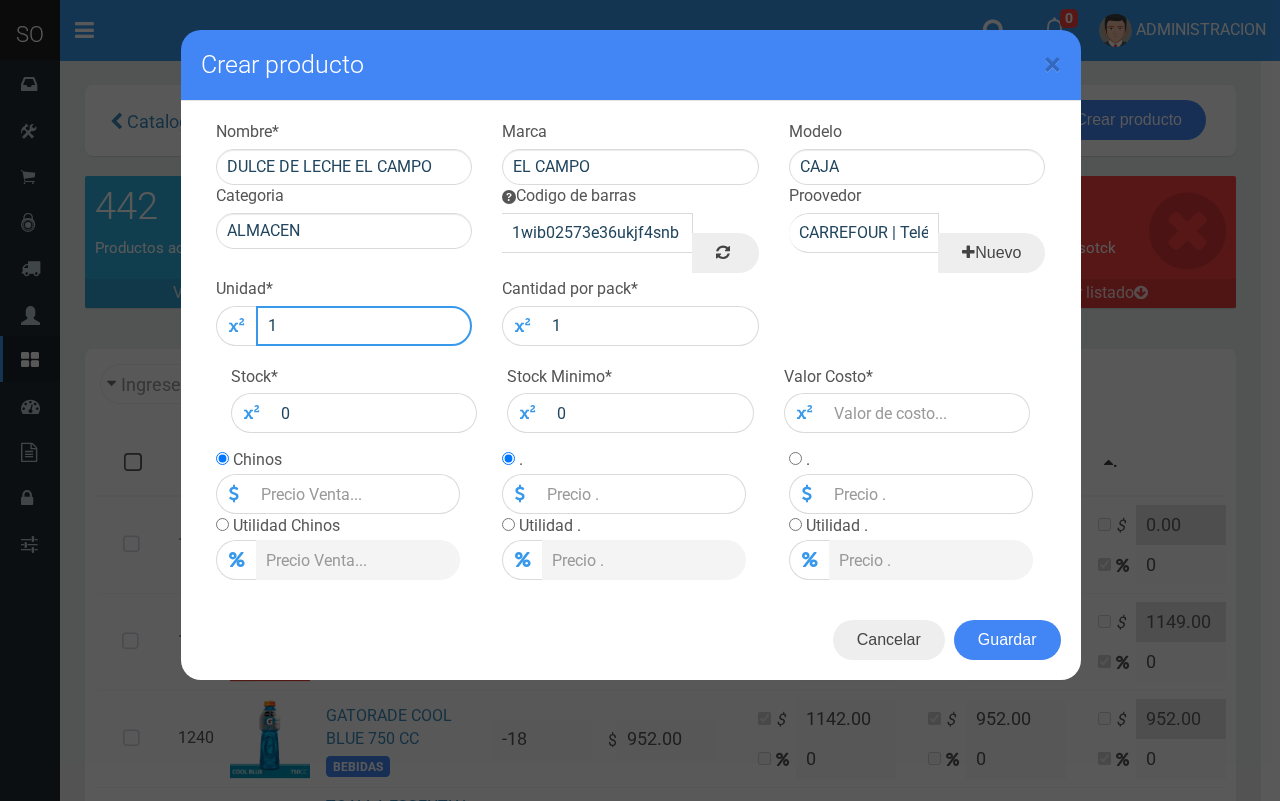 click on "1" at bounding box center [364, 326] 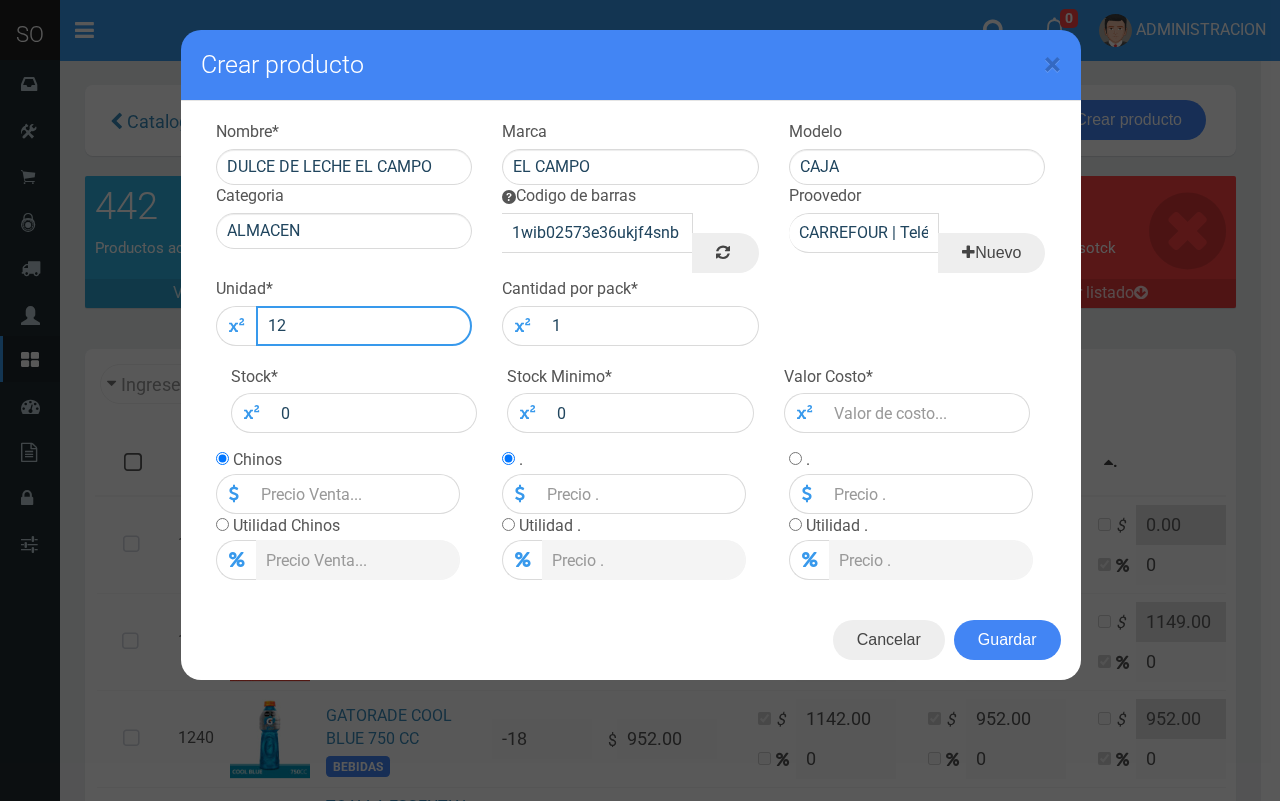 type on "12" 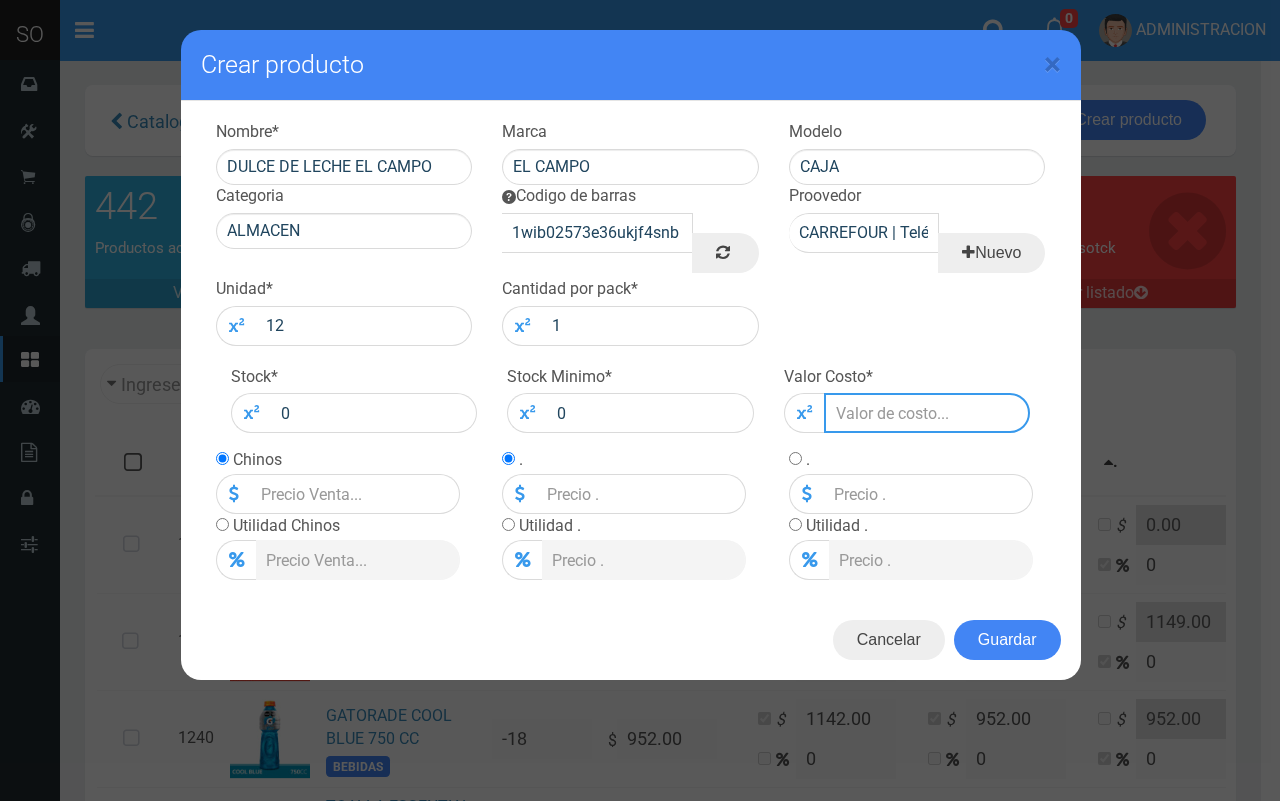 click at bounding box center (927, 413) 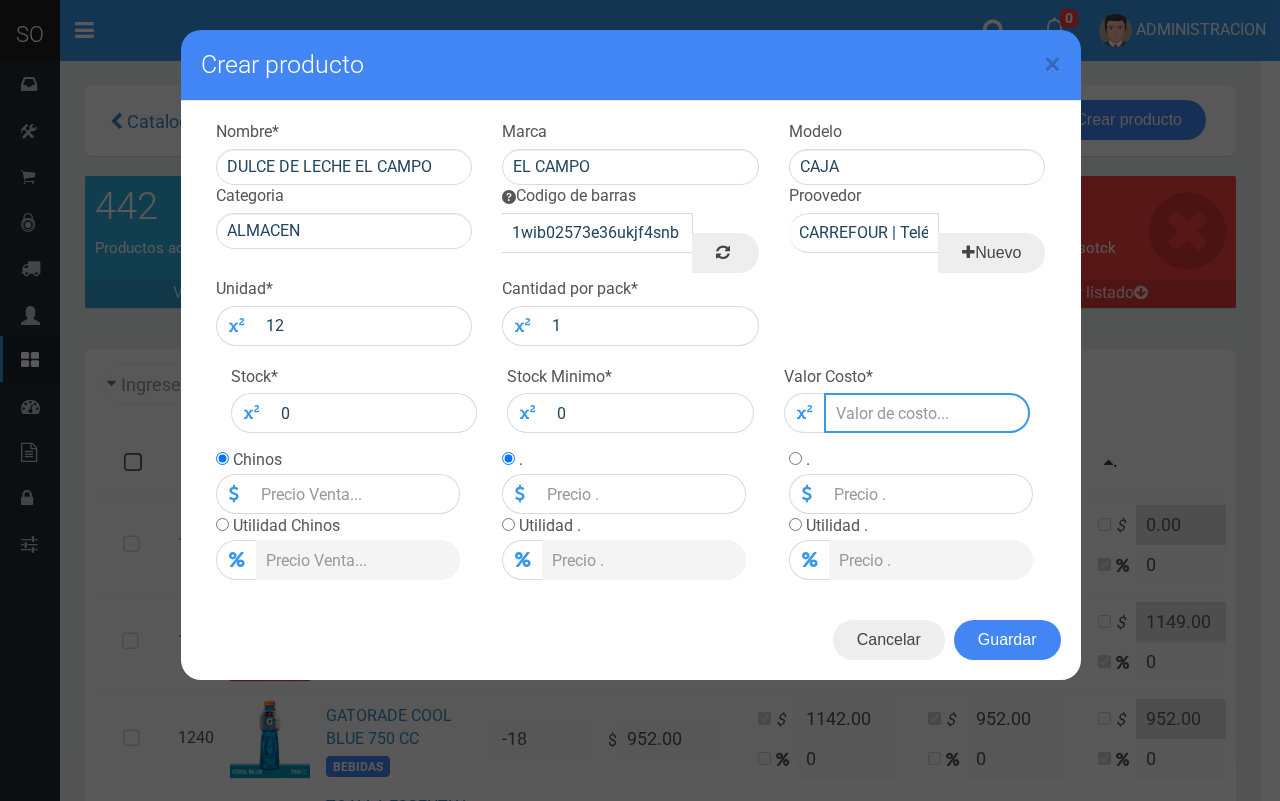 type on "8" 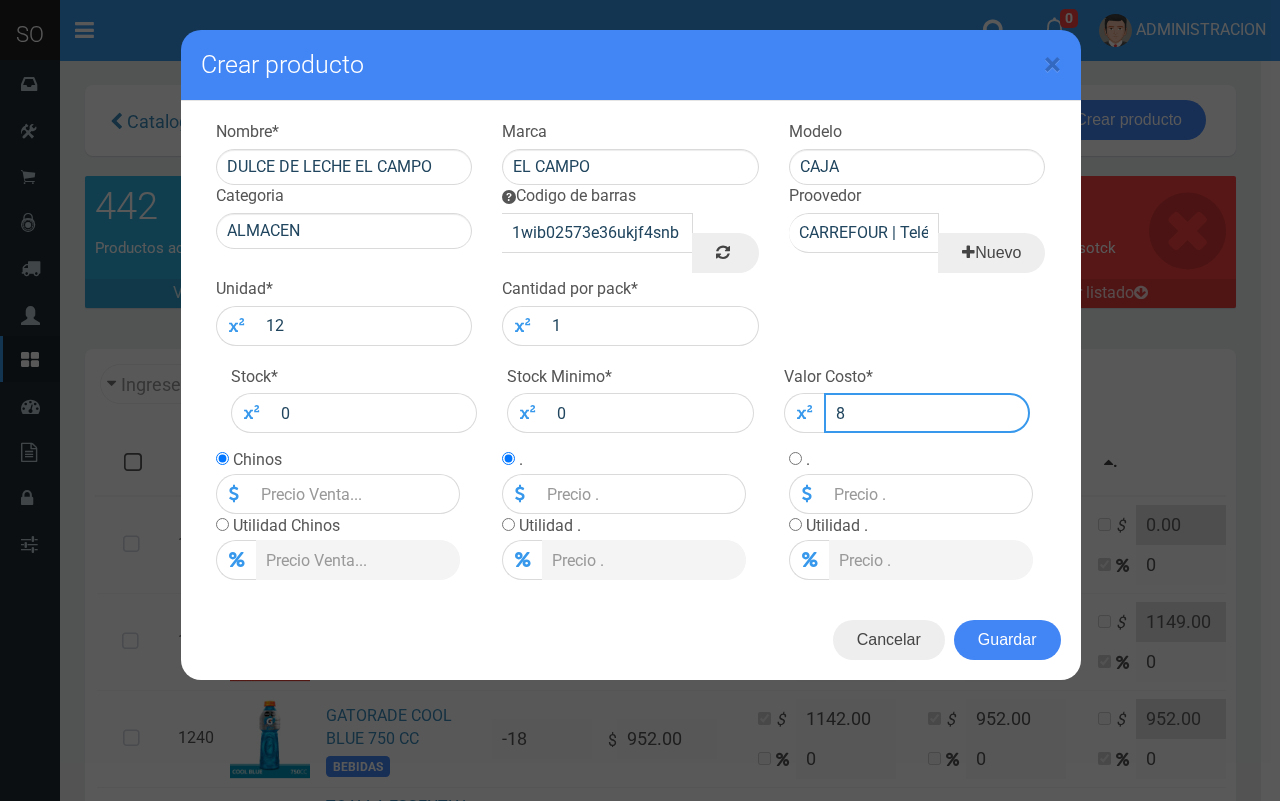 type on "8" 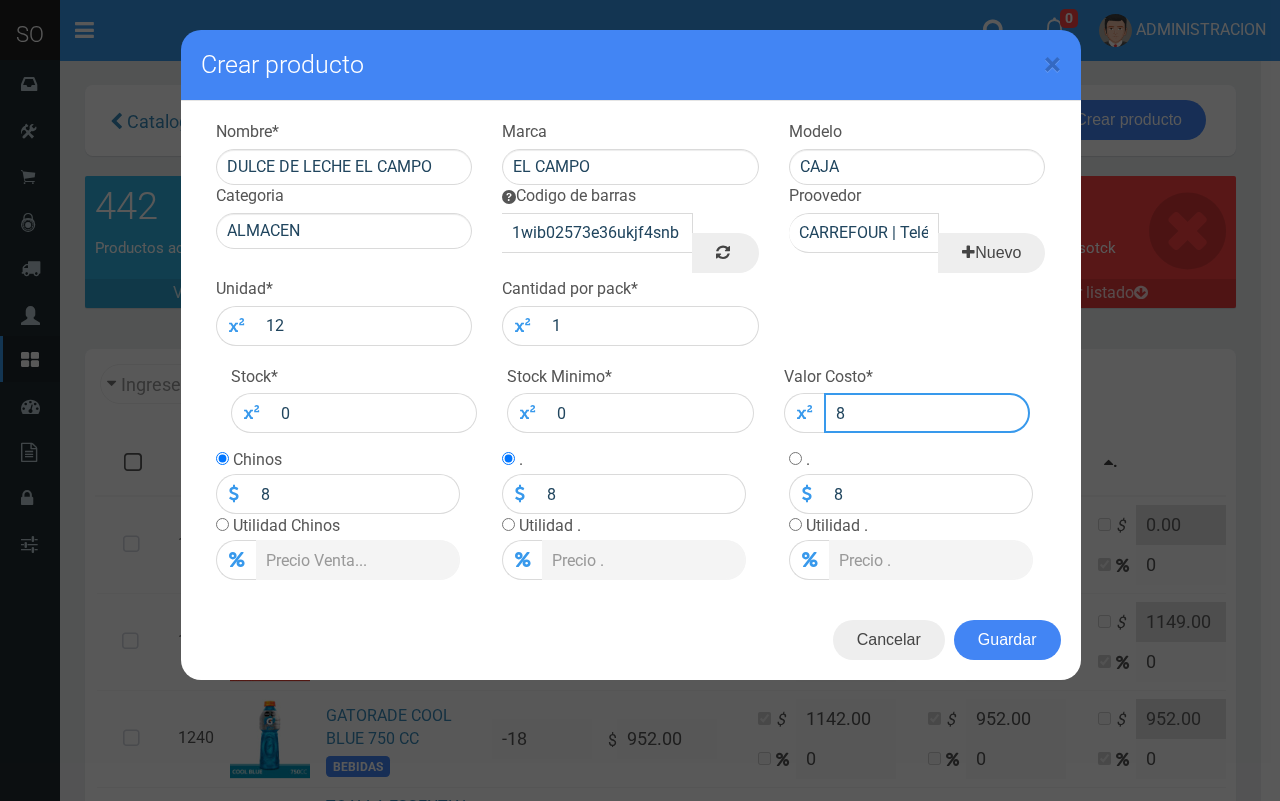 type on "86" 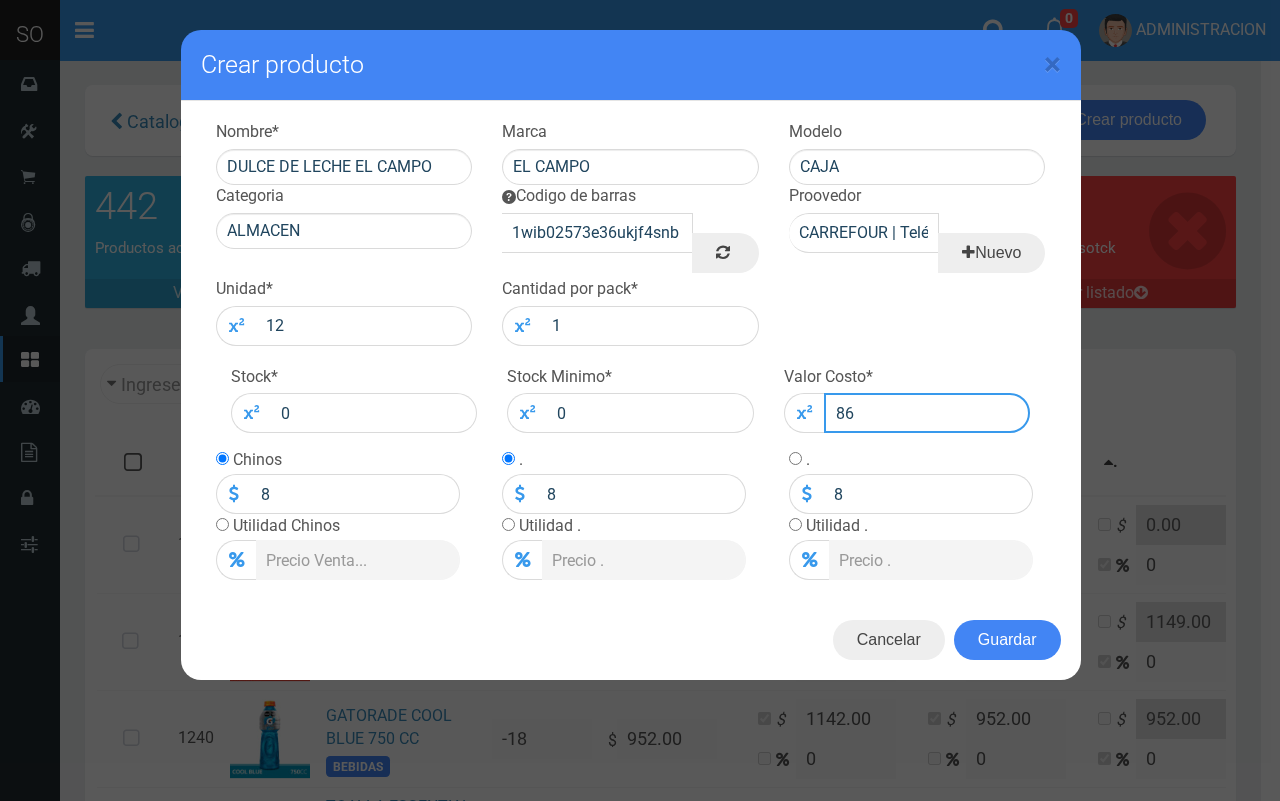 type on "86" 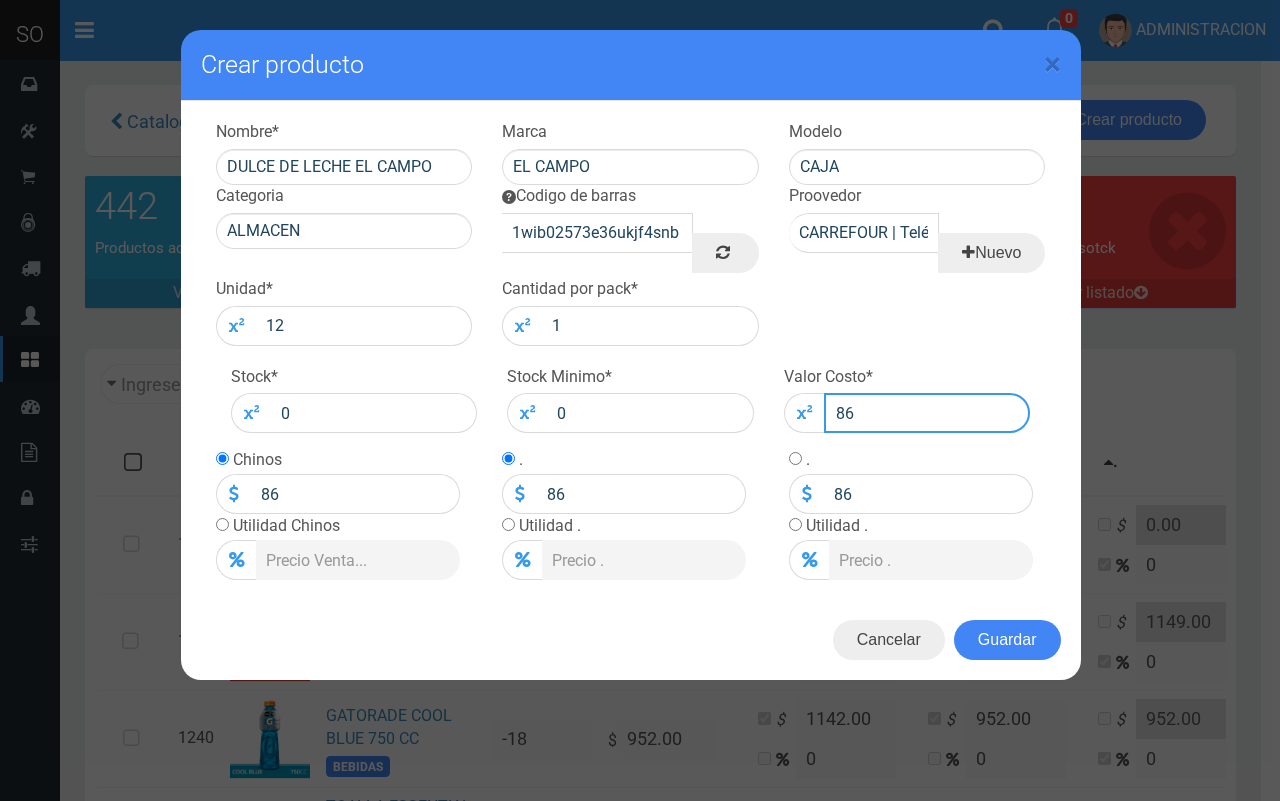 type on "860" 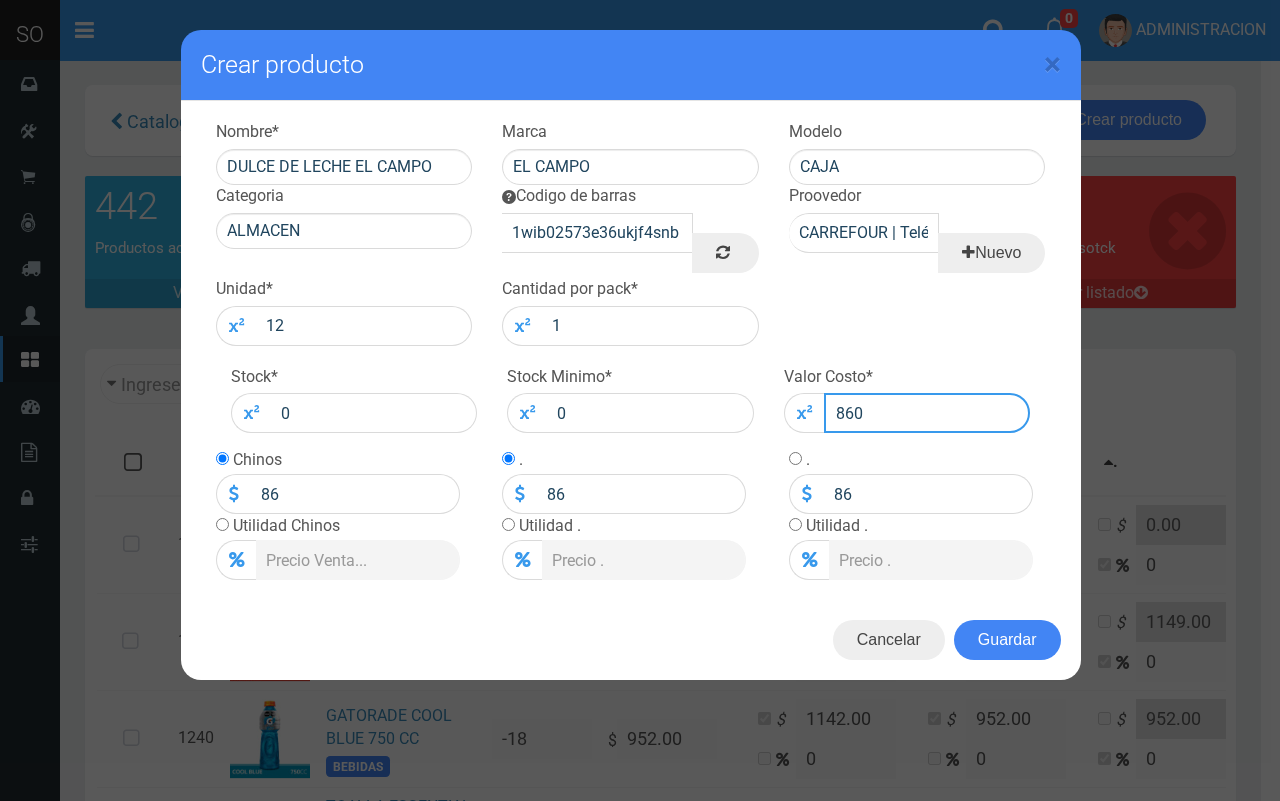 type on "860" 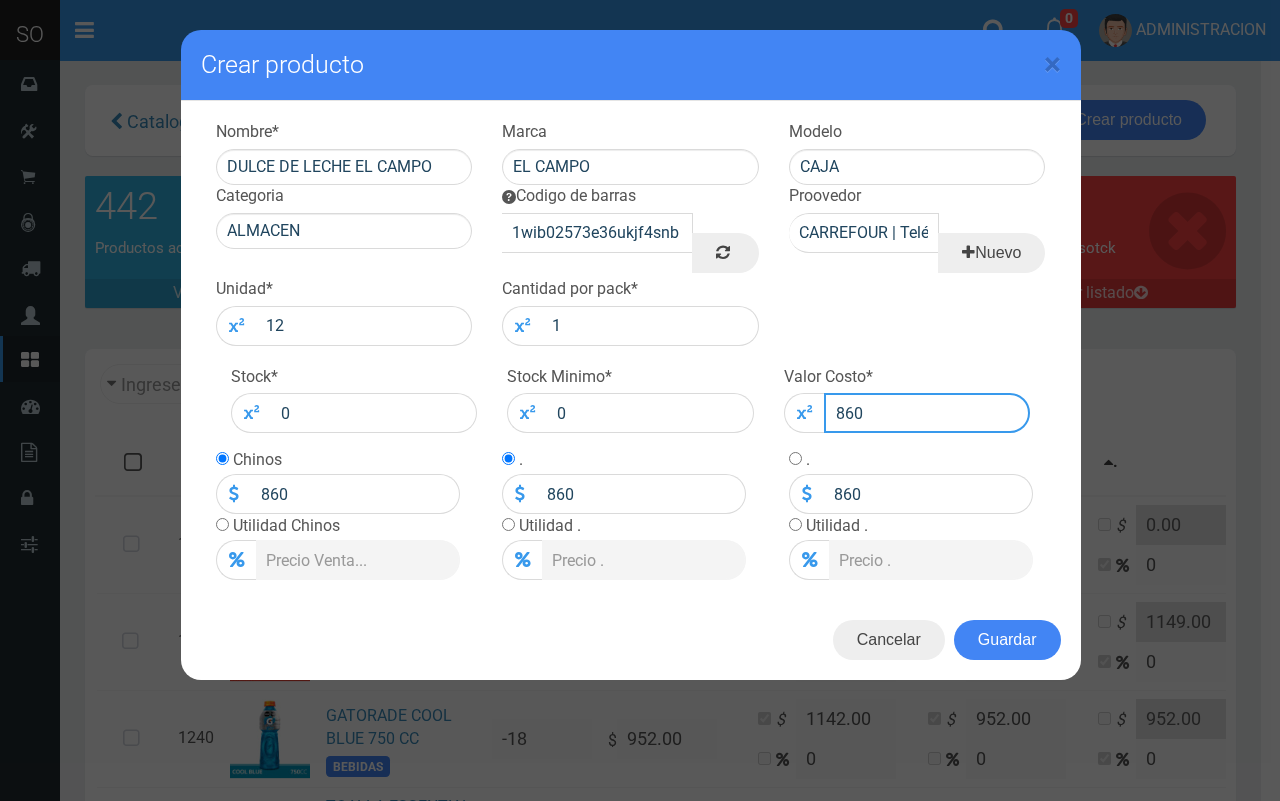 type 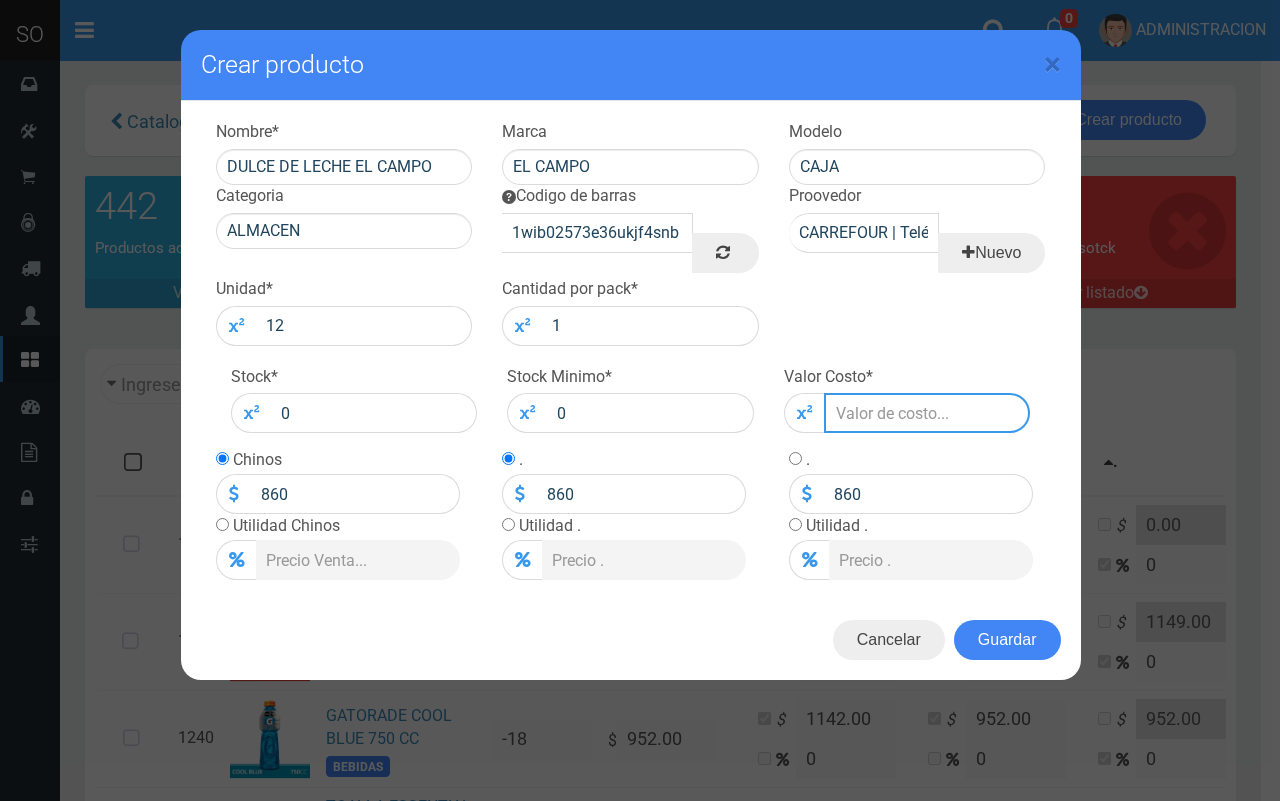 type 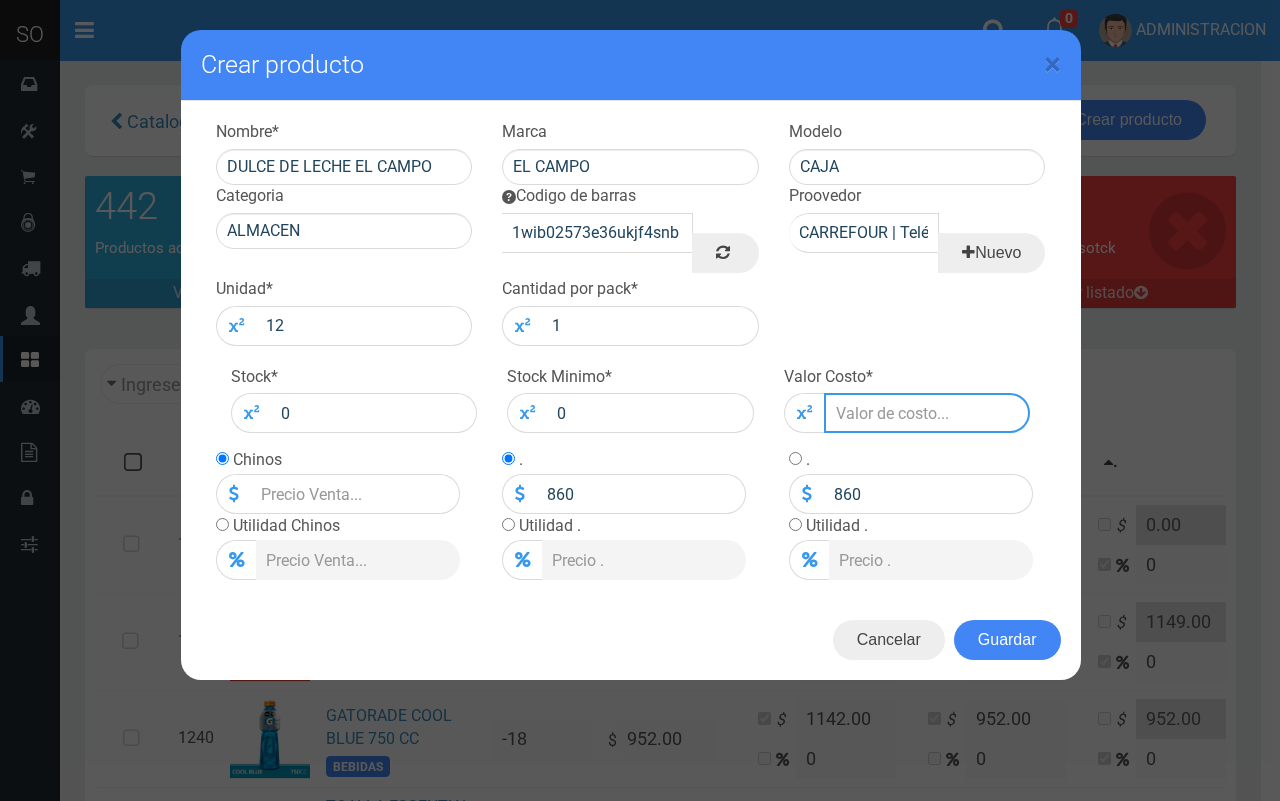type 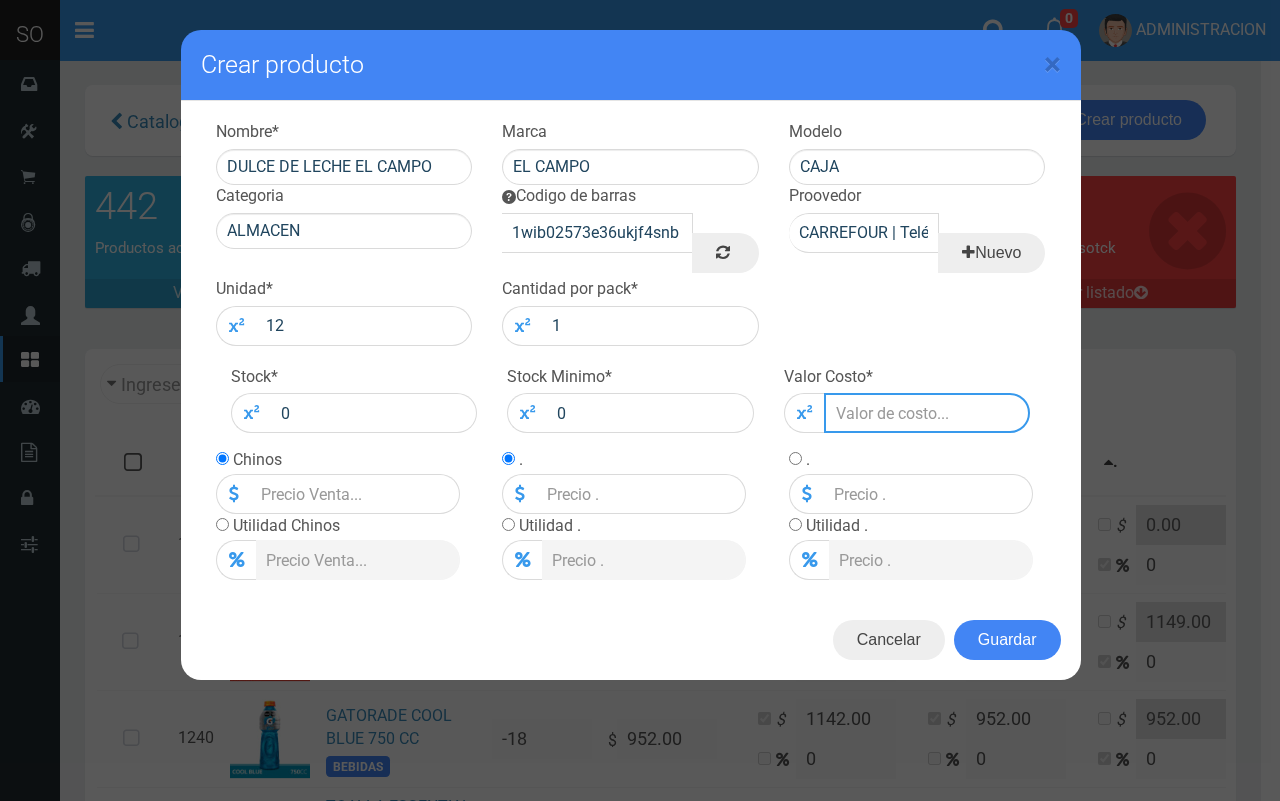 type on "860.0" 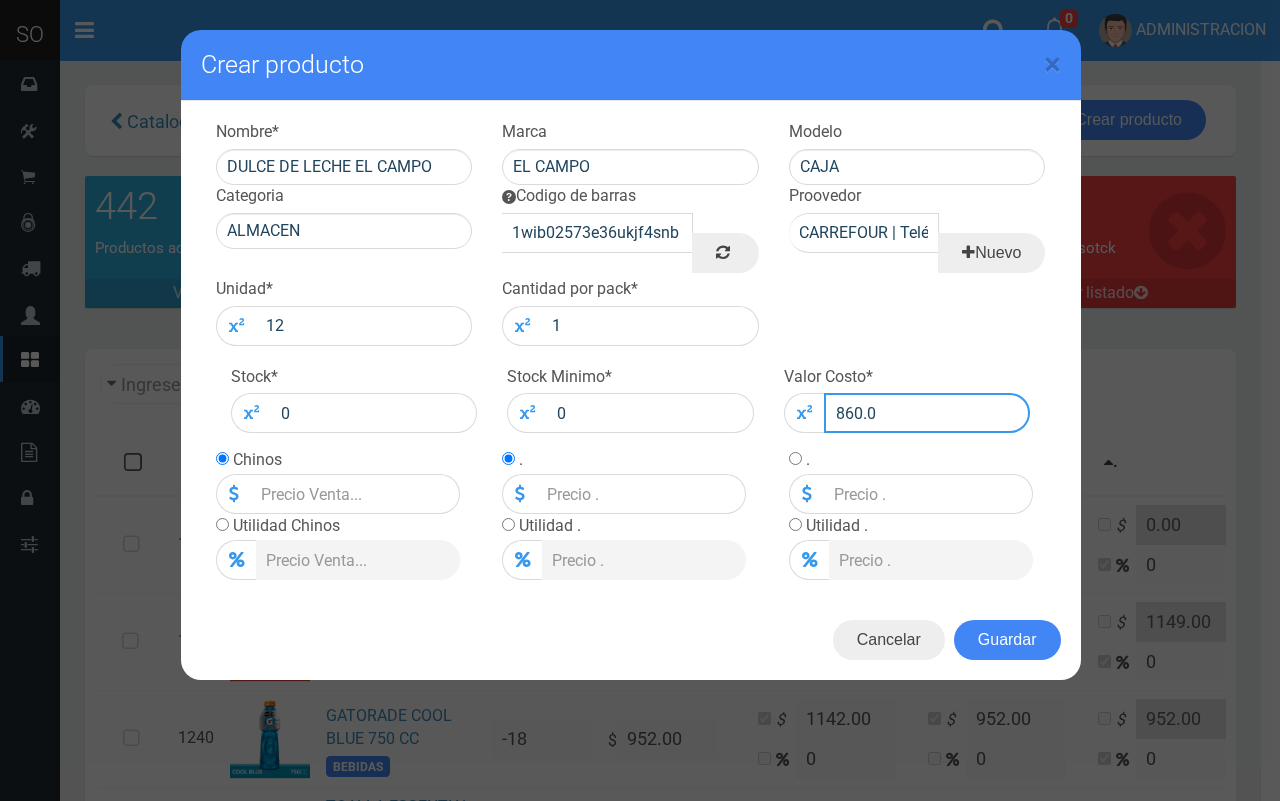type on "860" 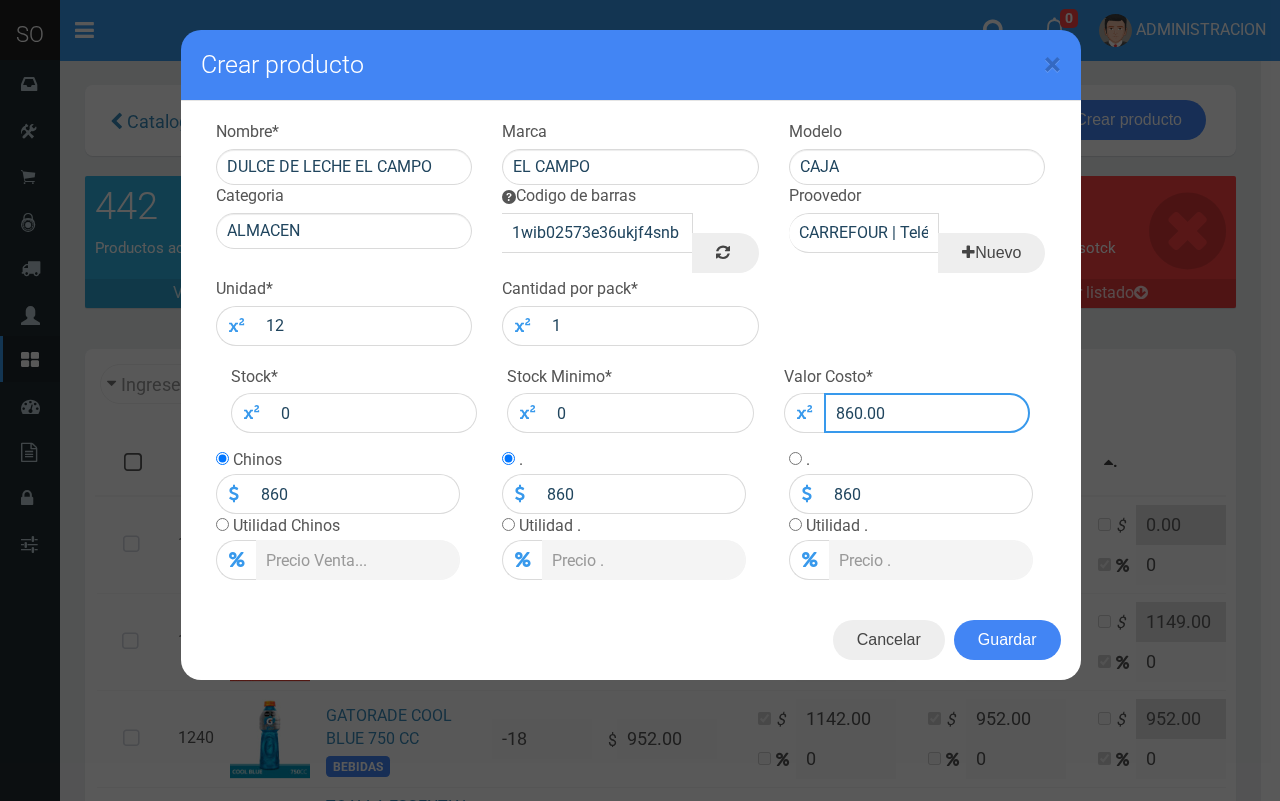 type on "860.00" 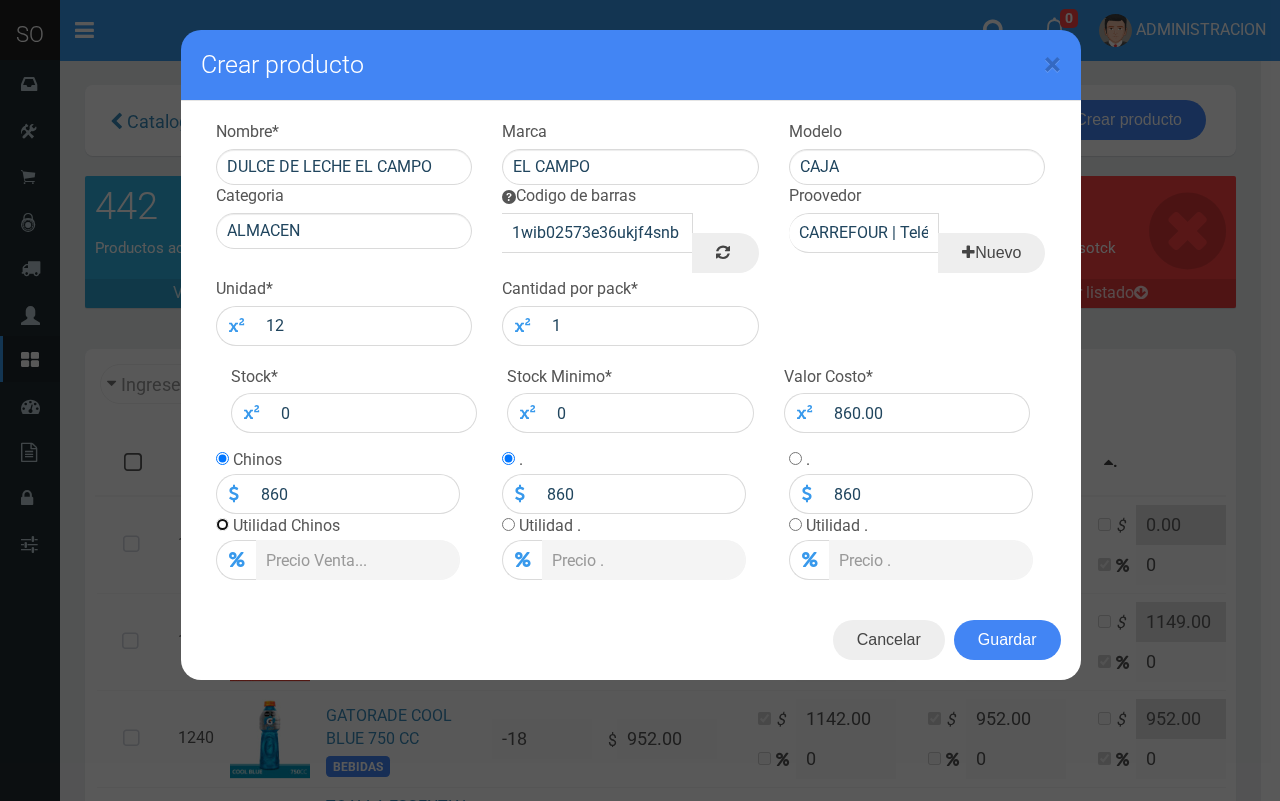 click at bounding box center [222, 524] 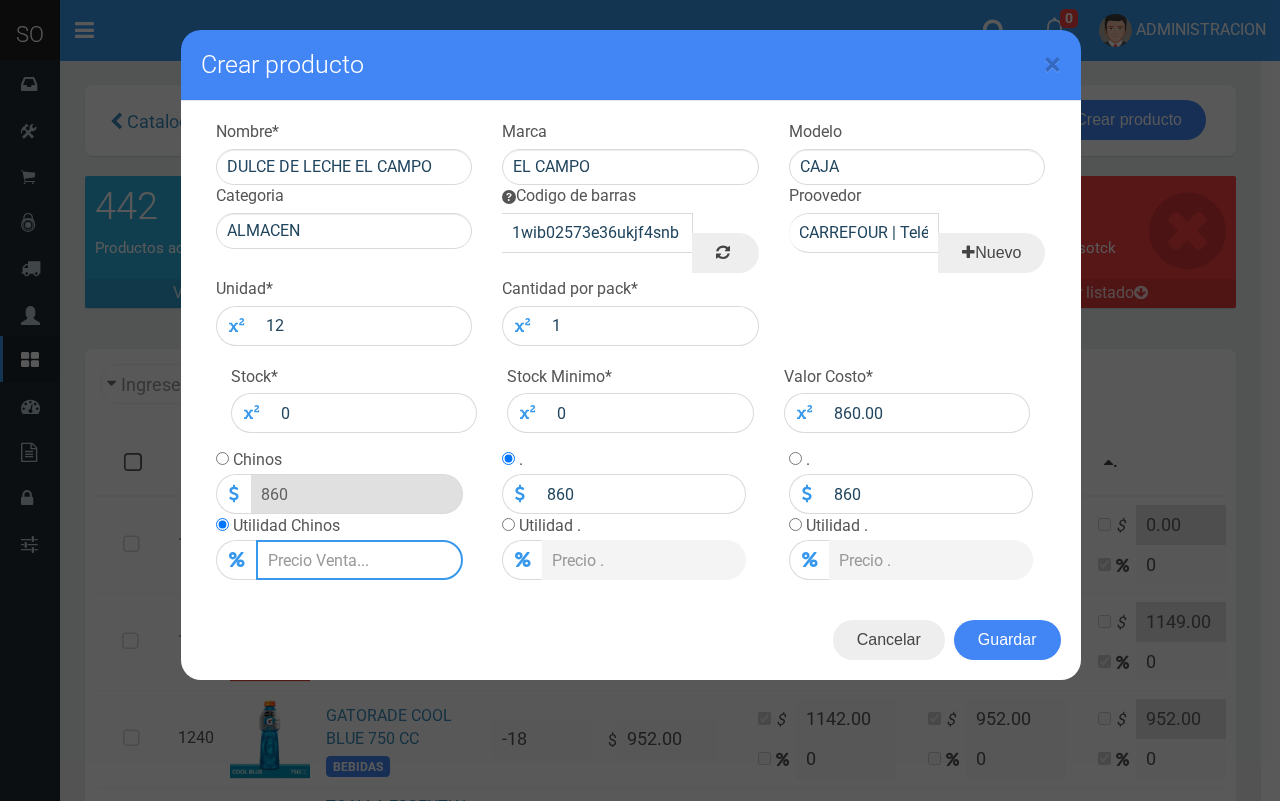 click on "Lista de precios" at bounding box center [359, 560] 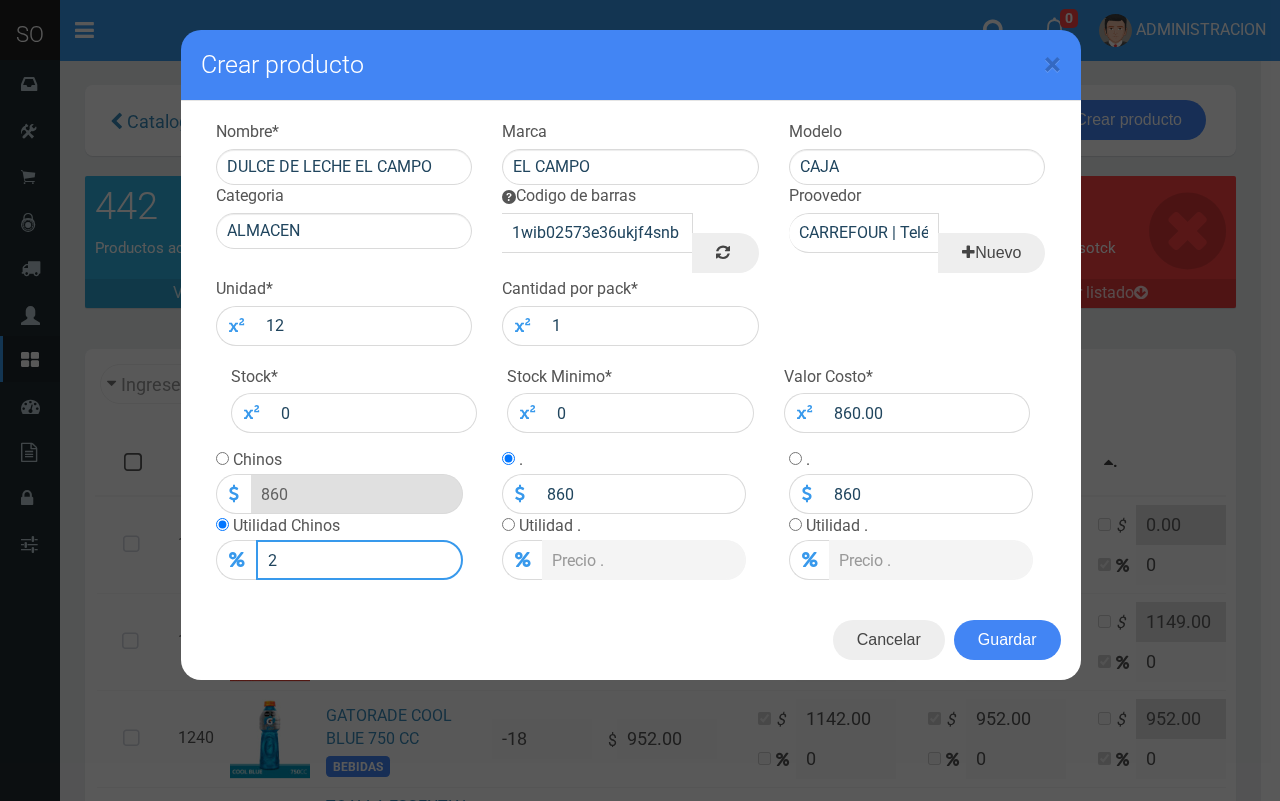 type on "877.2" 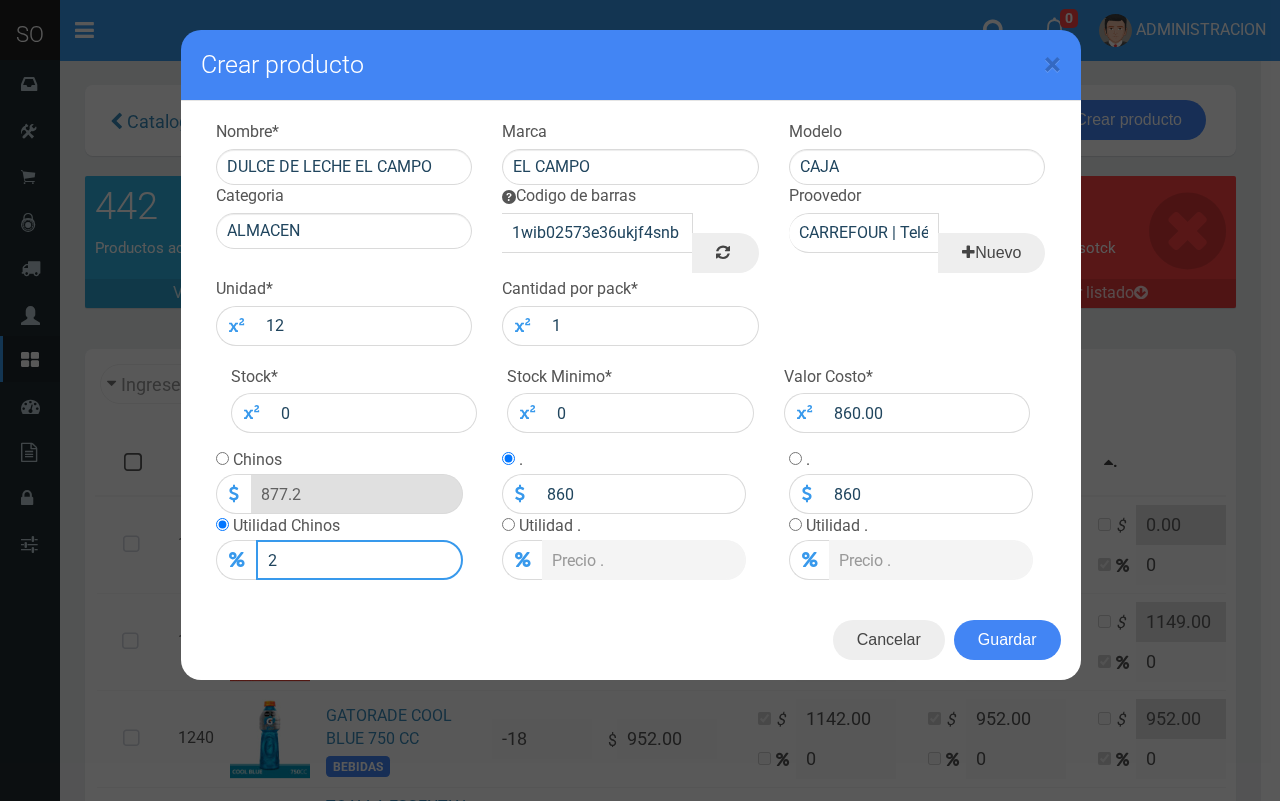 type on "20" 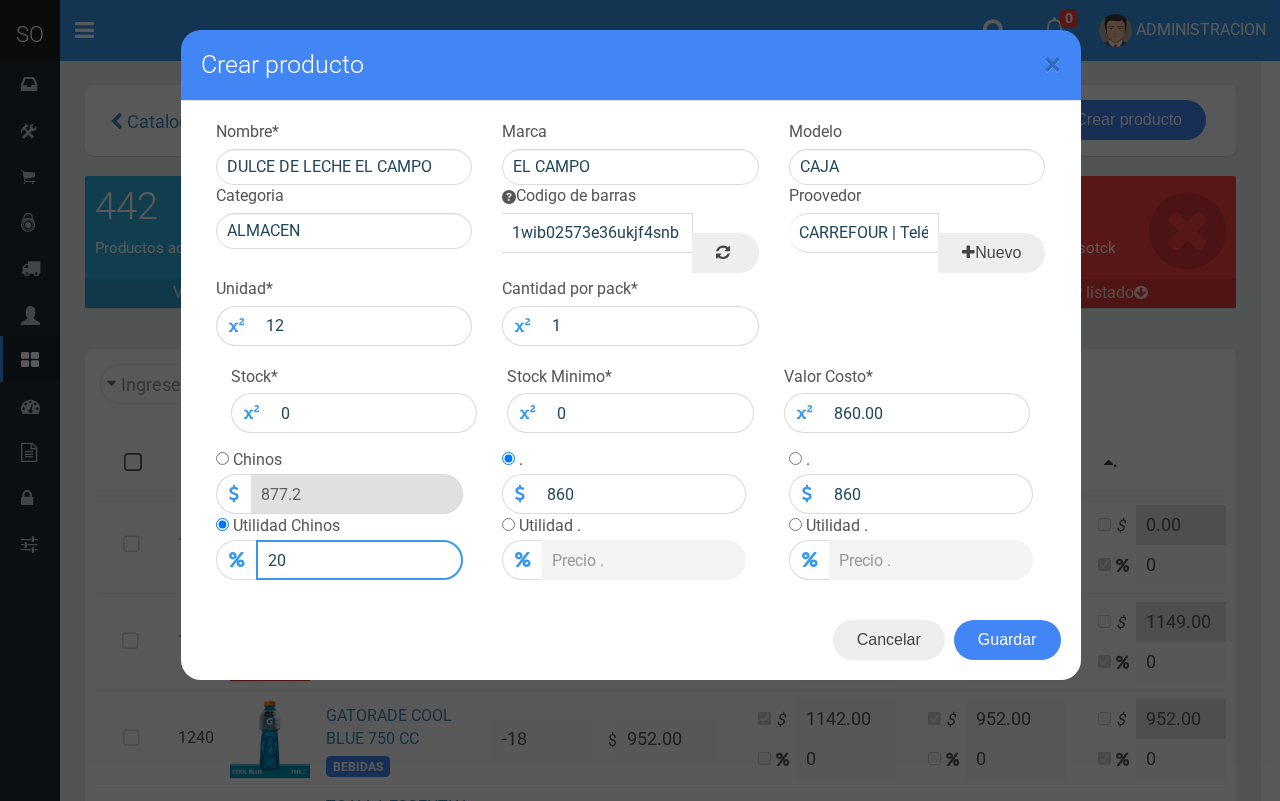 type on "1032" 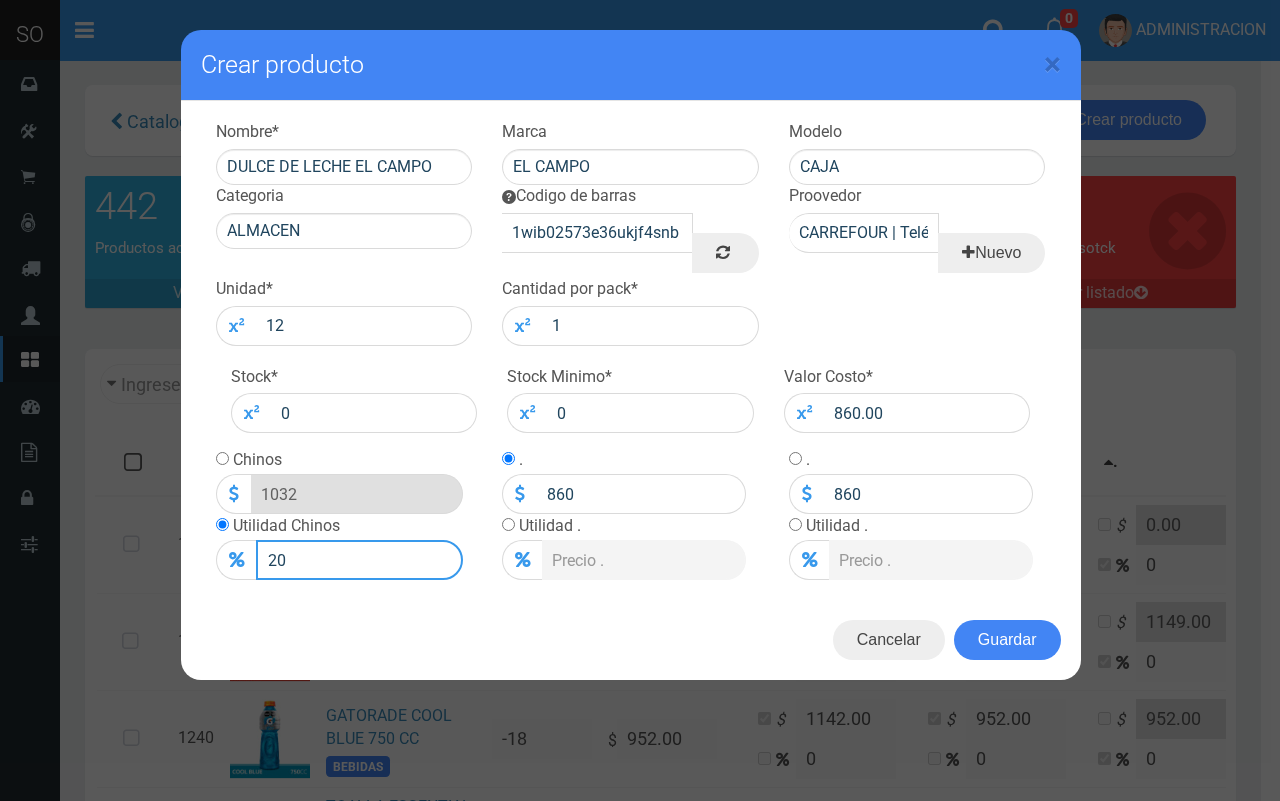 drag, startPoint x: 310, startPoint y: 561, endPoint x: 252, endPoint y: 550, distance: 59.03389 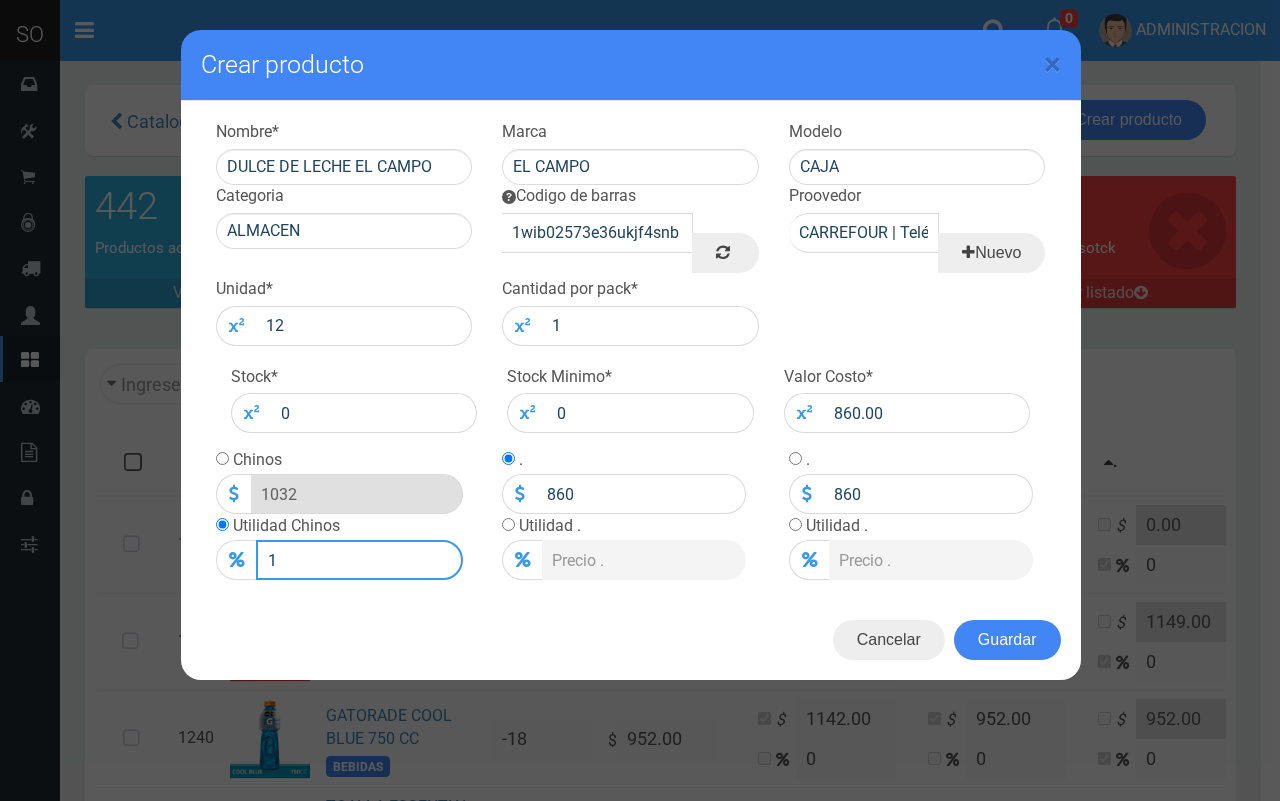 type on "15" 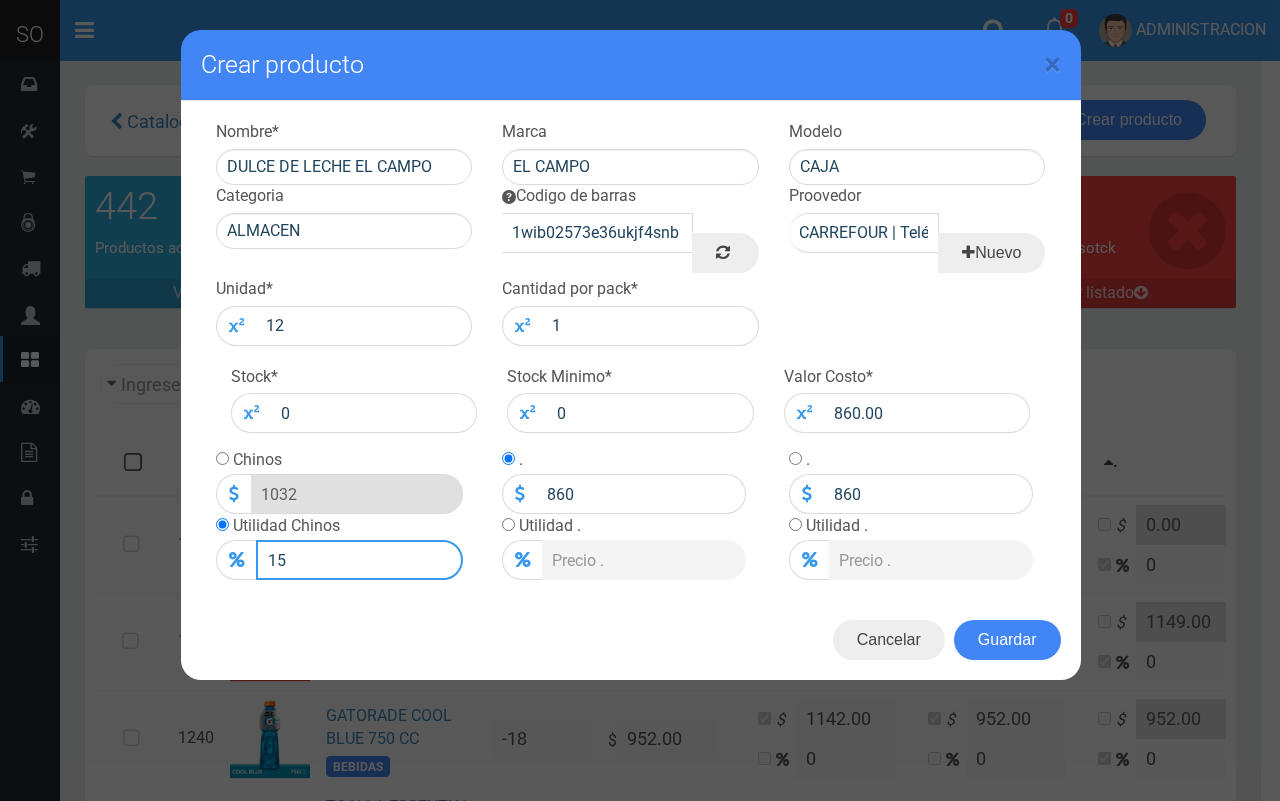 type on "989" 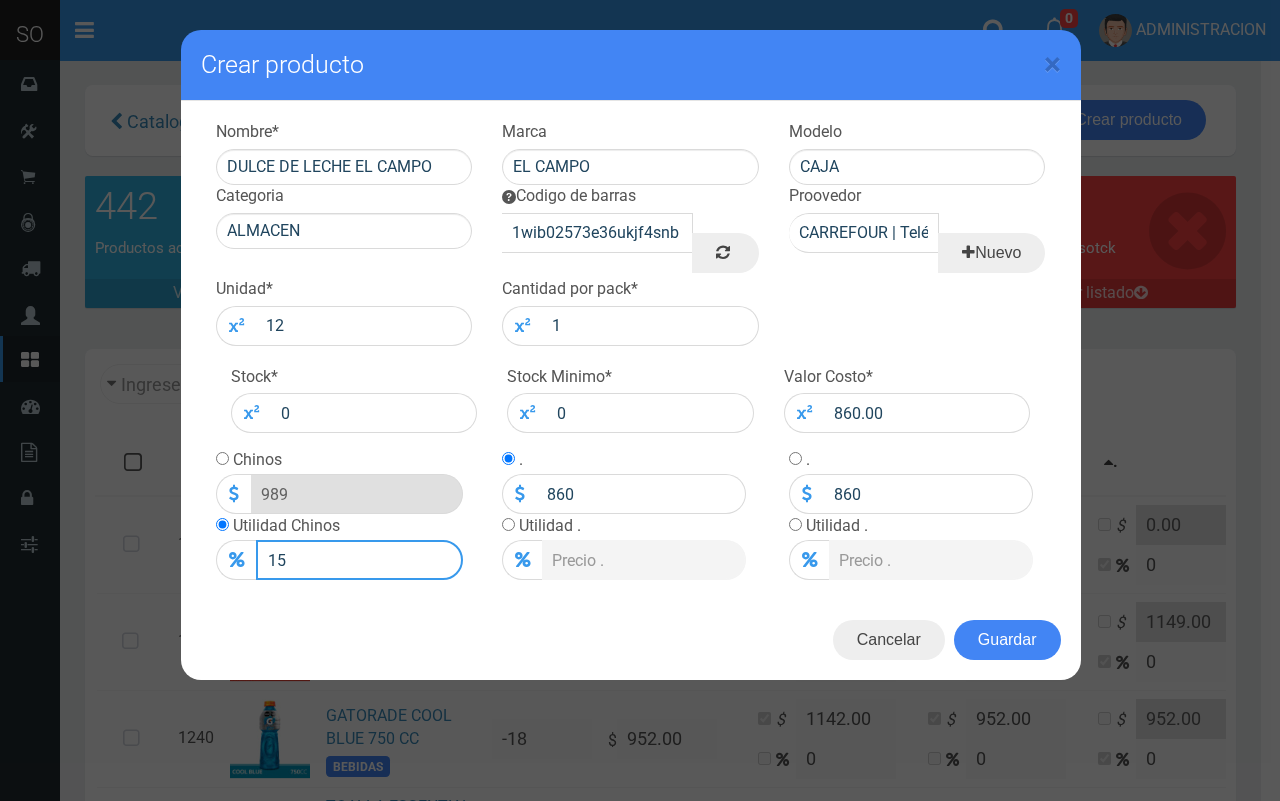 type on "1" 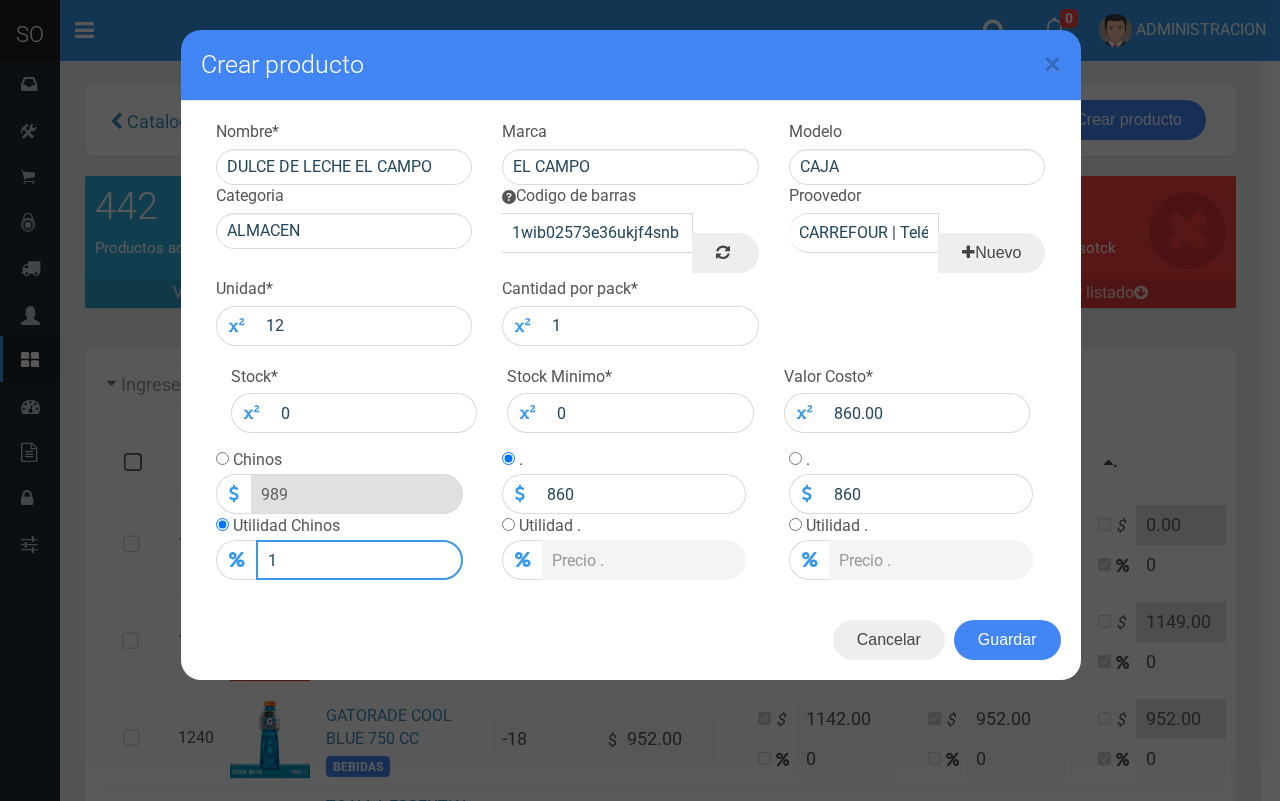 type on "868.6" 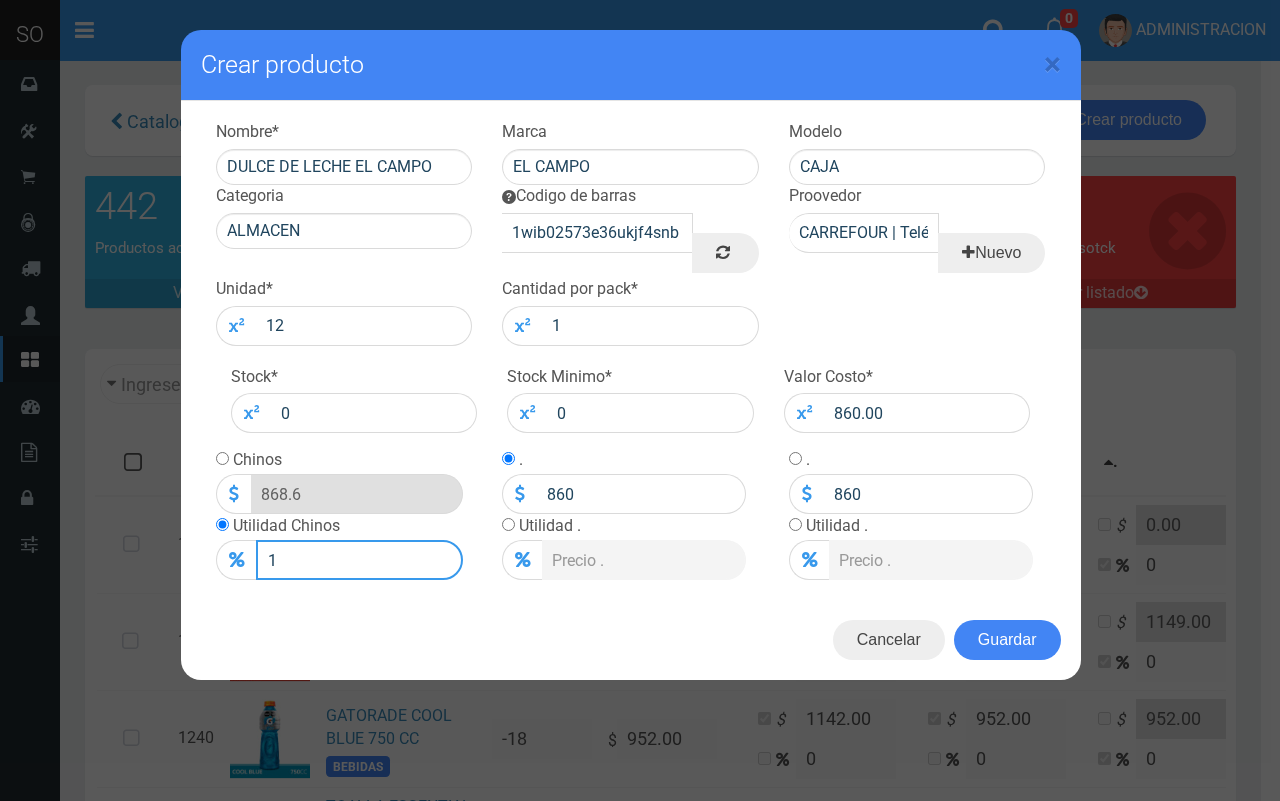 type 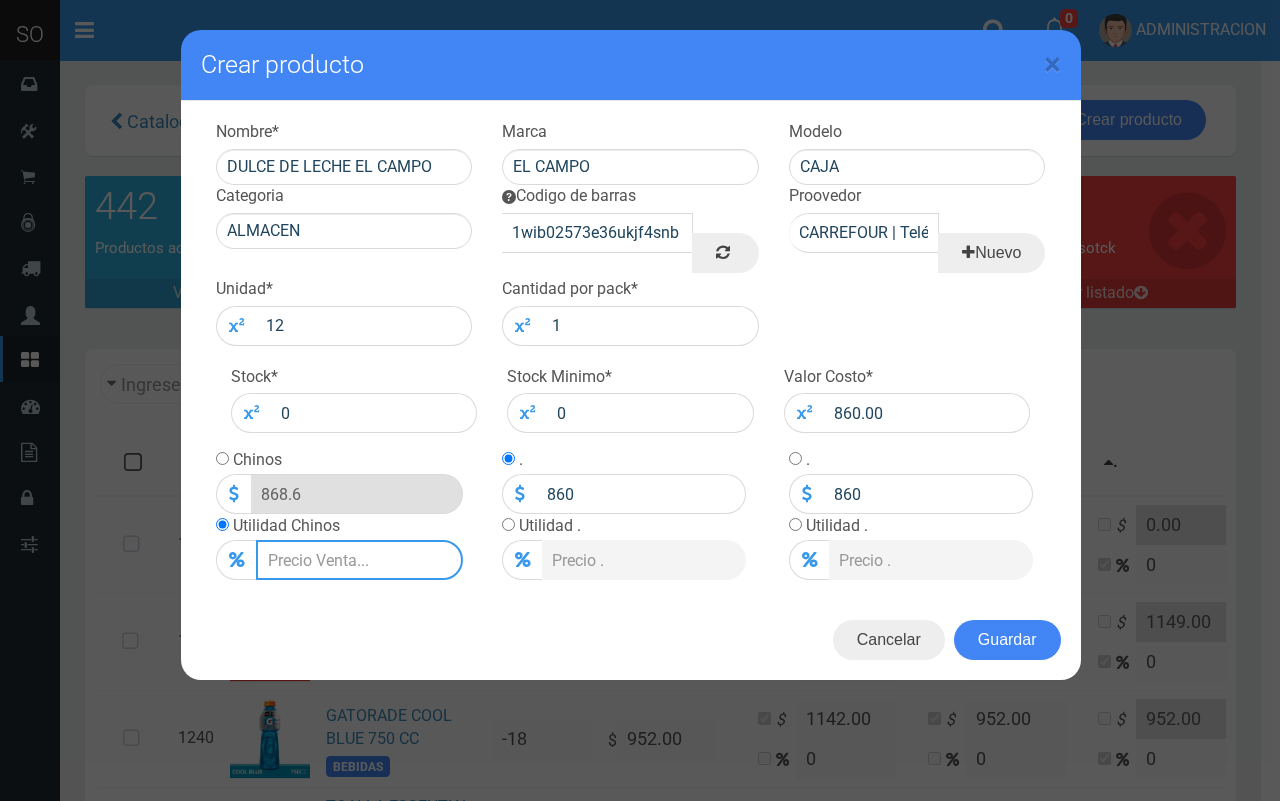 type on "860" 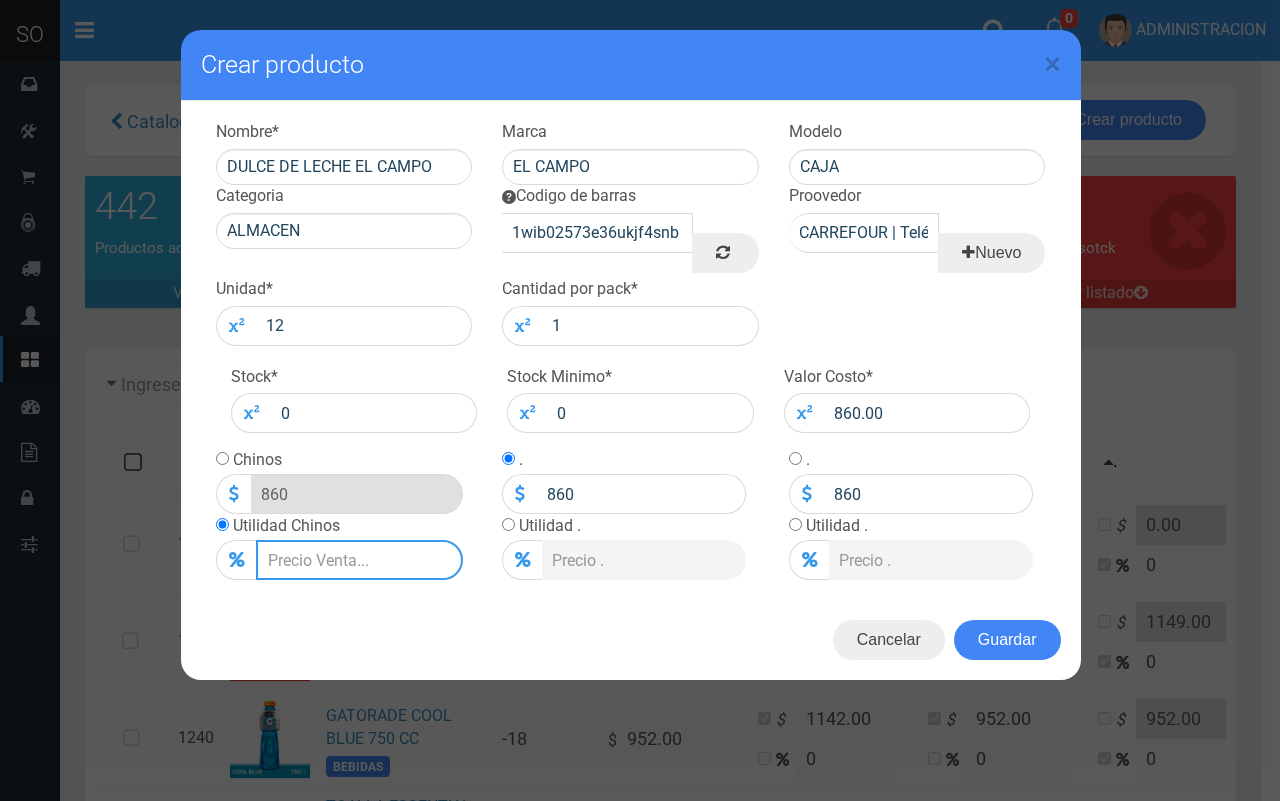 type on "2" 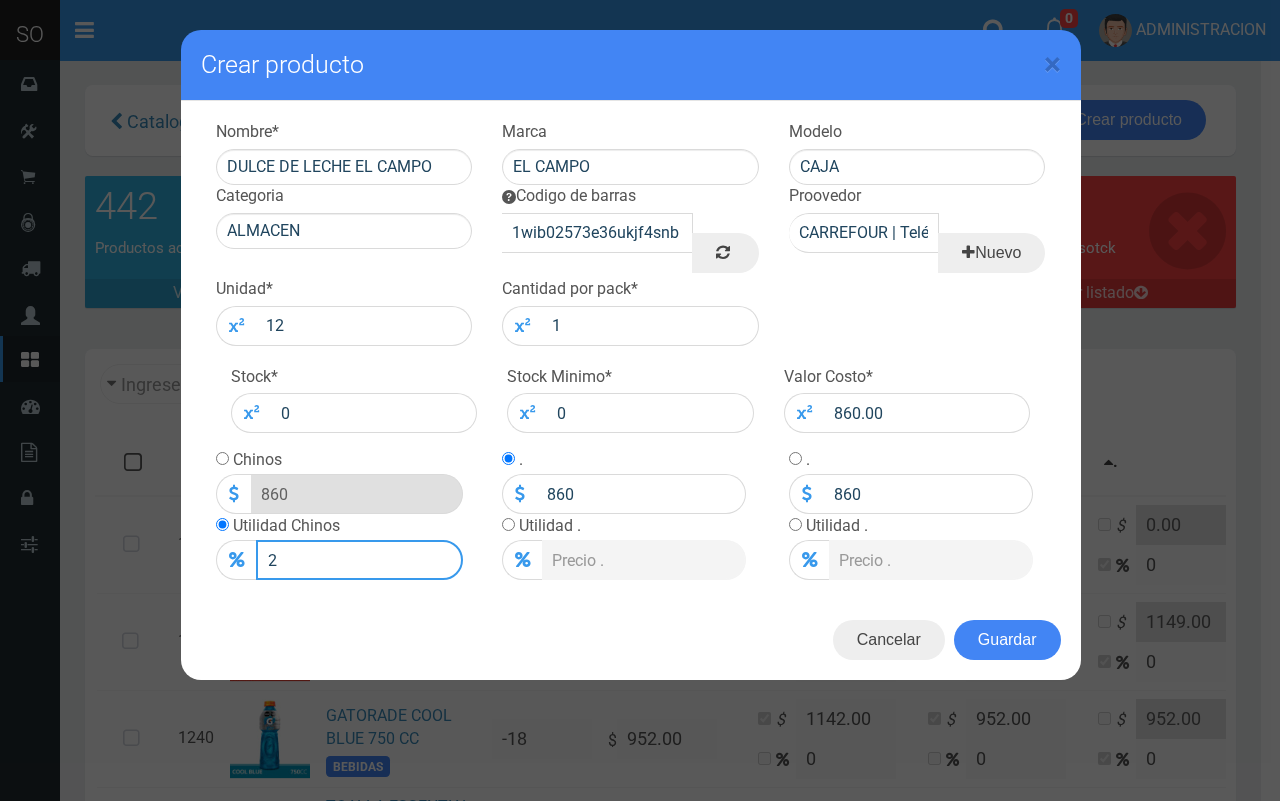 type on "877.2" 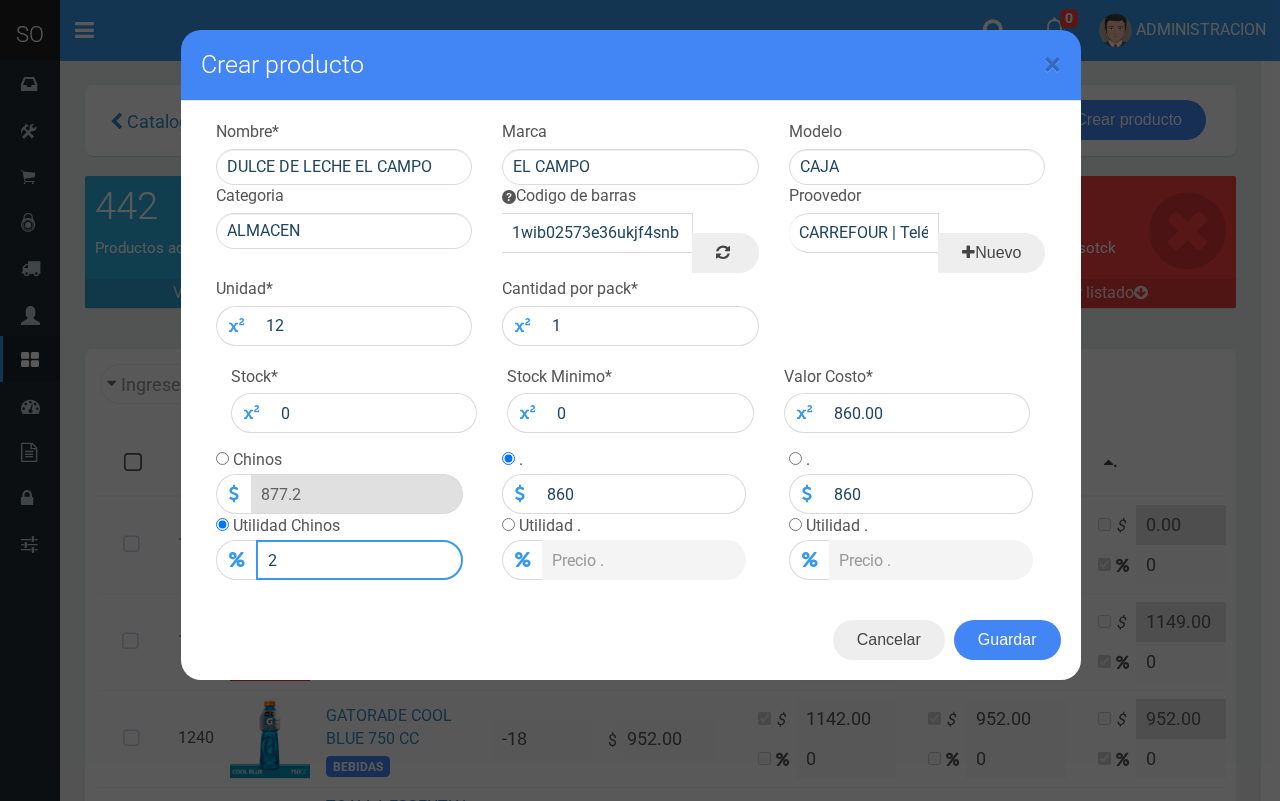 type on "20" 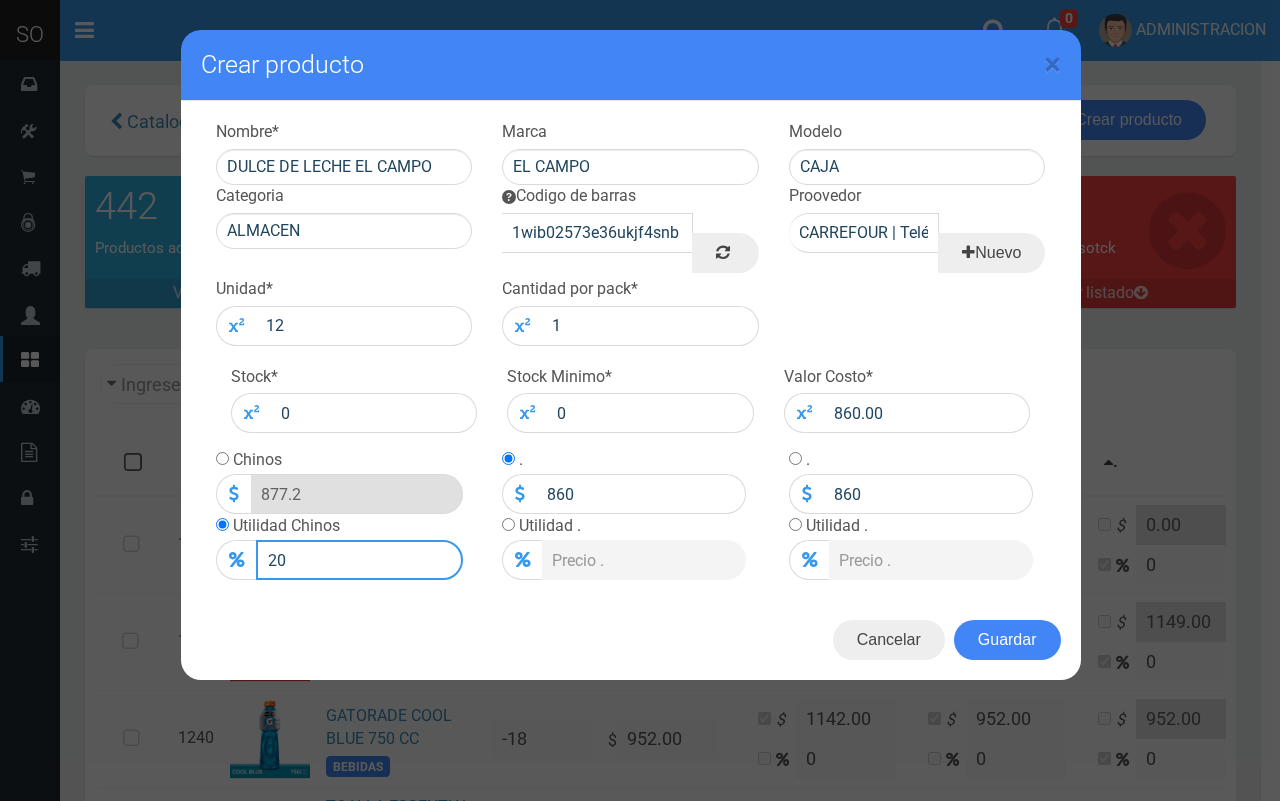type on "1032" 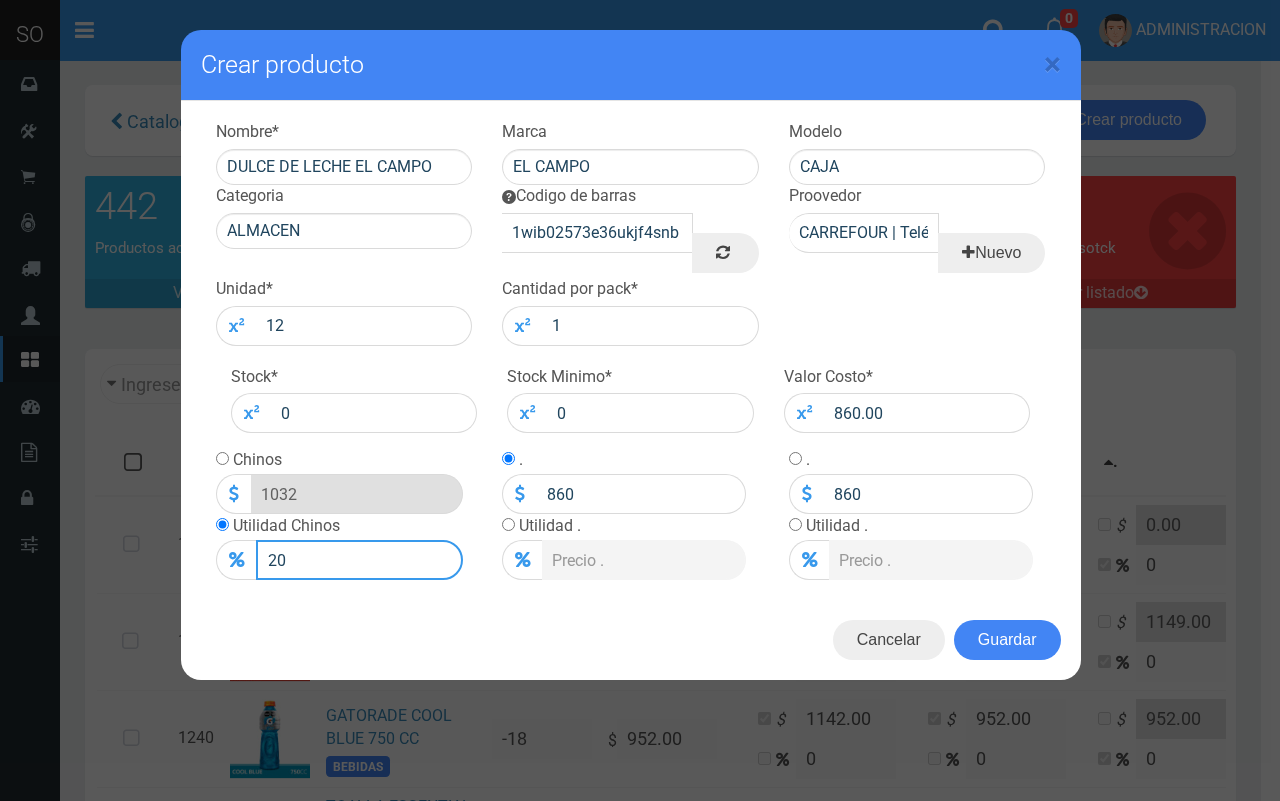 type on "20" 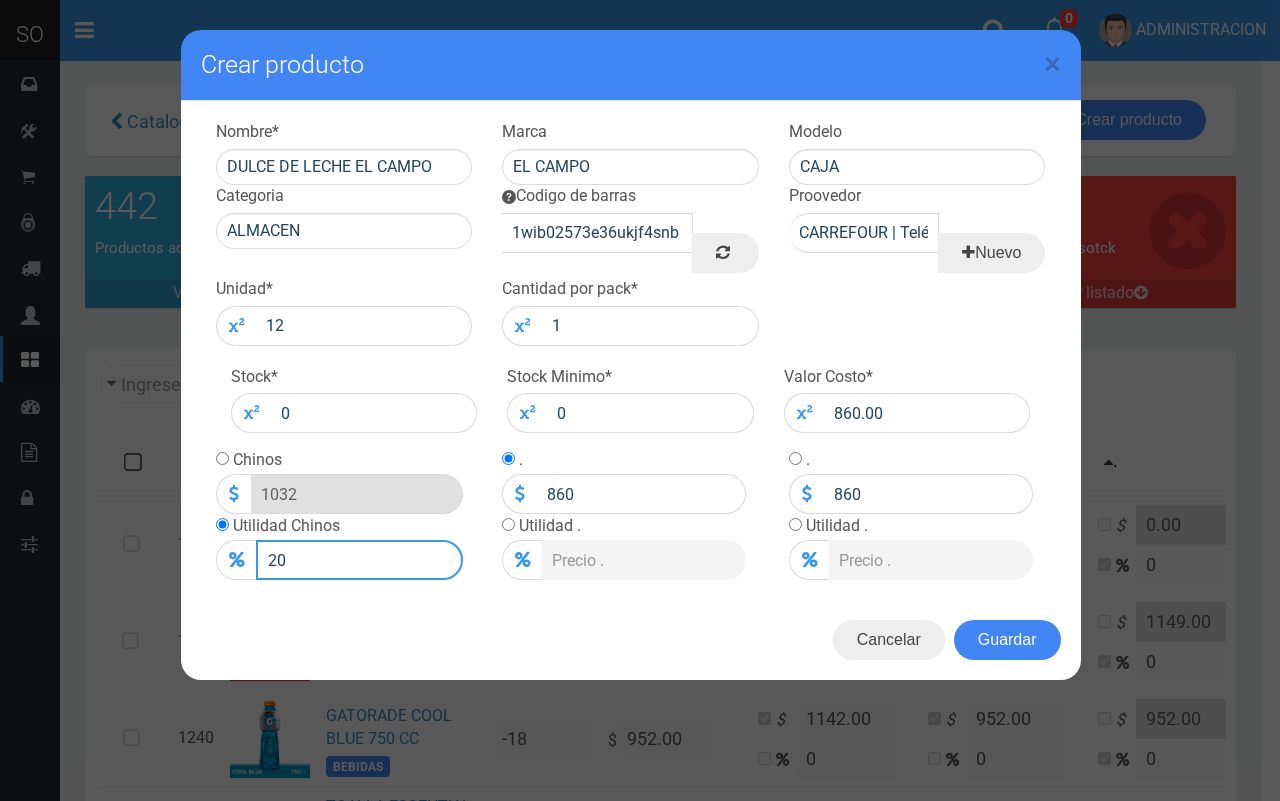 click on "20" at bounding box center (359, 560) 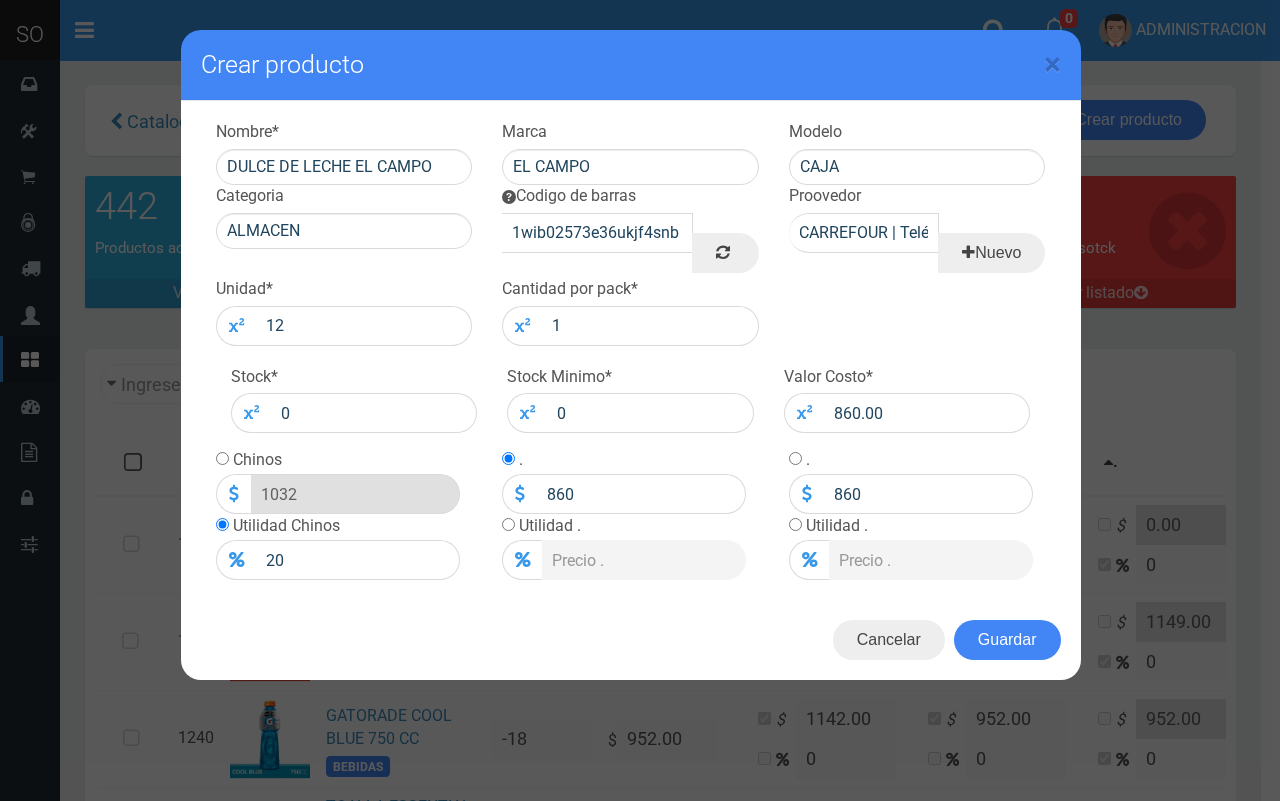 click on "Chinos
1032
Utilidad Chinos
20" at bounding box center [344, 514] 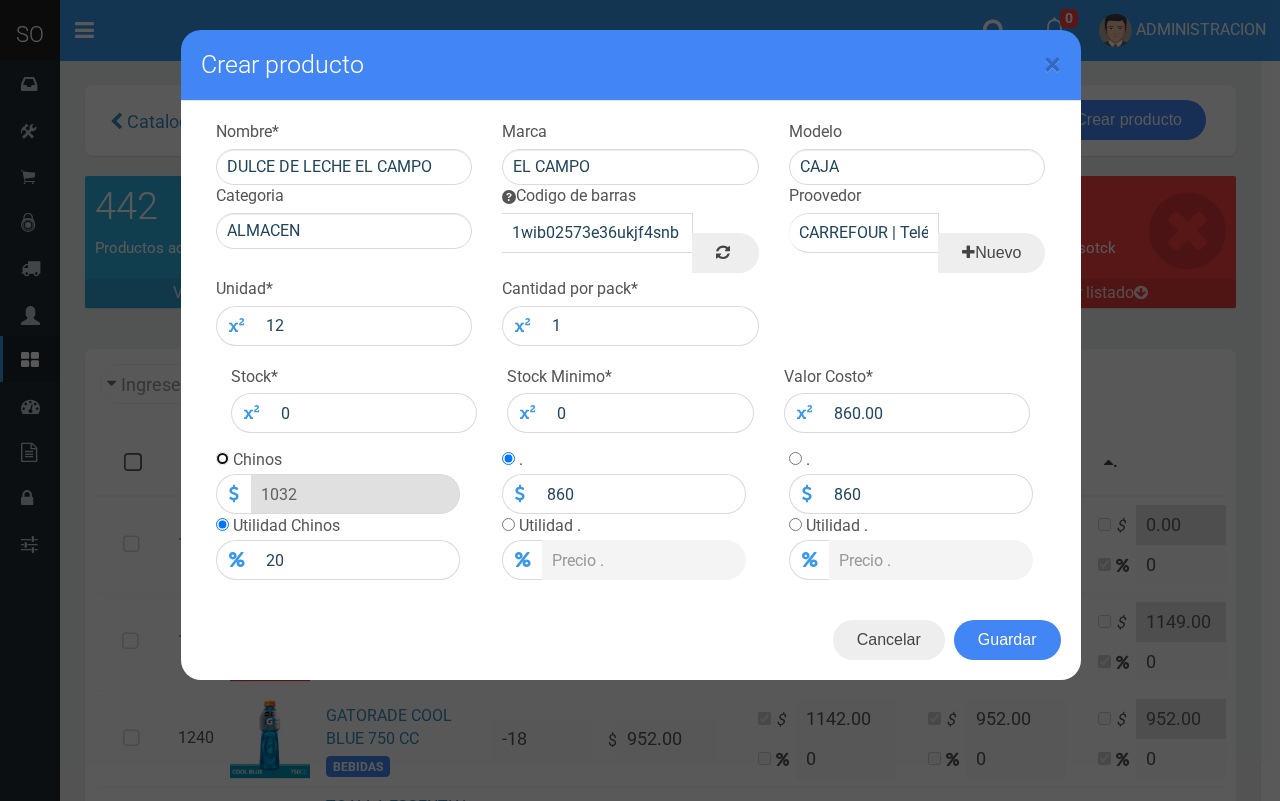 click at bounding box center (222, 458) 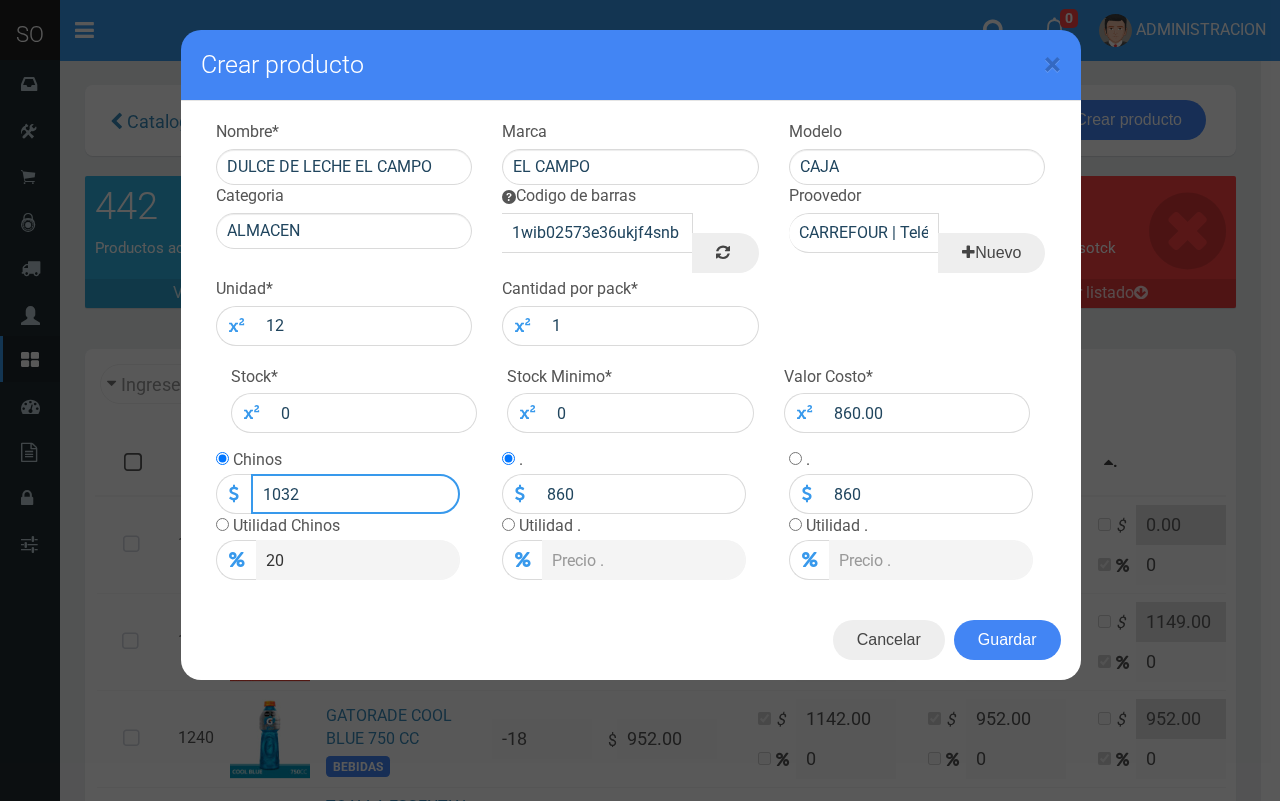 drag, startPoint x: 320, startPoint y: 490, endPoint x: 271, endPoint y: 487, distance: 49.09175 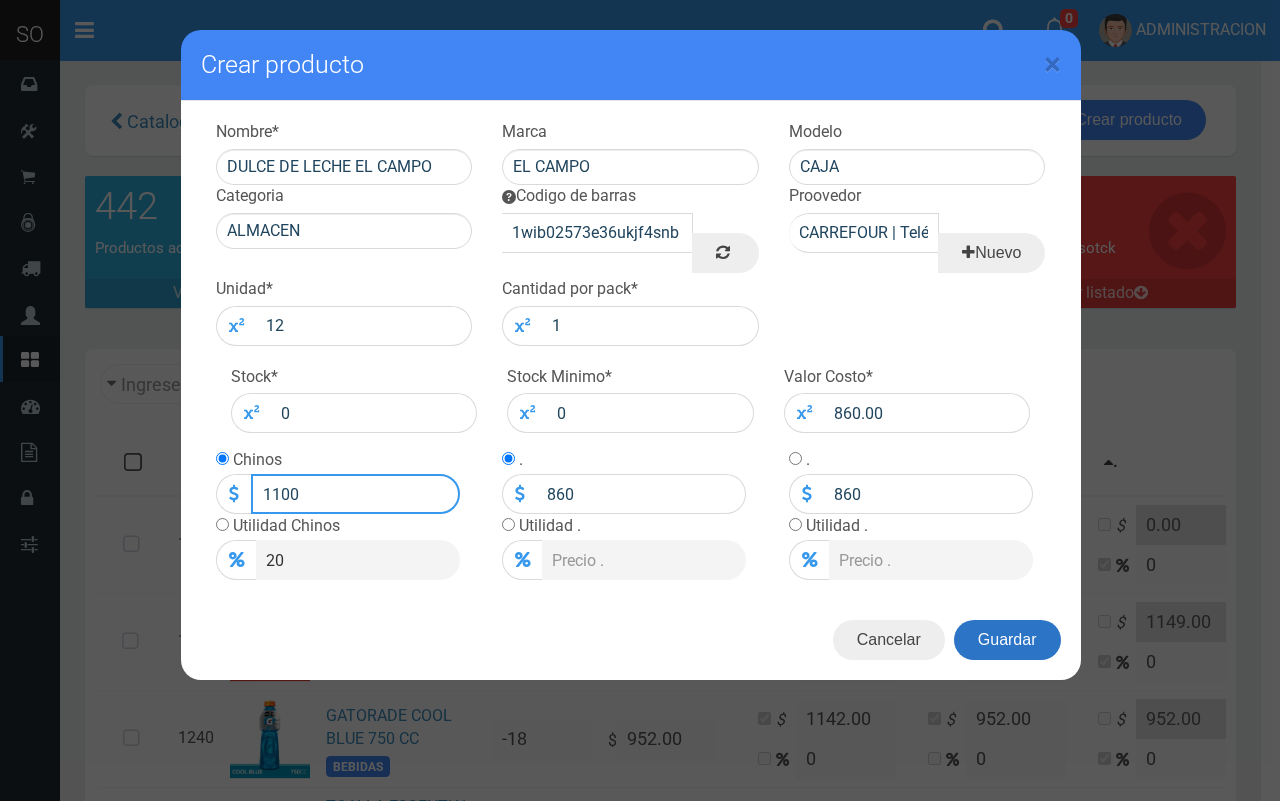 type on "1100" 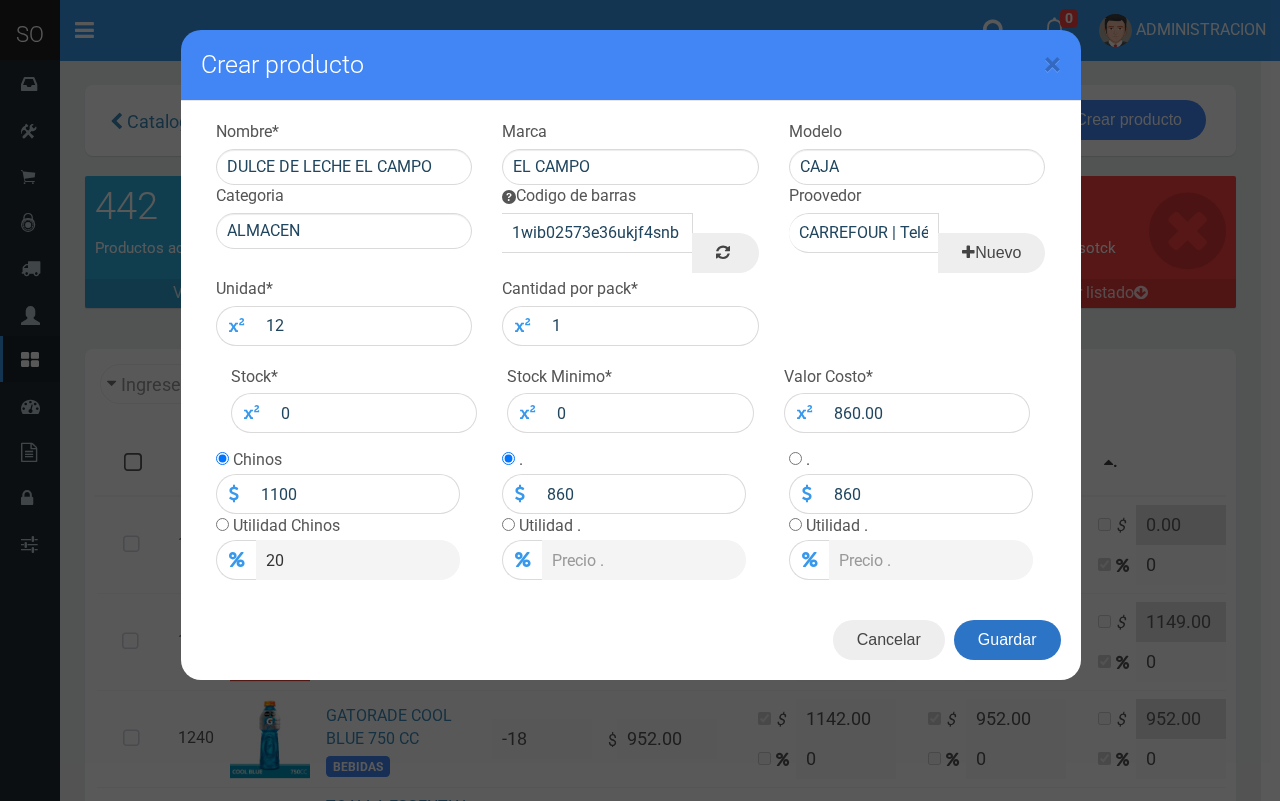 click on "Guardar" at bounding box center (1007, 640) 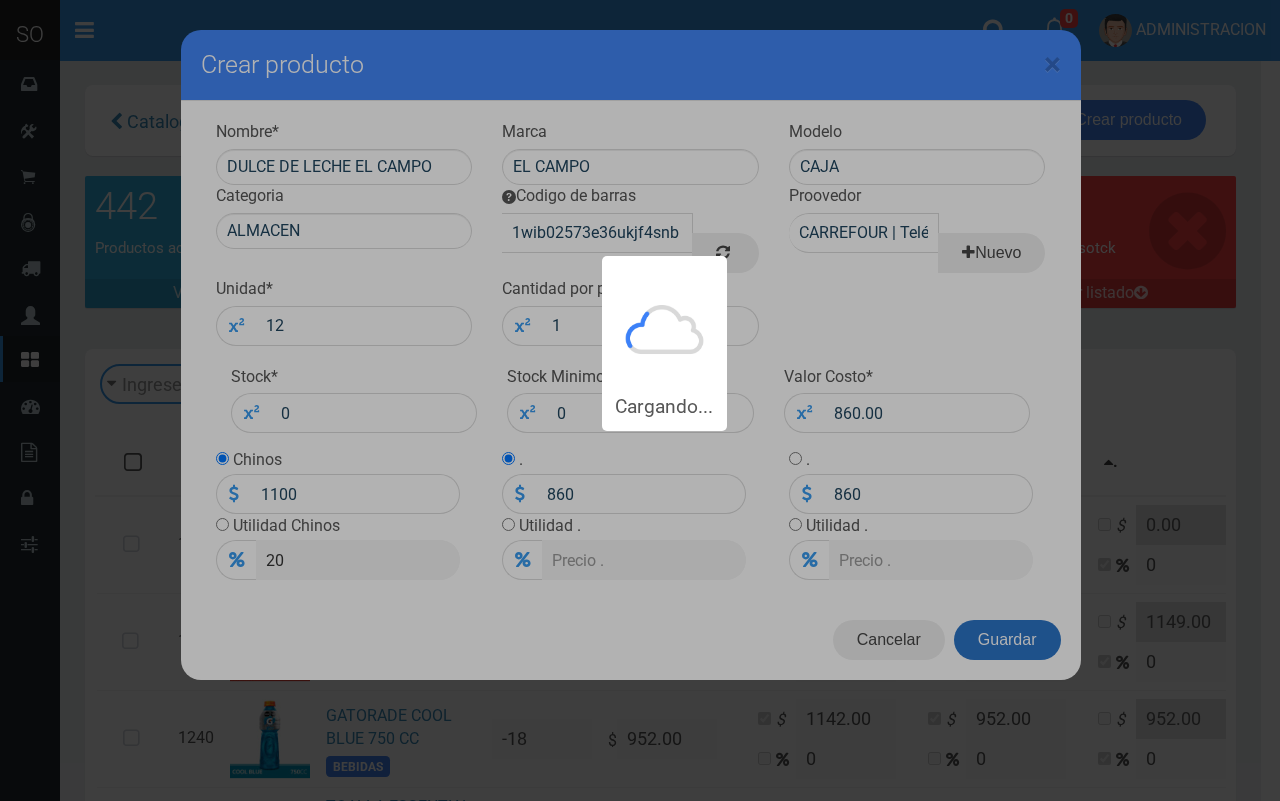 type 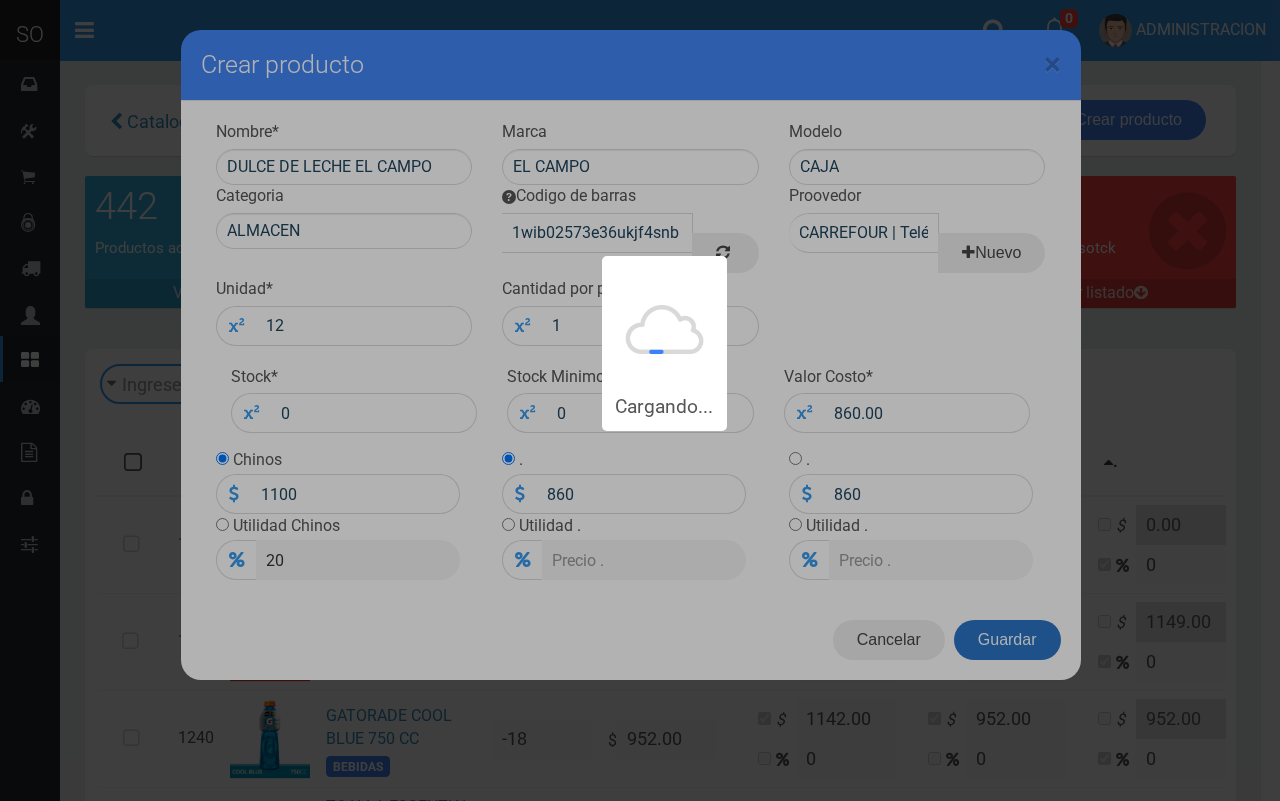 type 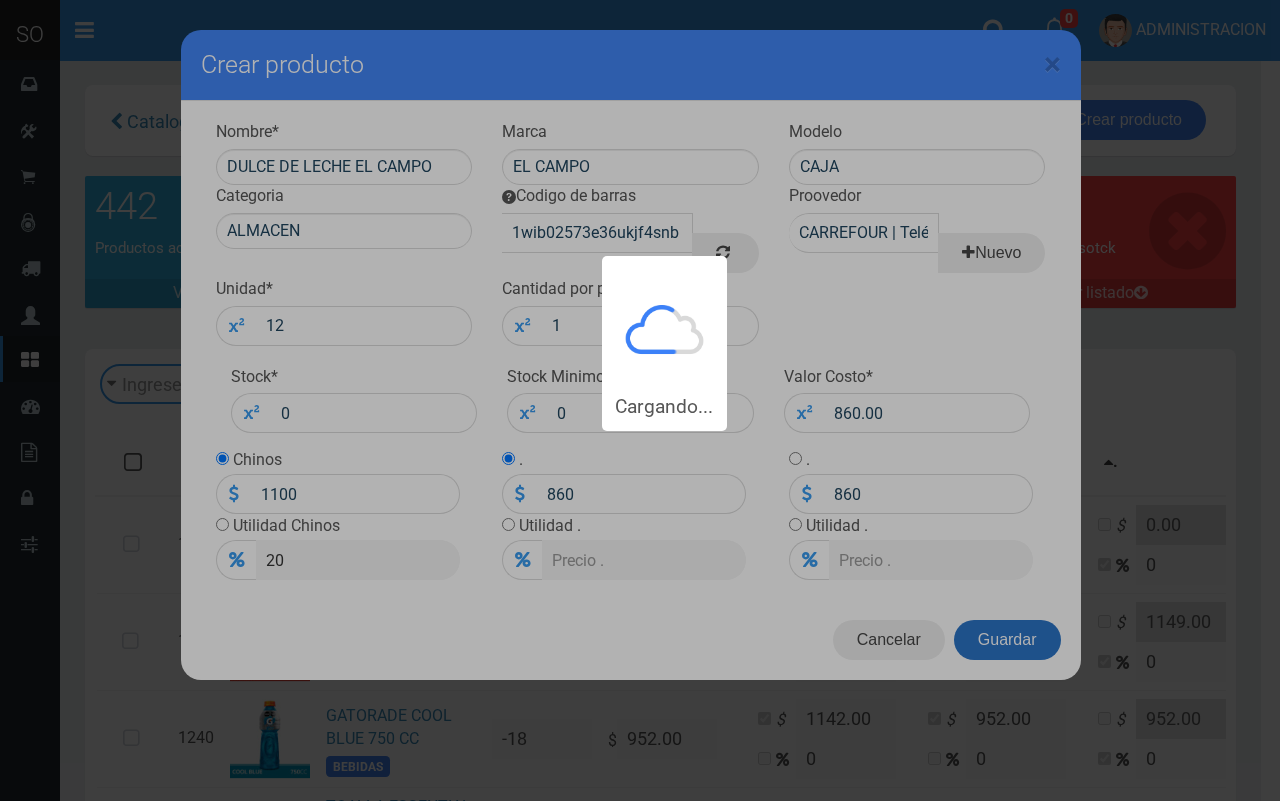 type 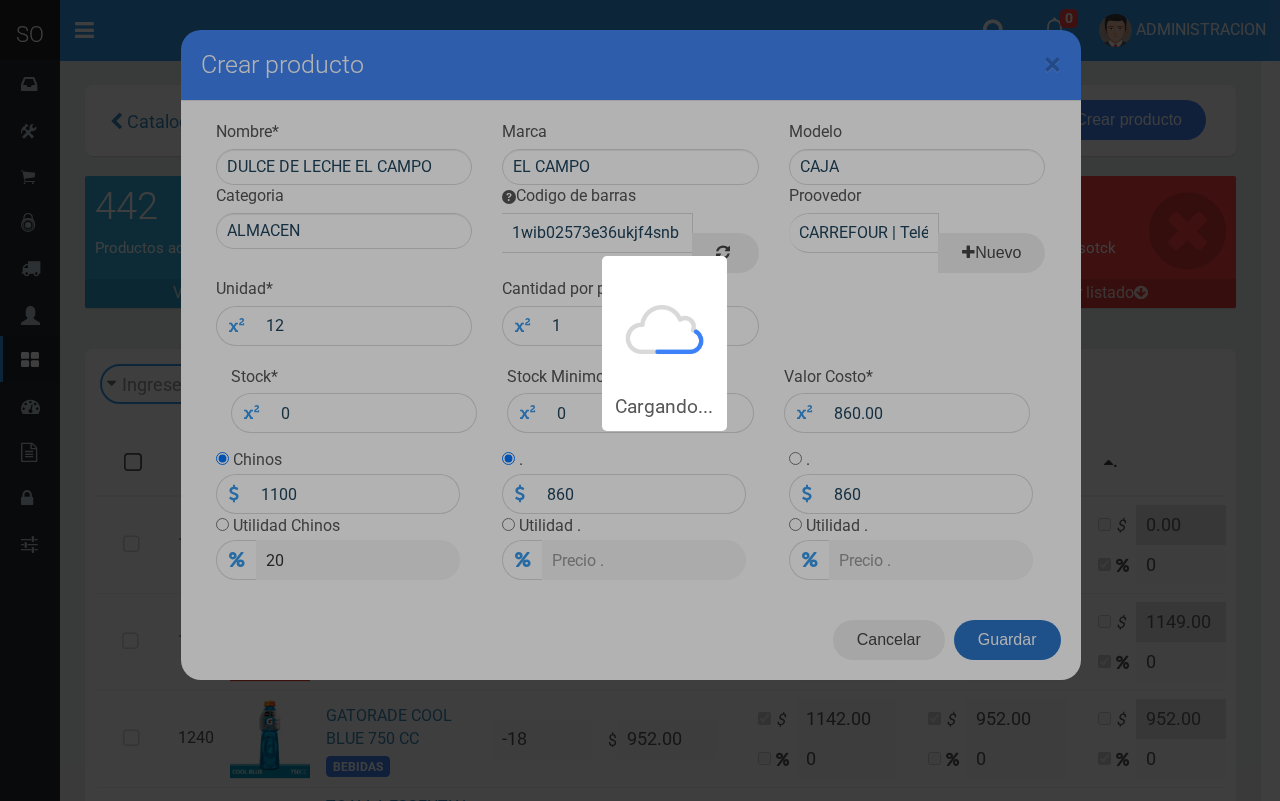type 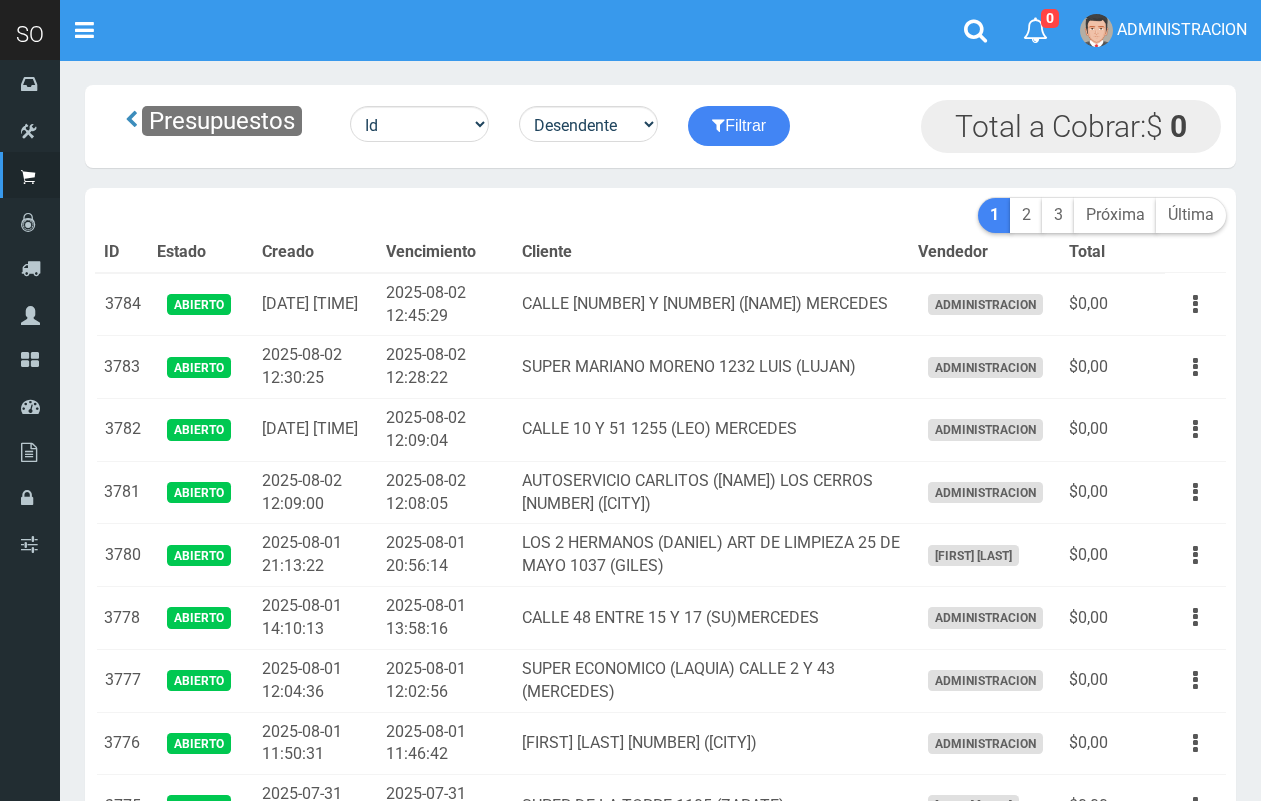 scroll, scrollTop: 0, scrollLeft: 0, axis: both 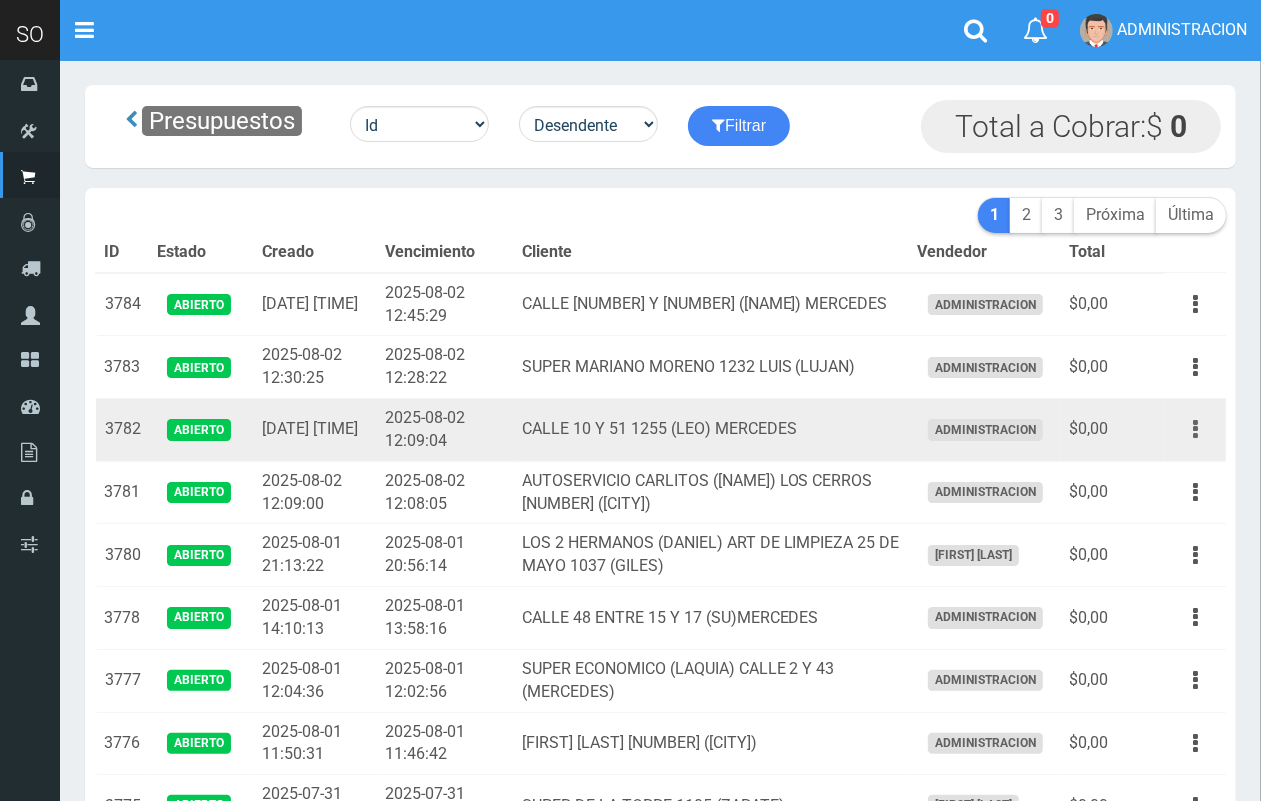 click at bounding box center (1195, 429) 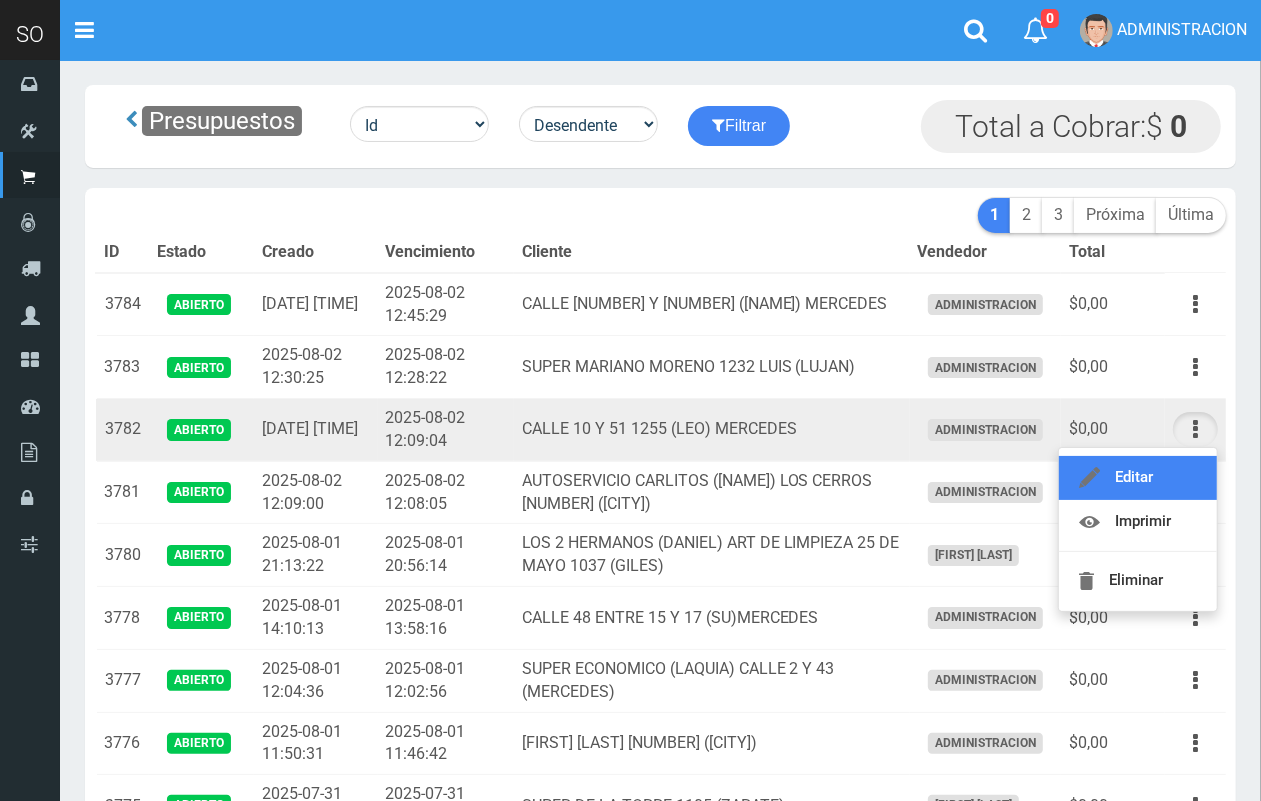 click on "Editar" at bounding box center (1138, 478) 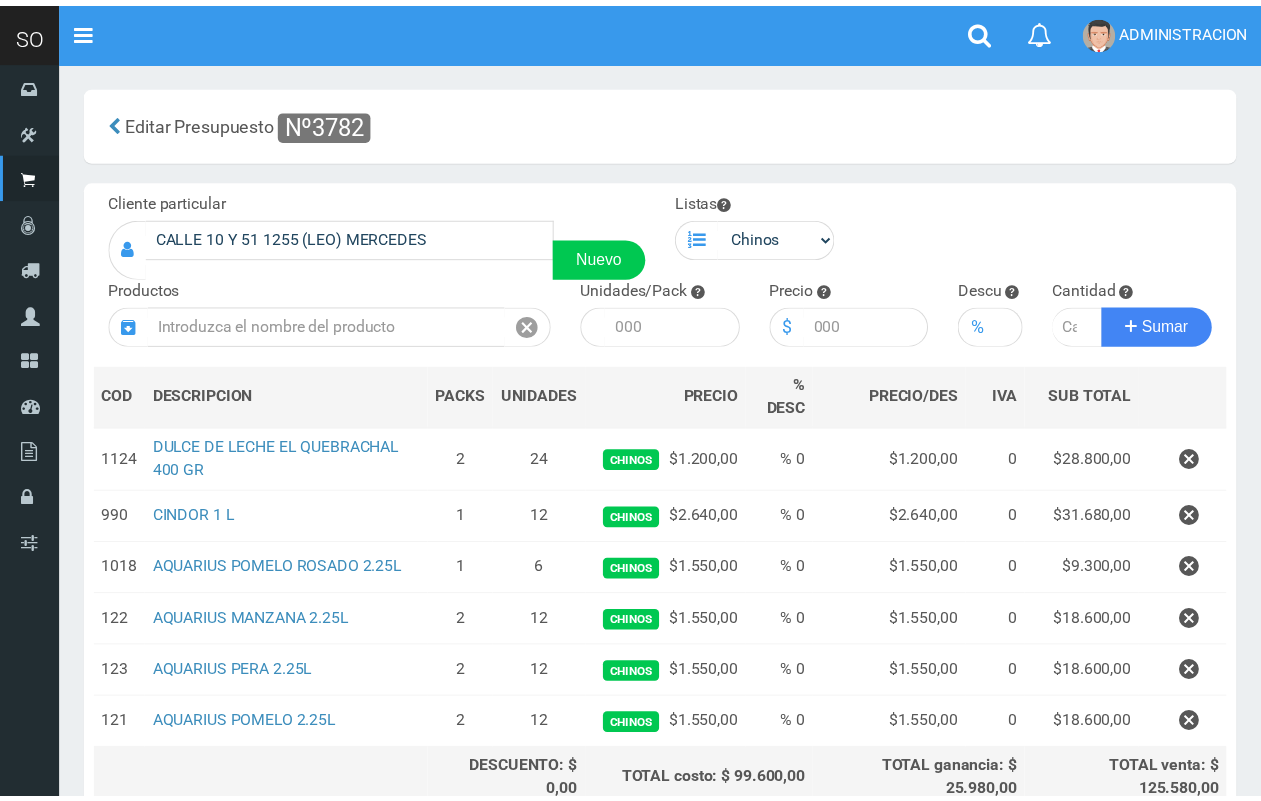 scroll, scrollTop: 0, scrollLeft: 0, axis: both 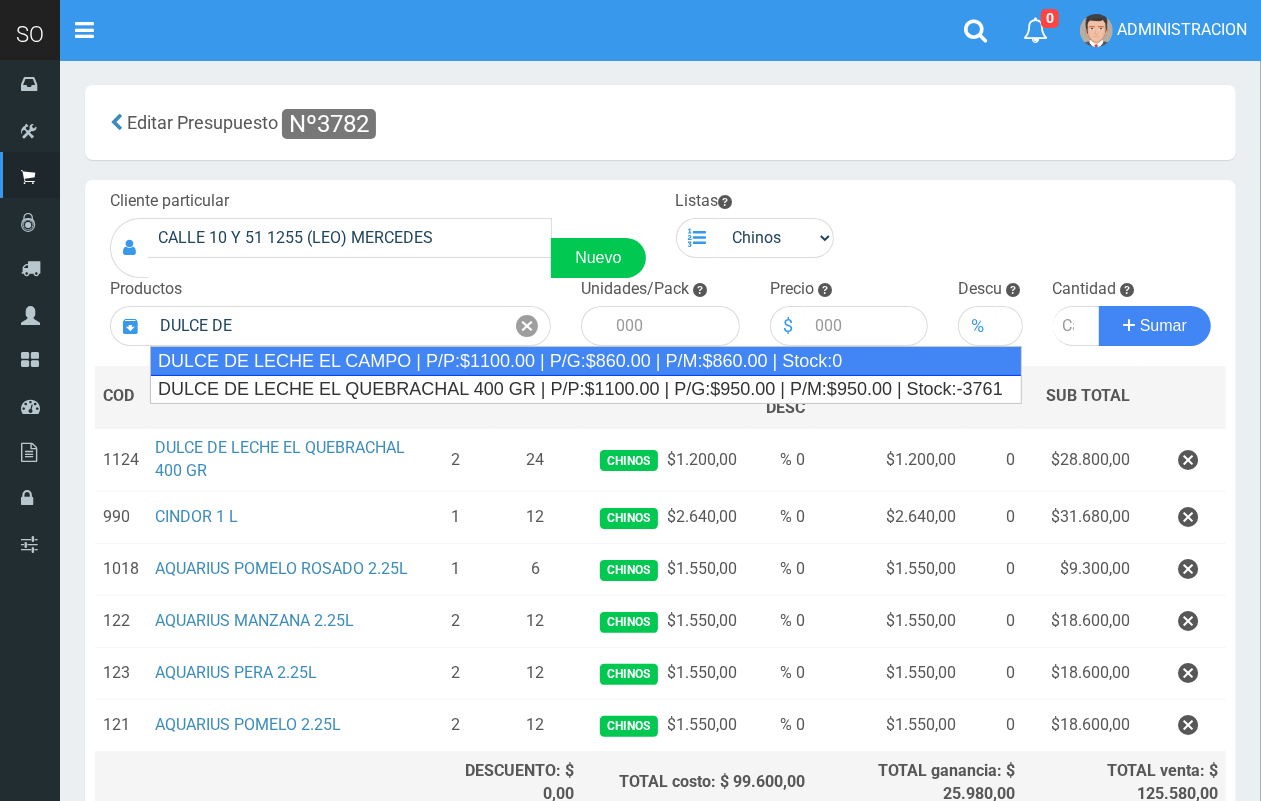 click on "DULCE DE LECHE EL CAMPO  | P/P:$1100.00 | P/G:$860.00 | P/M:$860.00 | Stock:0" at bounding box center (586, 361) 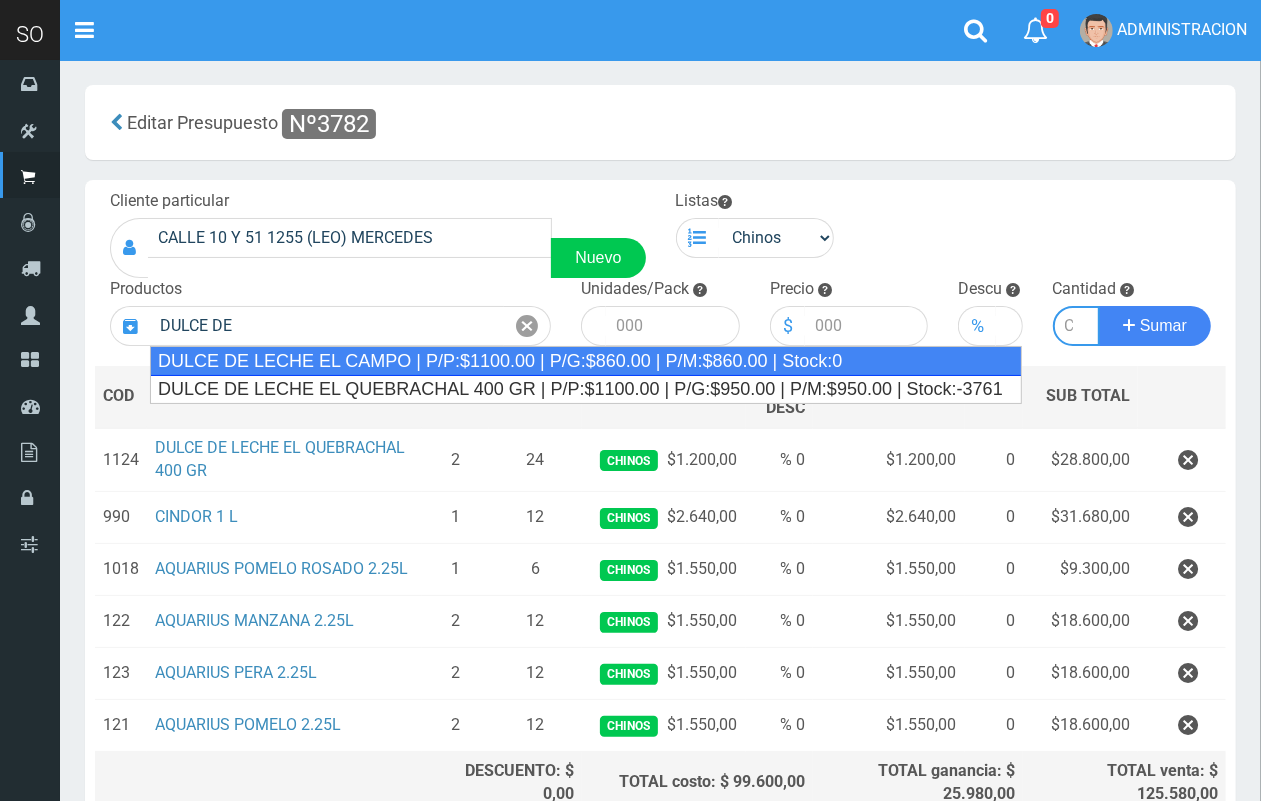 type on "DULCE DE LECHE EL CAMPO  | P/P:$1100.00 | P/G:$860.00 | P/M:$860.00 | Stock:0" 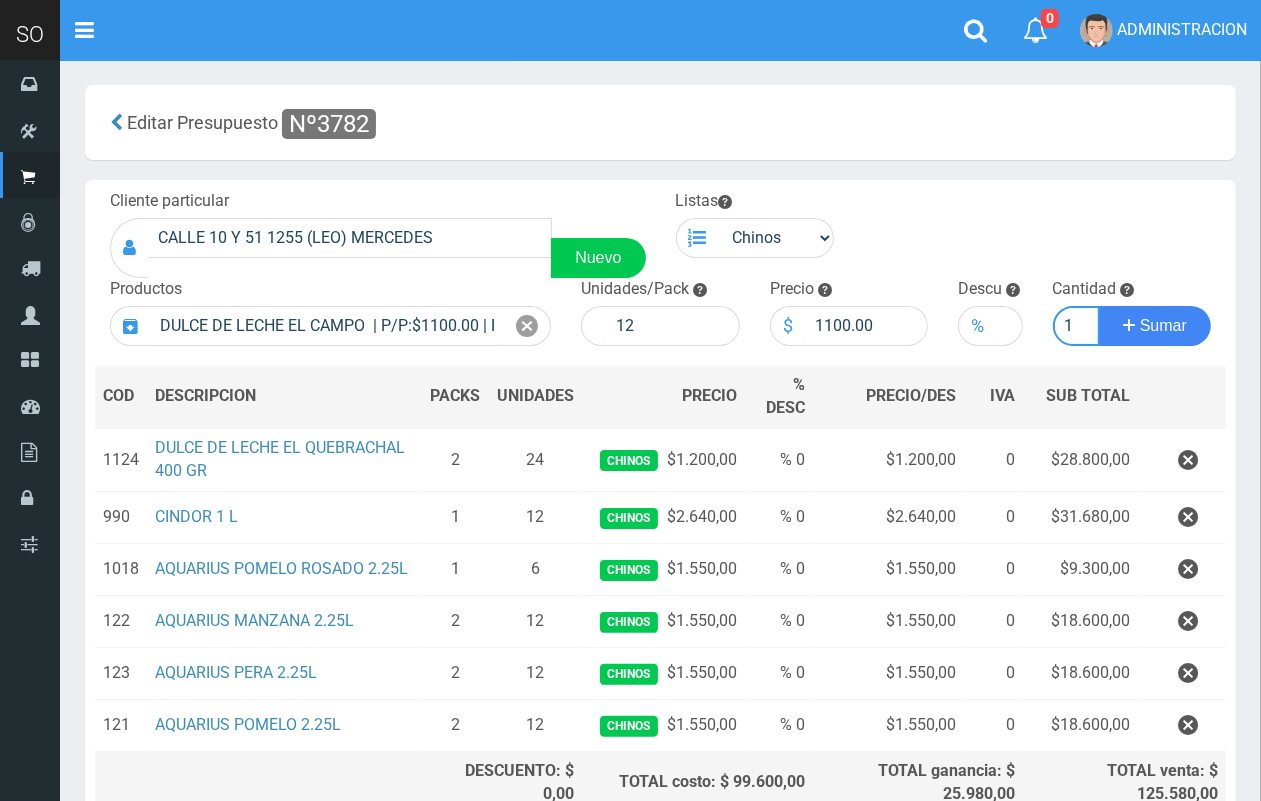 scroll, scrollTop: 0, scrollLeft: 2, axis: horizontal 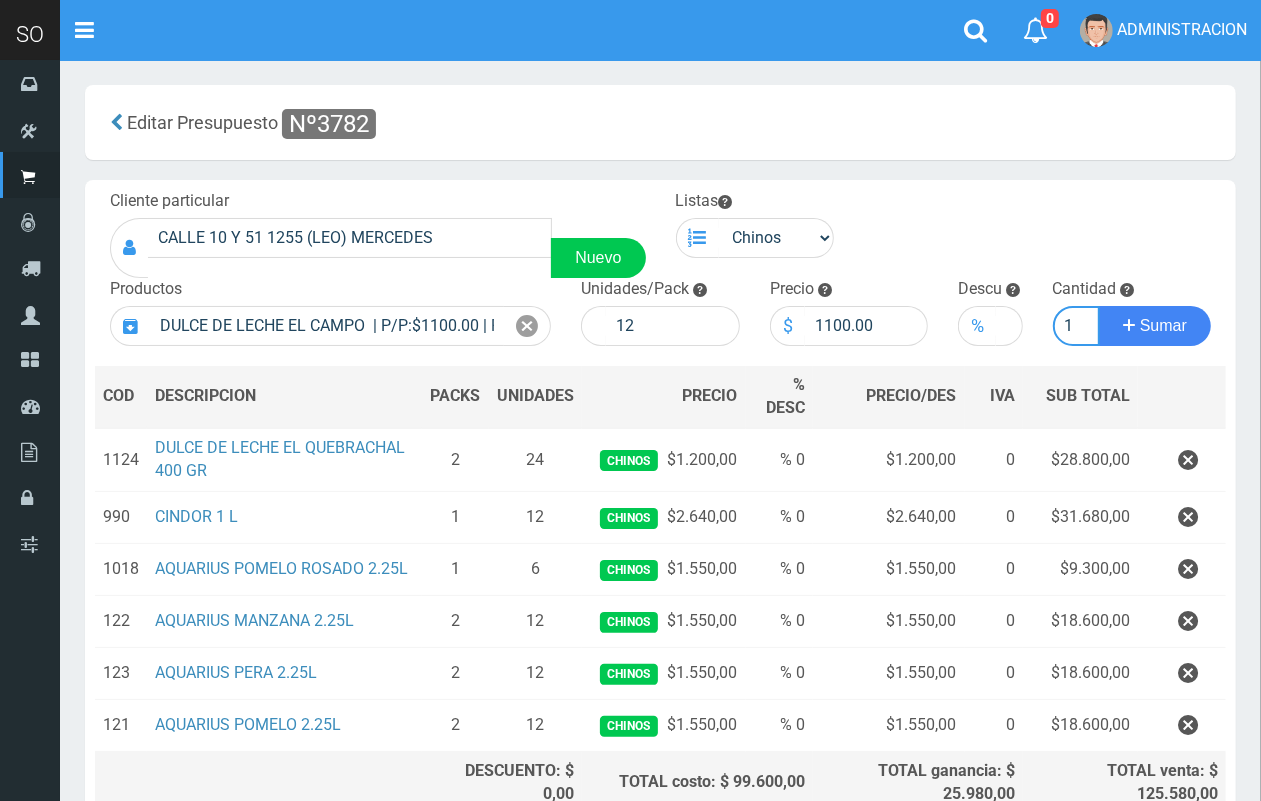 type on "1" 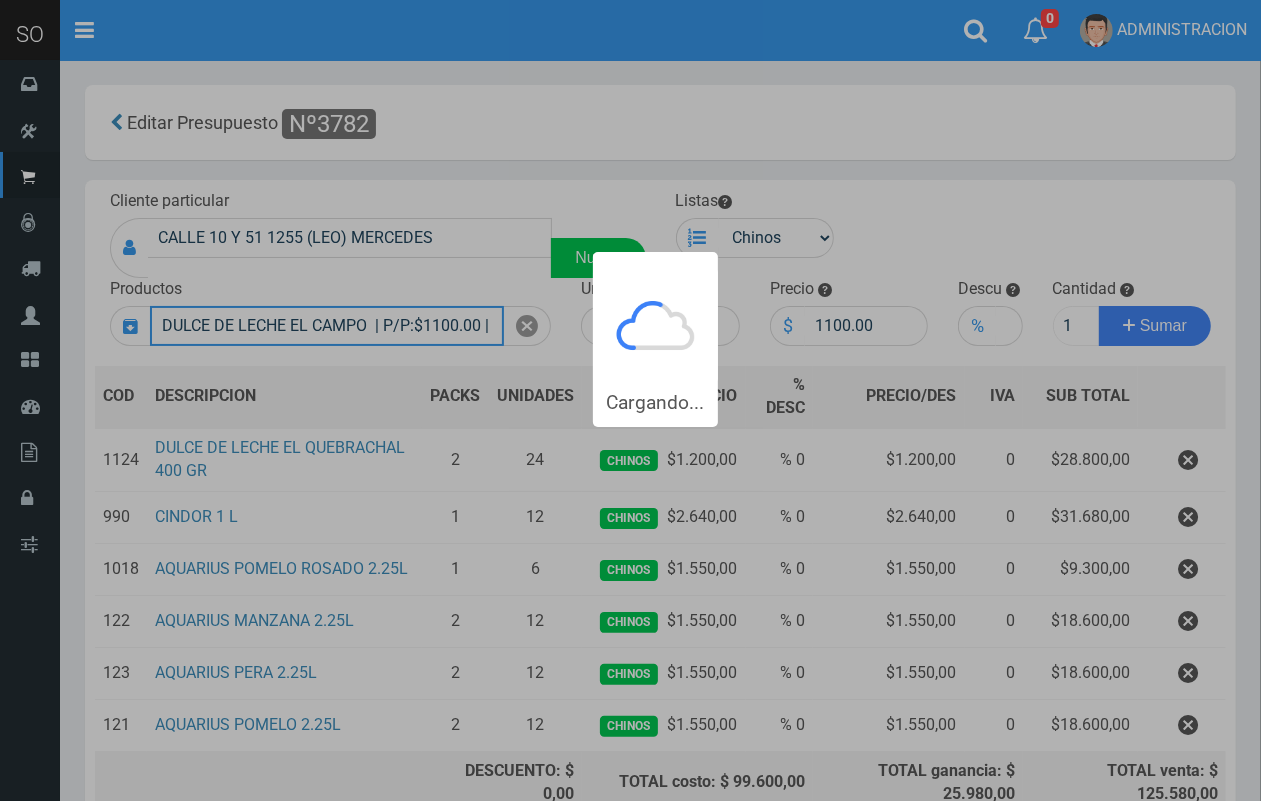 type 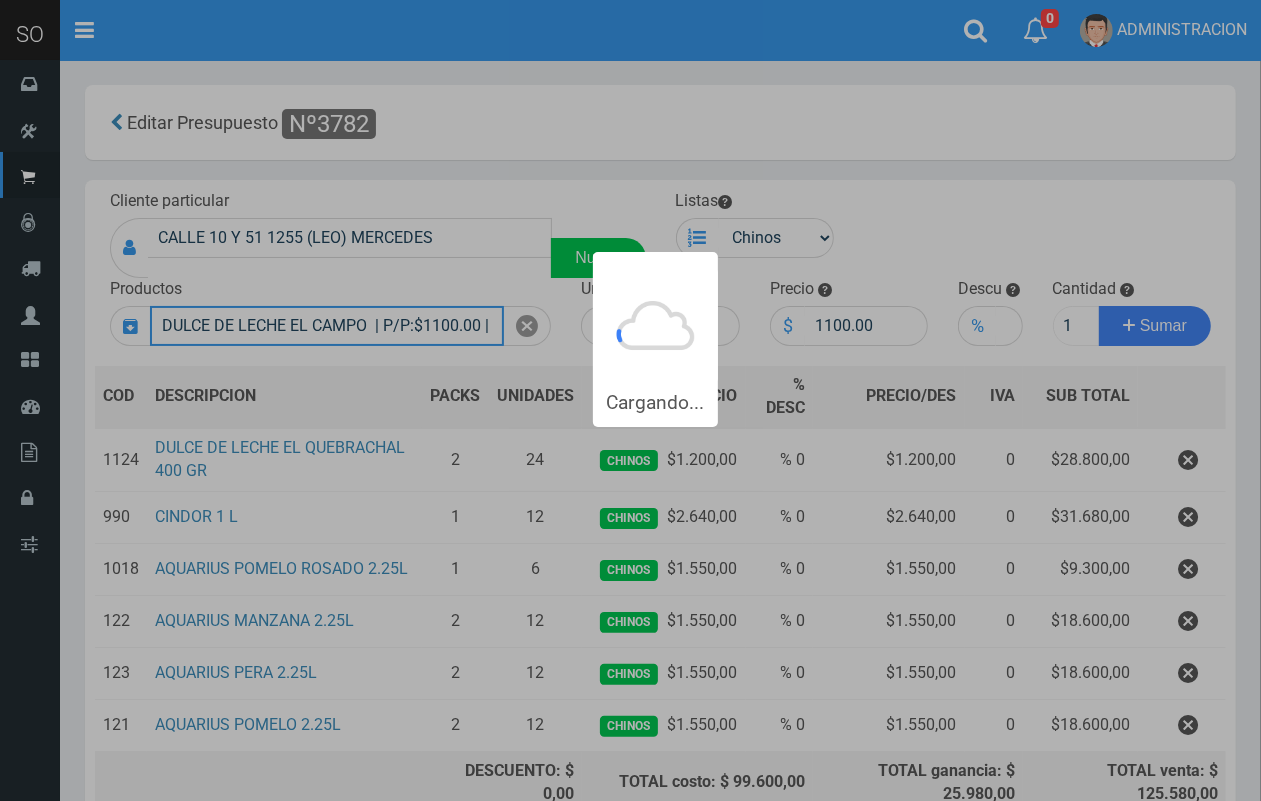 type 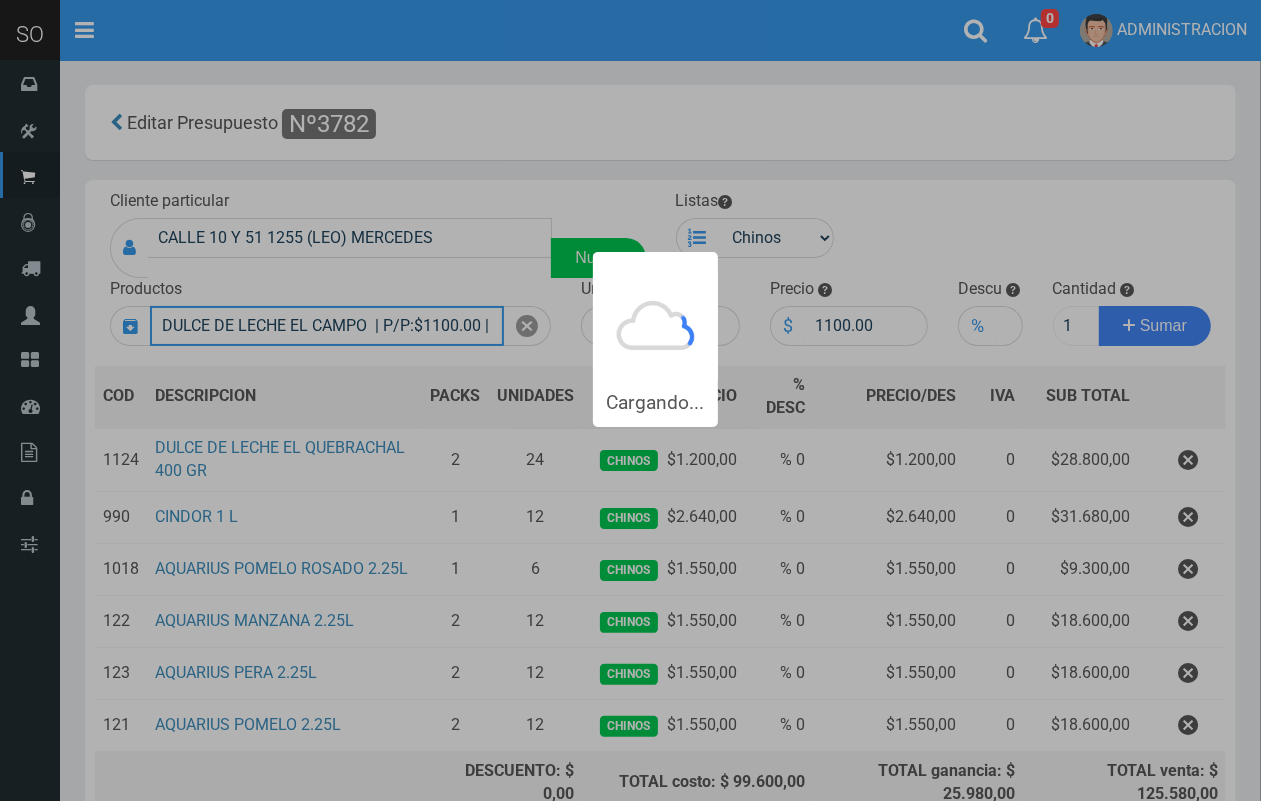 type 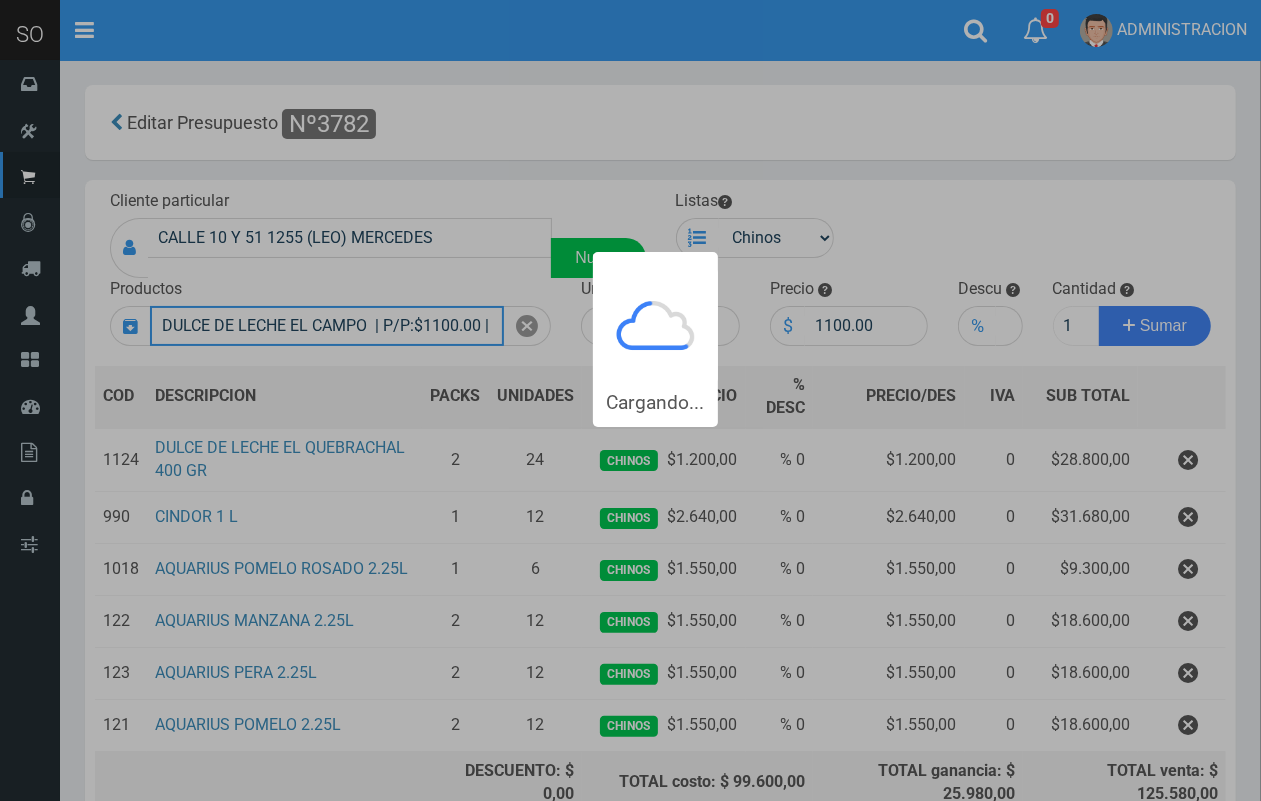 type 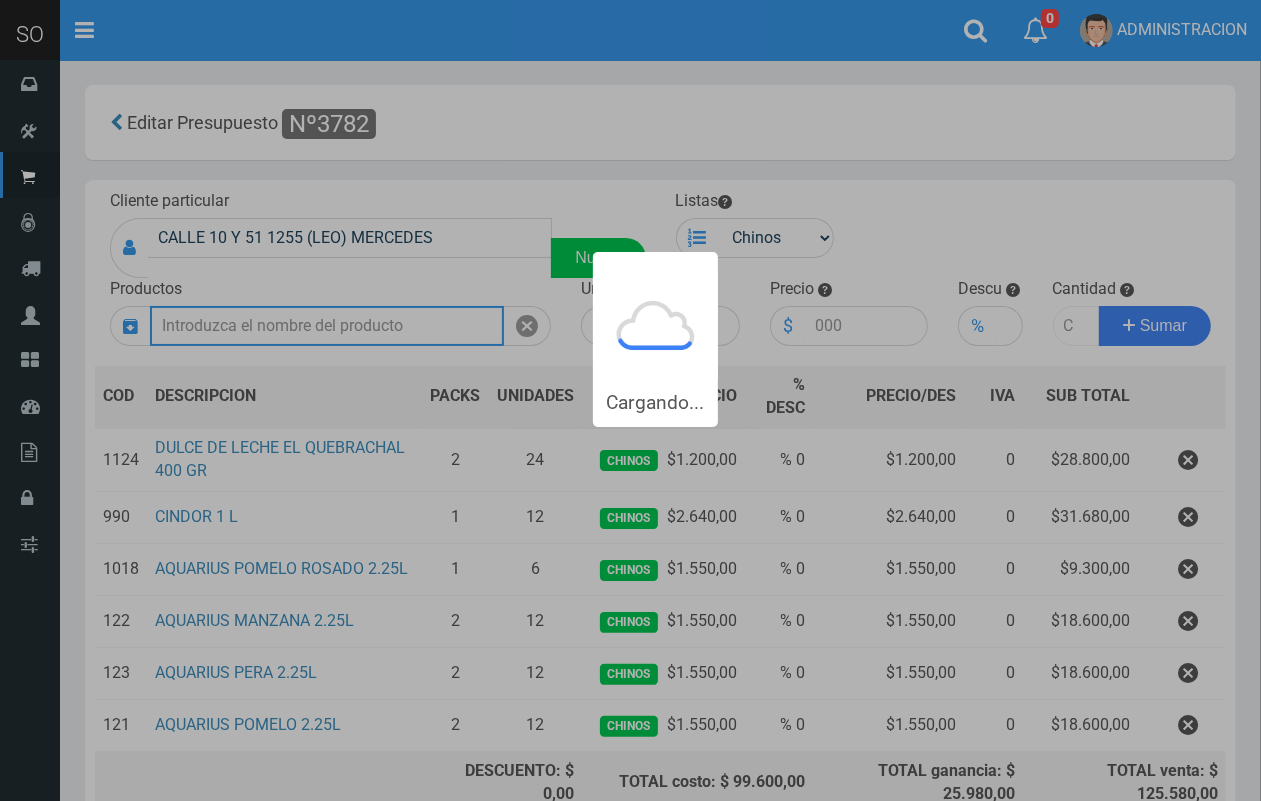 scroll, scrollTop: 0, scrollLeft: 0, axis: both 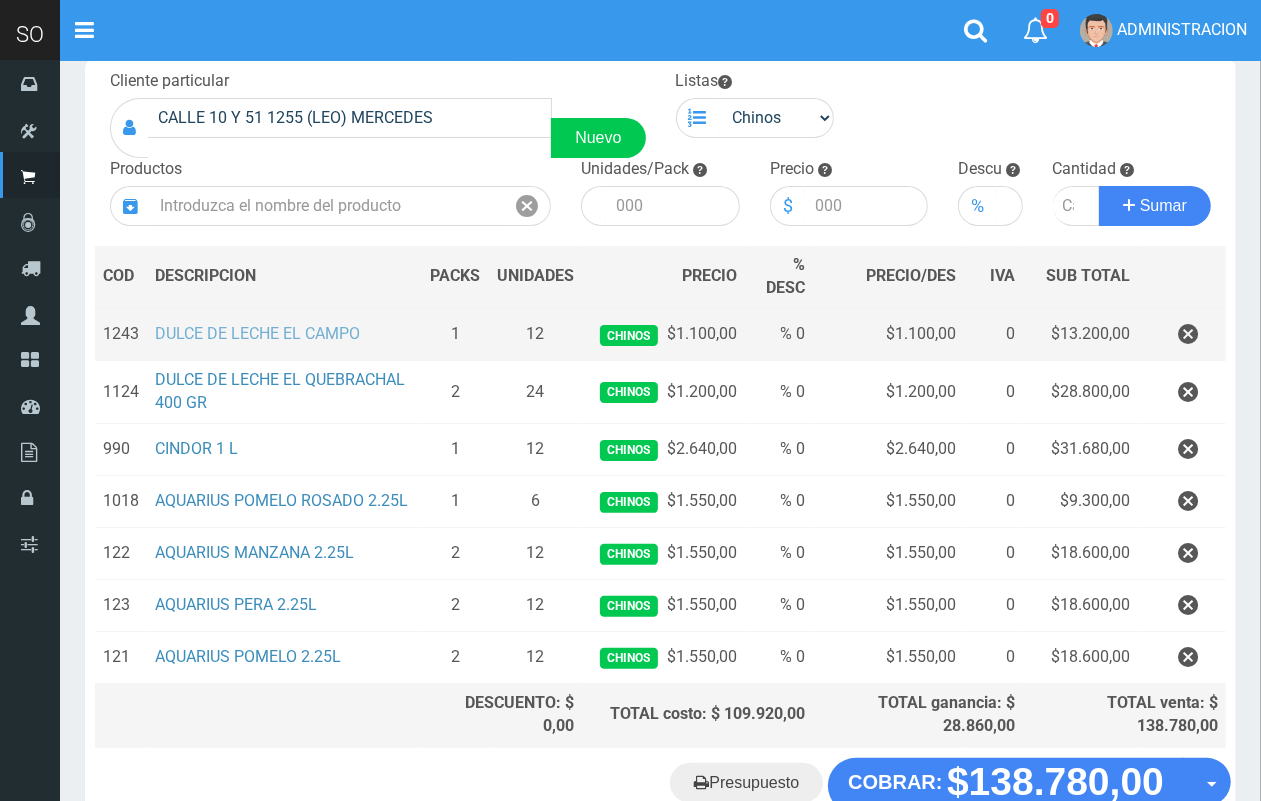 click on "DULCE DE LECHE EL CAMPO" at bounding box center (257, 333) 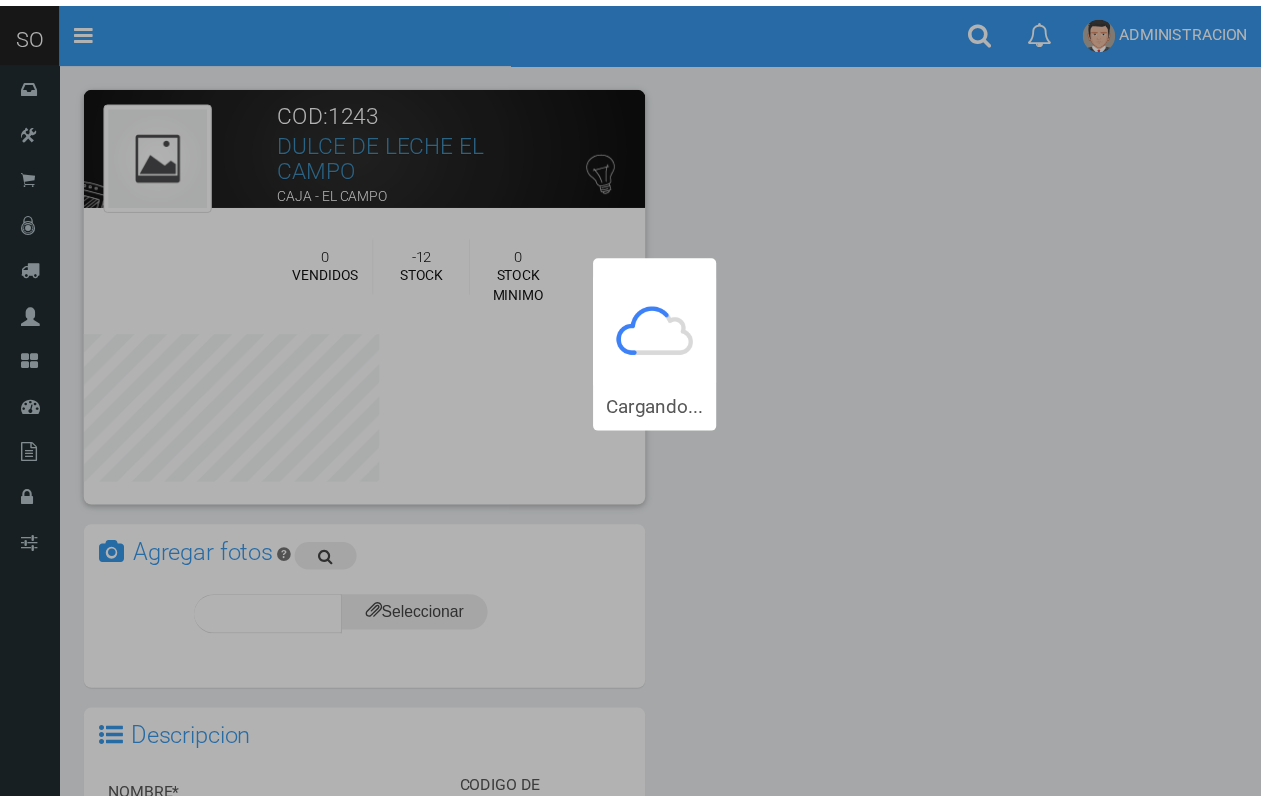 scroll, scrollTop: 0, scrollLeft: 0, axis: both 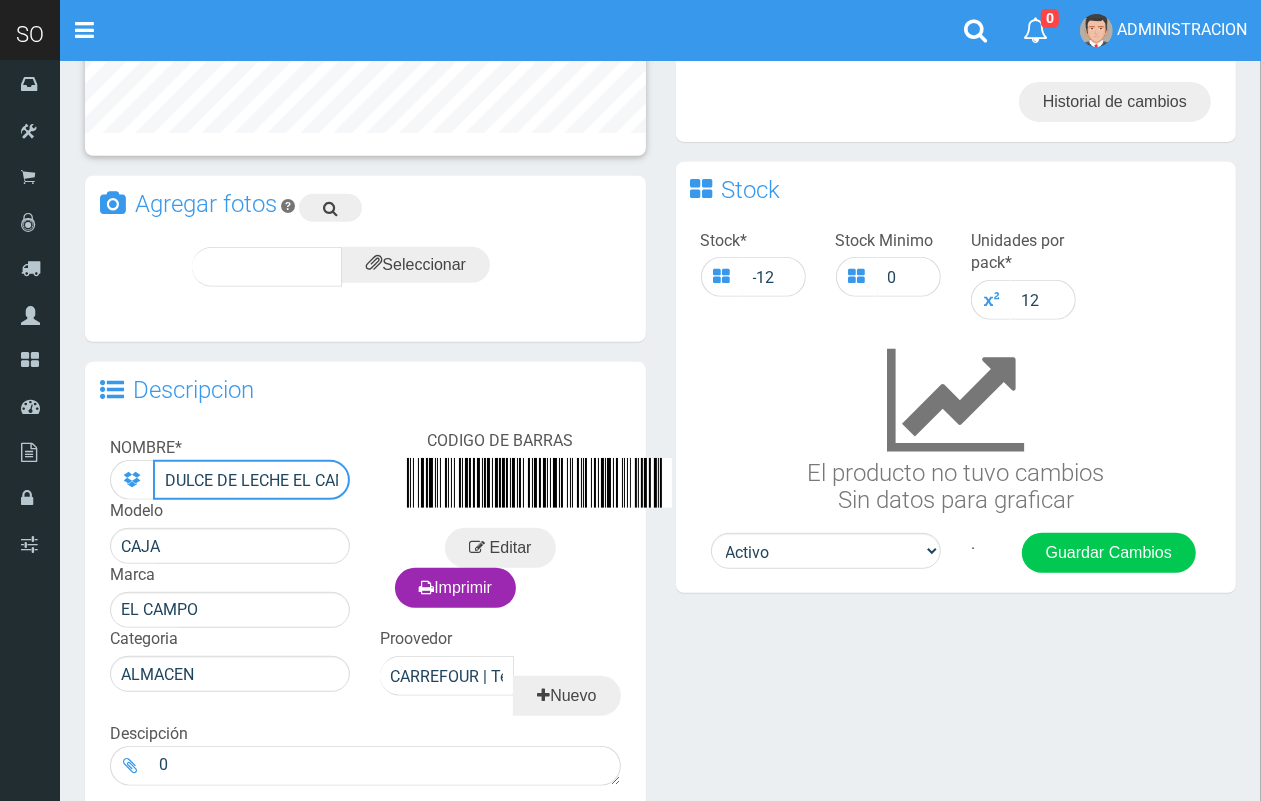 click on "DULCE DE LECHE EL CAMPO" at bounding box center (251, 480) 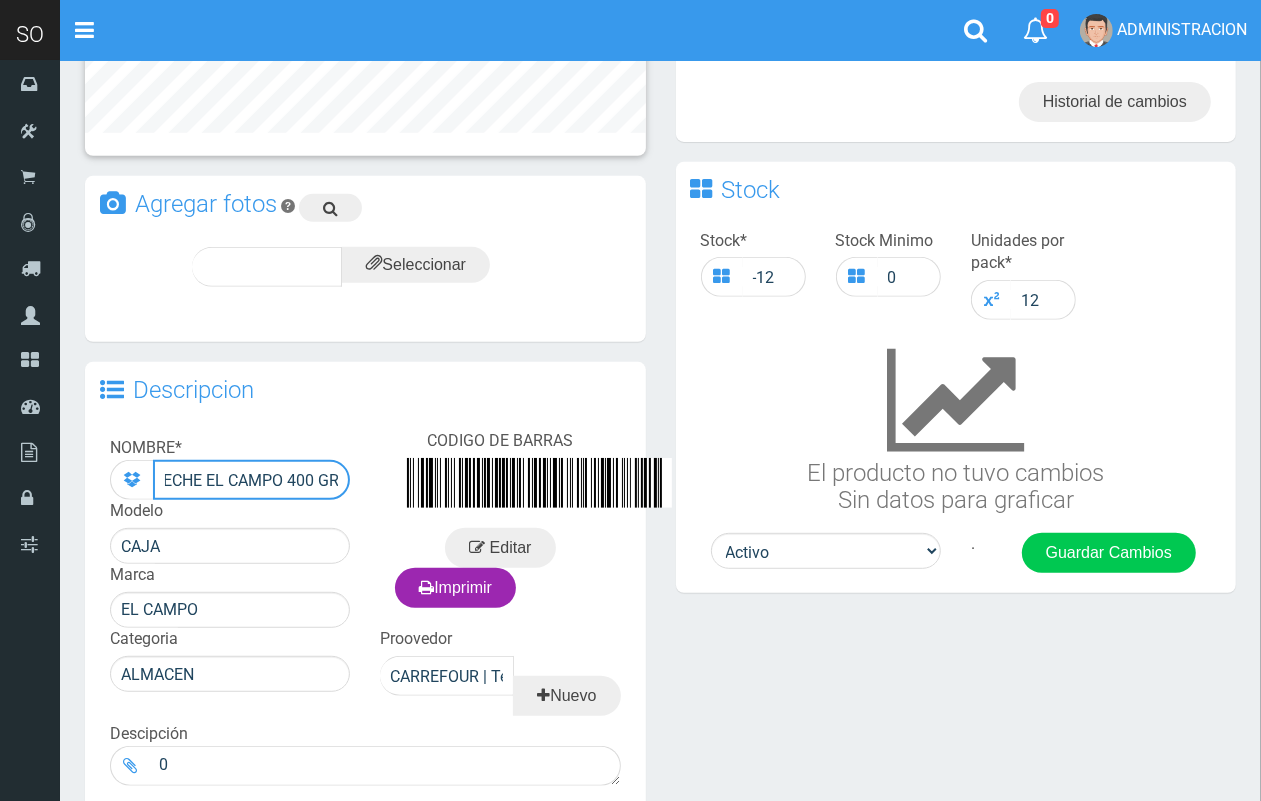 scroll, scrollTop: 0, scrollLeft: 91, axis: horizontal 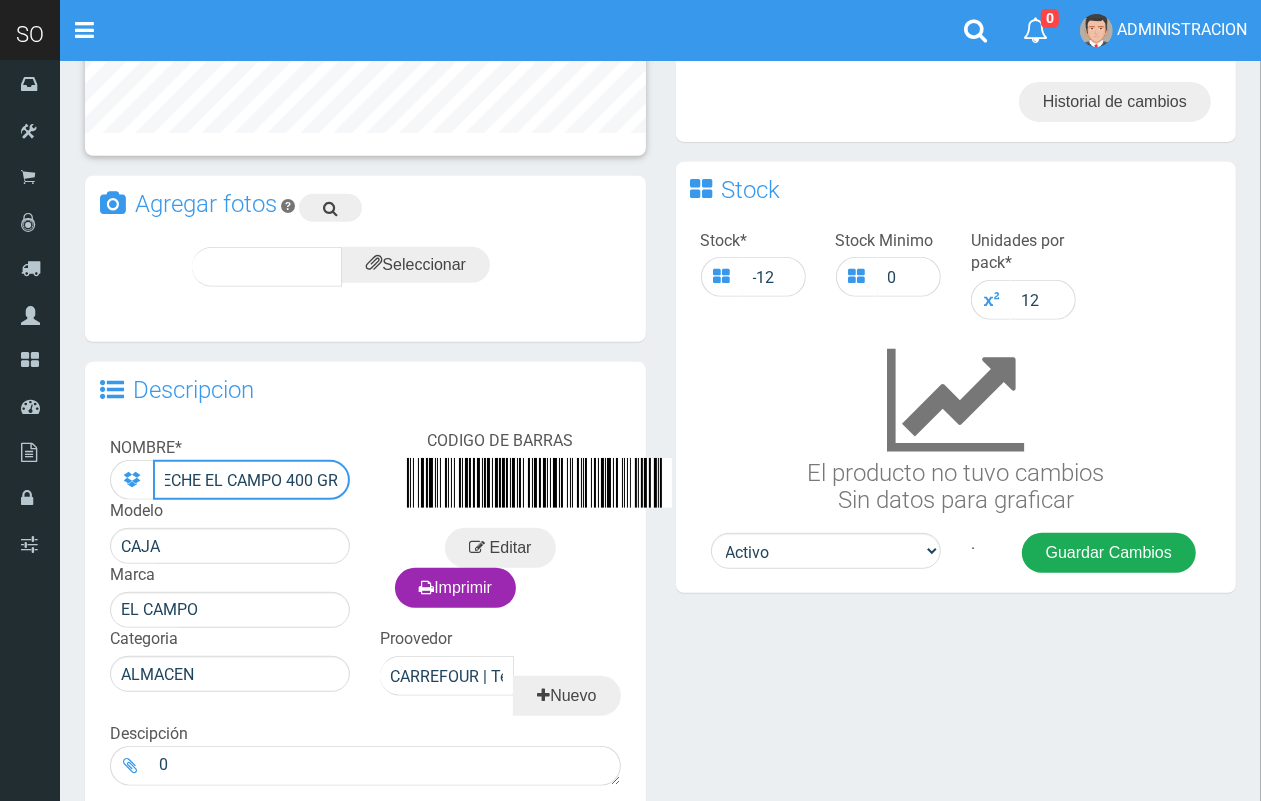 type on "DULCE DE LECHE EL CAMPO 400 GR" 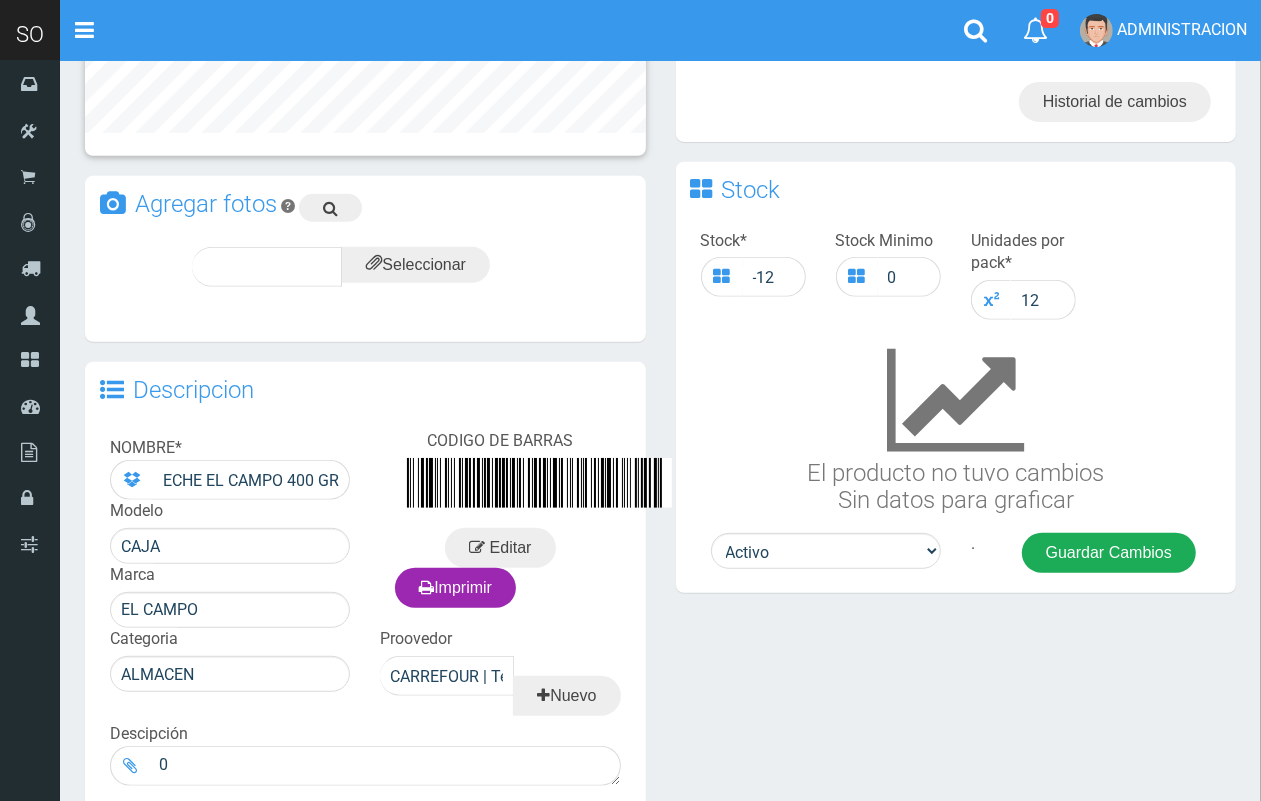 click on "Guardar Cambios" at bounding box center [1109, 553] 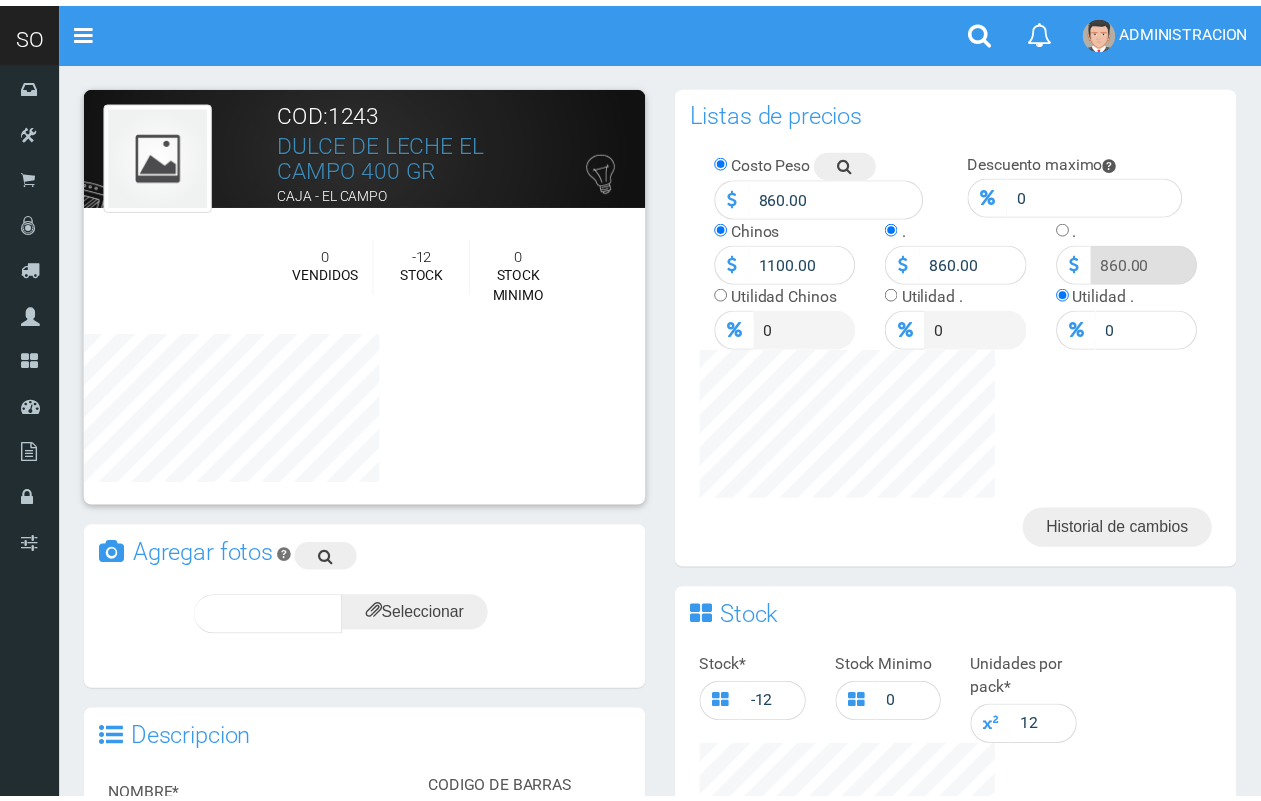 scroll, scrollTop: 0, scrollLeft: 0, axis: both 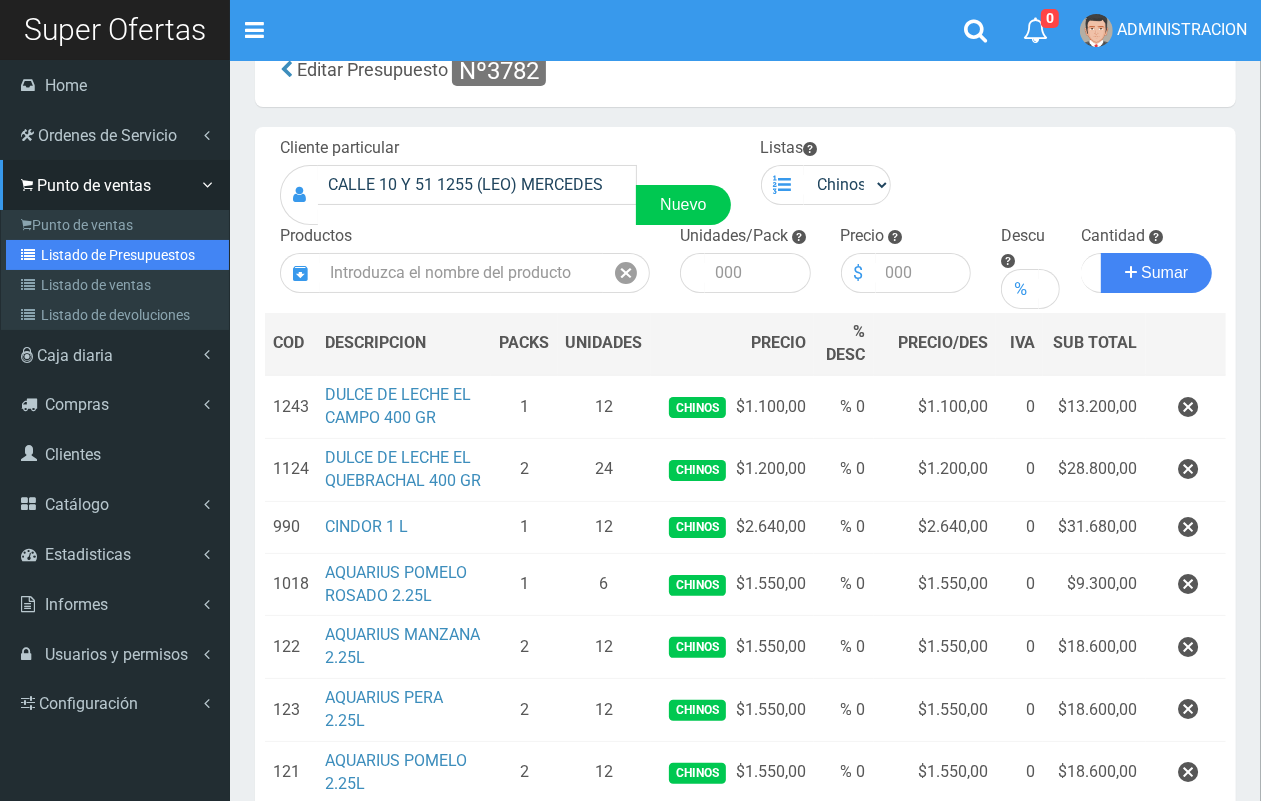 click on "Listado de Presupuestos" at bounding box center (117, 255) 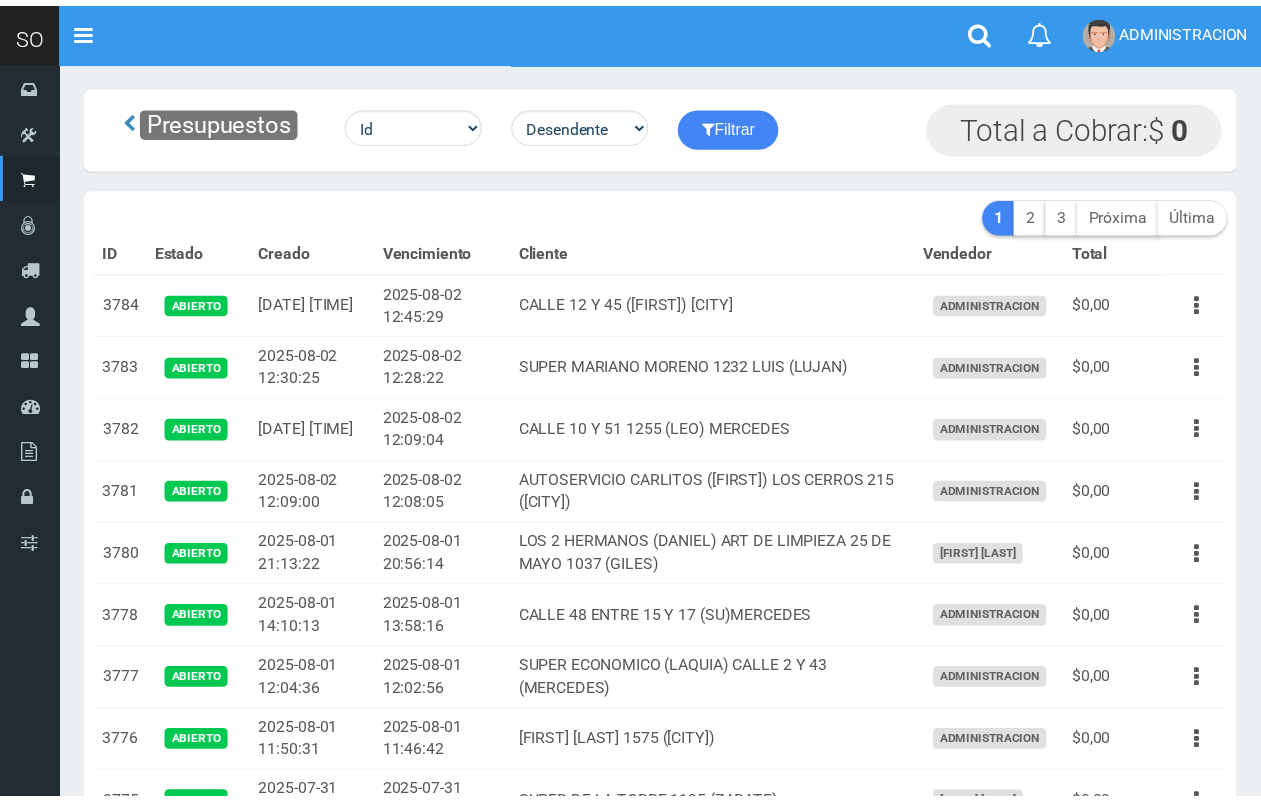 scroll, scrollTop: 0, scrollLeft: 0, axis: both 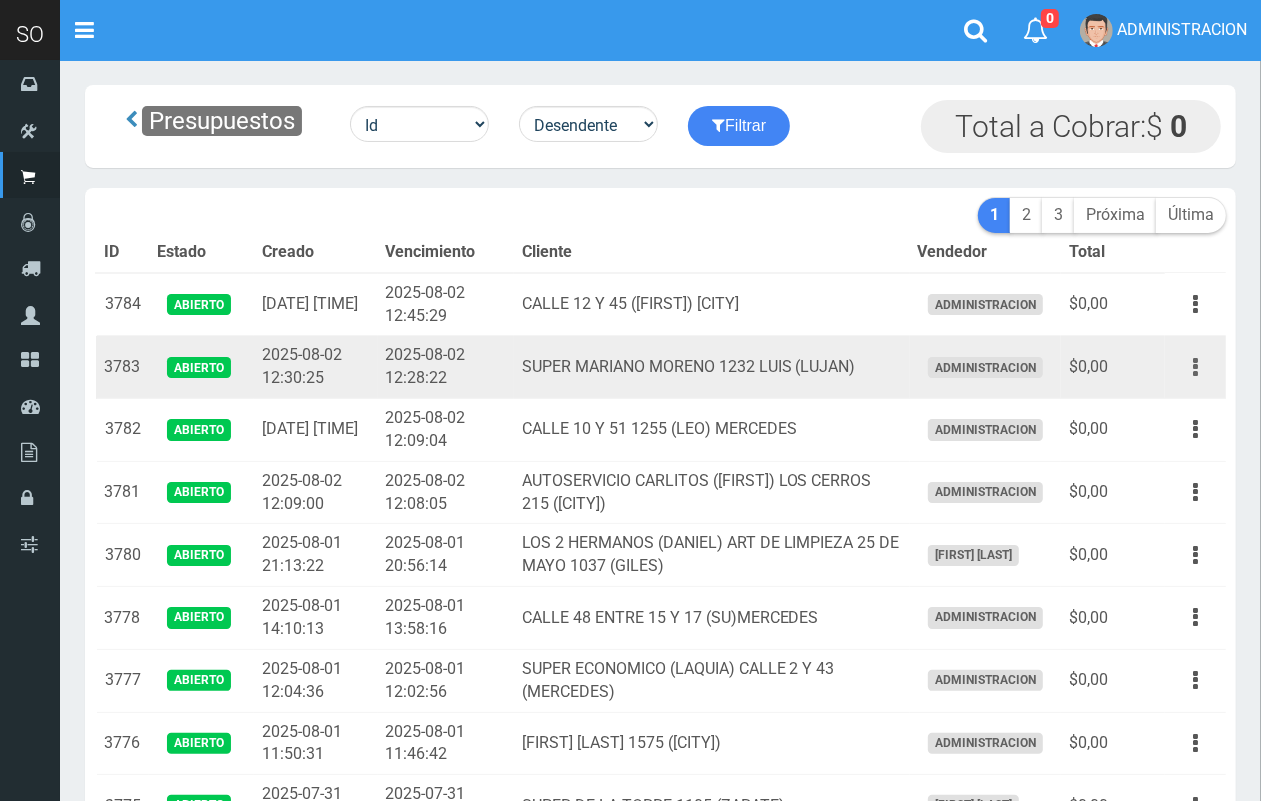 click at bounding box center [1195, 367] 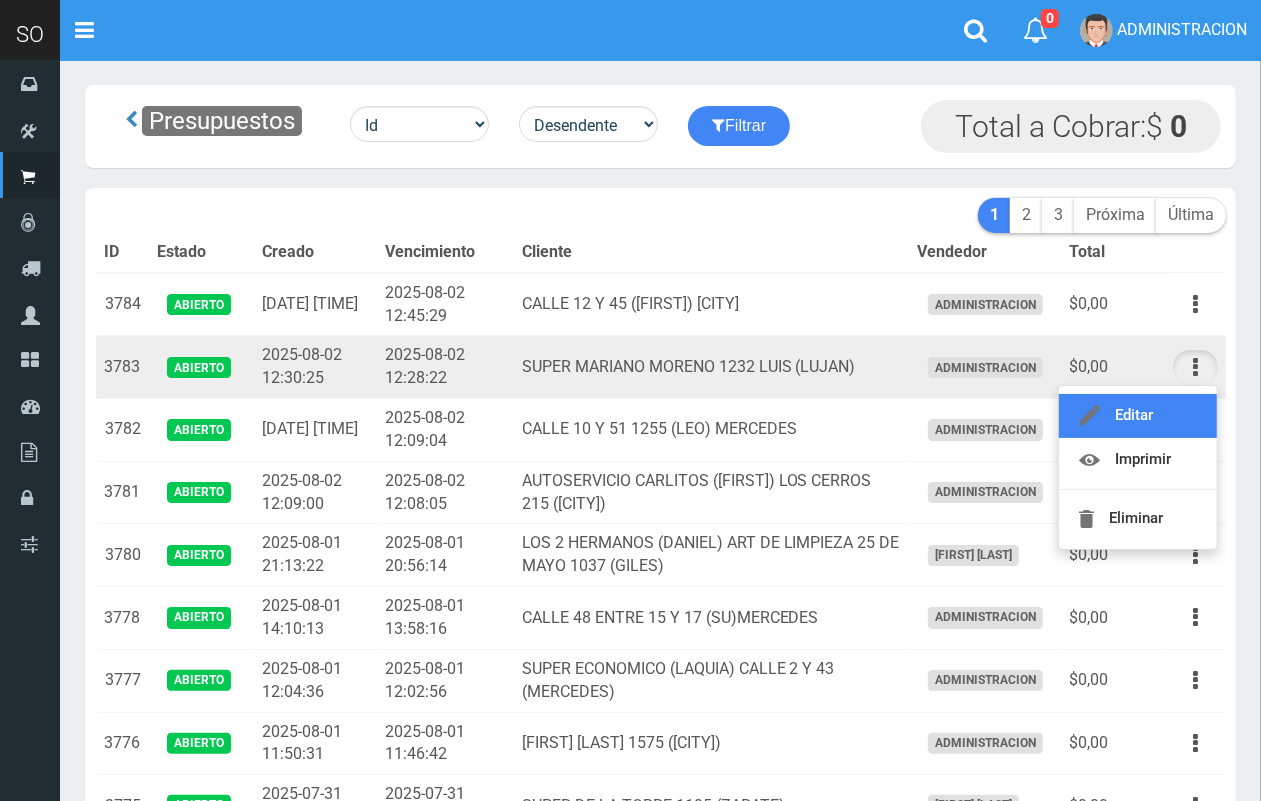 click on "Editar" at bounding box center [1138, 416] 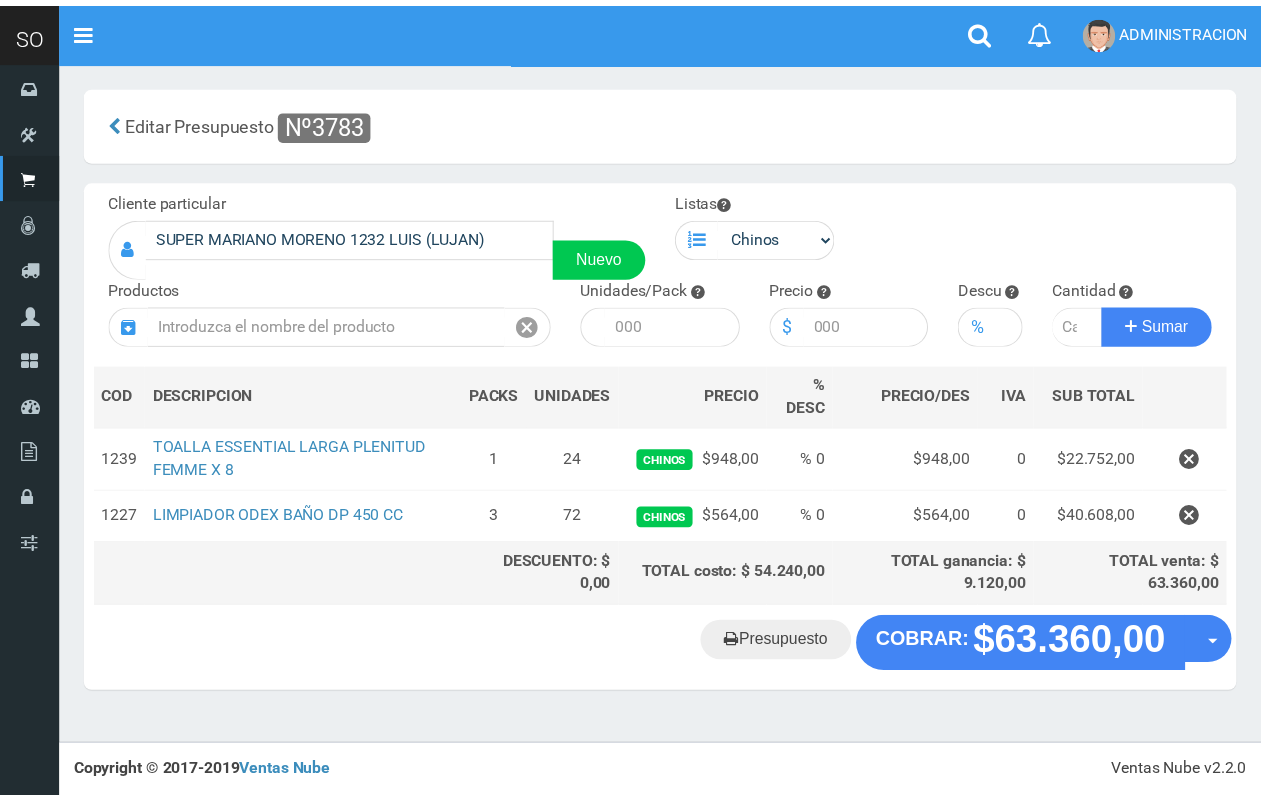 scroll, scrollTop: 0, scrollLeft: 0, axis: both 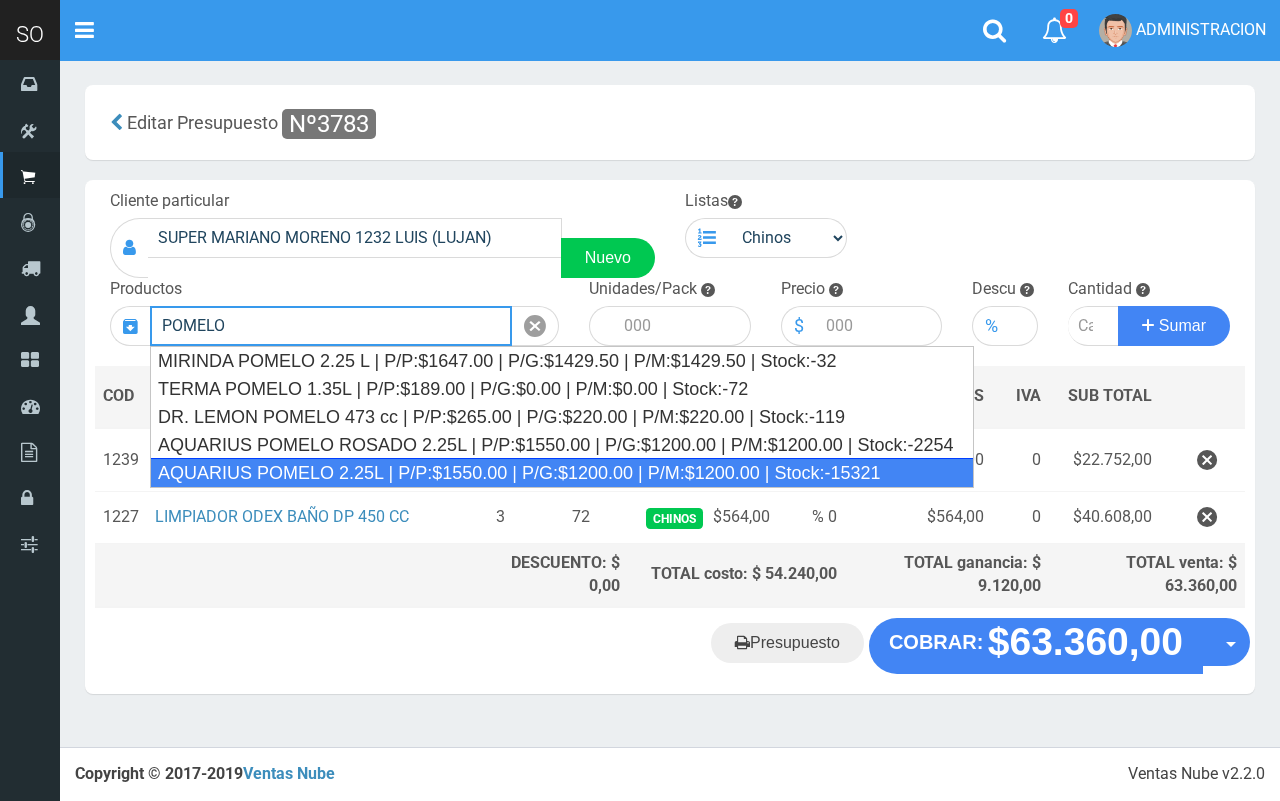 click on "AQUARIUS POMELO 2.25L | P/P:$1550.00 | P/G:$1200.00 | P/M:$1200.00 | Stock:-15321" at bounding box center [562, 473] 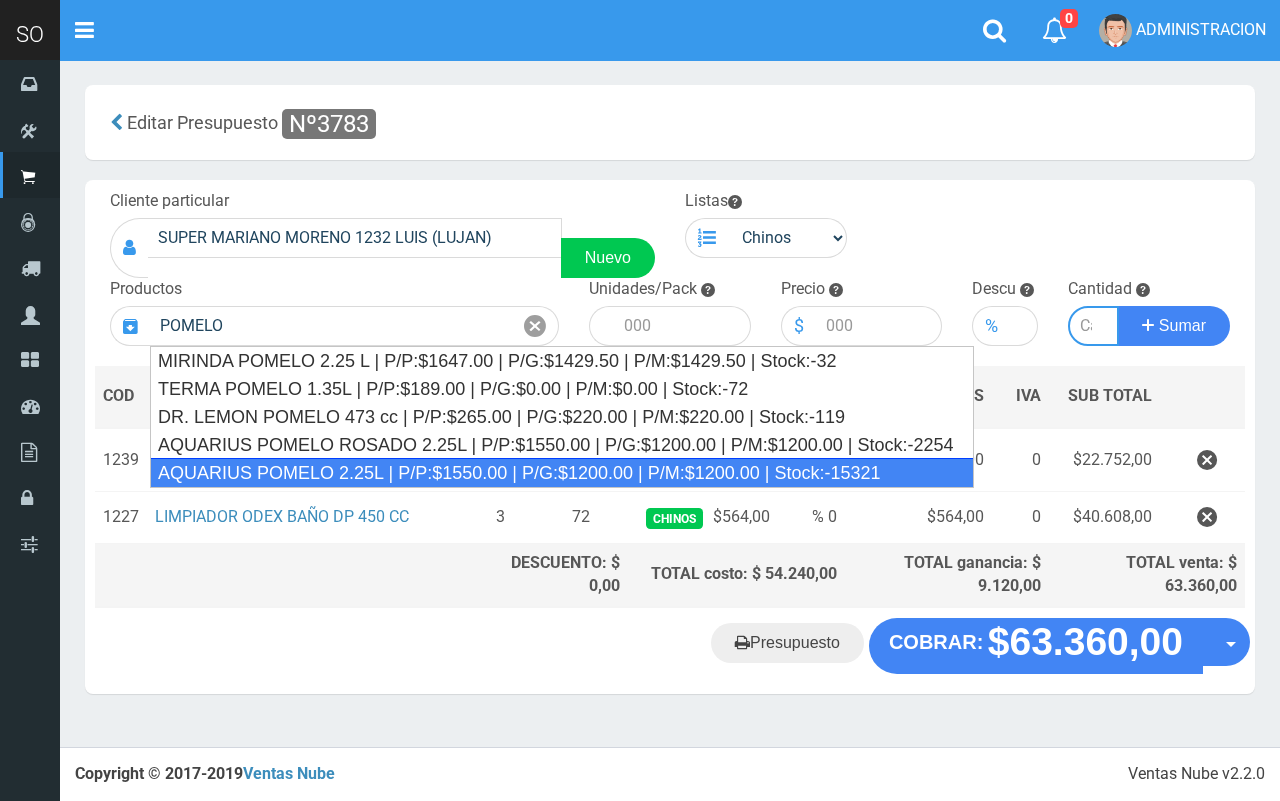 type on "AQUARIUS POMELO 2.25L | P/P:$1550.00 | P/G:$1200.00 | P/M:$1200.00 | Stock:-15321" 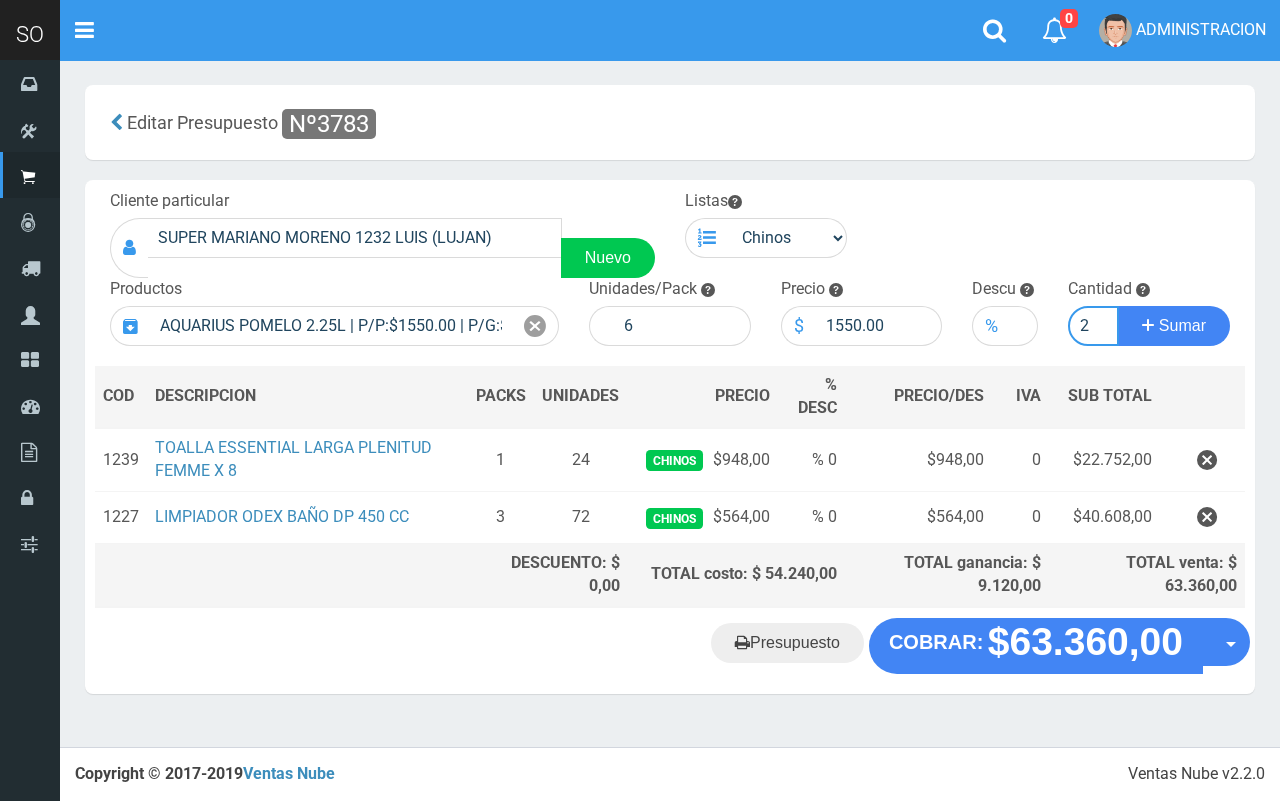 type on "2" 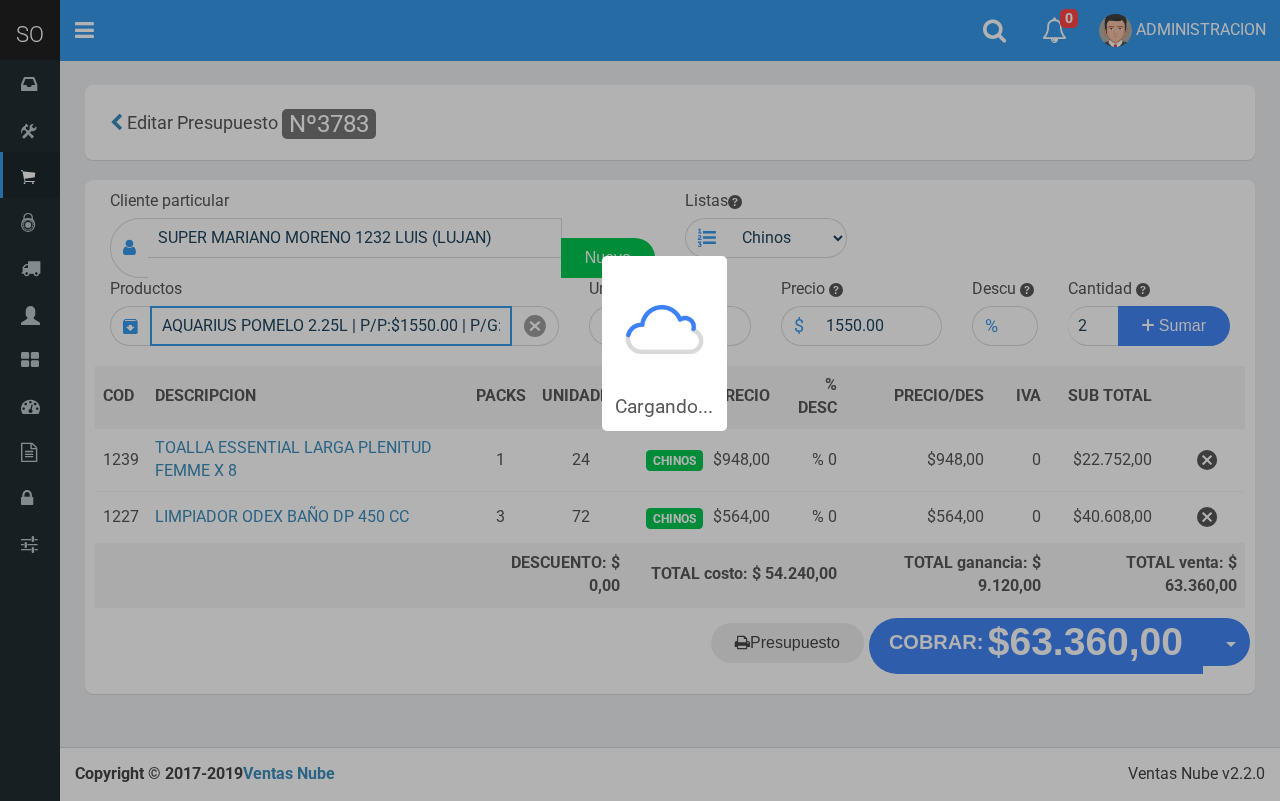 type 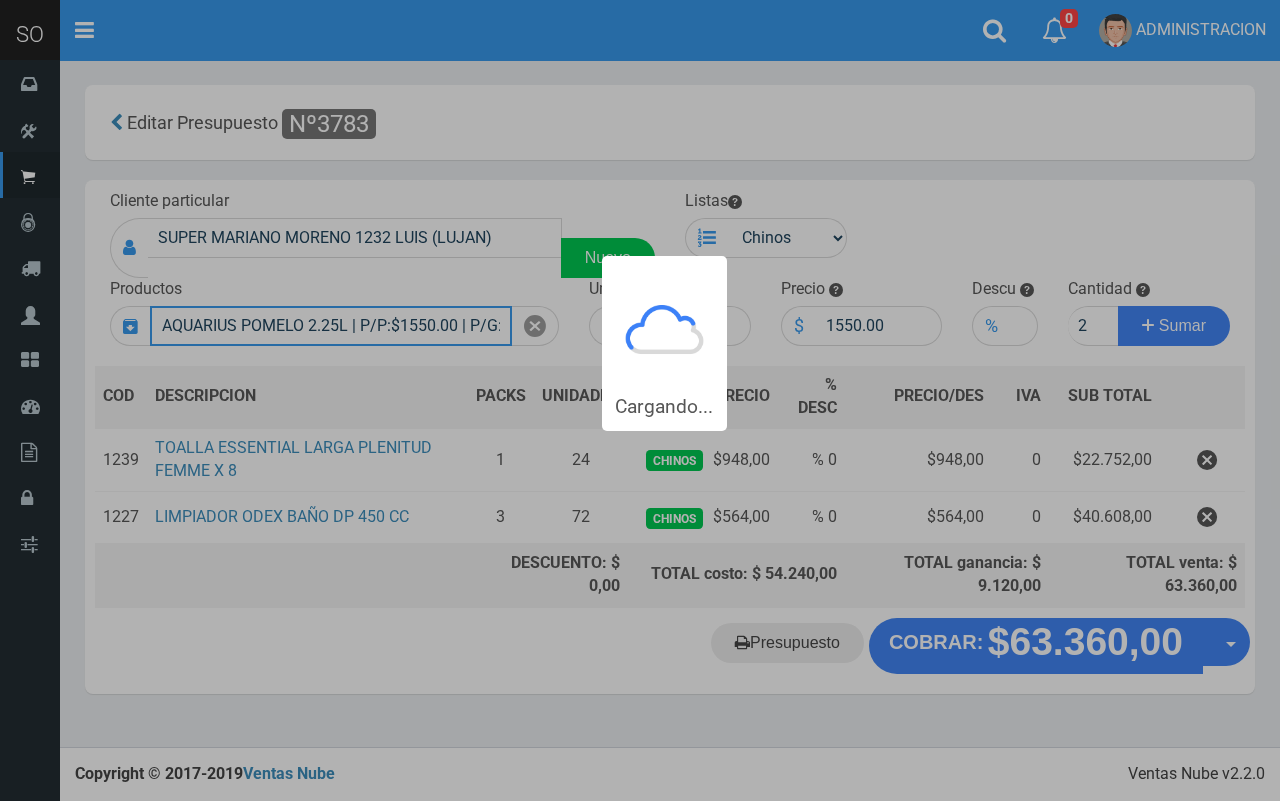type 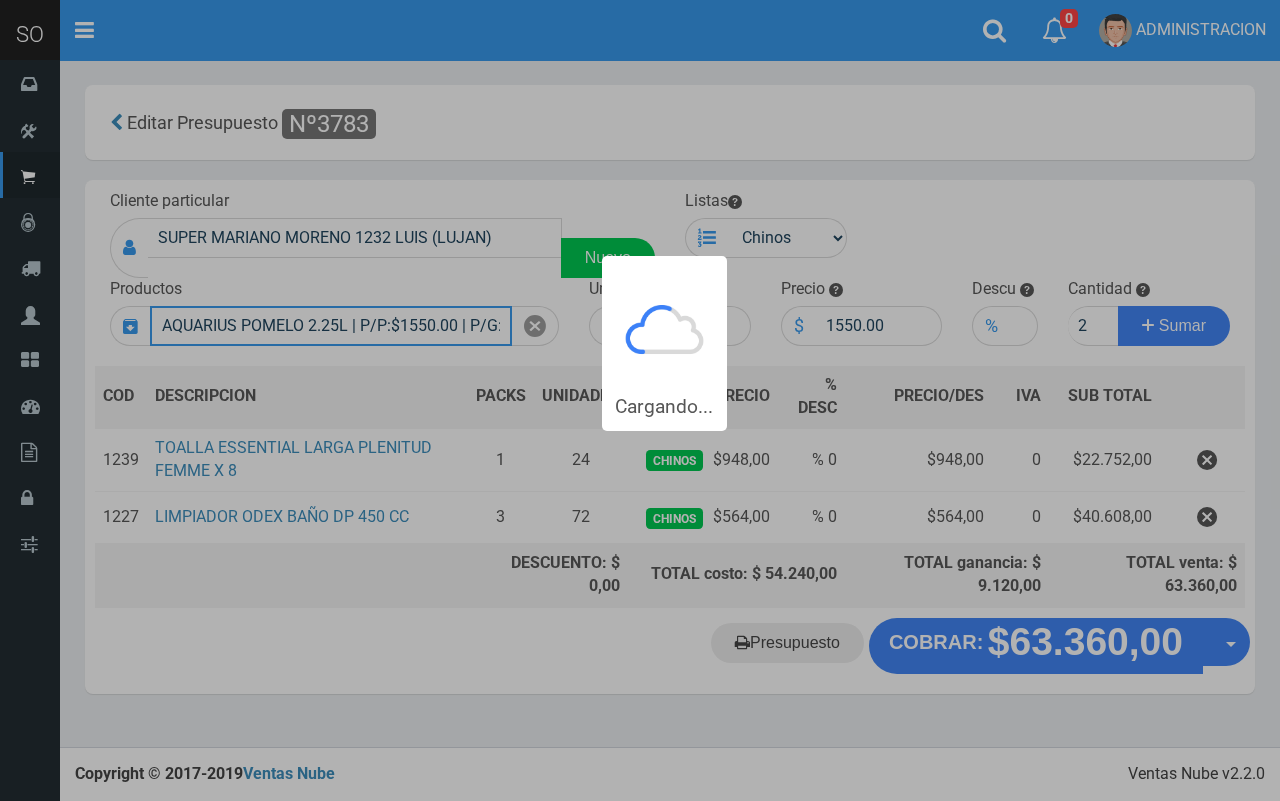 type 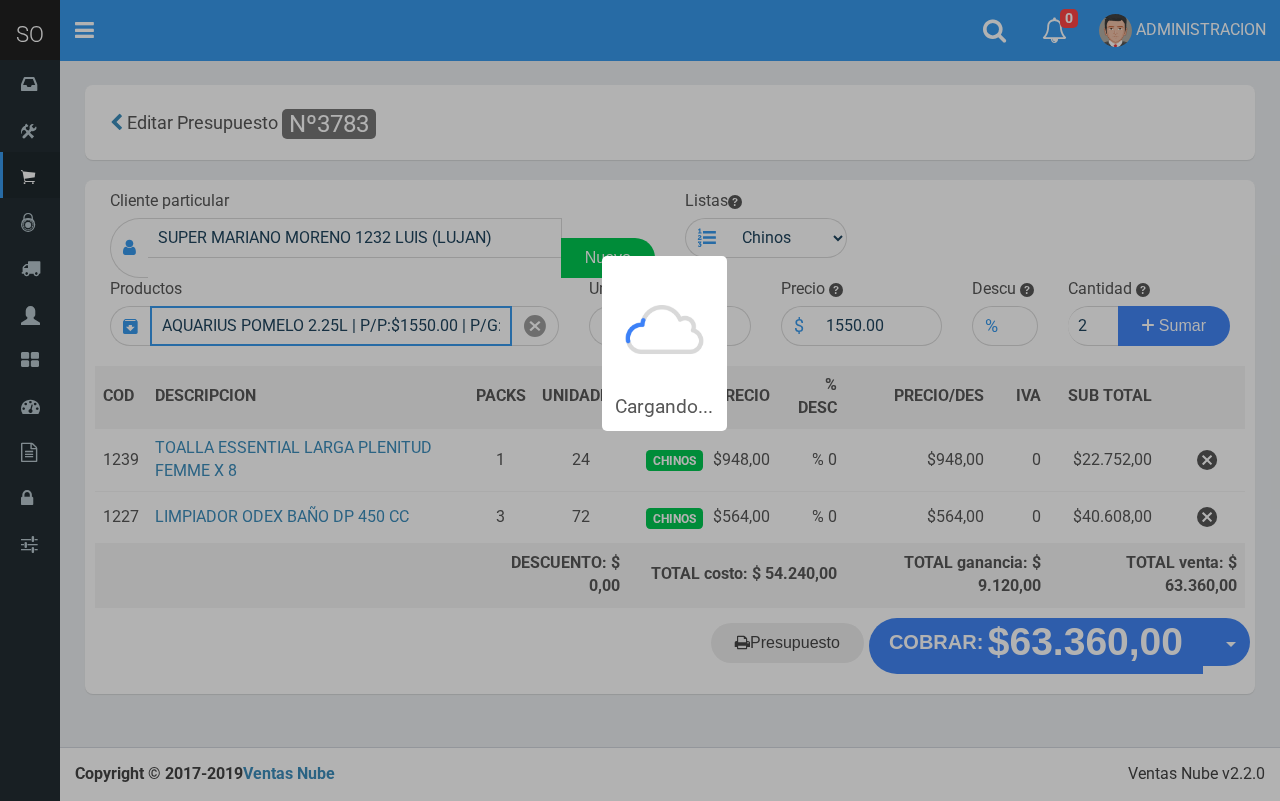 type 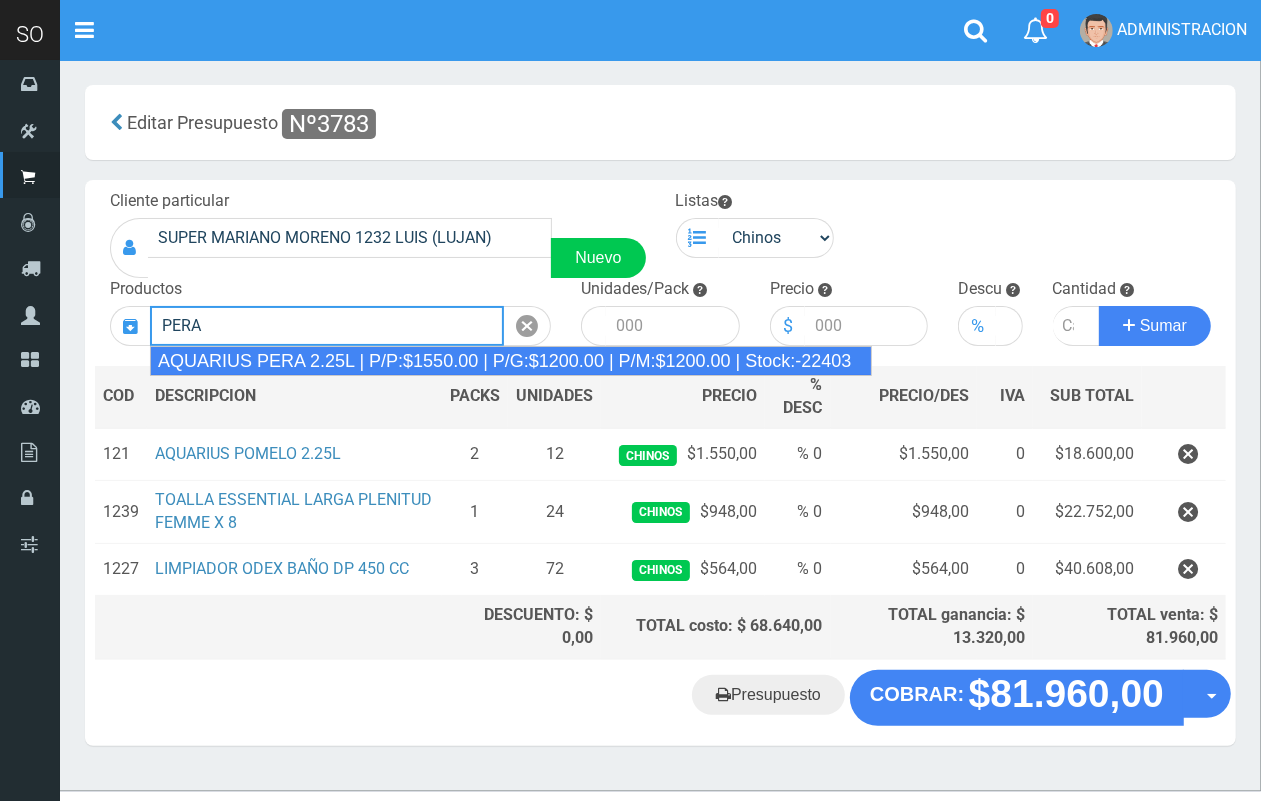 click on "AQUARIUS PERA 2.25L | P/P:$1550.00 | P/G:$1200.00 | P/M:$1200.00 | Stock:-22403" at bounding box center [511, 361] 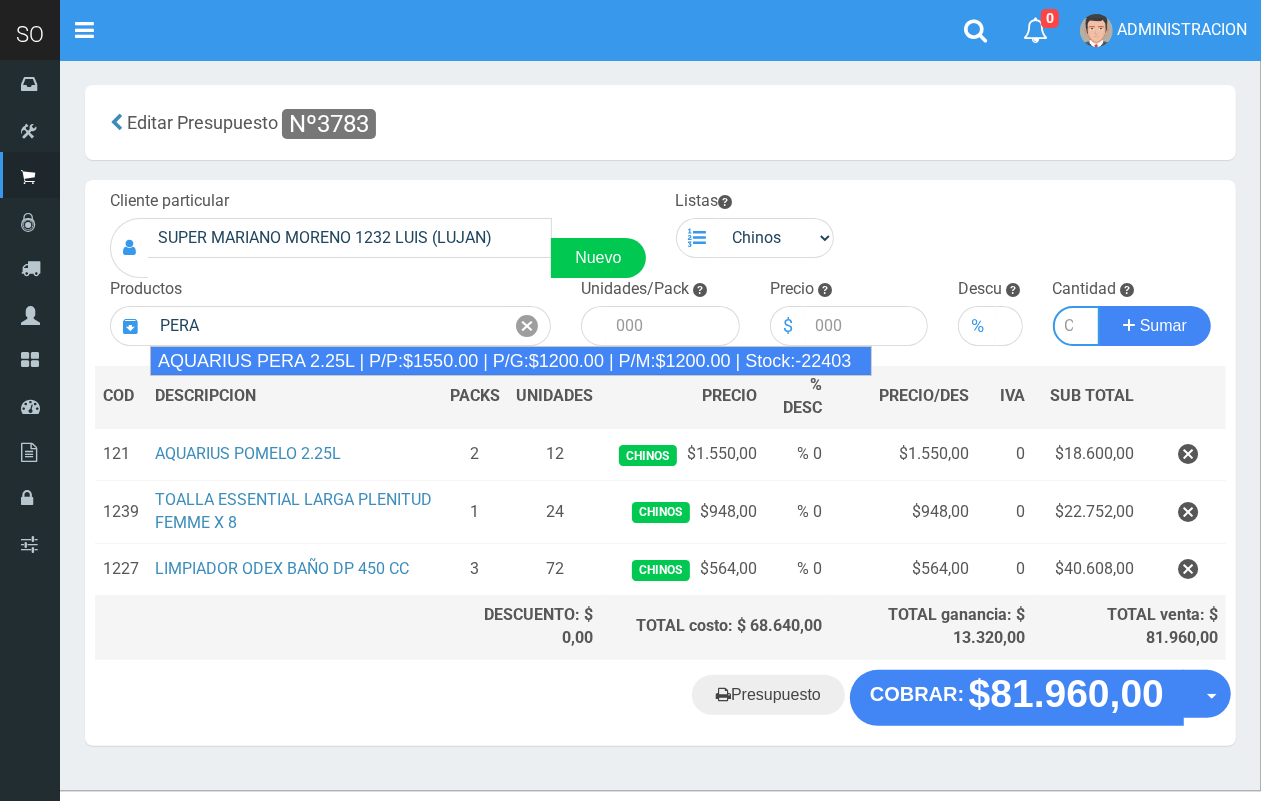 type on "AQUARIUS PERA 2.25L | P/P:$1550.00 | P/G:$1200.00 | P/M:$1200.00 | Stock:-22403" 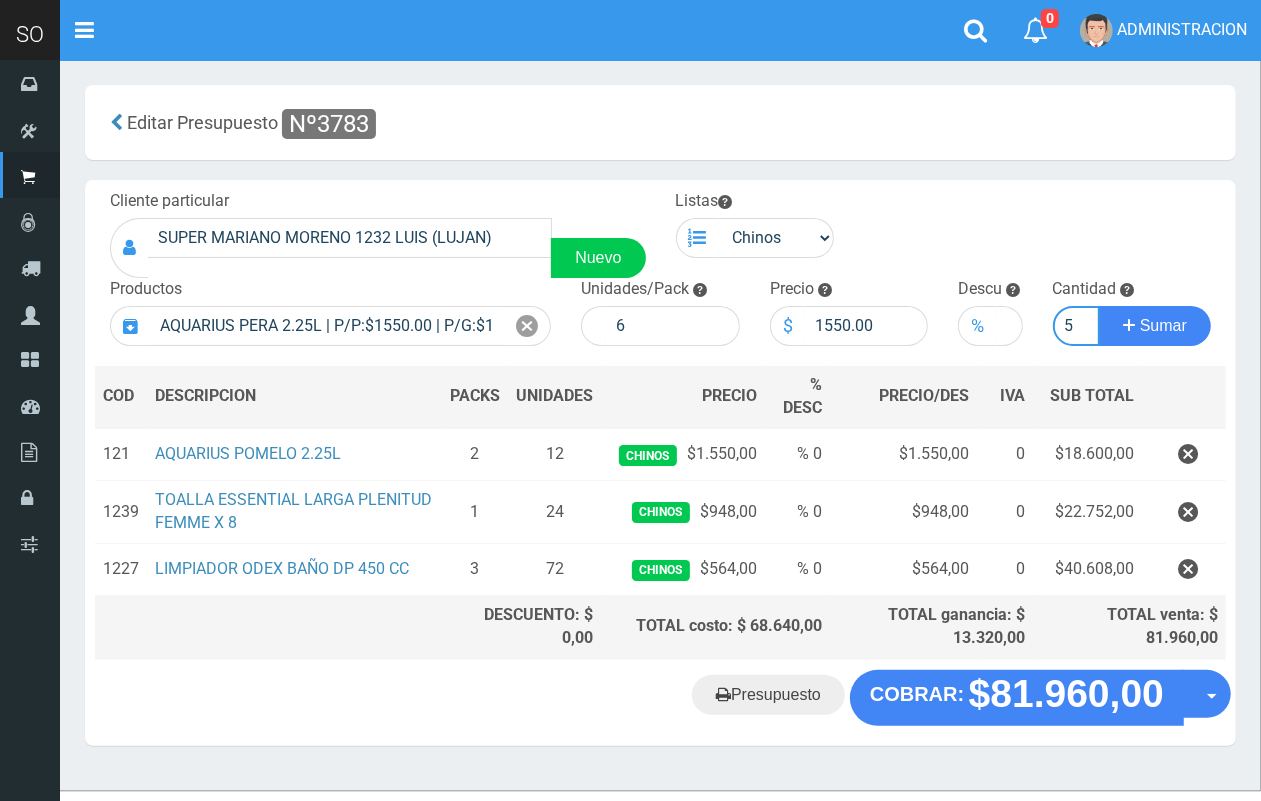 scroll, scrollTop: 0, scrollLeft: 2, axis: horizontal 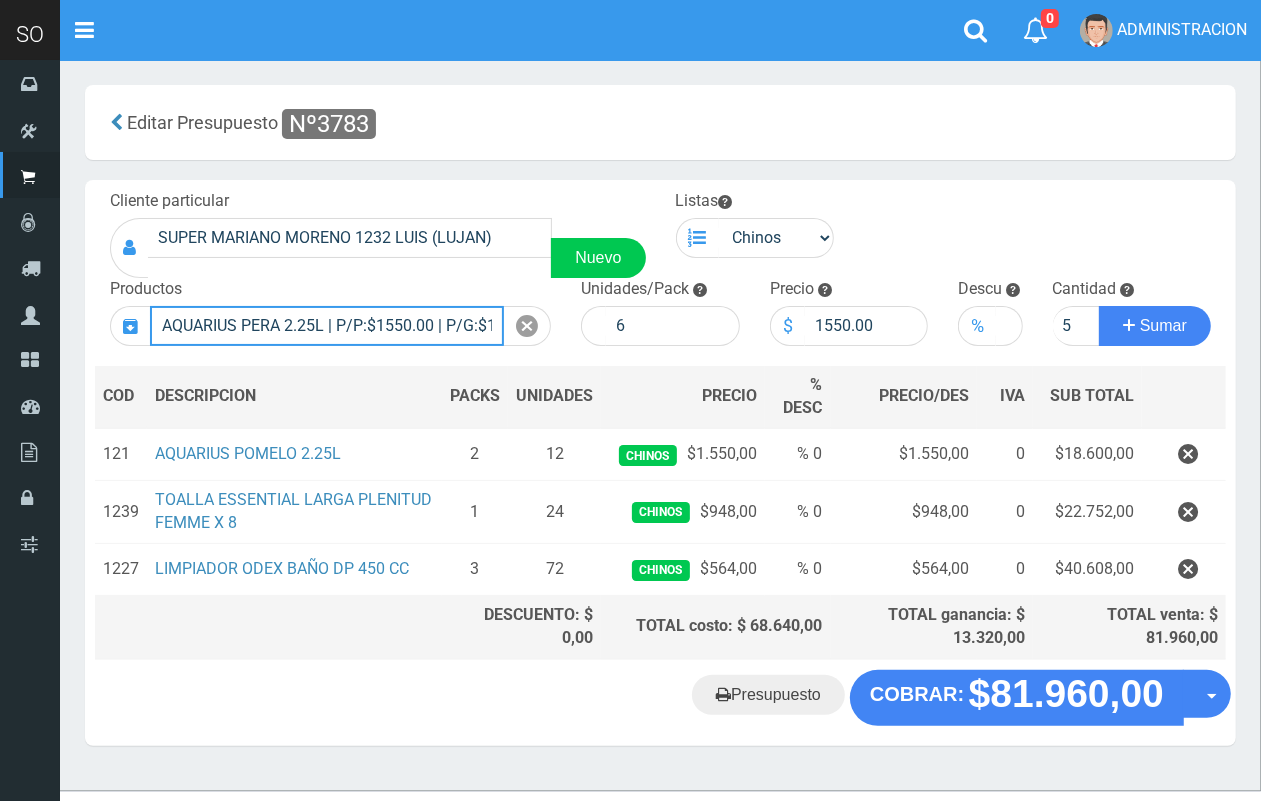 type 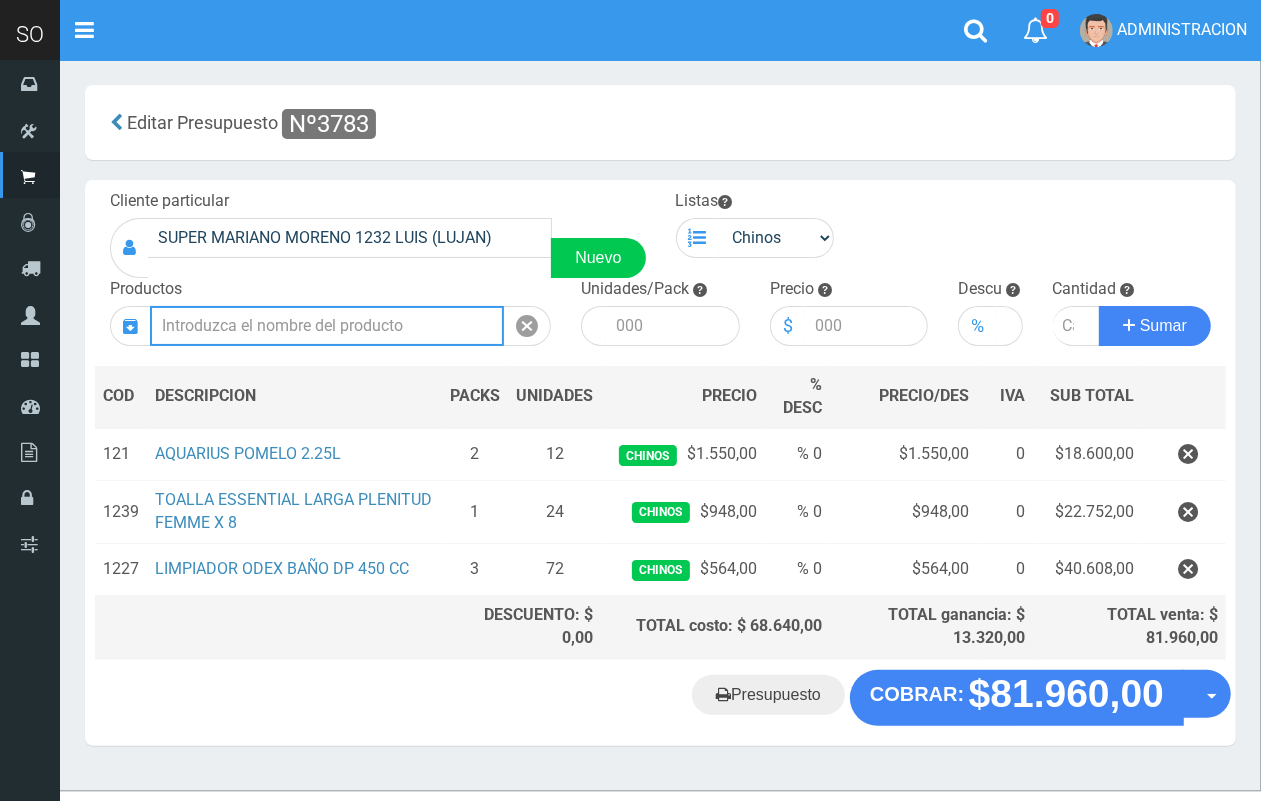 scroll, scrollTop: 0, scrollLeft: 0, axis: both 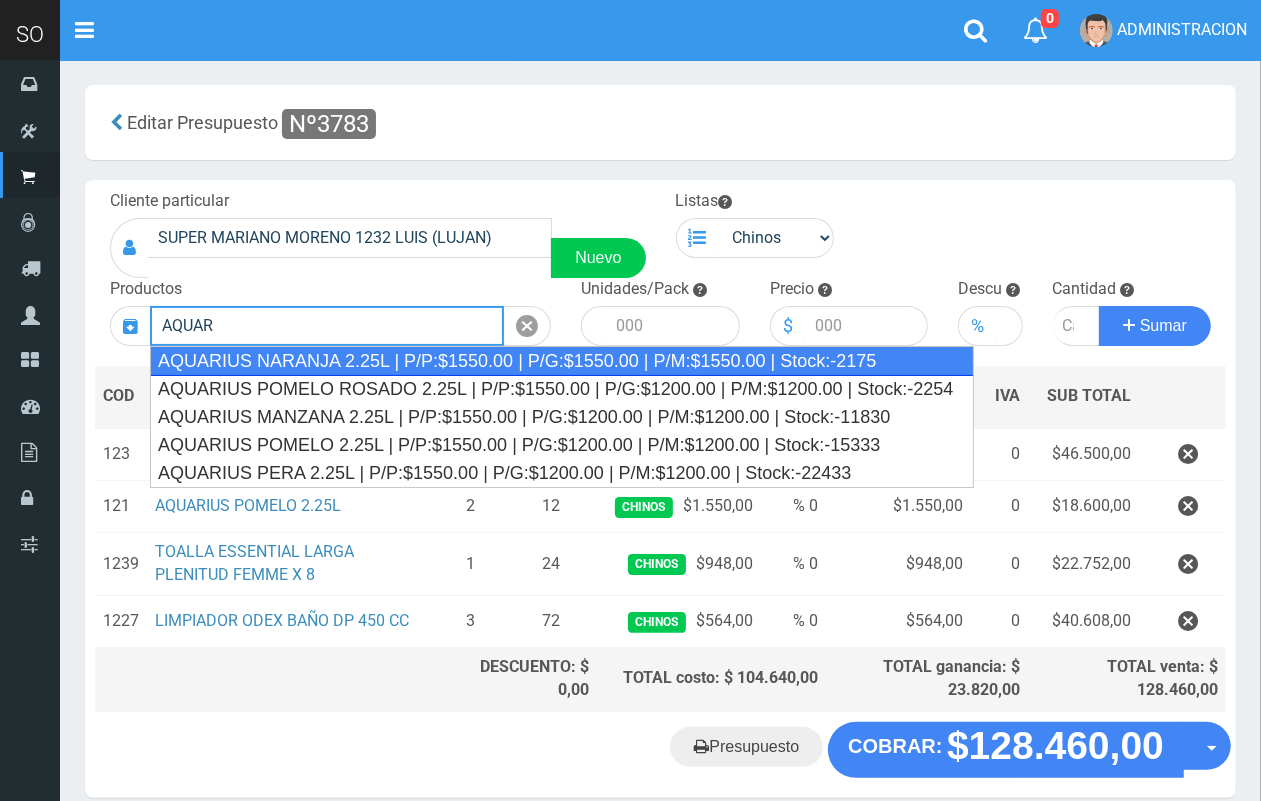 click on "AQUARIUS NARANJA 2.25L | P/P:$1550.00 | P/G:$1550.00 | P/M:$1550.00 | Stock:-2175" at bounding box center (562, 361) 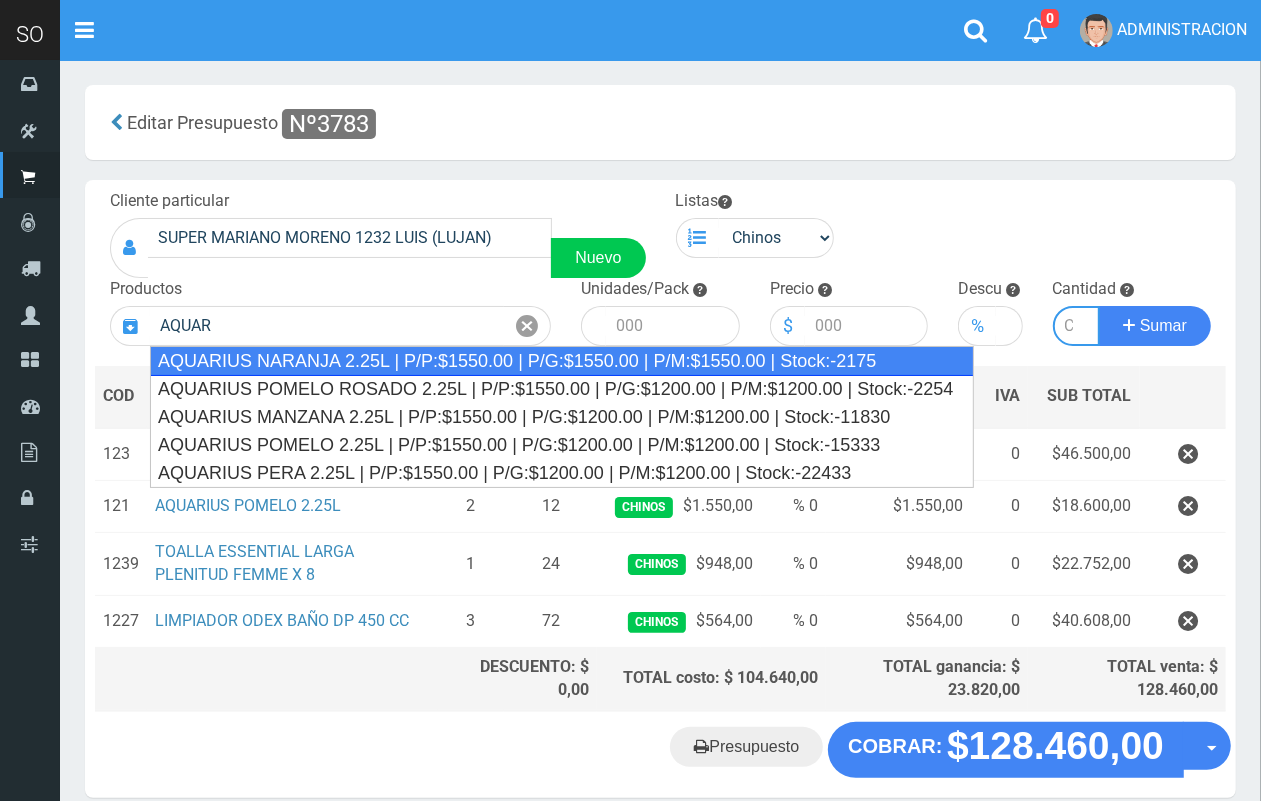 type on "AQUARIUS NARANJA 2.25L | P/P:$1550.00 | P/G:$1550.00 | P/M:$1550.00 | Stock:-2175" 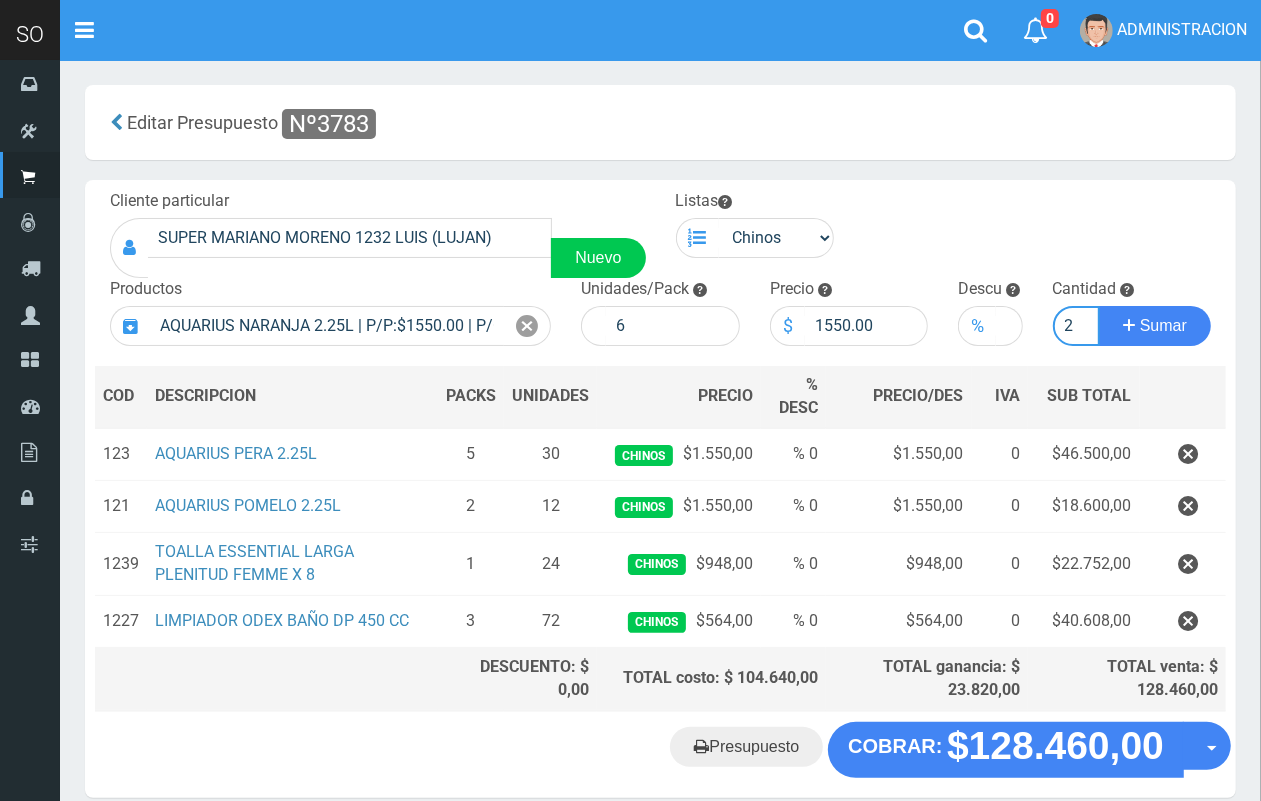 scroll, scrollTop: 0, scrollLeft: 2, axis: horizontal 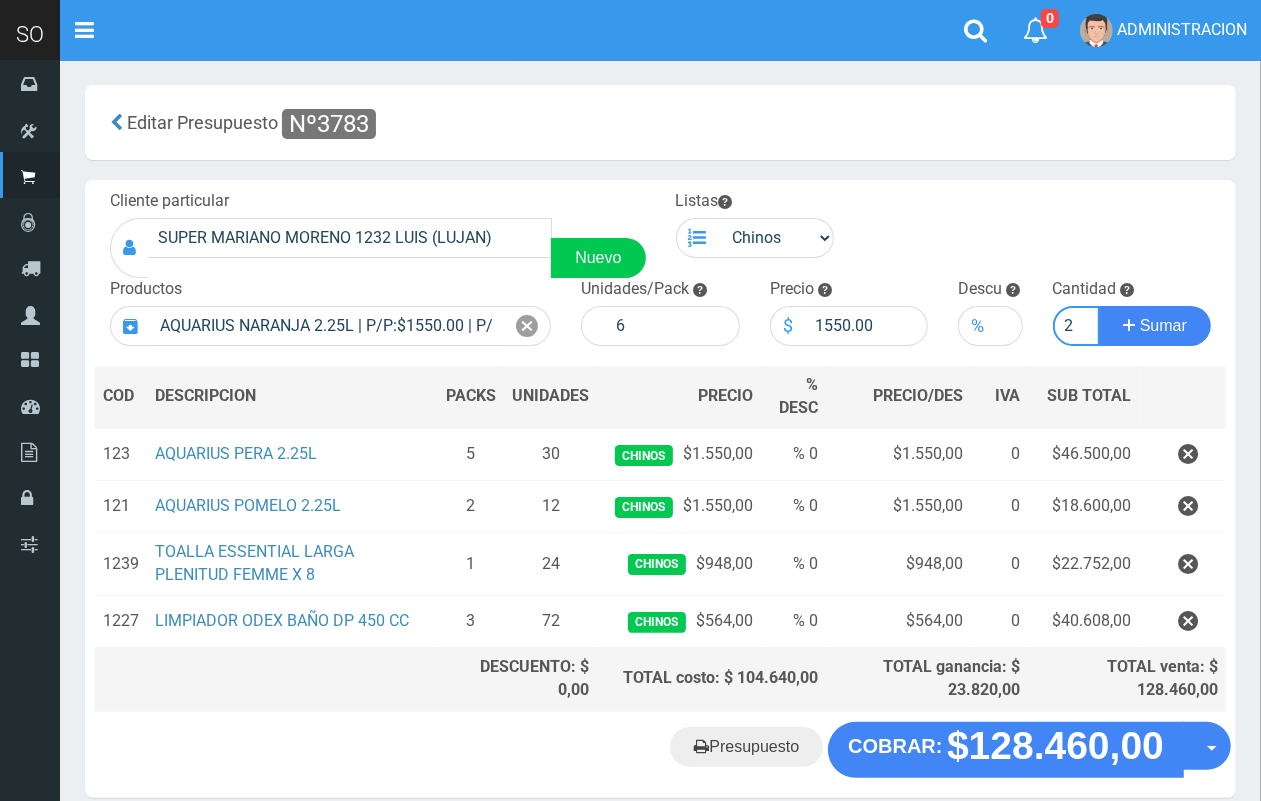 type on "2" 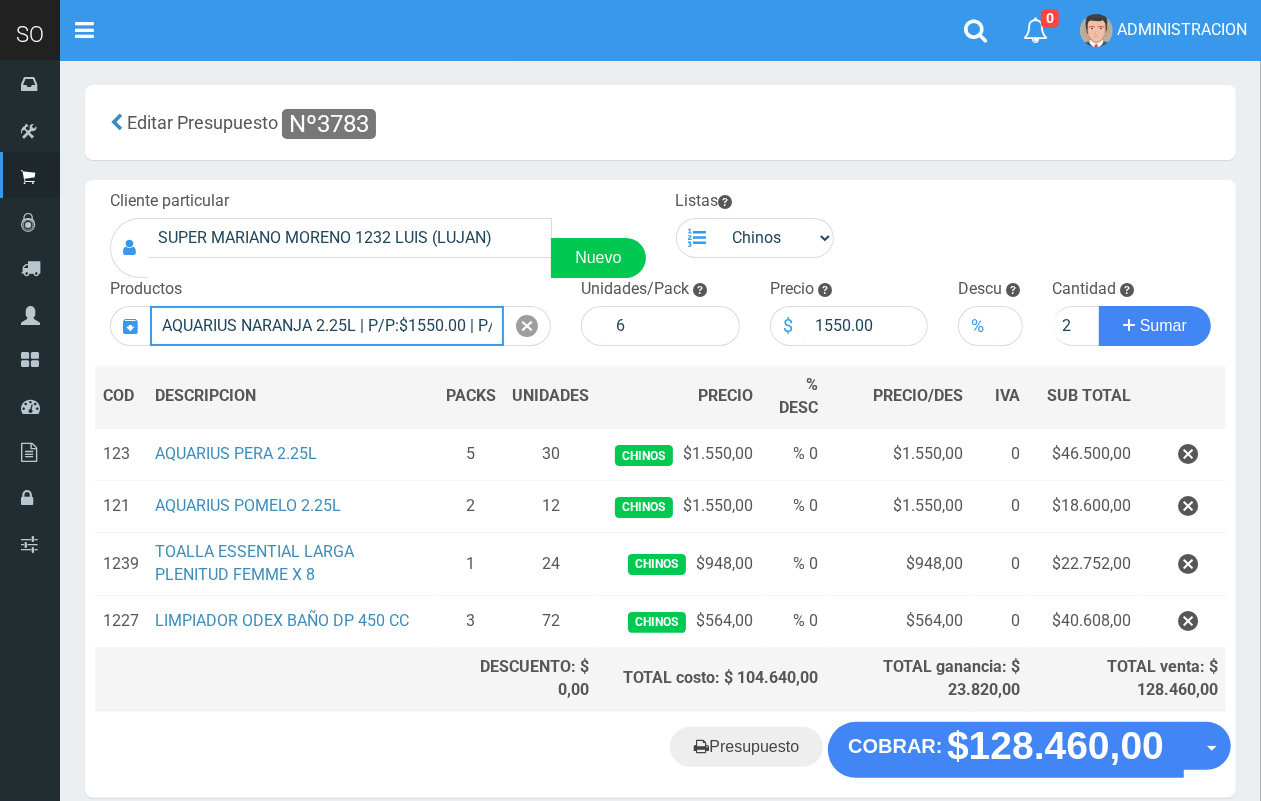 type 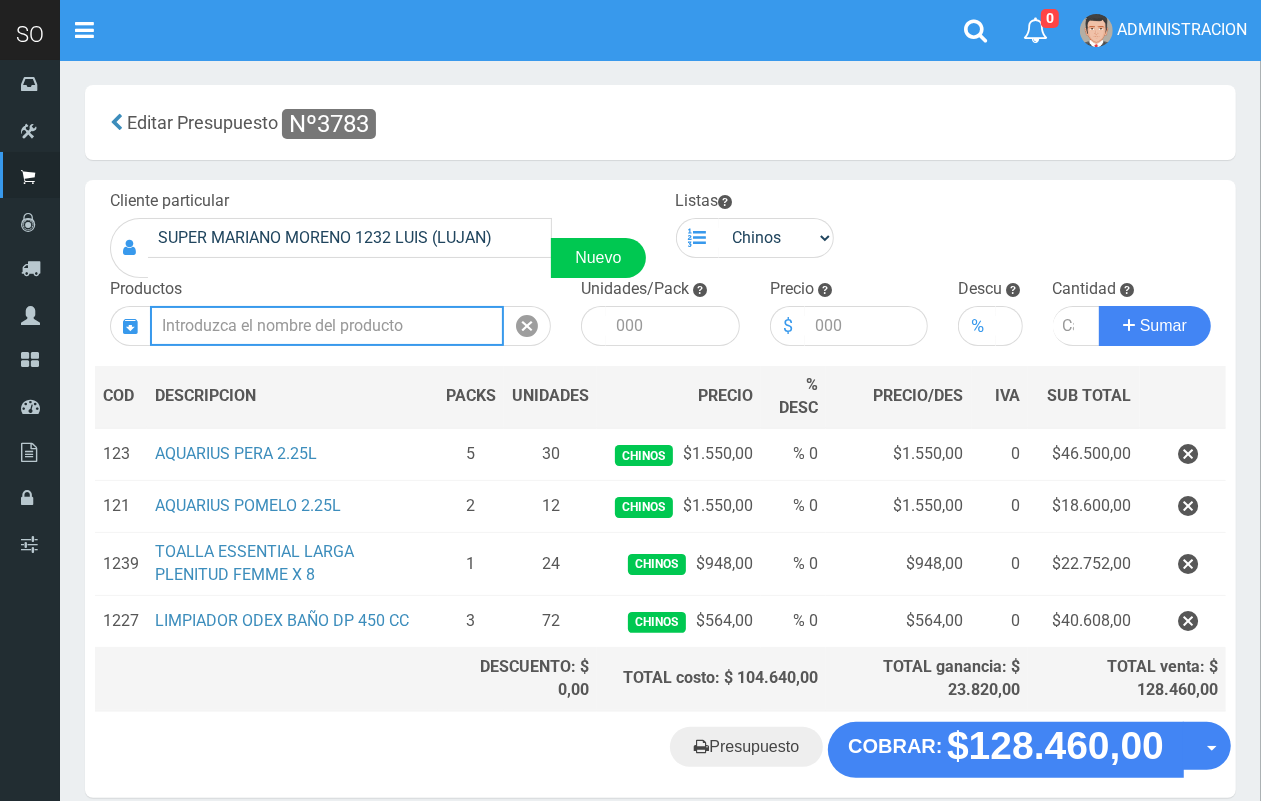 scroll, scrollTop: 0, scrollLeft: 0, axis: both 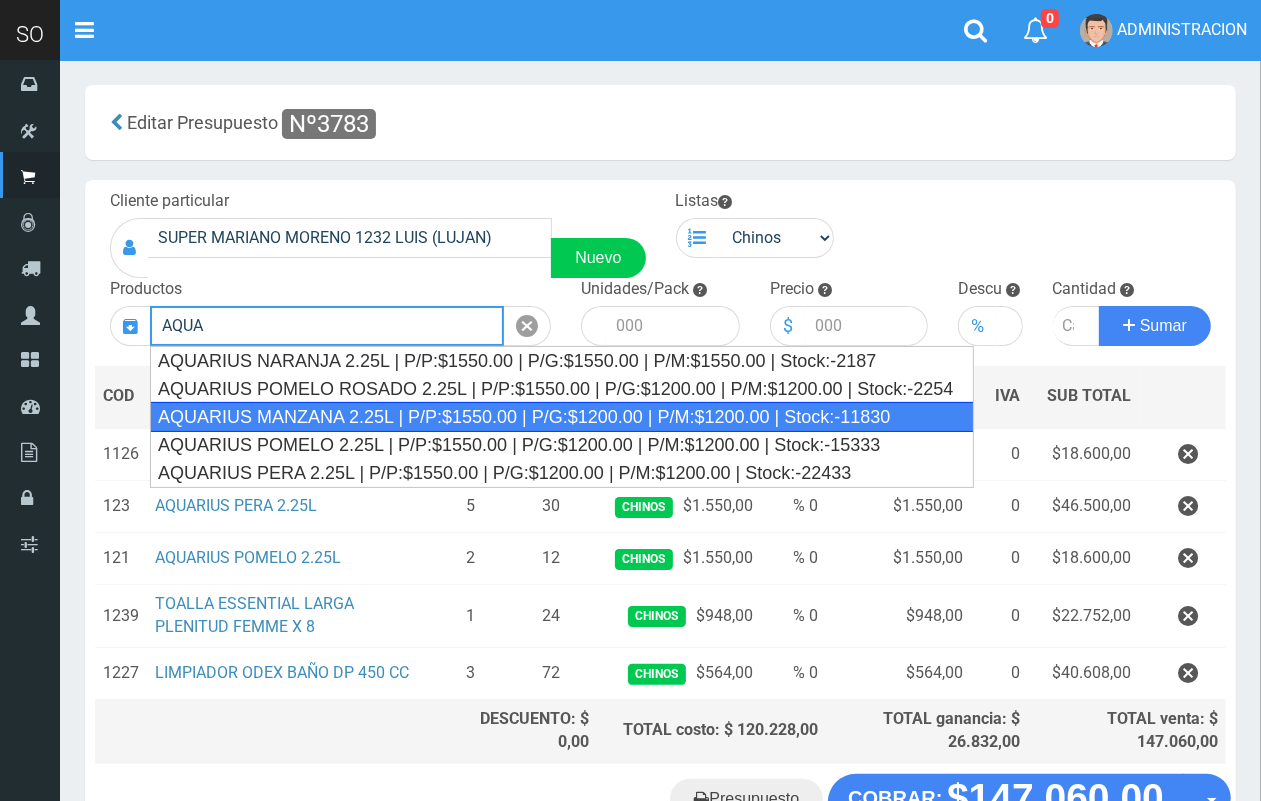 click on "AQUARIUS MANZANA 2.25L | P/P:$1550.00 | P/G:$1200.00 | P/M:$1200.00 | Stock:-11830" at bounding box center [562, 417] 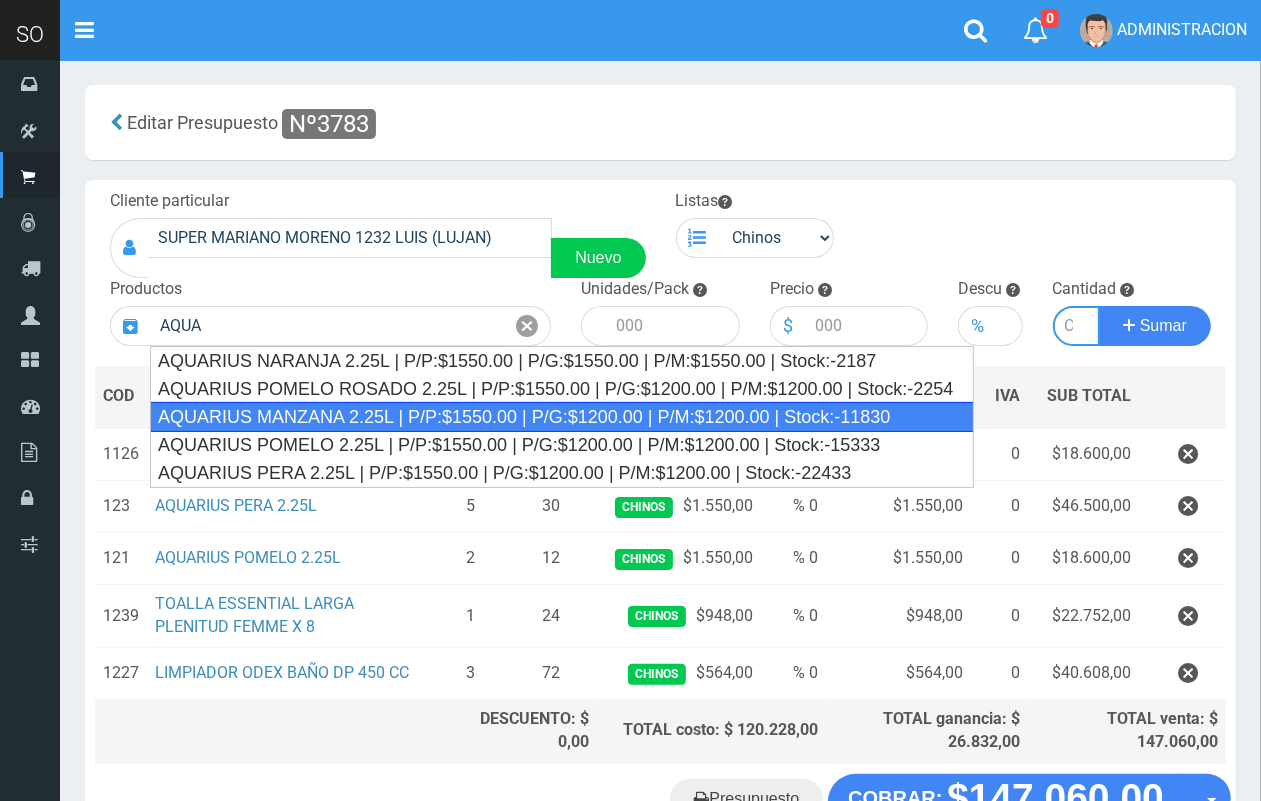 type on "AQUARIUS MANZANA 2.25L | P/P:$1550.00 | P/G:$1200.00 | P/M:$1200.00 | Stock:-11830" 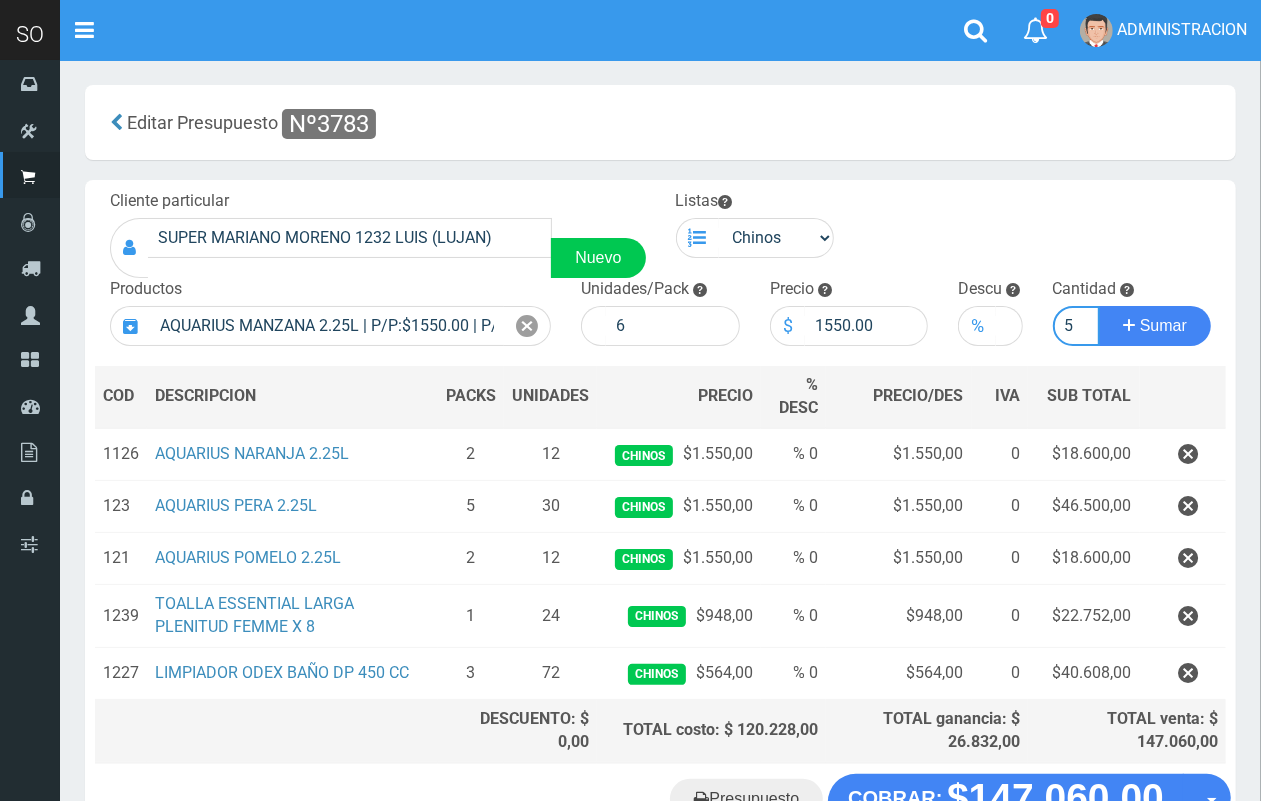 scroll, scrollTop: 0, scrollLeft: 2, axis: horizontal 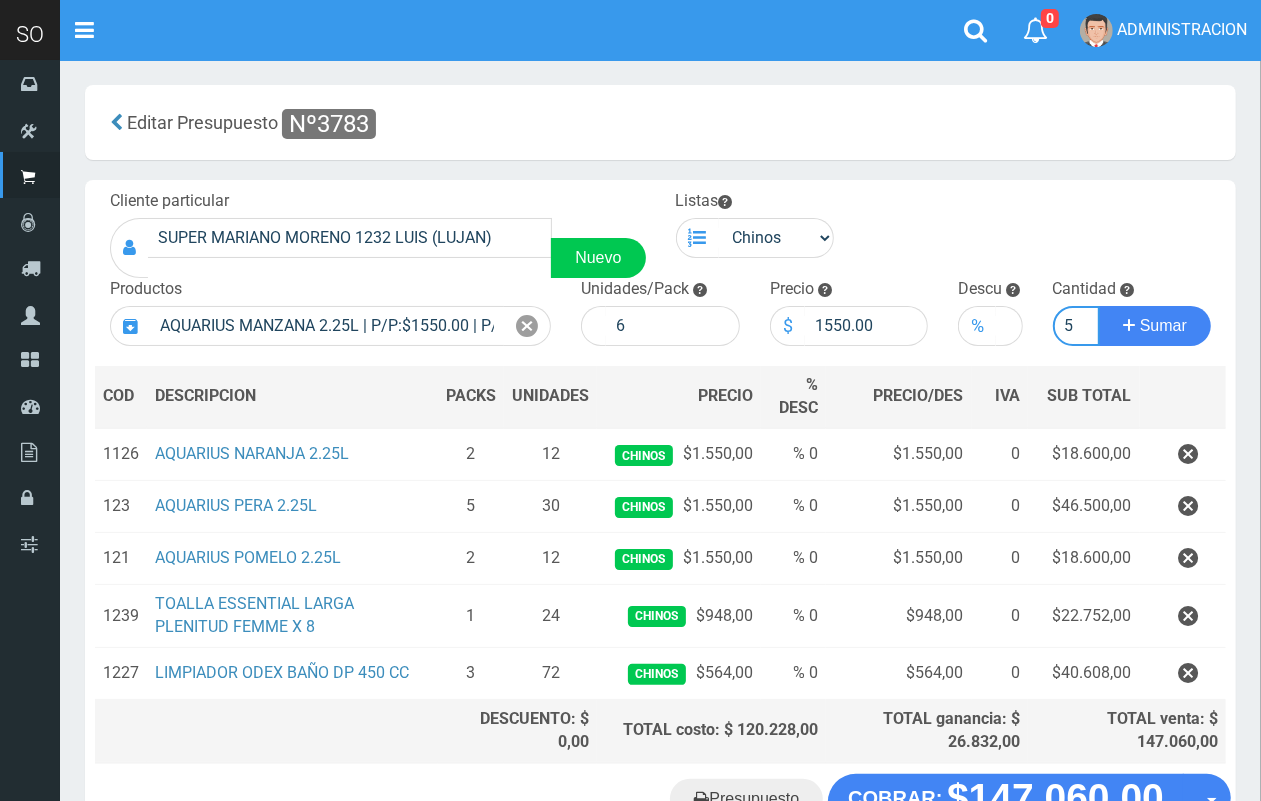 type on "5" 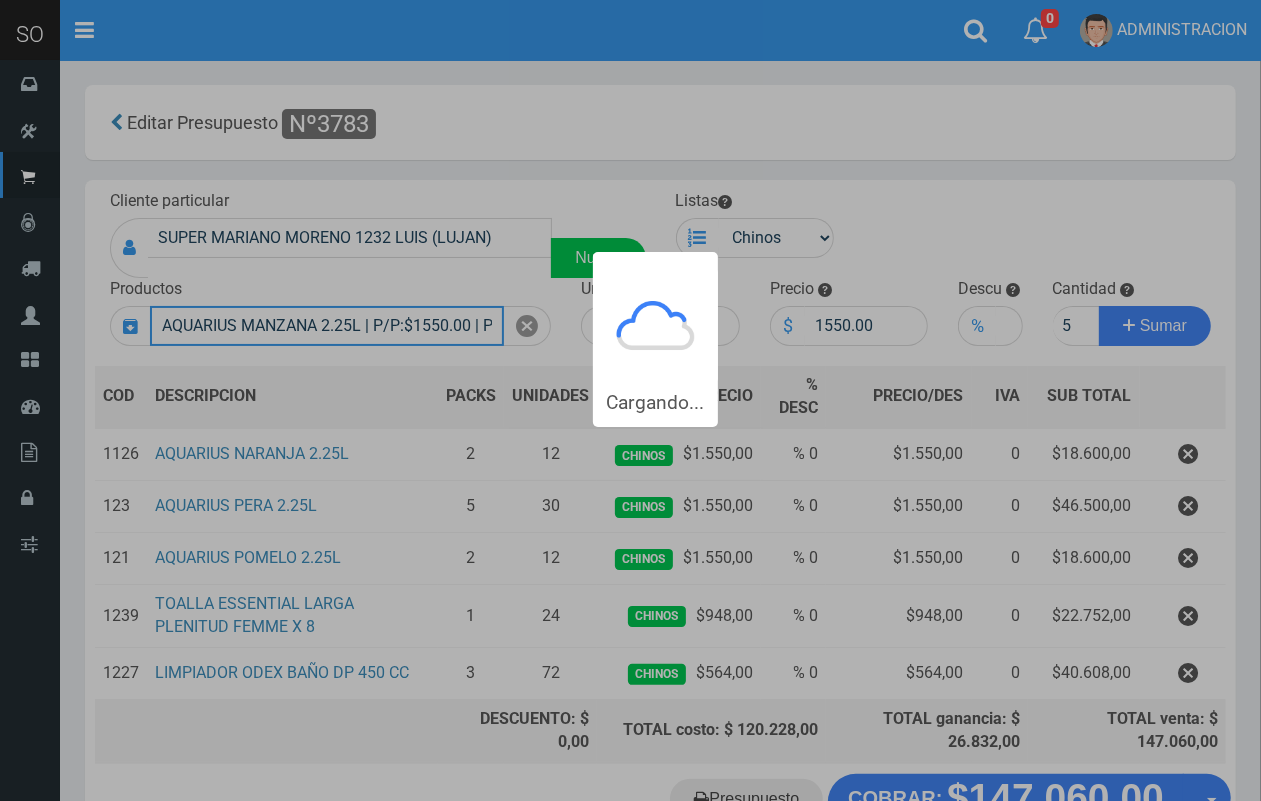 type 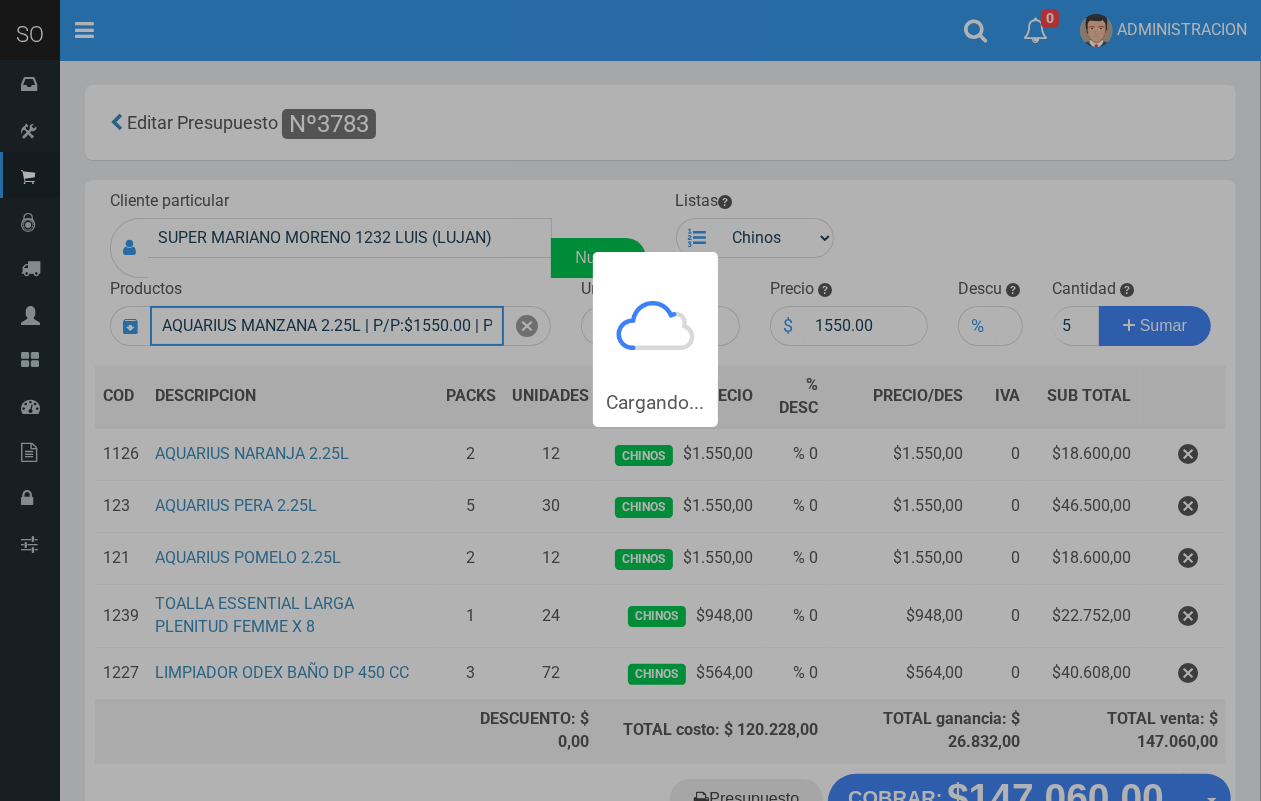 type 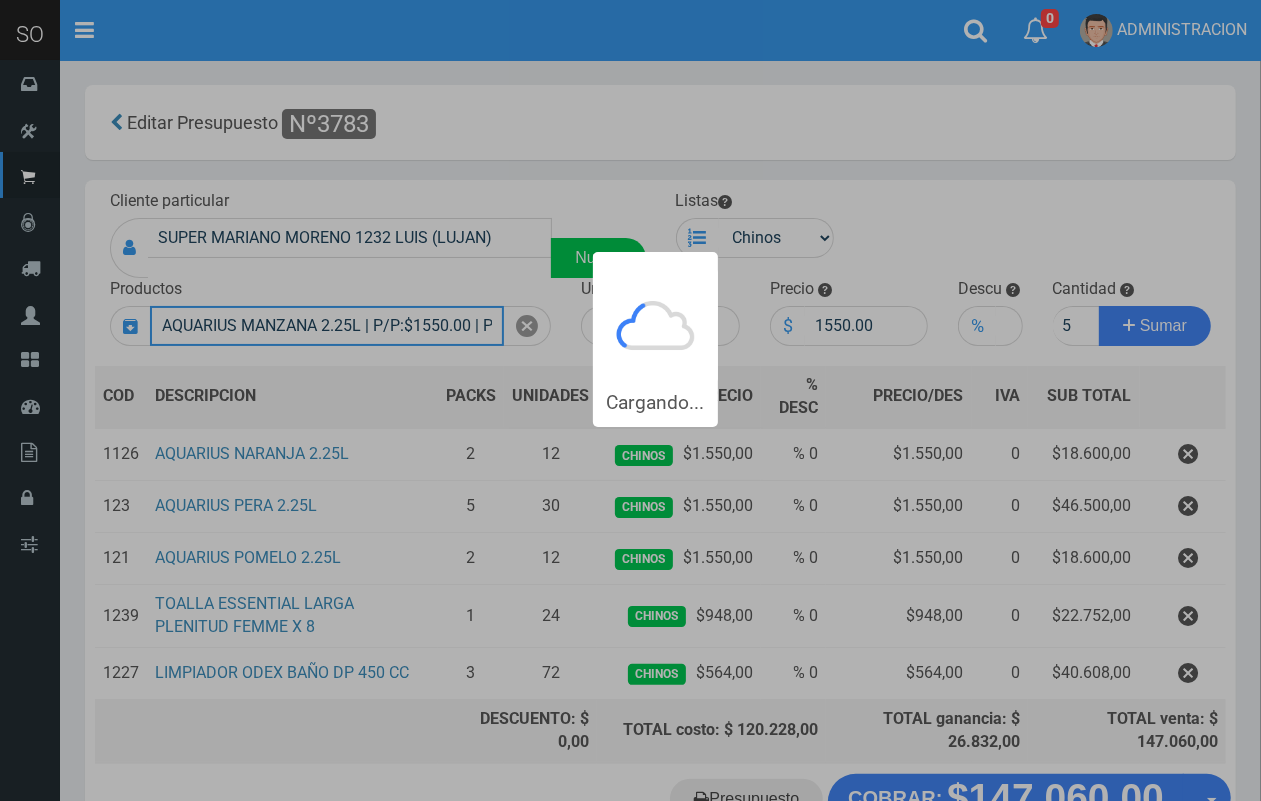 type 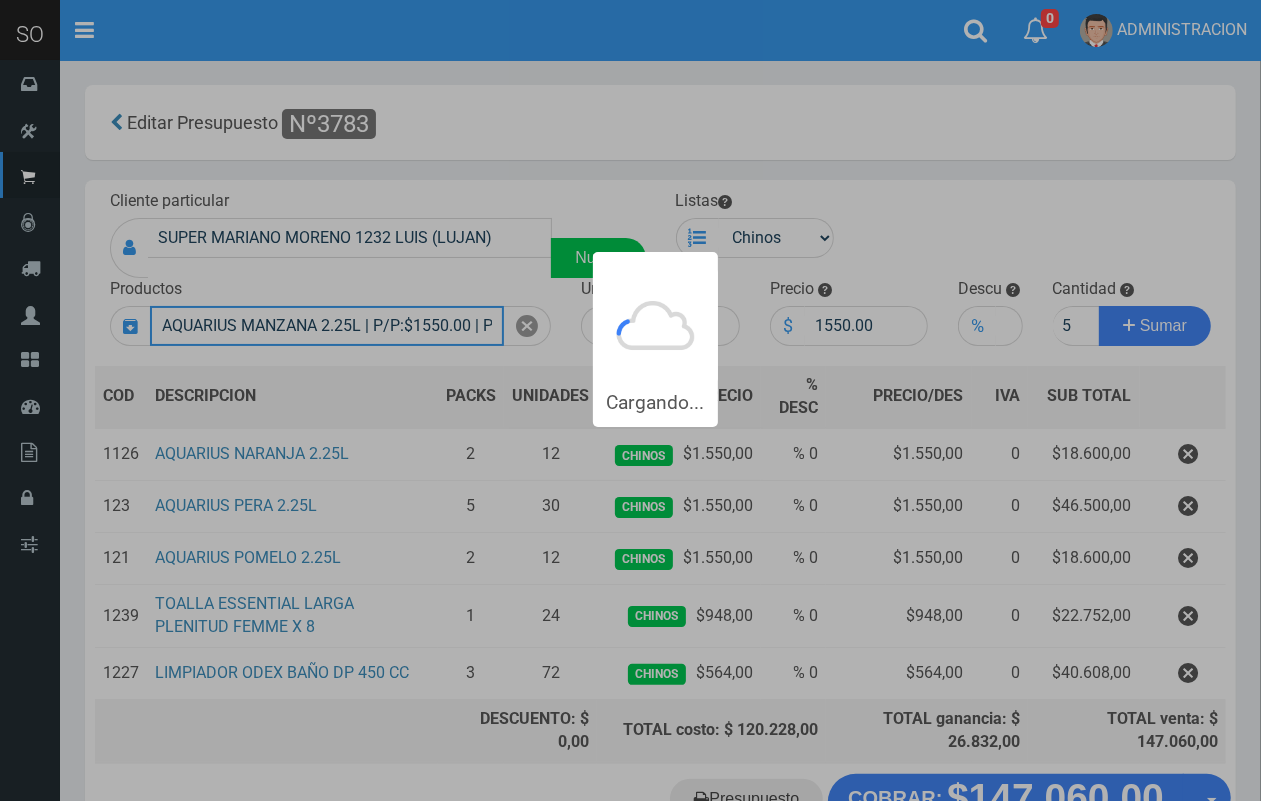 type 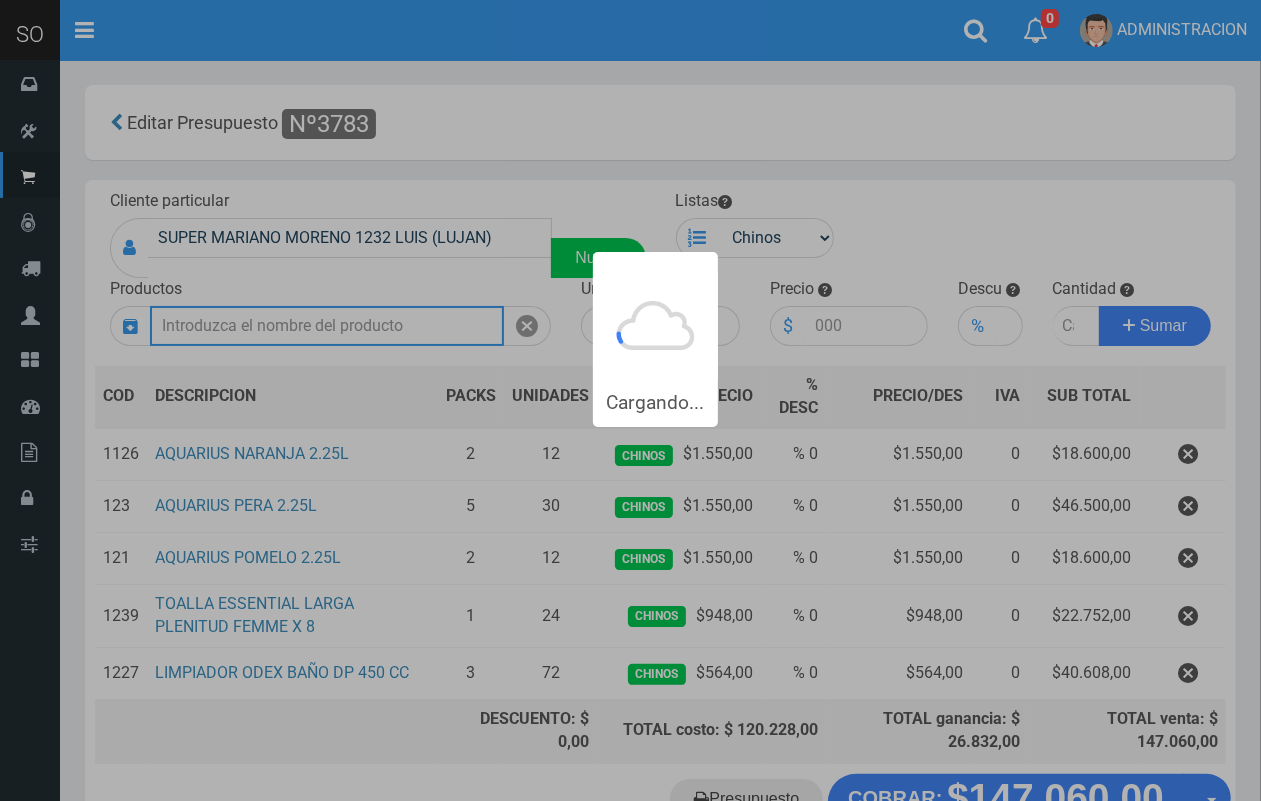 scroll, scrollTop: 0, scrollLeft: 0, axis: both 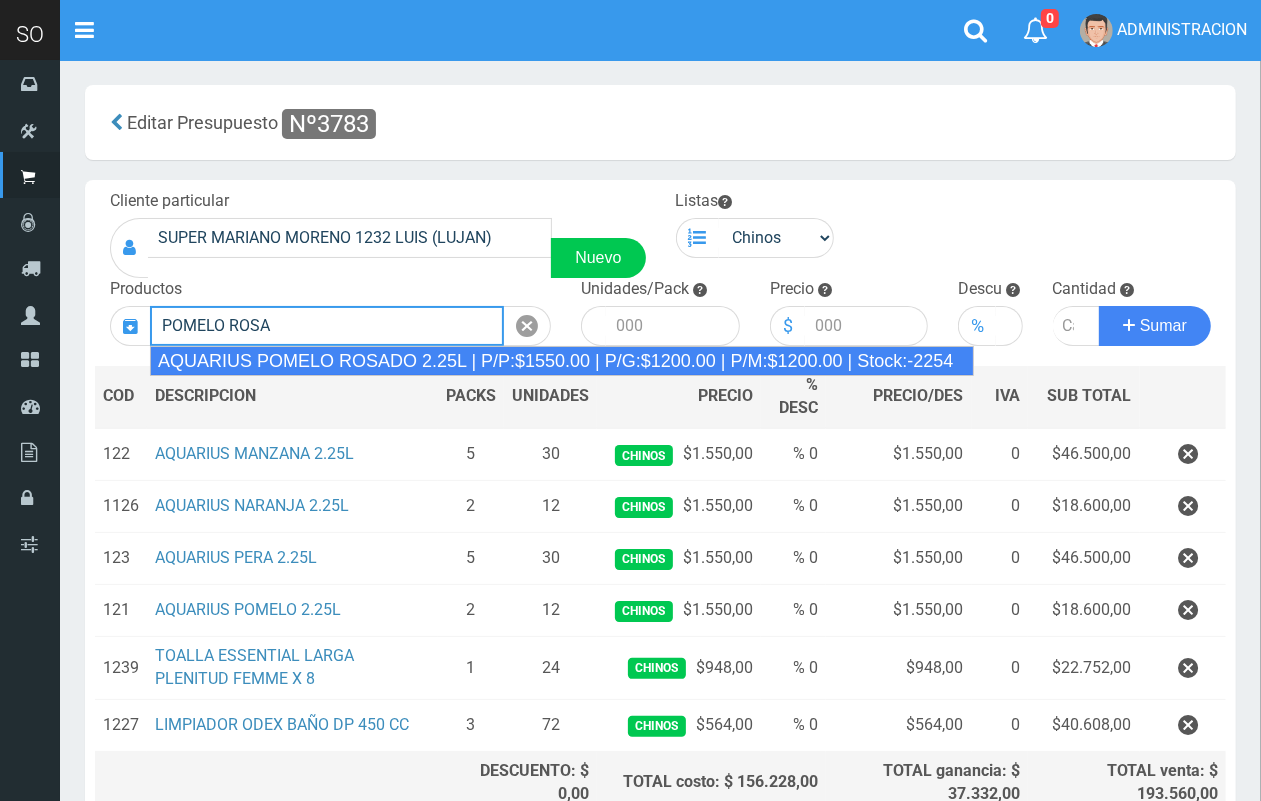 drag, startPoint x: 491, startPoint y: 355, endPoint x: 560, endPoint y: 337, distance: 71.30919 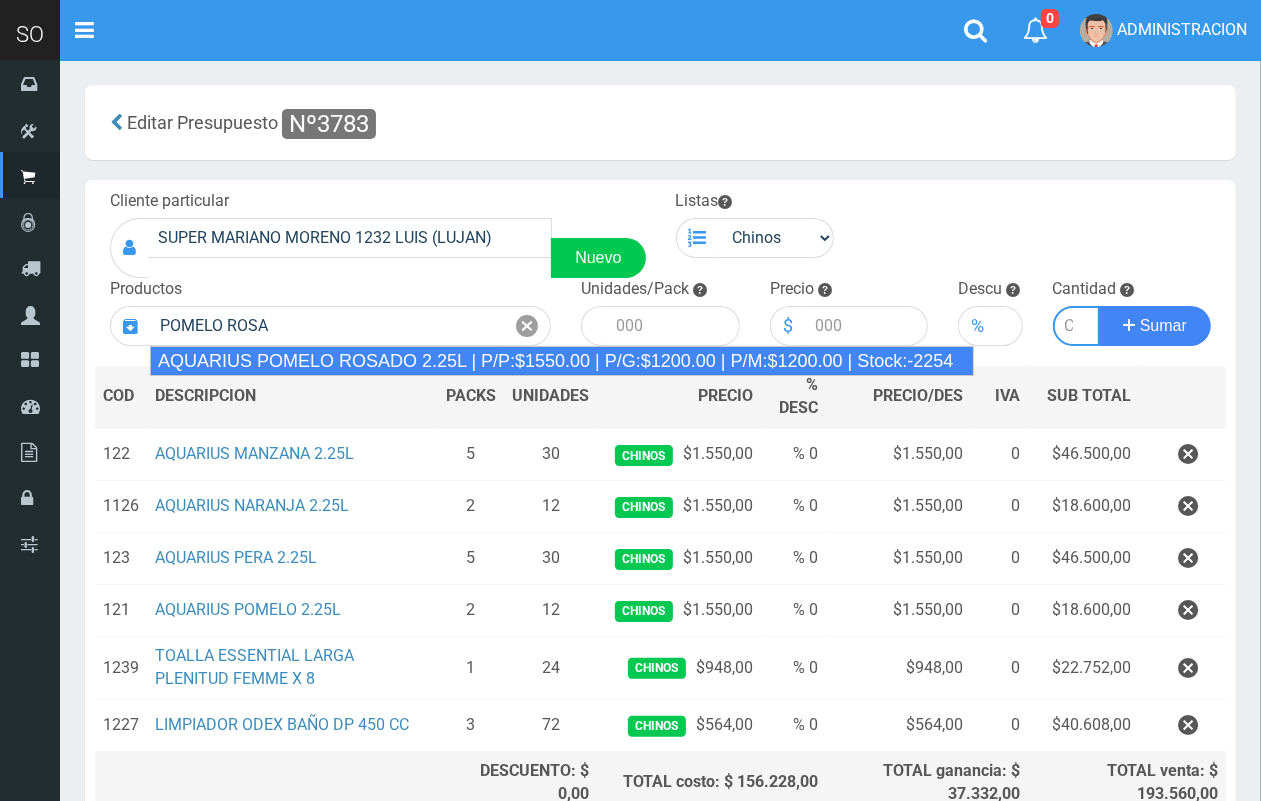 type on "AQUARIUS POMELO ROSADO 2.25L | P/P:$1550.00 | P/G:$1200.00 | P/M:$1200.00 | Stock:-2254" 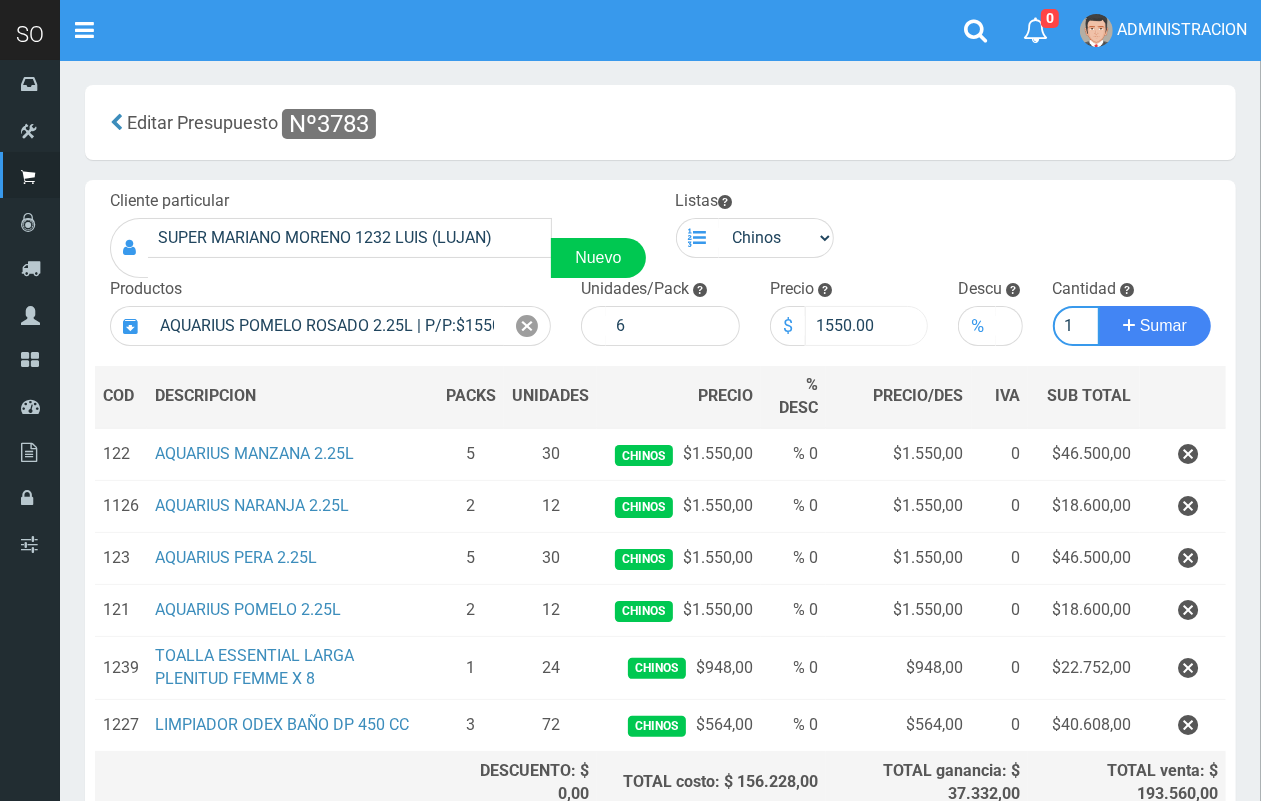 scroll, scrollTop: 0, scrollLeft: 2, axis: horizontal 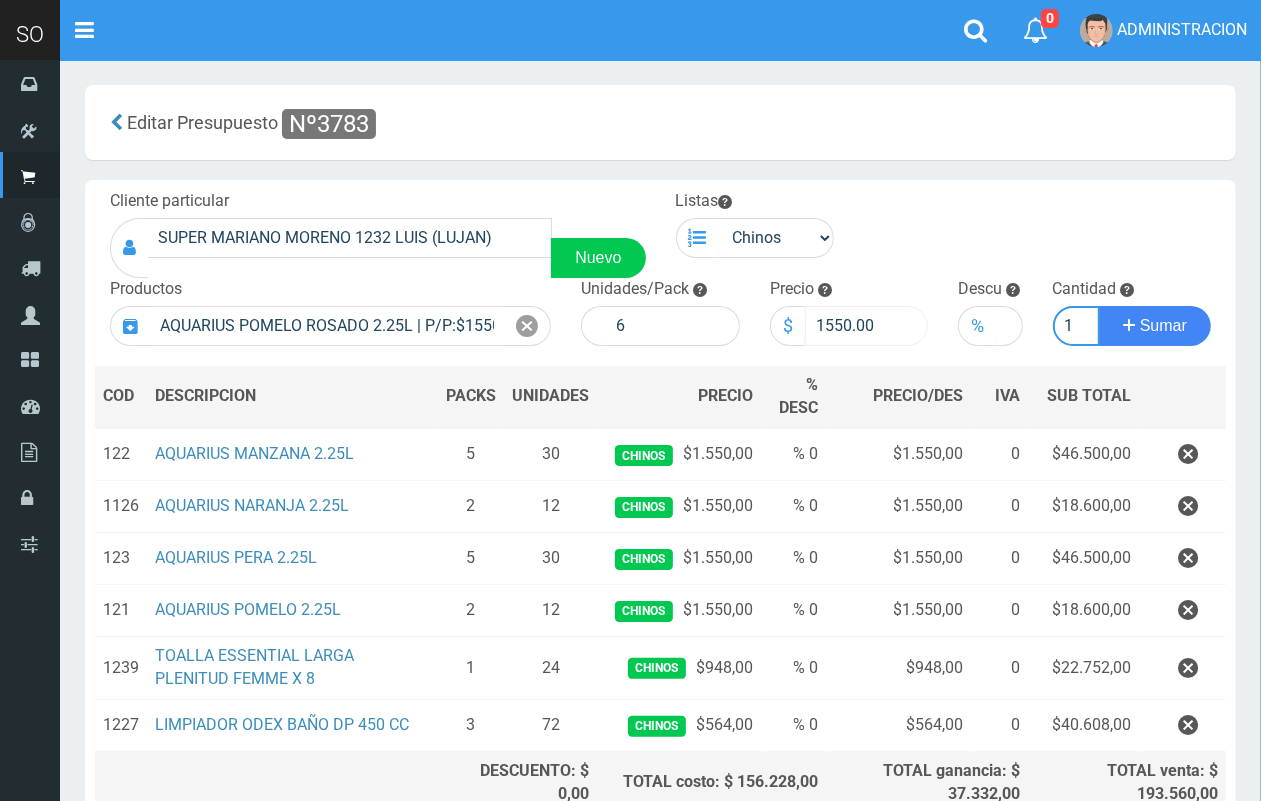 type on "1" 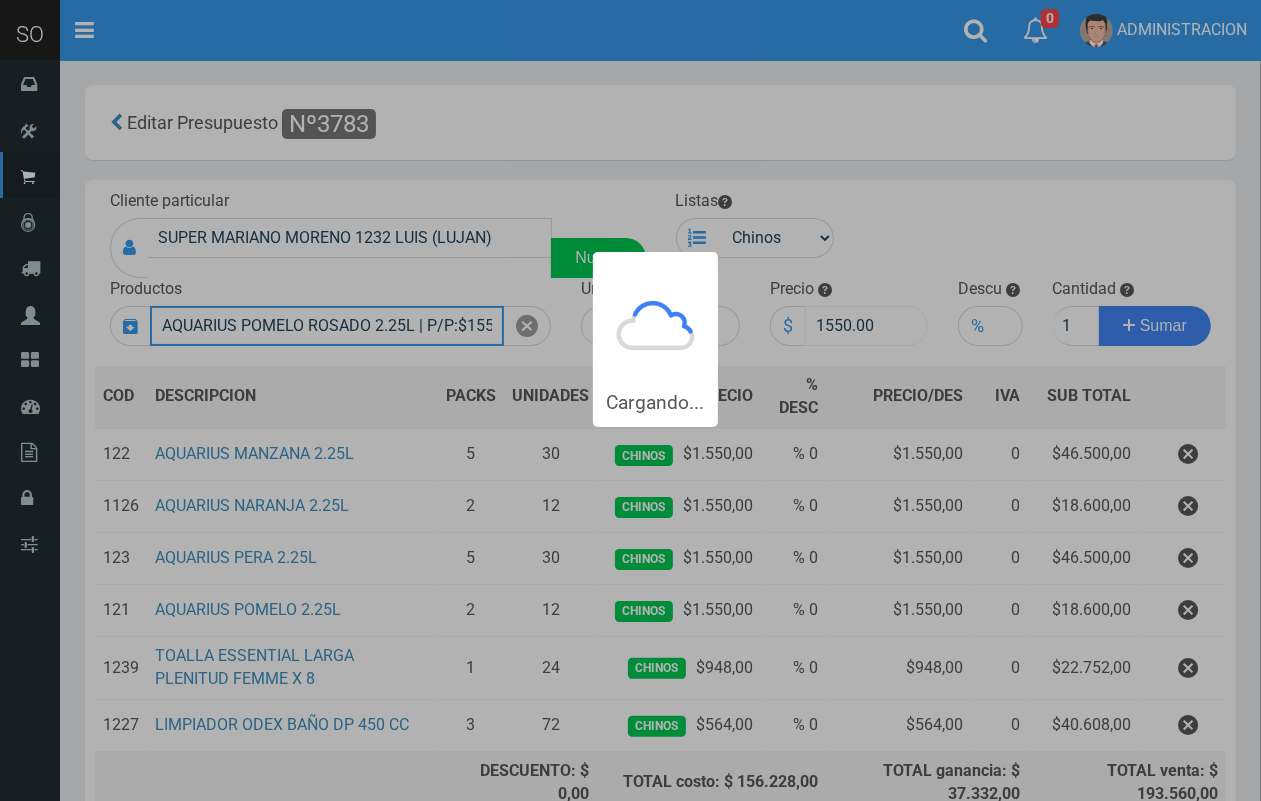 type 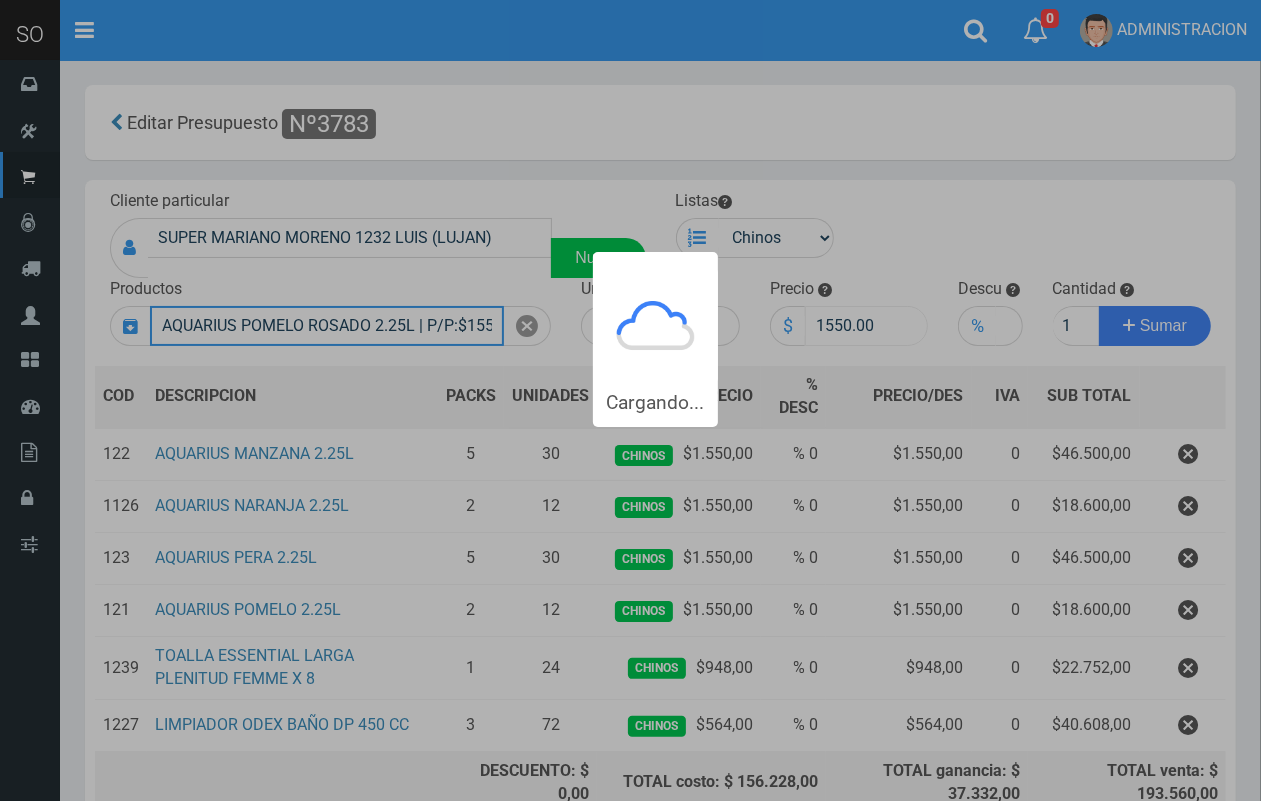 type 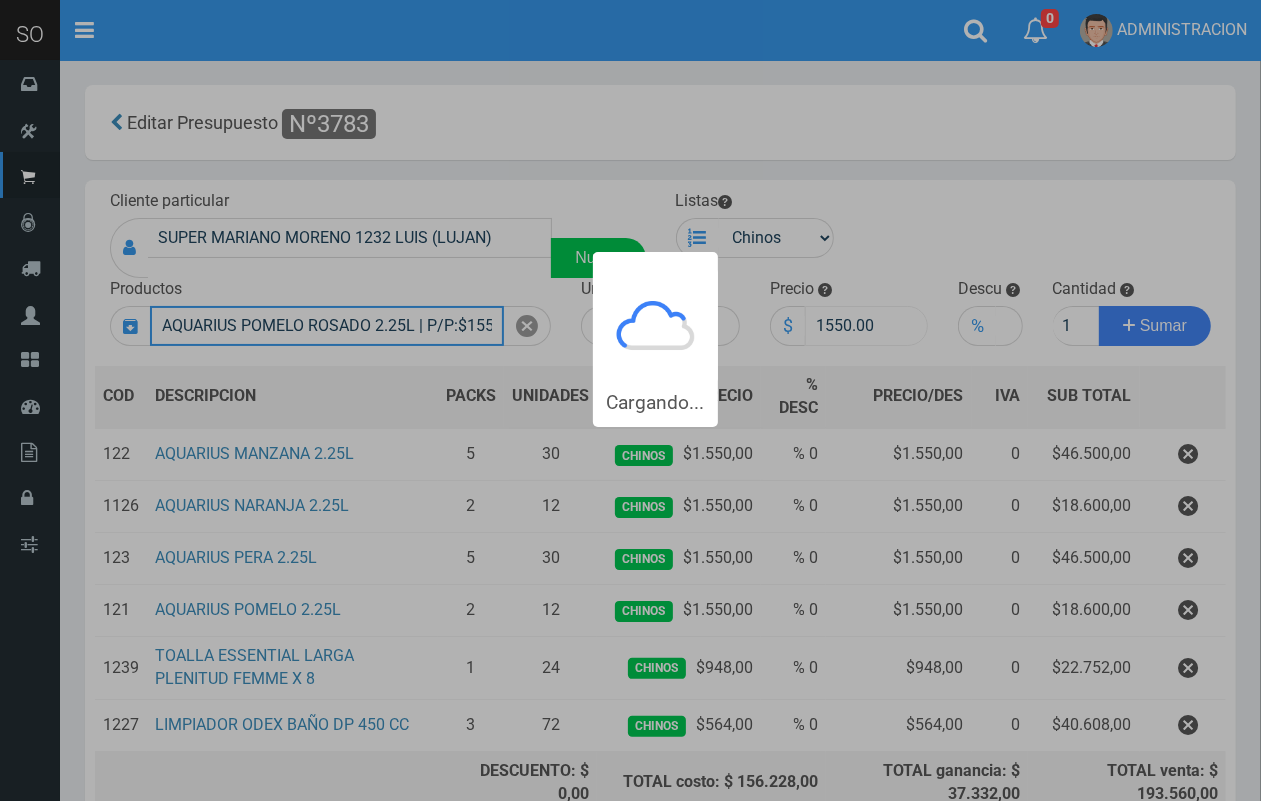 type 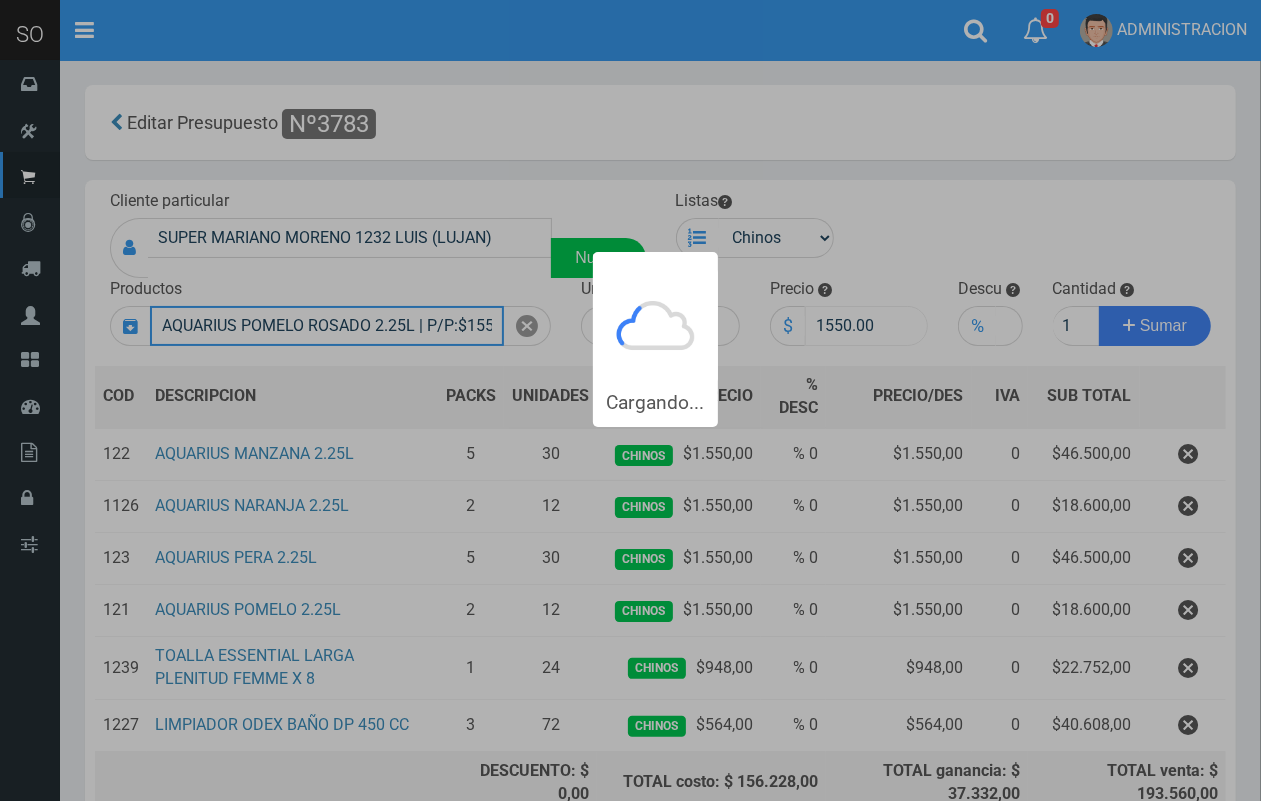 type 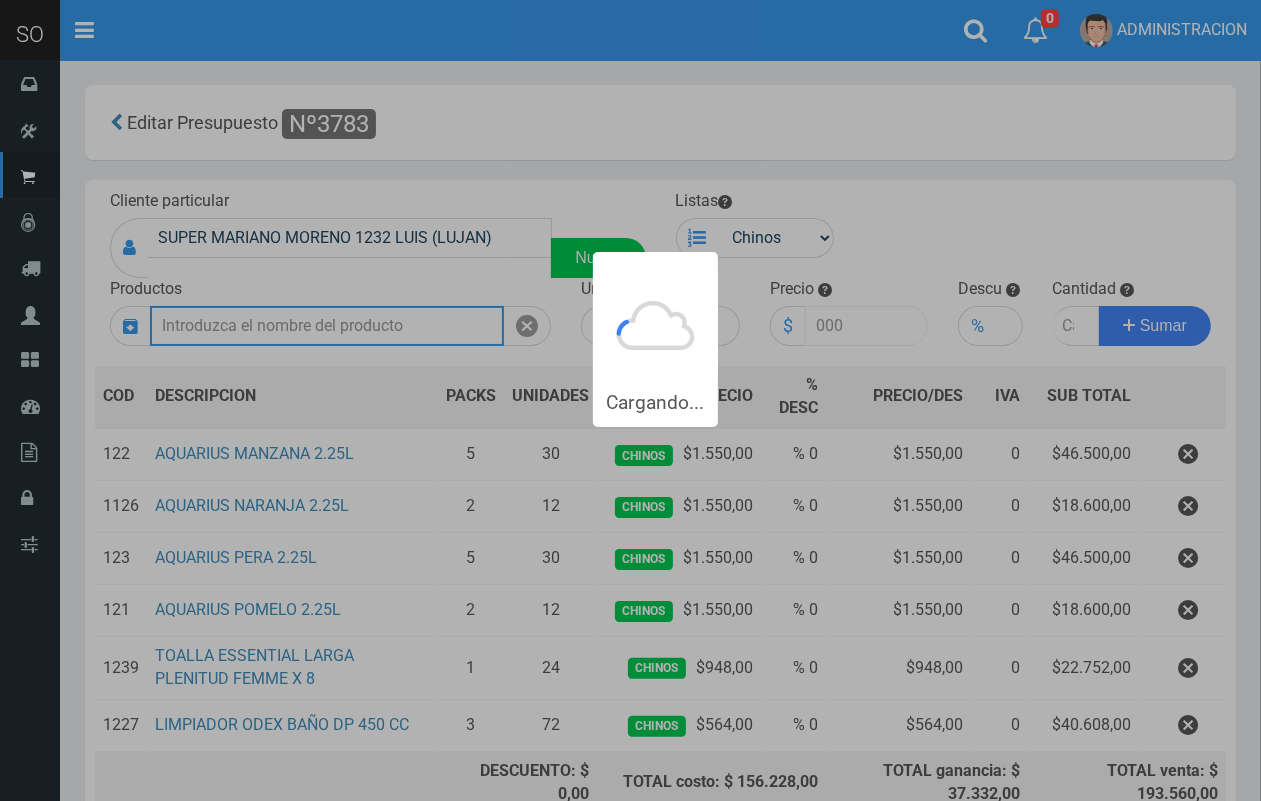 scroll, scrollTop: 0, scrollLeft: 0, axis: both 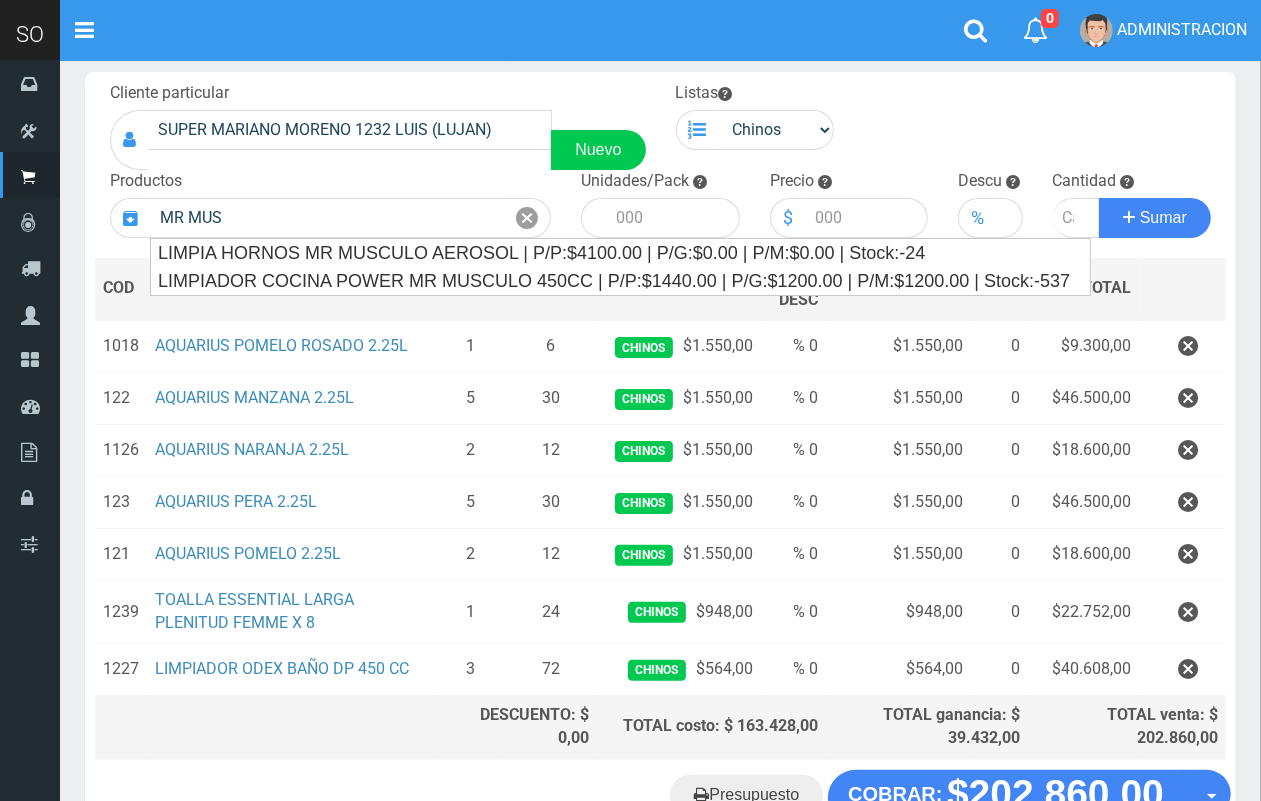 click on "Cliente particular
SUPER MARIANO MORENO 1232 LUIS (LUJAN)
Nuevo
Listas
Chinos
.
.
Productos" at bounding box center [660, 421] 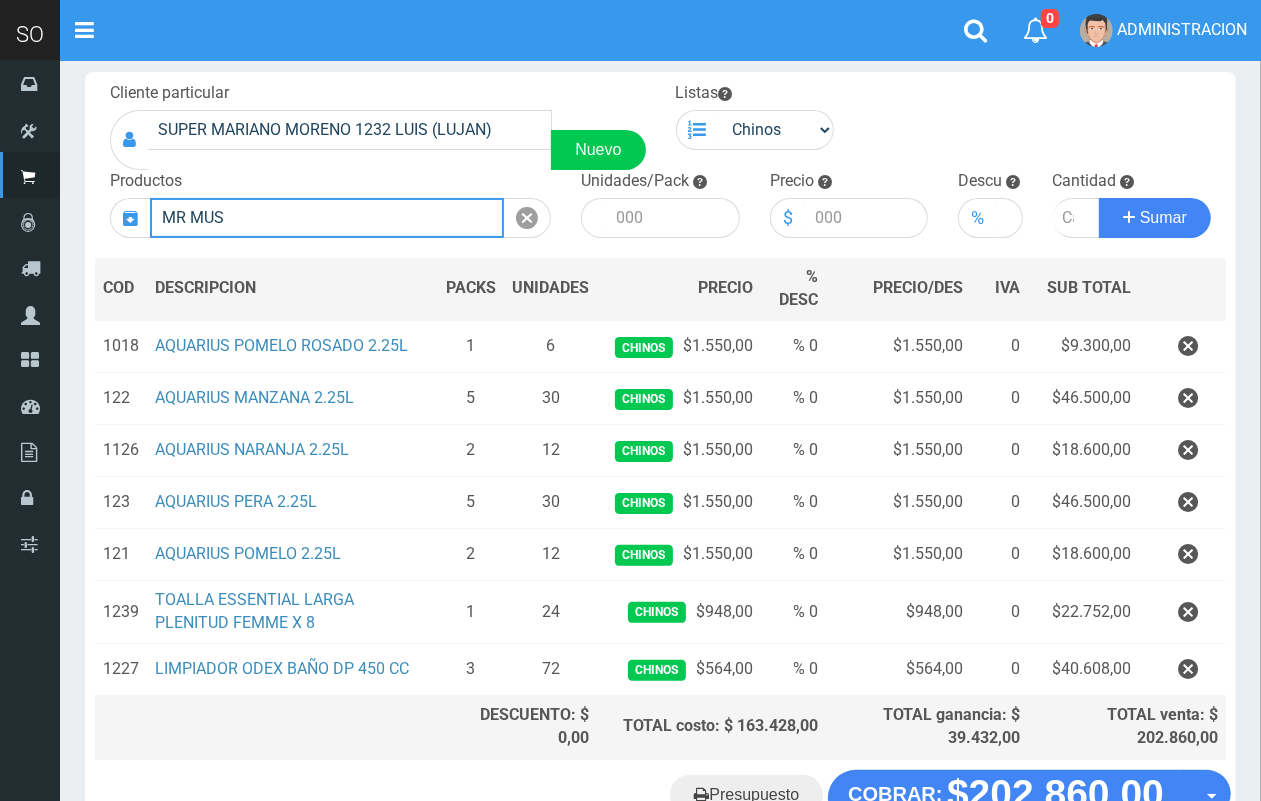 click on "MR MUS" at bounding box center [327, 218] 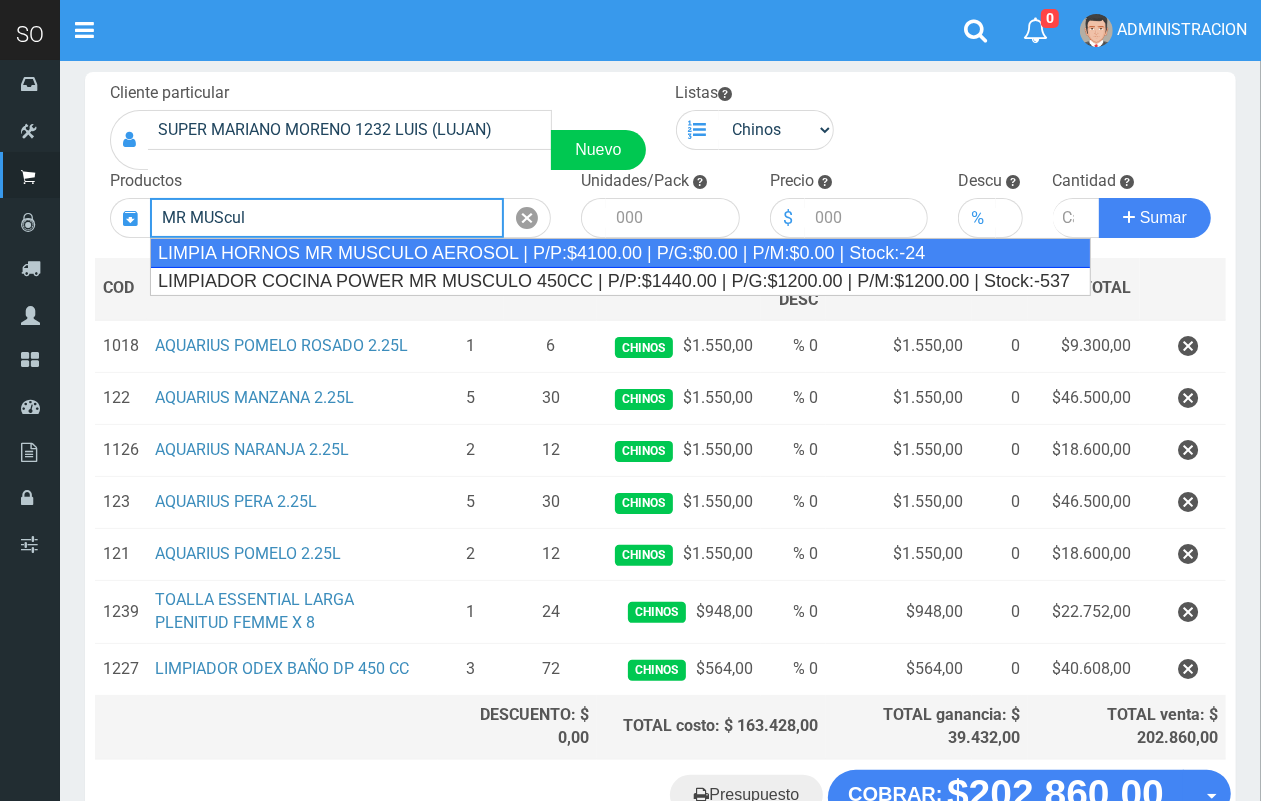 click on "LIMPIA HORNOS MR MUSCULO AEROSOL | P/P:$4100.00 | P/G:$0.00 | P/M:$0.00 | Stock:-24" at bounding box center (620, 253) 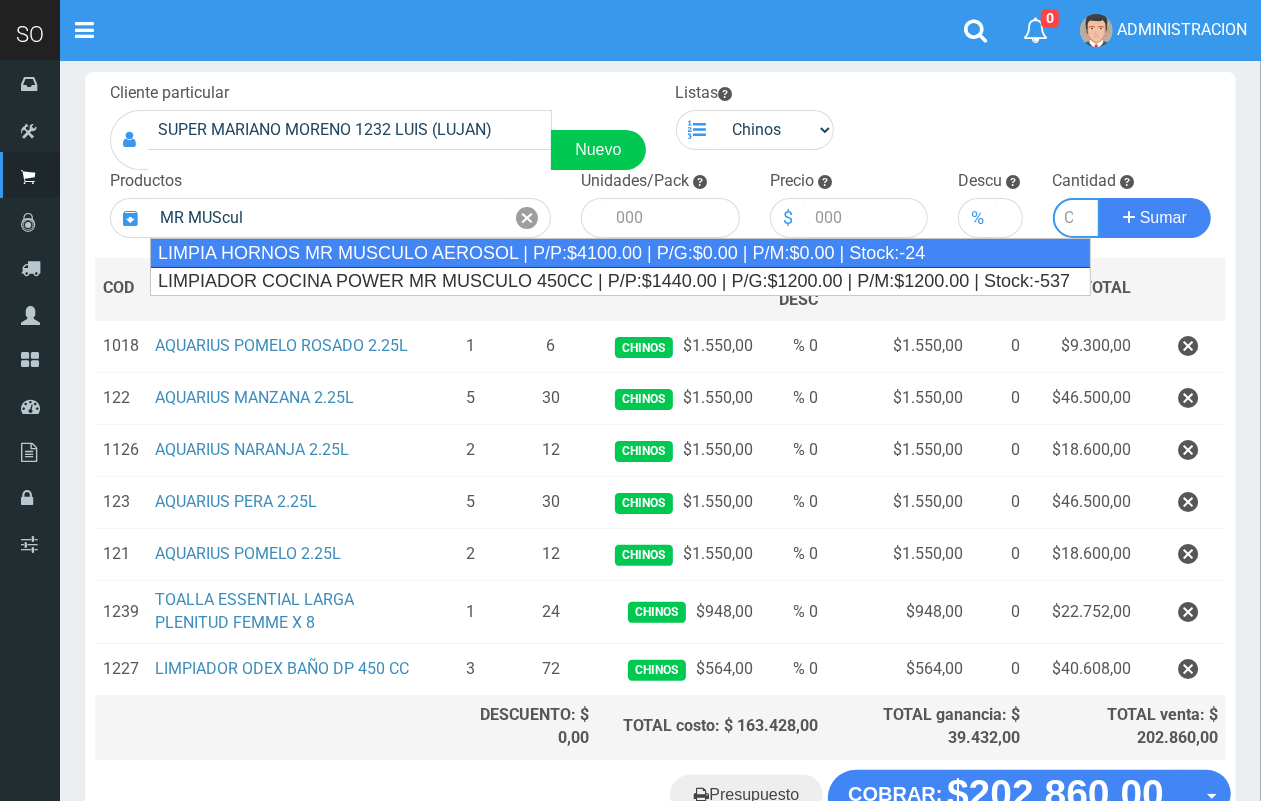 type on "LIMPIA HORNOS MR MUSCULO AEROSOL | P/P:$4100.00 | P/G:$0.00 | P/M:$0.00 | Stock:-24" 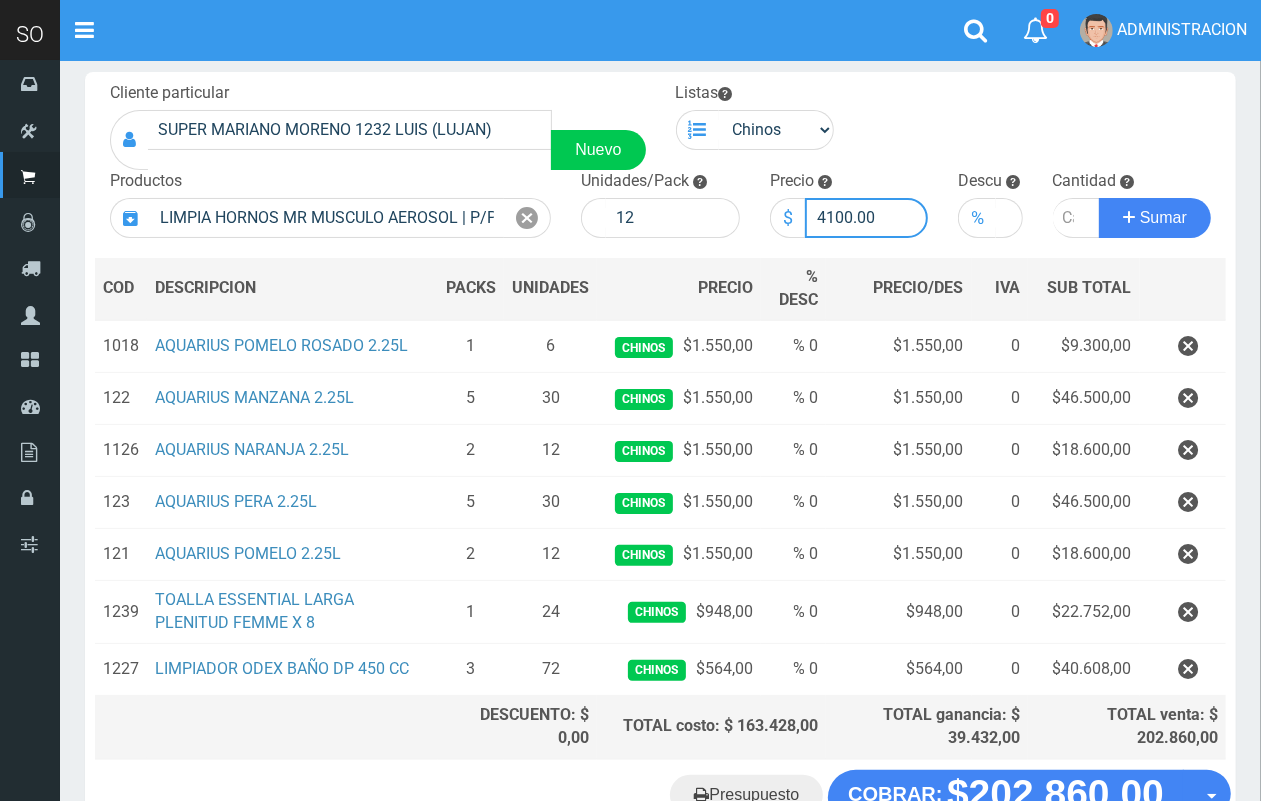 click on "4100.00" at bounding box center [867, 218] 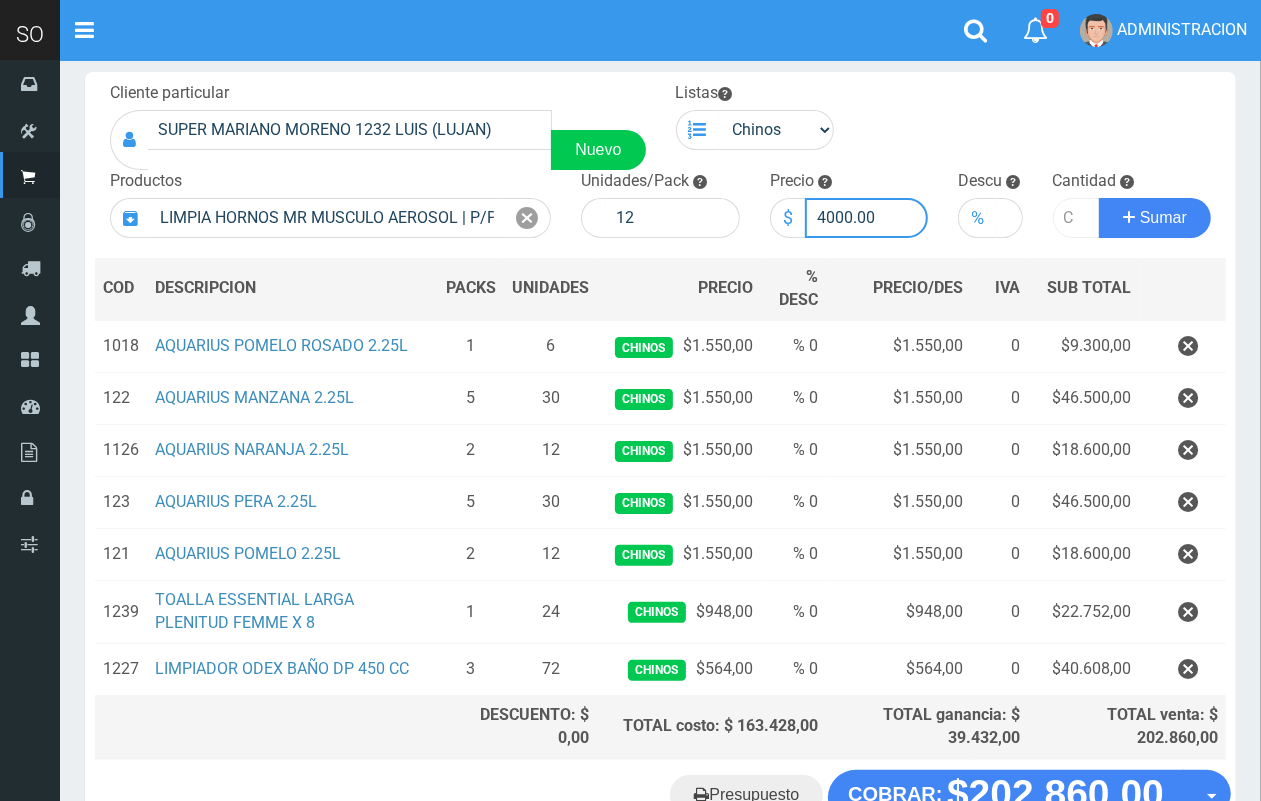 type on "4000.00" 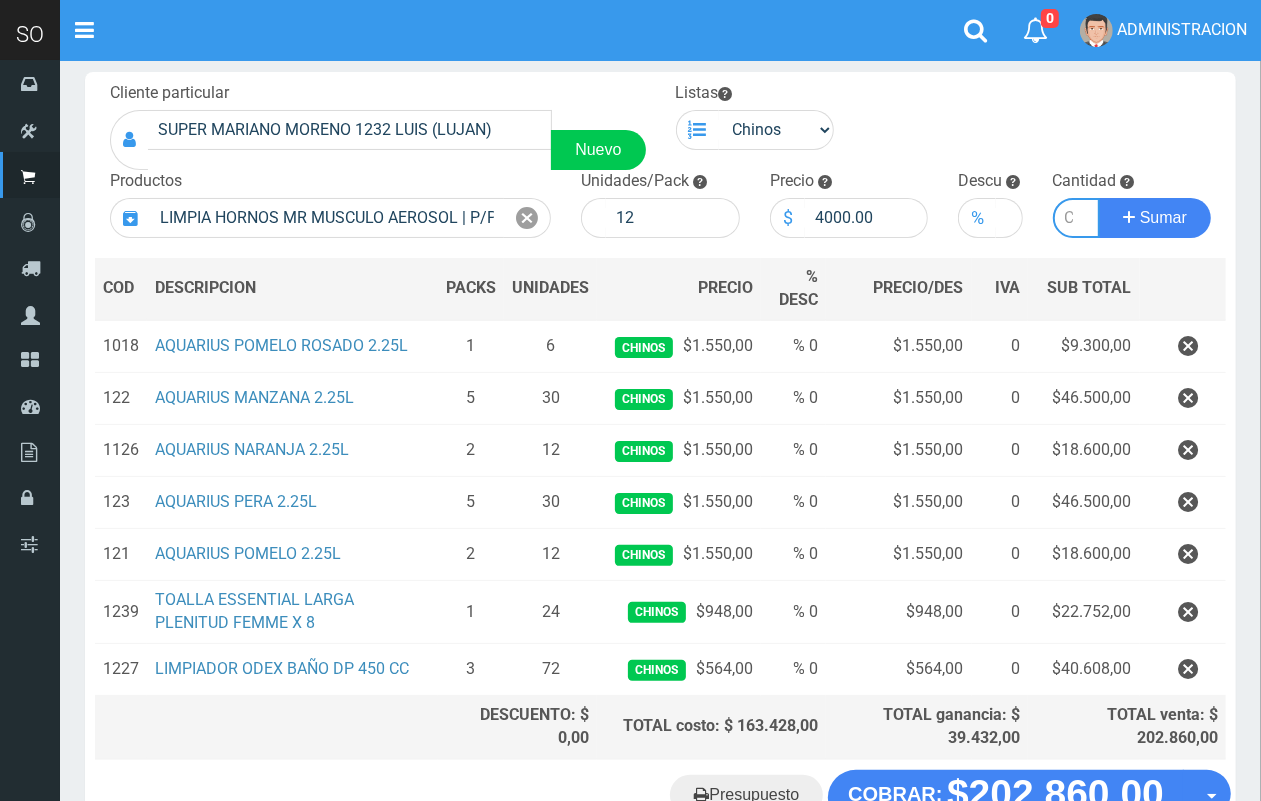 click at bounding box center (1077, 218) 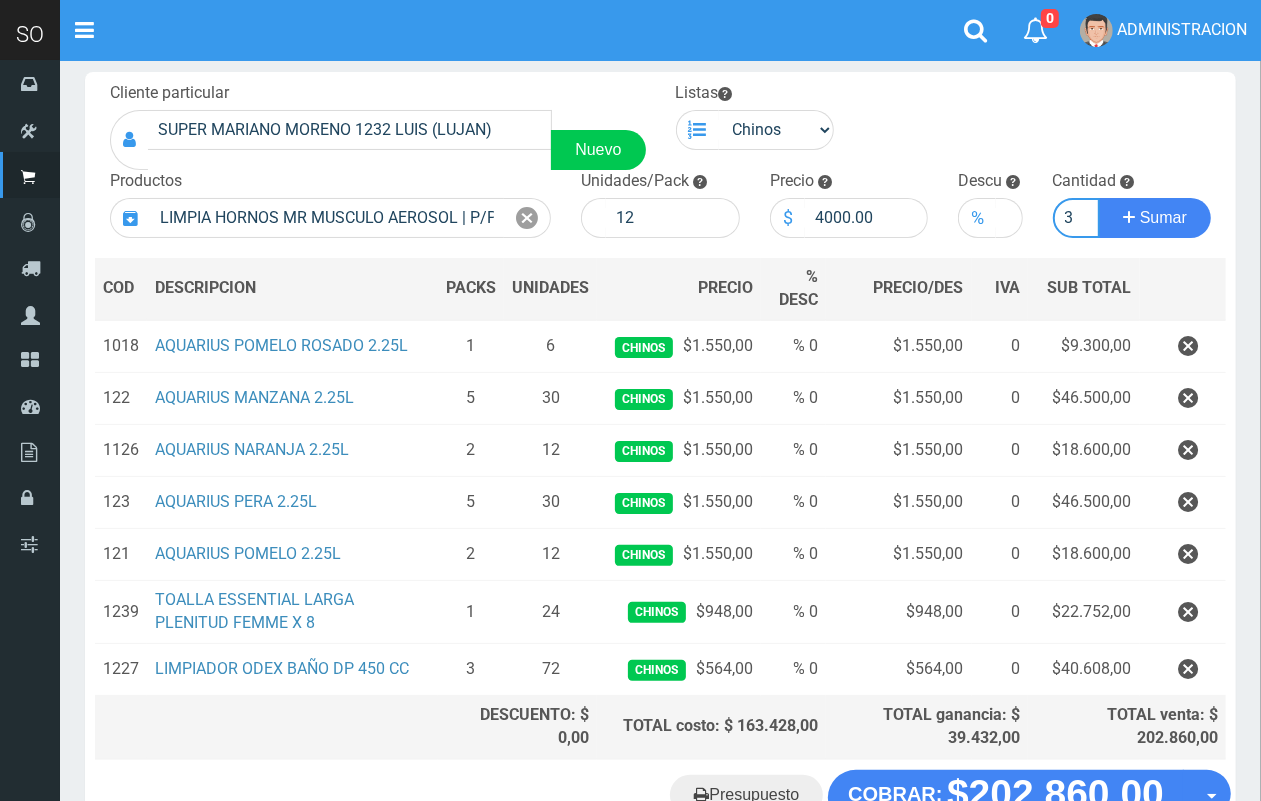 scroll, scrollTop: 0, scrollLeft: 2, axis: horizontal 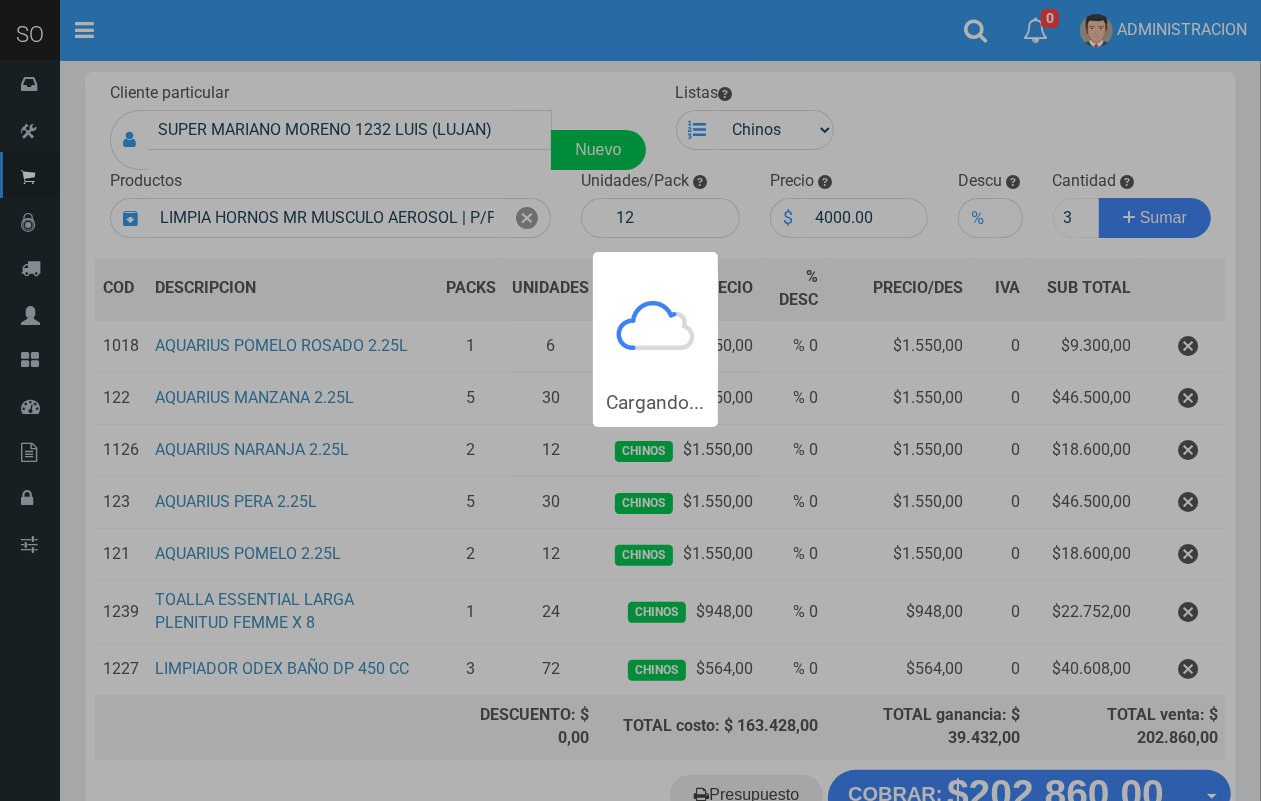 type 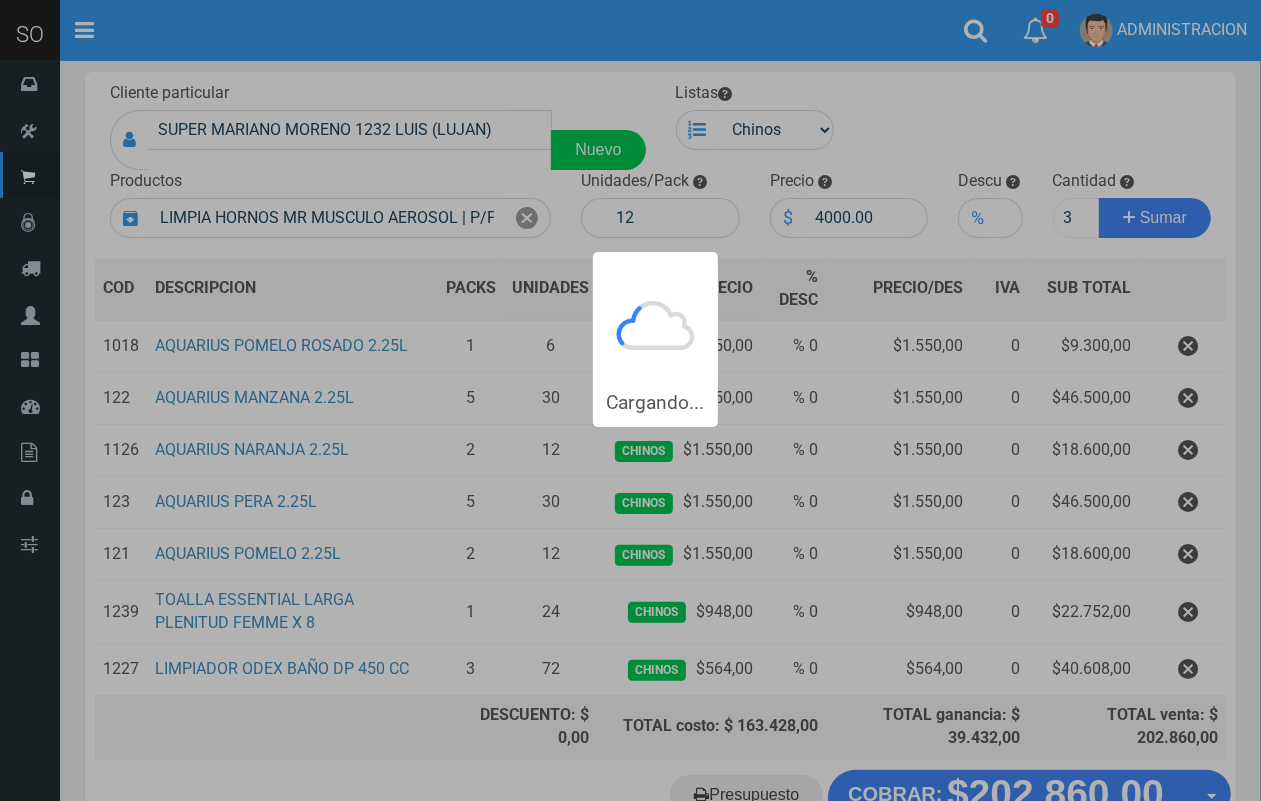 type 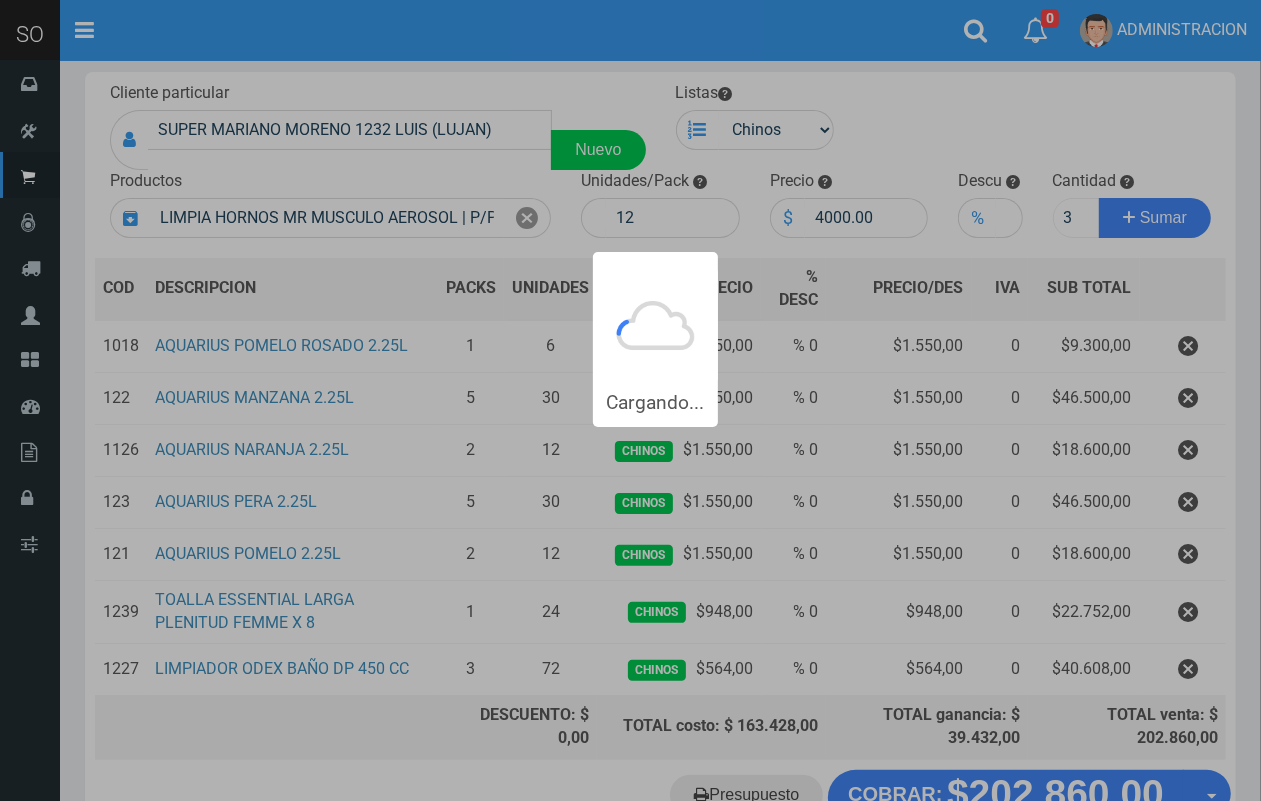 type 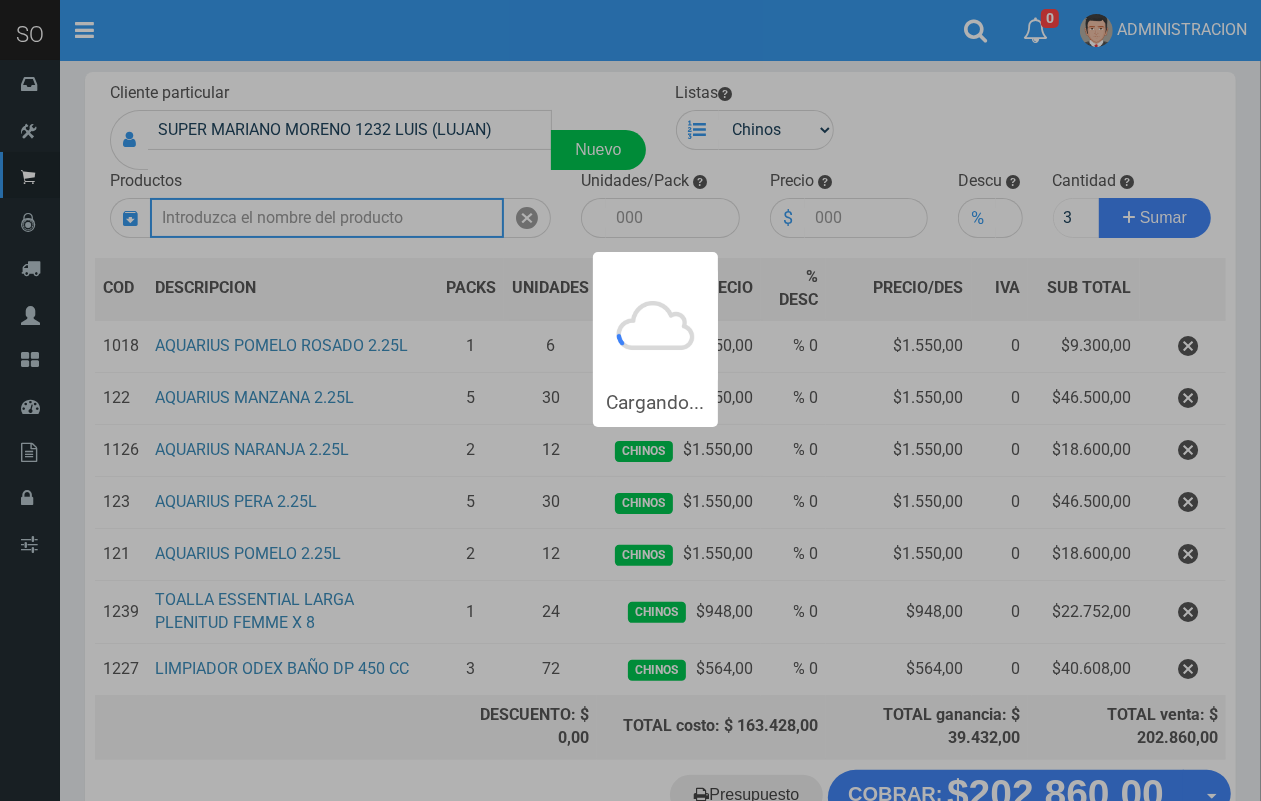 type 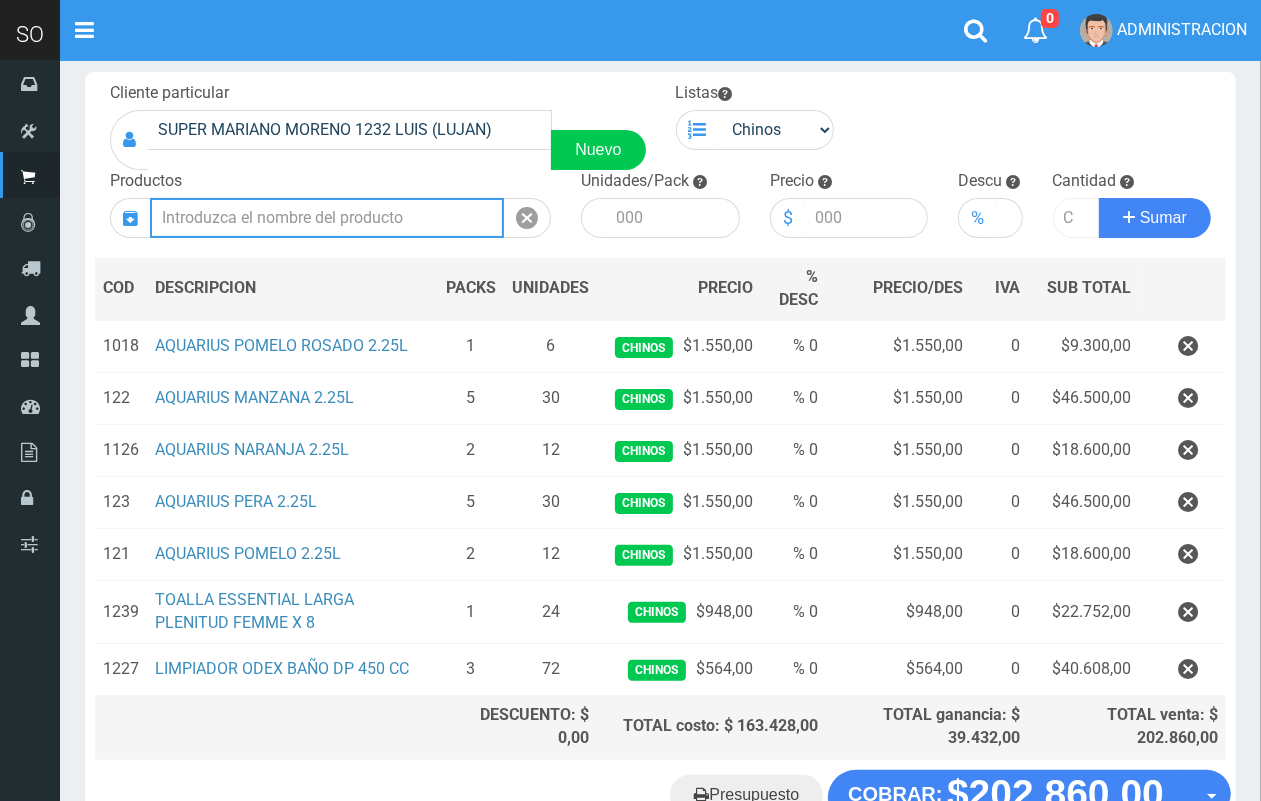 scroll, scrollTop: 0, scrollLeft: 0, axis: both 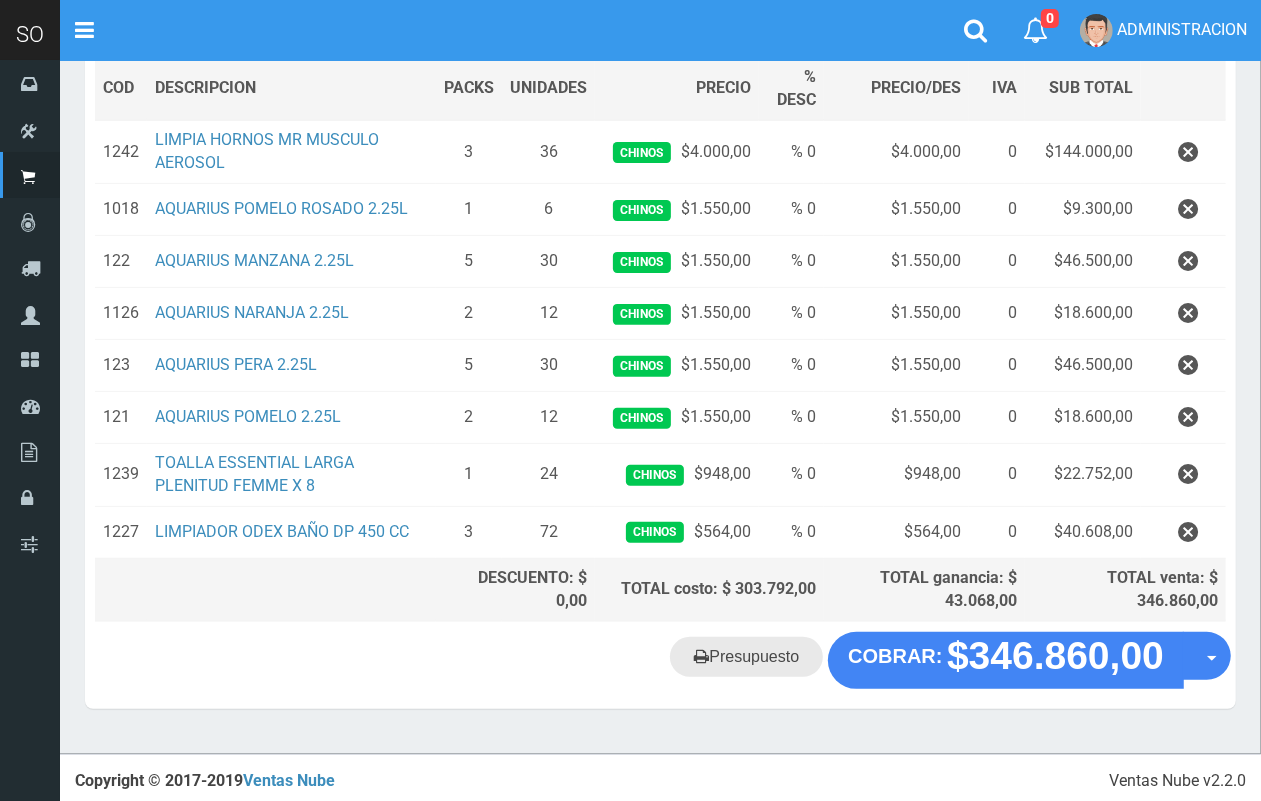 click on "Presupuesto" at bounding box center [746, 657] 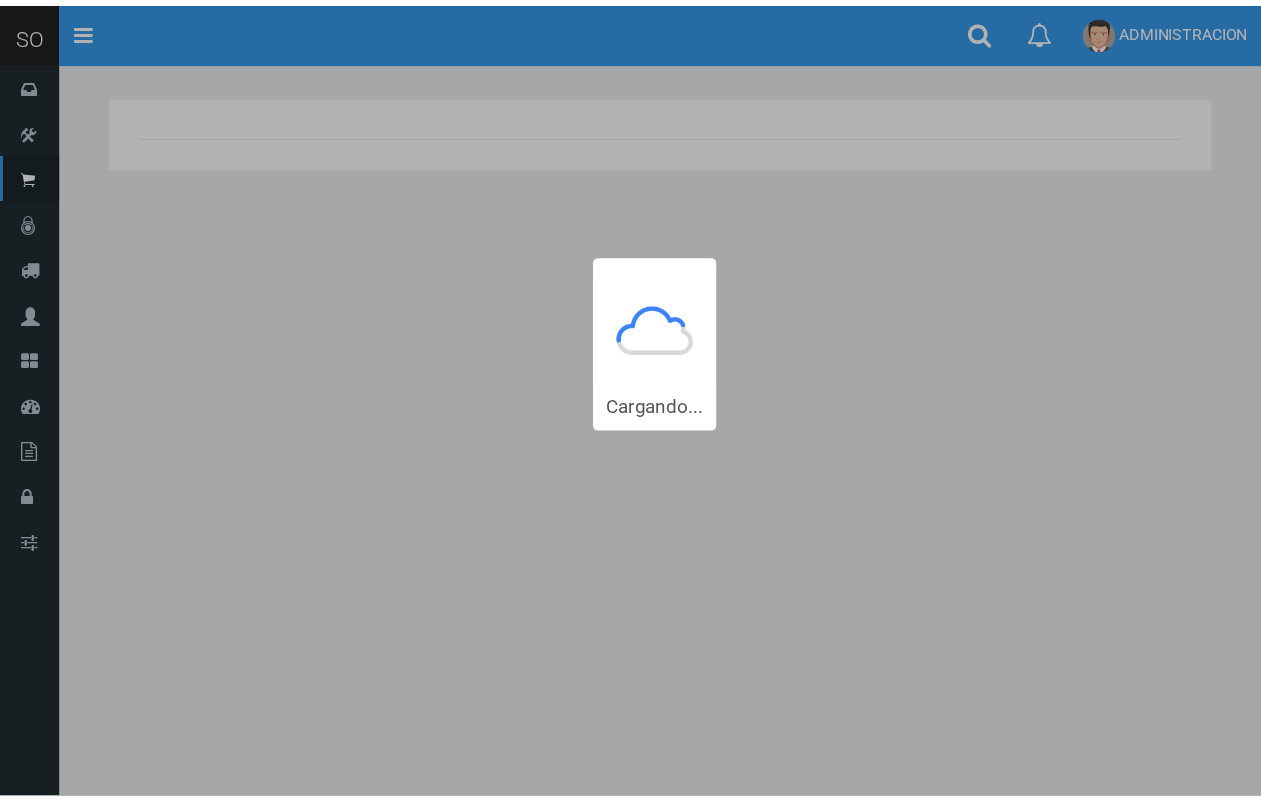 scroll, scrollTop: 0, scrollLeft: 0, axis: both 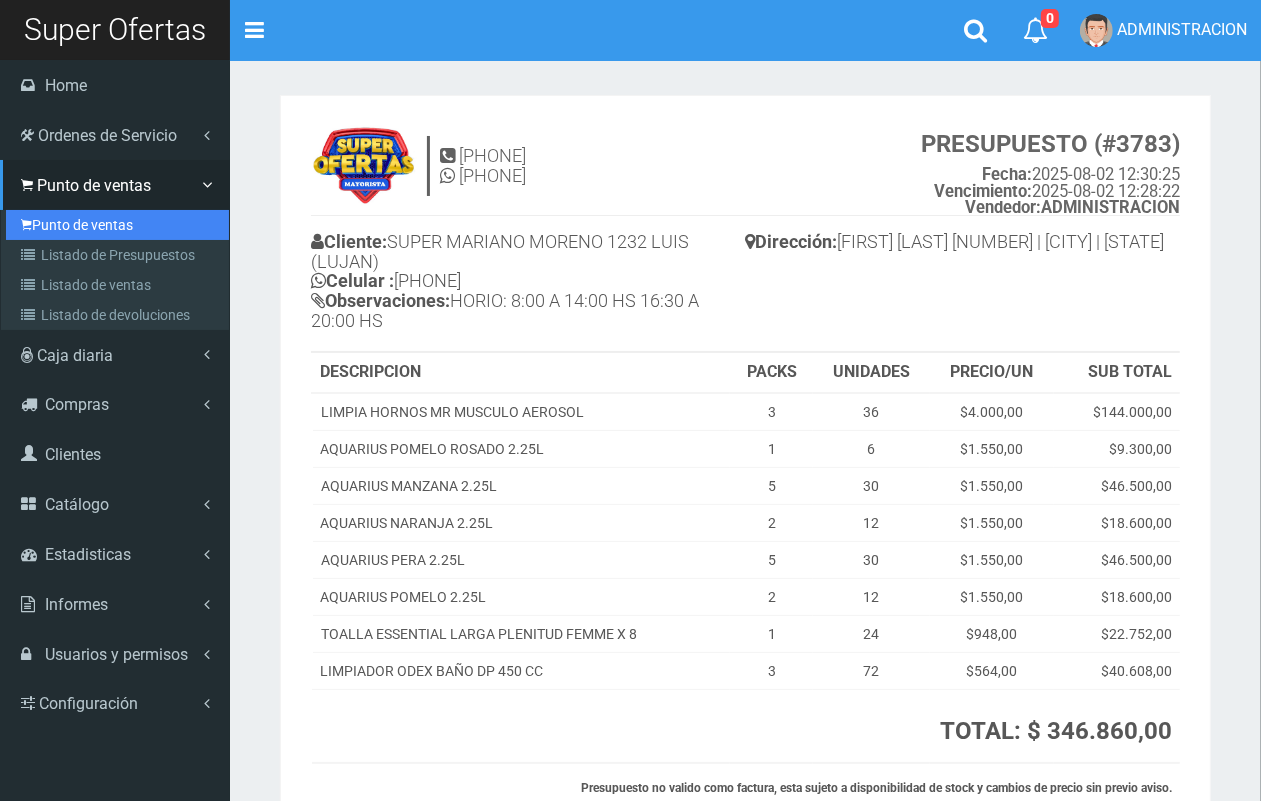 click on "Punto de ventas" at bounding box center (117, 225) 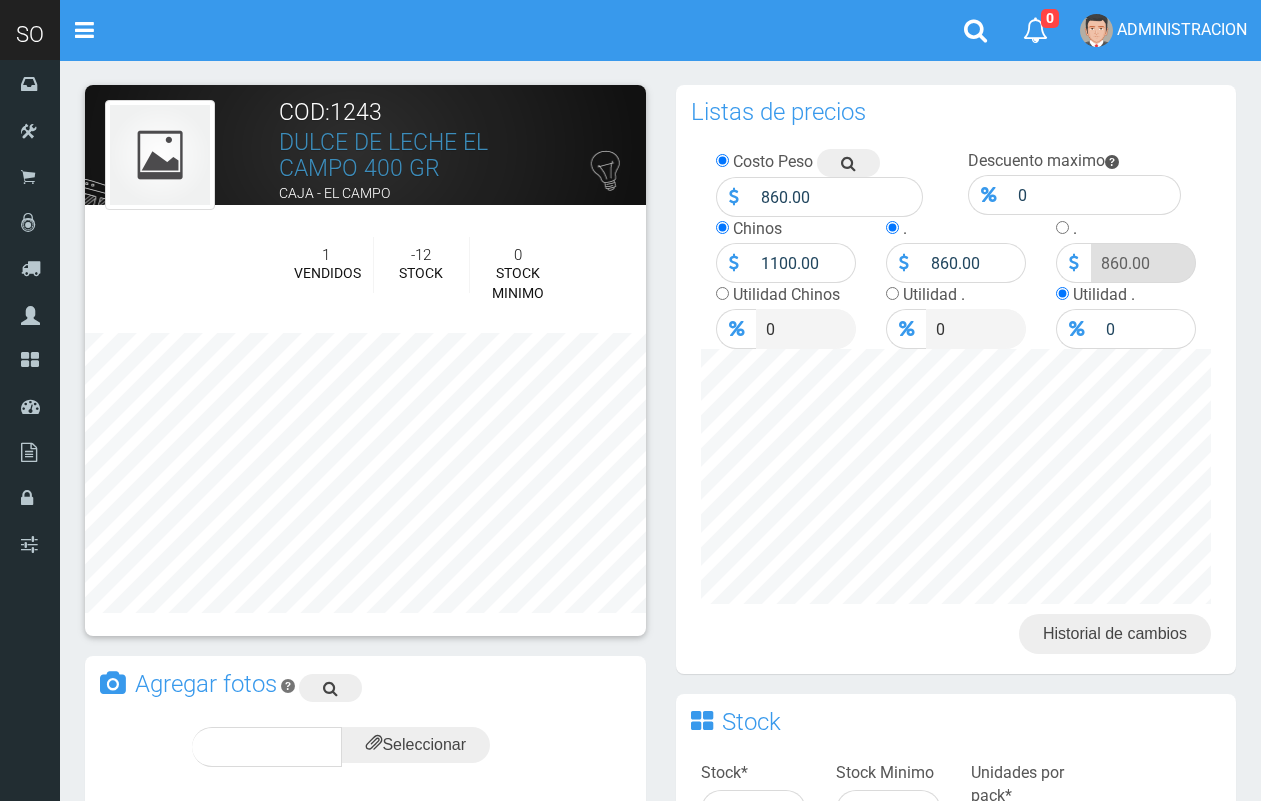 scroll, scrollTop: 576, scrollLeft: 0, axis: vertical 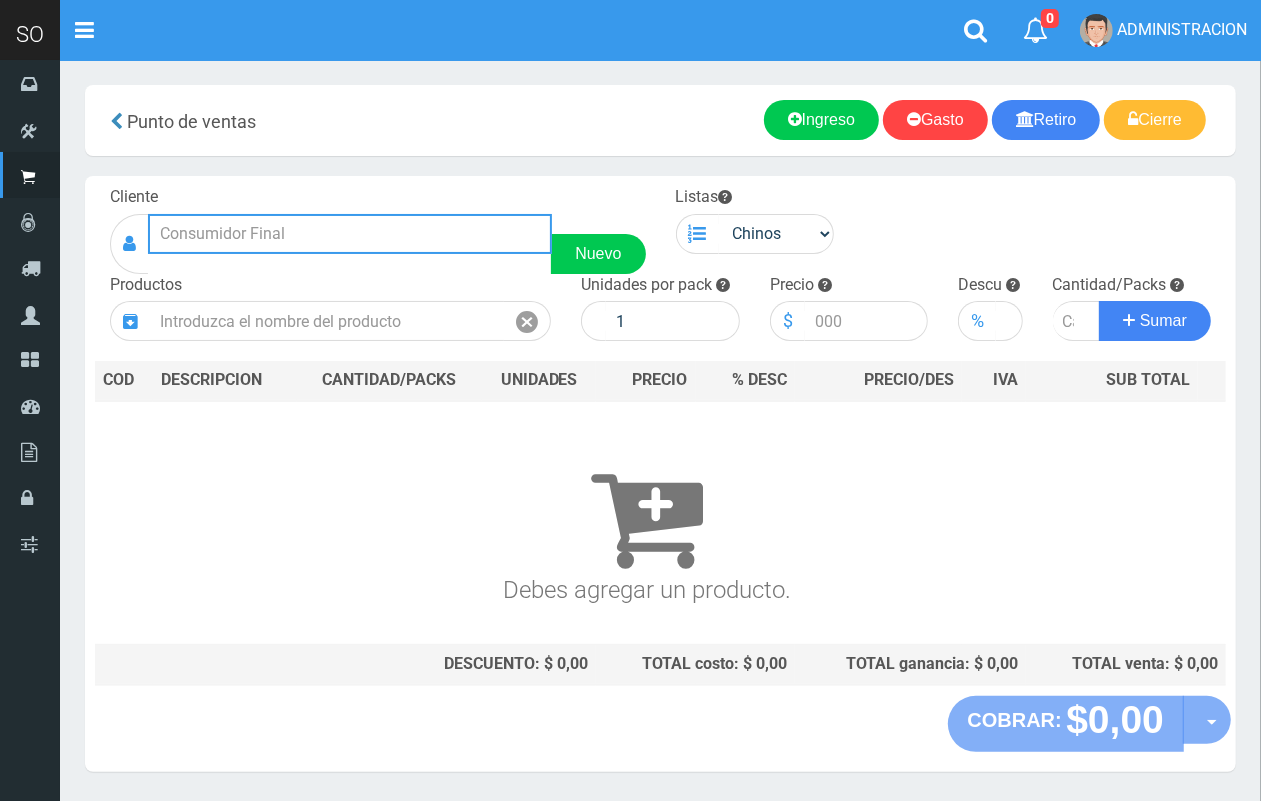 click at bounding box center (350, 234) 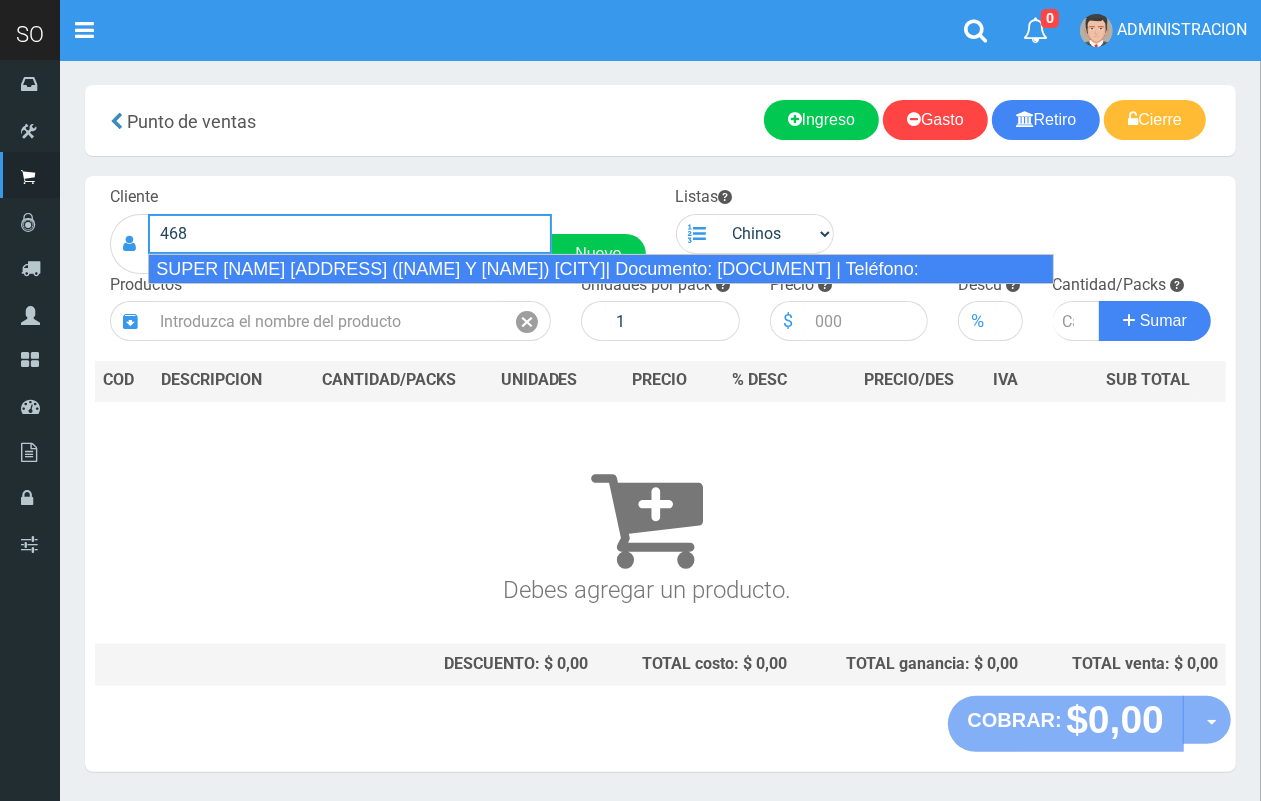 click on "SUPER BENJAMIN PAEZ 468 (CINTIA Y NICO) GENERAL RODRIGUEZ| Documento: 245671896 | Teléfono:" at bounding box center (601, 269) 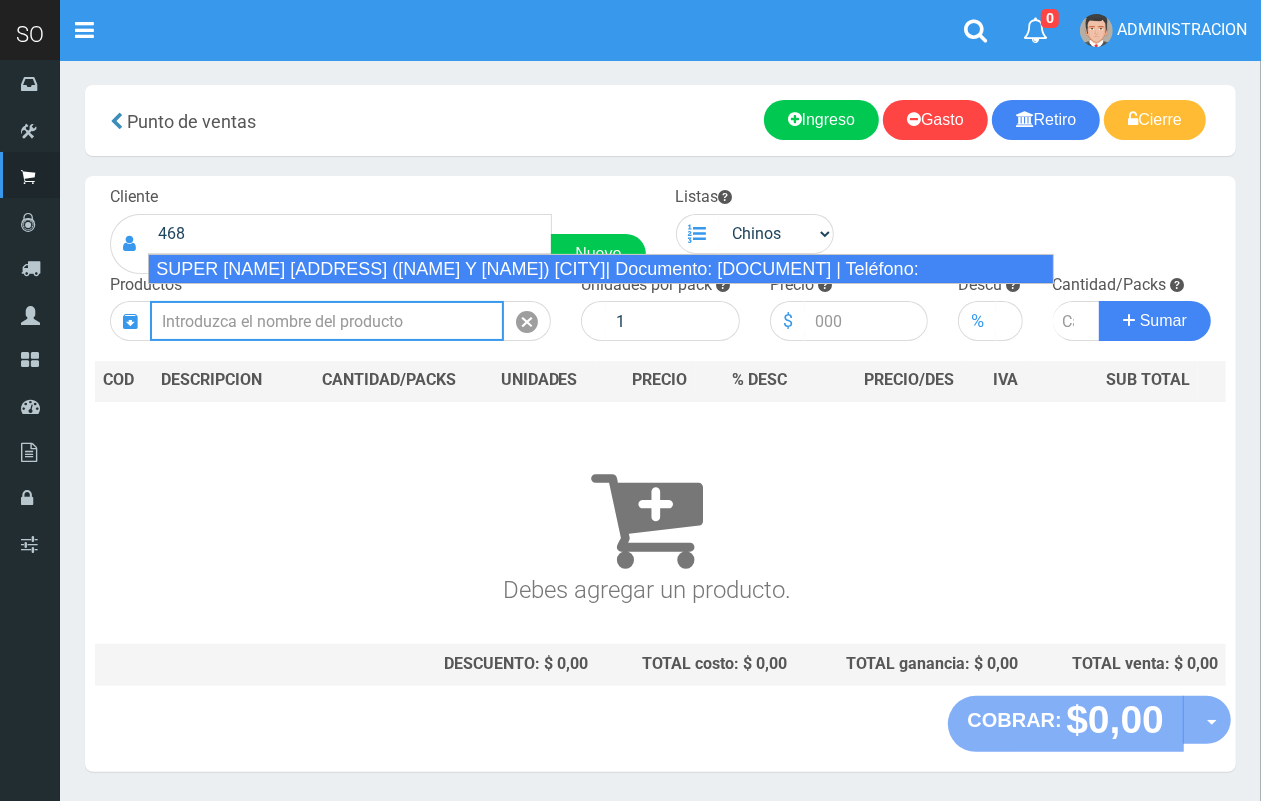 type on "SUPER BENJAMIN PAEZ 468 (CINTIA Y NICO) GENERAL RODRIGUEZ| Documento: 245671896 | Teléfono:" 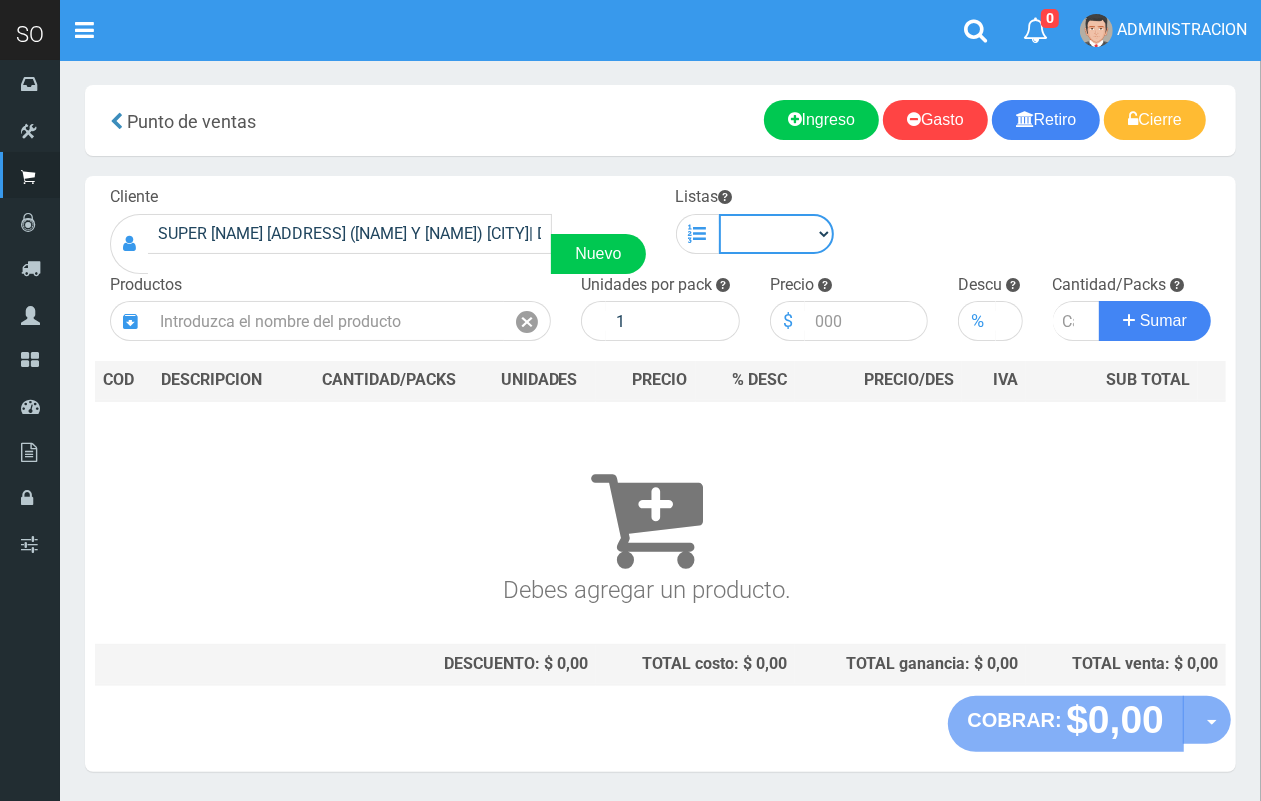 drag, startPoint x: 780, startPoint y: 246, endPoint x: 748, endPoint y: 252, distance: 32.55764 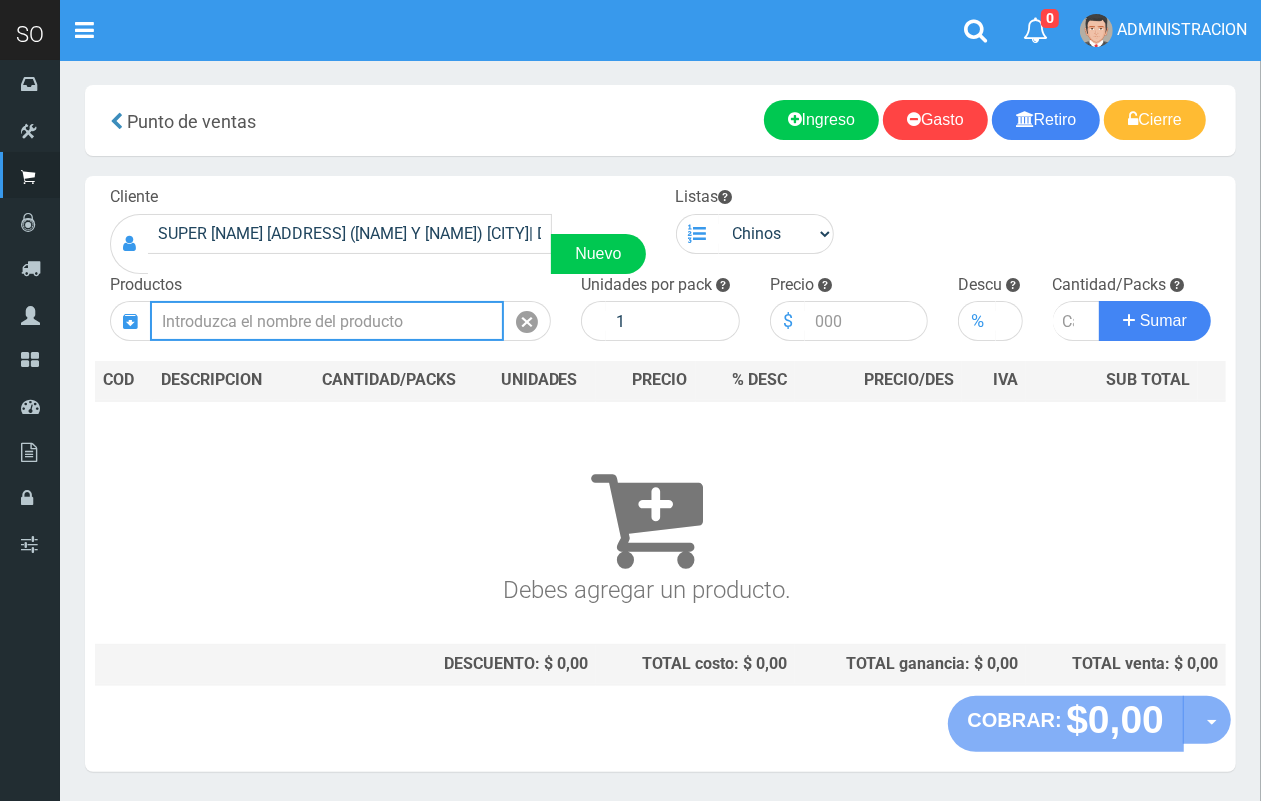 drag, startPoint x: 357, startPoint y: 322, endPoint x: 227, endPoint y: 30, distance: 319.63104 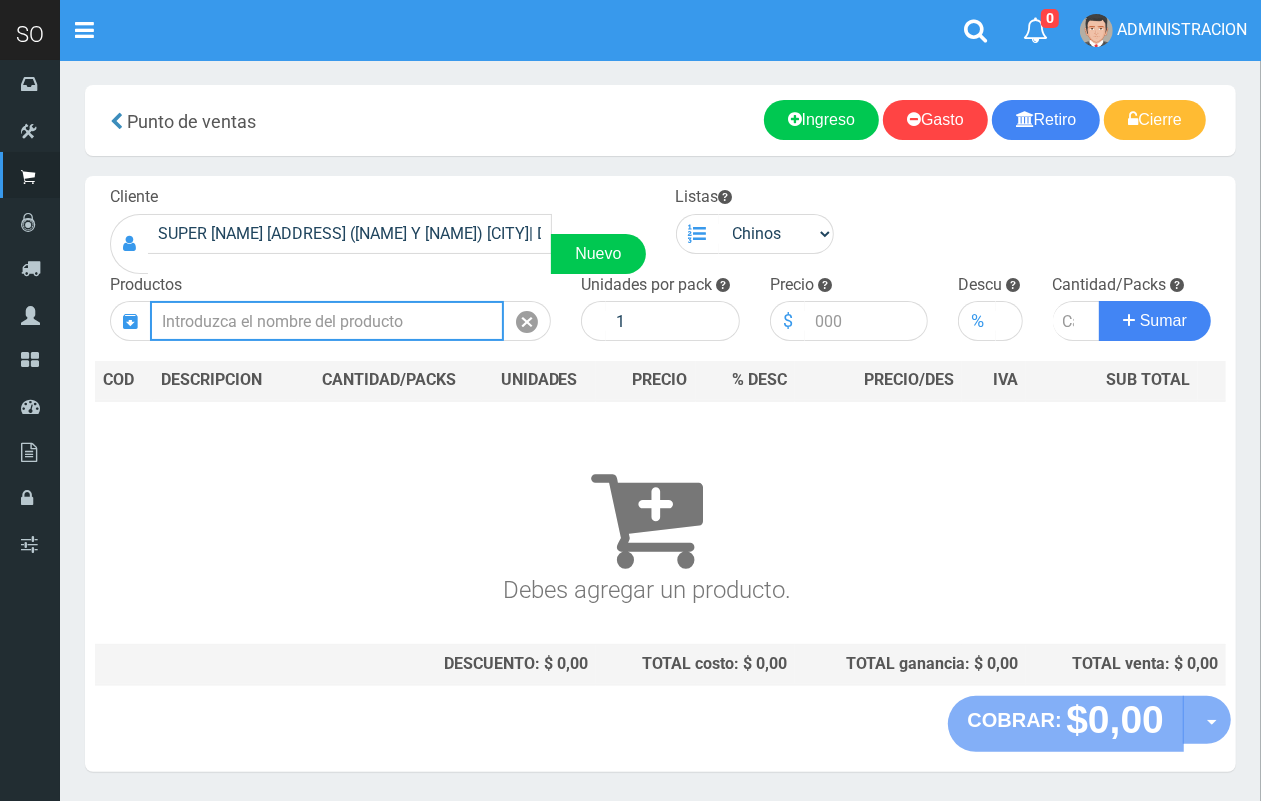 click at bounding box center [327, 321] 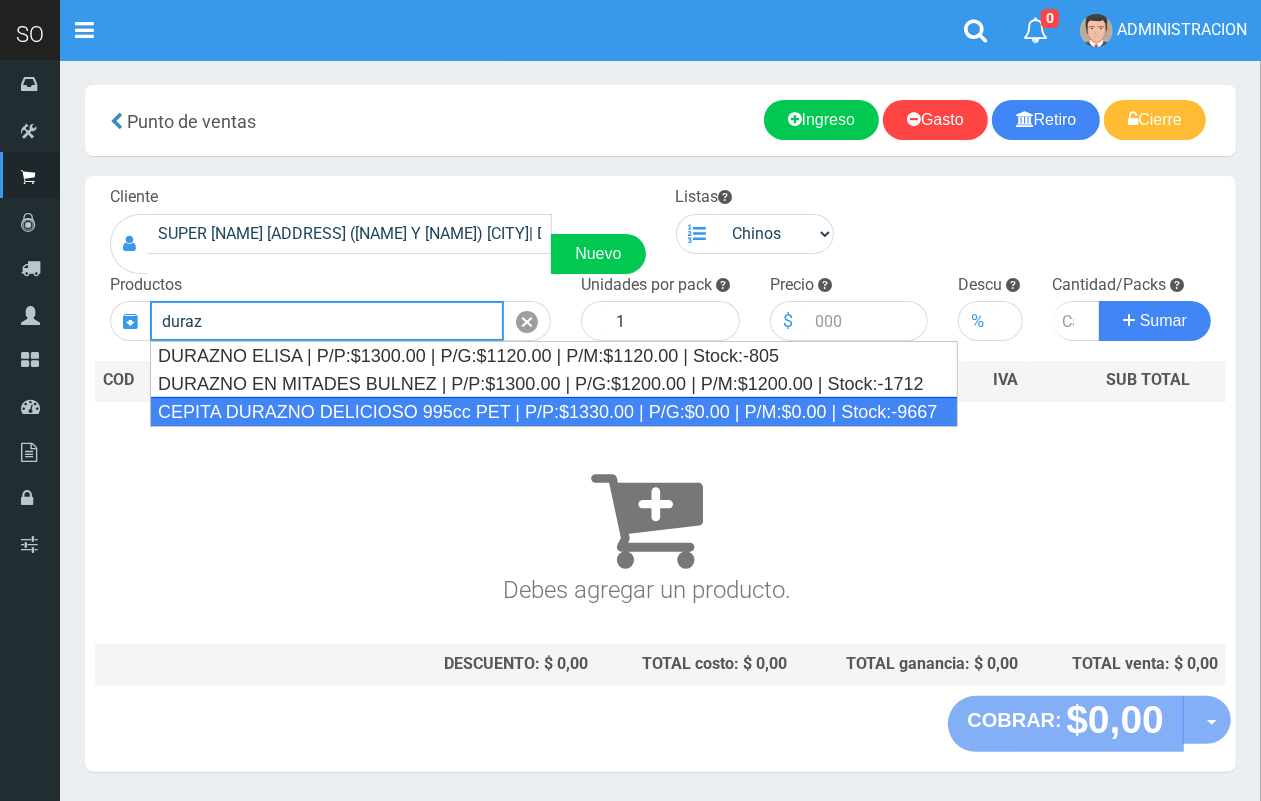 drag, startPoint x: 376, startPoint y: 402, endPoint x: 392, endPoint y: 375, distance: 31.38471 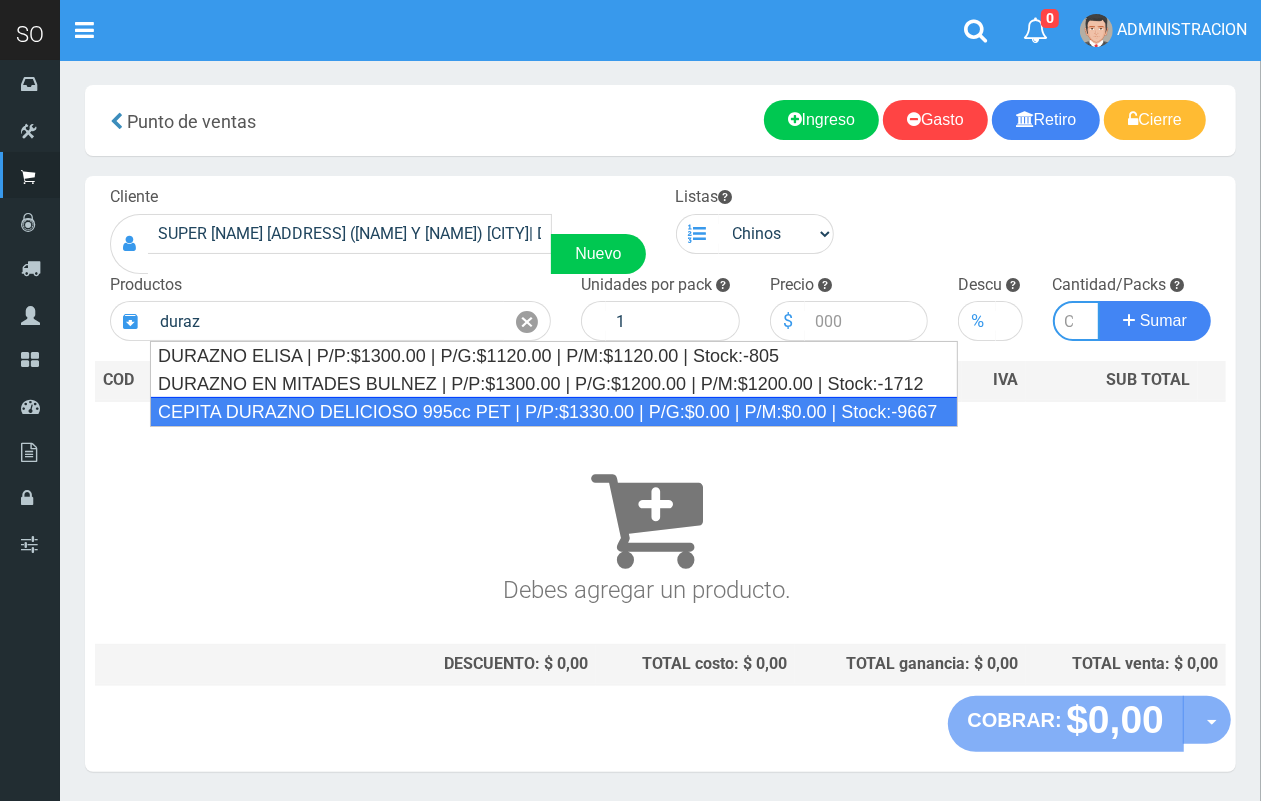 type on "CEPITA DURAZNO DELICIOSO 995cc PET | P/P:$1330.00 | P/G:$0.00 | P/M:$0.00 | Stock:-9667" 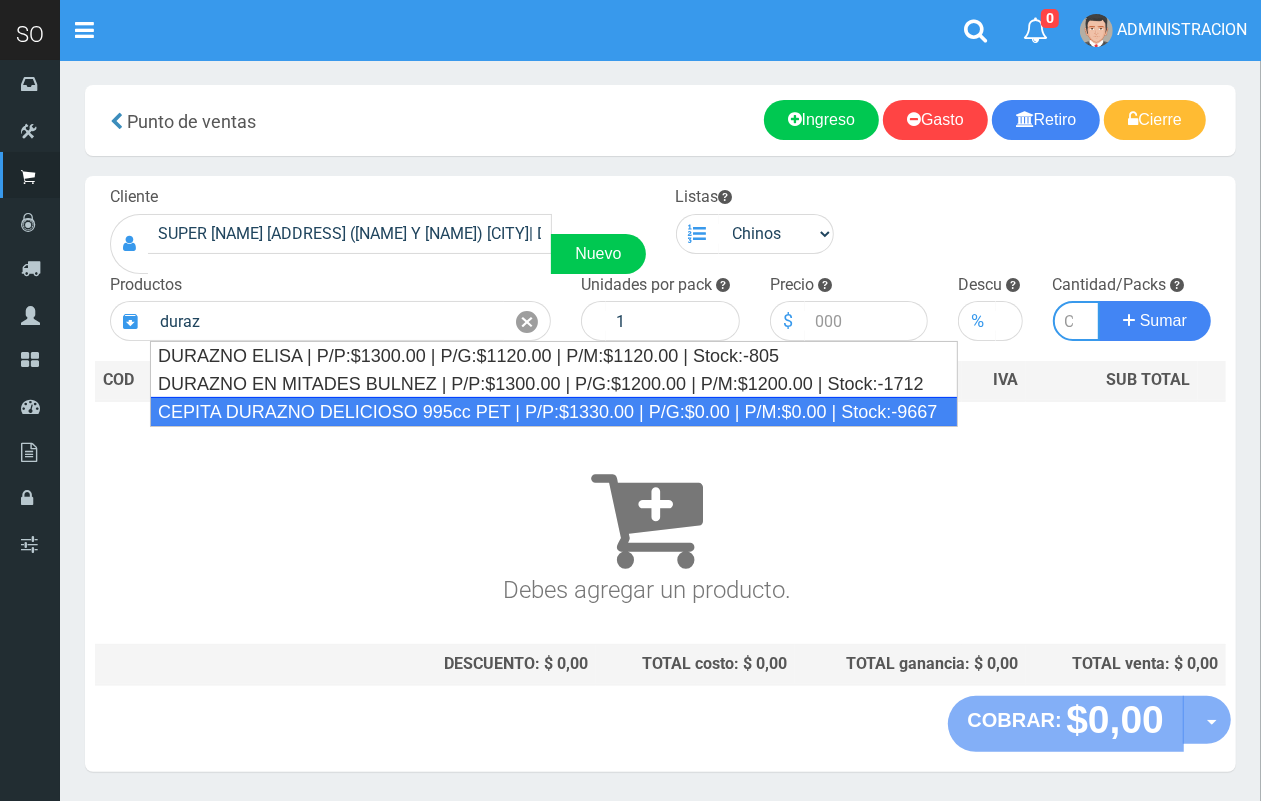 type on "6" 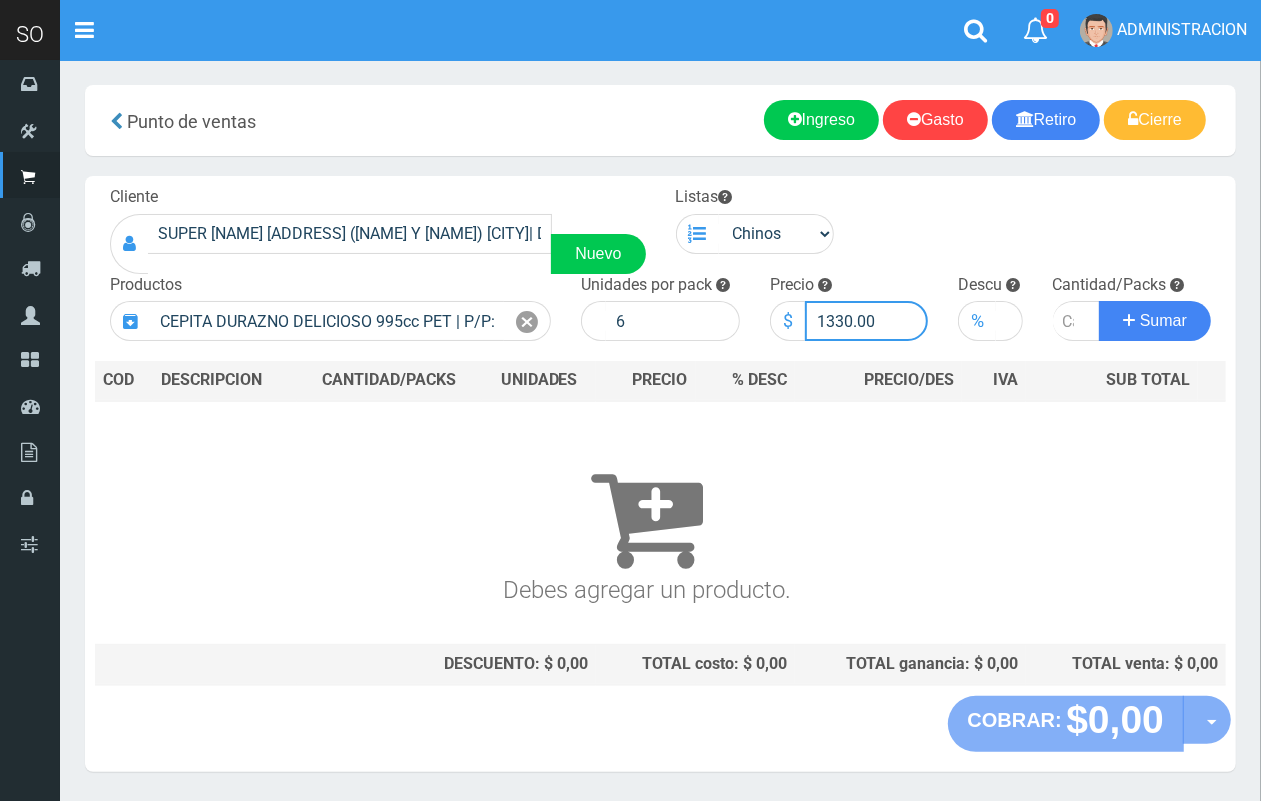 drag, startPoint x: 851, startPoint y: 323, endPoint x: 823, endPoint y: 318, distance: 28.442924 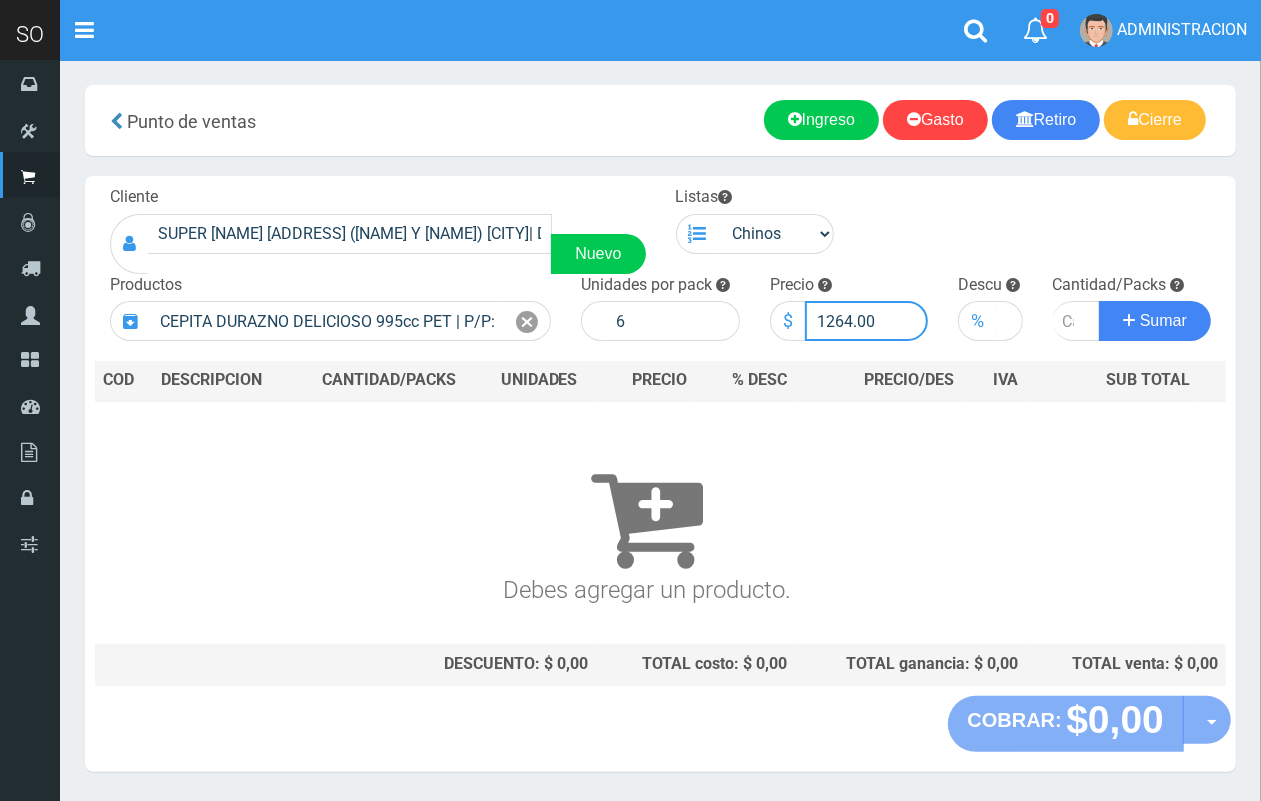 type on "1264.00" 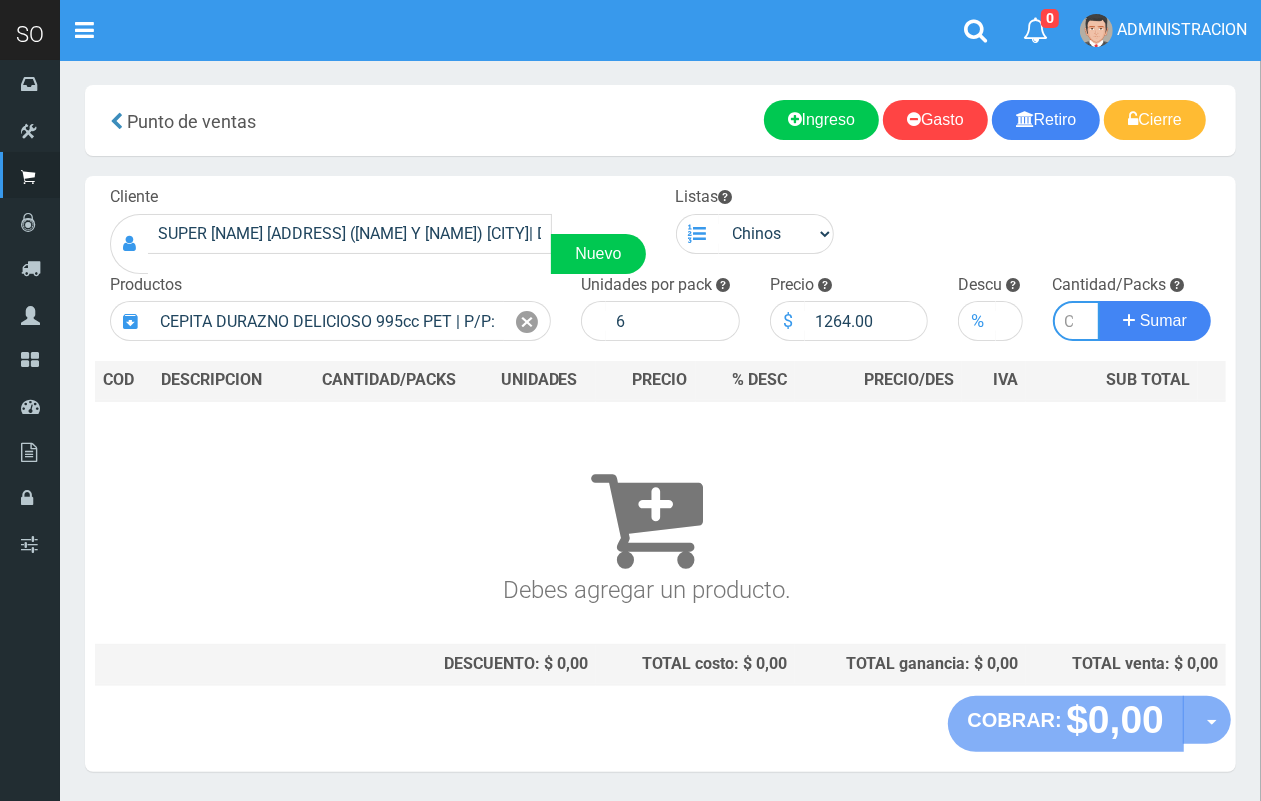 click at bounding box center [1077, 321] 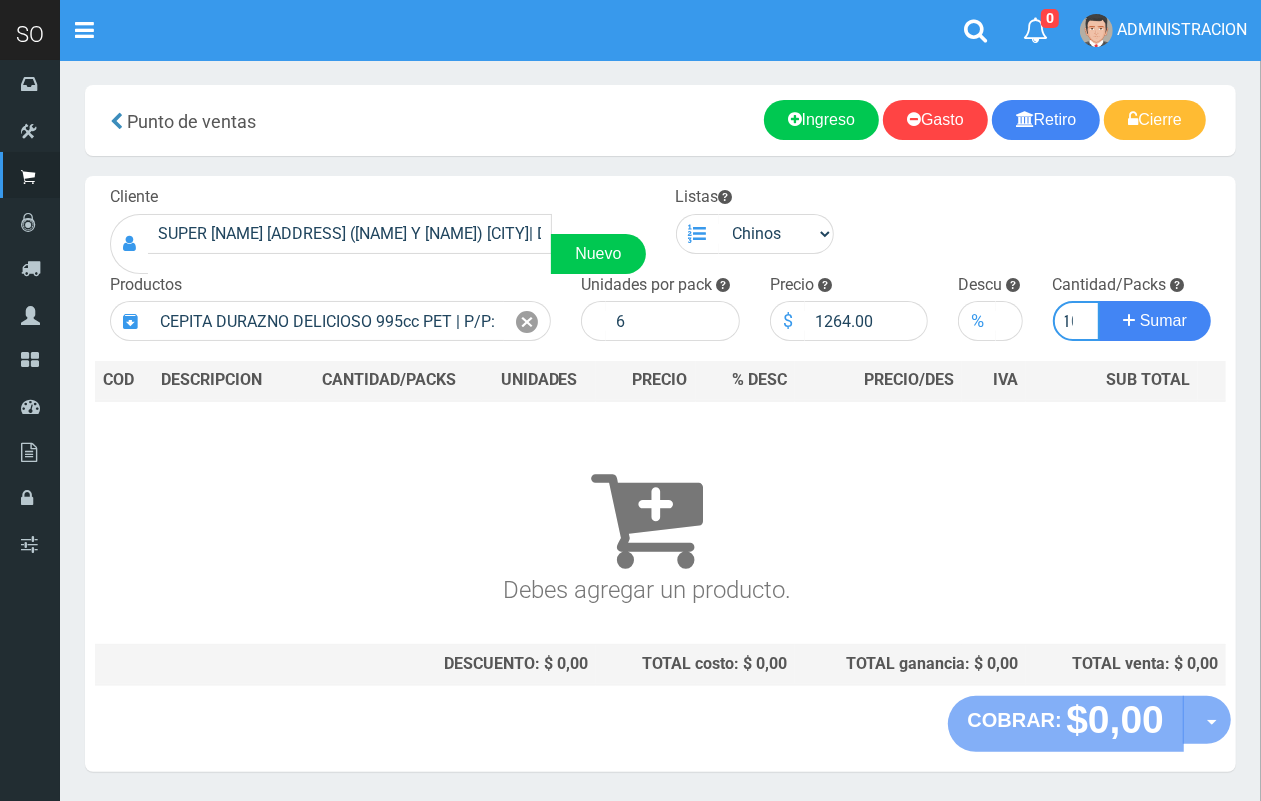 scroll, scrollTop: 0, scrollLeft: 11, axis: horizontal 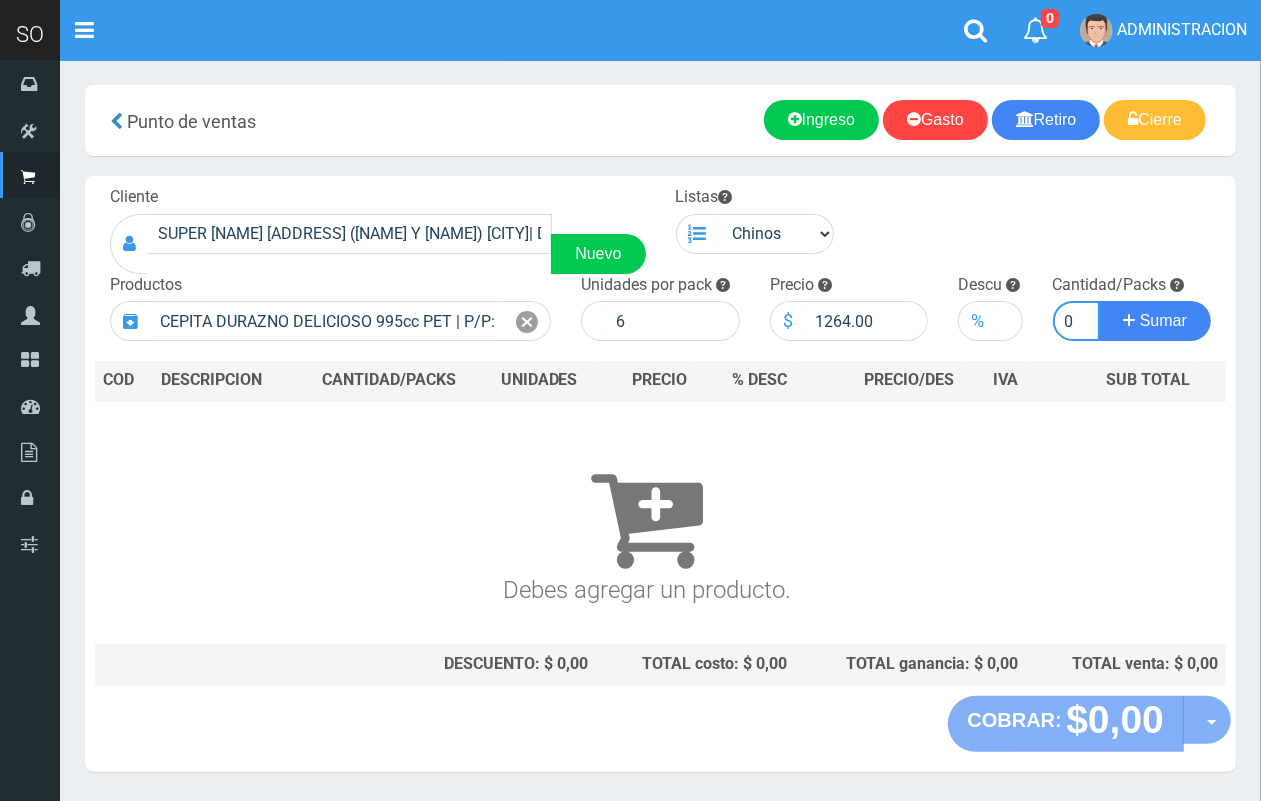 type on "10" 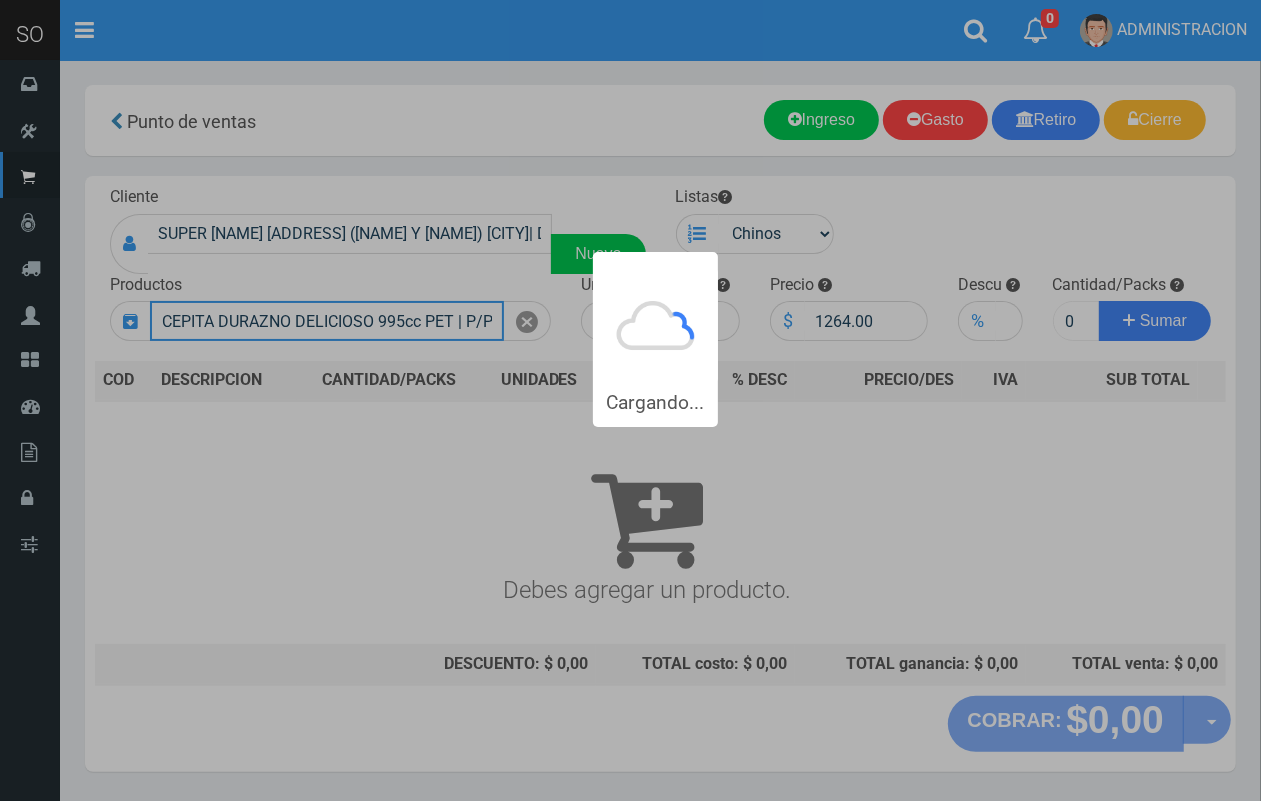 type 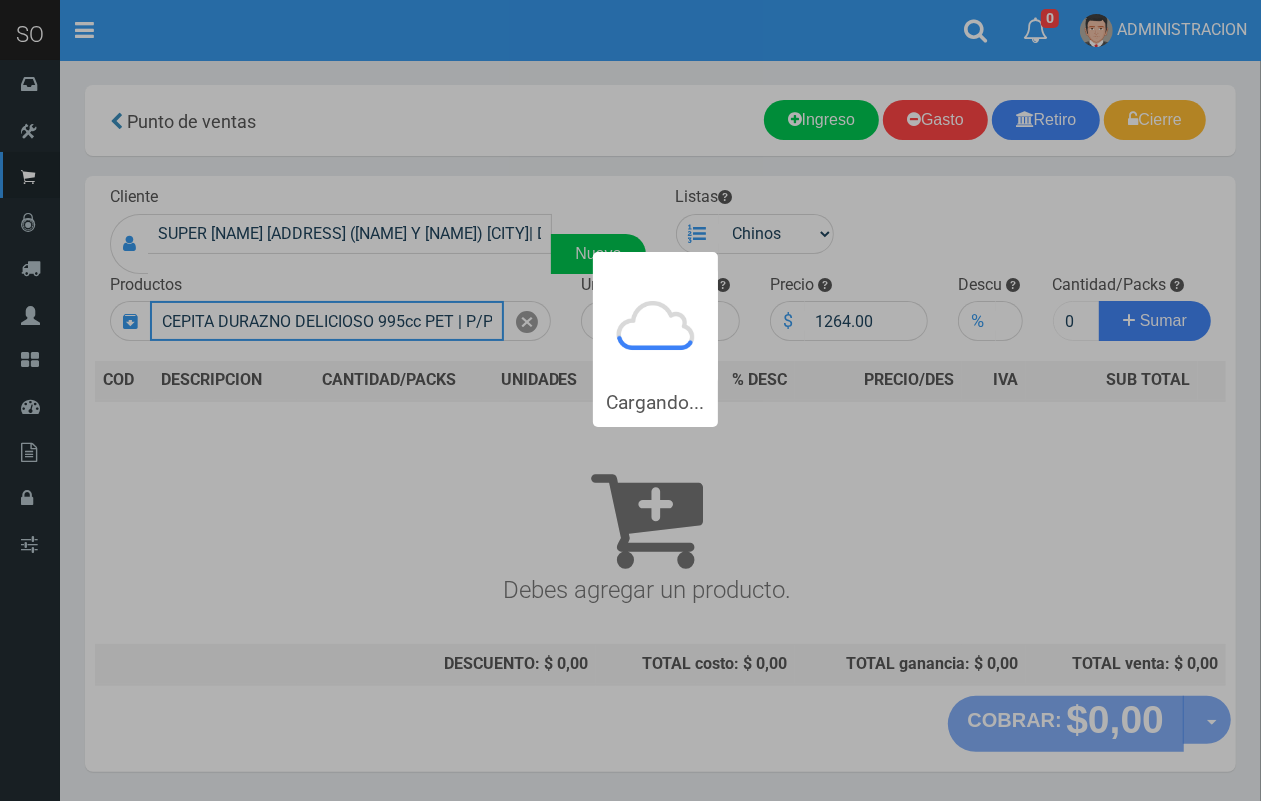 type 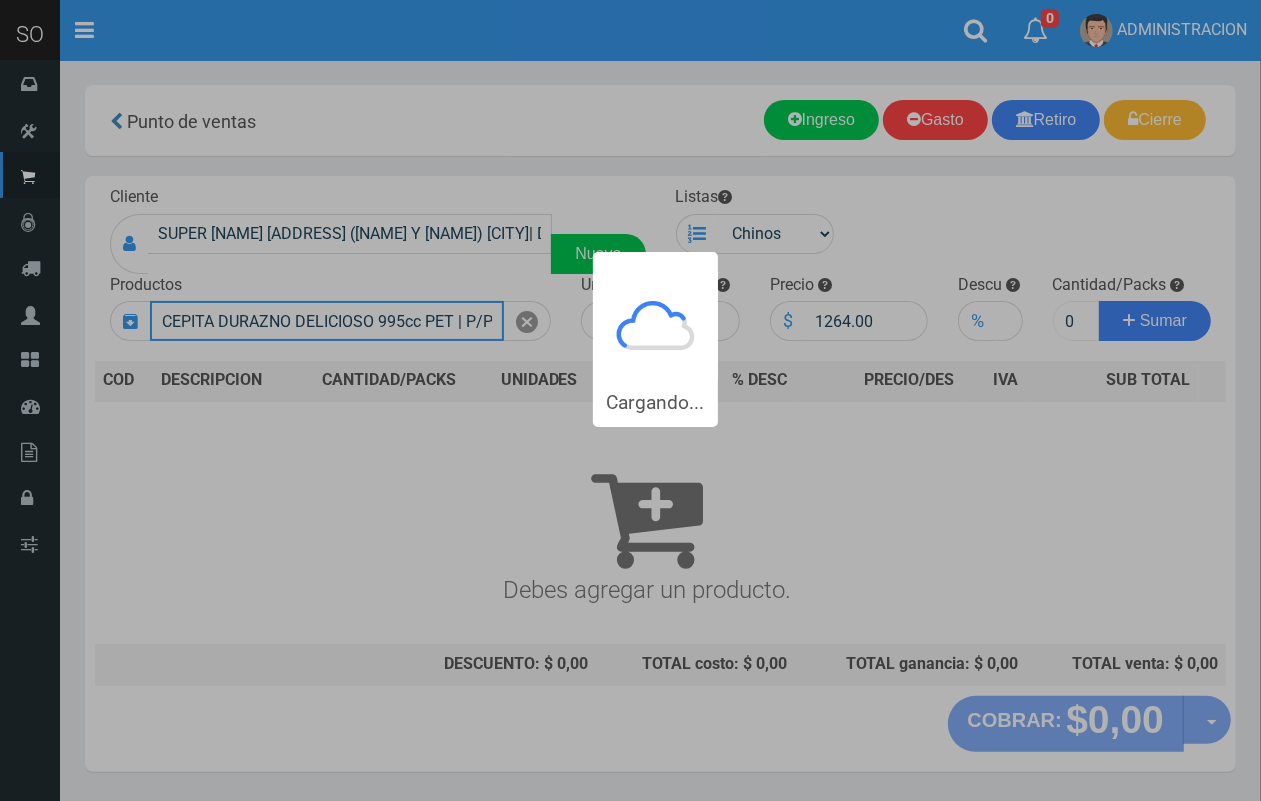 type 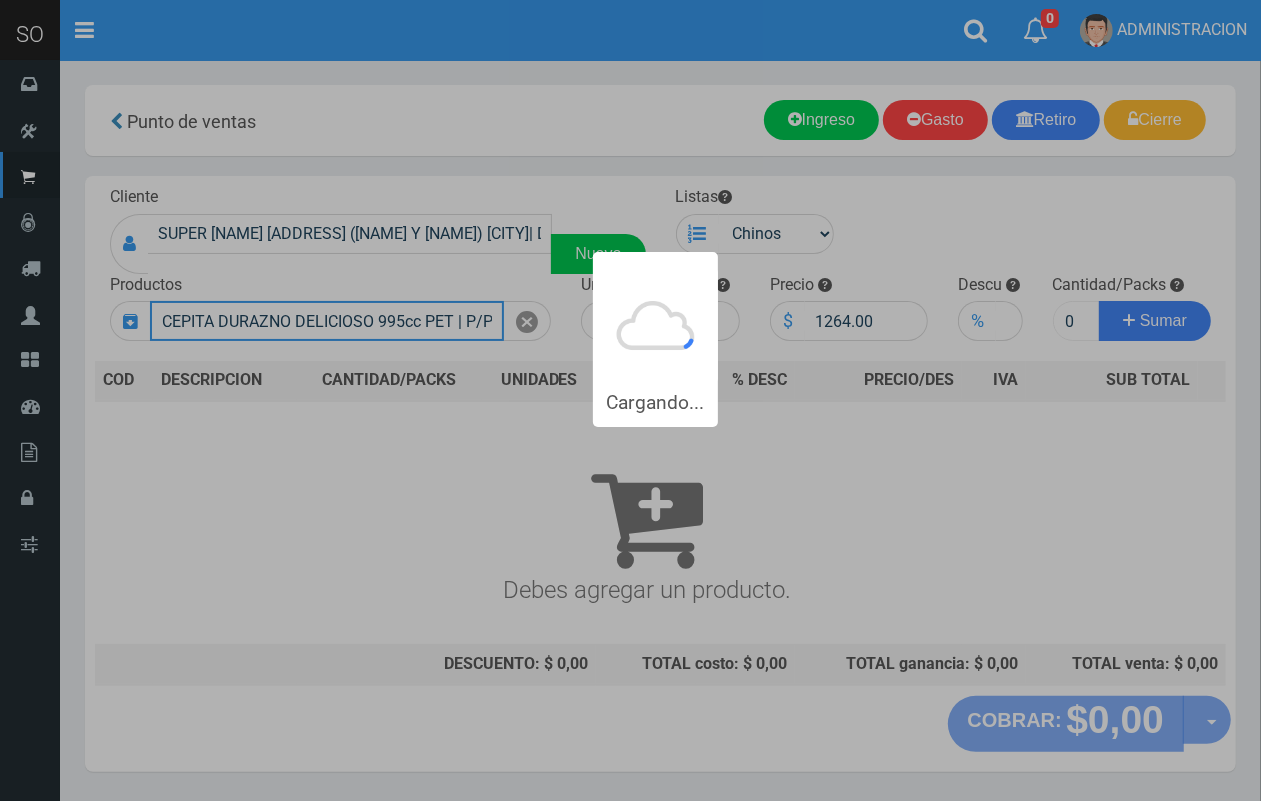type 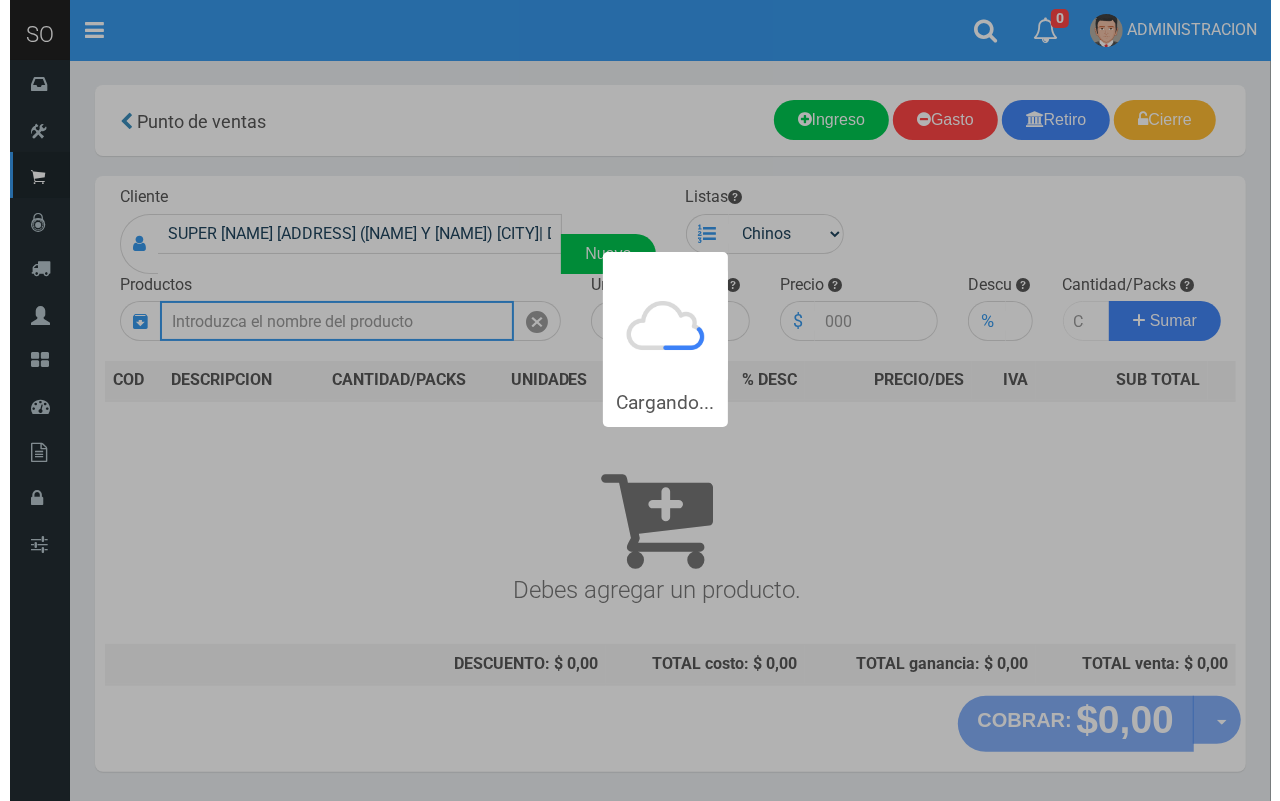 scroll, scrollTop: 0, scrollLeft: 0, axis: both 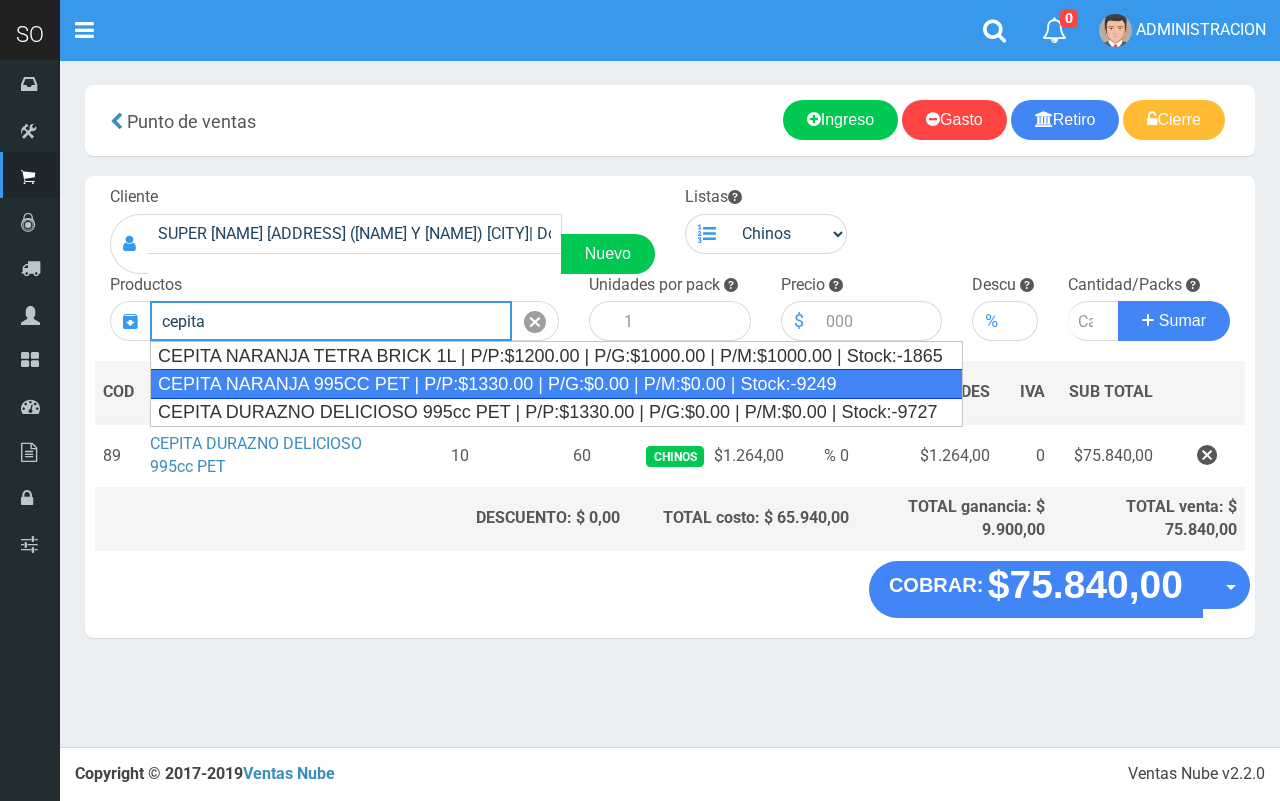 click on "CEPITA NARANJA 995CC PET | P/P:$1330.00 | P/G:$0.00 | P/M:$0.00 | Stock:-9249" at bounding box center [556, 384] 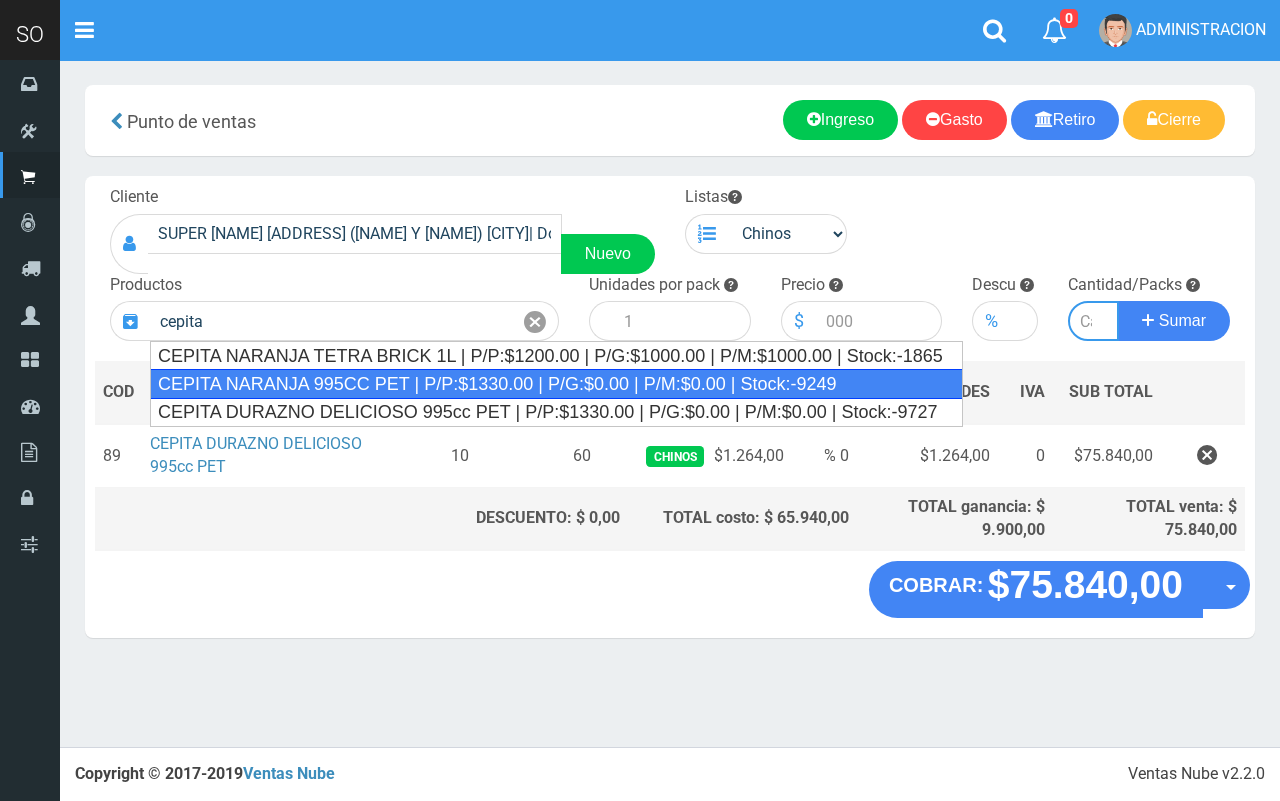 type on "CEPITA NARANJA 995CC PET | P/P:$1330.00 | P/G:$0.00 | P/M:$0.00 | Stock:-9249" 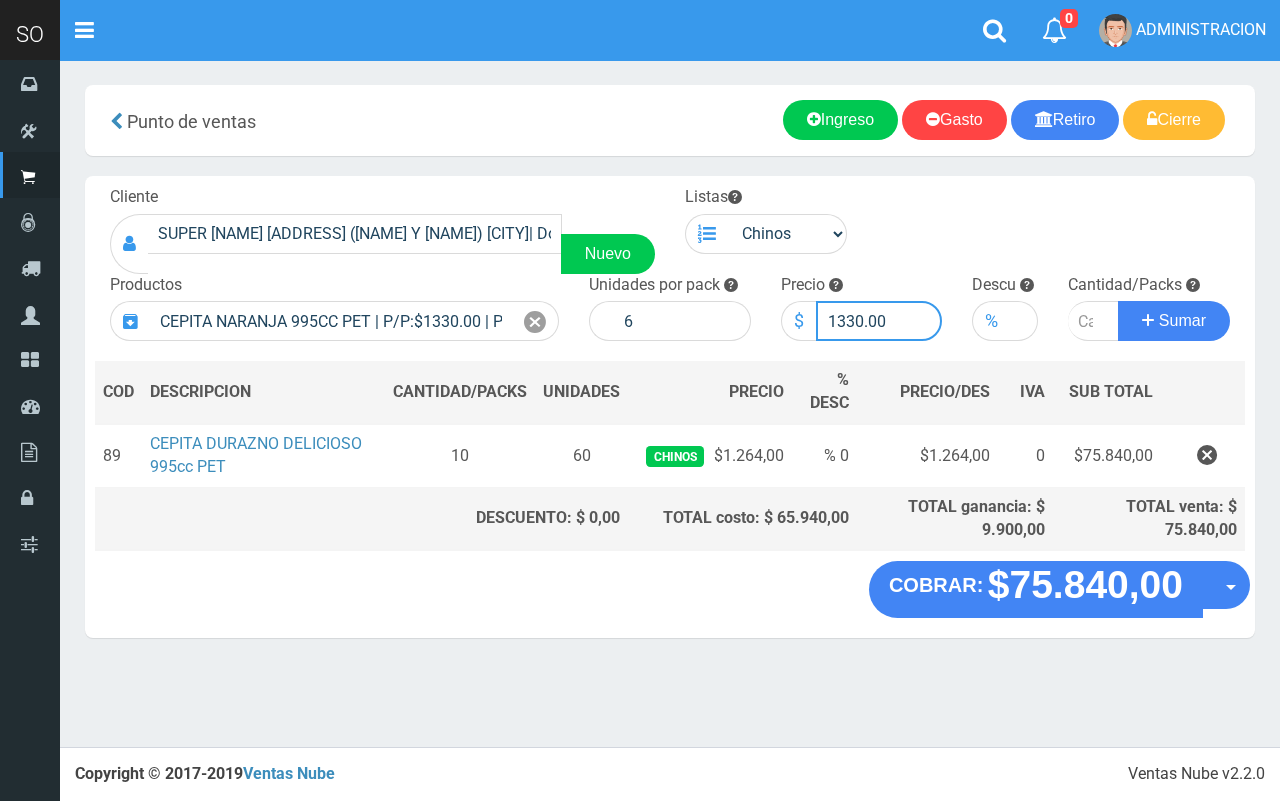 drag, startPoint x: 861, startPoint y: 321, endPoint x: 840, endPoint y: 318, distance: 21.213203 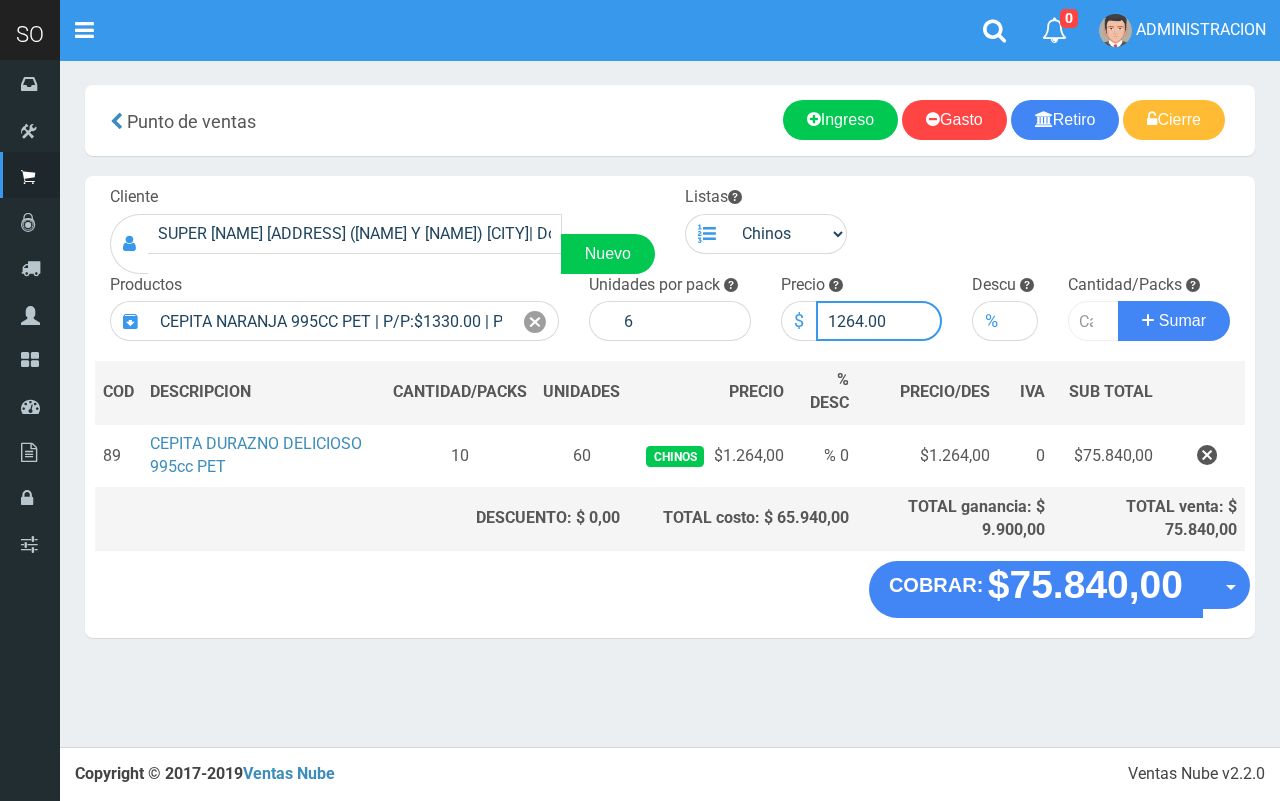 type on "1264.00" 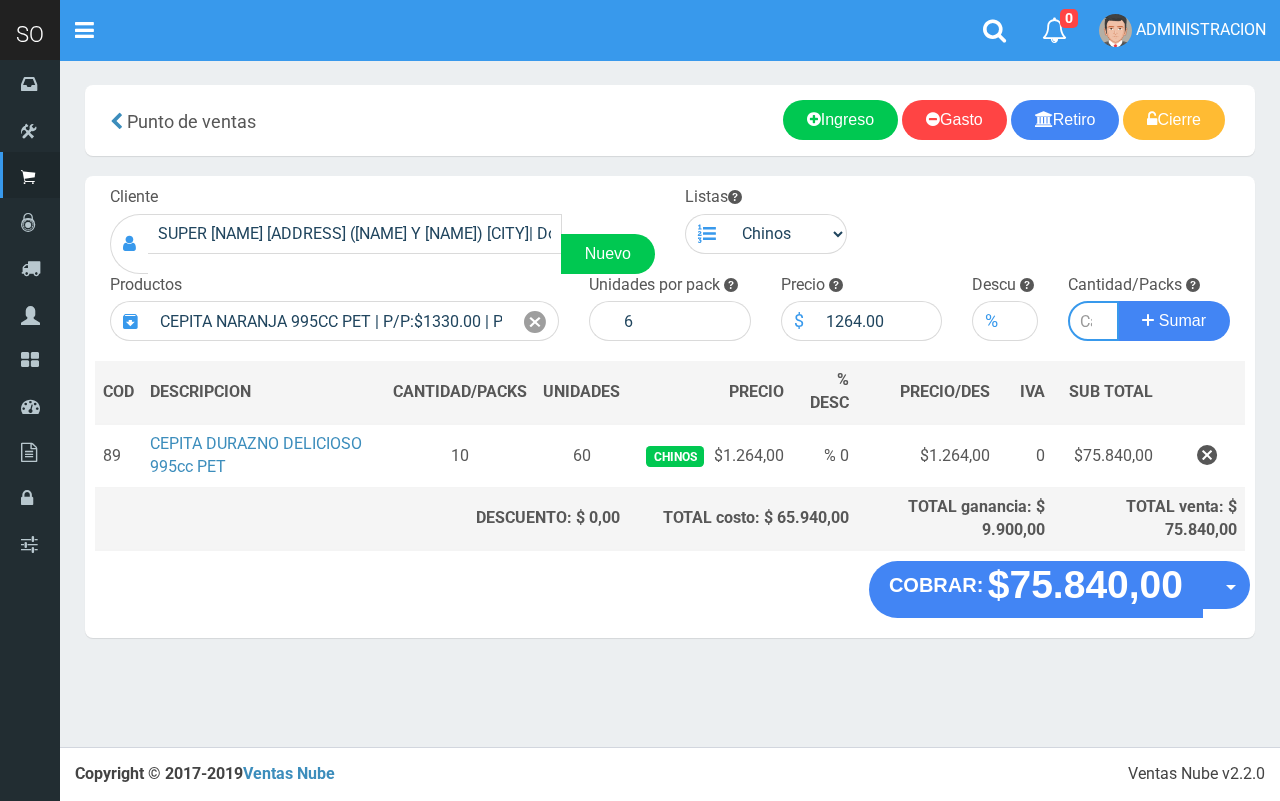 click at bounding box center (1093, 321) 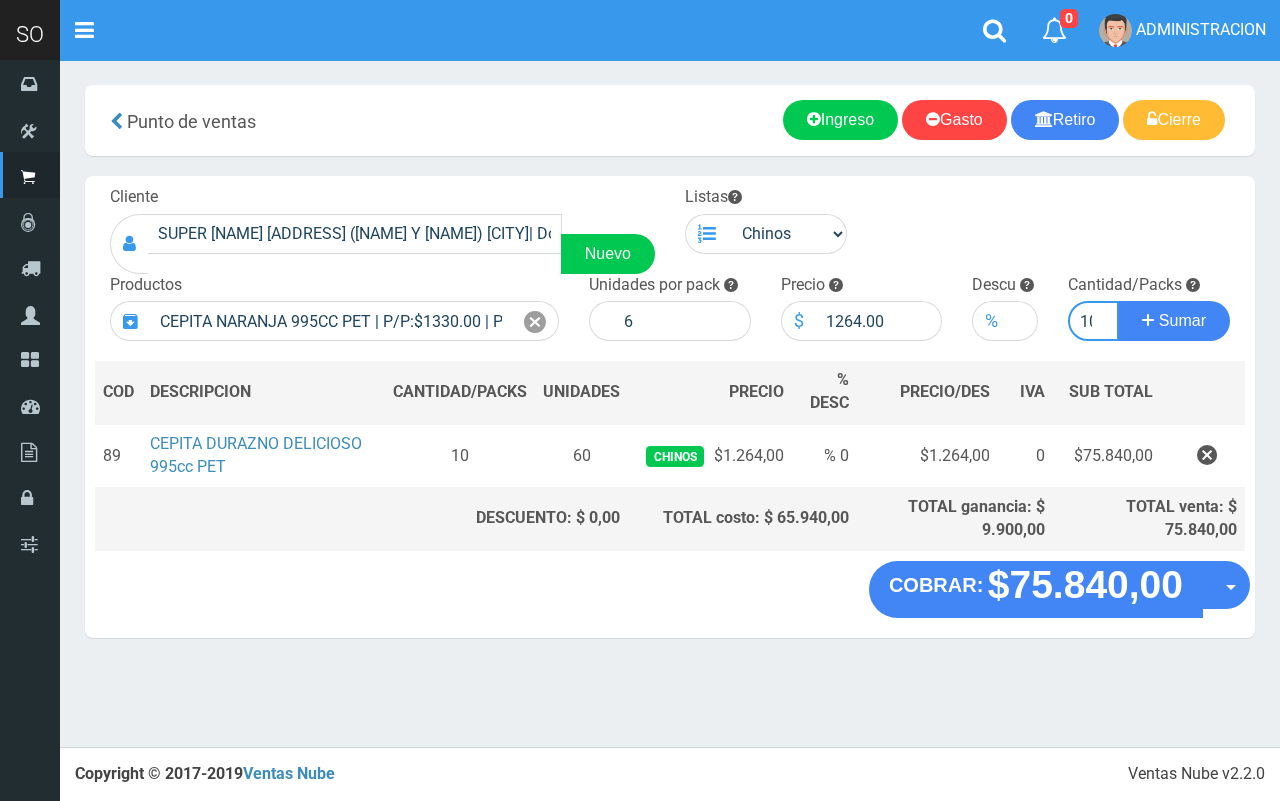 scroll, scrollTop: 0, scrollLeft: 8, axis: horizontal 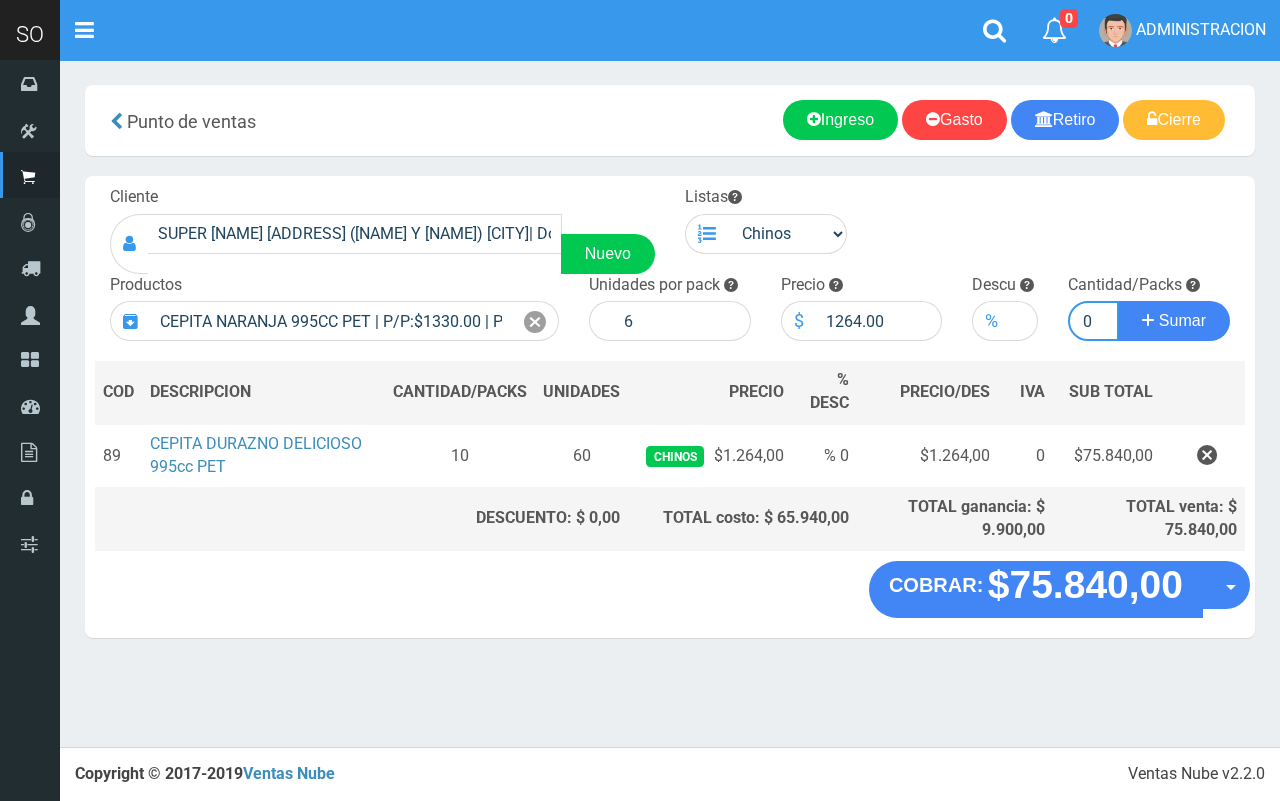 type on "10" 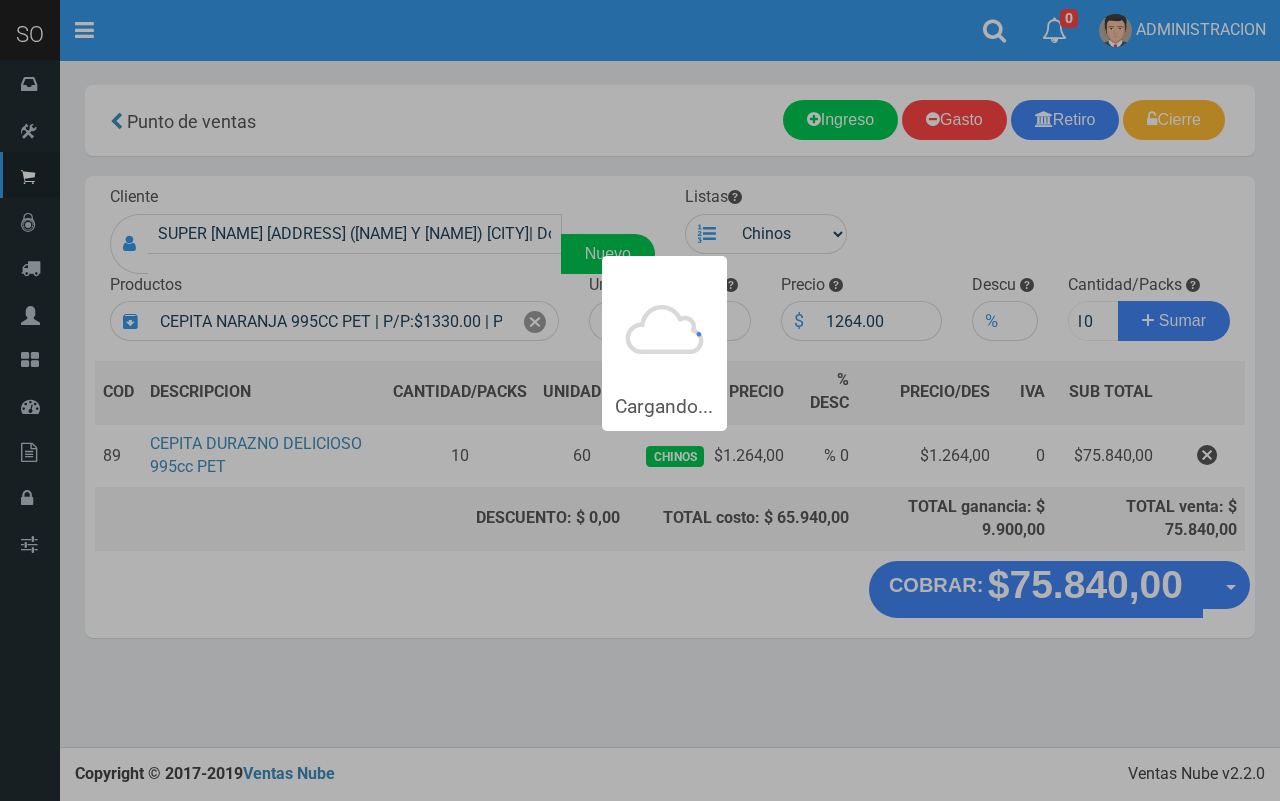 type 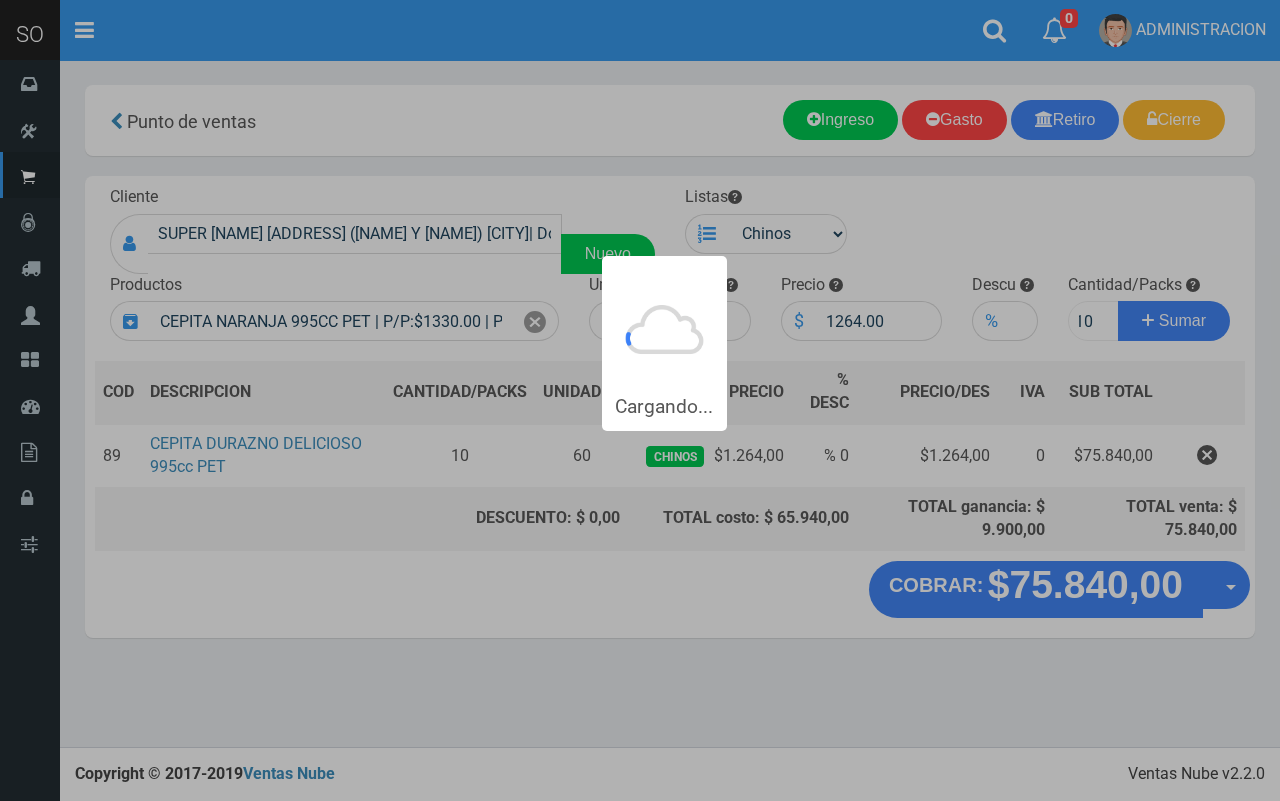 type 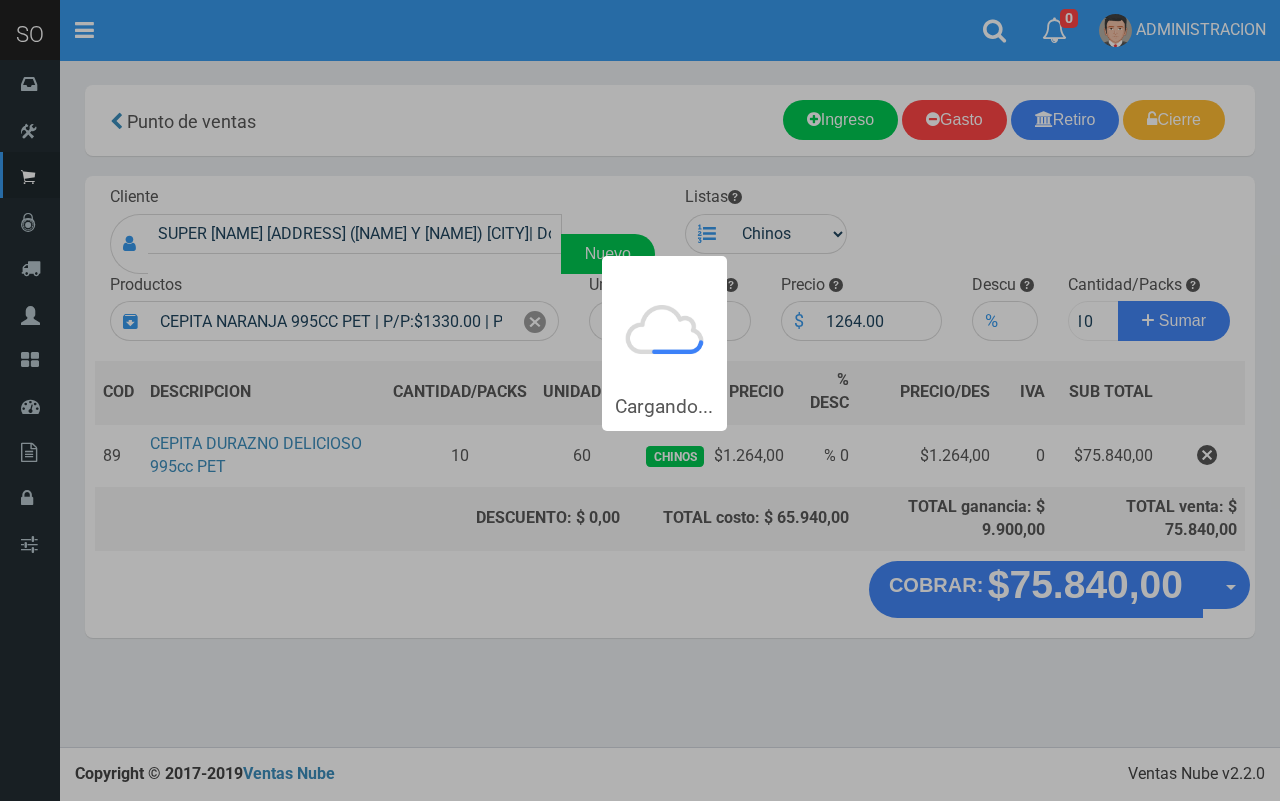 type 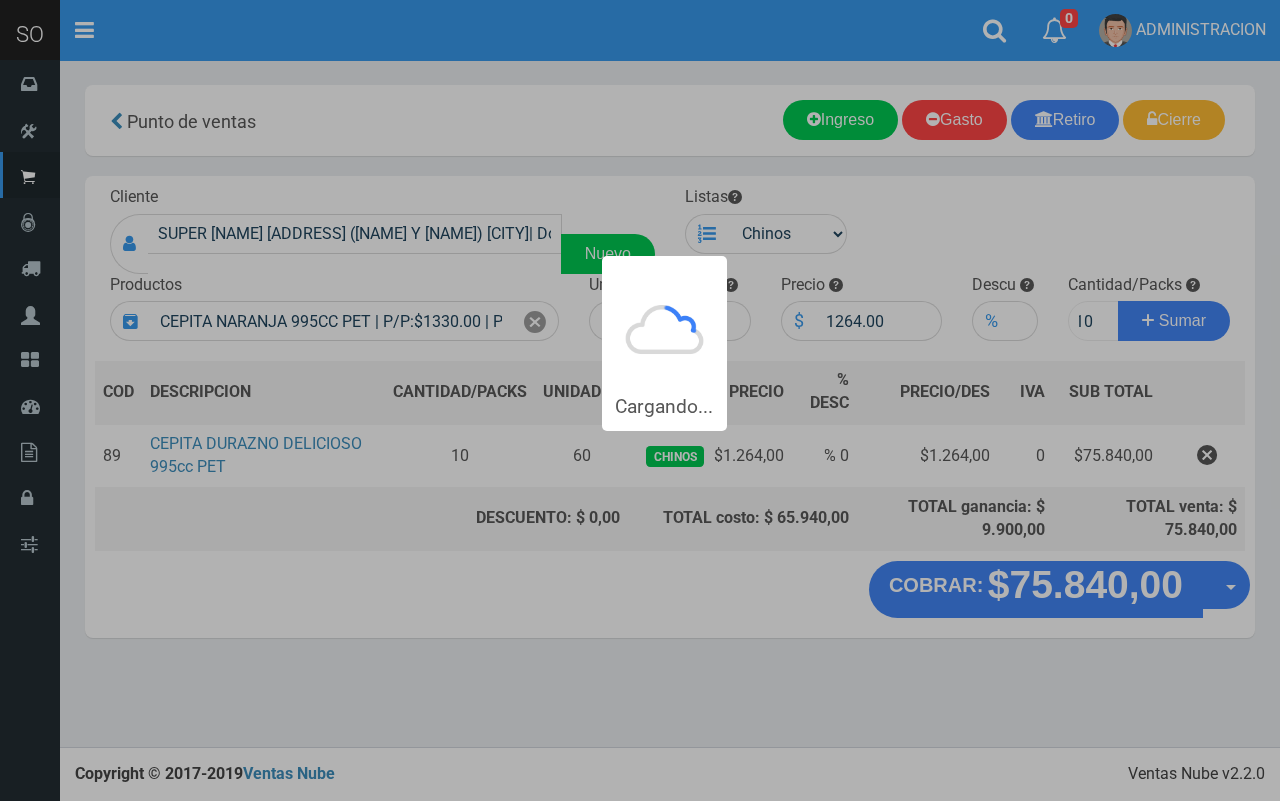 type 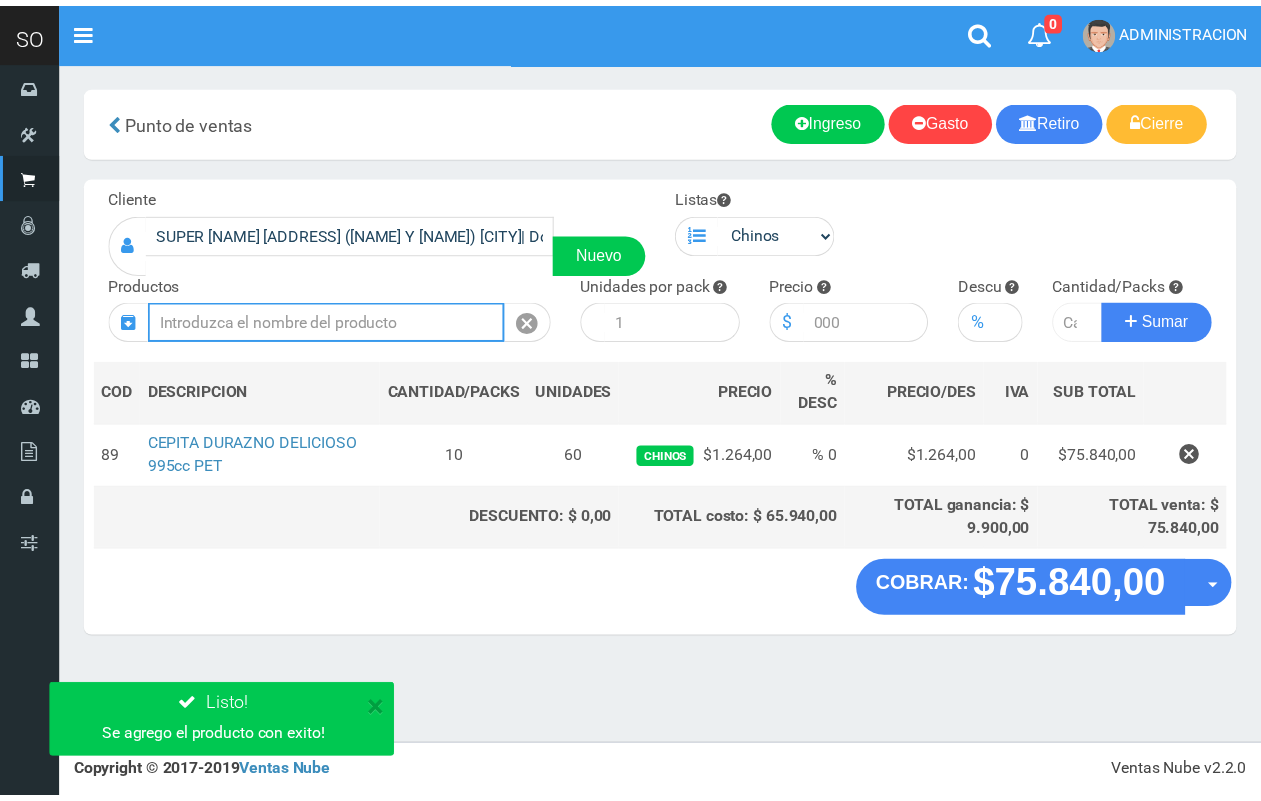 scroll, scrollTop: 0, scrollLeft: 0, axis: both 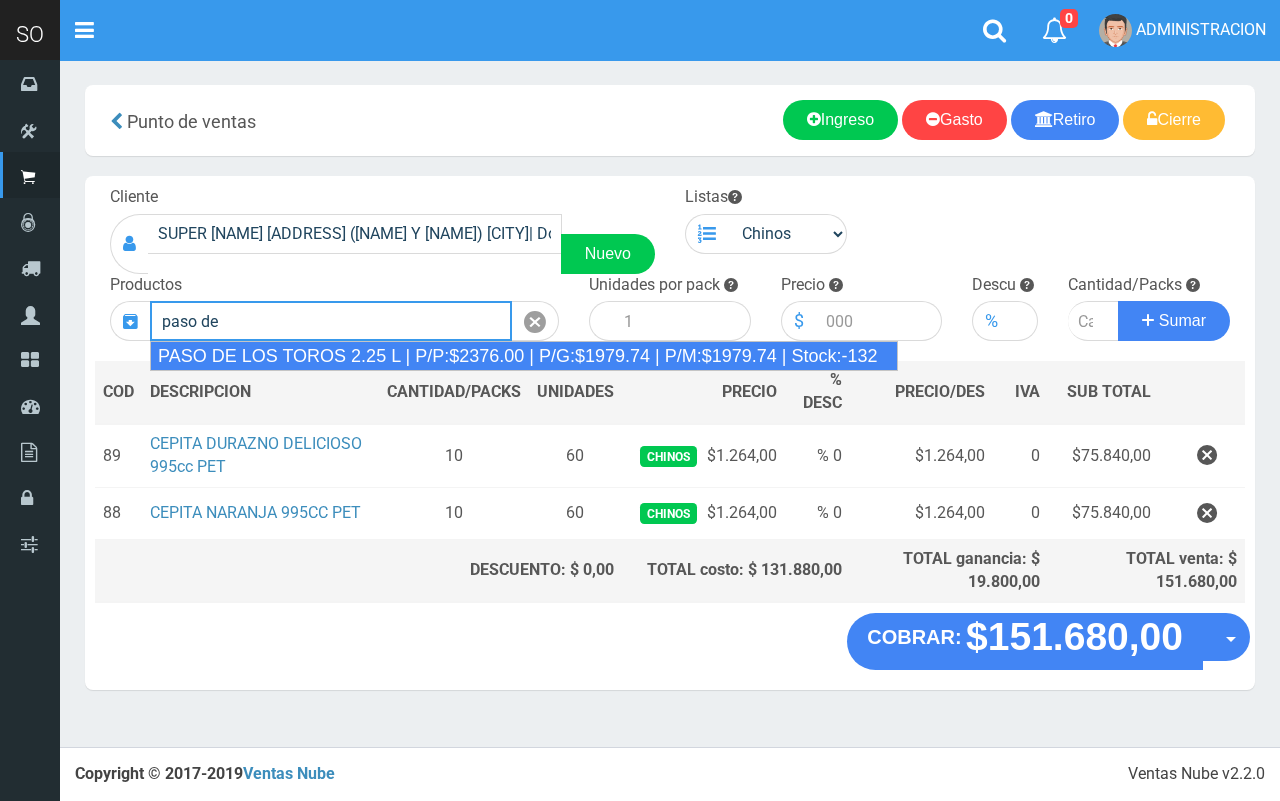 click on "PASO DE LOS TOROS 2.25 L | P/P:$2376.00 | P/G:$1979.74 | P/M:$1979.74 | Stock:-132" at bounding box center (524, 356) 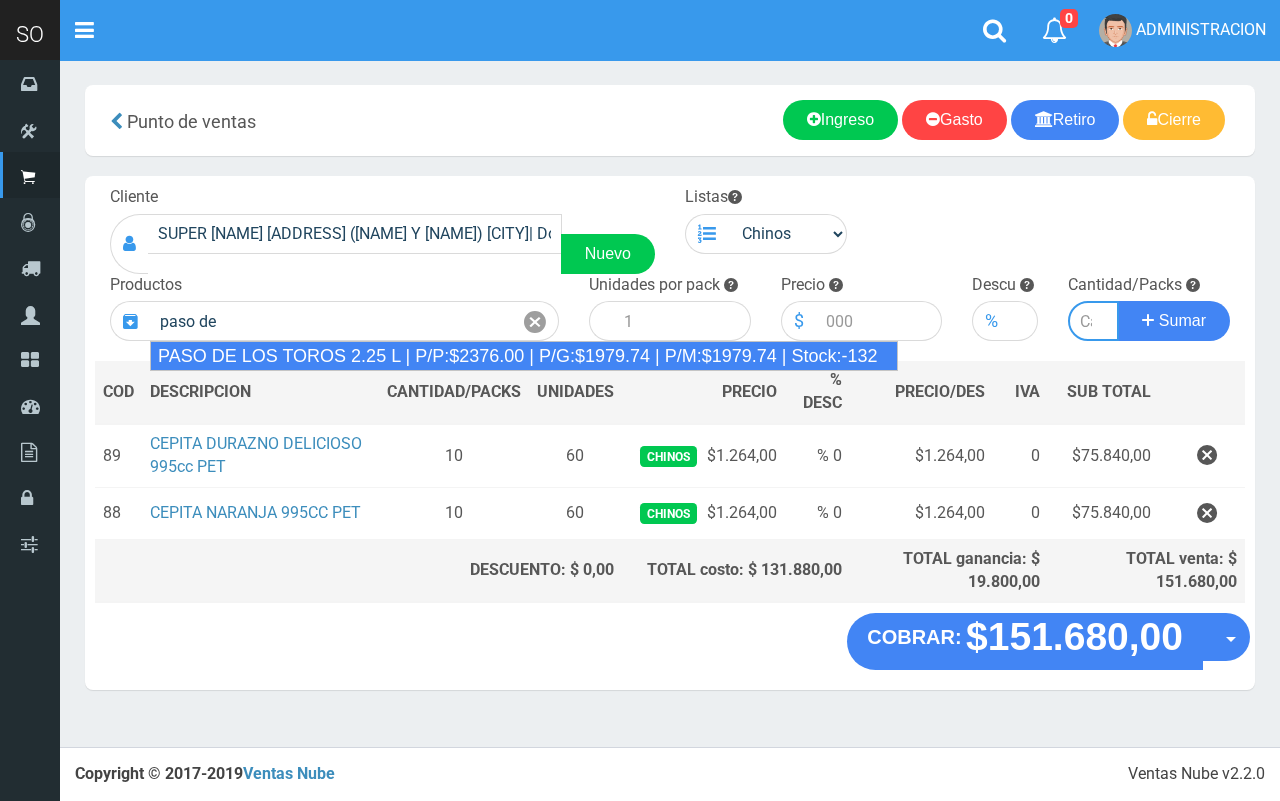 type on "PASO DE LOS TOROS 2.25 L | P/P:$2376.00 | P/G:$1979.74 | P/M:$1979.74 | Stock:-132" 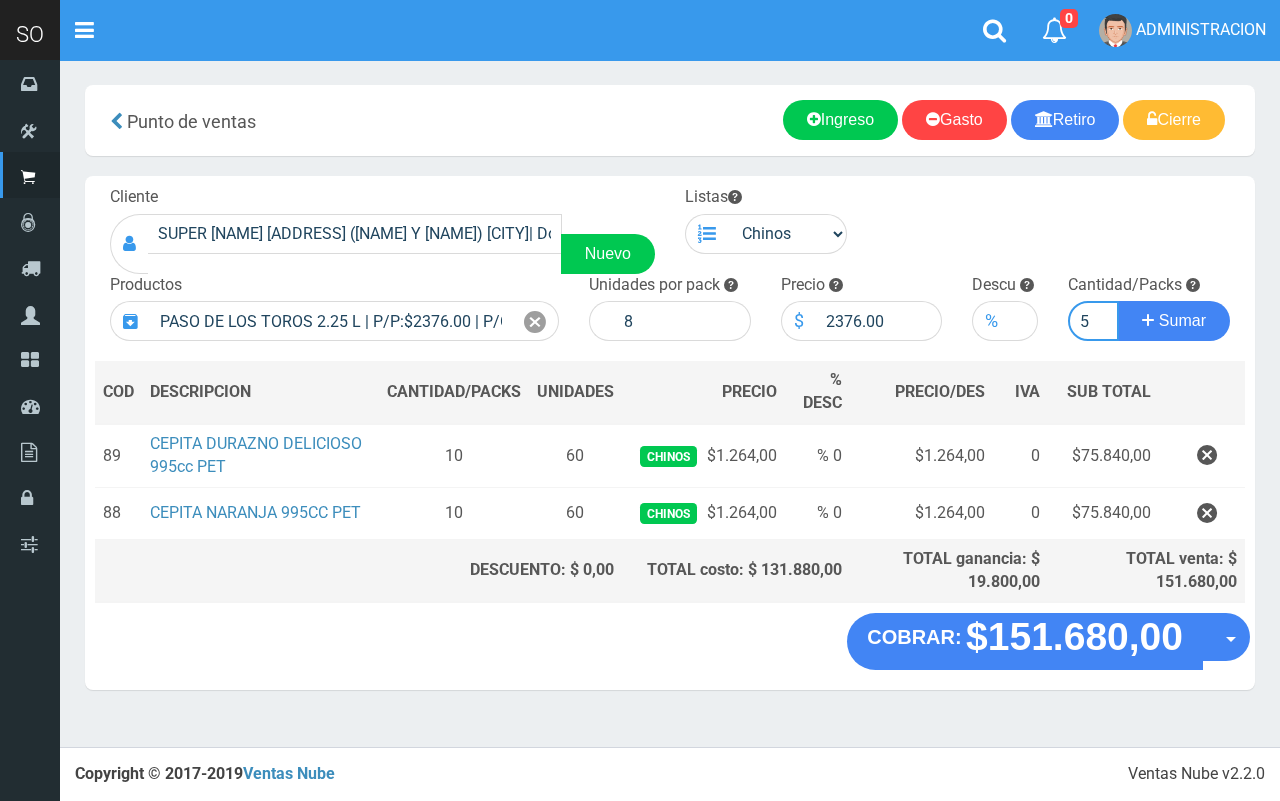 type on "5" 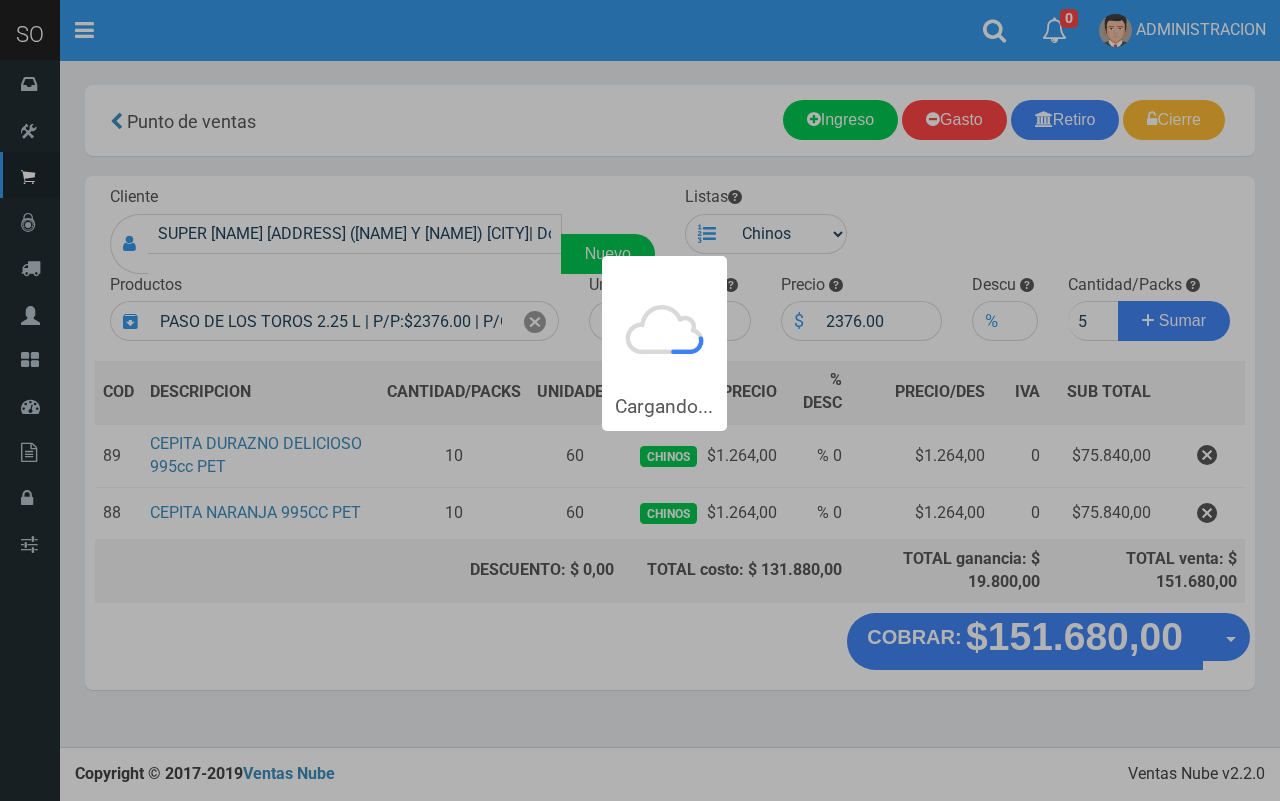 type 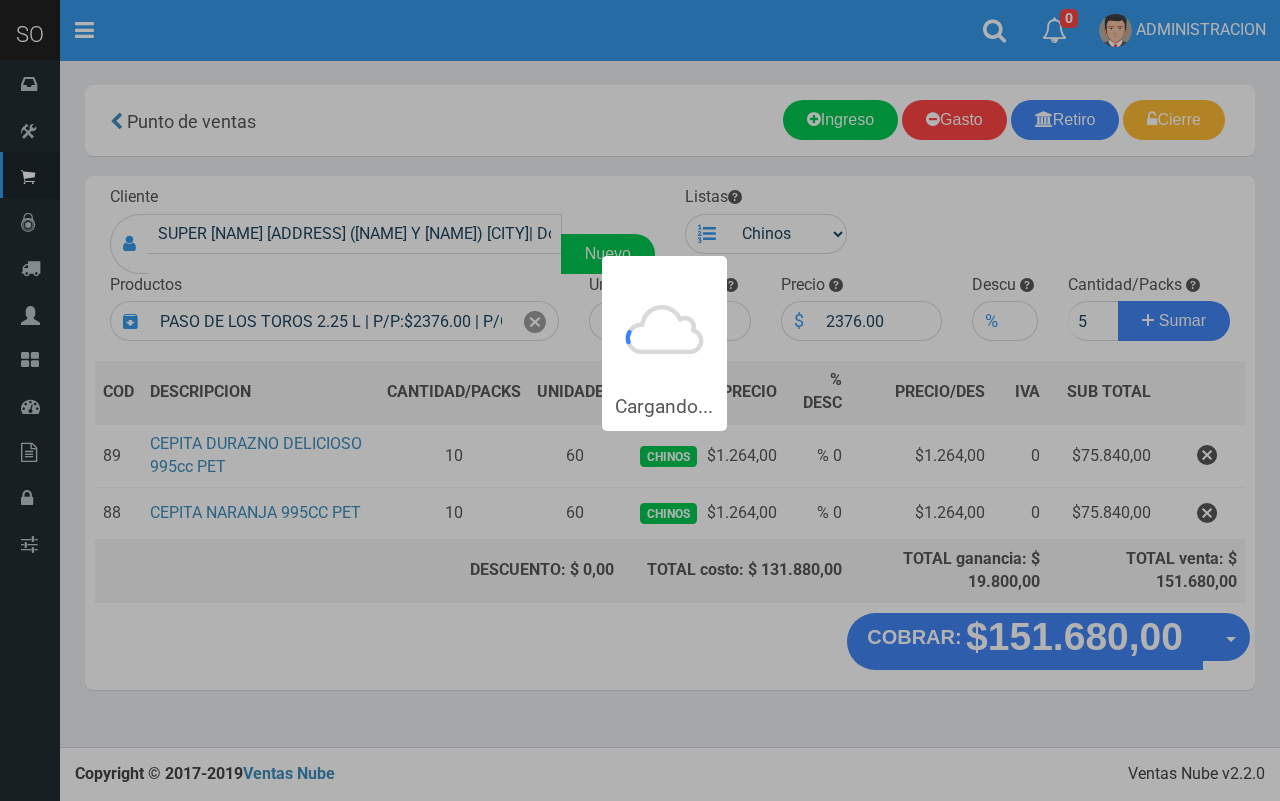 type 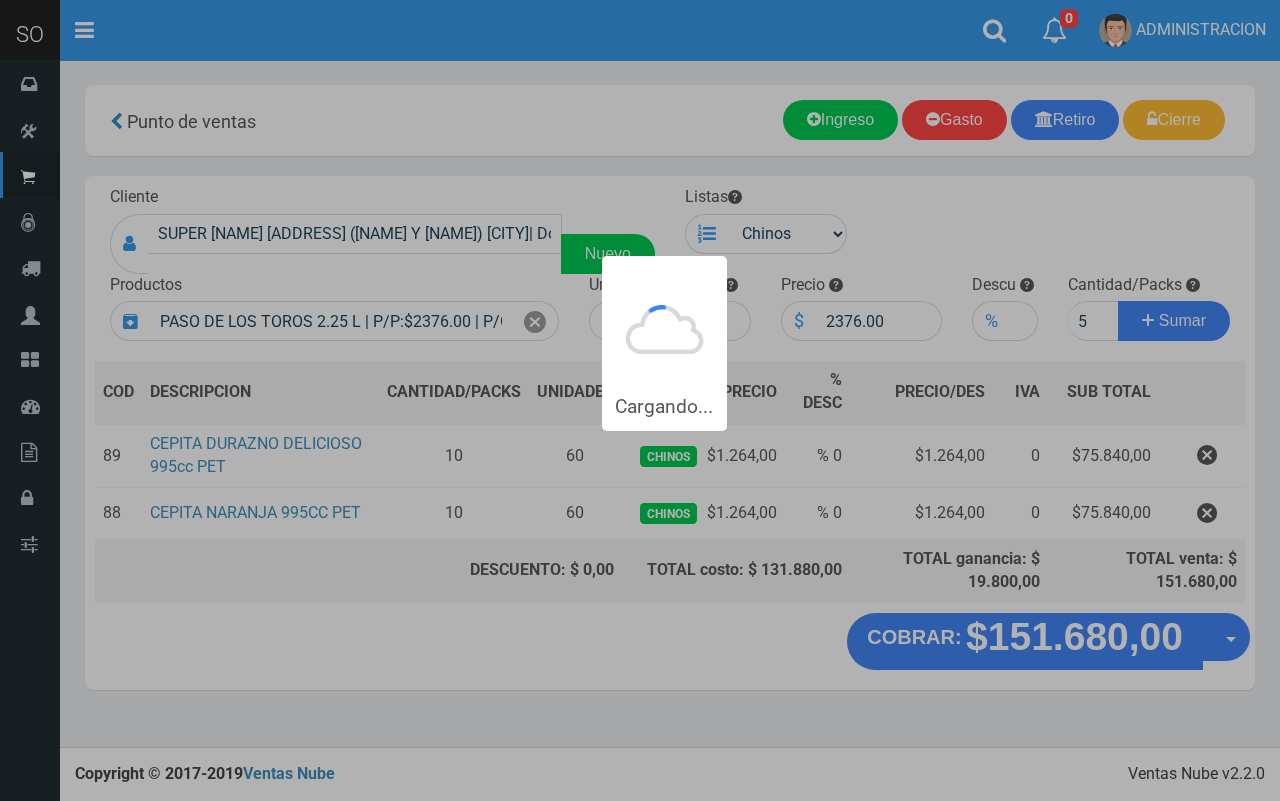 type 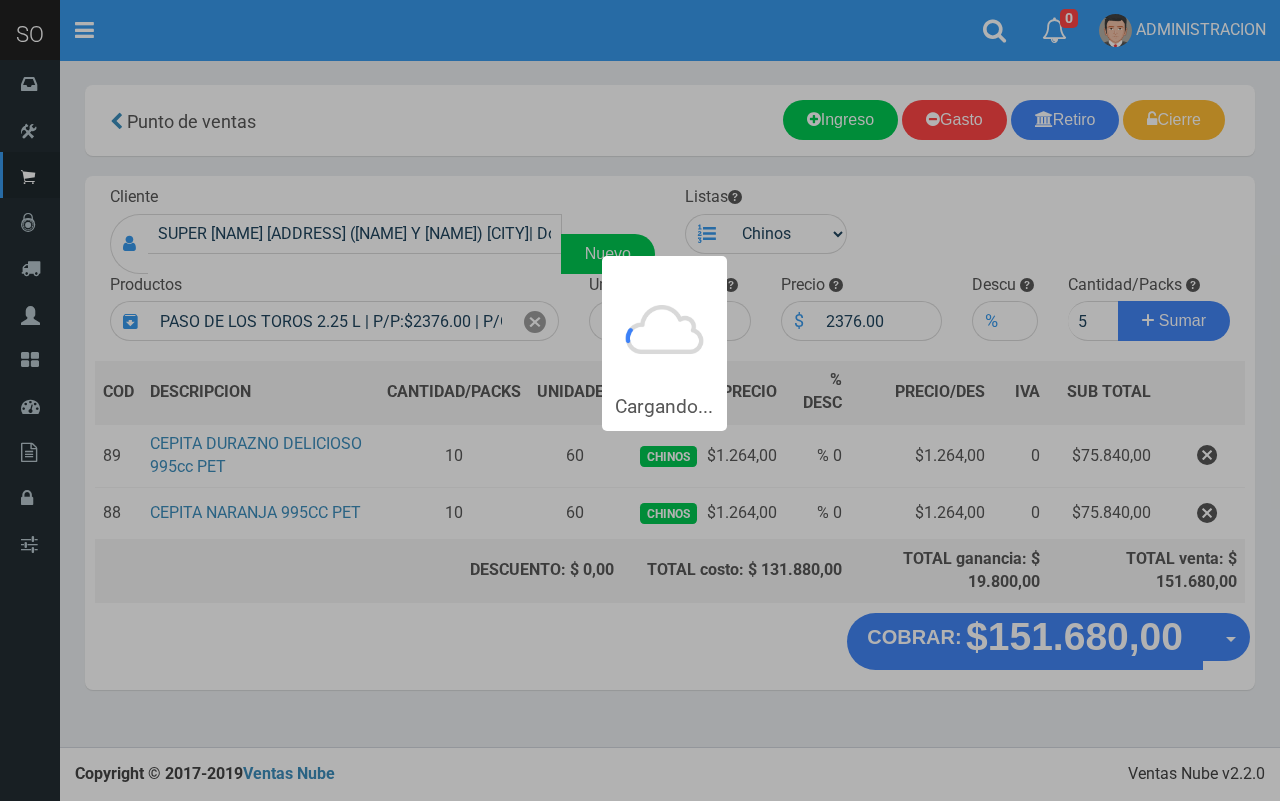 type 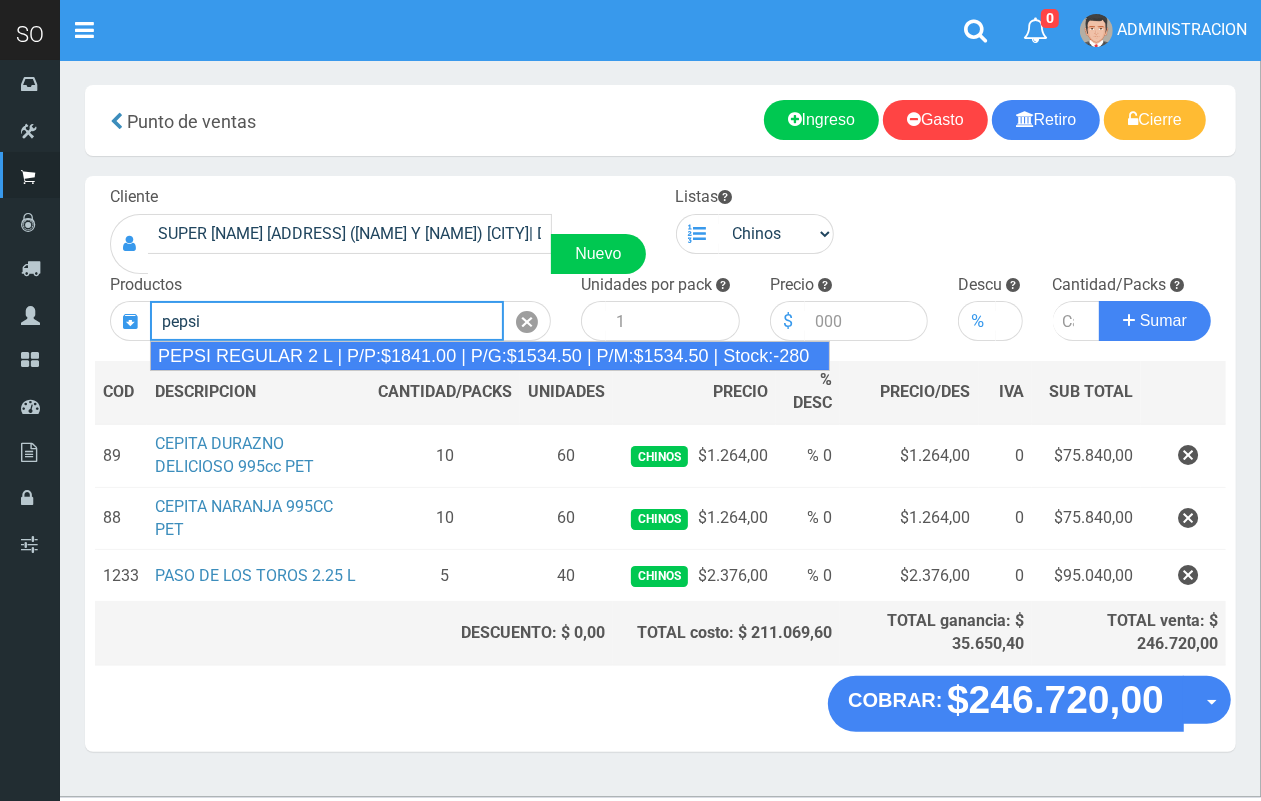 click on "PEPSI REGULAR 2 L | P/P:$1841.00 | P/G:$1534.50 | P/M:$1534.50 | Stock:-280" at bounding box center [490, 356] 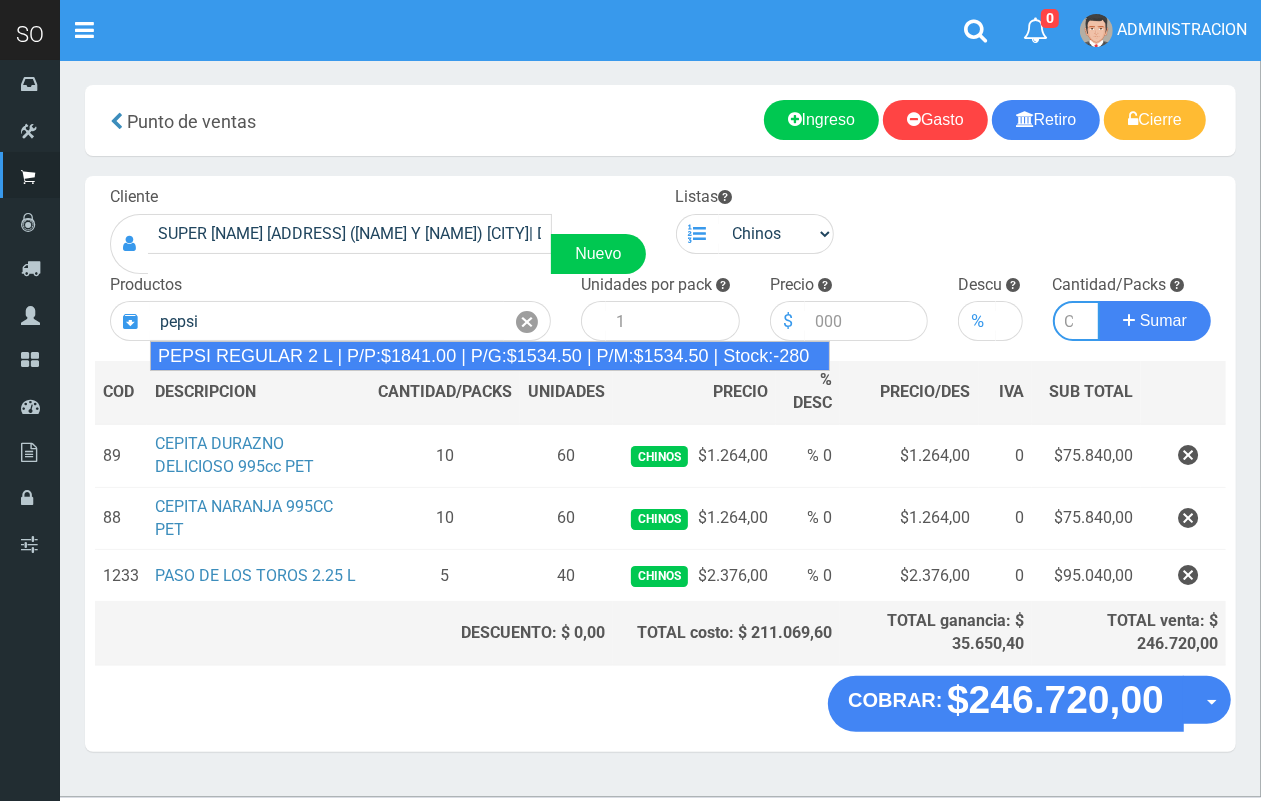 type on "PEPSI REGULAR 2 L | P/P:$1841.00 | P/G:$1534.50 | P/M:$1534.50 | Stock:-280" 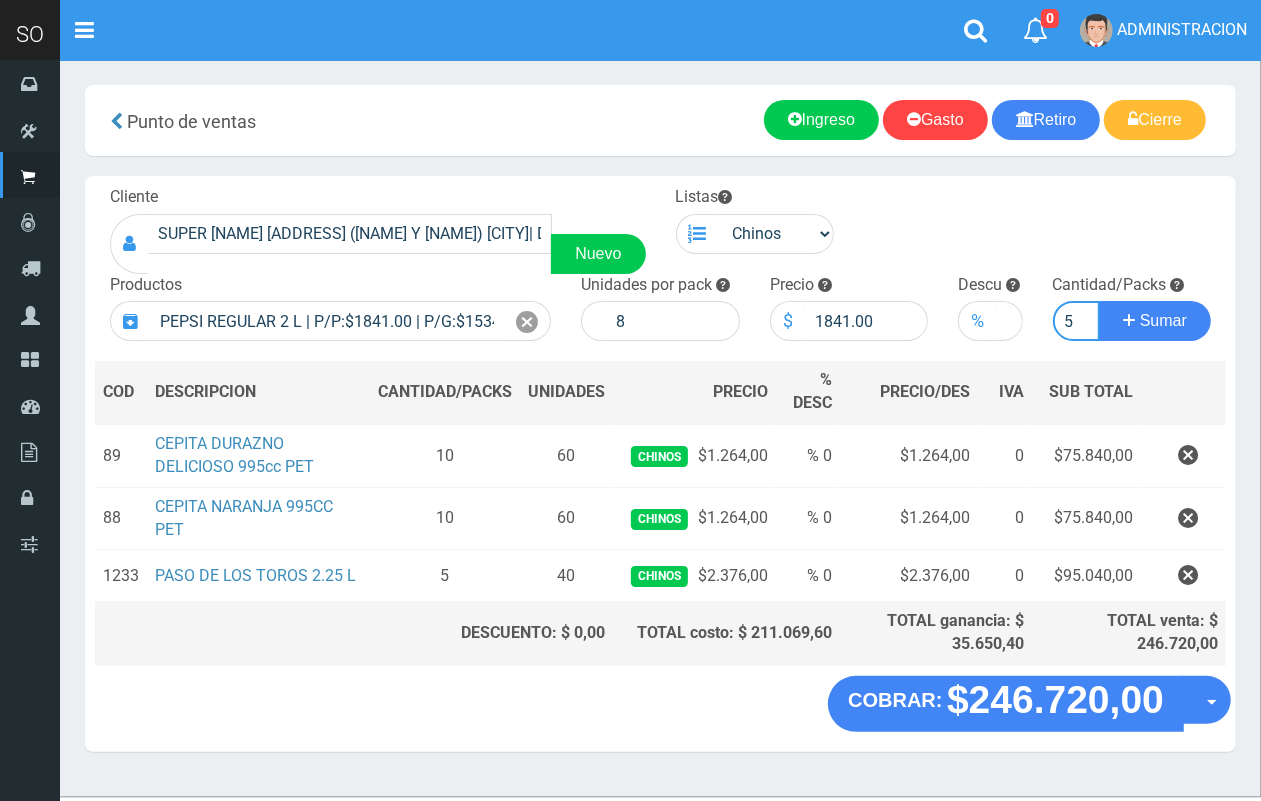 scroll, scrollTop: 0, scrollLeft: 2, axis: horizontal 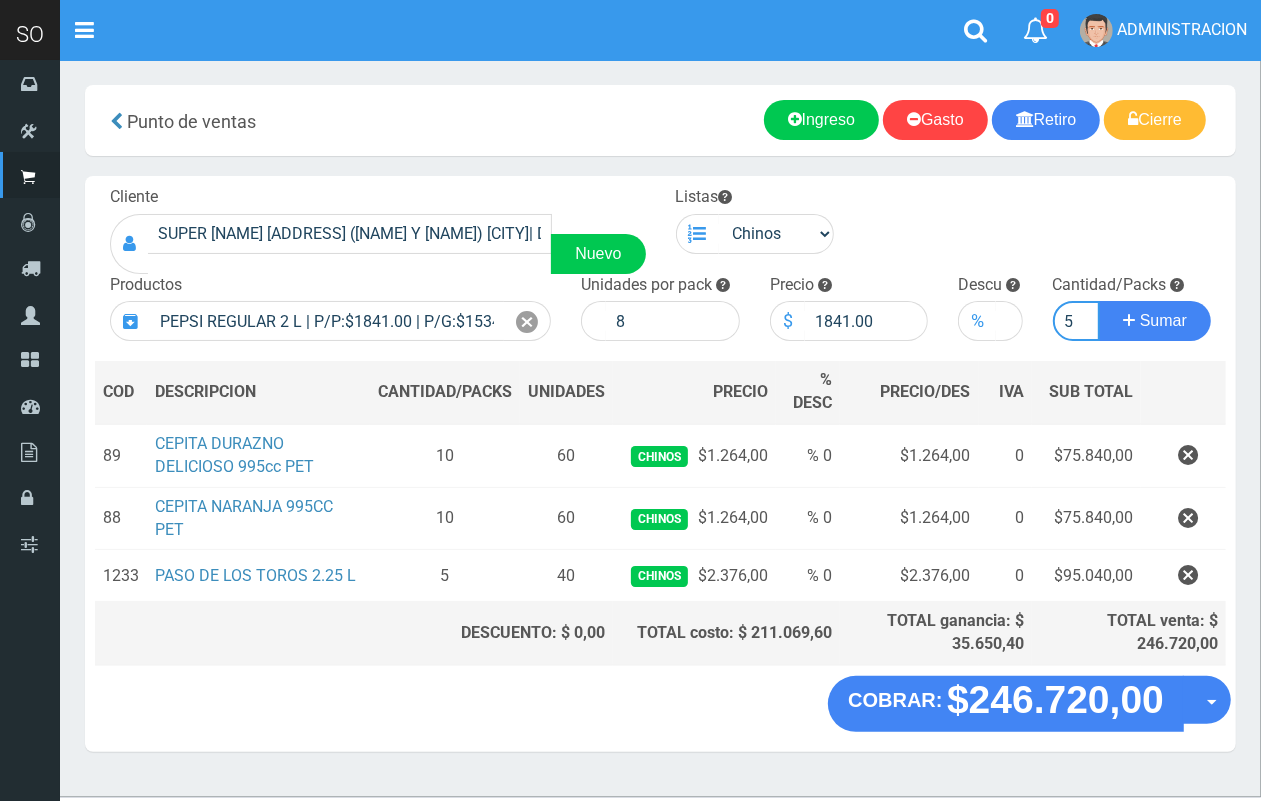 type on "5" 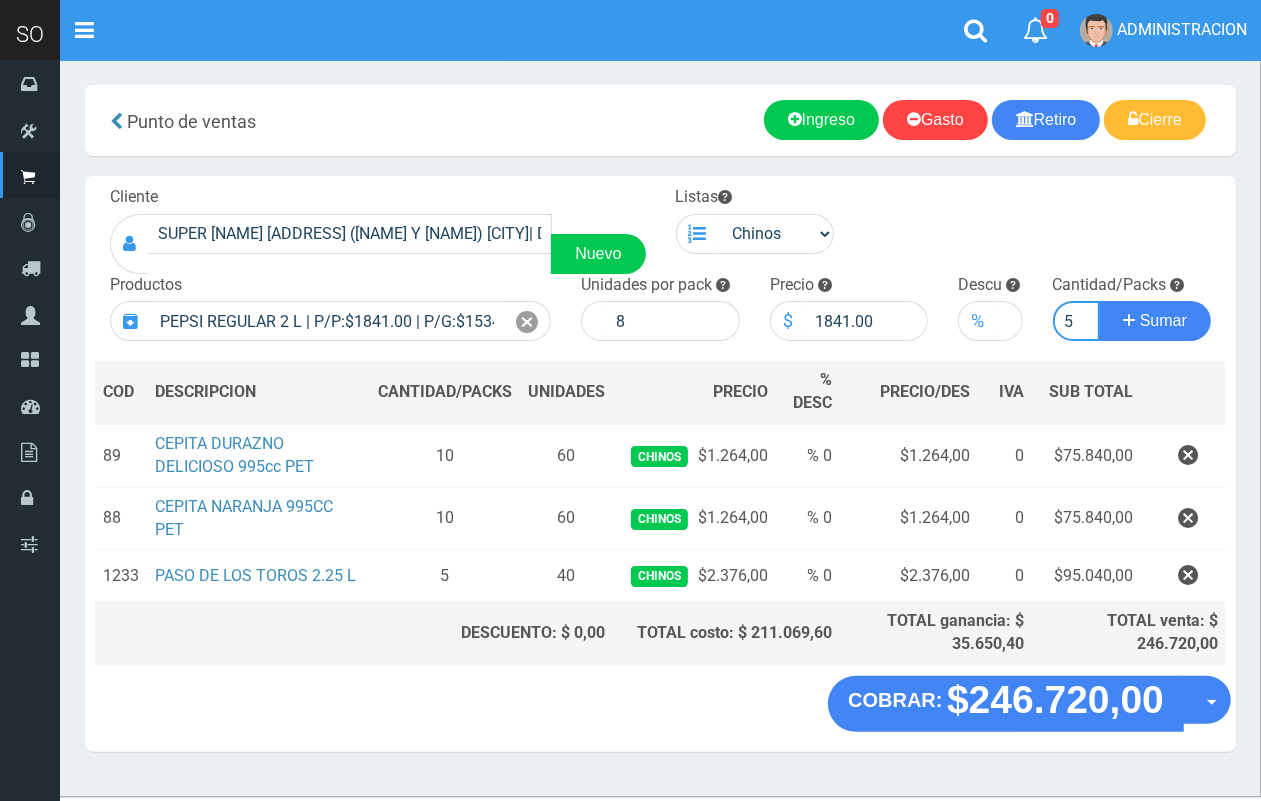 click on "Sumar" at bounding box center [1155, 321] 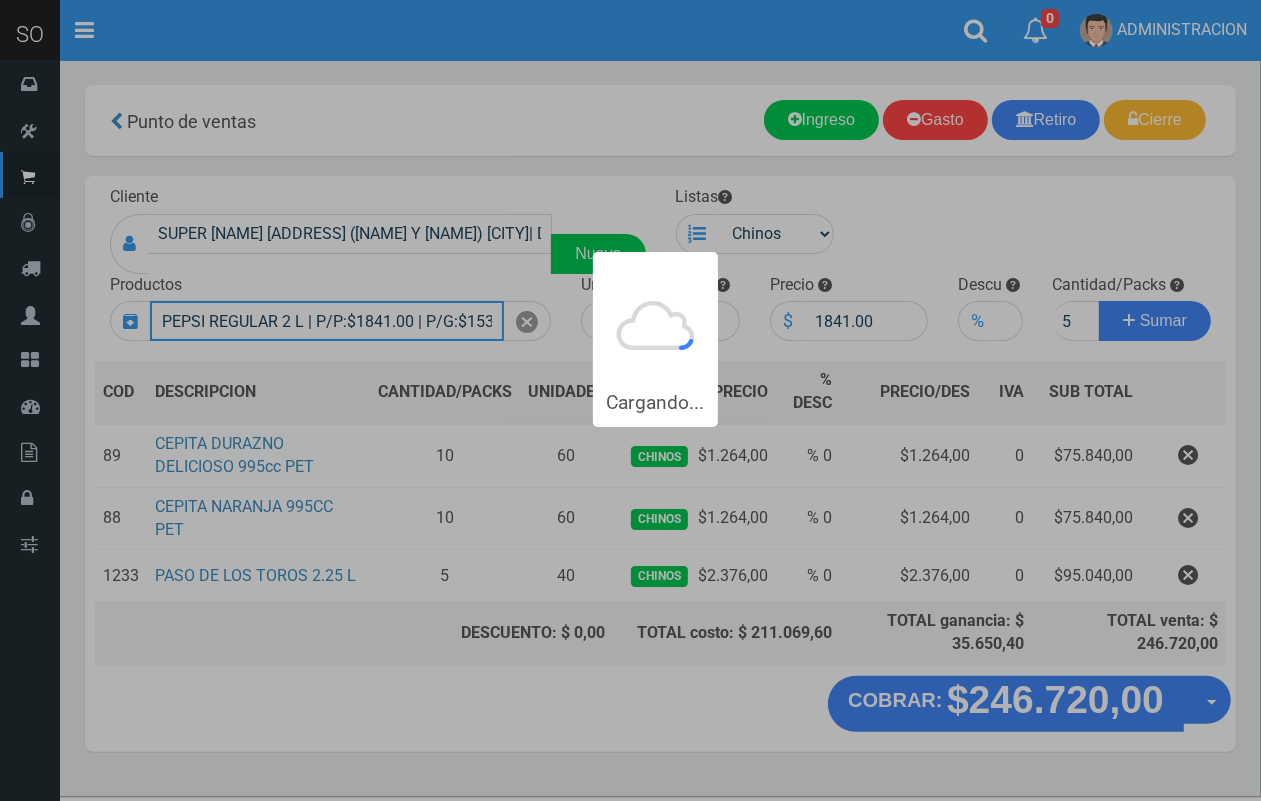 type 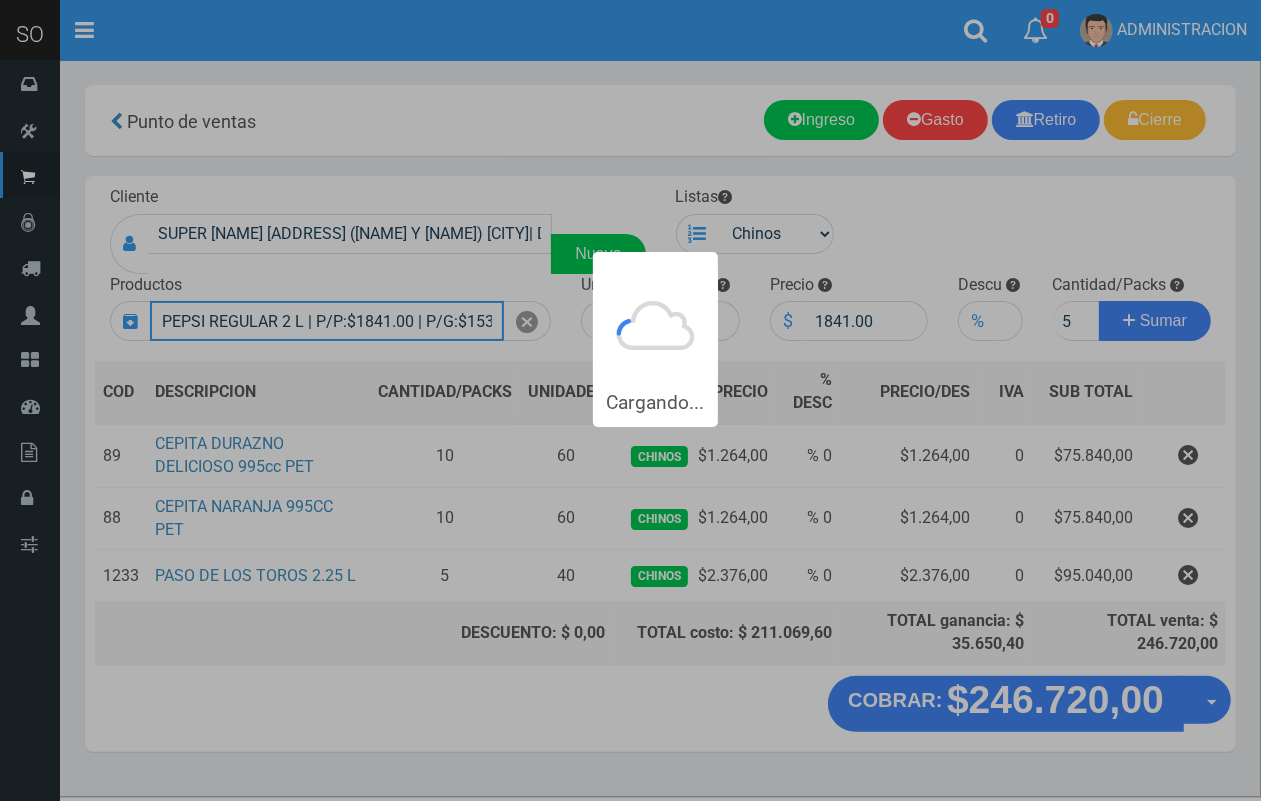 type 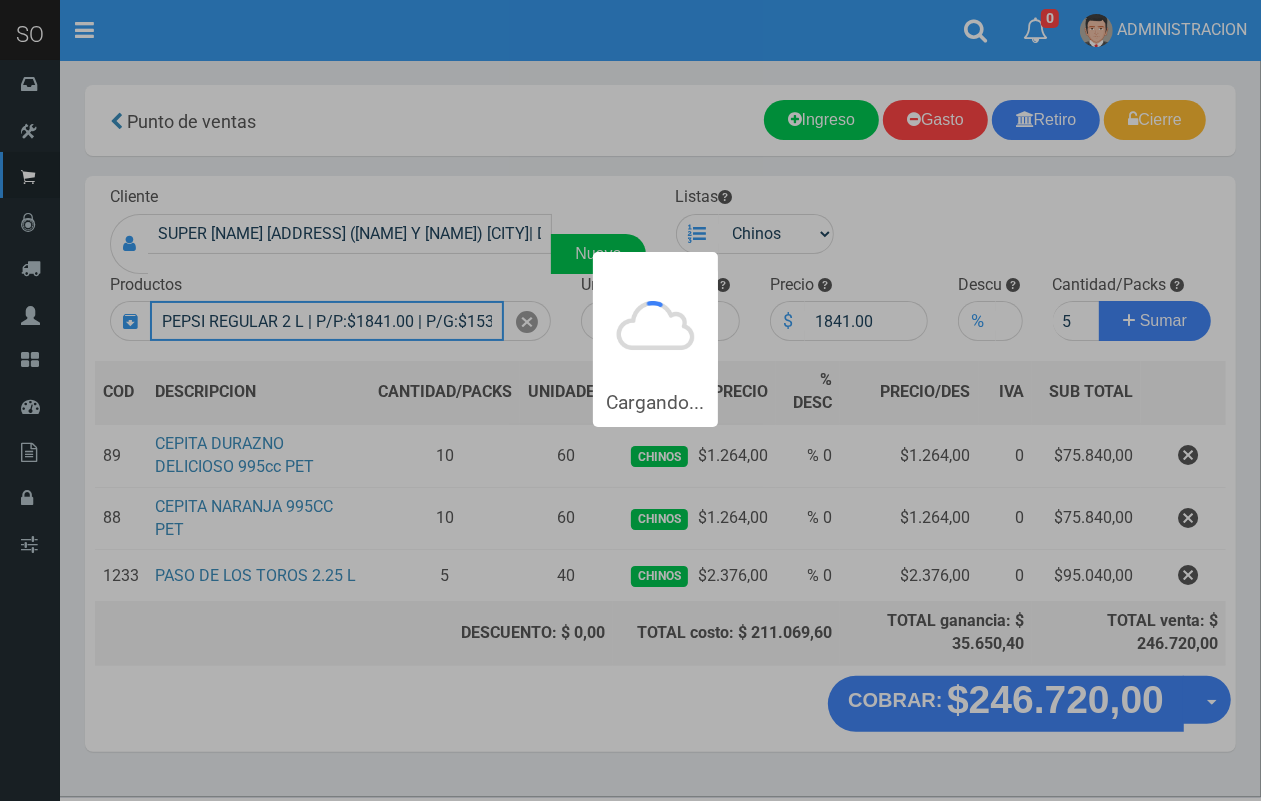 type 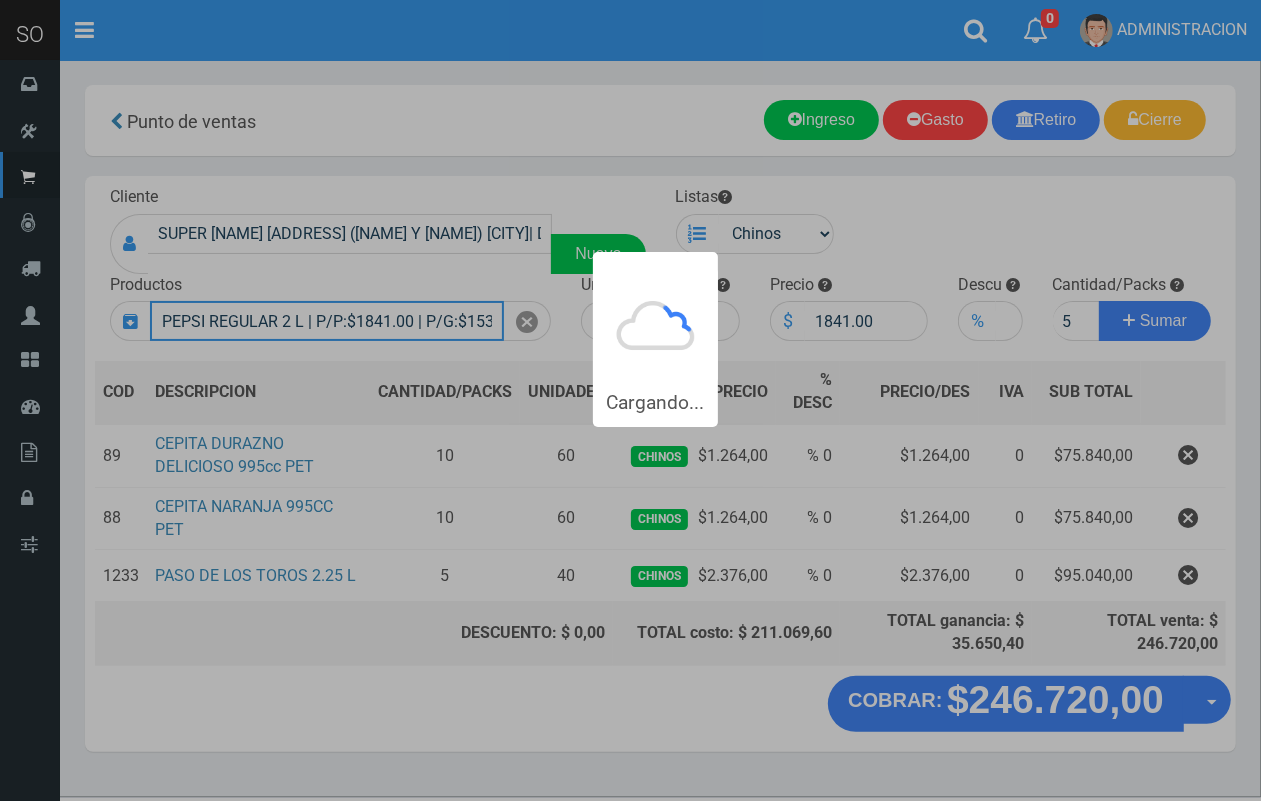 type 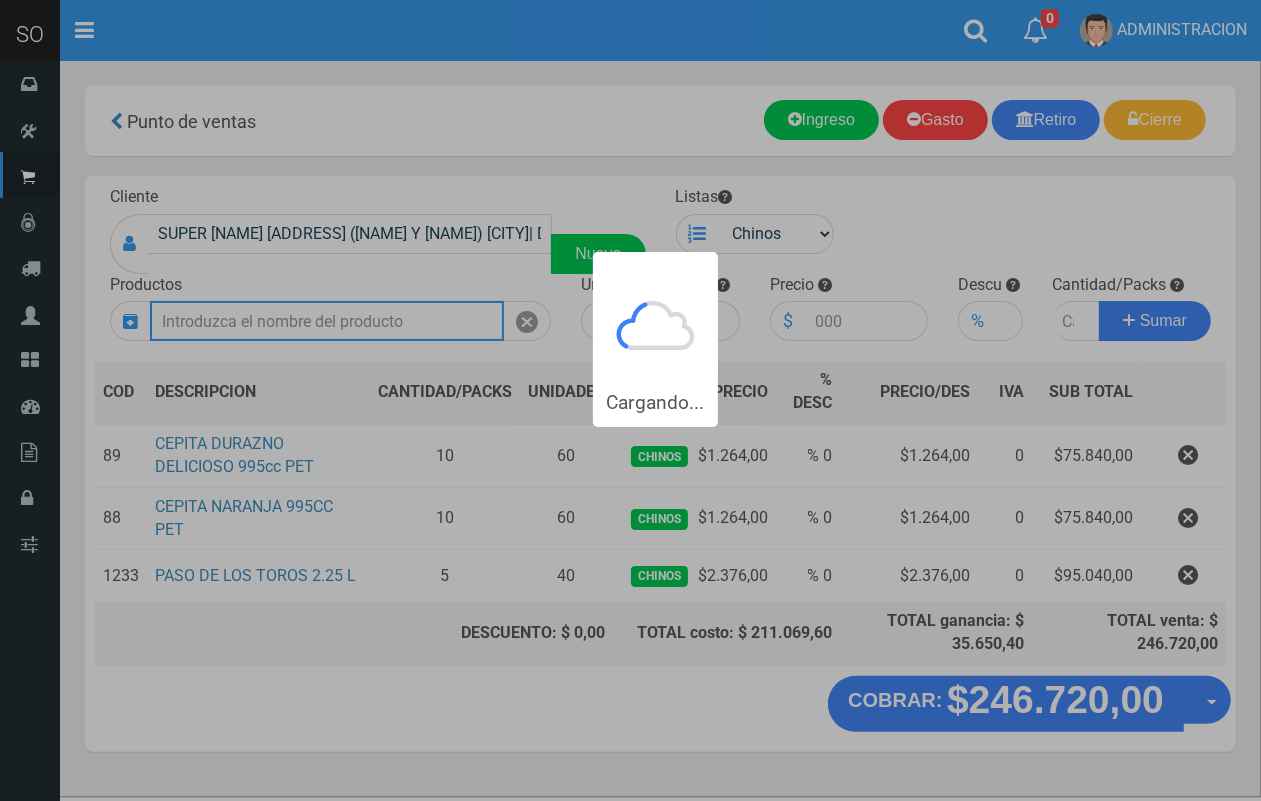 scroll, scrollTop: 0, scrollLeft: 0, axis: both 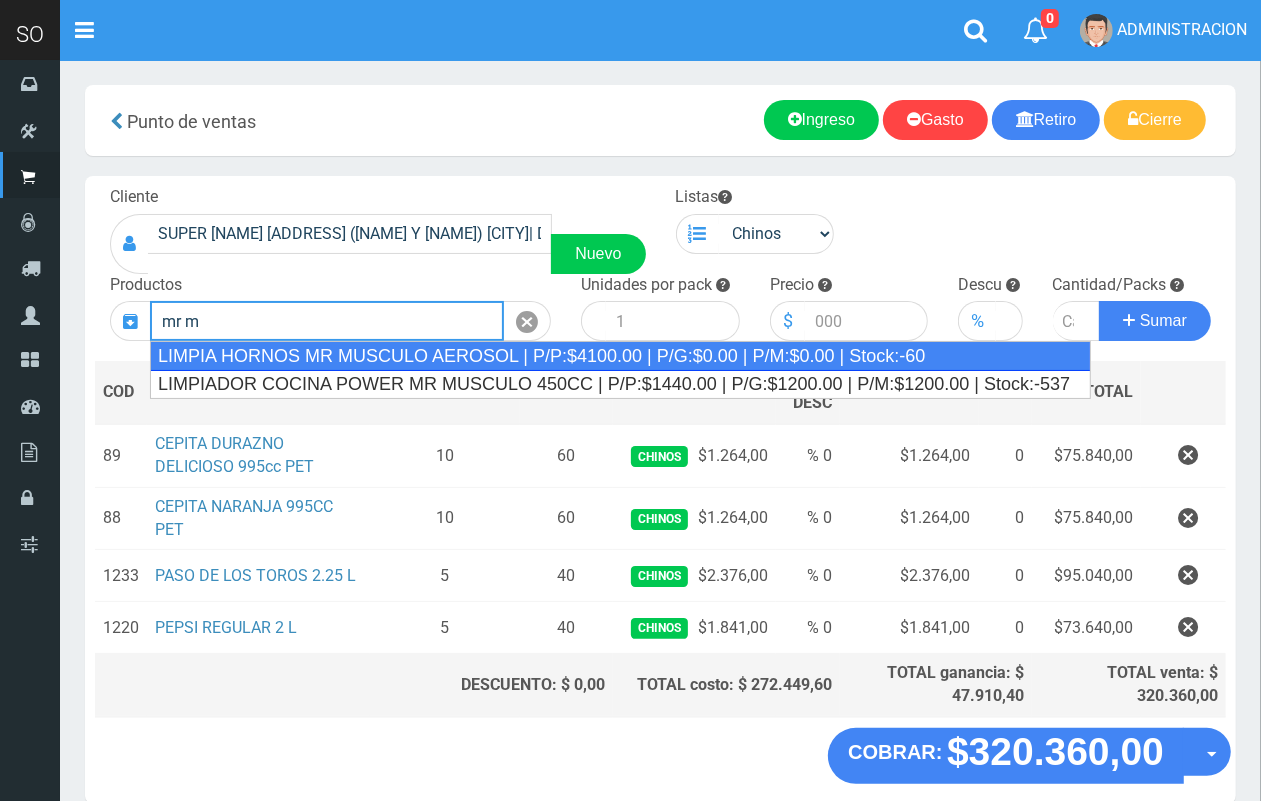 click on "LIMPIA HORNOS MR MUSCULO AEROSOL | P/P:$4100.00 | P/G:$0.00 | P/M:$0.00 | Stock:-60" at bounding box center (620, 356) 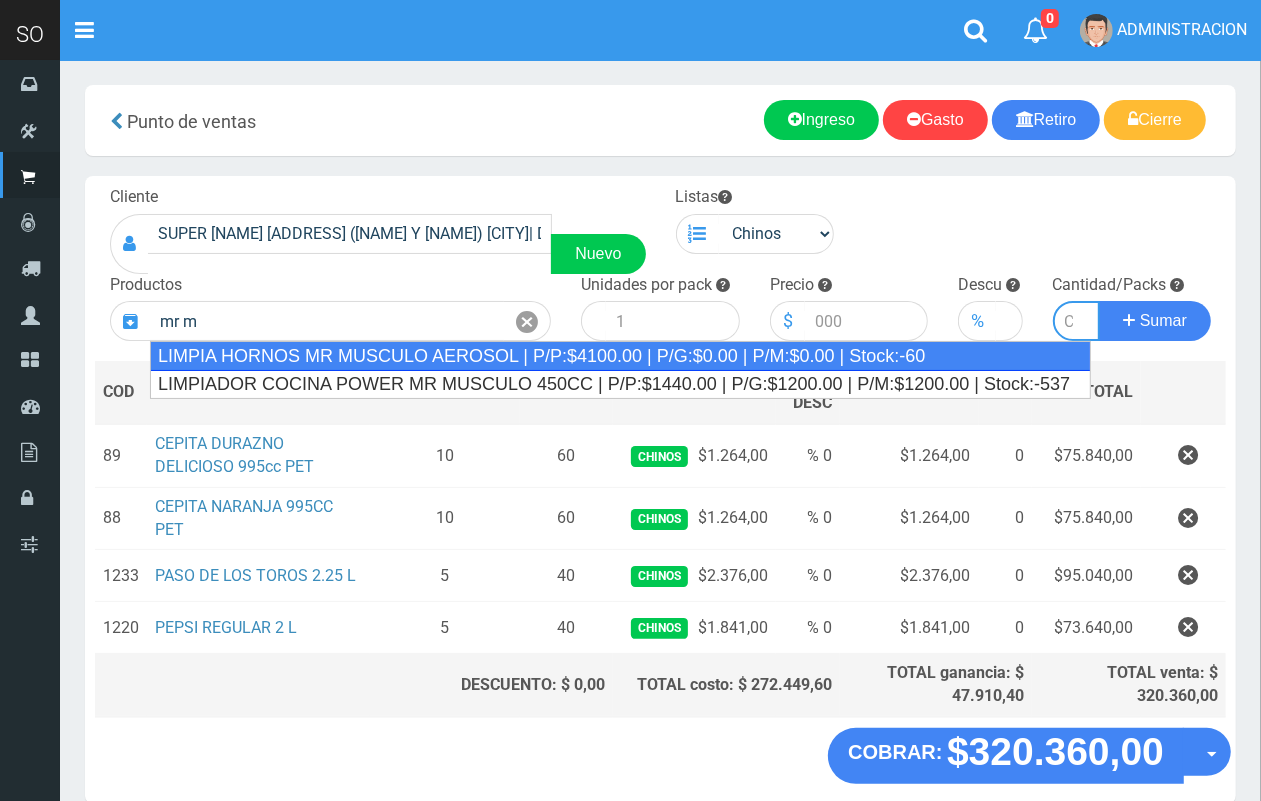 type on "LIMPIA HORNOS MR MUSCULO AEROSOL | P/P:$4100.00 | P/G:$0.00 | P/M:$0.00 | Stock:-60" 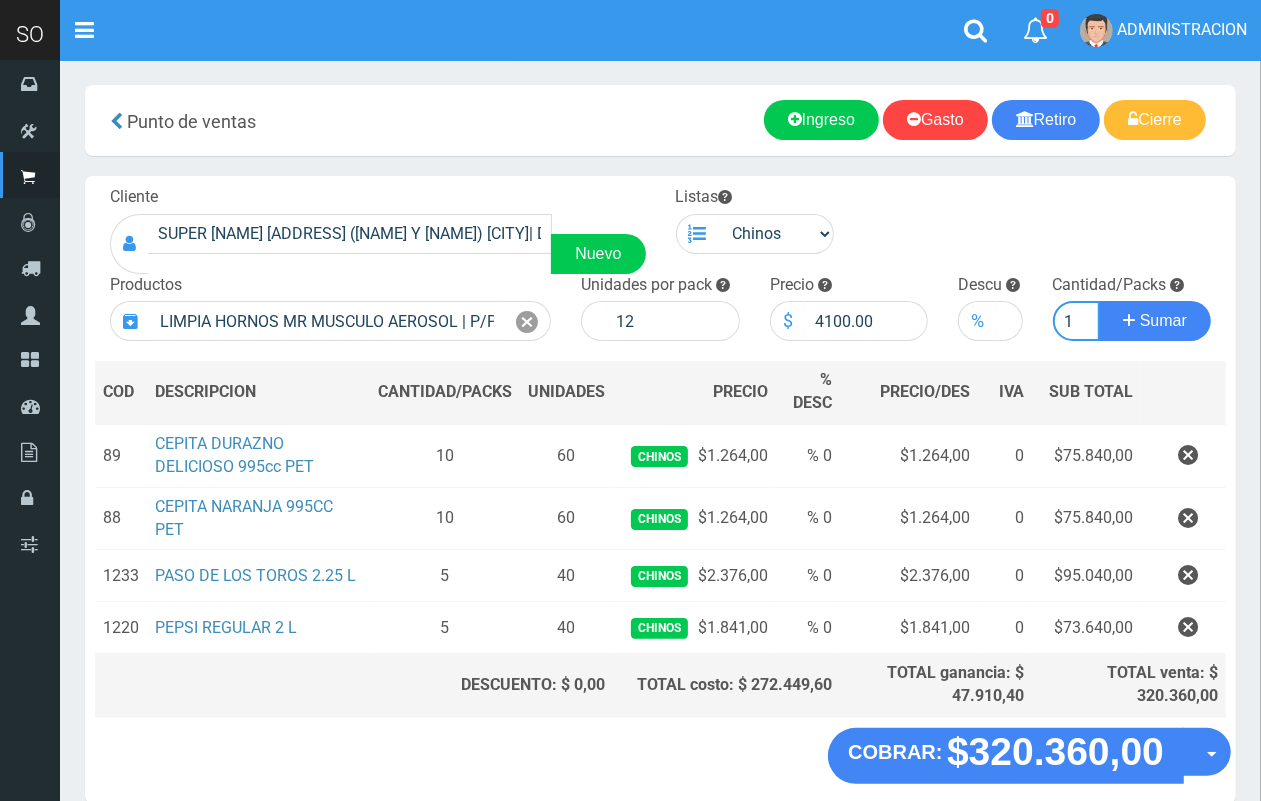 scroll, scrollTop: 0, scrollLeft: 2, axis: horizontal 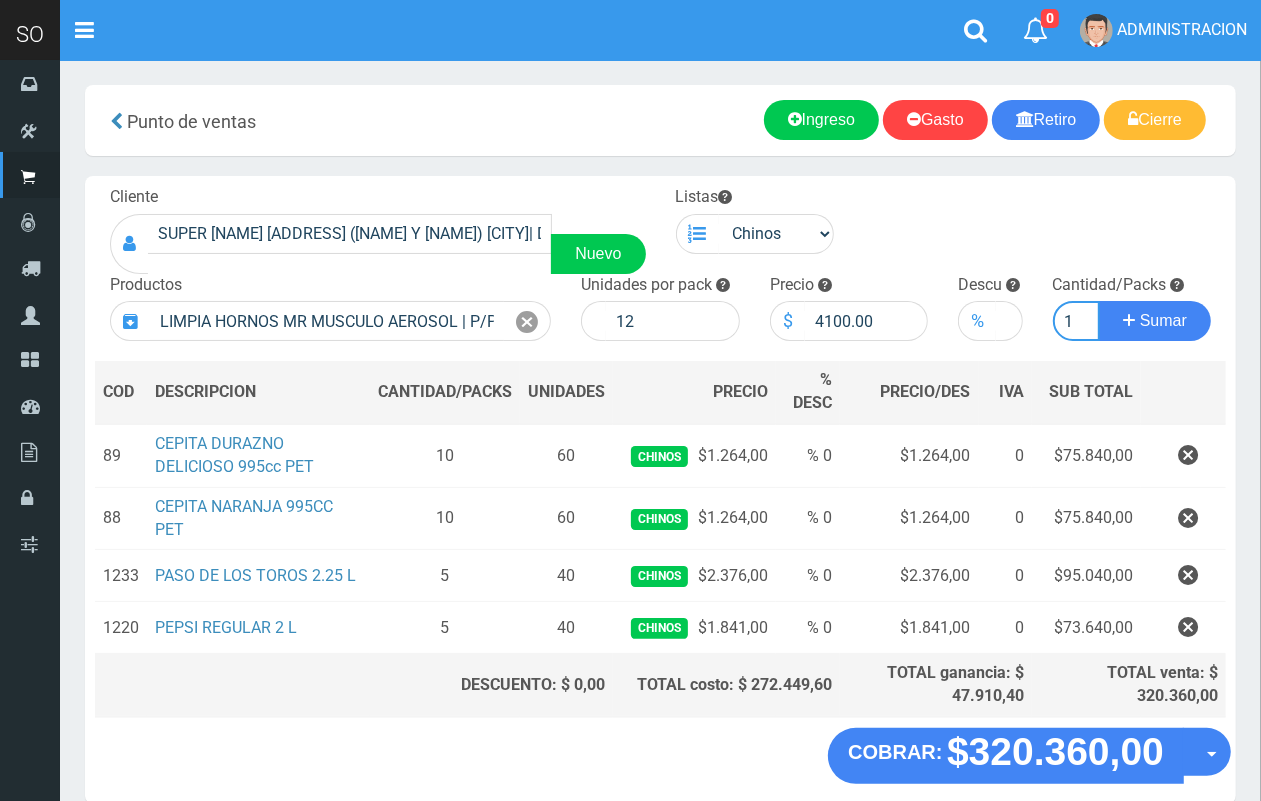 type on "1" 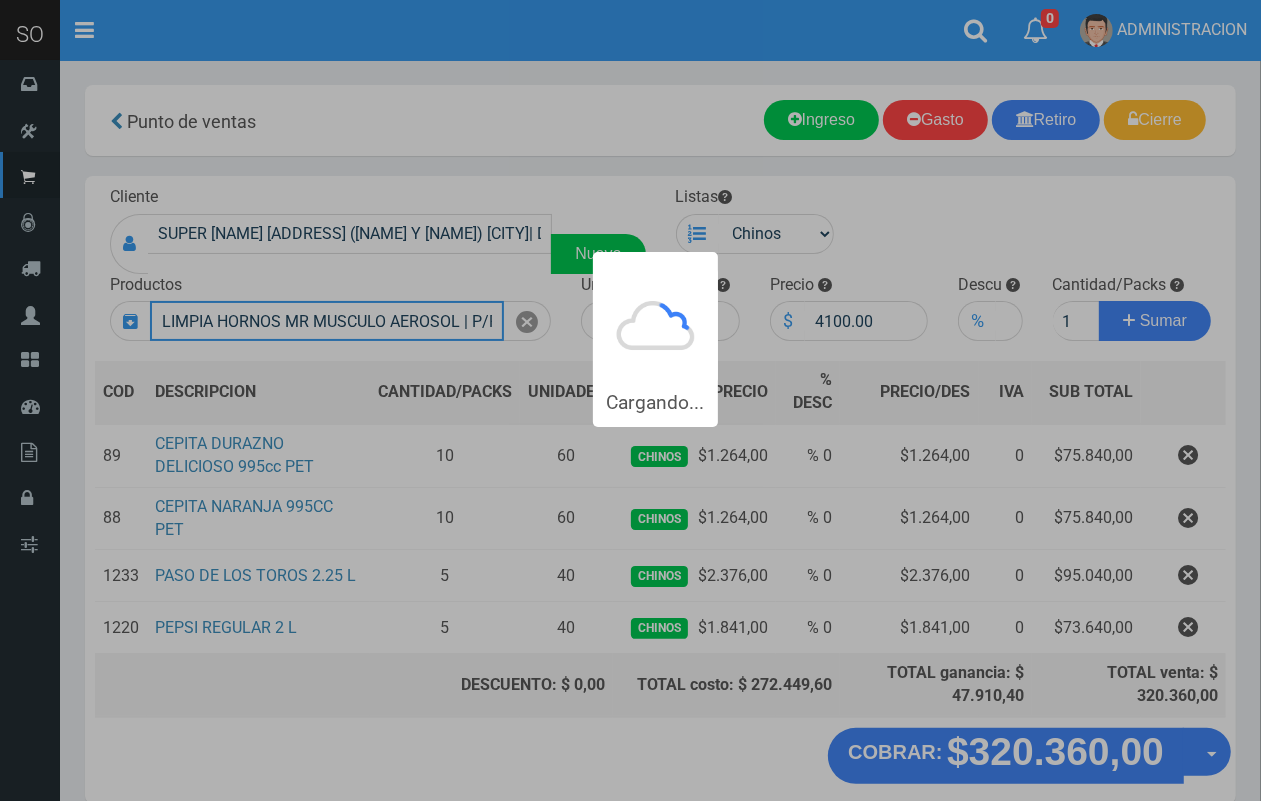 type 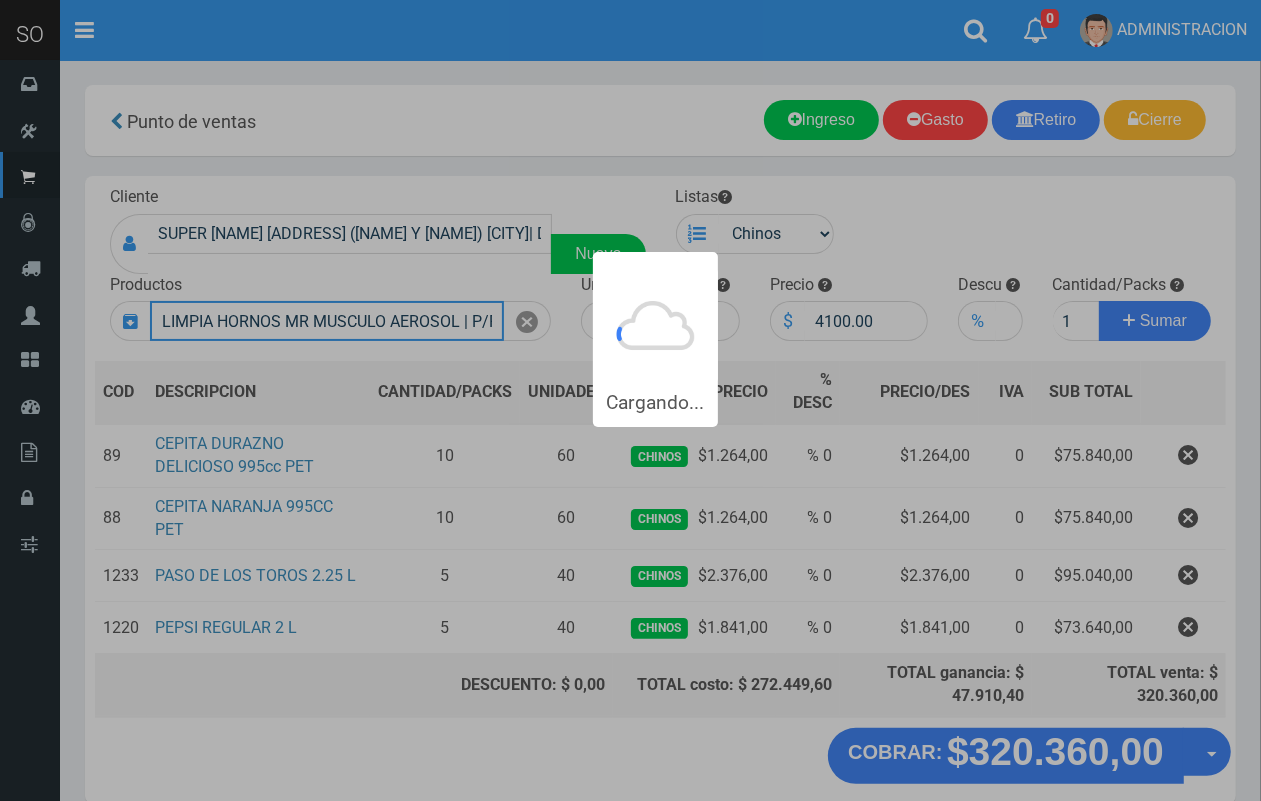 type 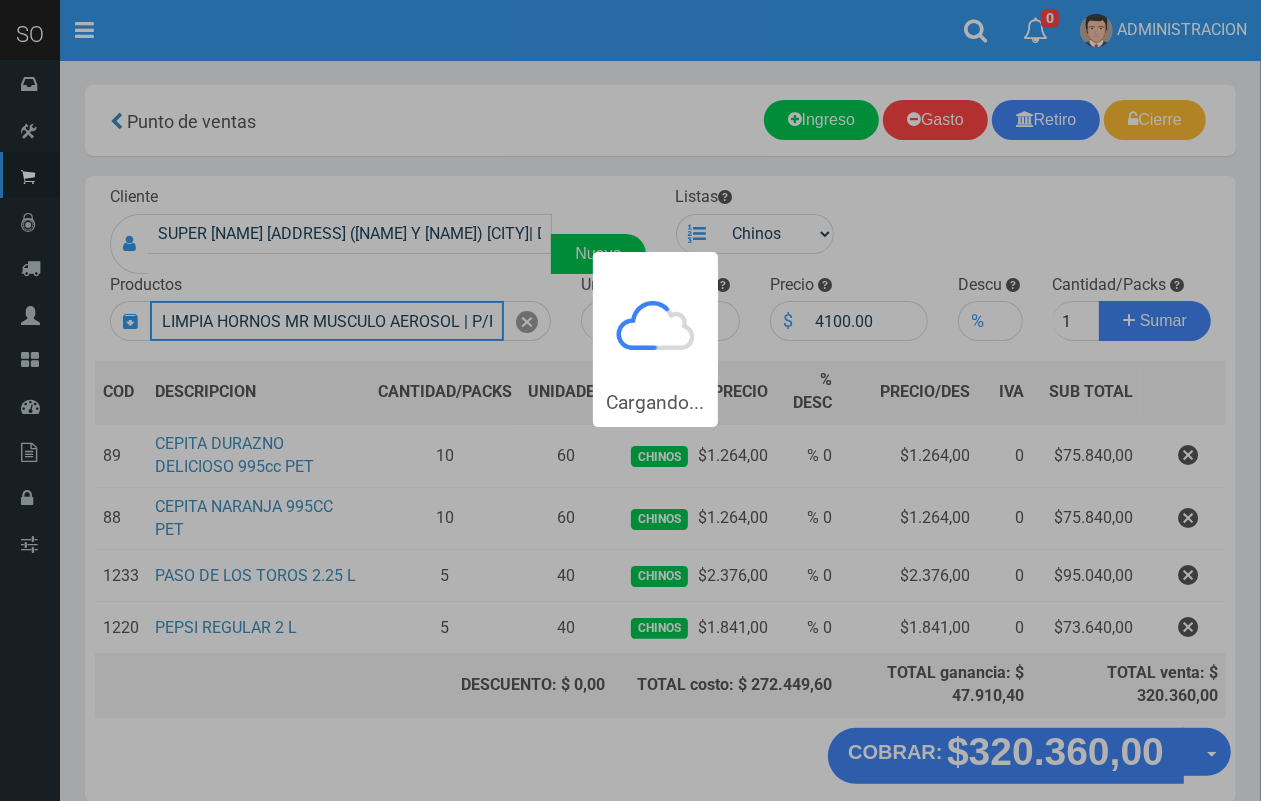 type 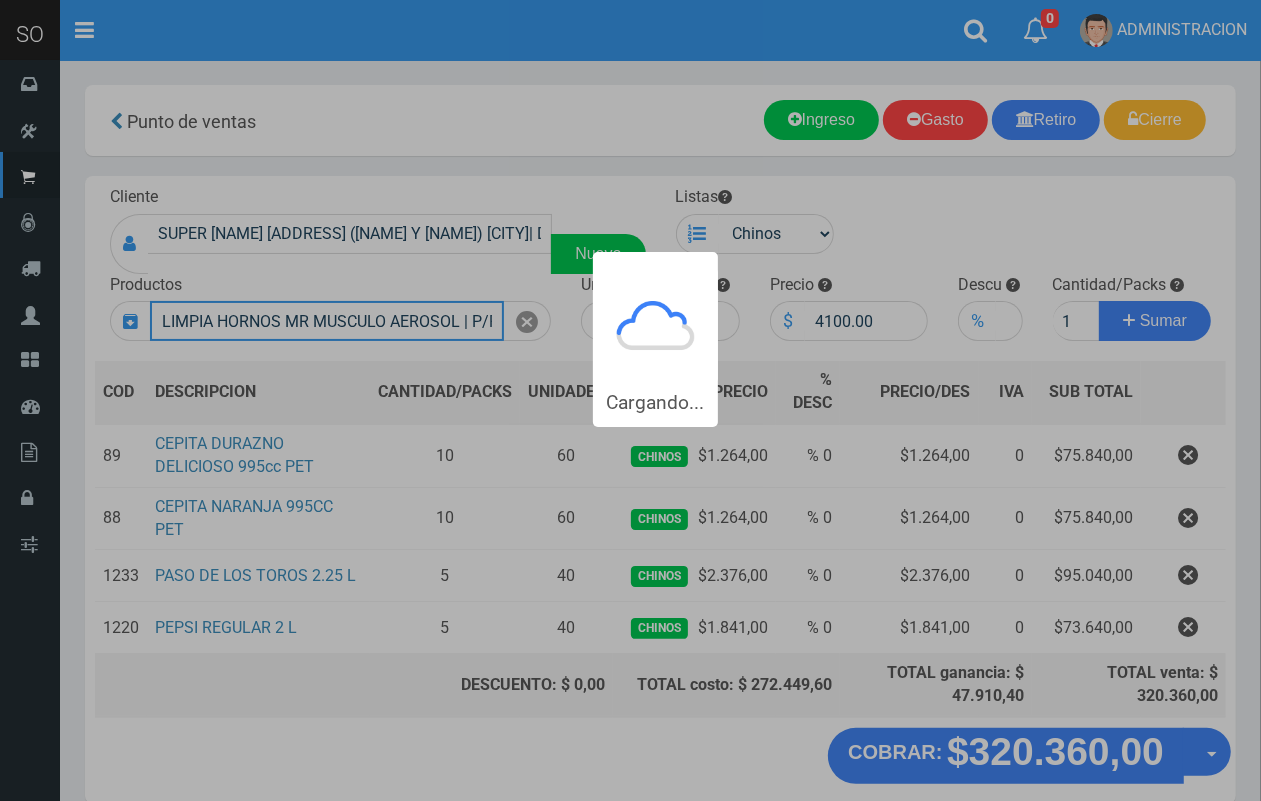 type 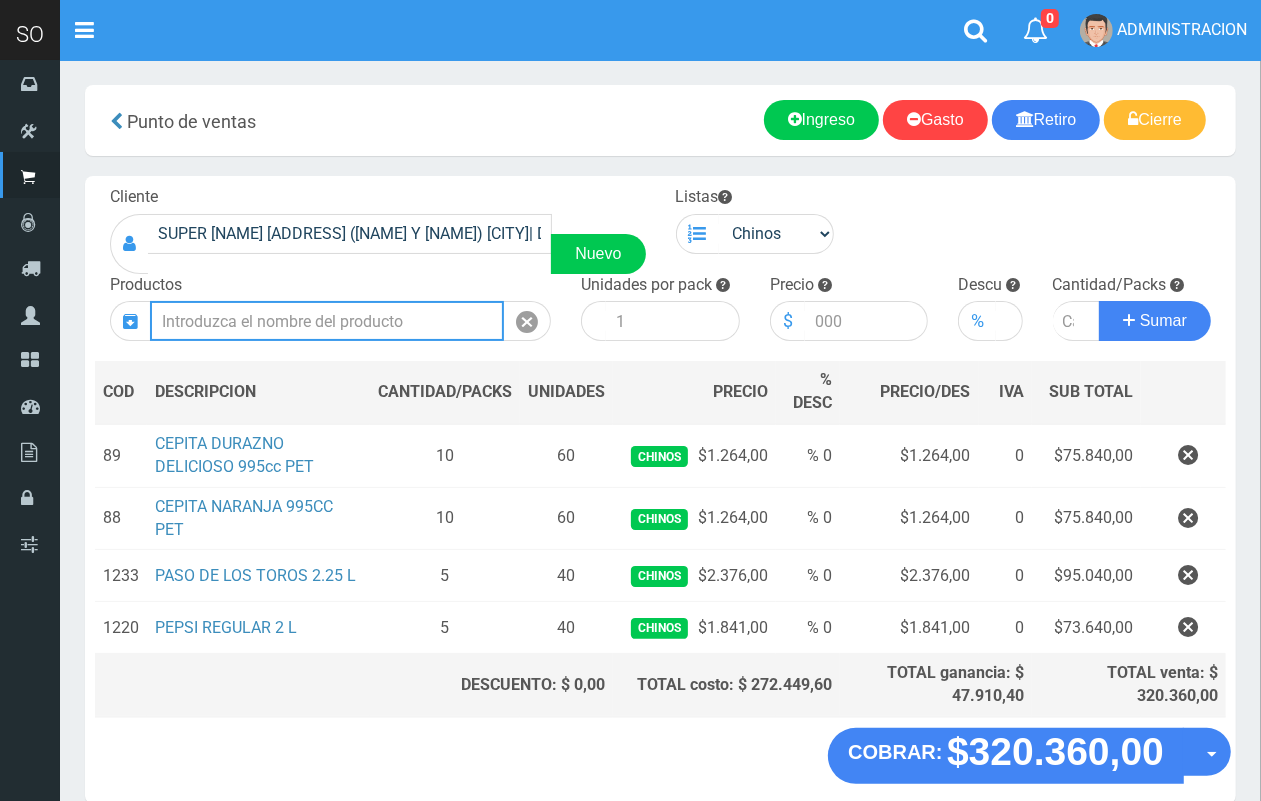 scroll, scrollTop: 0, scrollLeft: 0, axis: both 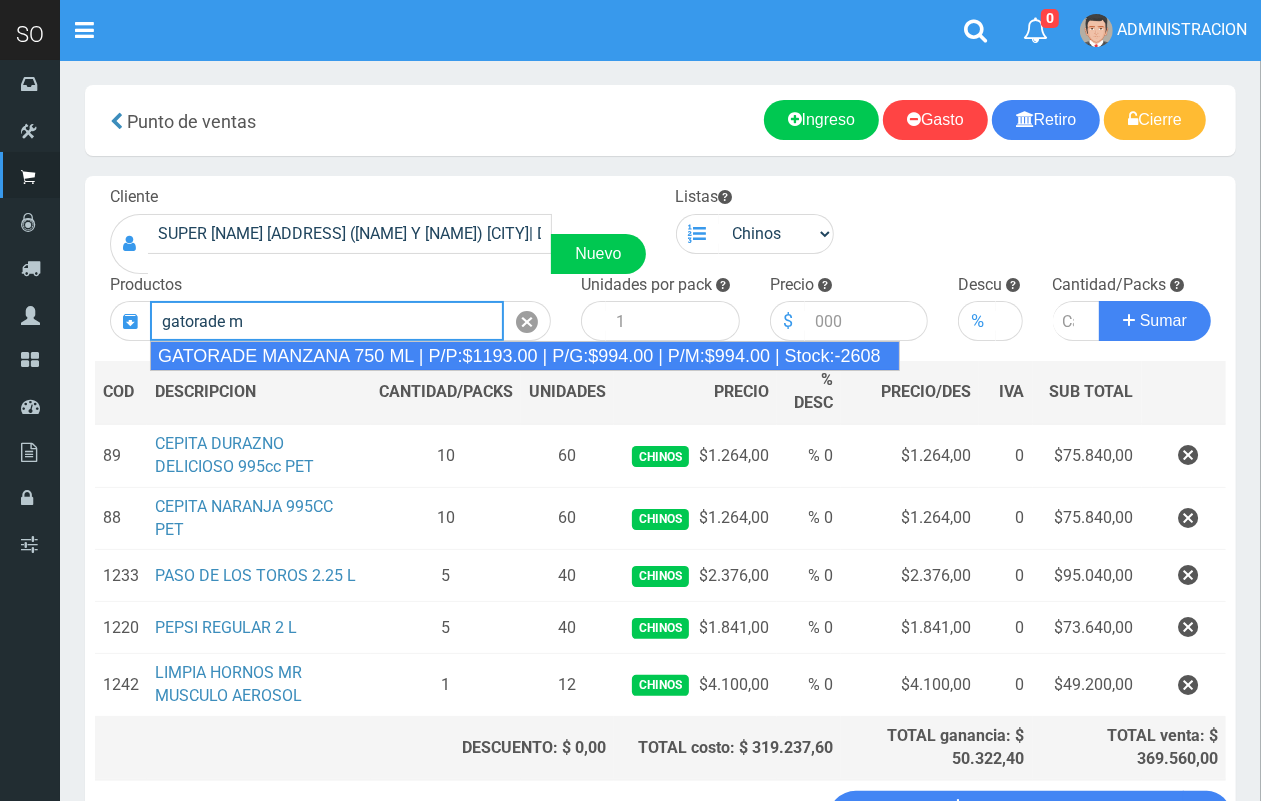 click on "GATORADE MANZANA 750 ML | P/P:$1193.00 | P/G:$994.00 | P/M:$994.00 | Stock:-2608" at bounding box center (525, 356) 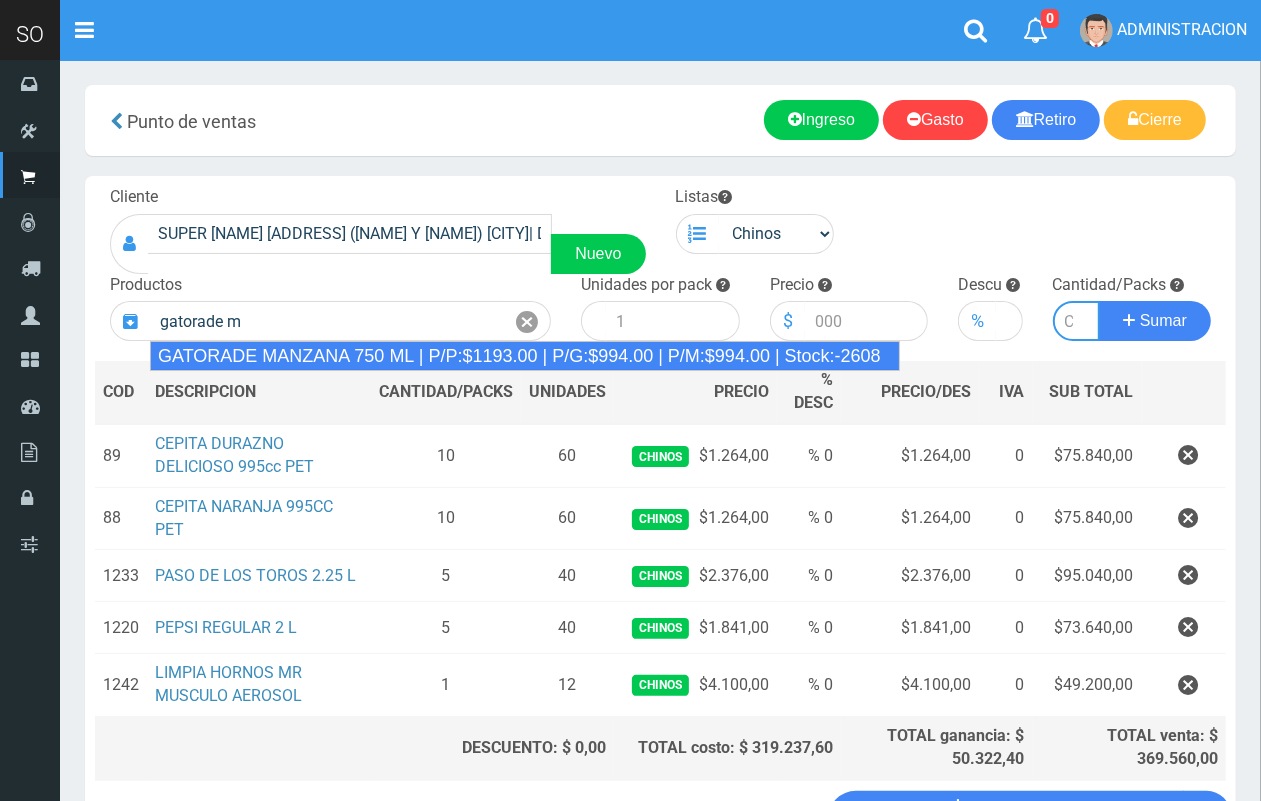 type on "GATORADE MANZANA 750 ML | P/P:$1193.00 | P/G:$994.00 | P/M:$994.00 | Stock:-2608" 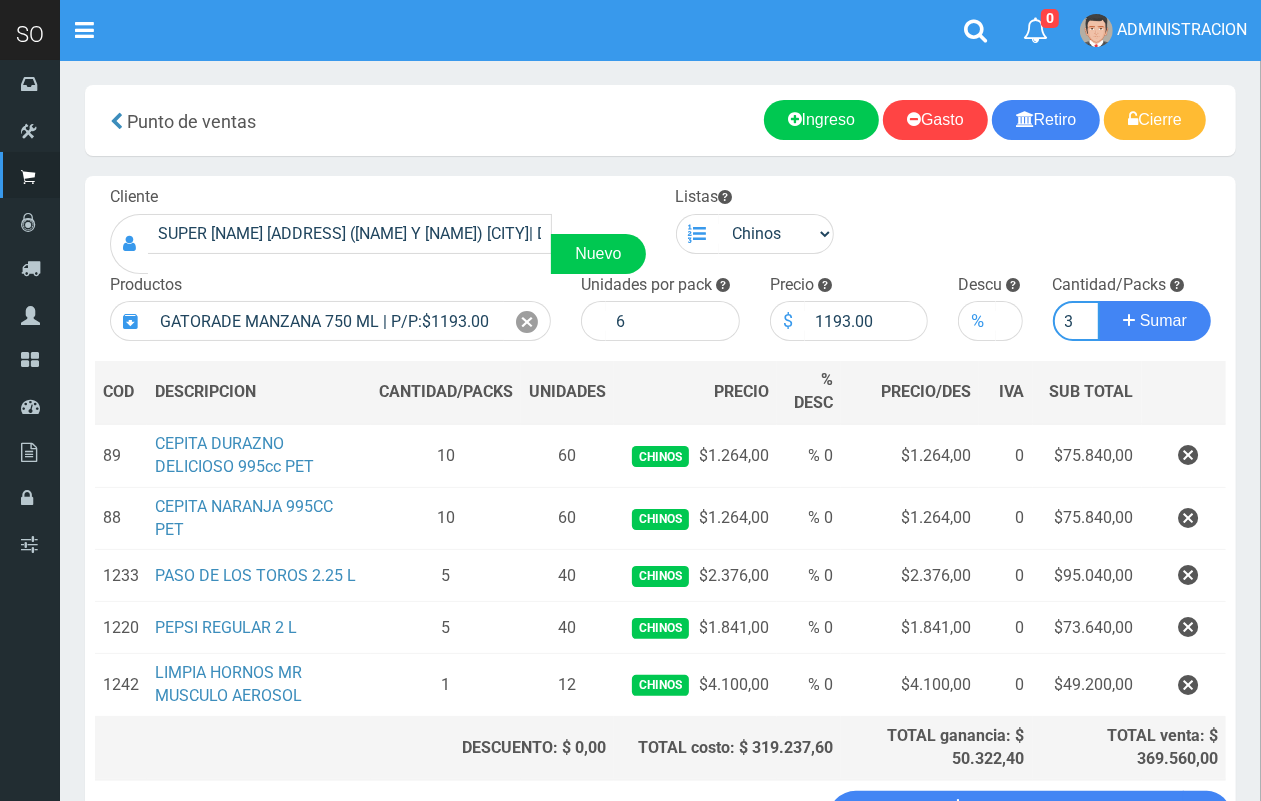 scroll, scrollTop: 0, scrollLeft: 2, axis: horizontal 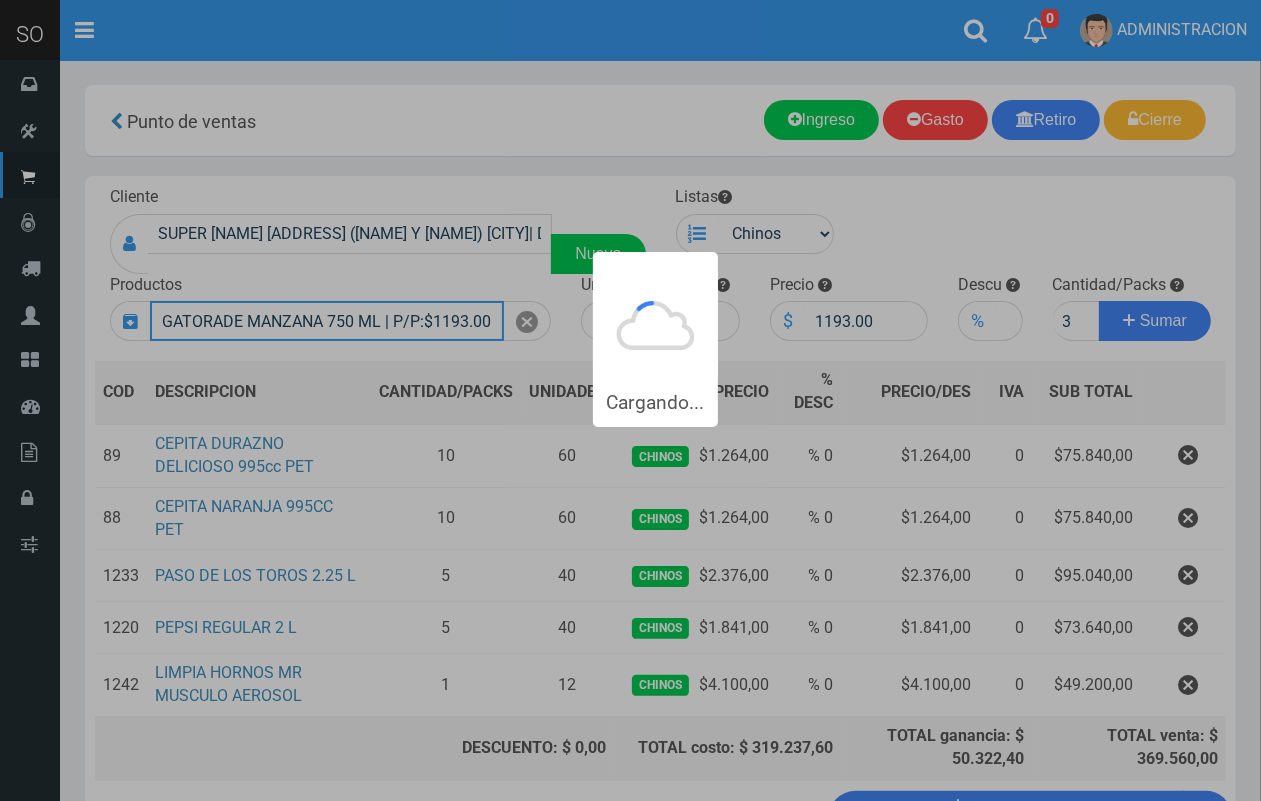 type 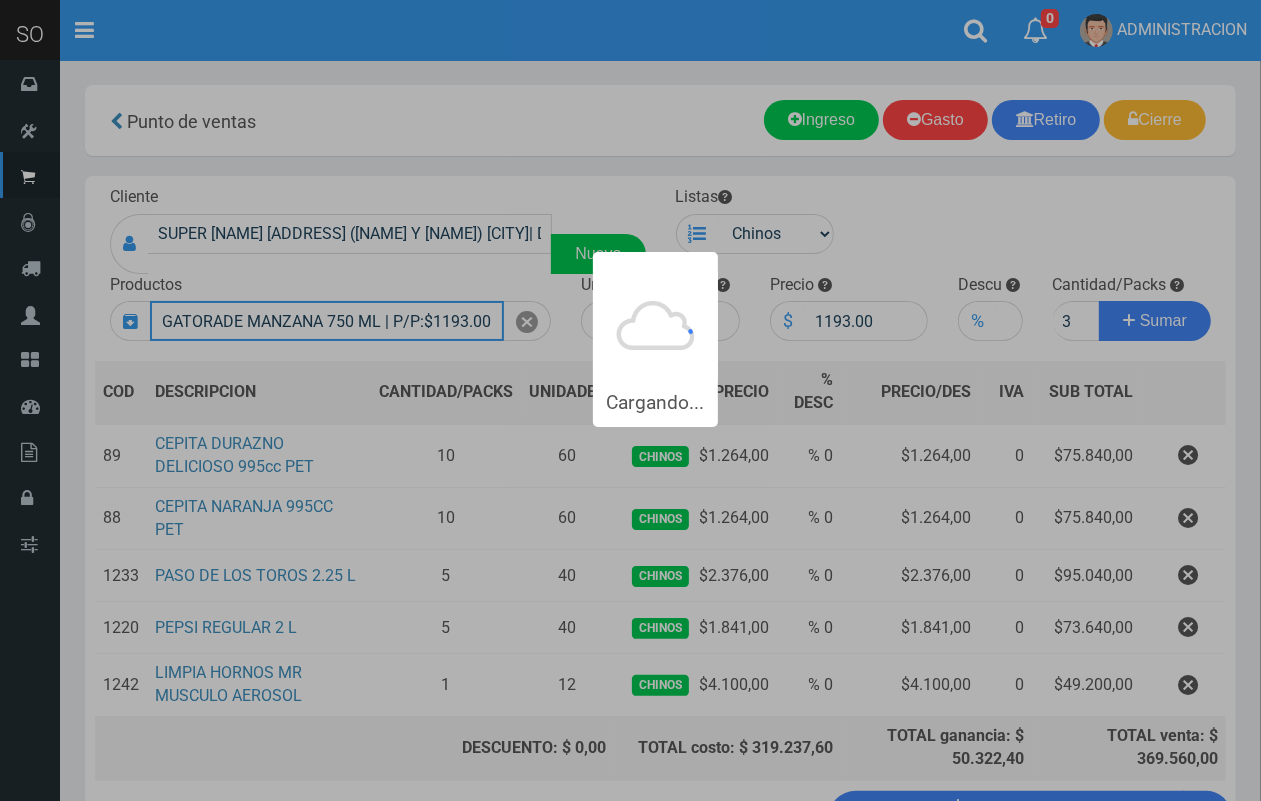 type 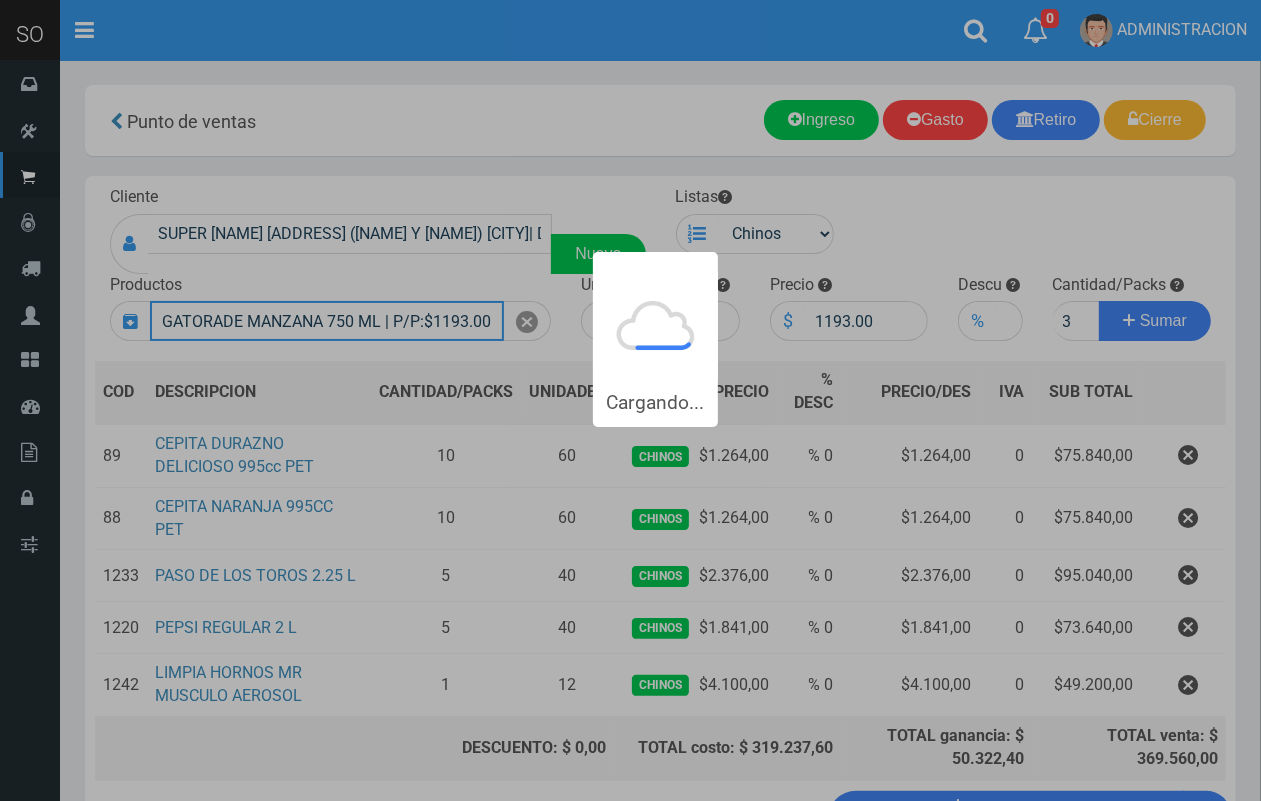 type 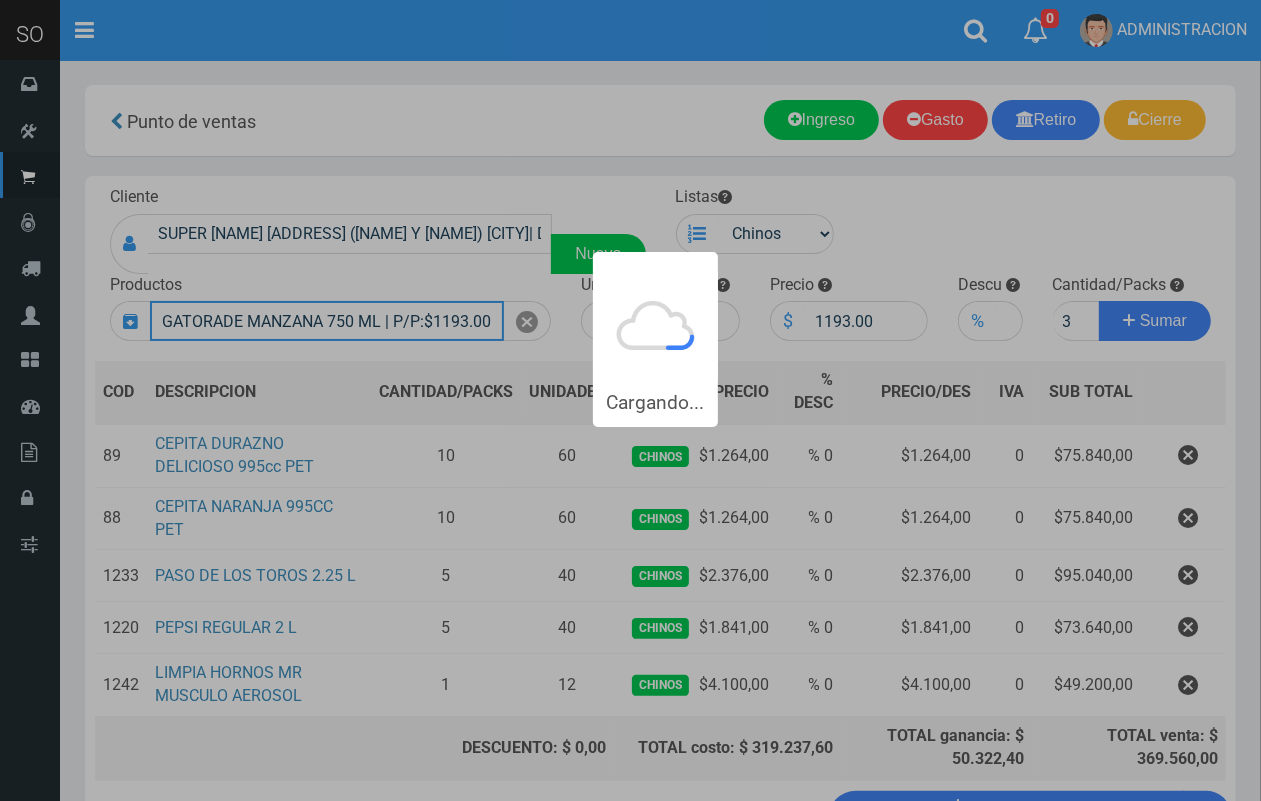 type 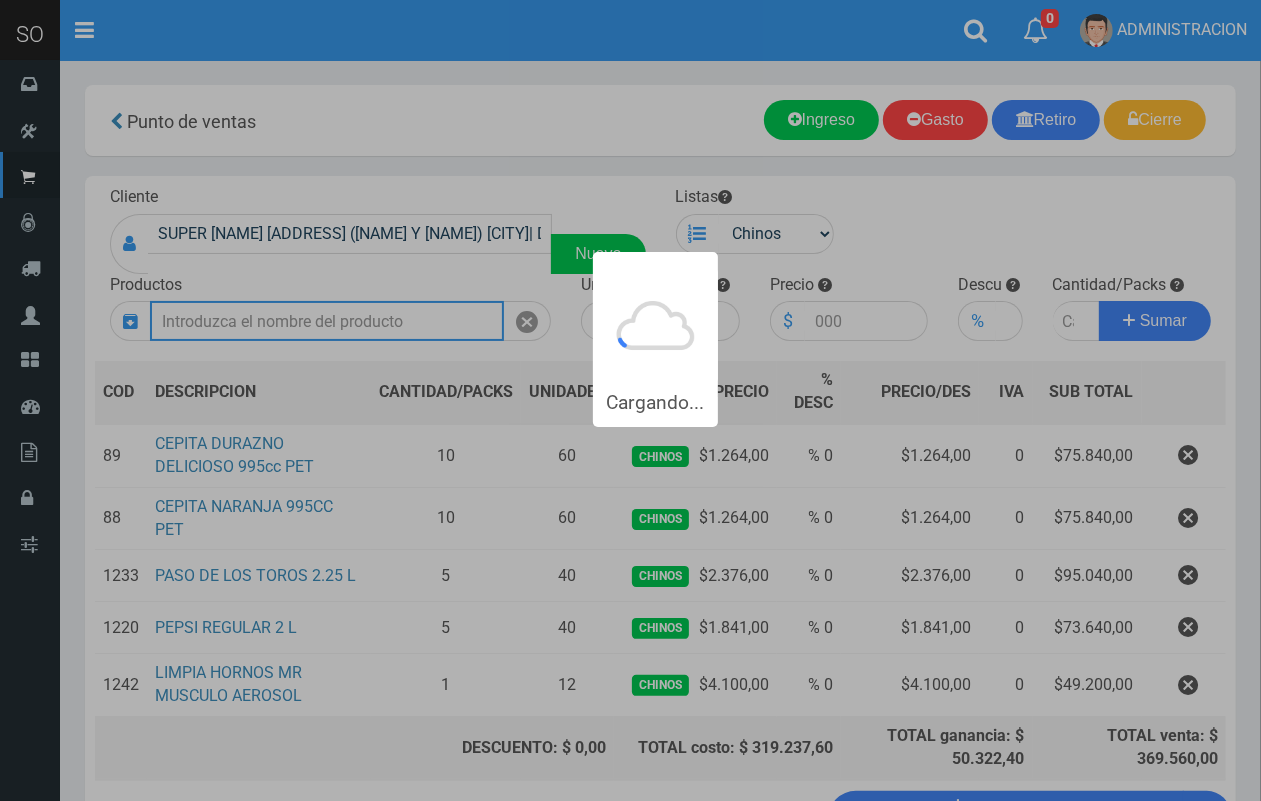 scroll, scrollTop: 0, scrollLeft: 0, axis: both 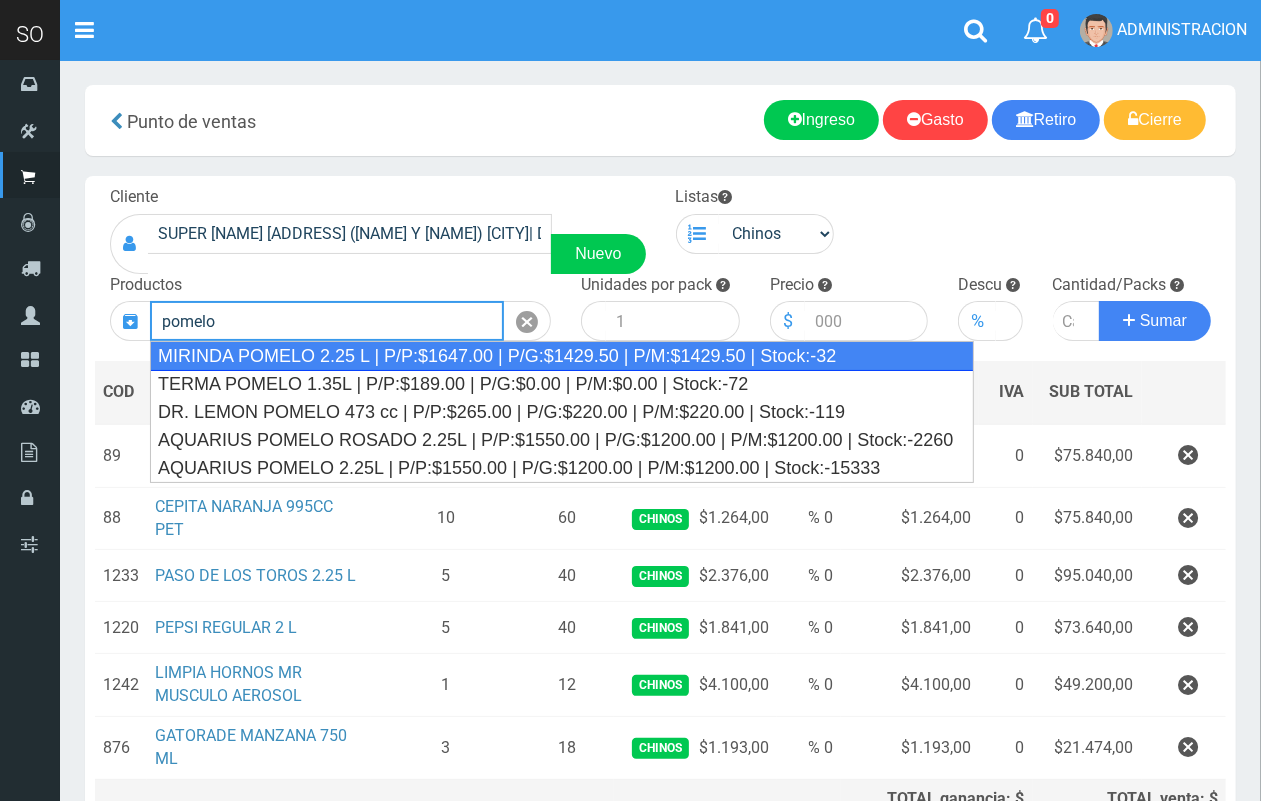 click on "MIRINDA POMELO 2.25 L | P/P:$1647.00 | P/G:$1429.50 | P/M:$1429.50 | Stock:-32" at bounding box center (562, 356) 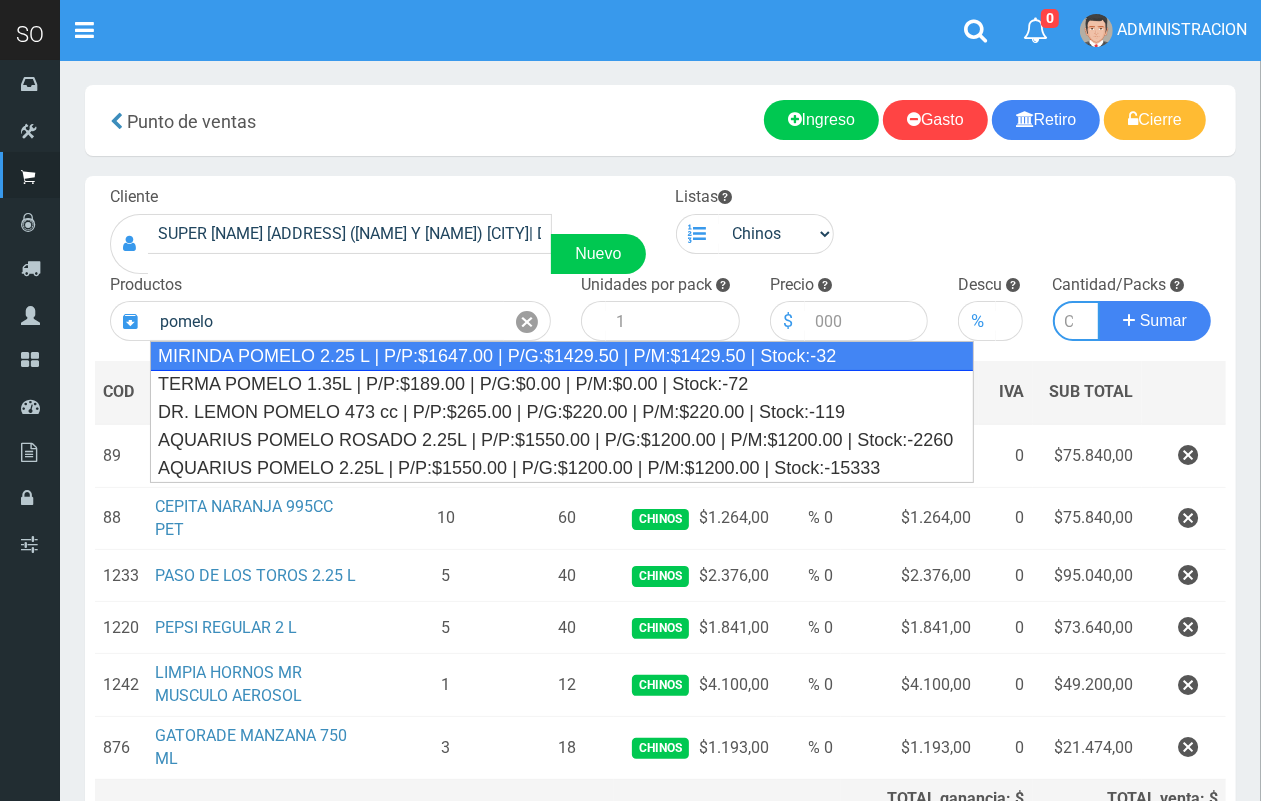 type on "MIRINDA POMELO 2.25 L | P/P:$1647.00 | P/G:$1429.50 | P/M:$1429.50 | Stock:-32" 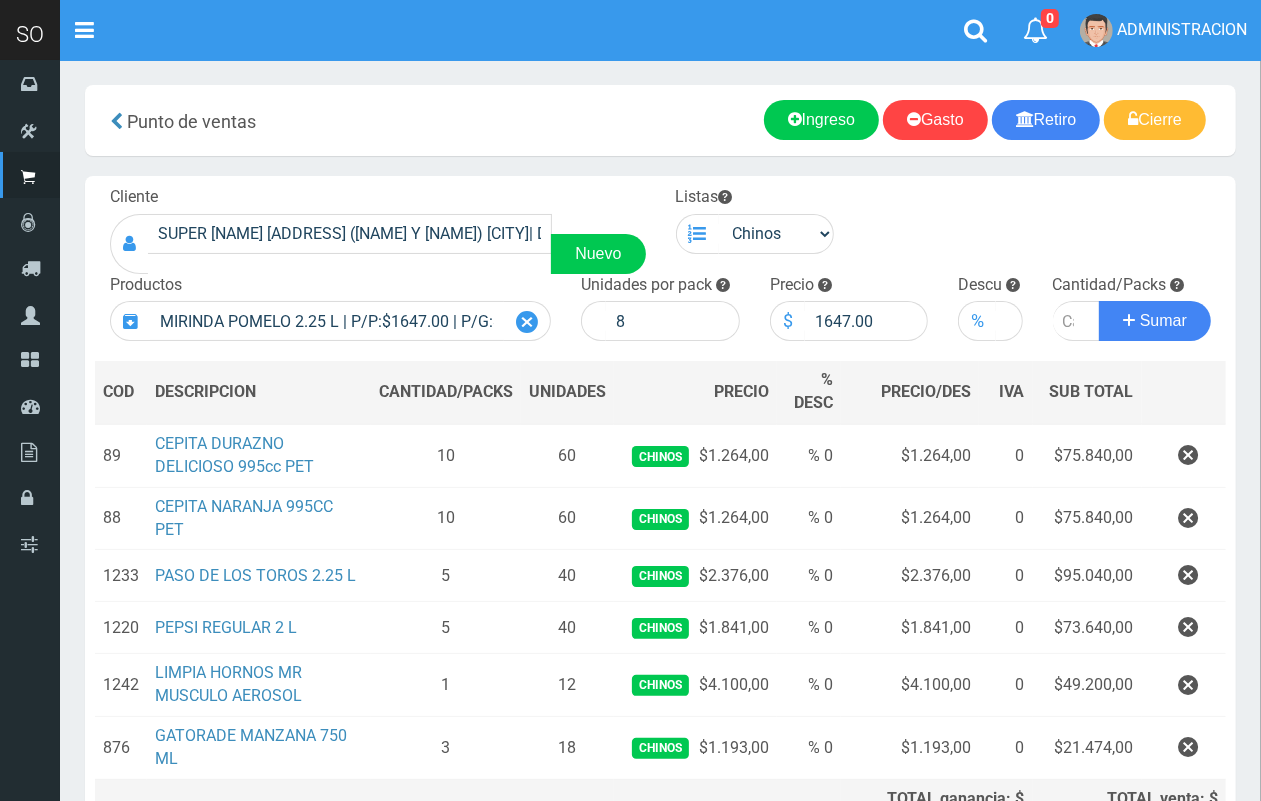 click at bounding box center (527, 322) 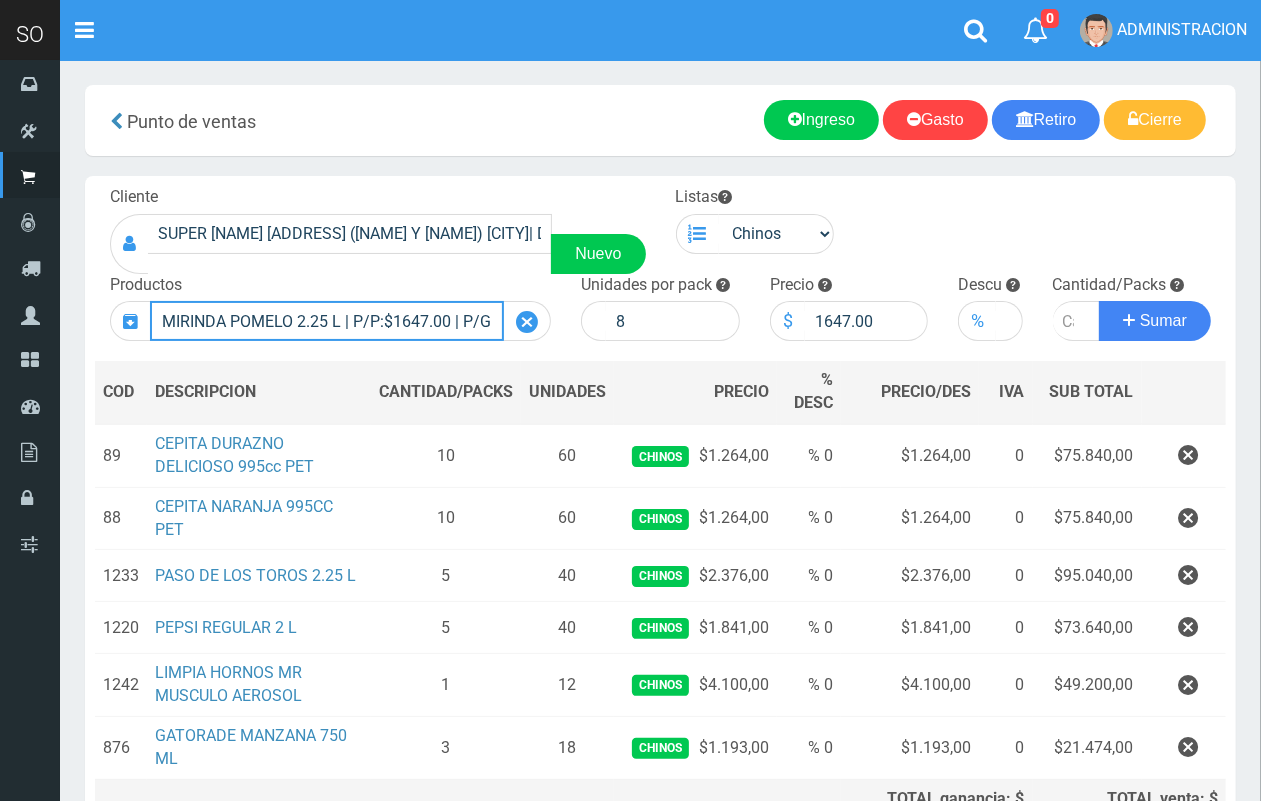 type 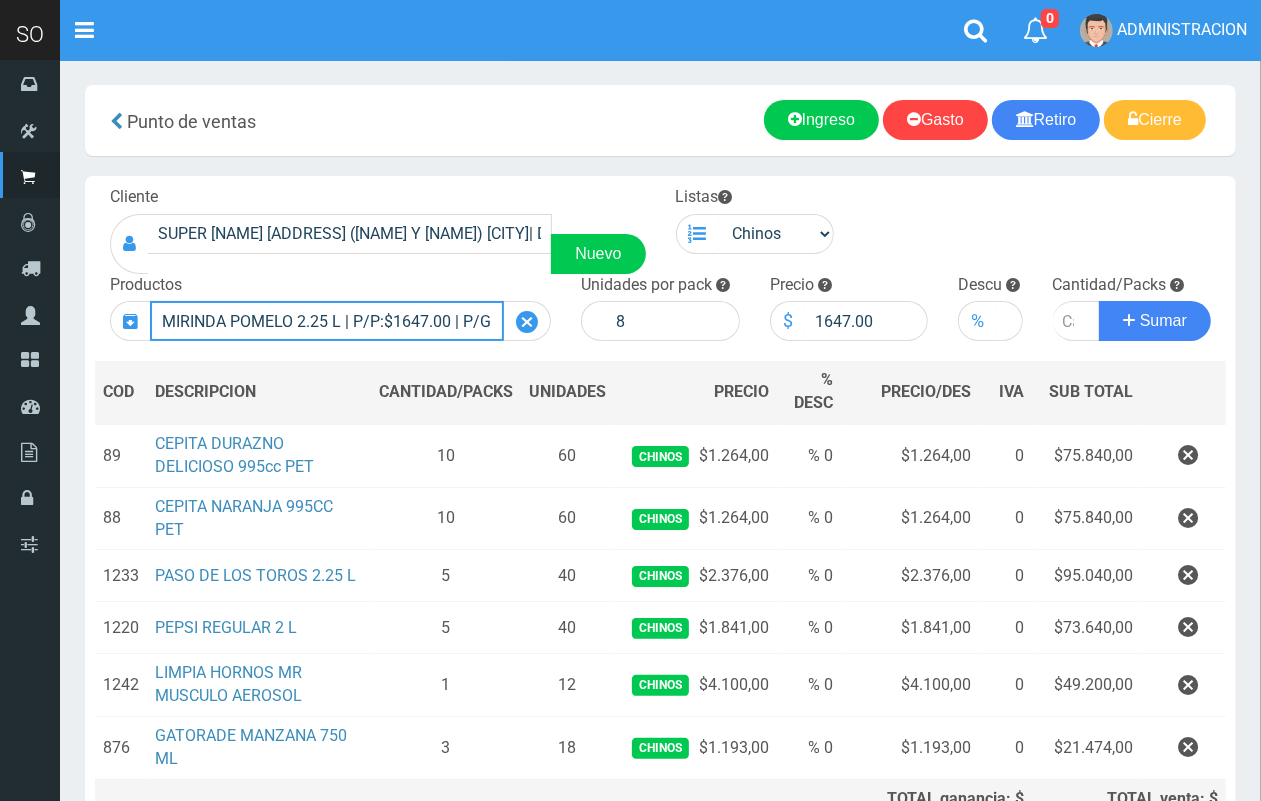 type 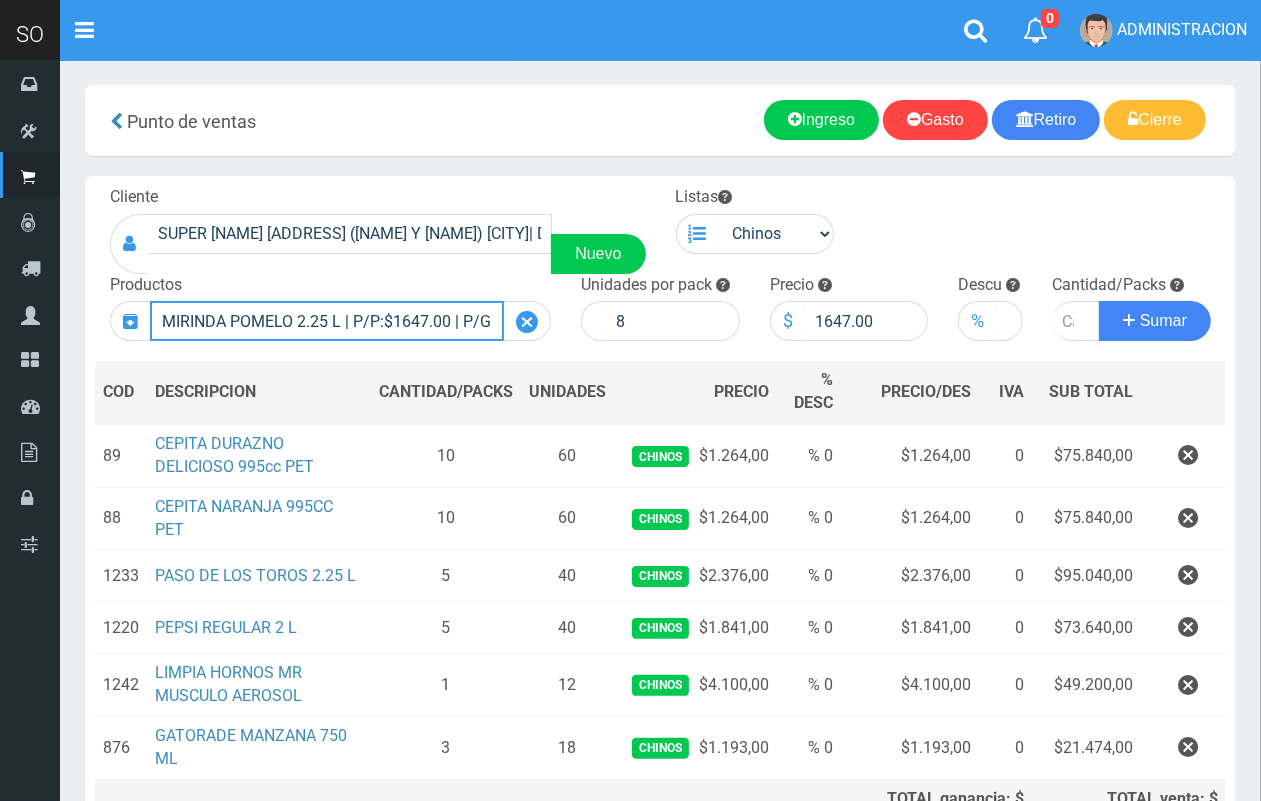 type 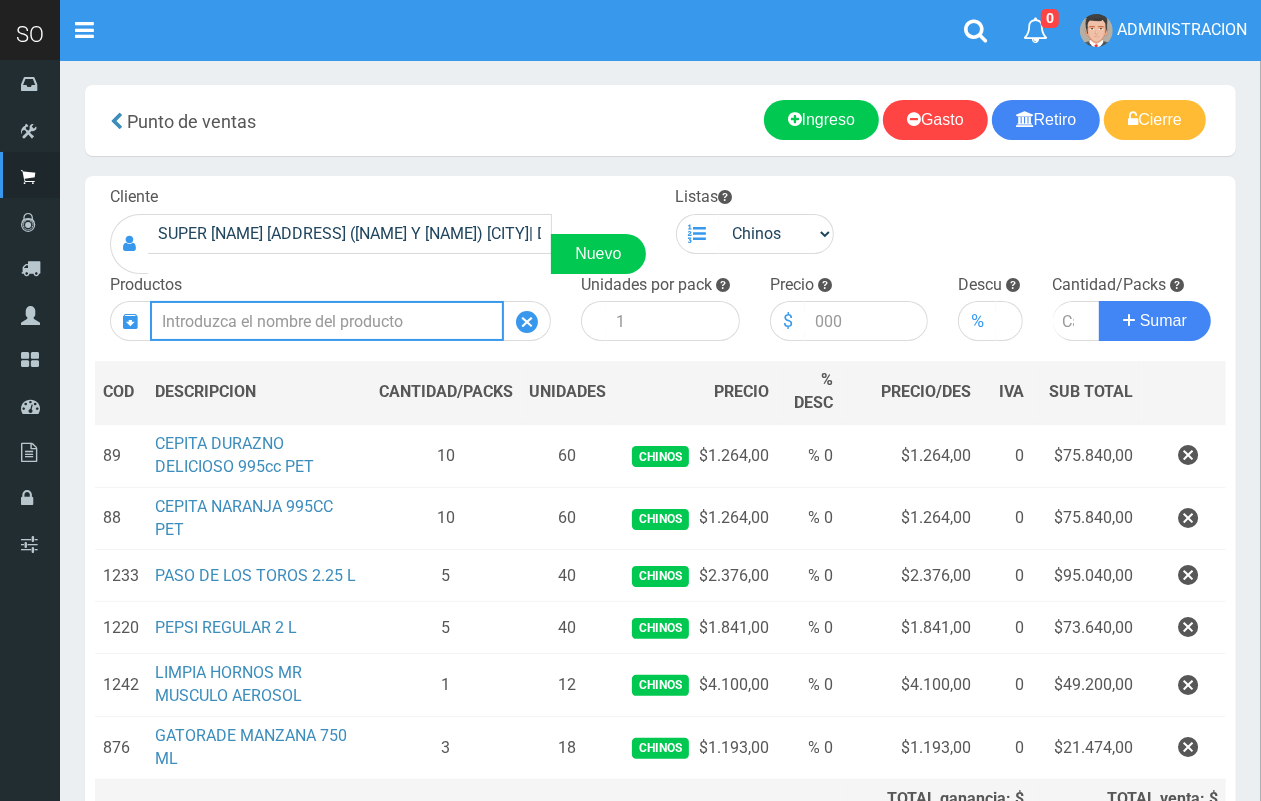 scroll, scrollTop: 0, scrollLeft: 0, axis: both 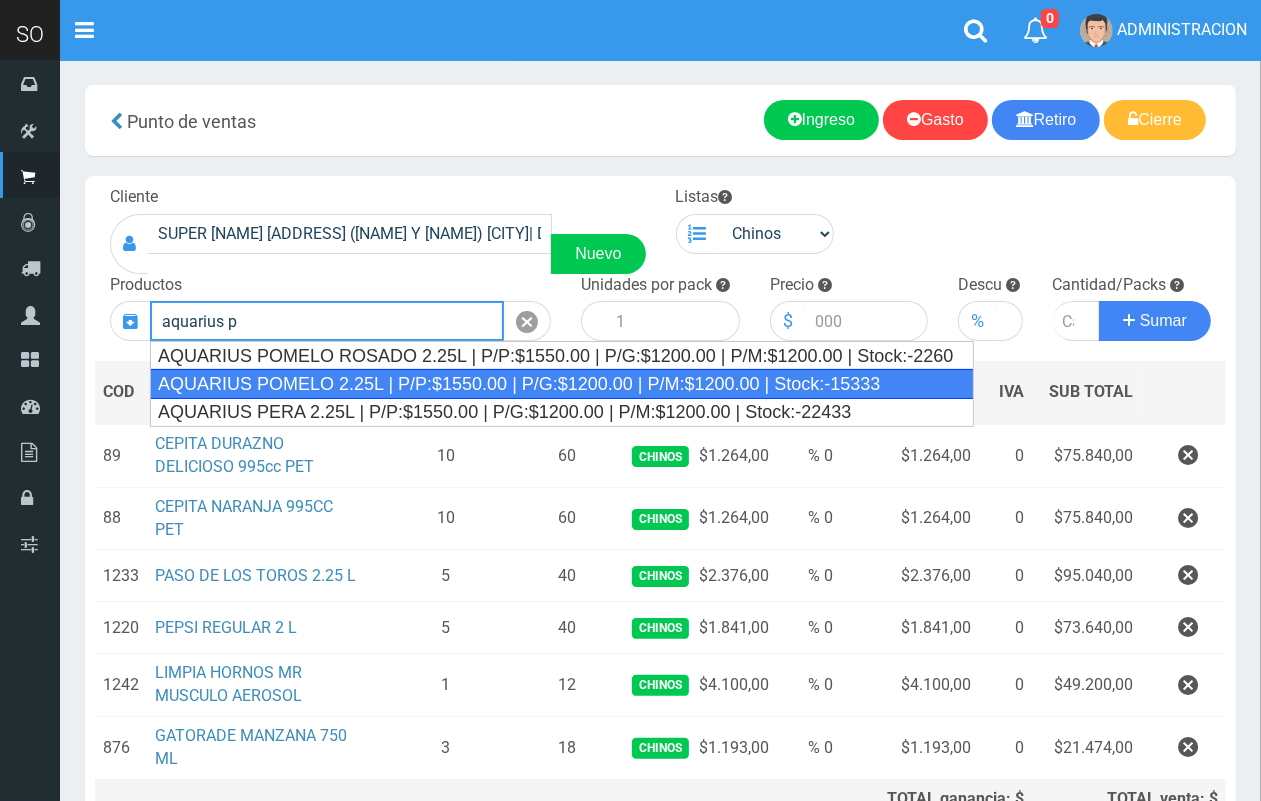 click on "AQUARIUS POMELO 2.25L | P/P:$1550.00 | P/G:$1200.00 | P/M:$1200.00 | Stock:-15333" at bounding box center [562, 384] 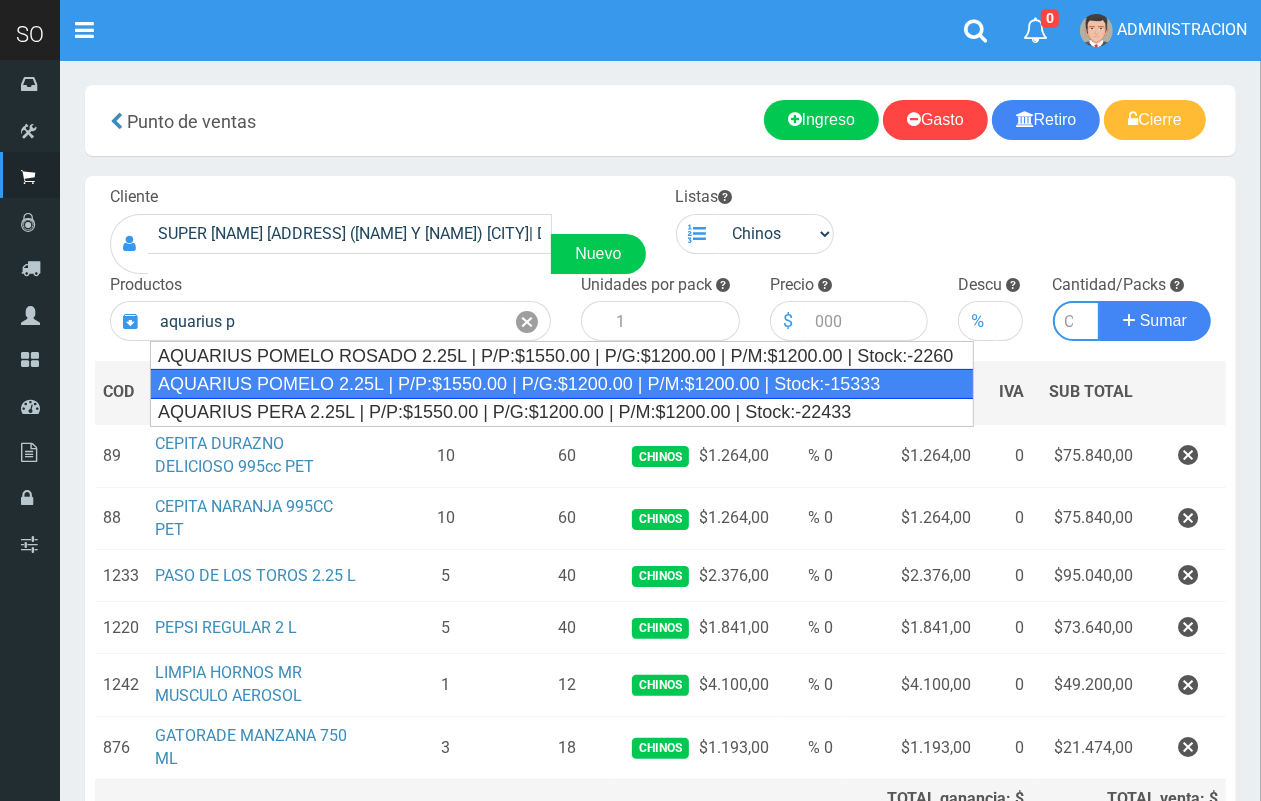 type on "AQUARIUS POMELO 2.25L | P/P:$1550.00 | P/G:$1200.00 | P/M:$1200.00 | Stock:-15333" 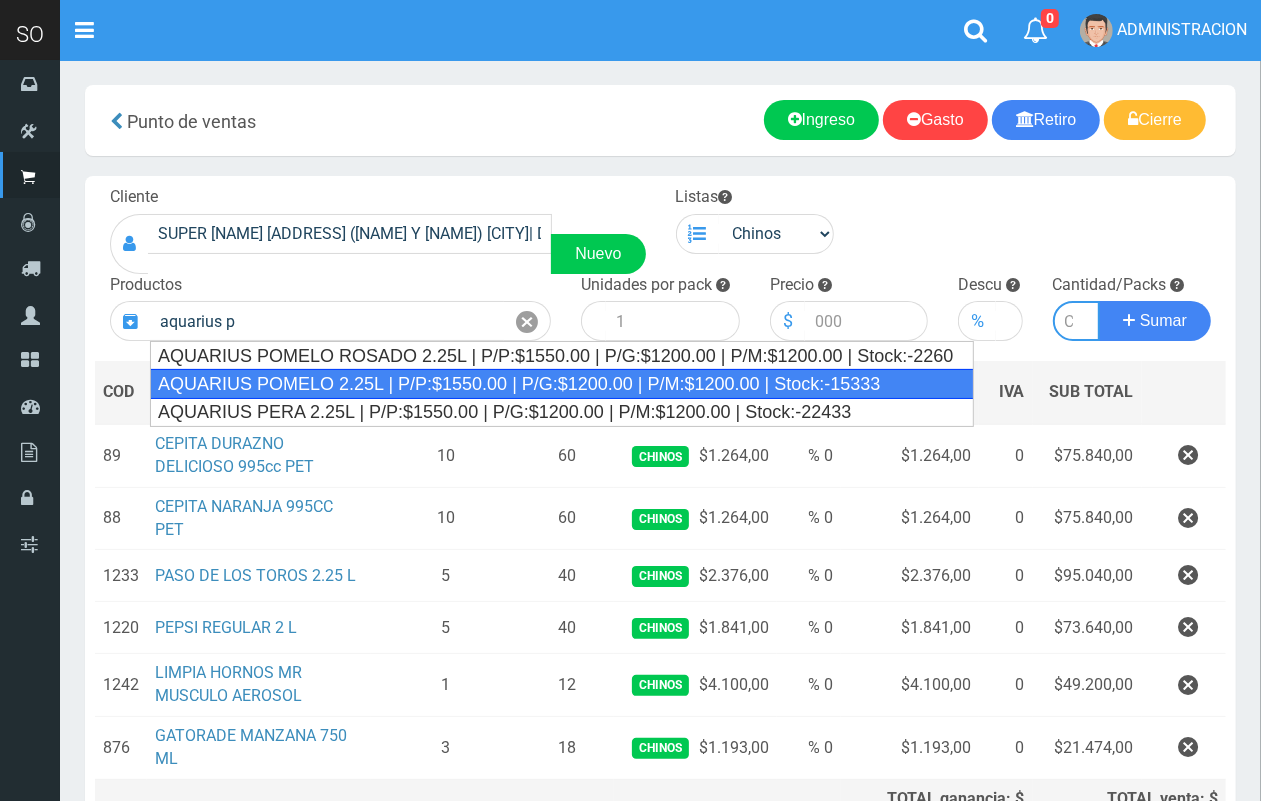 type on "6" 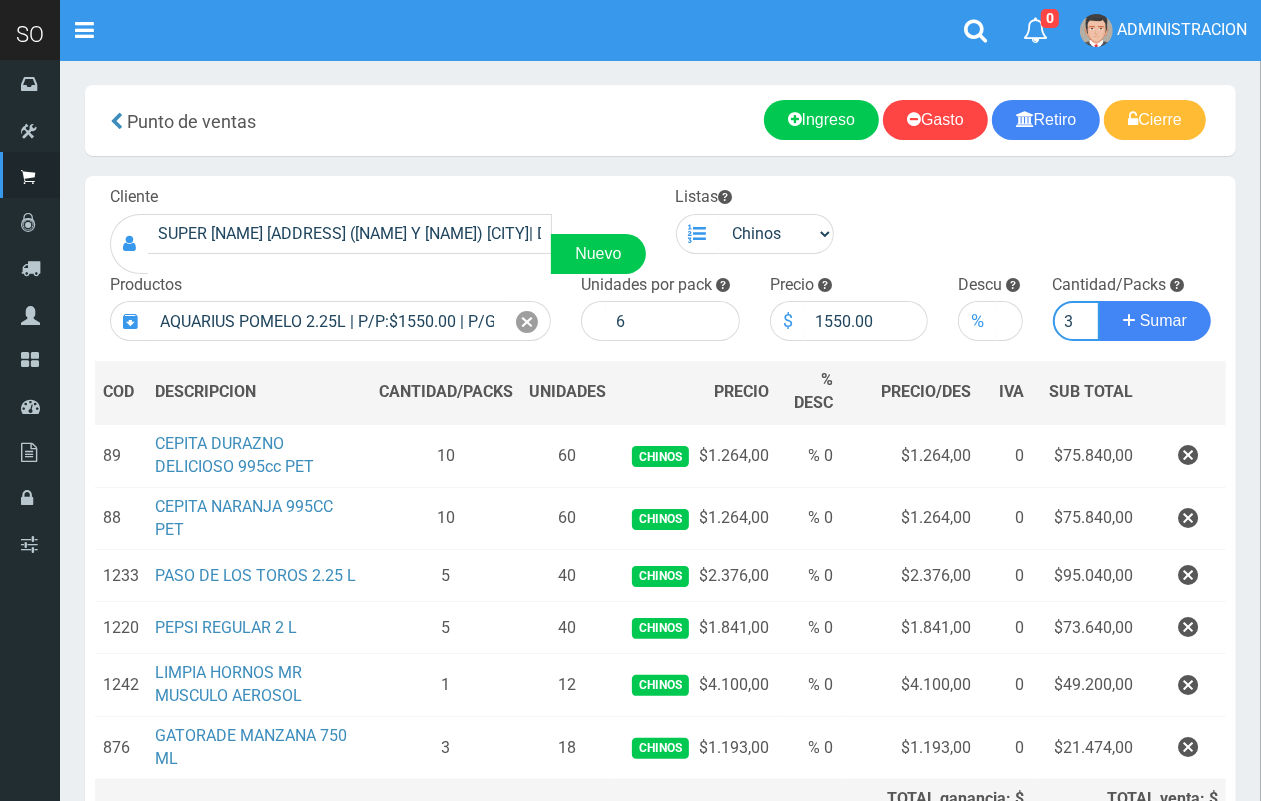 scroll, scrollTop: 0, scrollLeft: 2, axis: horizontal 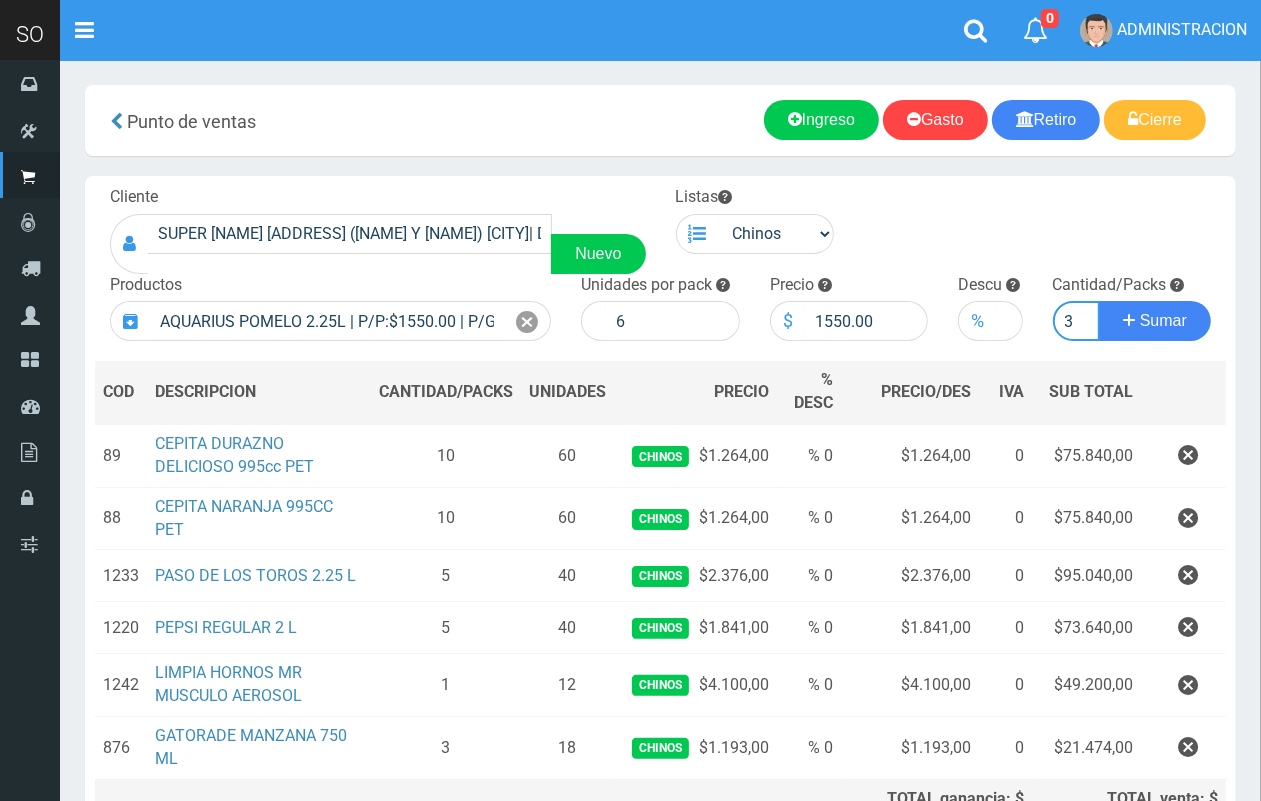 type on "3" 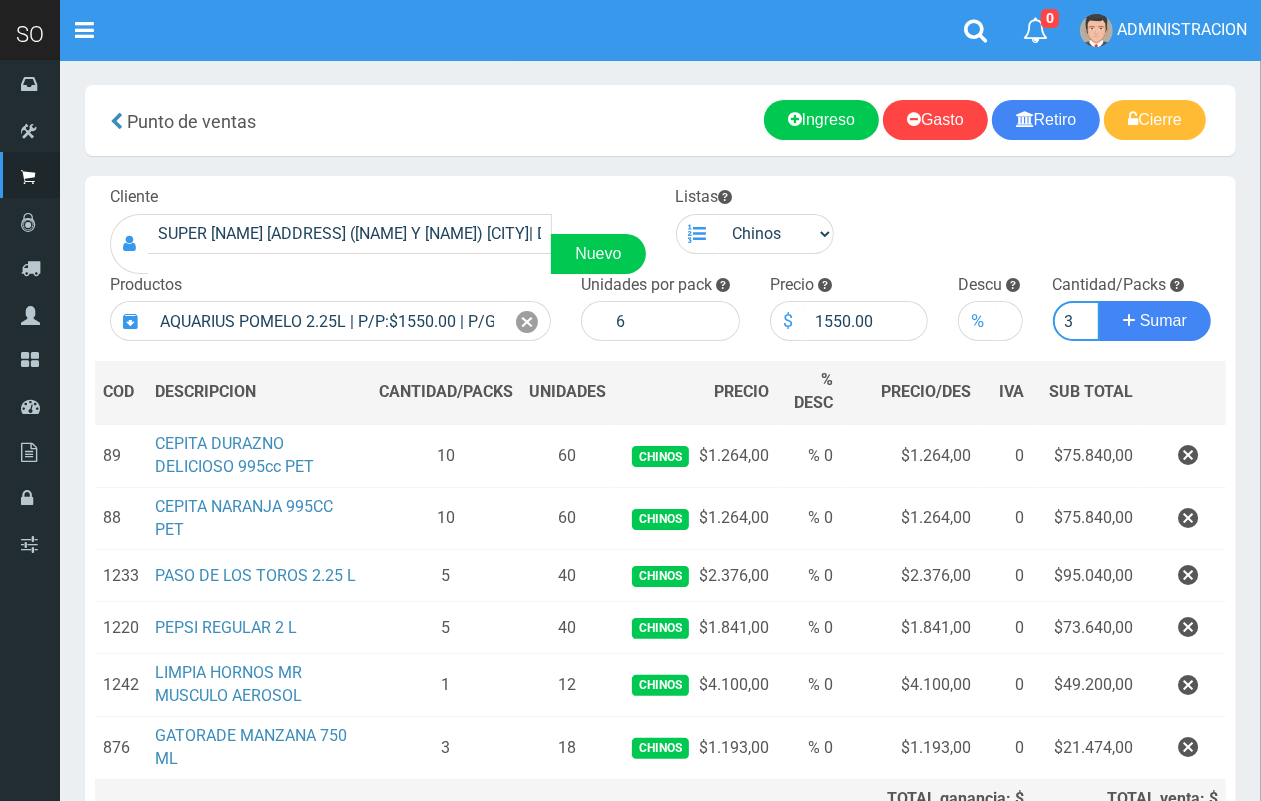 click on "Sumar" at bounding box center [1155, 321] 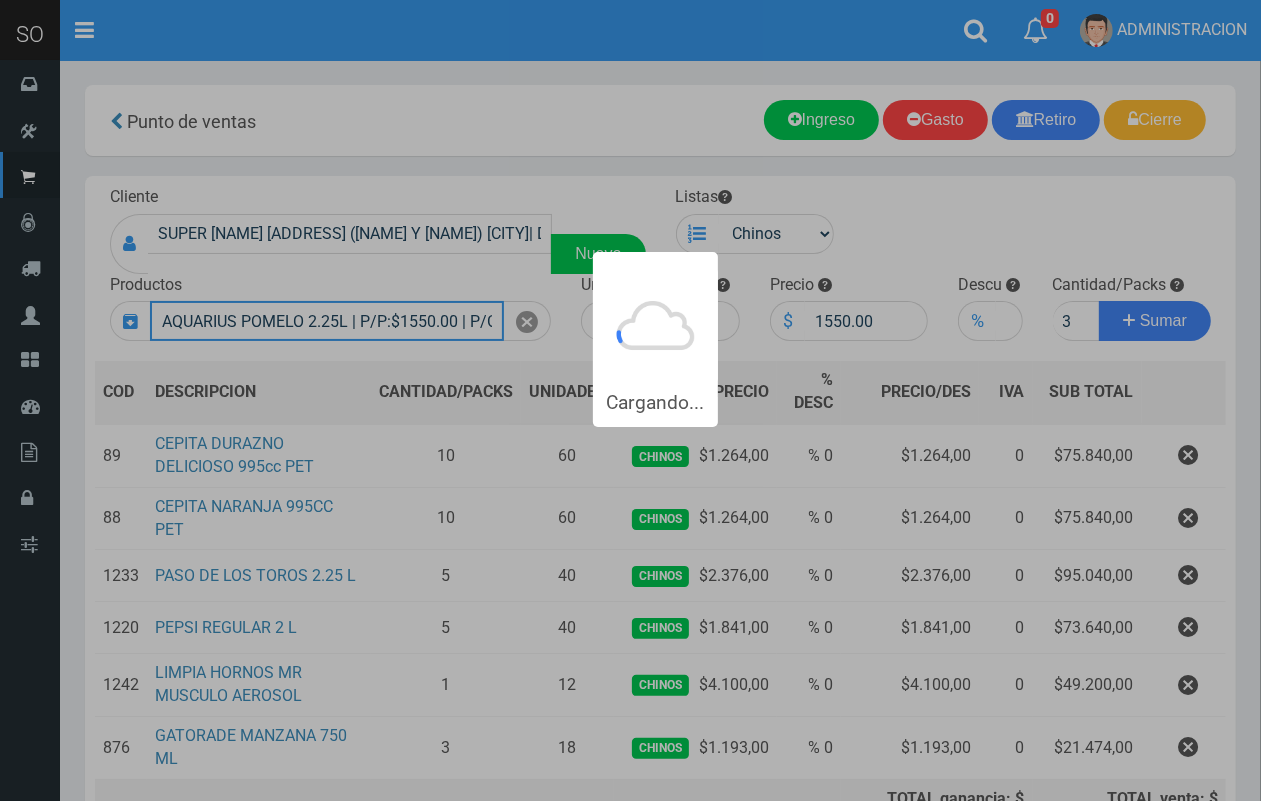 type 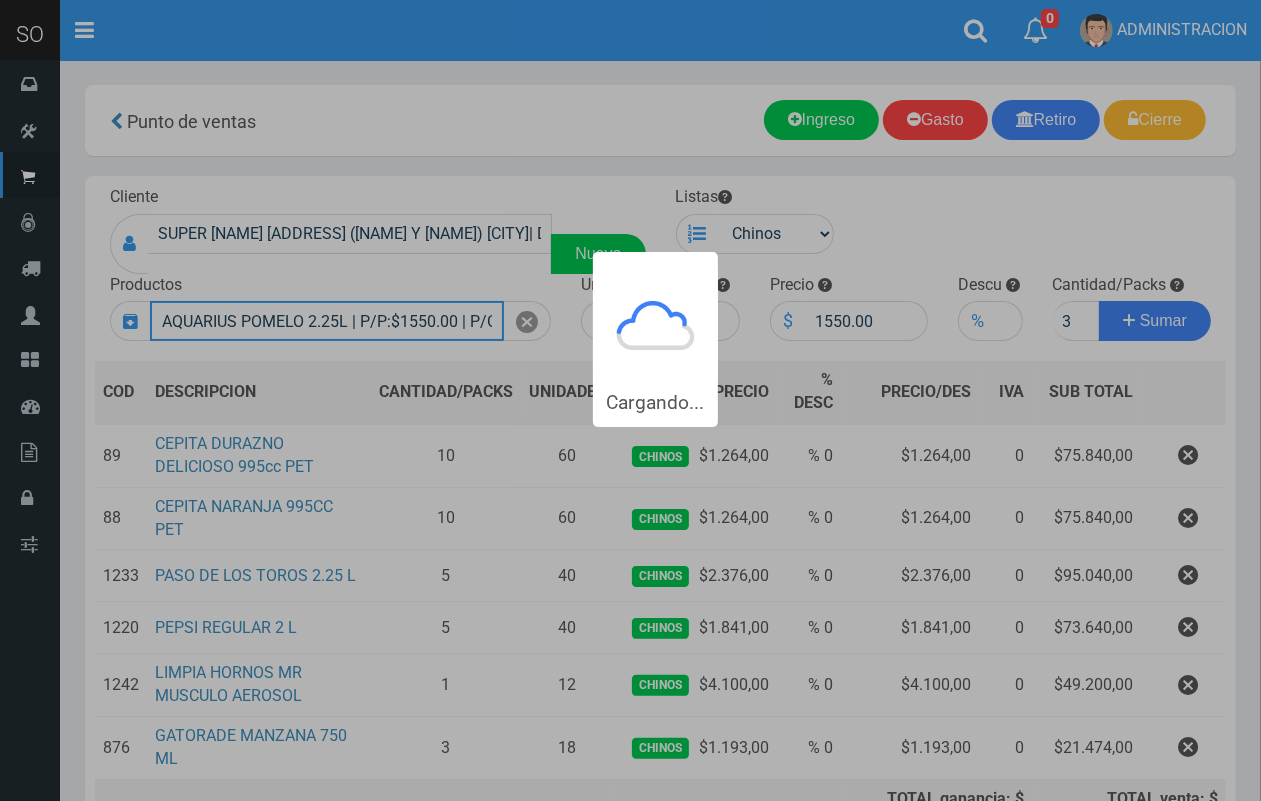 type 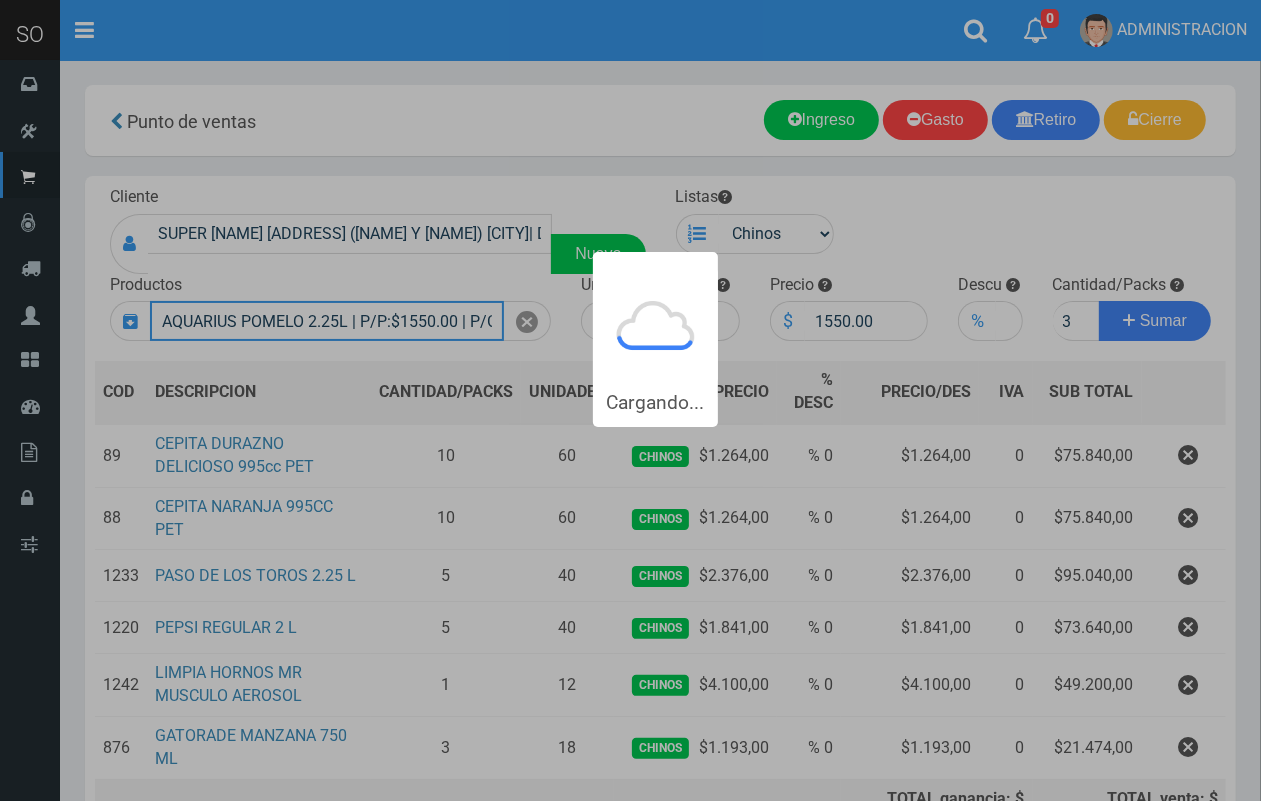 type 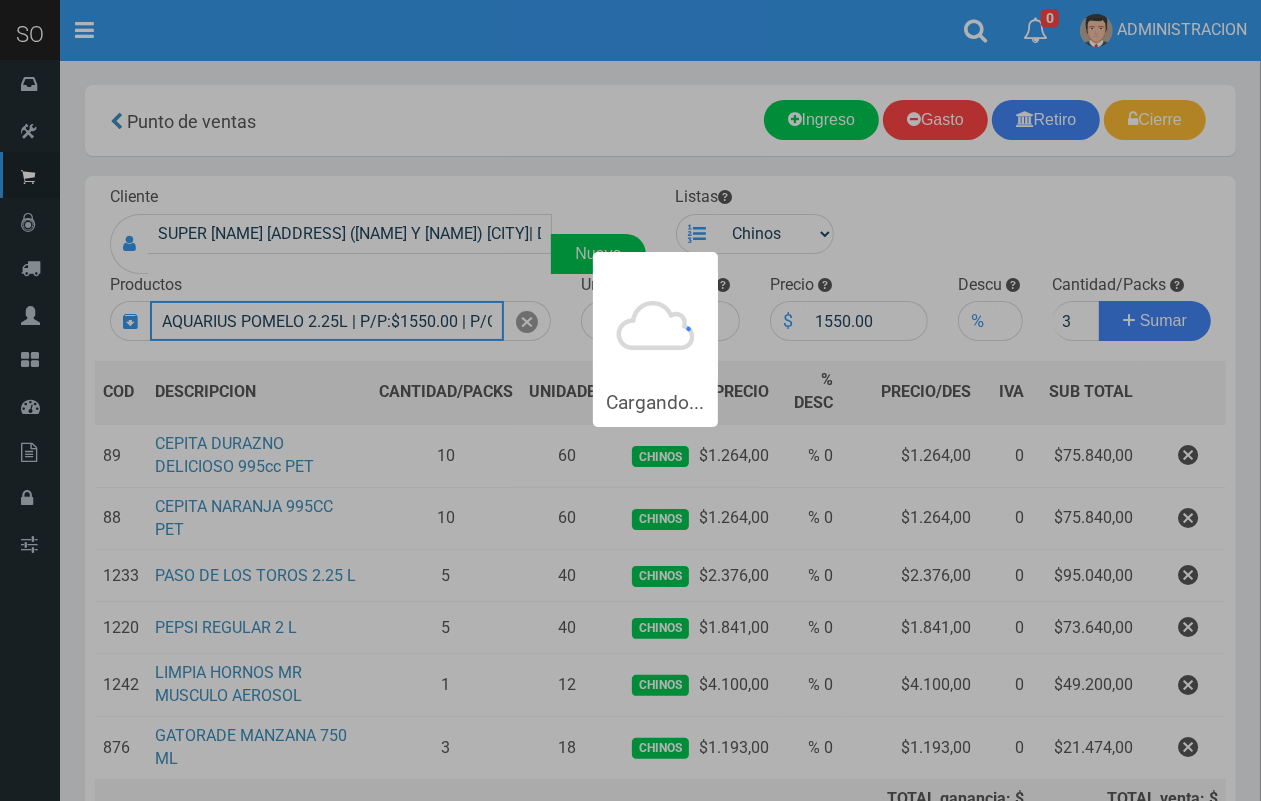type 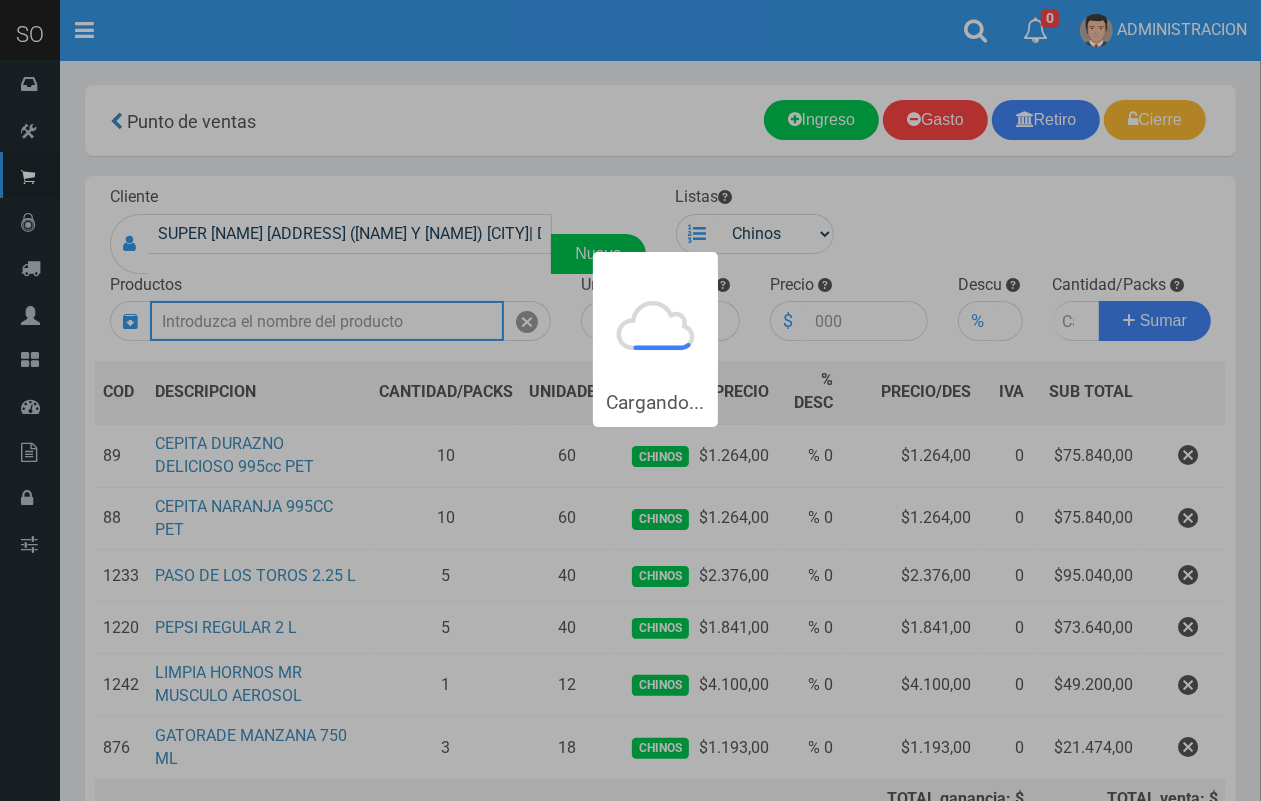 scroll, scrollTop: 0, scrollLeft: 0, axis: both 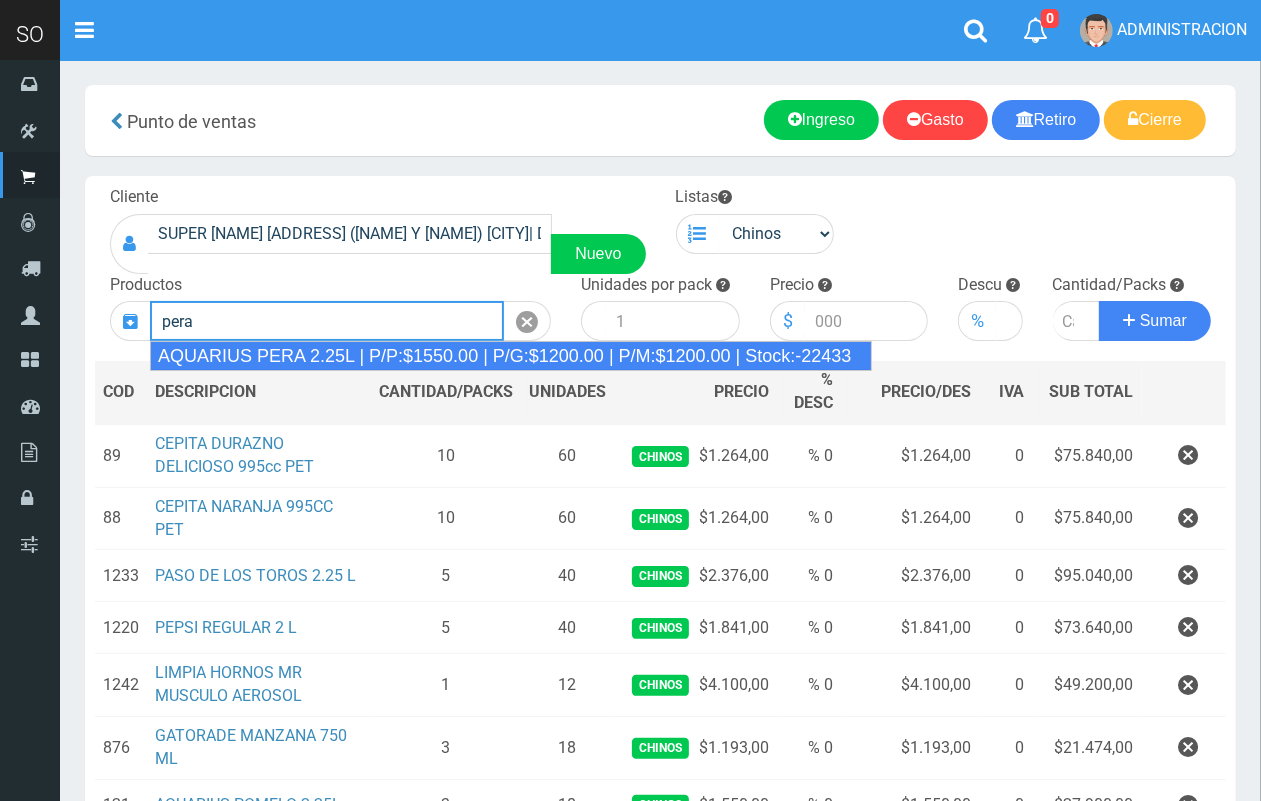 click on "AQUARIUS PERA 2.25L | P/P:$1550.00 | P/G:$1200.00 | P/M:$1200.00 | Stock:-22433" at bounding box center (511, 356) 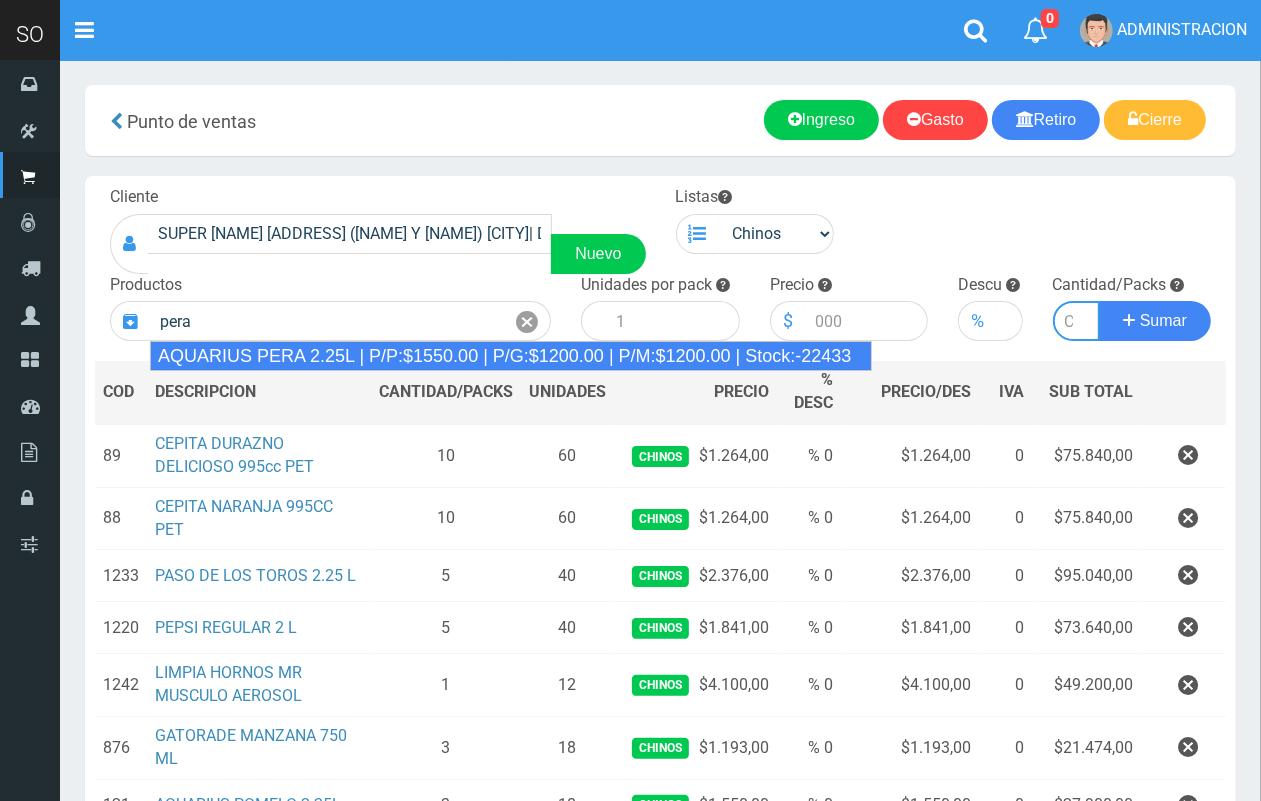 type on "AQUARIUS PERA 2.25L | P/P:$1550.00 | P/G:$1200.00 | P/M:$1200.00 | Stock:-22433" 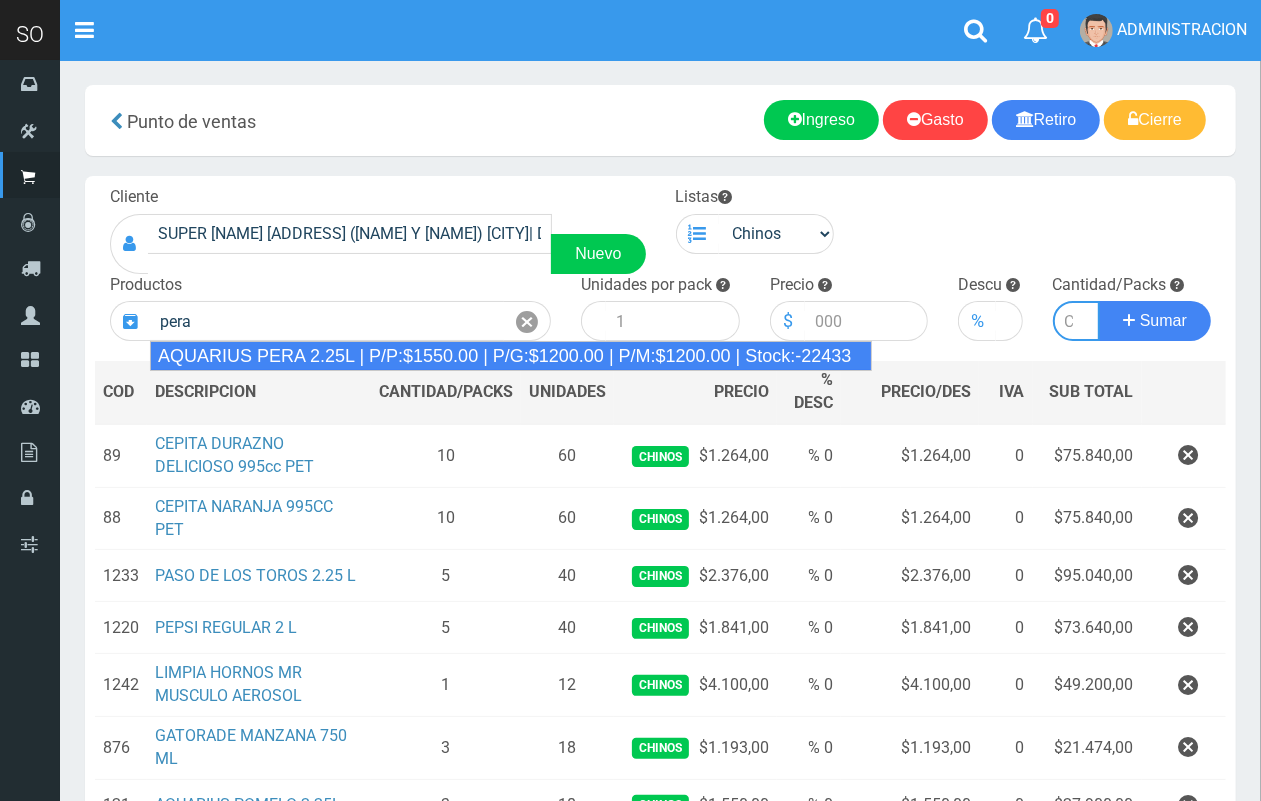 type on "6" 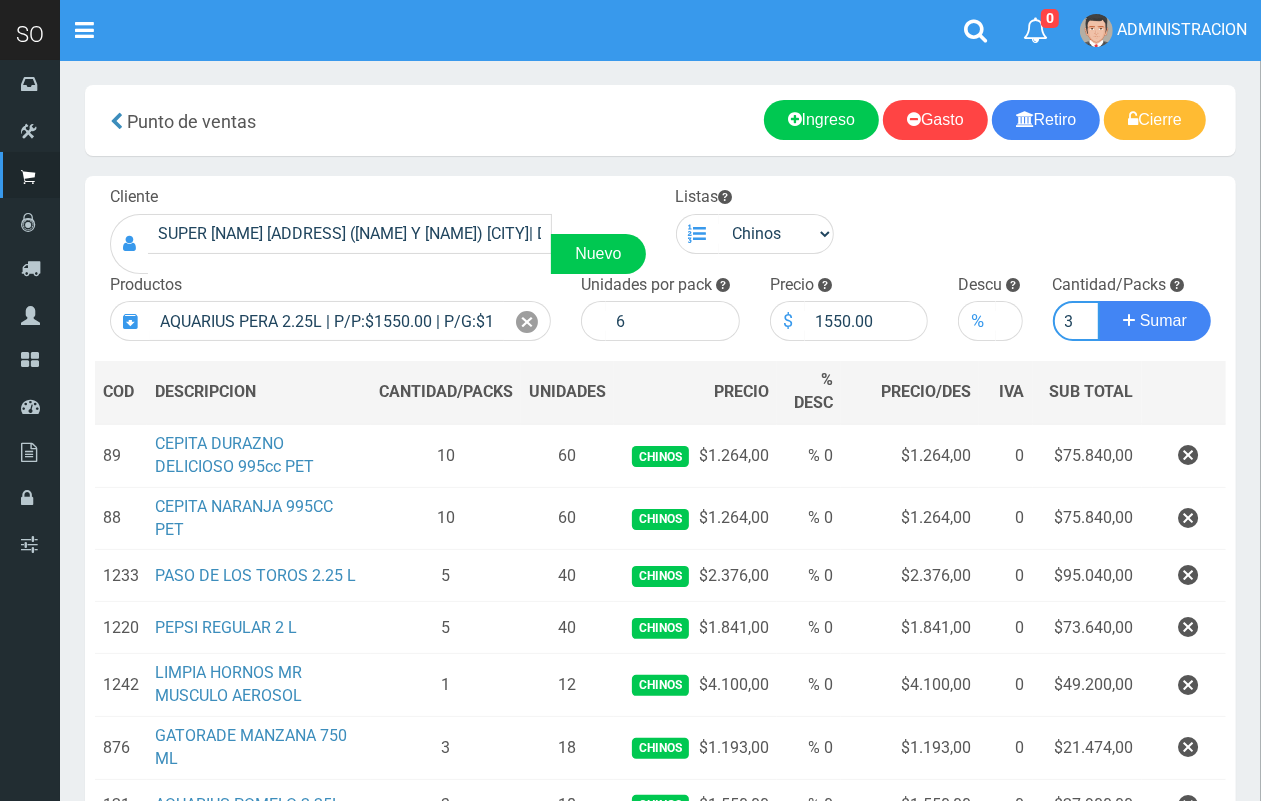 scroll, scrollTop: 0, scrollLeft: 2, axis: horizontal 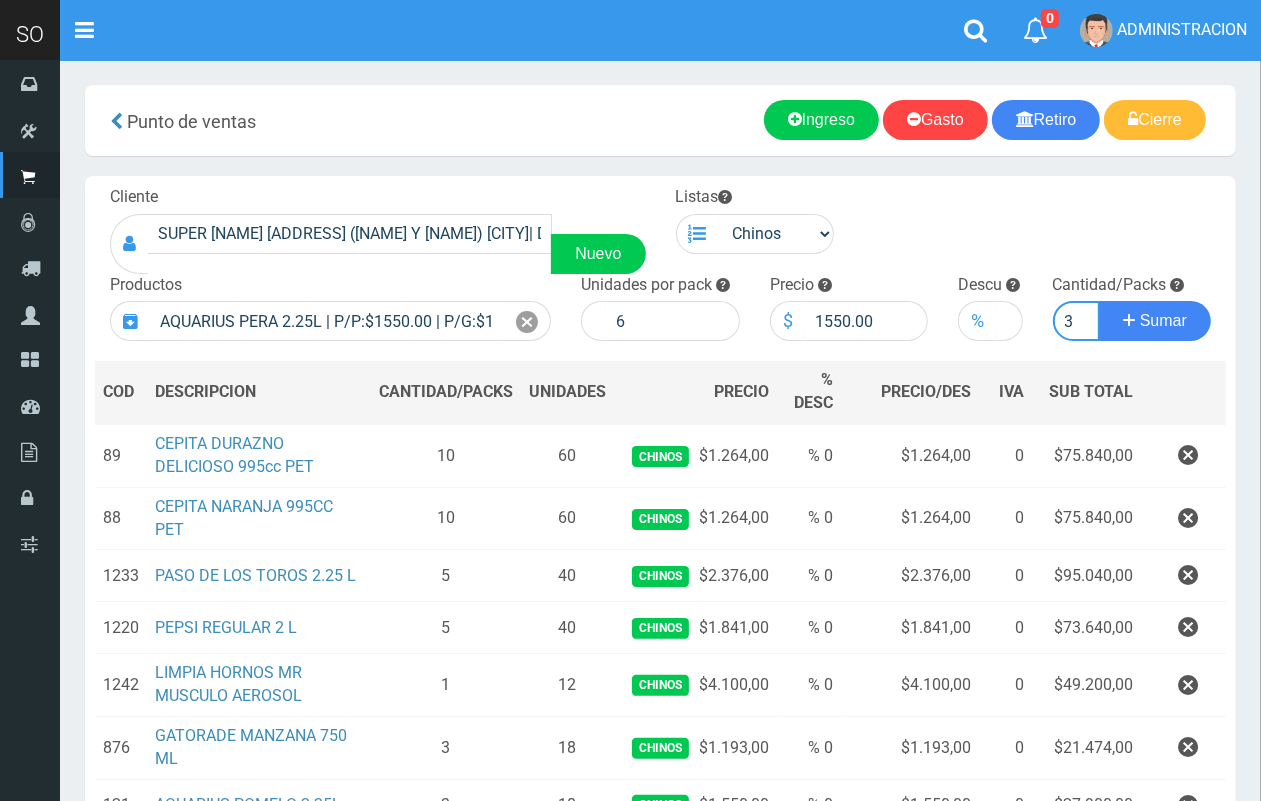 type on "3" 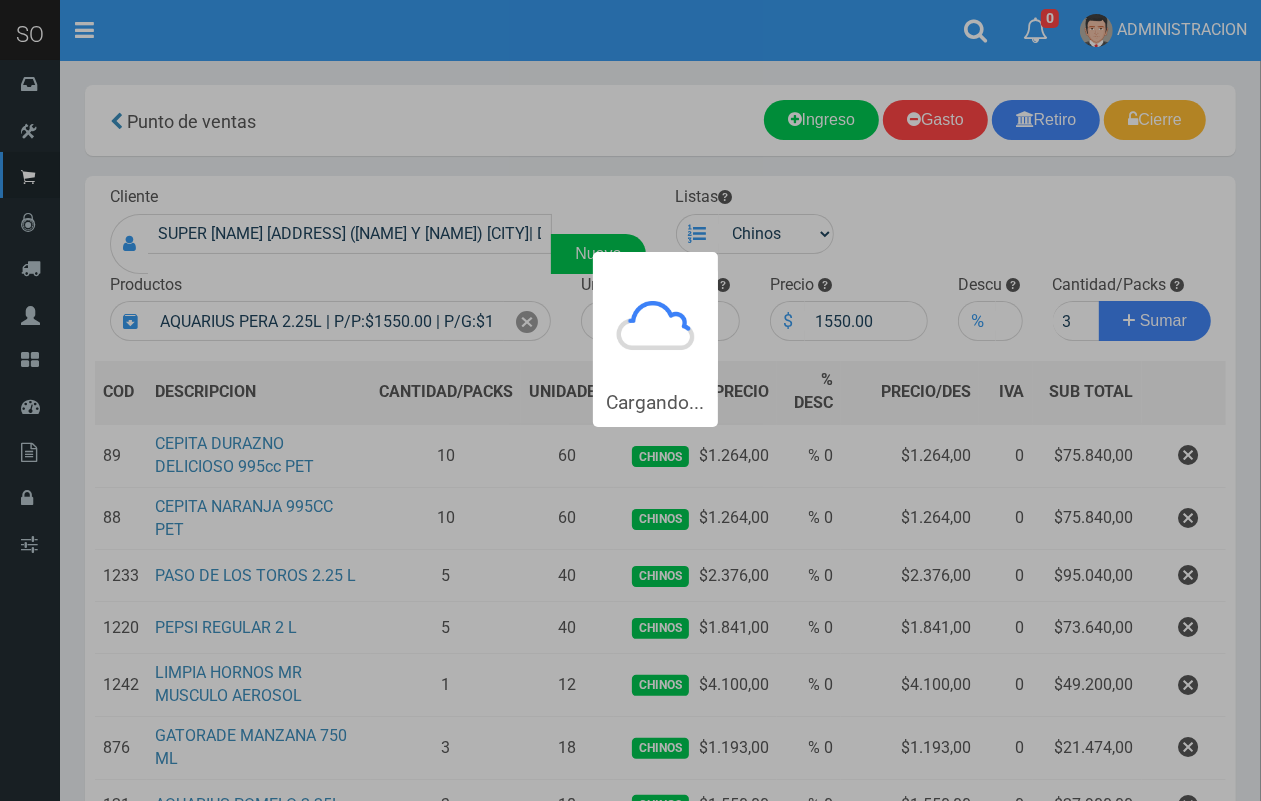type 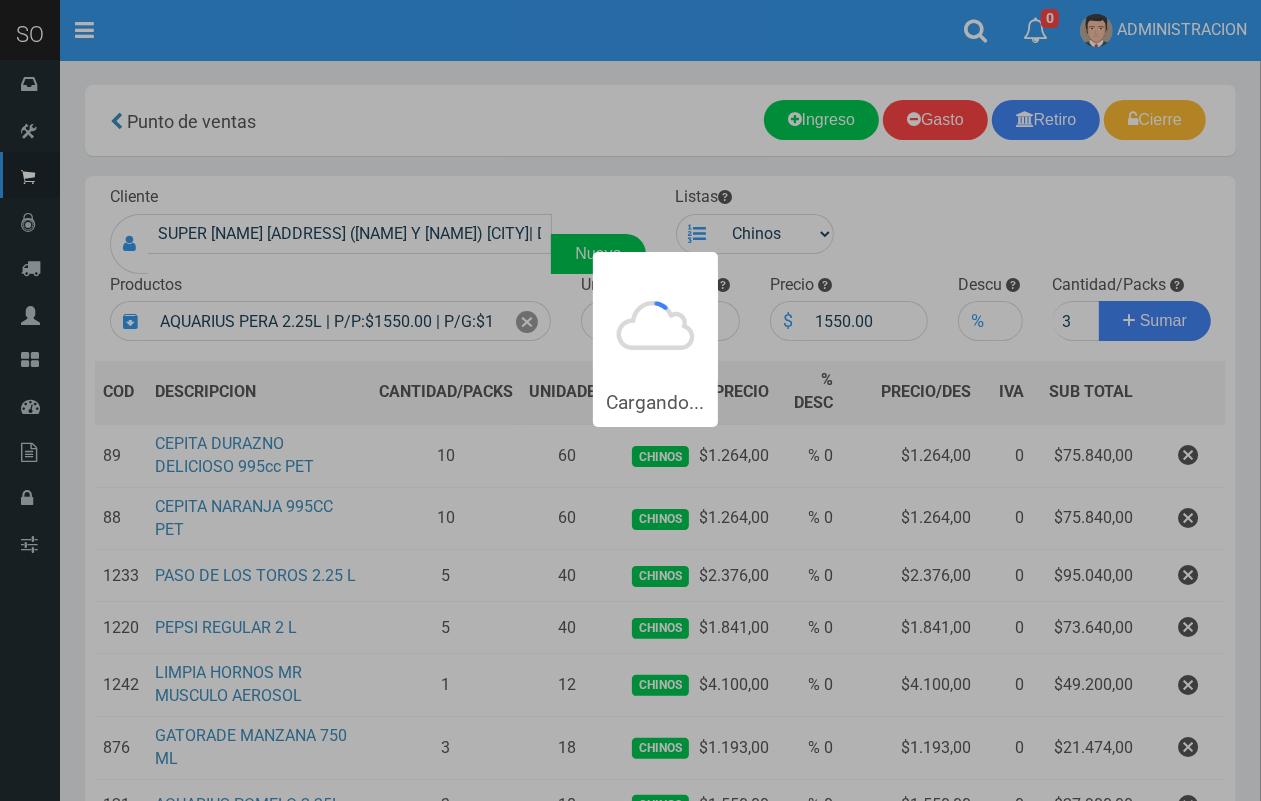 type 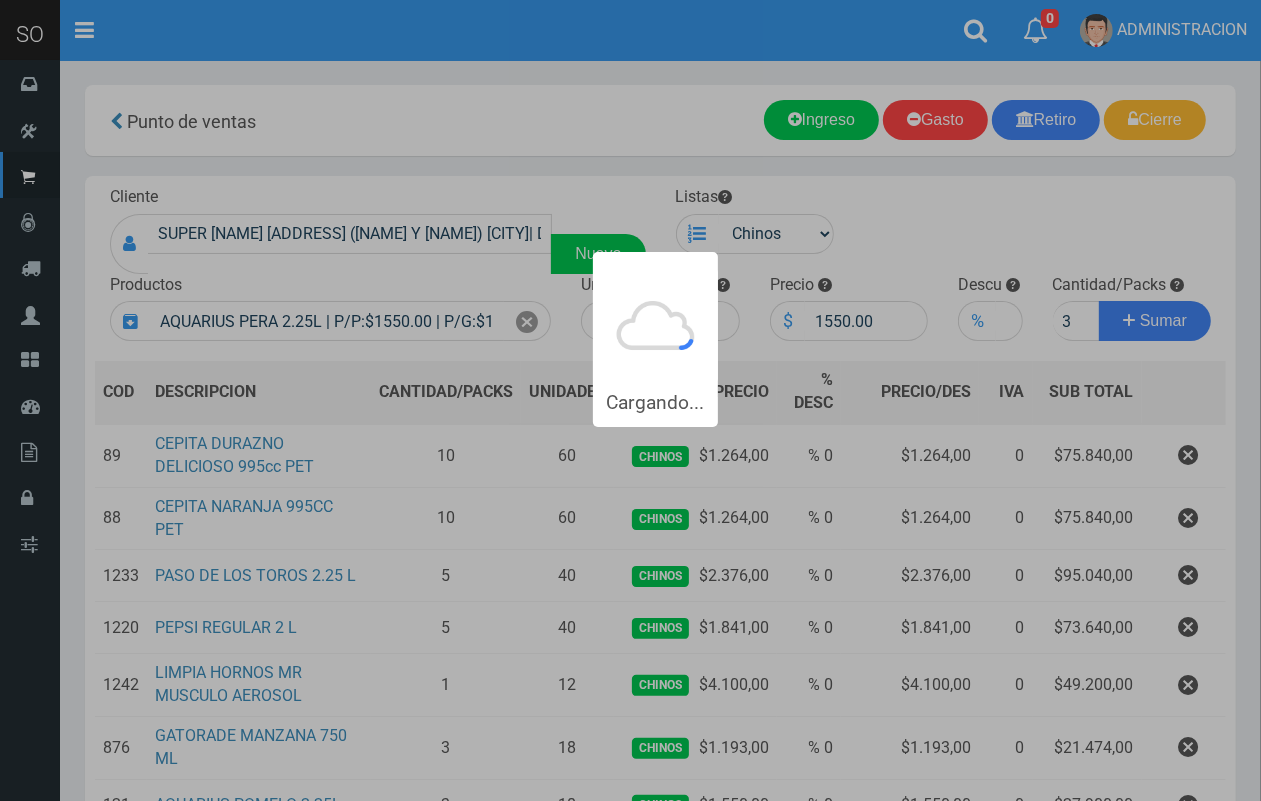 type 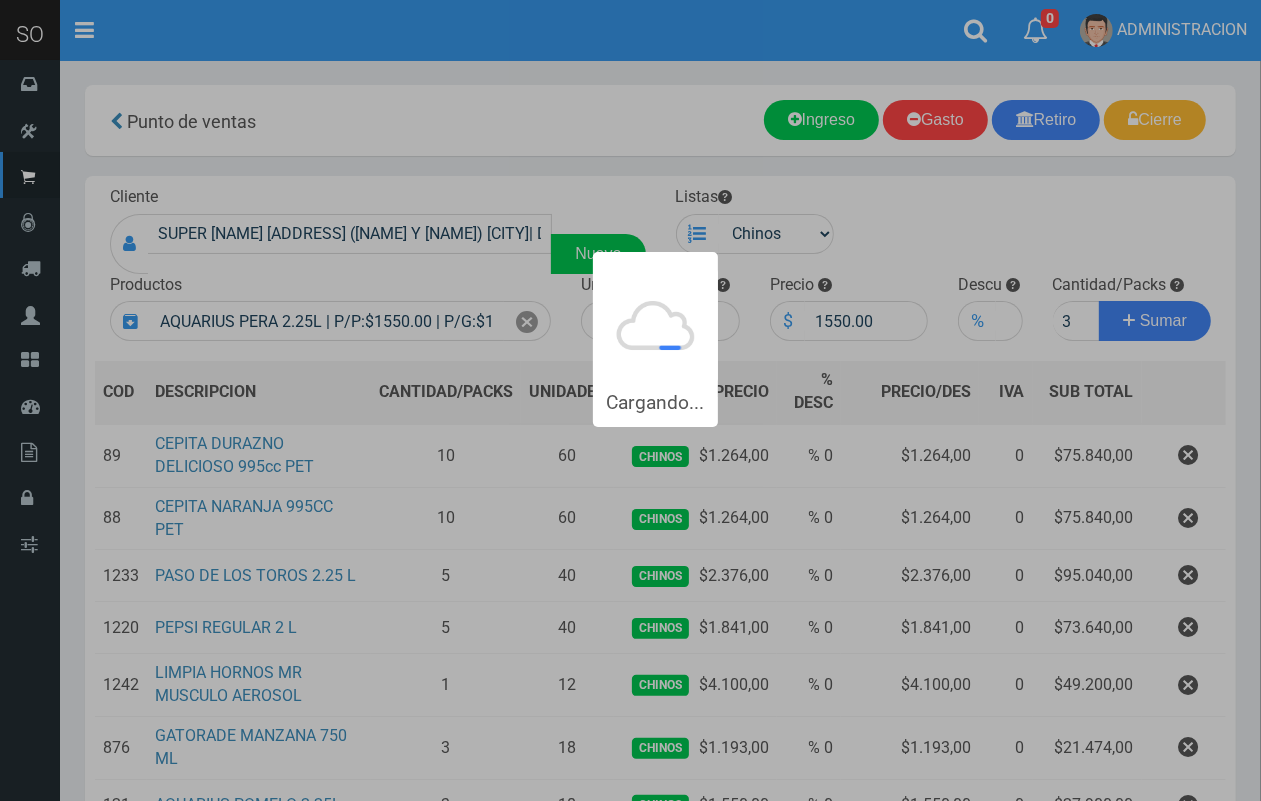 type 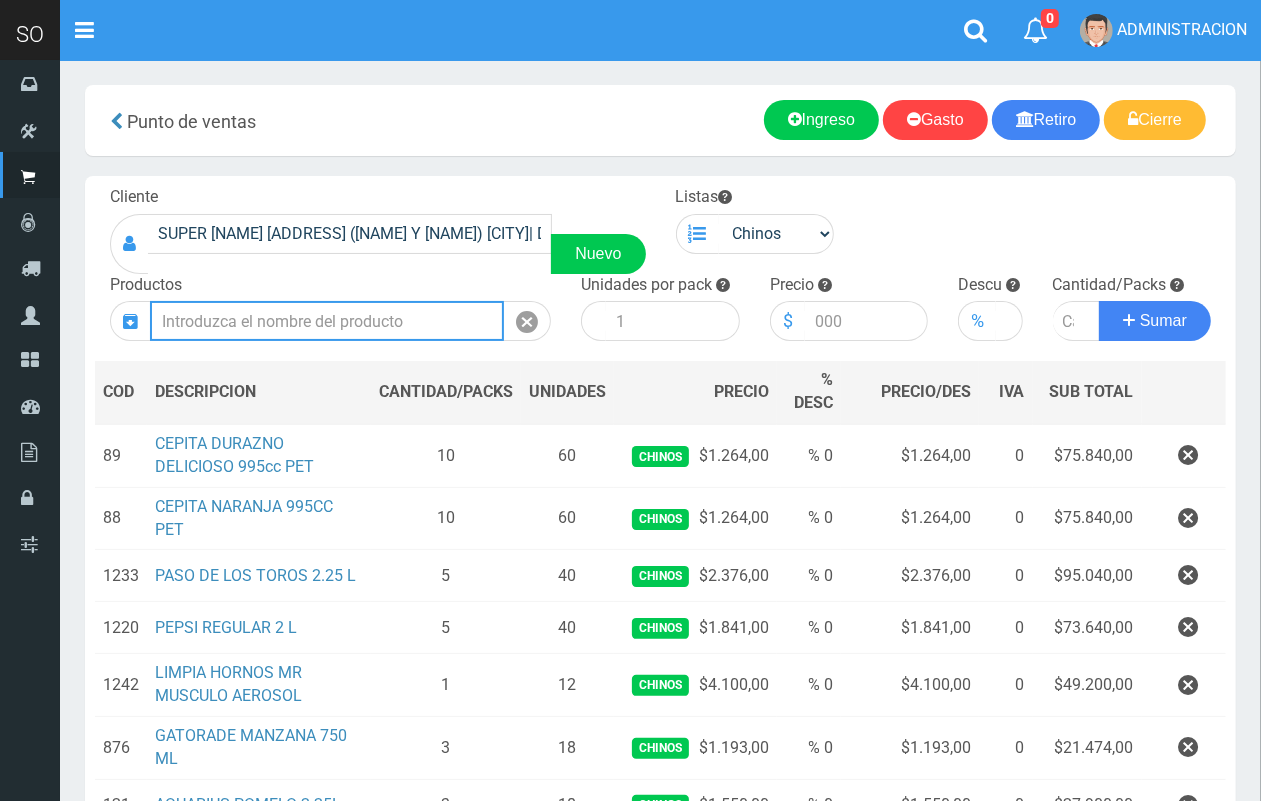 scroll, scrollTop: 0, scrollLeft: 0, axis: both 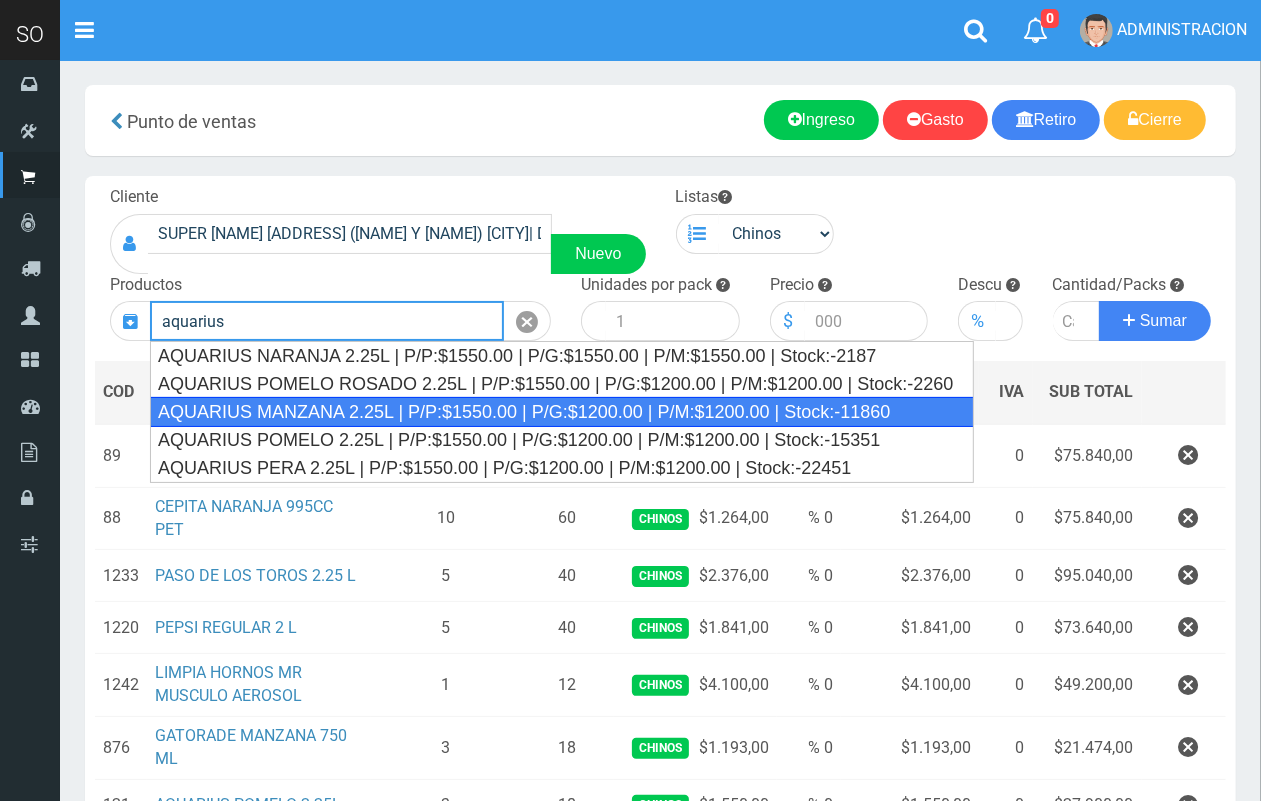 click on "AQUARIUS MANZANA 2.25L | P/P:$1550.00 | P/G:$1200.00 | P/M:$1200.00 | Stock:-11860" at bounding box center (562, 412) 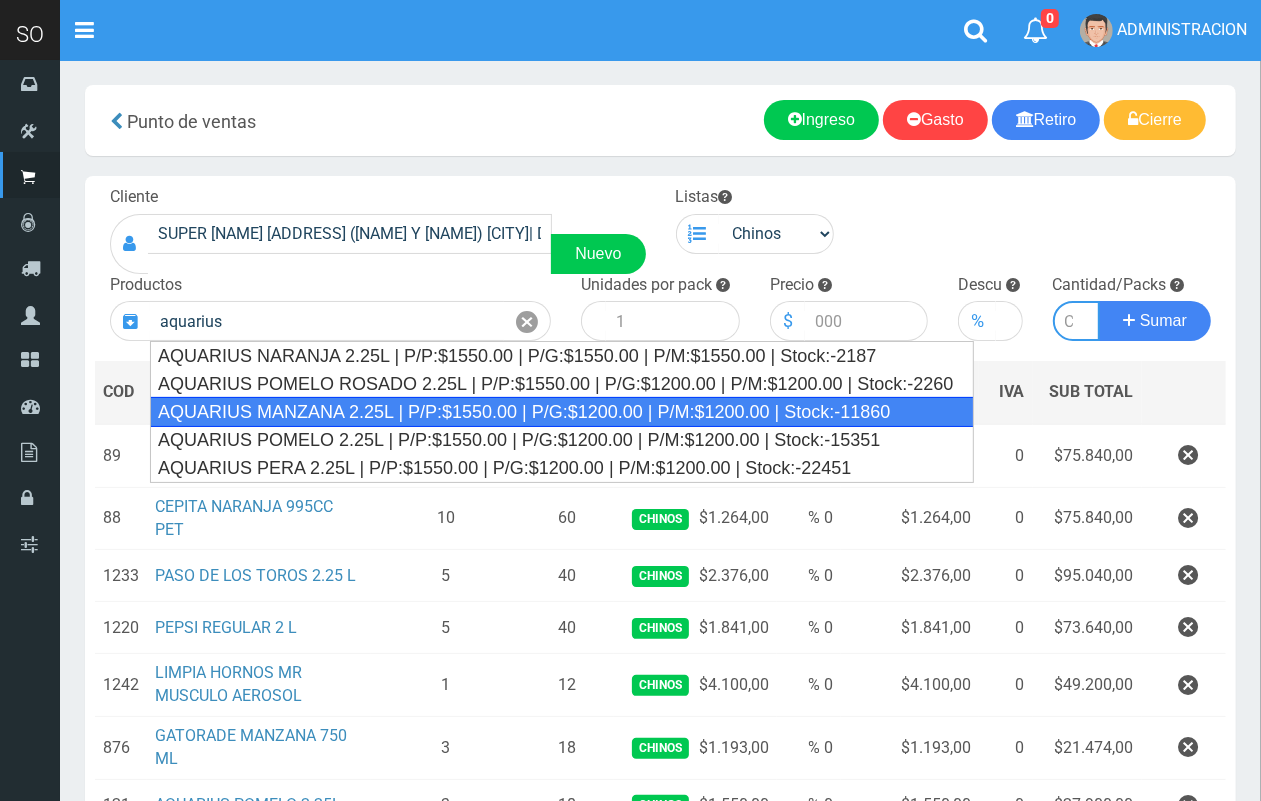 type on "AQUARIUS MANZANA 2.25L | P/P:$1550.00 | P/G:$1200.00 | P/M:$1200.00 | Stock:-11860" 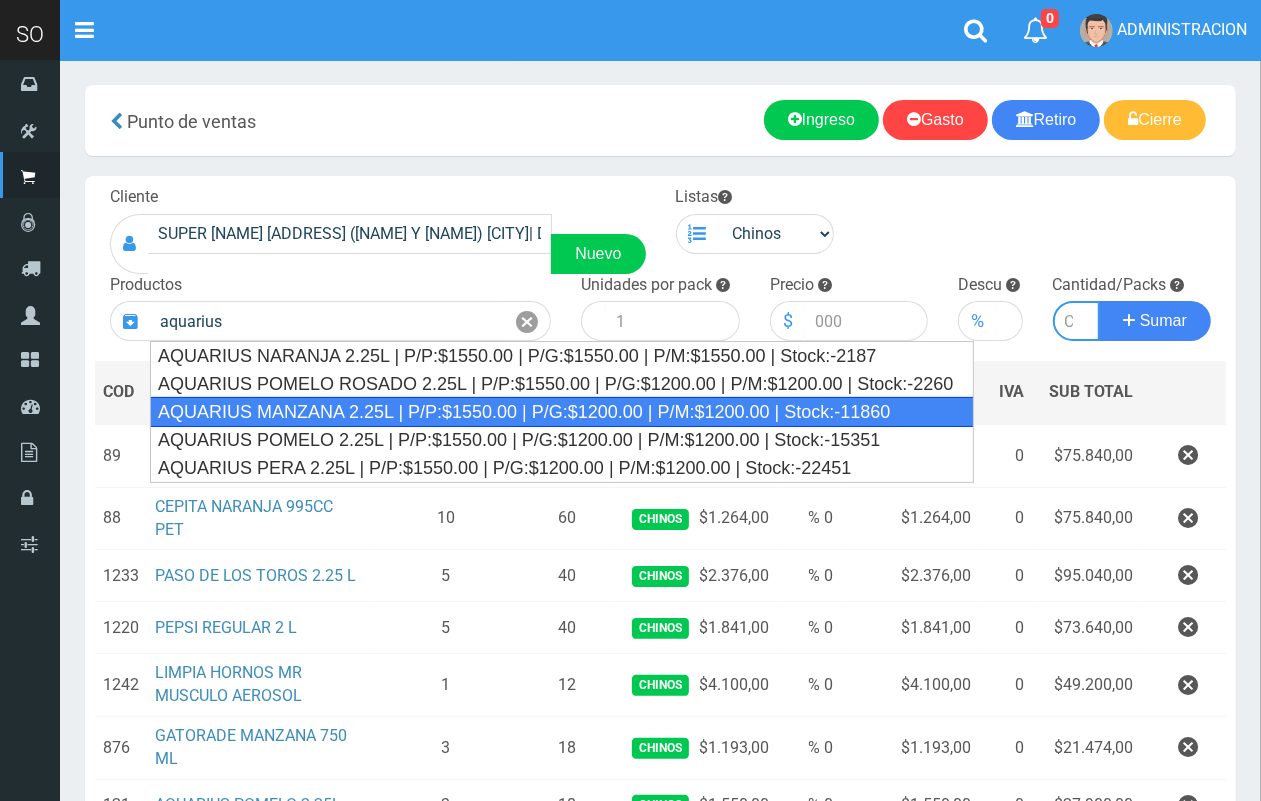 type on "6" 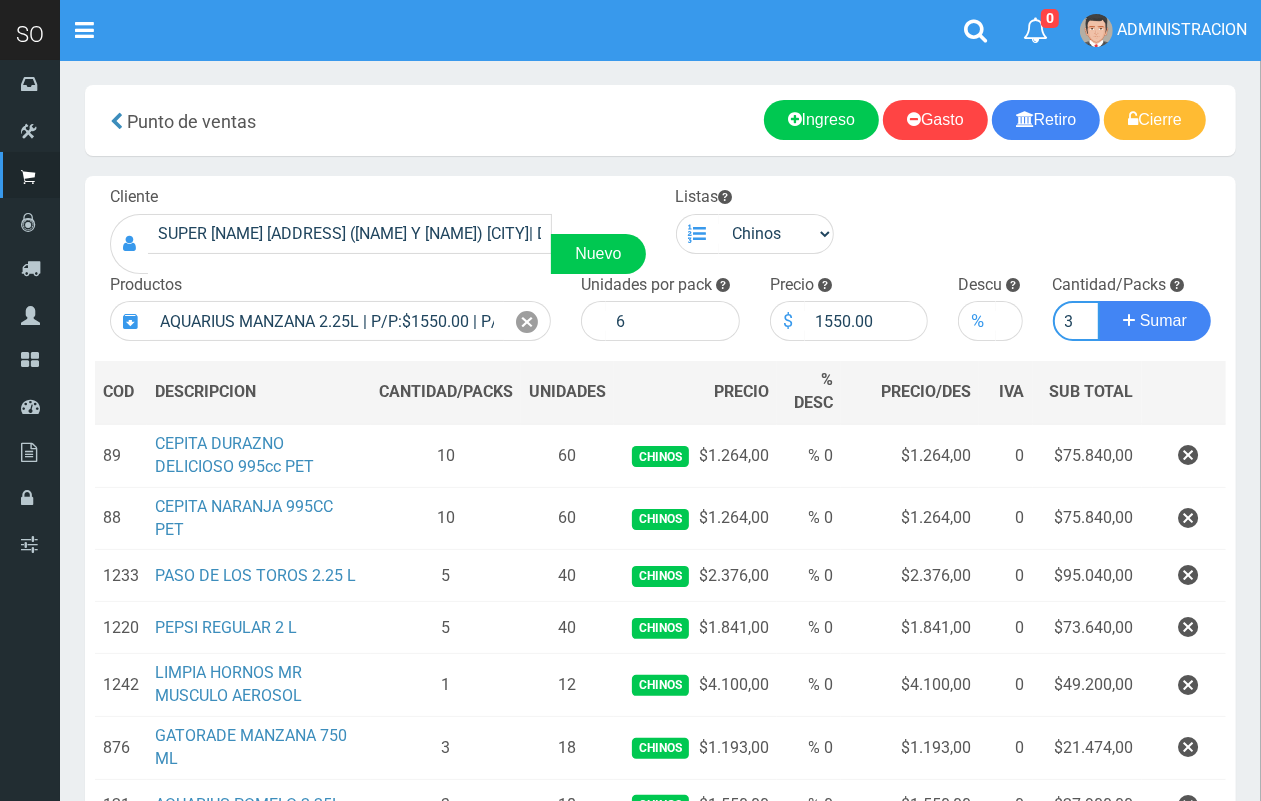 scroll, scrollTop: 0, scrollLeft: 2, axis: horizontal 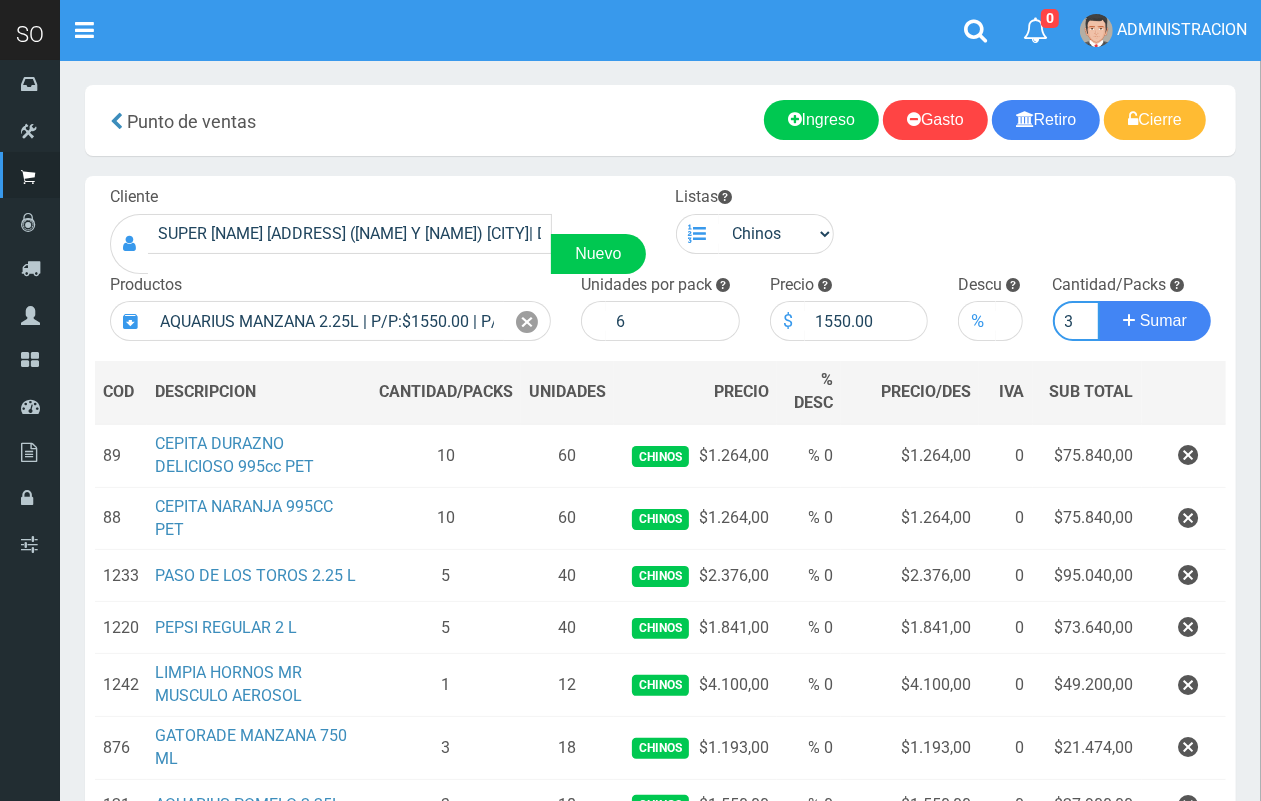 type on "3" 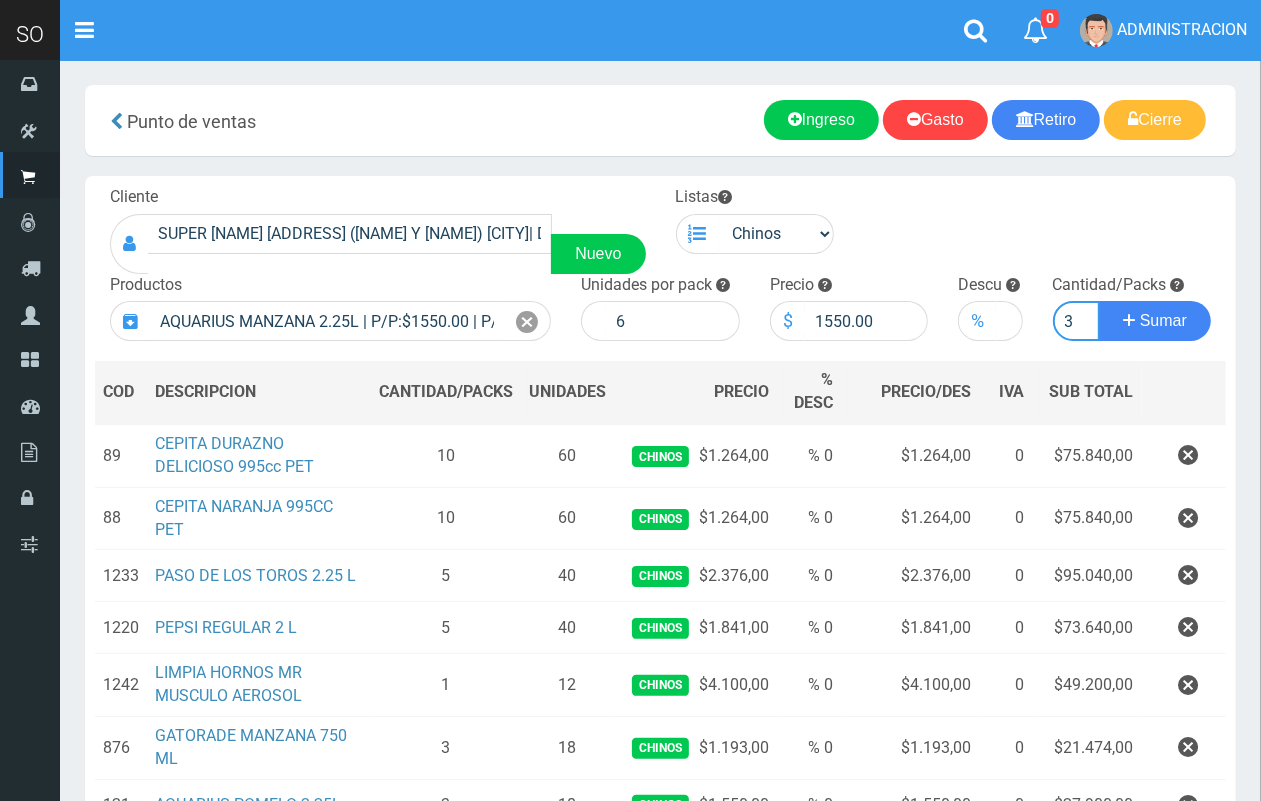 click on "Sumar" at bounding box center (1155, 321) 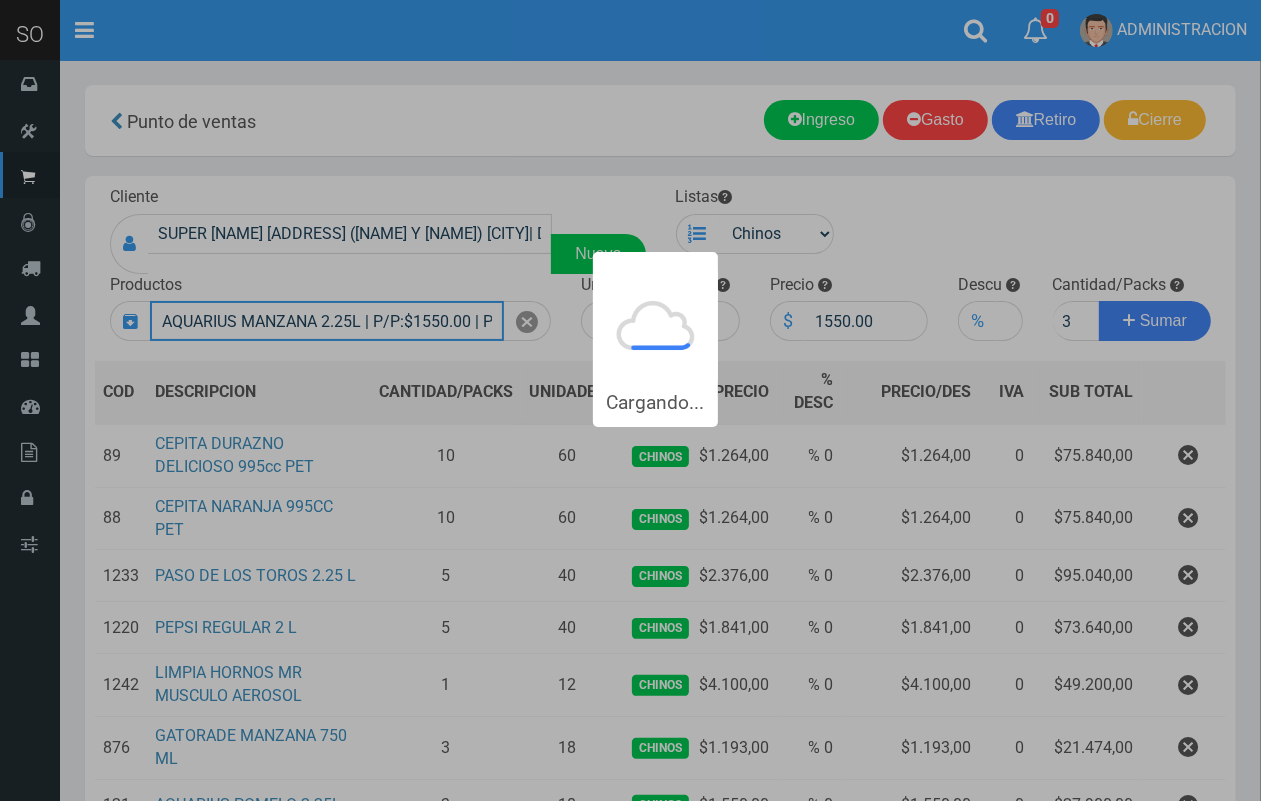 type 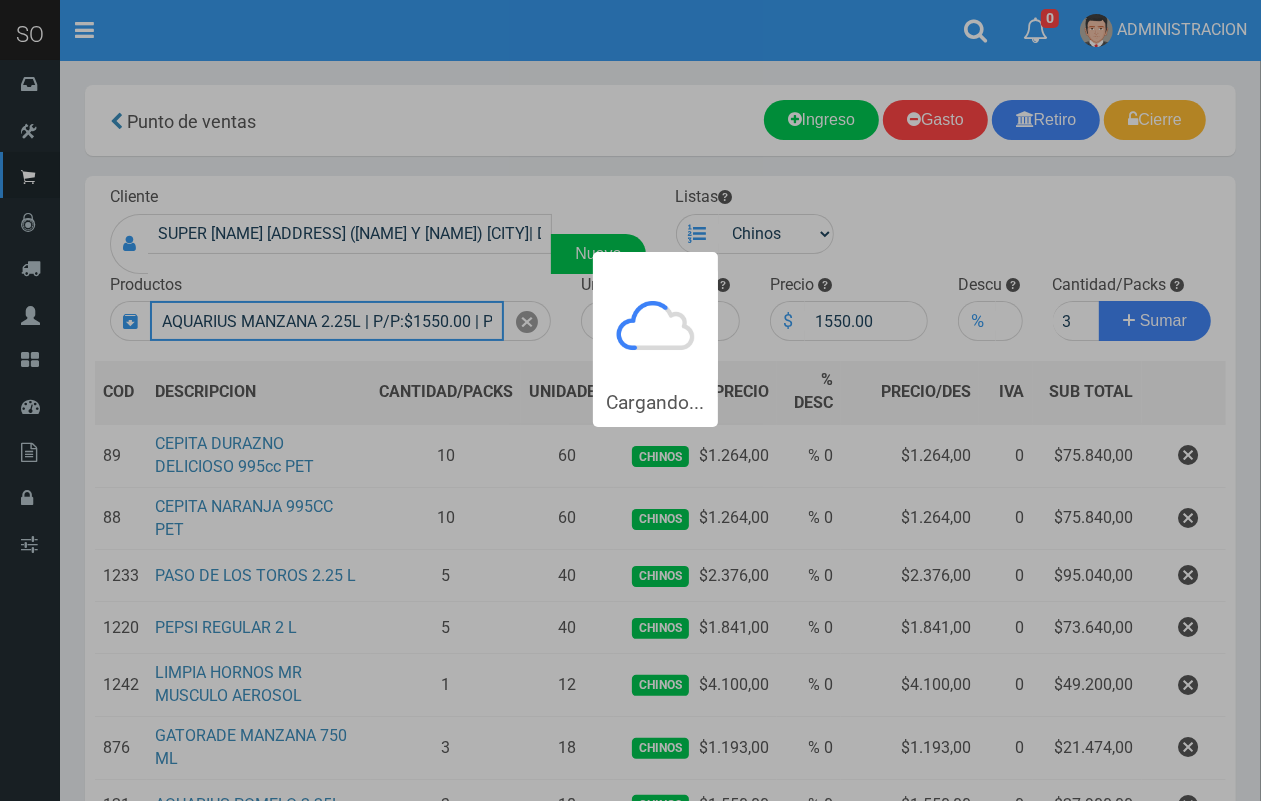 type 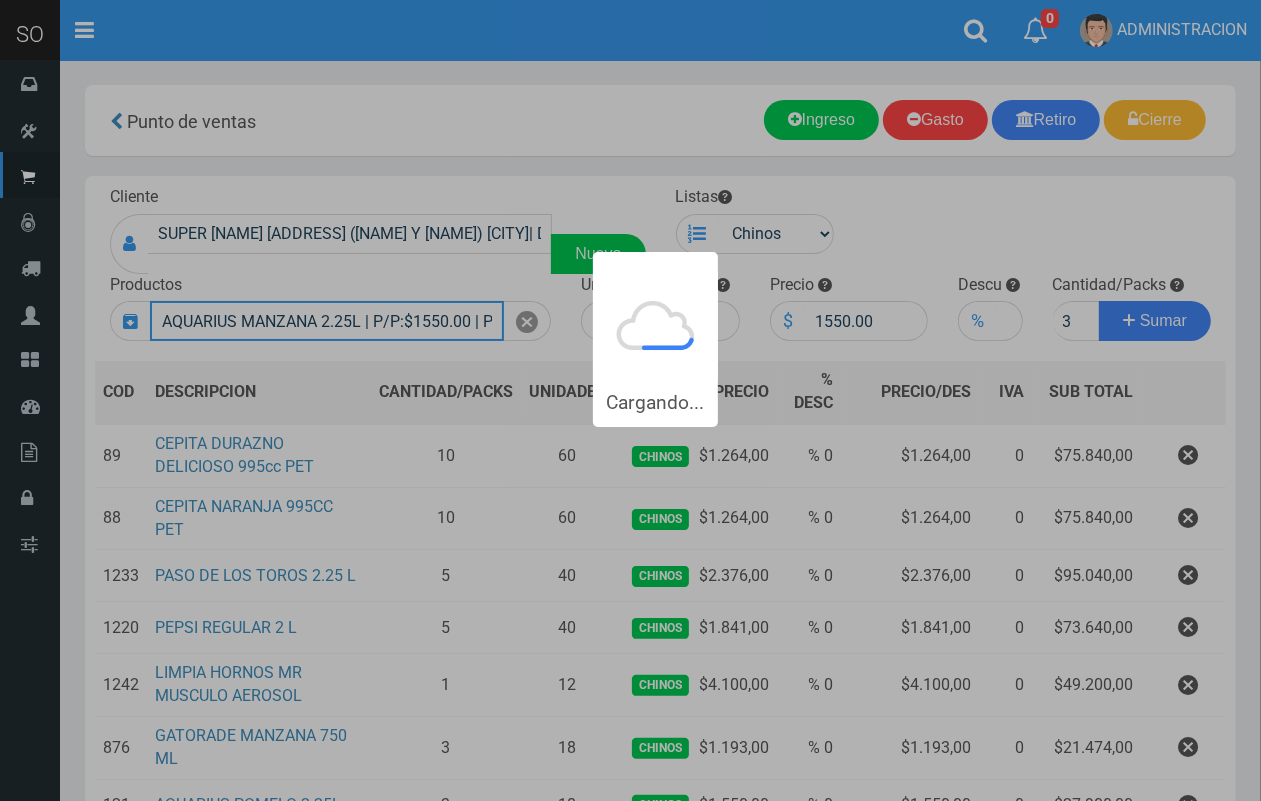 type 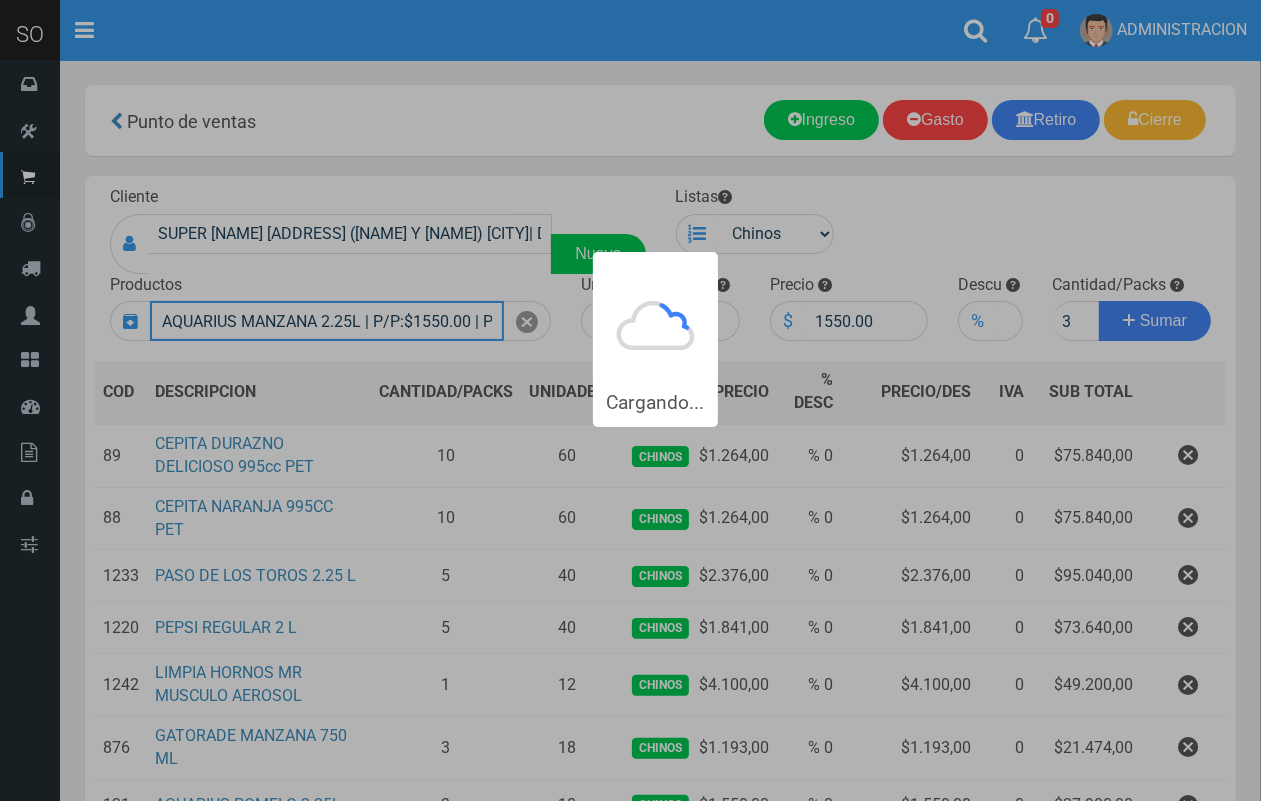 type 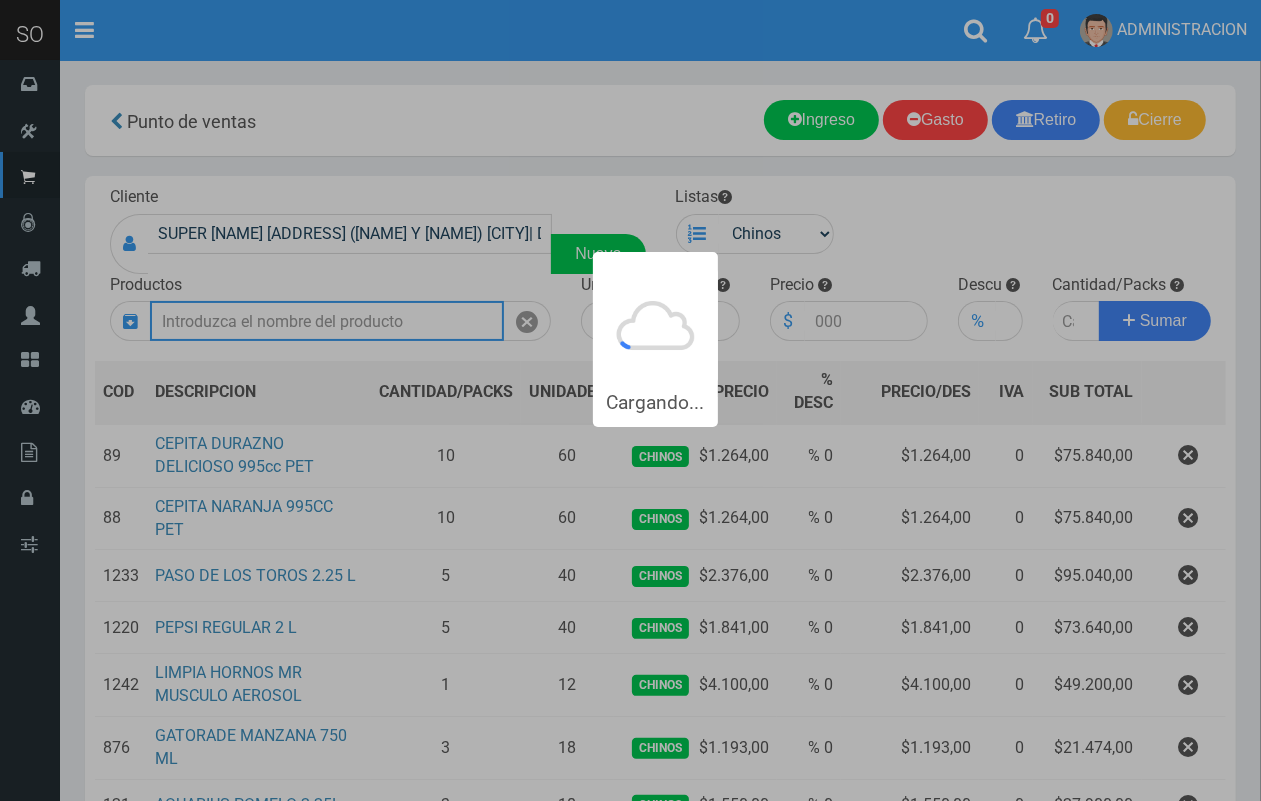 scroll, scrollTop: 0, scrollLeft: 0, axis: both 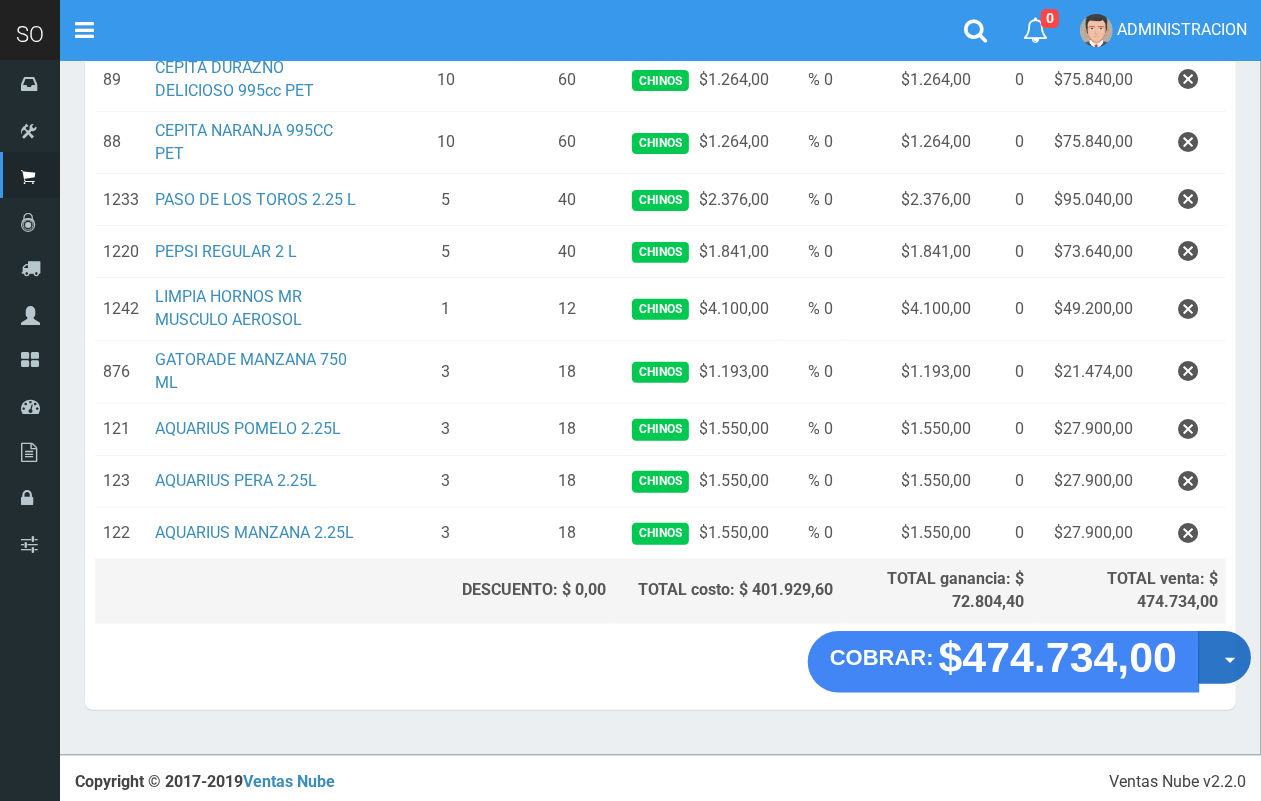 click on "Opciones" at bounding box center (1224, 657) 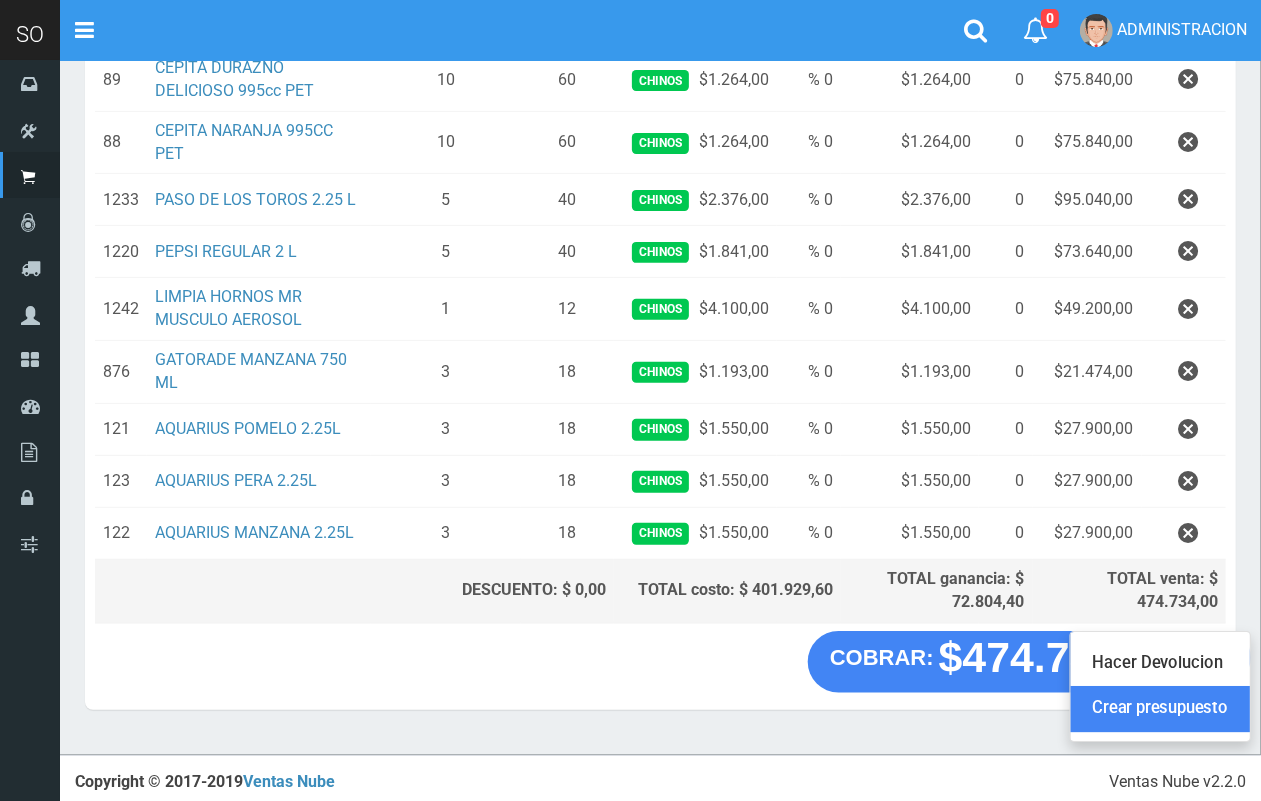 click on "Crear presupuesto" at bounding box center (1160, 709) 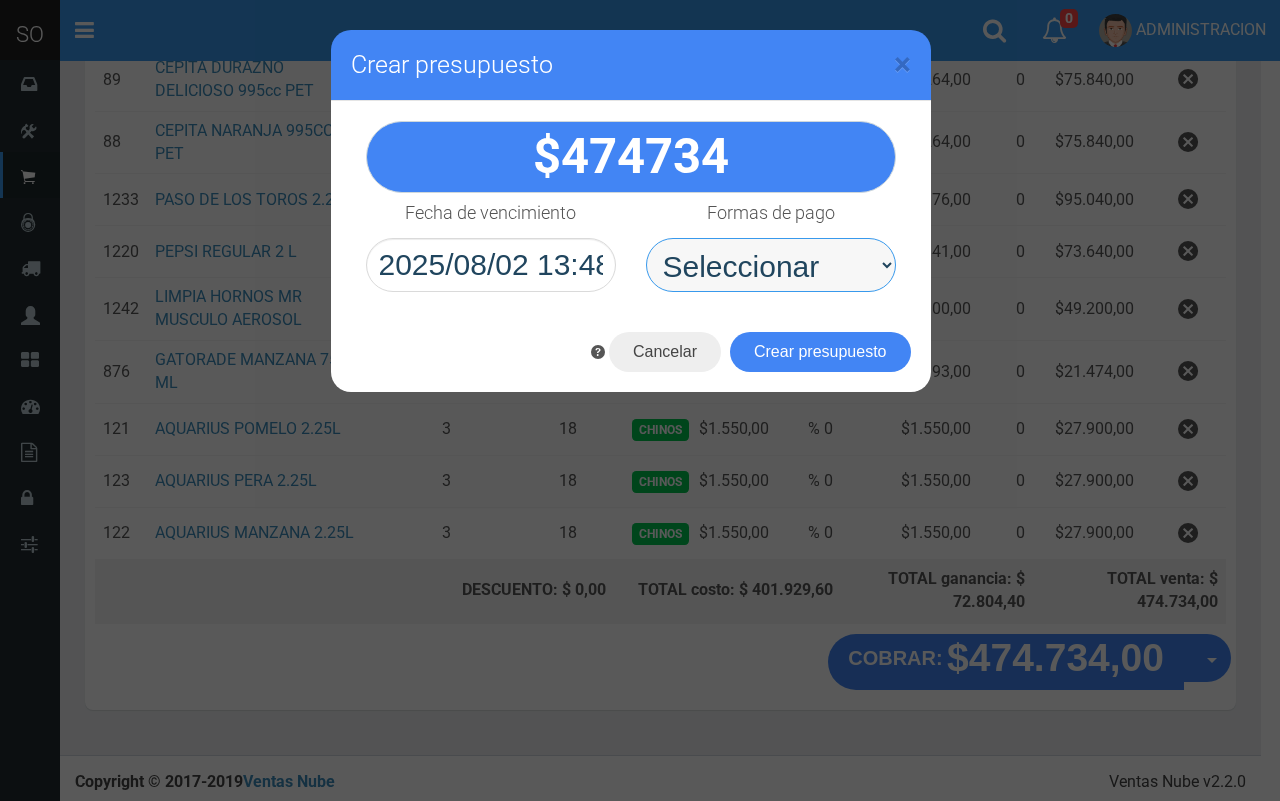 click on "Seleccionar
Efectivo
Tarjeta de Crédito
Depósito
Débito" at bounding box center [771, 265] 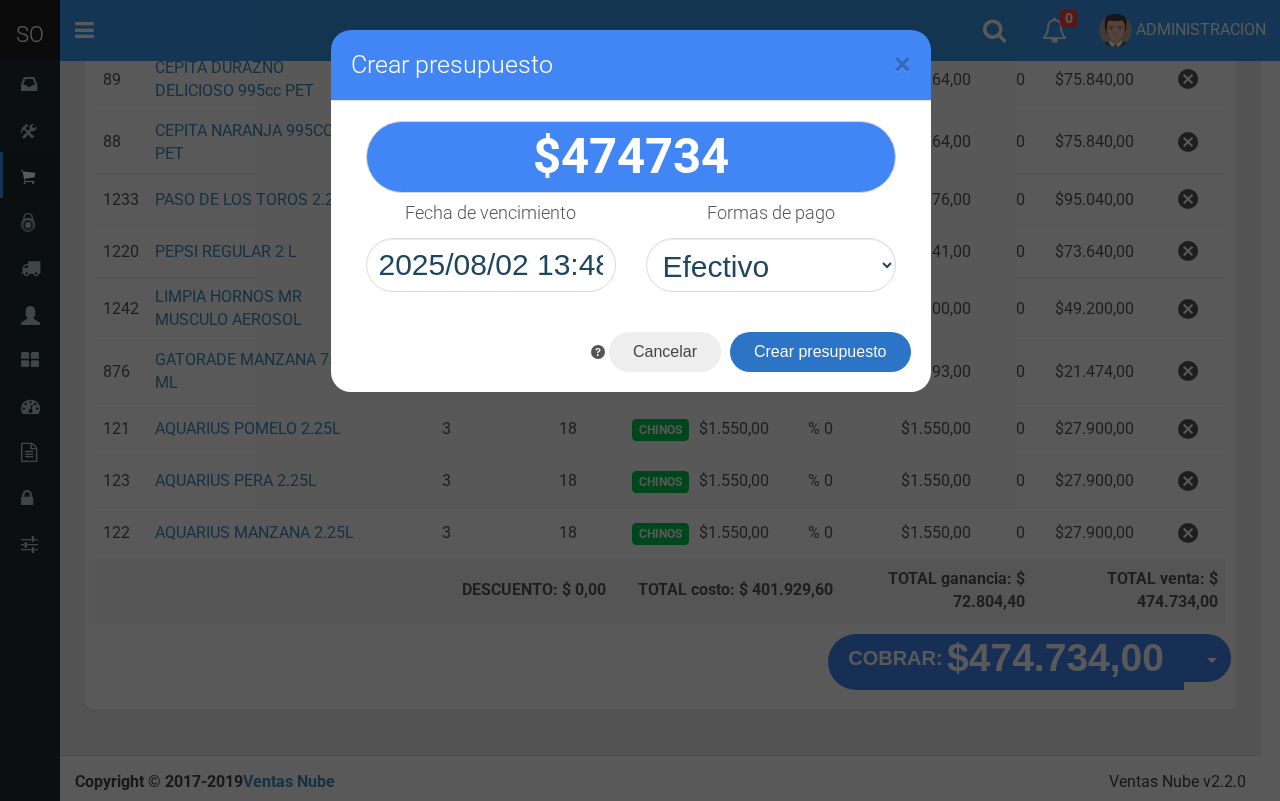 click on "Crear presupuesto" at bounding box center (820, 352) 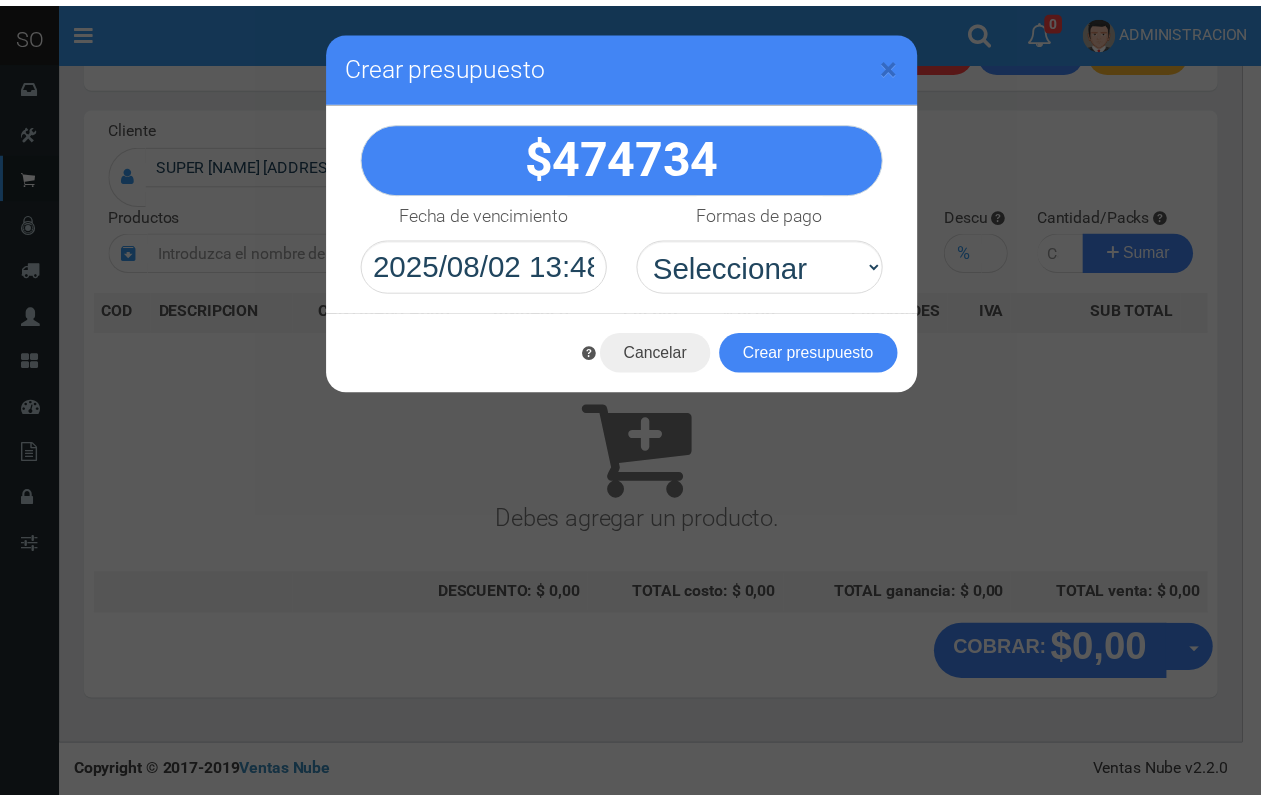 scroll, scrollTop: 0, scrollLeft: 0, axis: both 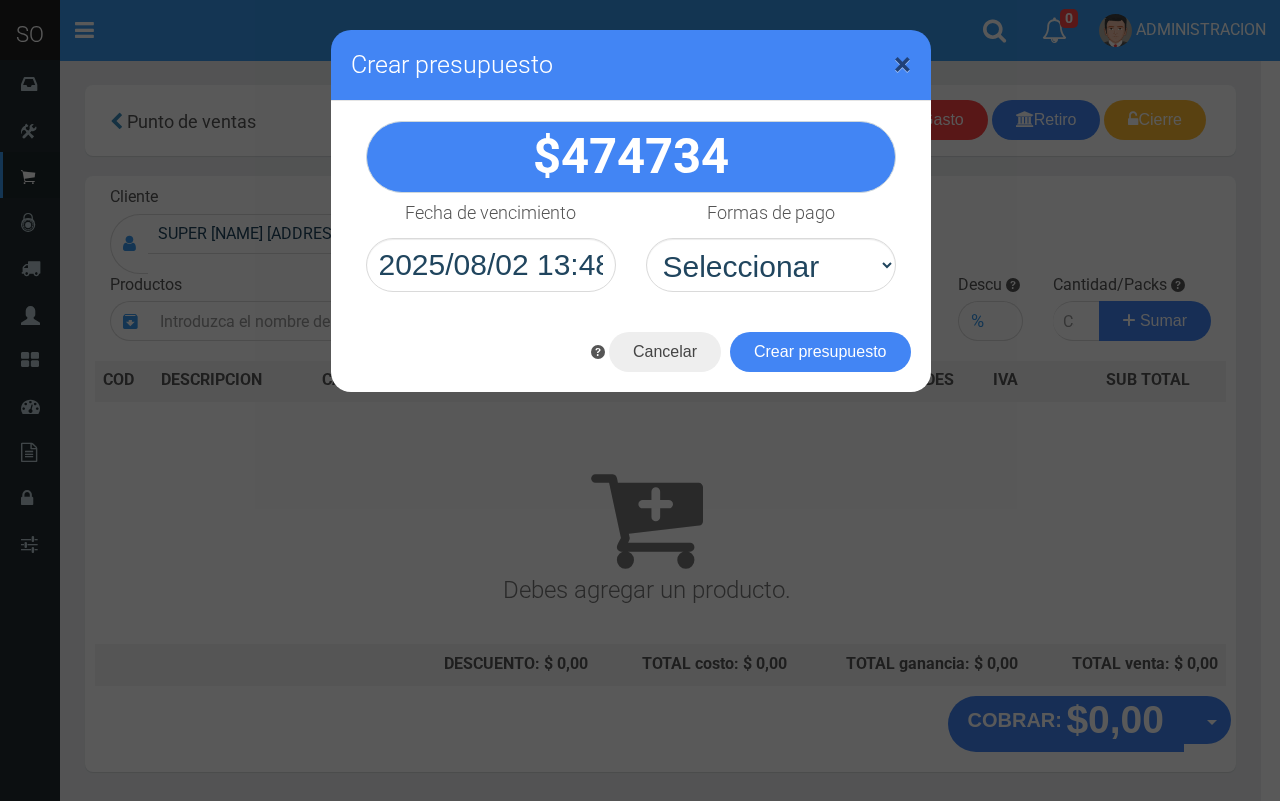 click on "×" at bounding box center [902, 64] 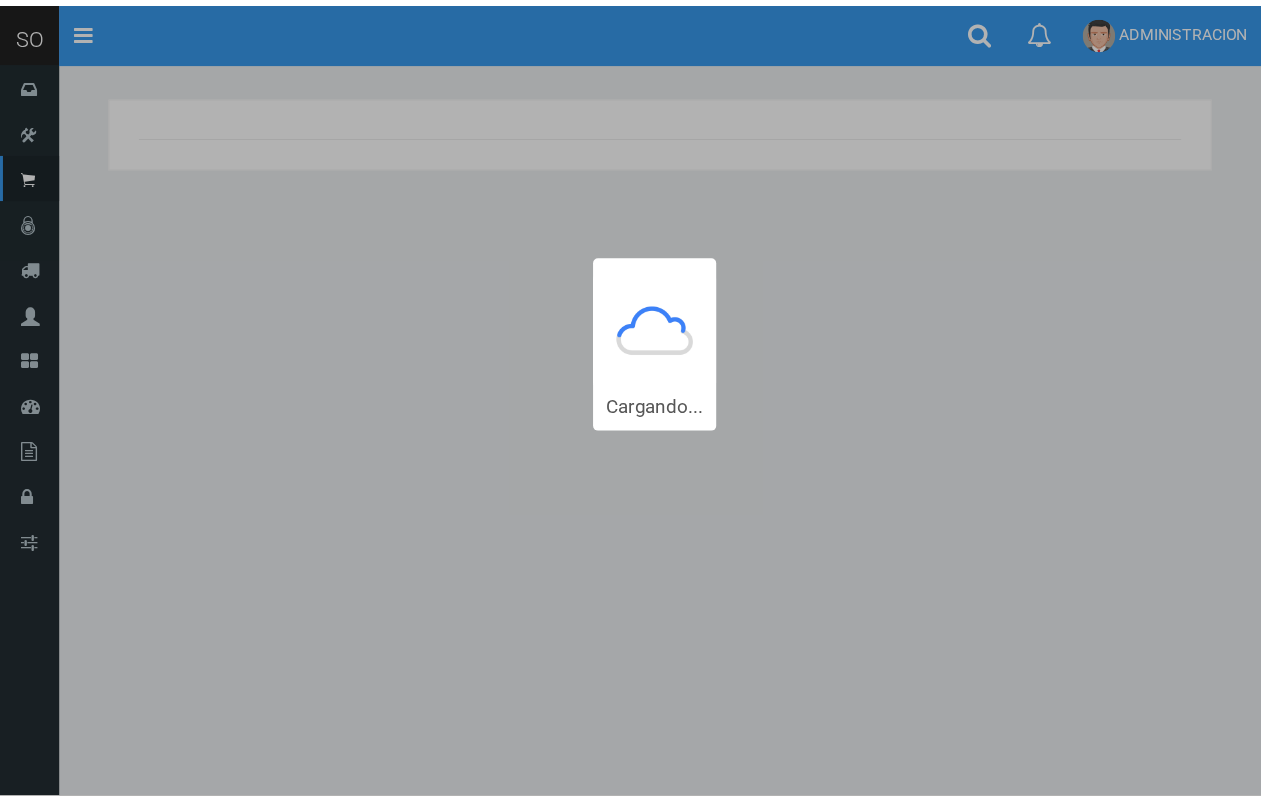 scroll, scrollTop: 0, scrollLeft: 0, axis: both 